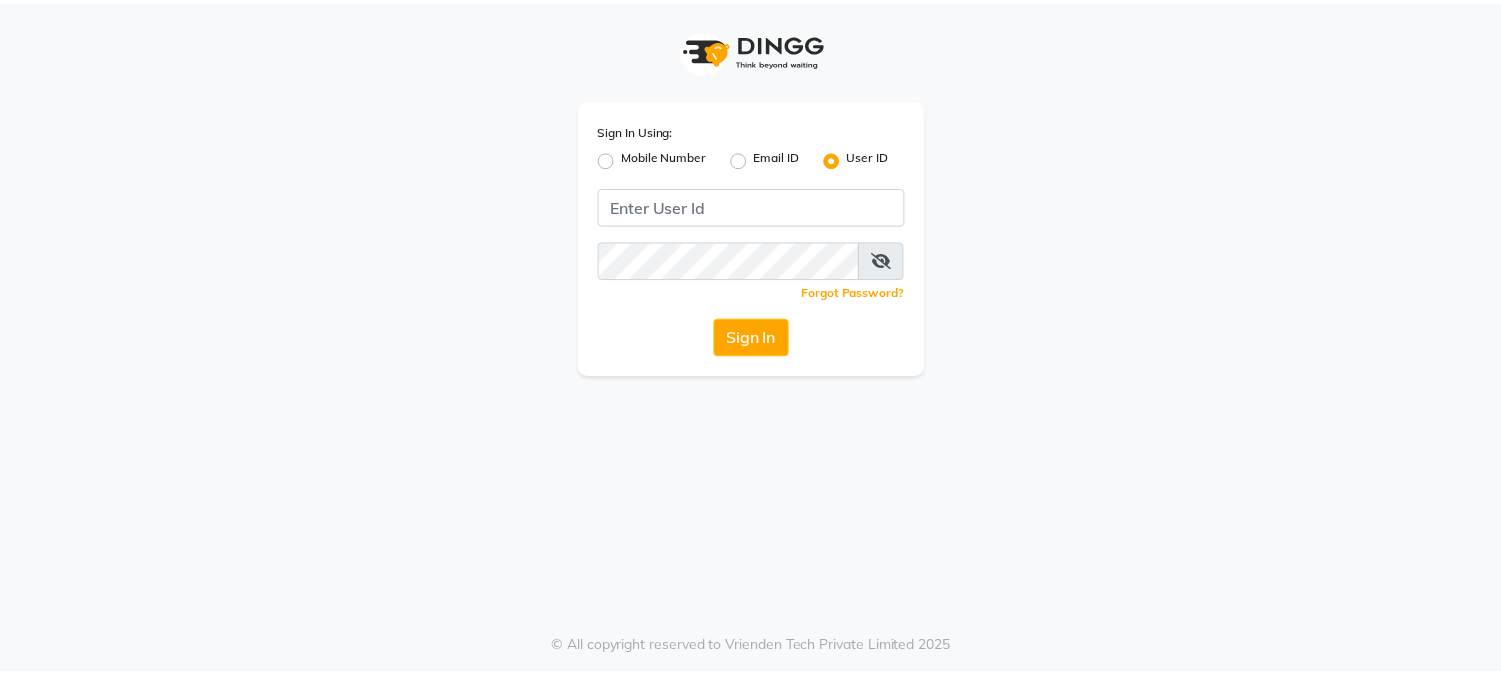 scroll, scrollTop: 0, scrollLeft: 0, axis: both 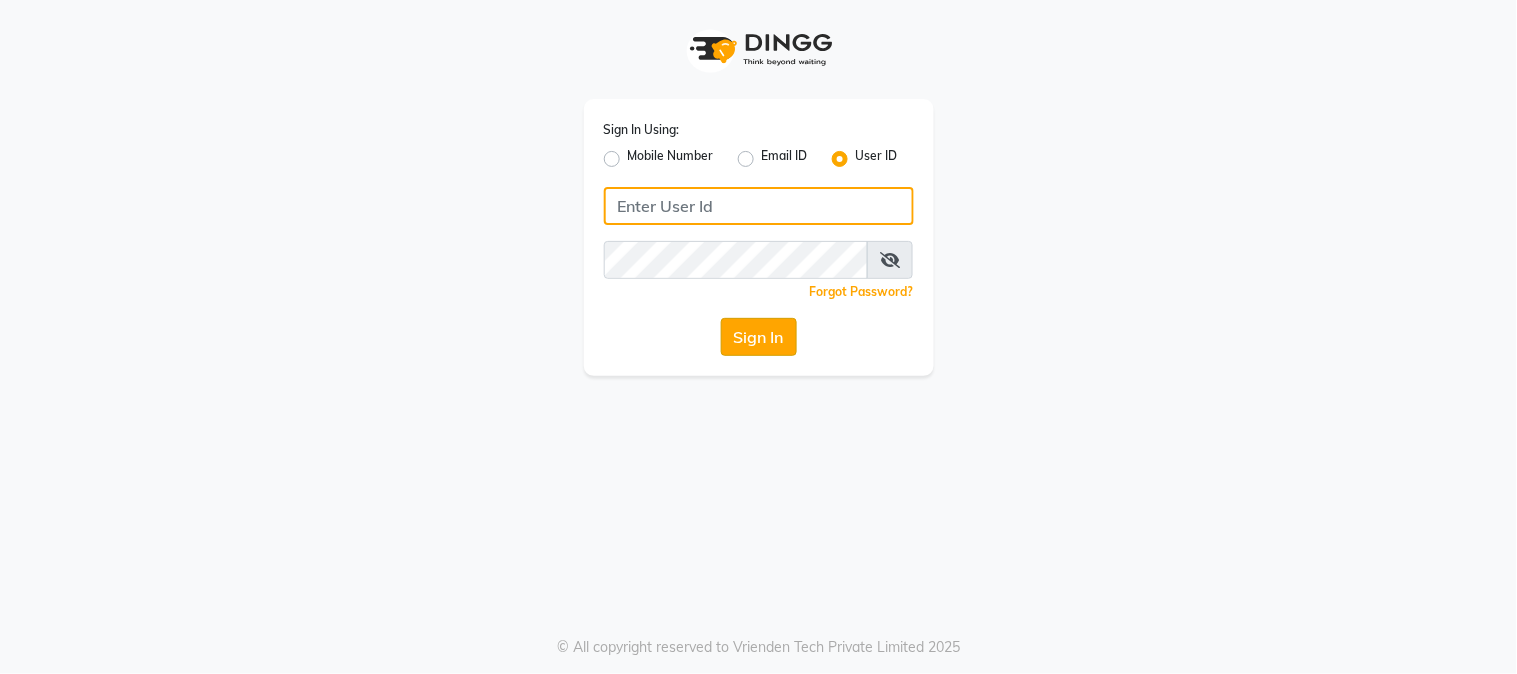 type on "e1947-06" 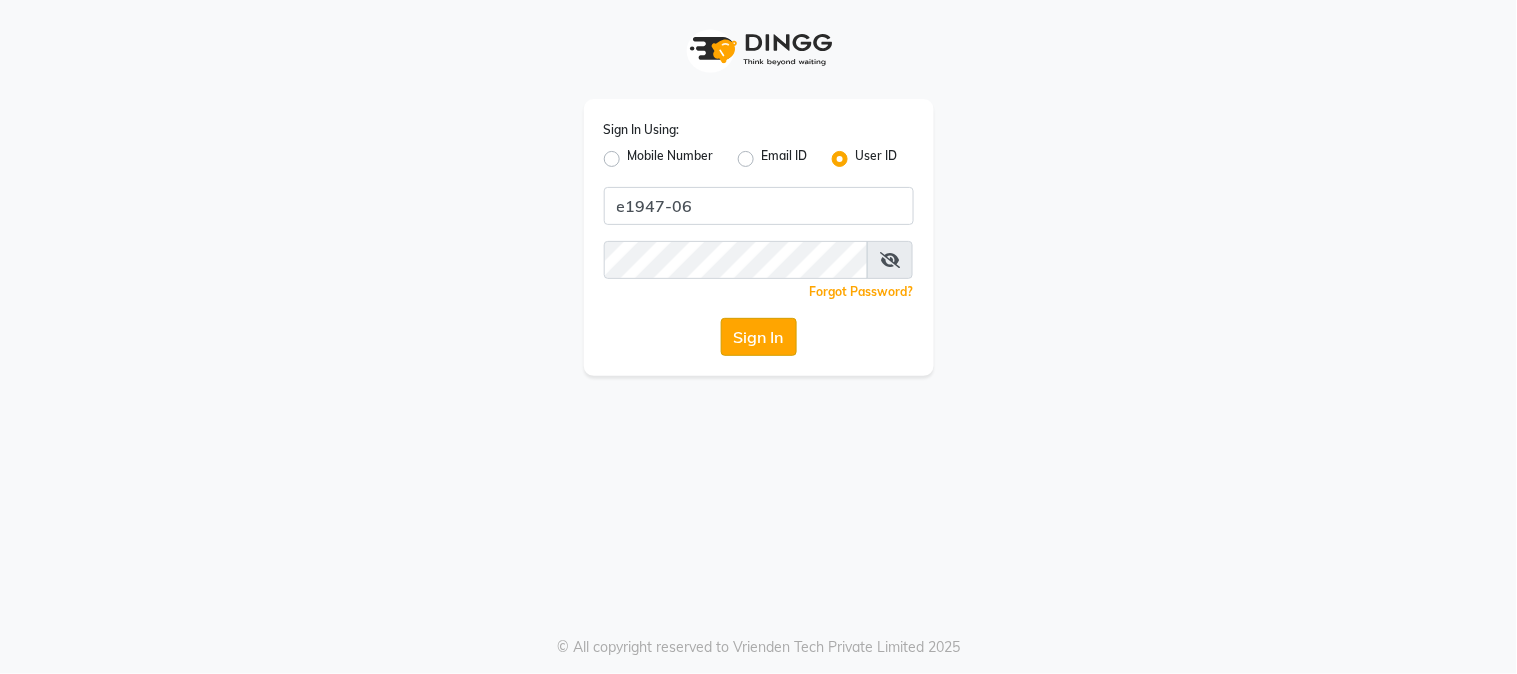 click on "Sign In" 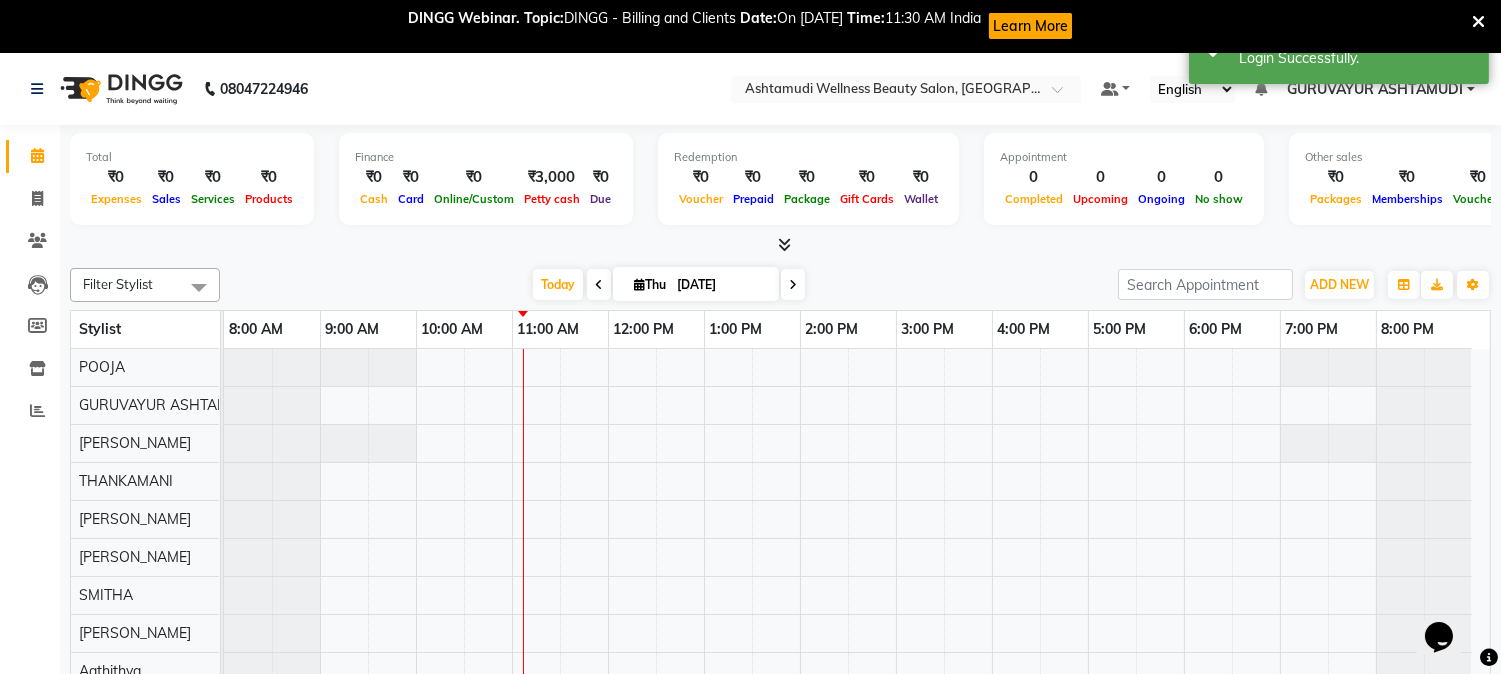 scroll, scrollTop: 0, scrollLeft: 0, axis: both 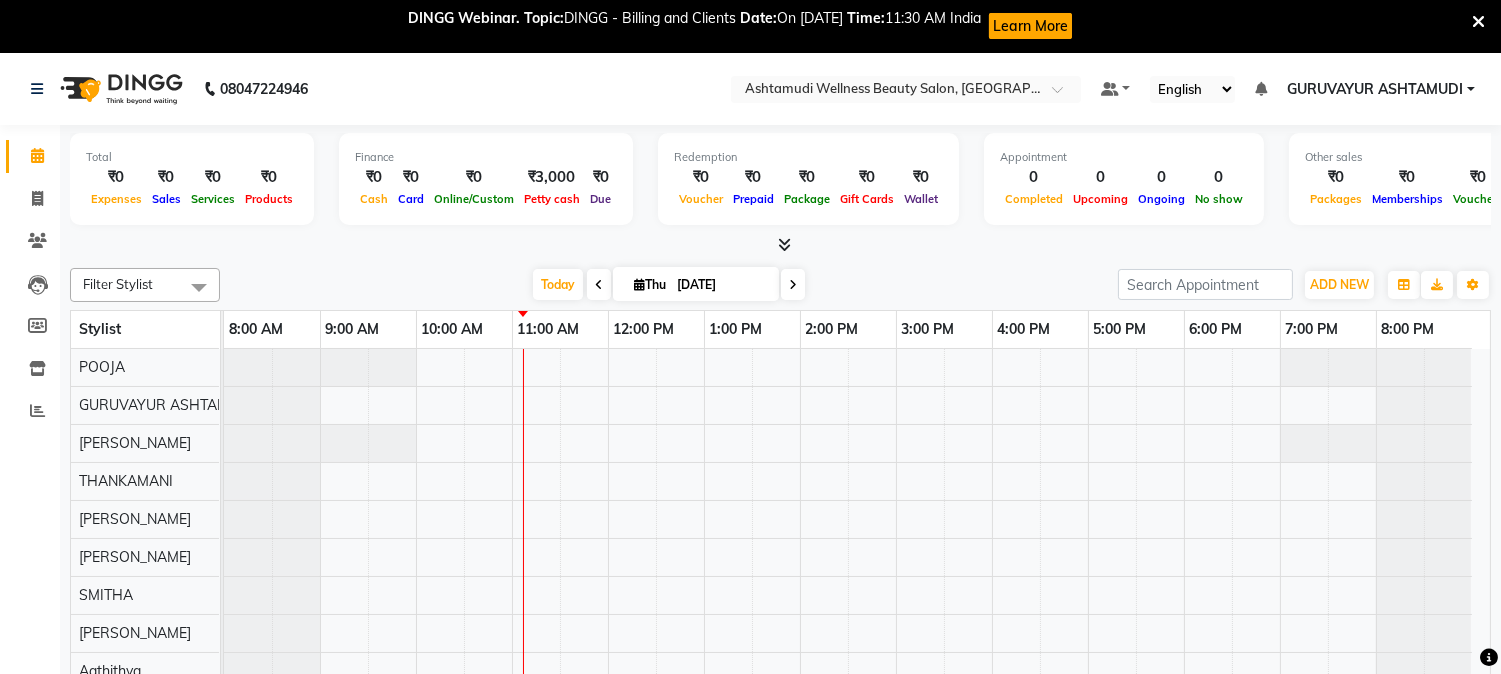 click on "Total  ₹0  Expenses ₹0  Sales ₹0  Services ₹0  Products Finance  ₹0  Cash ₹0  Card ₹0  Online/Custom ₹3,000 Petty cash ₹0 Due  Redemption  ₹0 Voucher ₹0 Prepaid ₹0 Package ₹0  Gift Cards ₹0  Wallet  Appointment  0 Completed 0 Upcoming 0 Ongoing 0 No show  Other sales  ₹0  Packages ₹0  Memberships ₹0  Vouchers ₹0  Prepaids ₹0  Gift Cards" at bounding box center [780, 182] 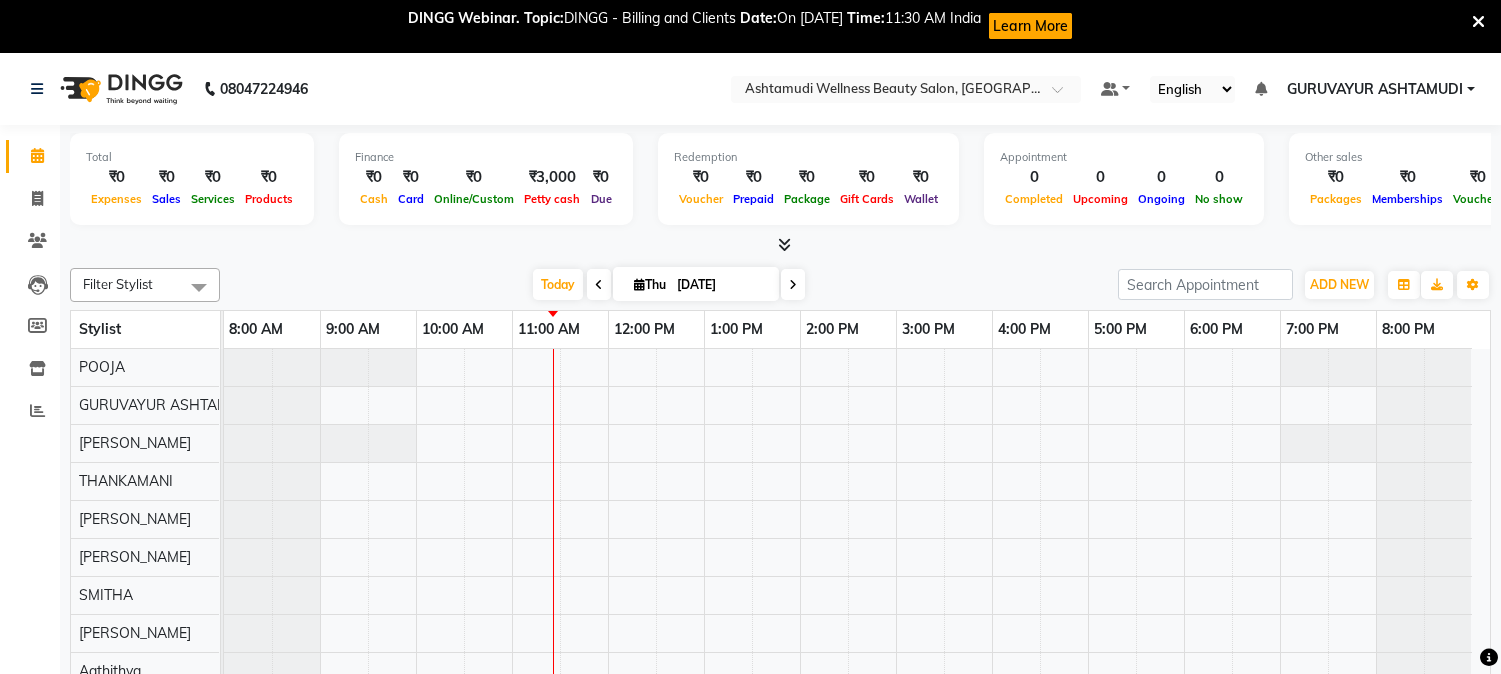 scroll, scrollTop: 0, scrollLeft: 0, axis: both 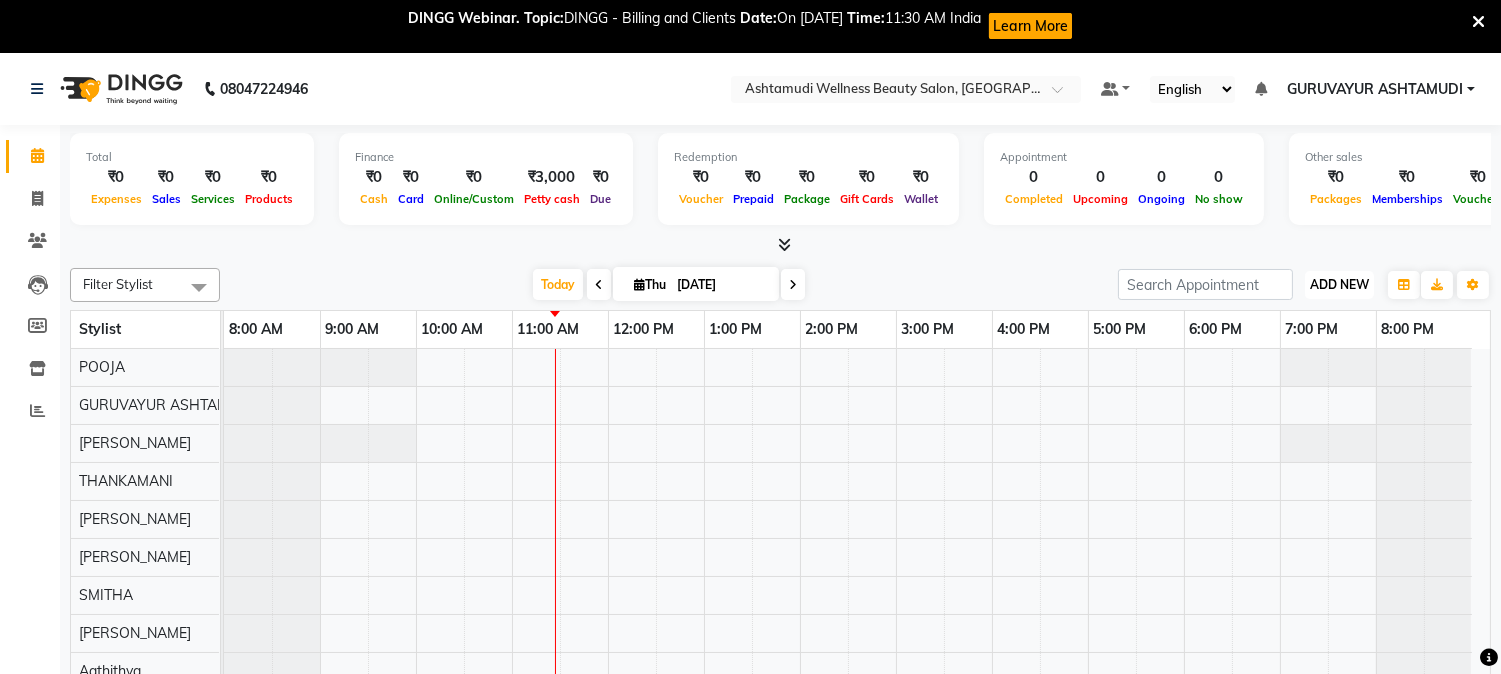 click on "ADD NEW" at bounding box center [1339, 284] 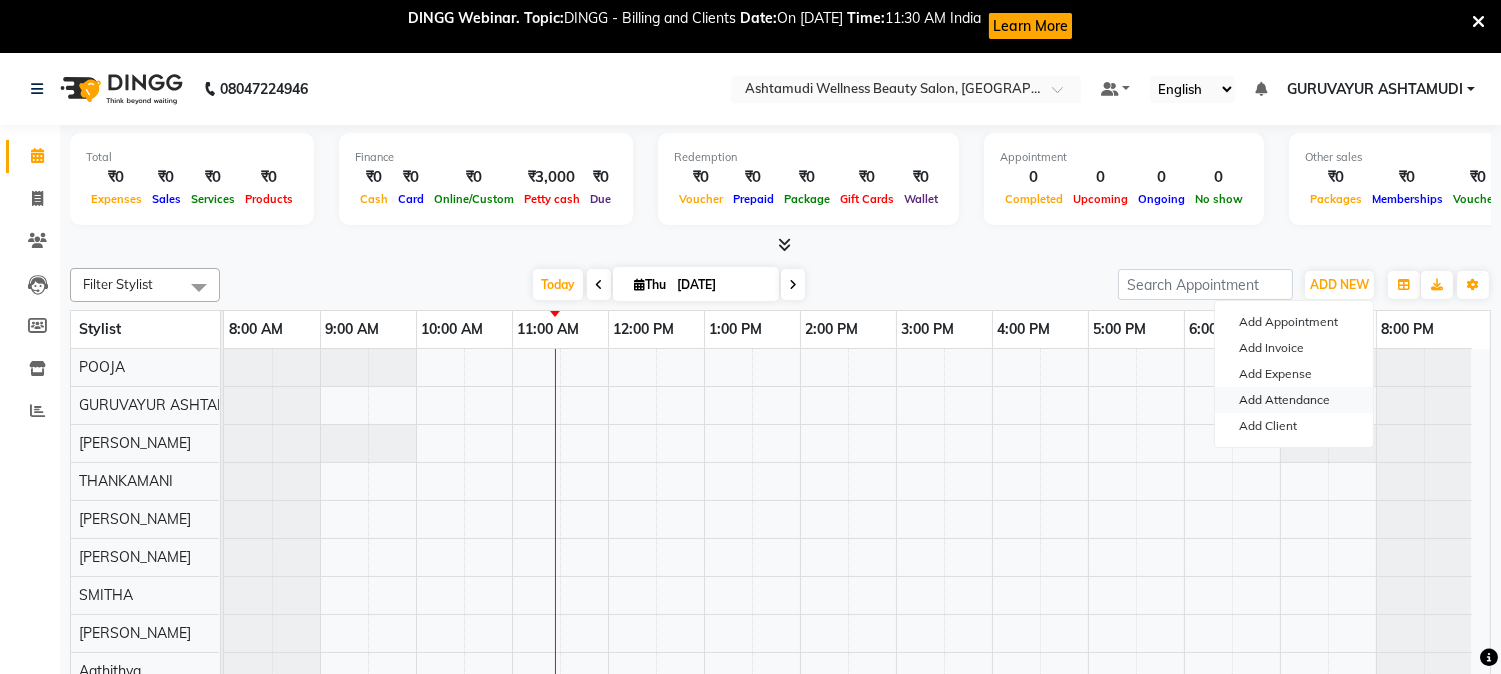click on "Add Attendance" at bounding box center (1294, 400) 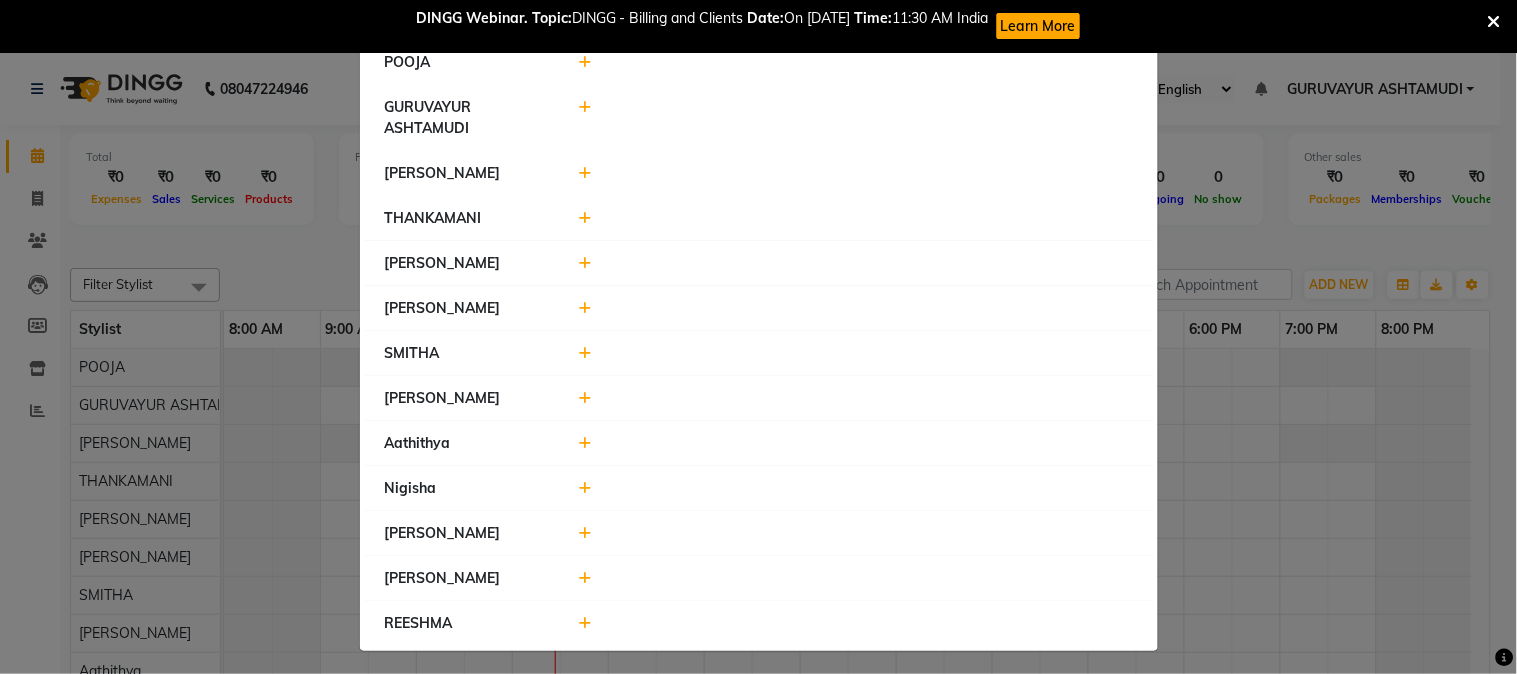scroll, scrollTop: 42, scrollLeft: 0, axis: vertical 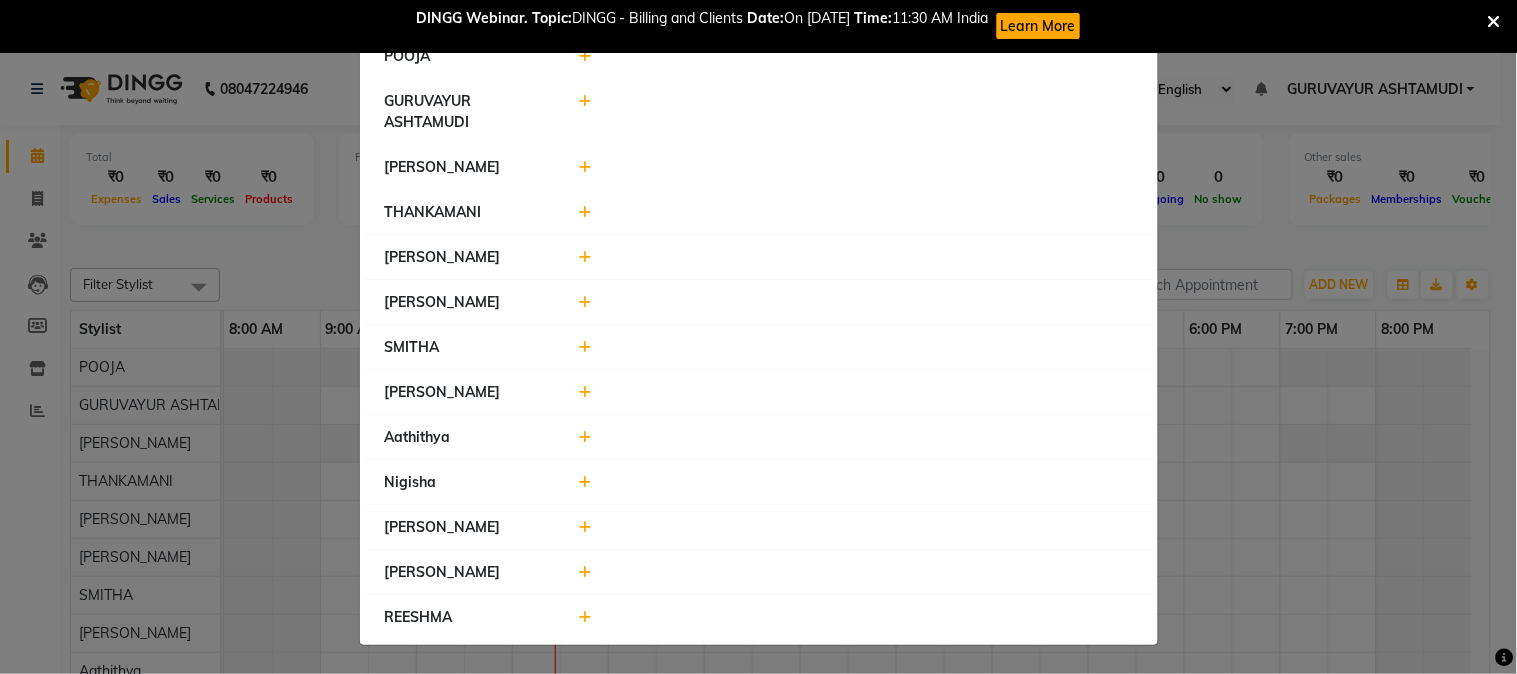 click 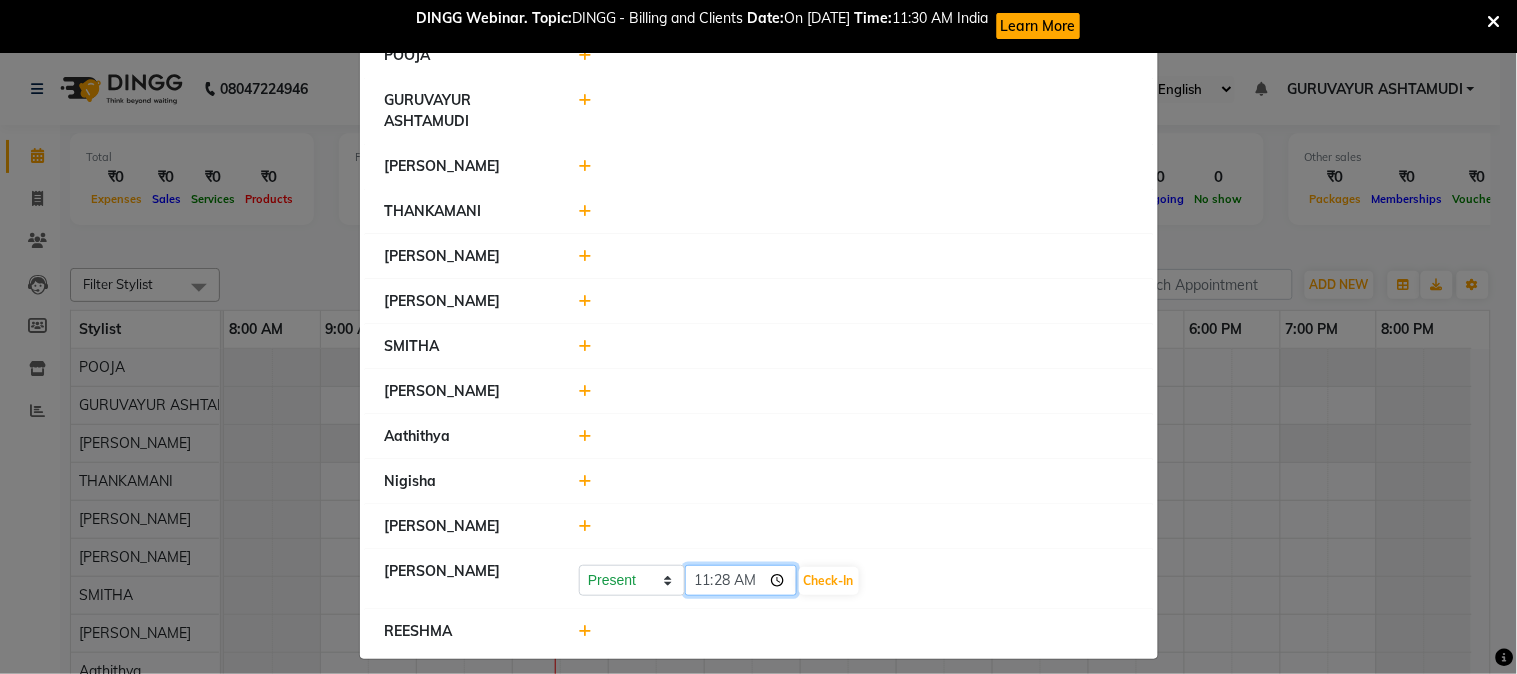 click on "11:28" 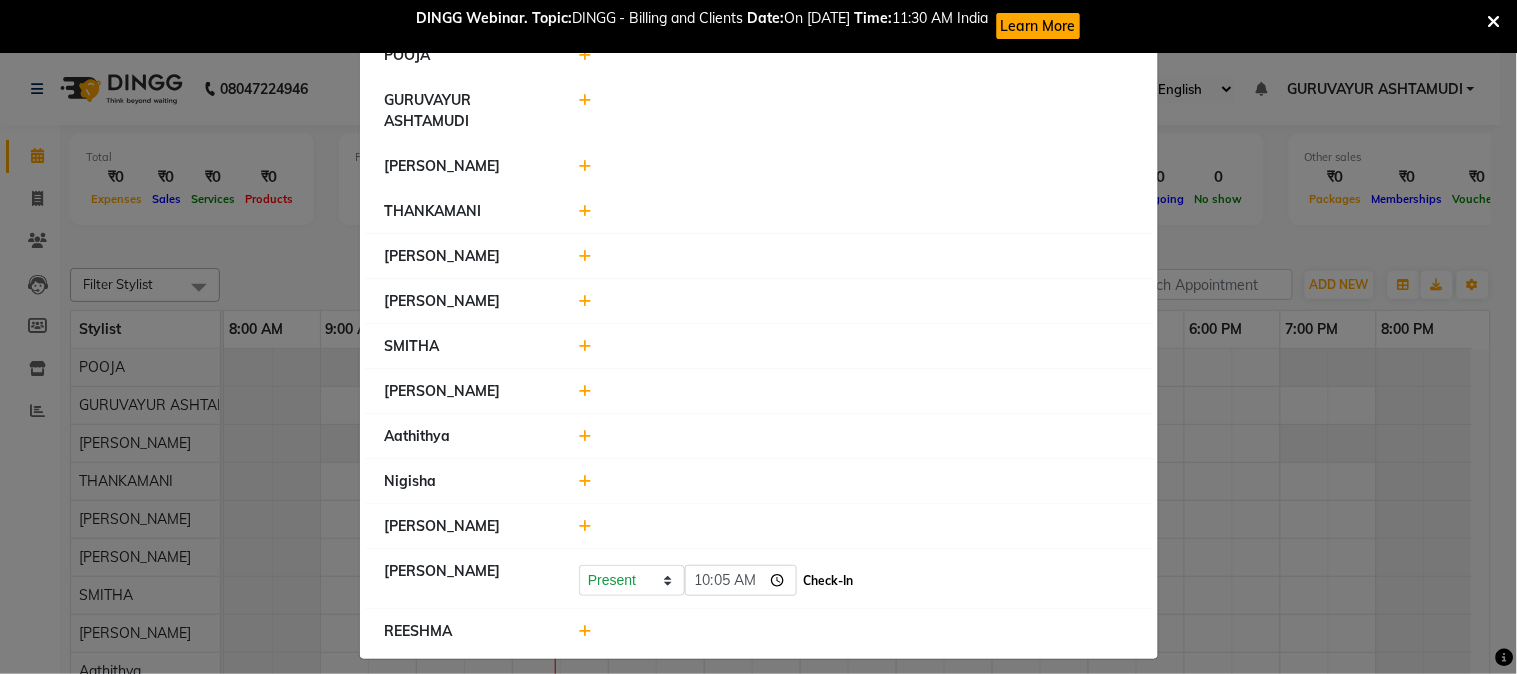 type on "10:05" 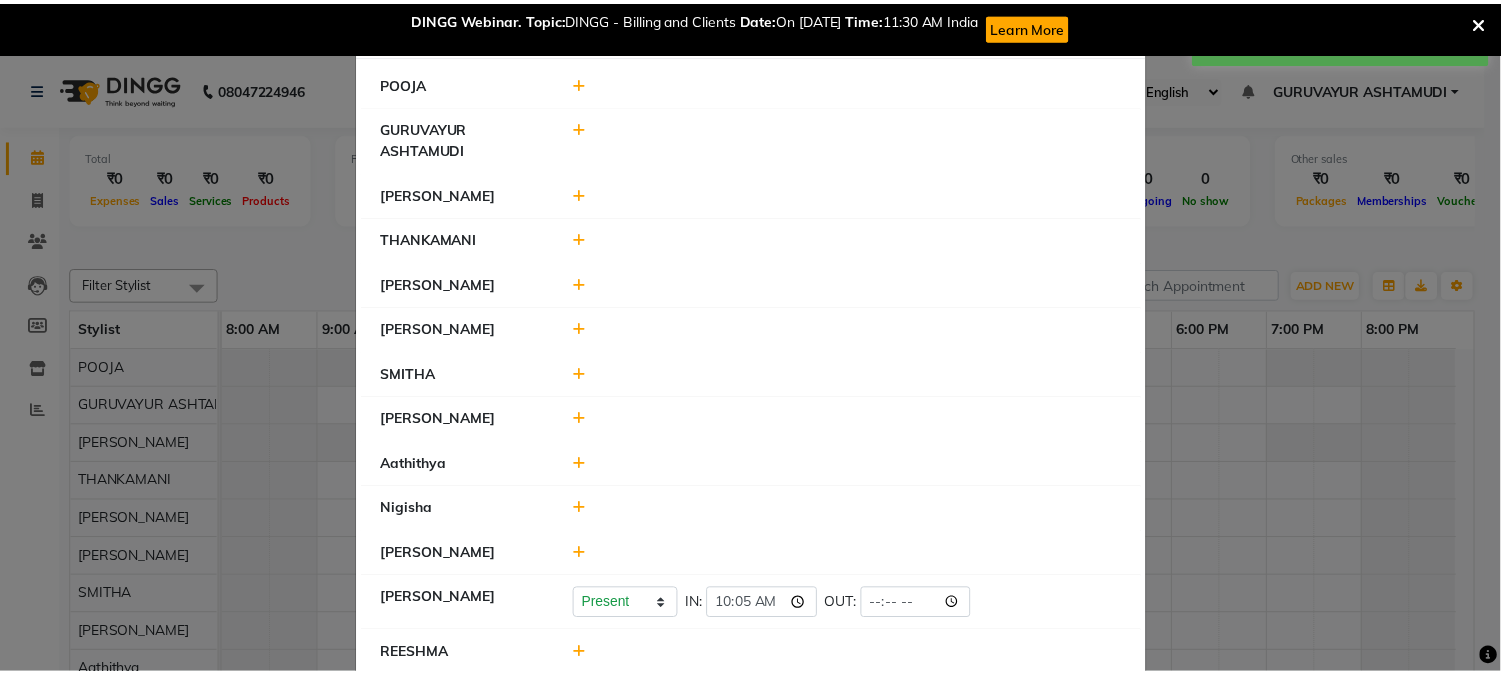 scroll, scrollTop: 0, scrollLeft: 0, axis: both 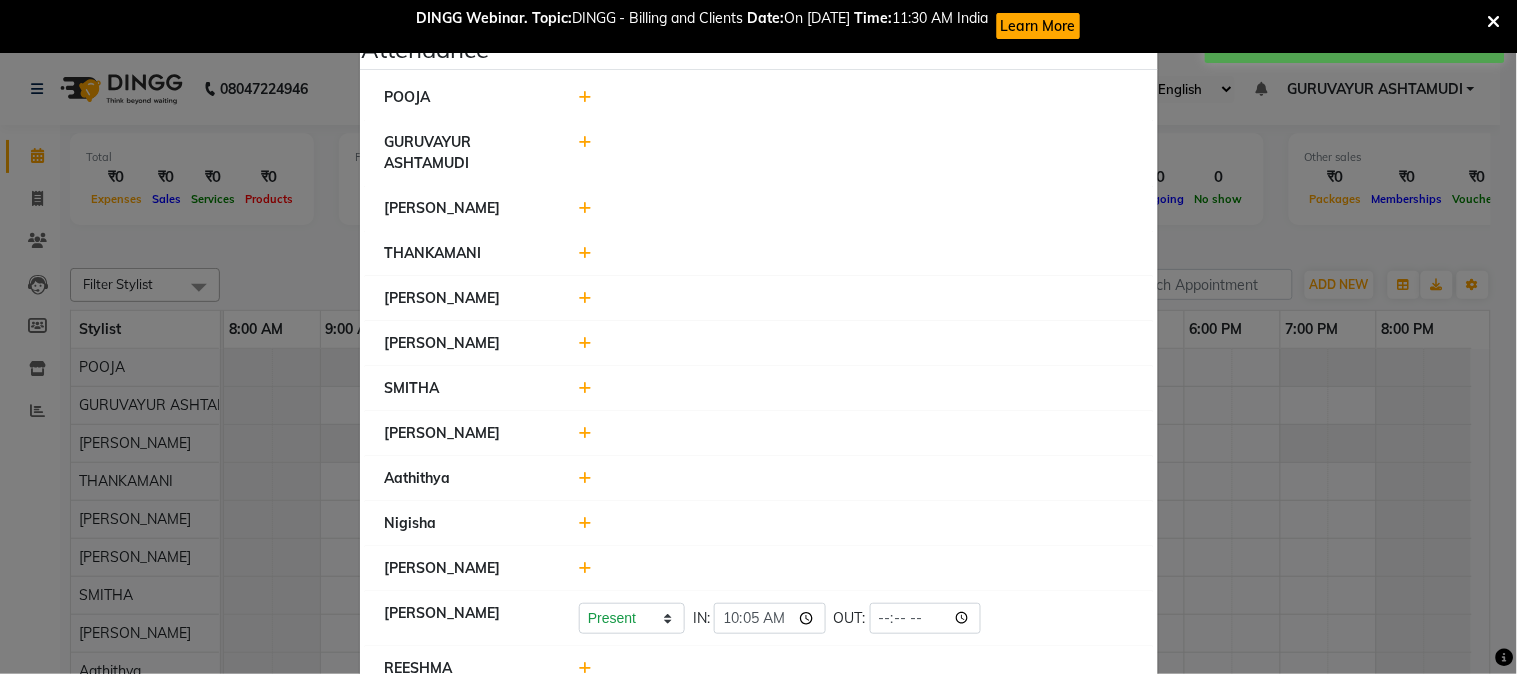 click at bounding box center (1494, 22) 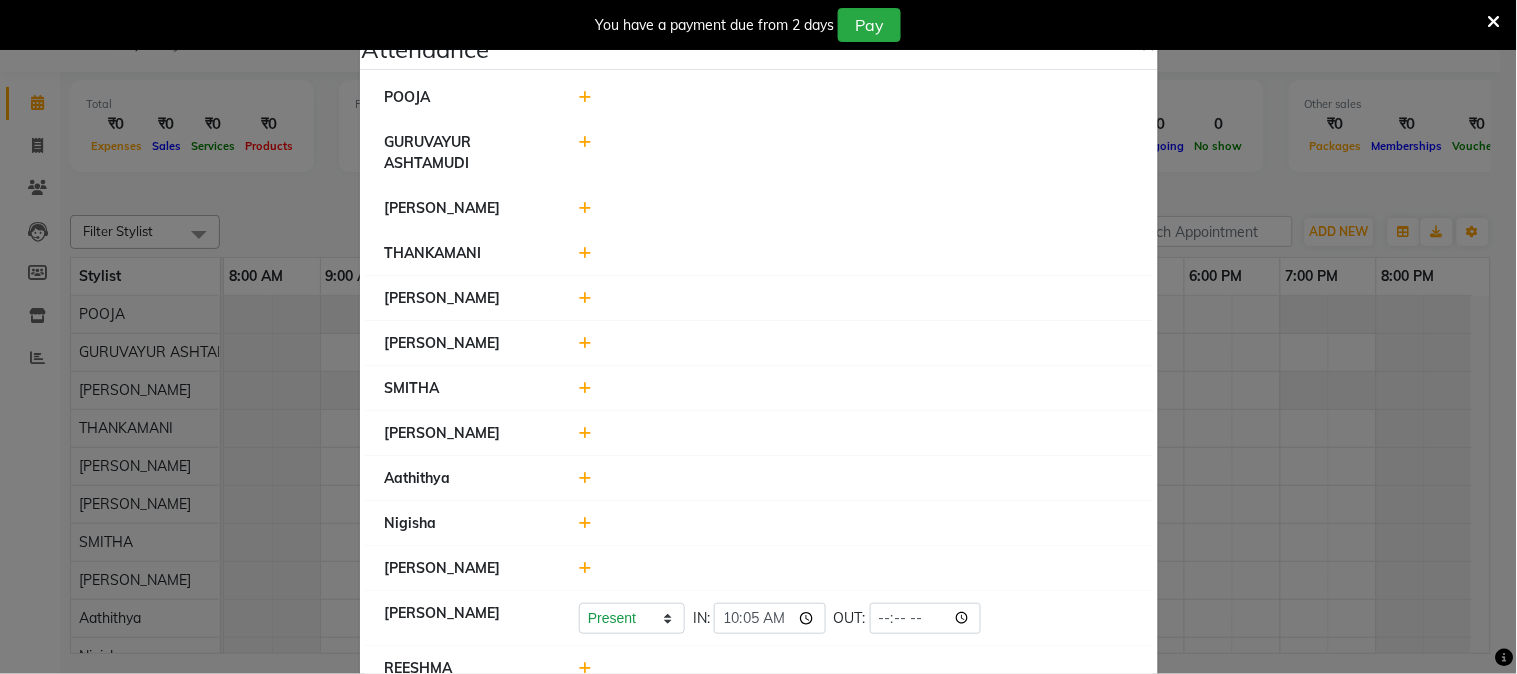 click at bounding box center [1494, 22] 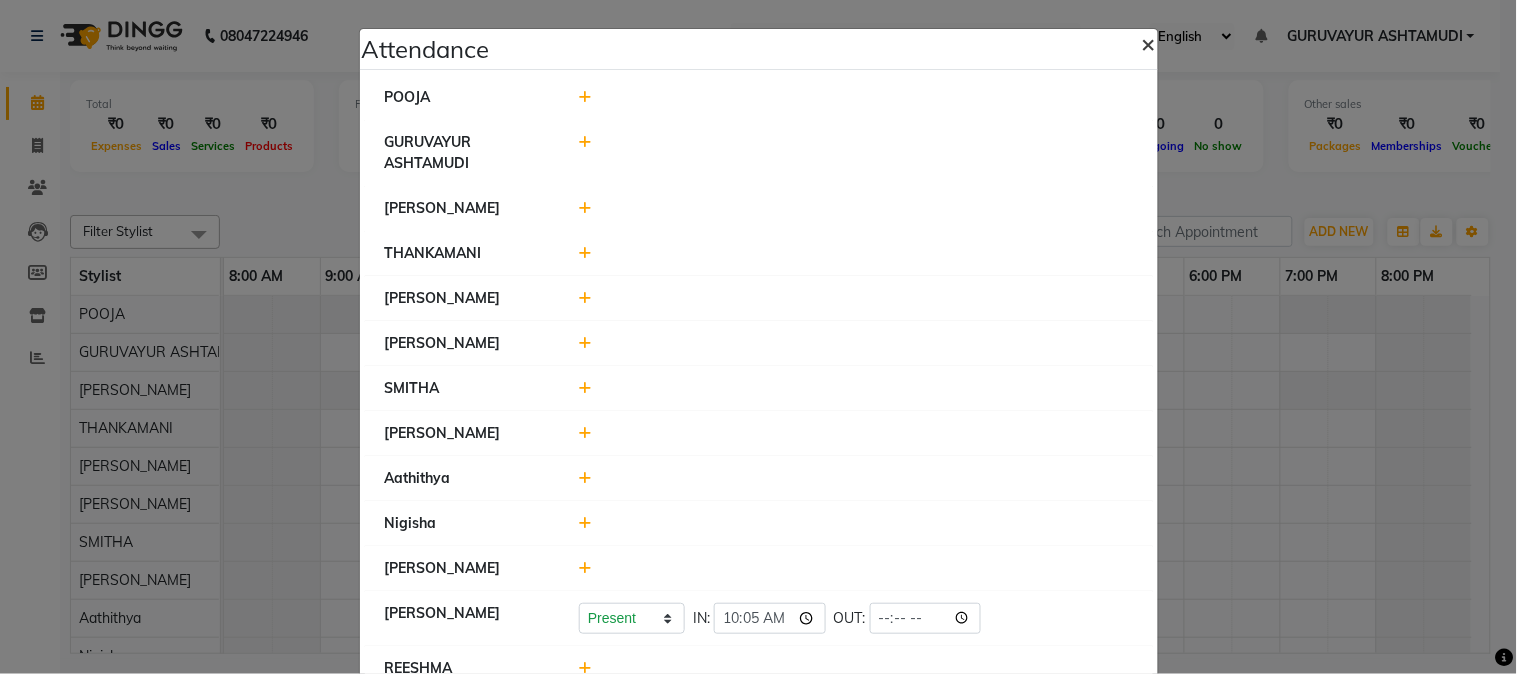 click on "×" 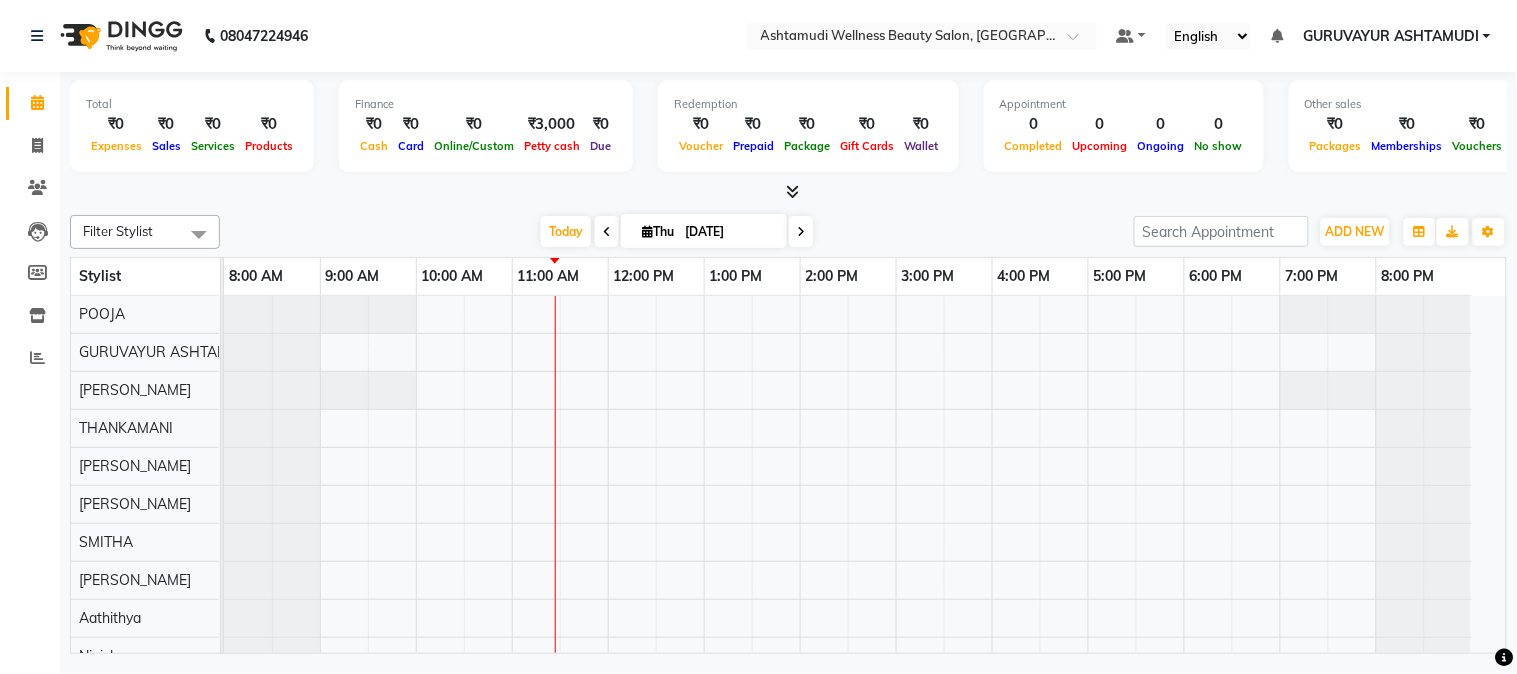 click at bounding box center [792, 191] 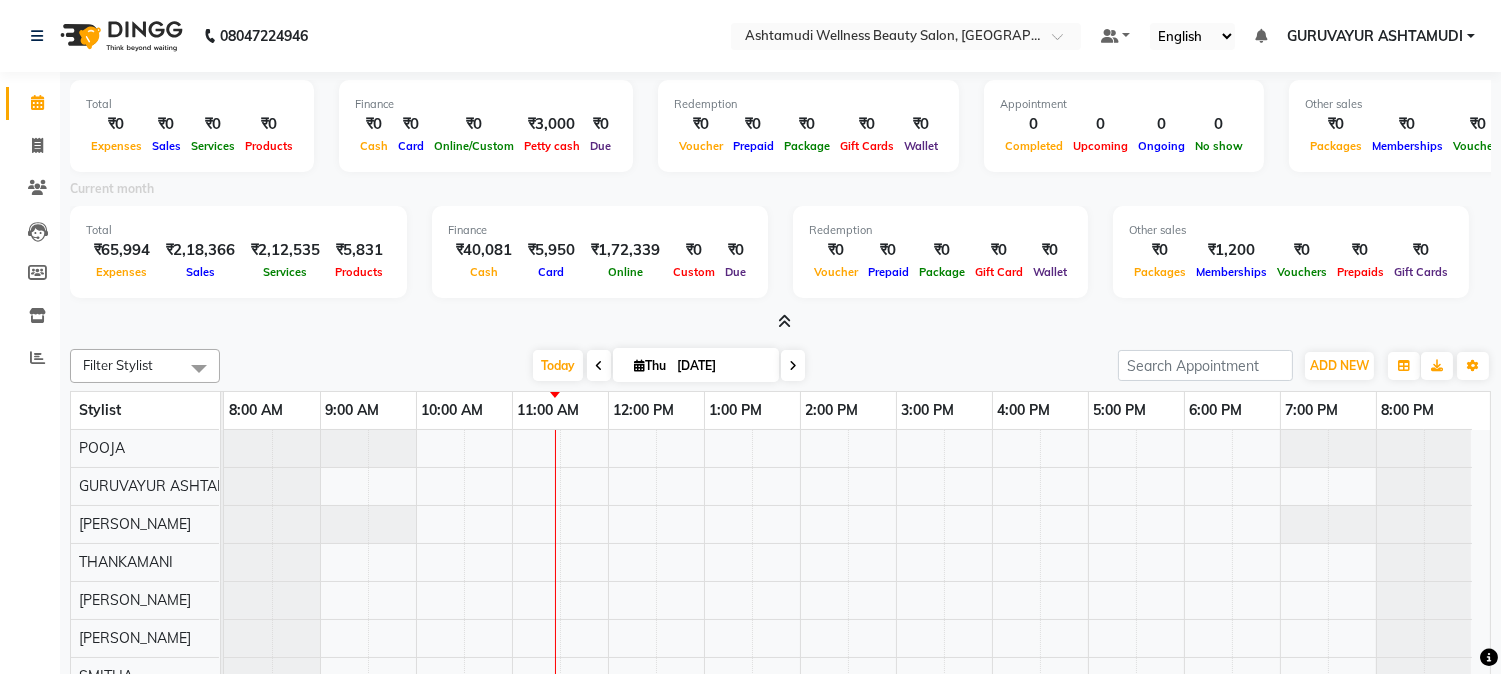 click at bounding box center (784, 321) 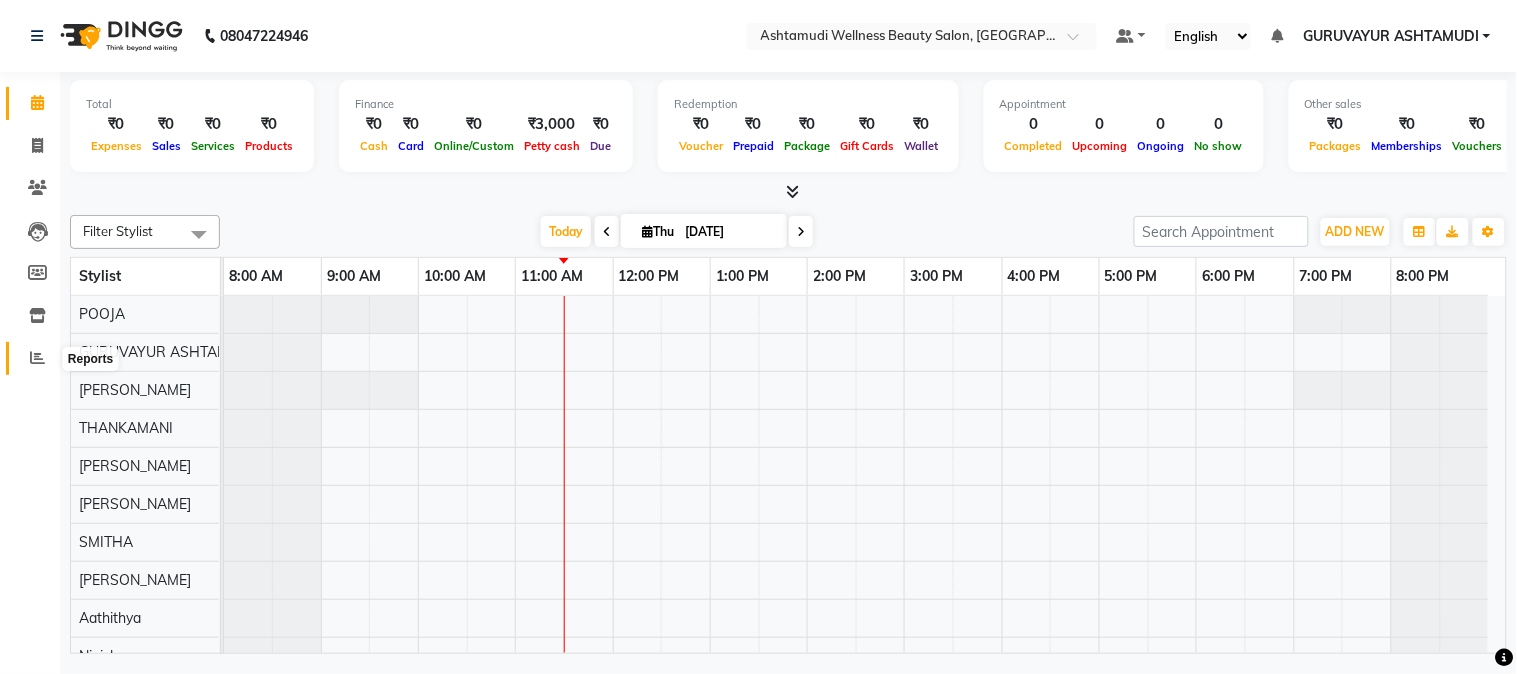 click 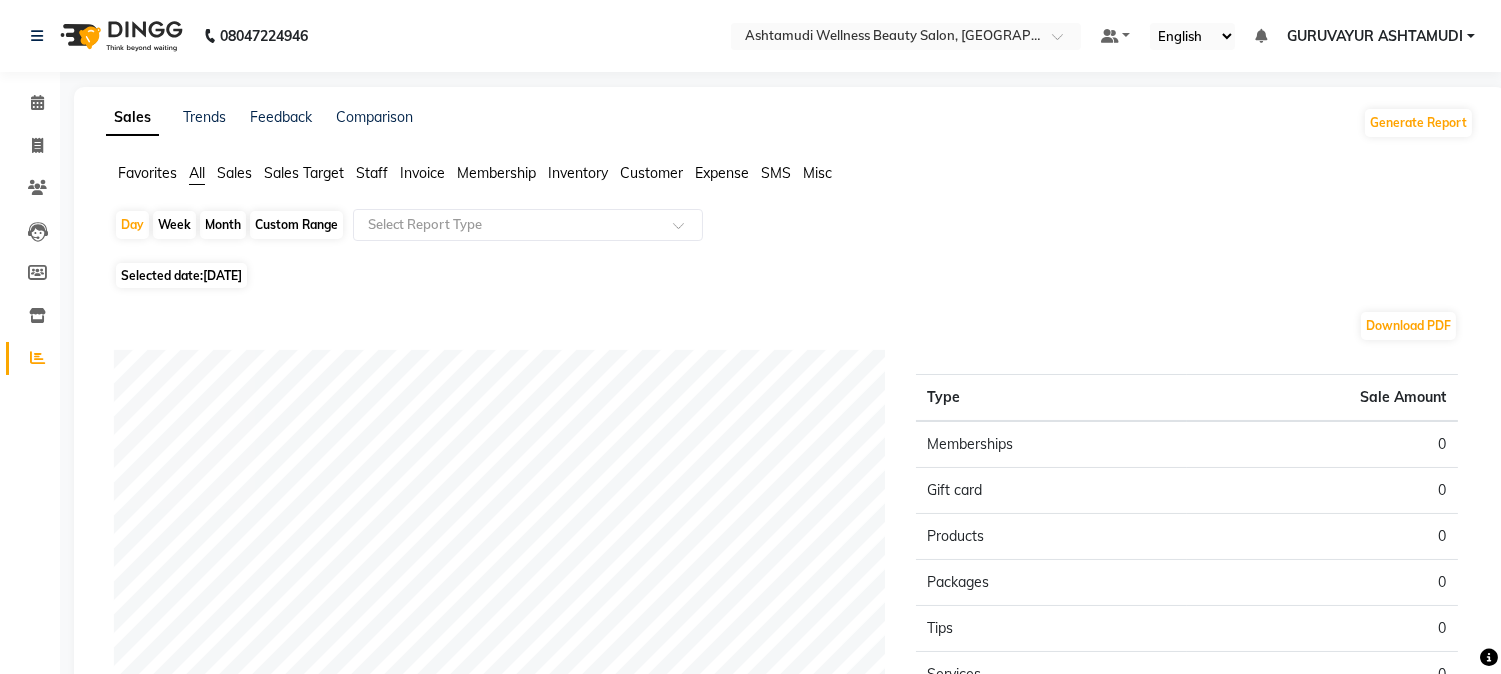 click on "[DATE]" 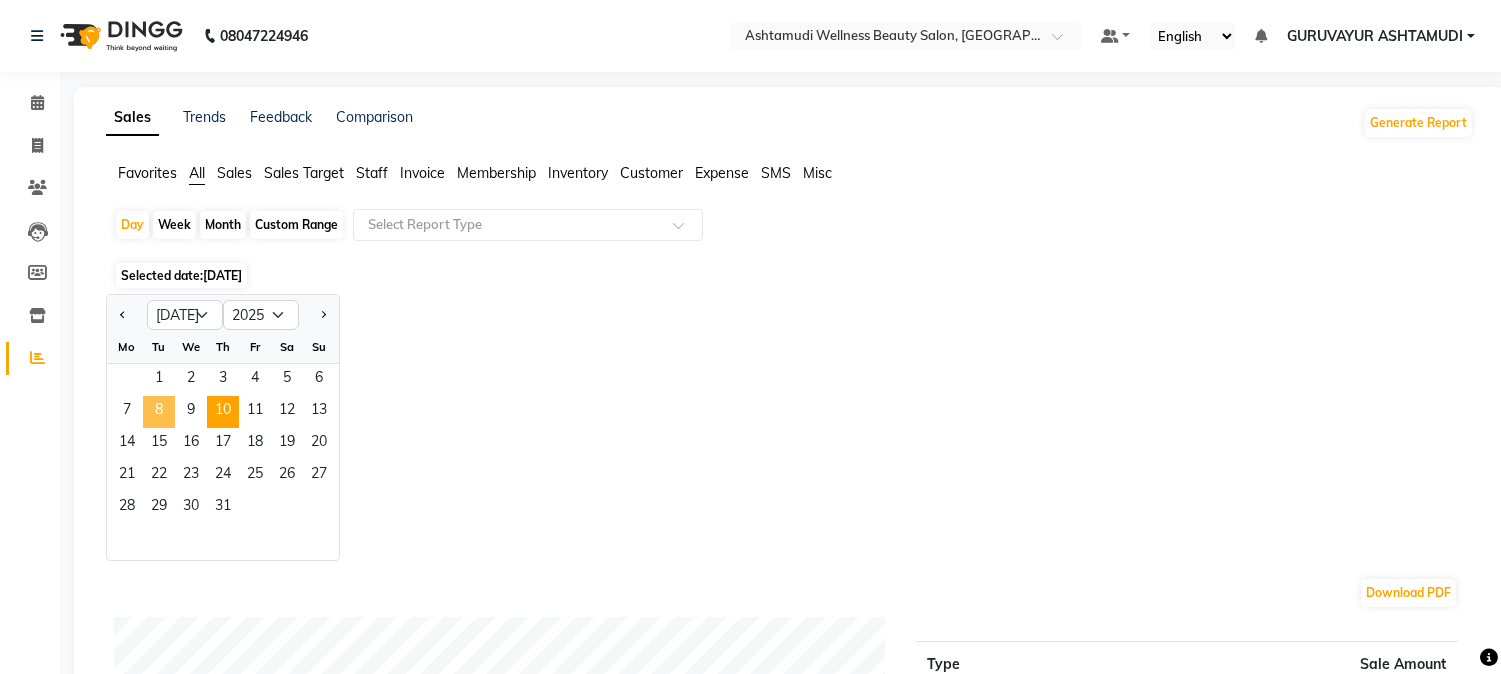 click on "8" 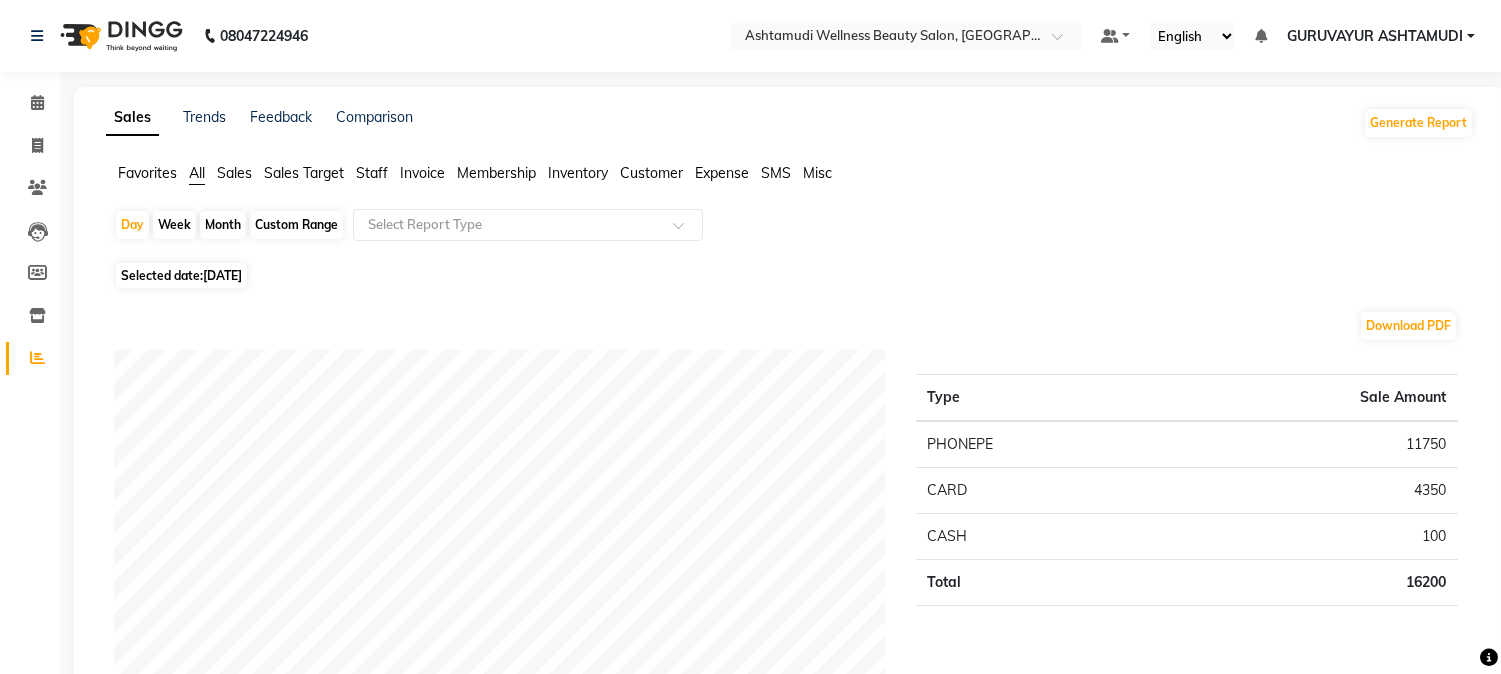 click on "Staff" 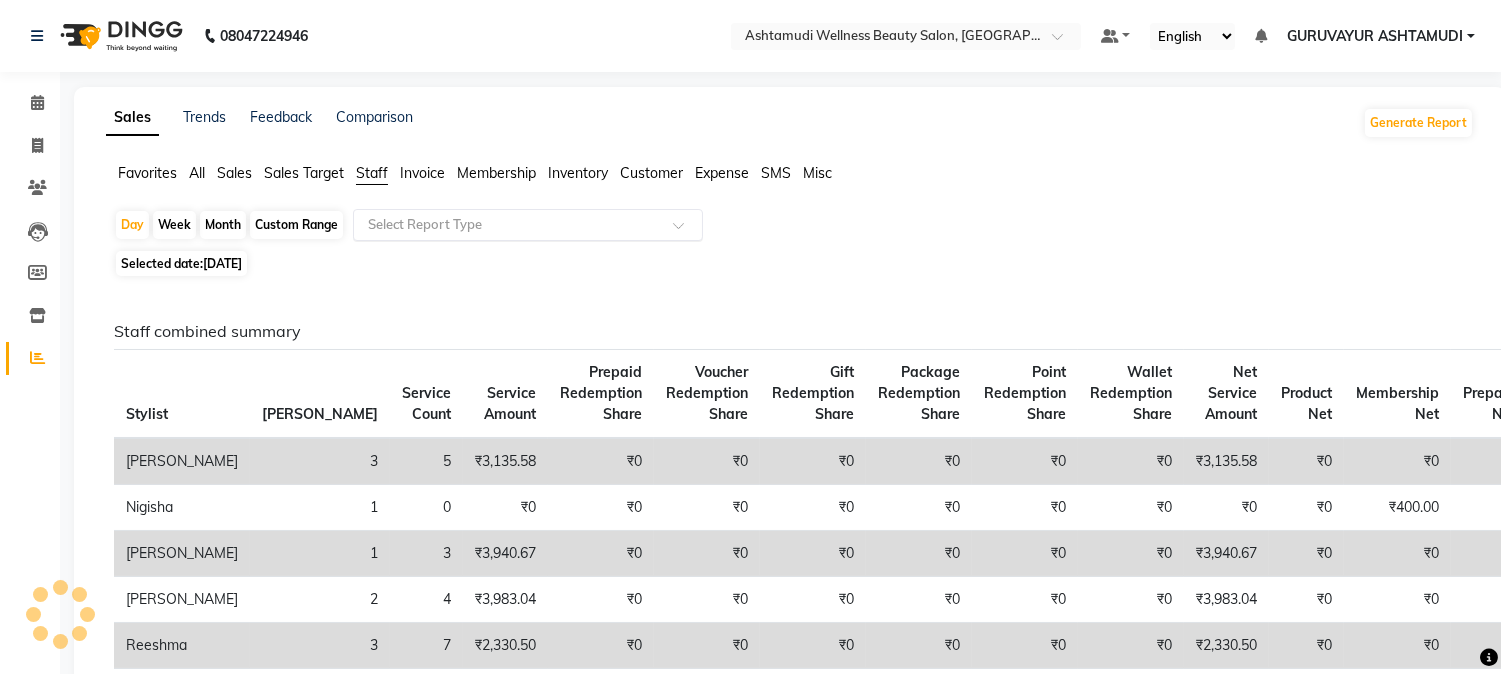 click 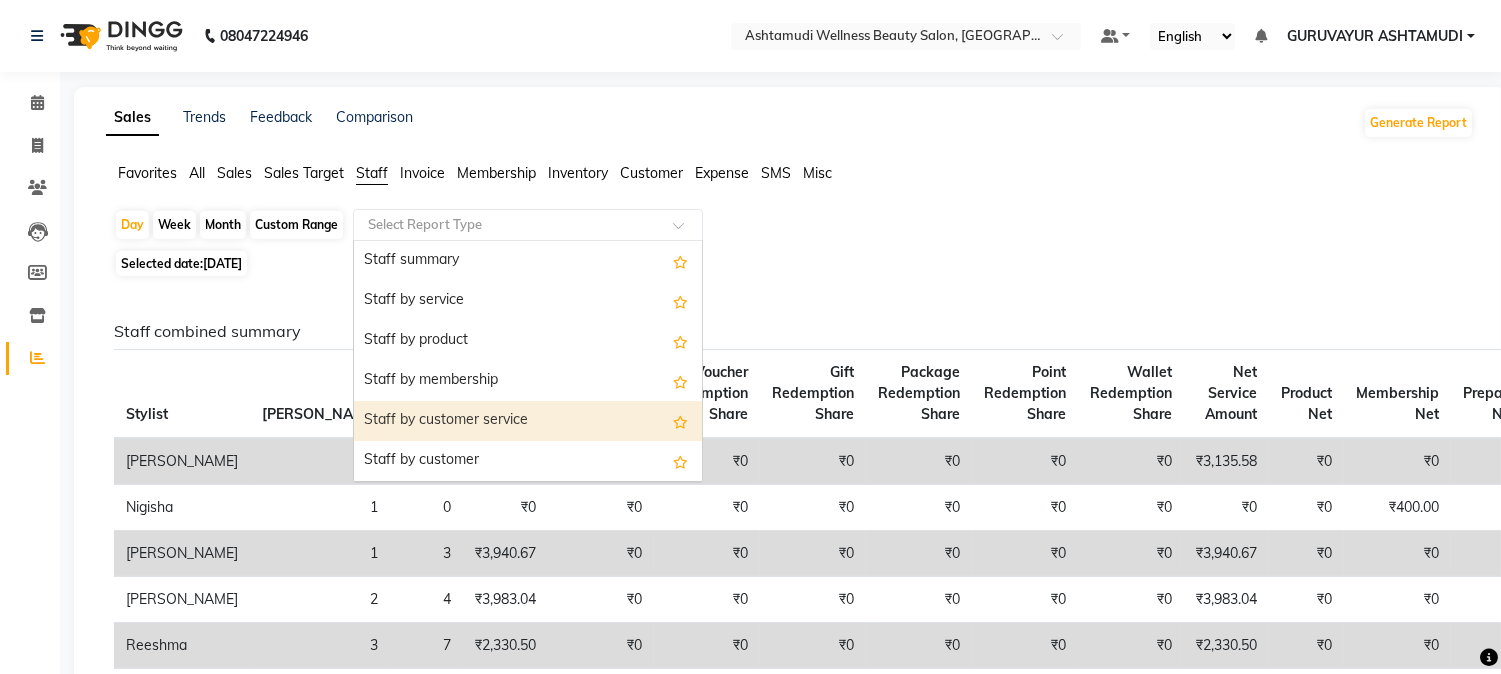 click on "Staff by customer service" at bounding box center [528, 421] 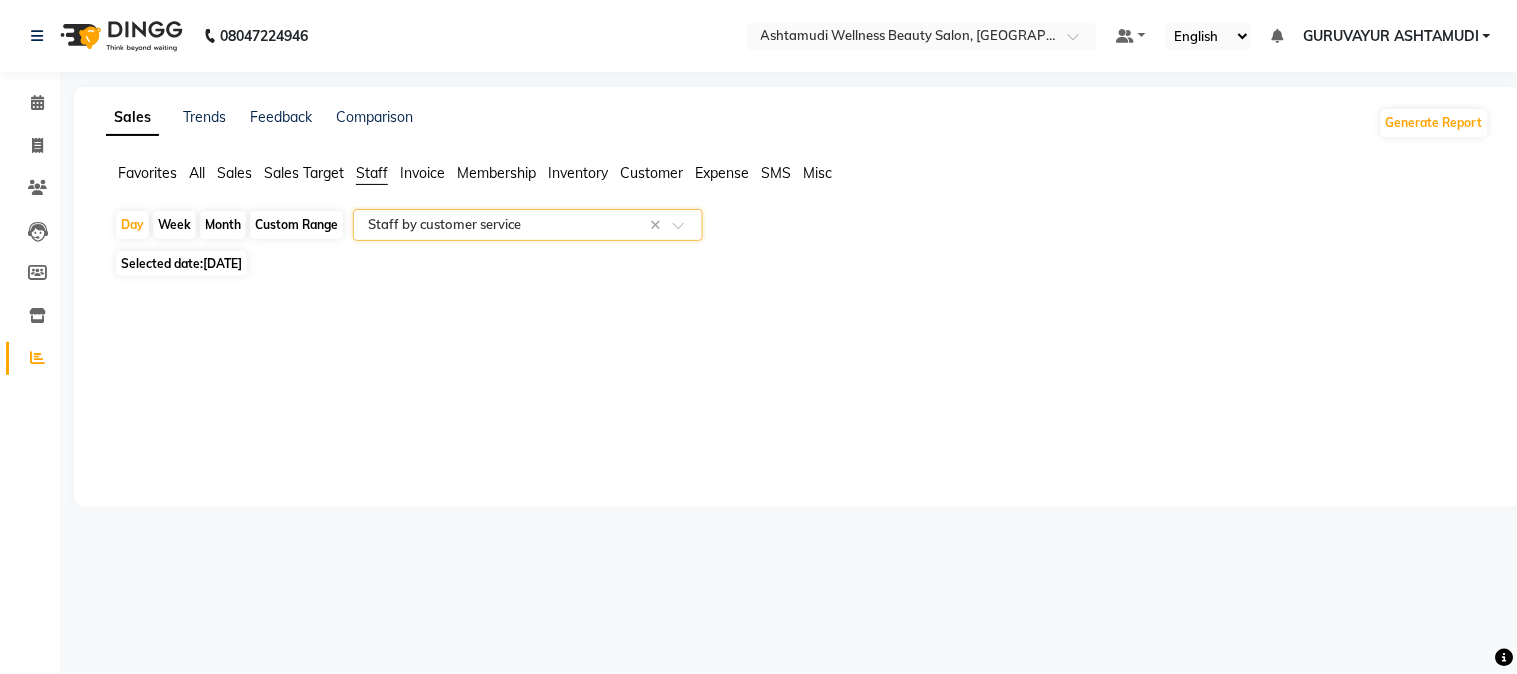 select on "filtered_report" 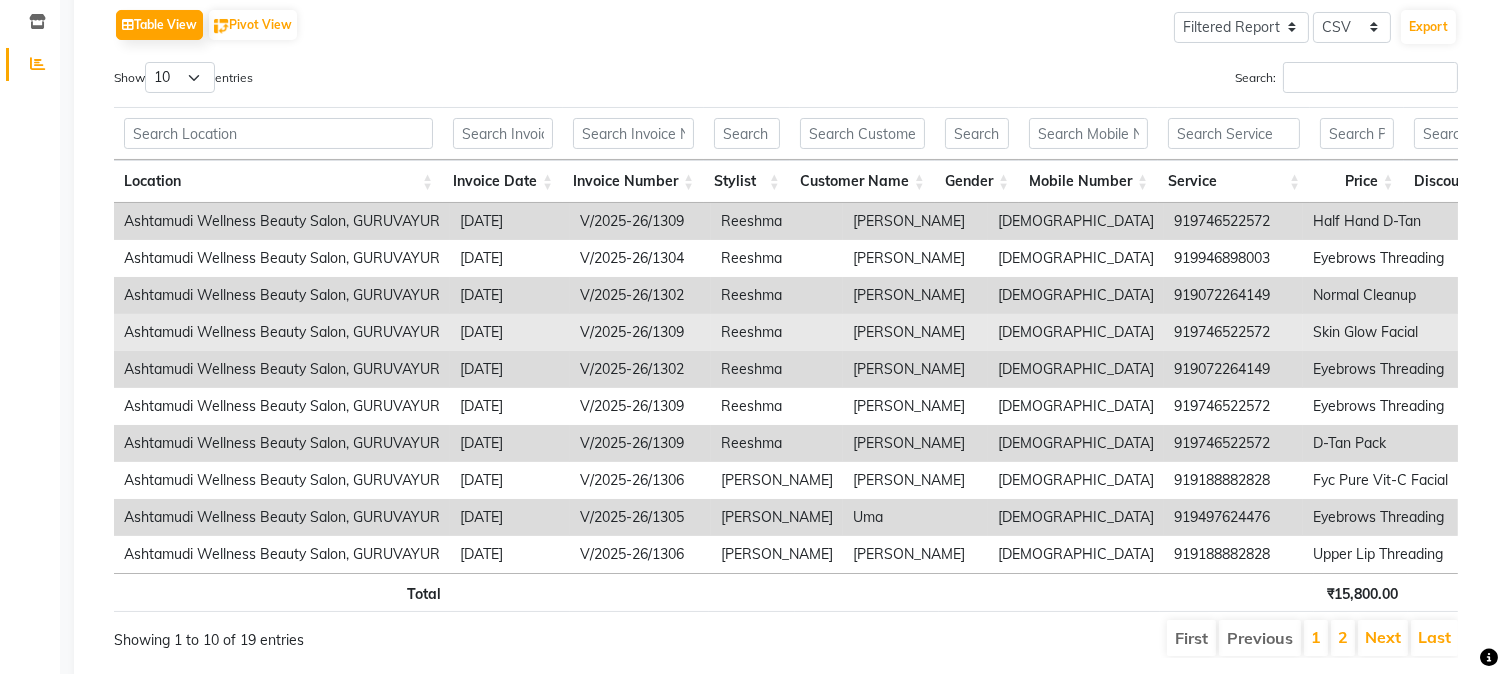 scroll, scrollTop: 333, scrollLeft: 0, axis: vertical 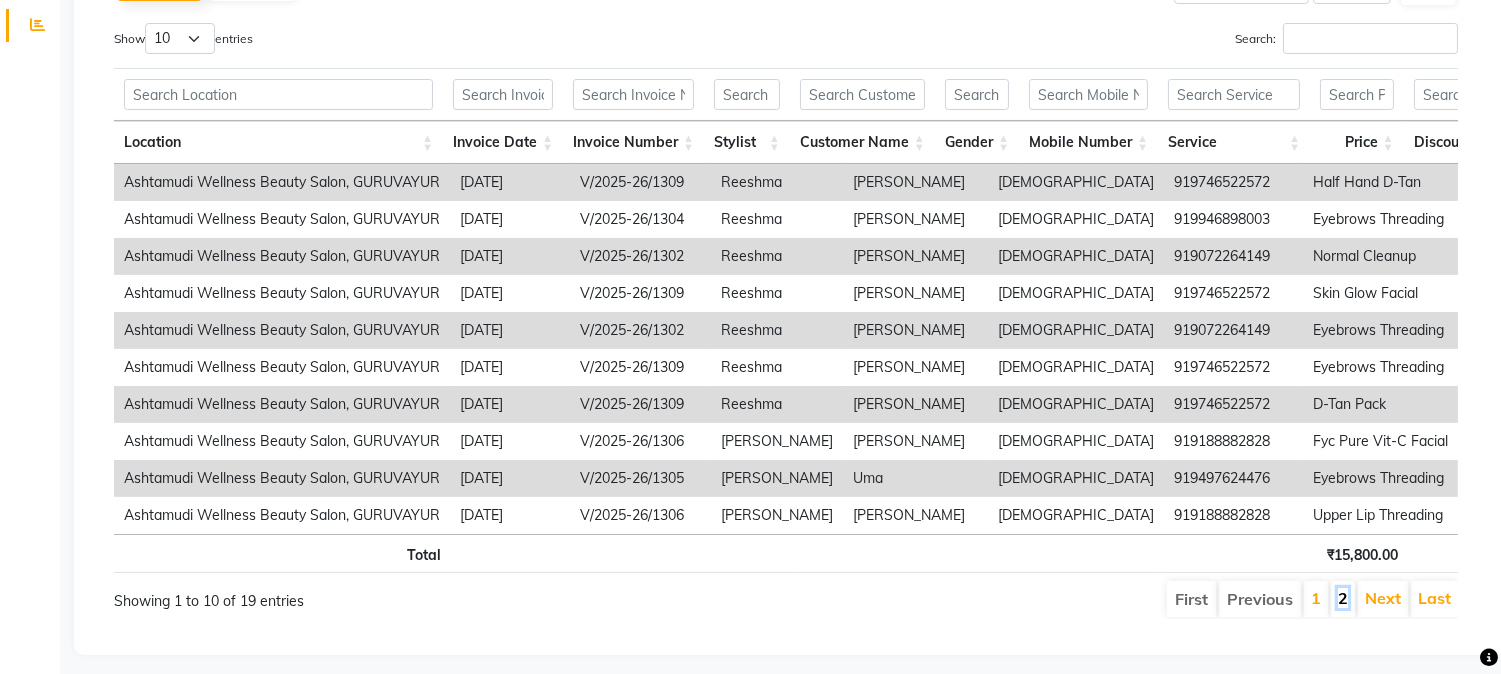 click on "2" at bounding box center (1343, 598) 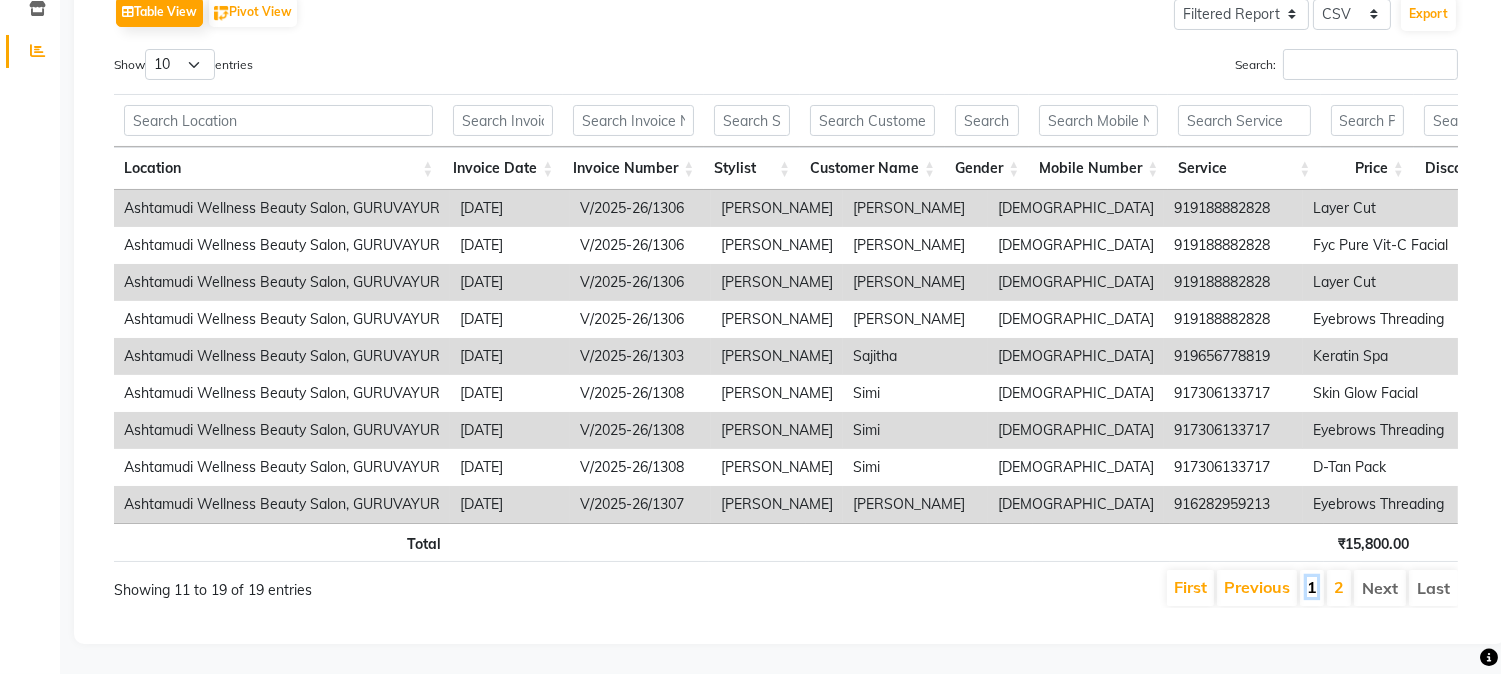 click on "1" at bounding box center [1312, 587] 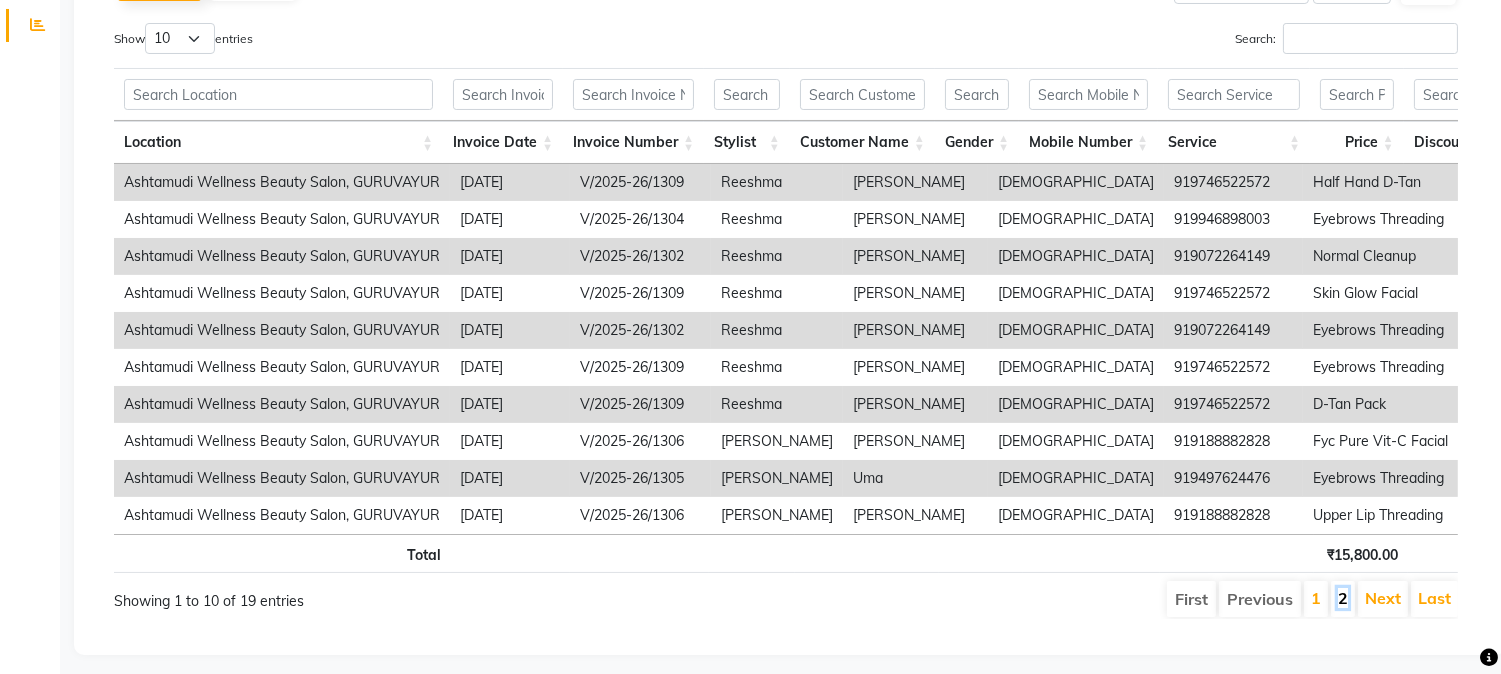 click on "2" at bounding box center (1343, 598) 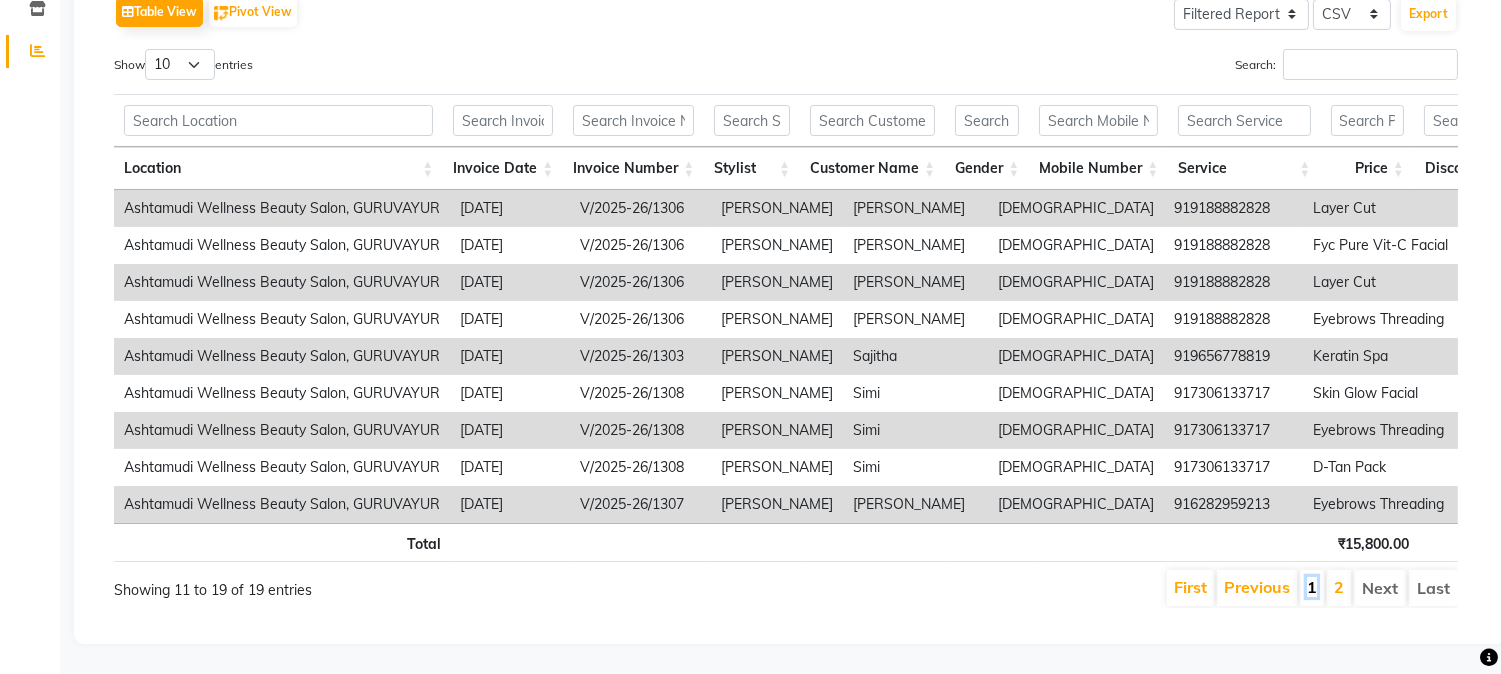click on "1" at bounding box center [1312, 587] 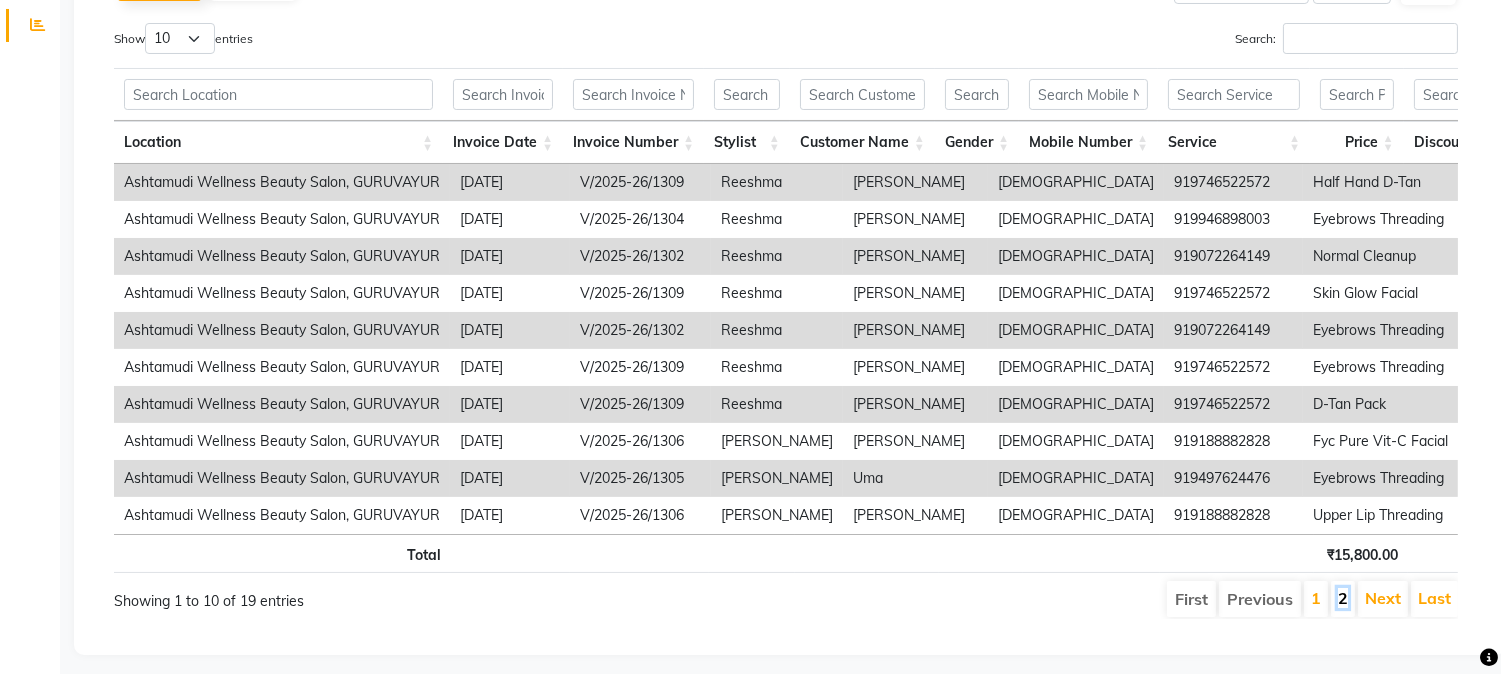 click on "2" at bounding box center [1343, 598] 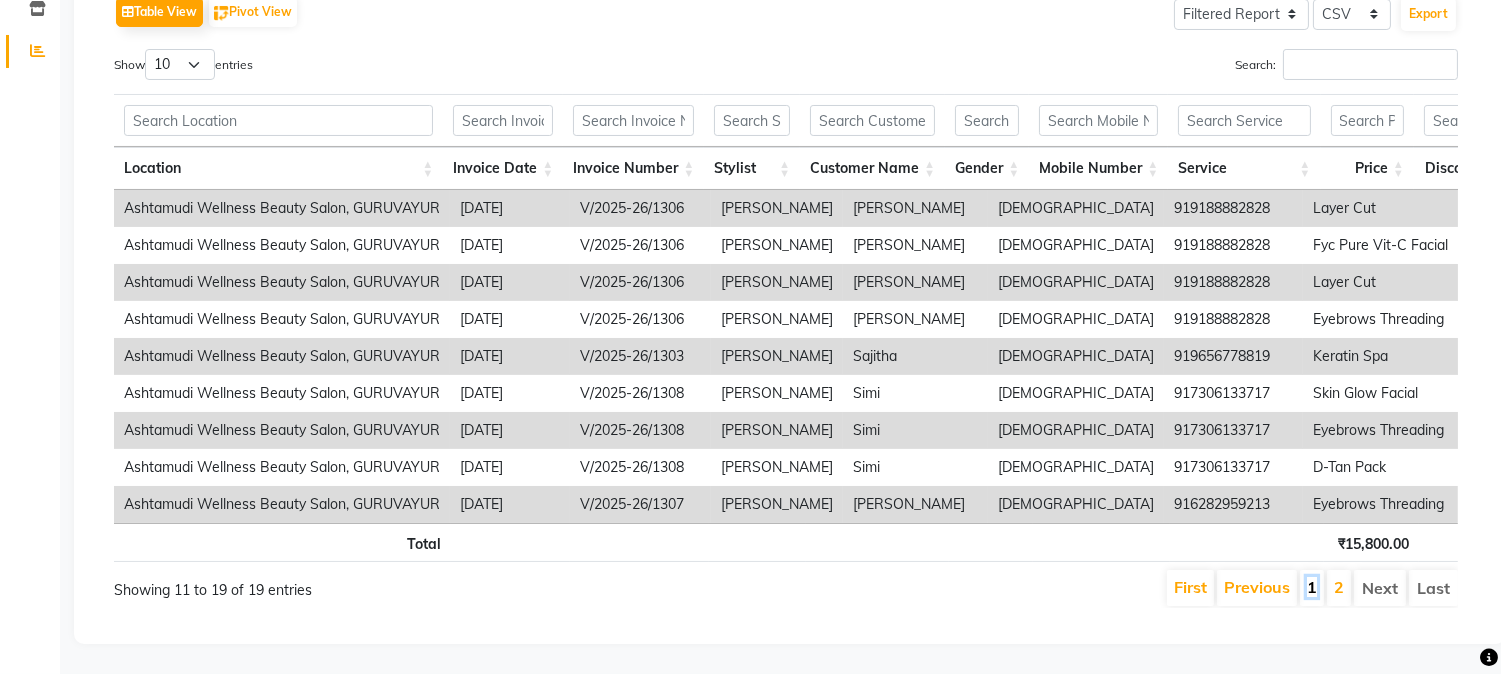 click on "1" at bounding box center (1312, 587) 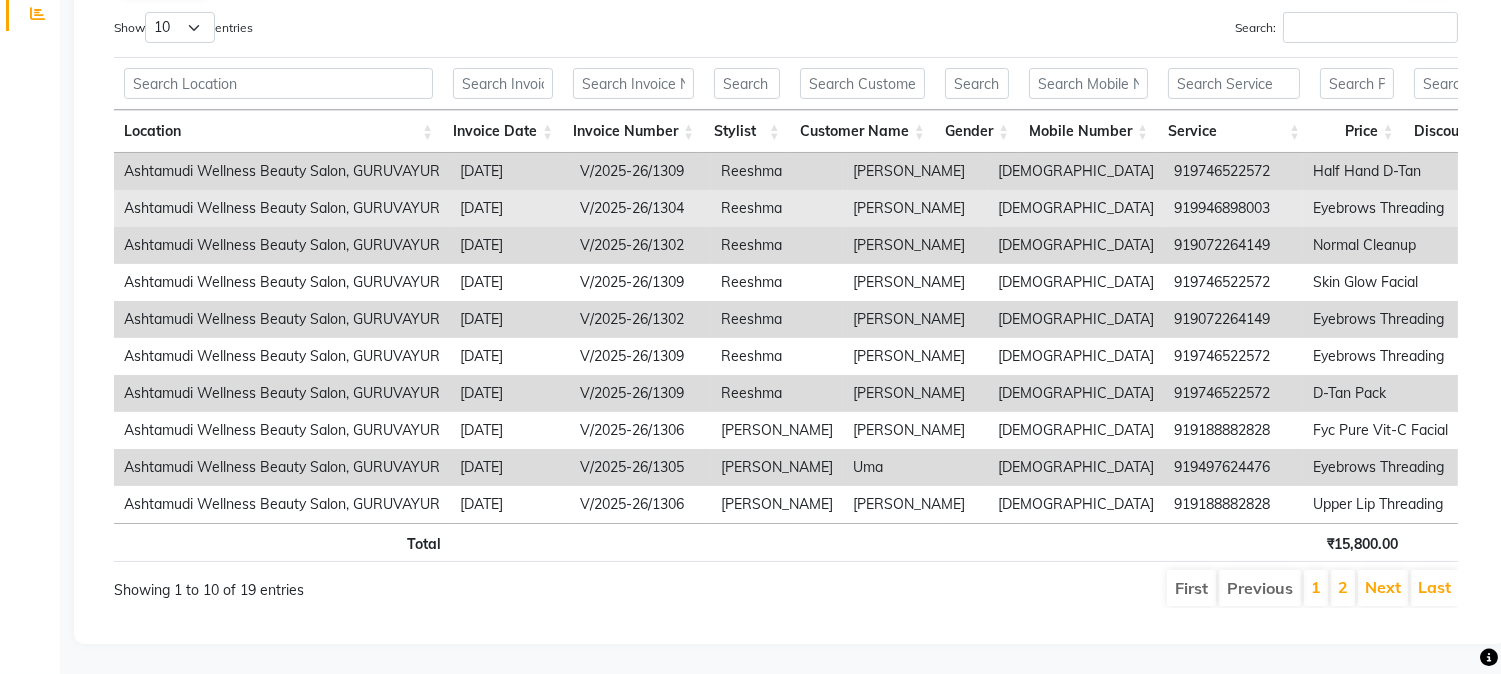 scroll, scrollTop: 377, scrollLeft: 0, axis: vertical 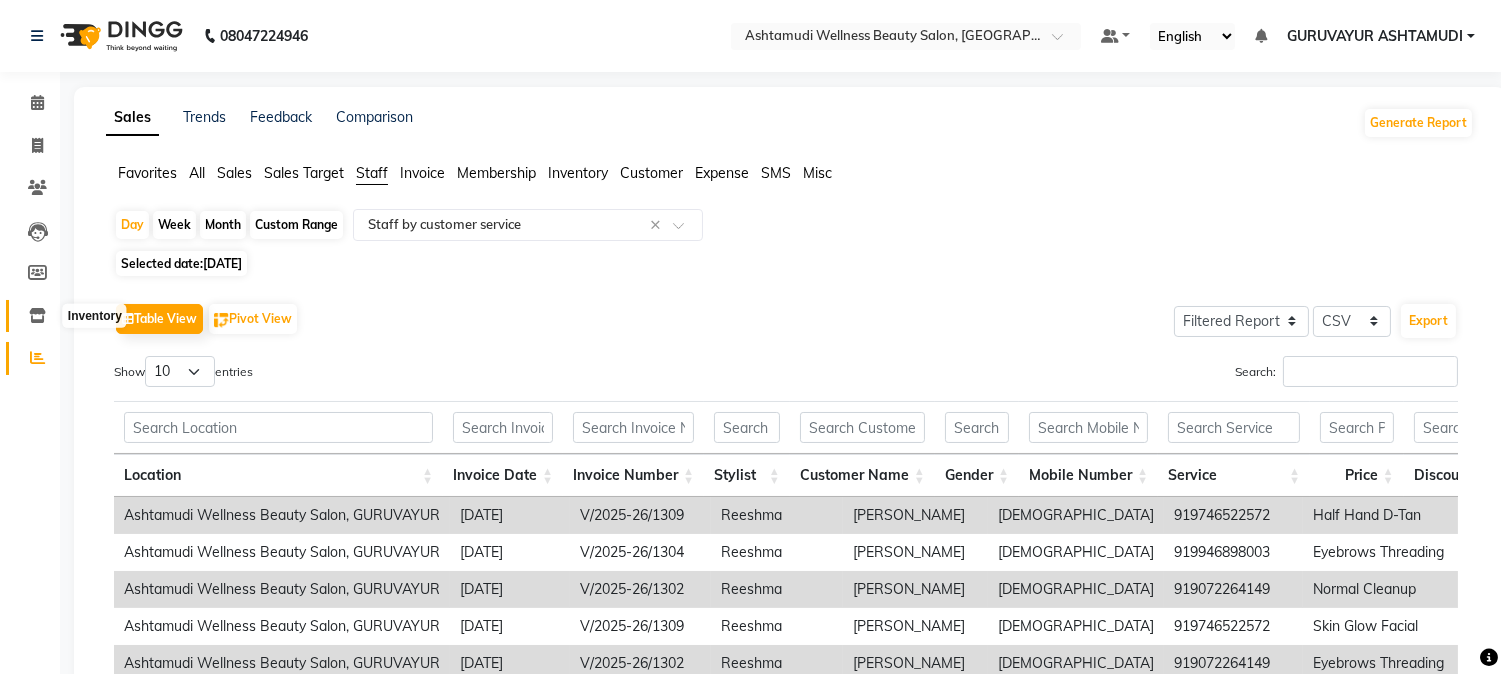 click 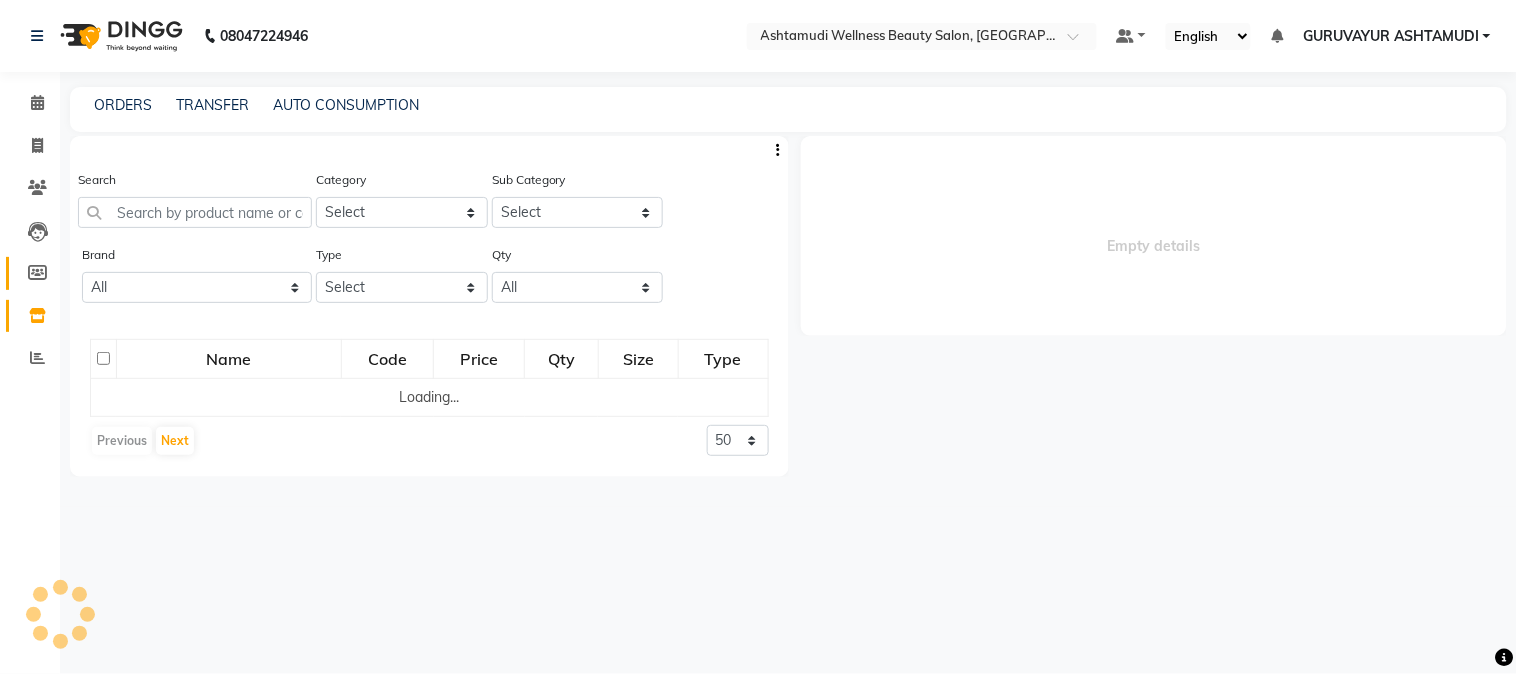 select 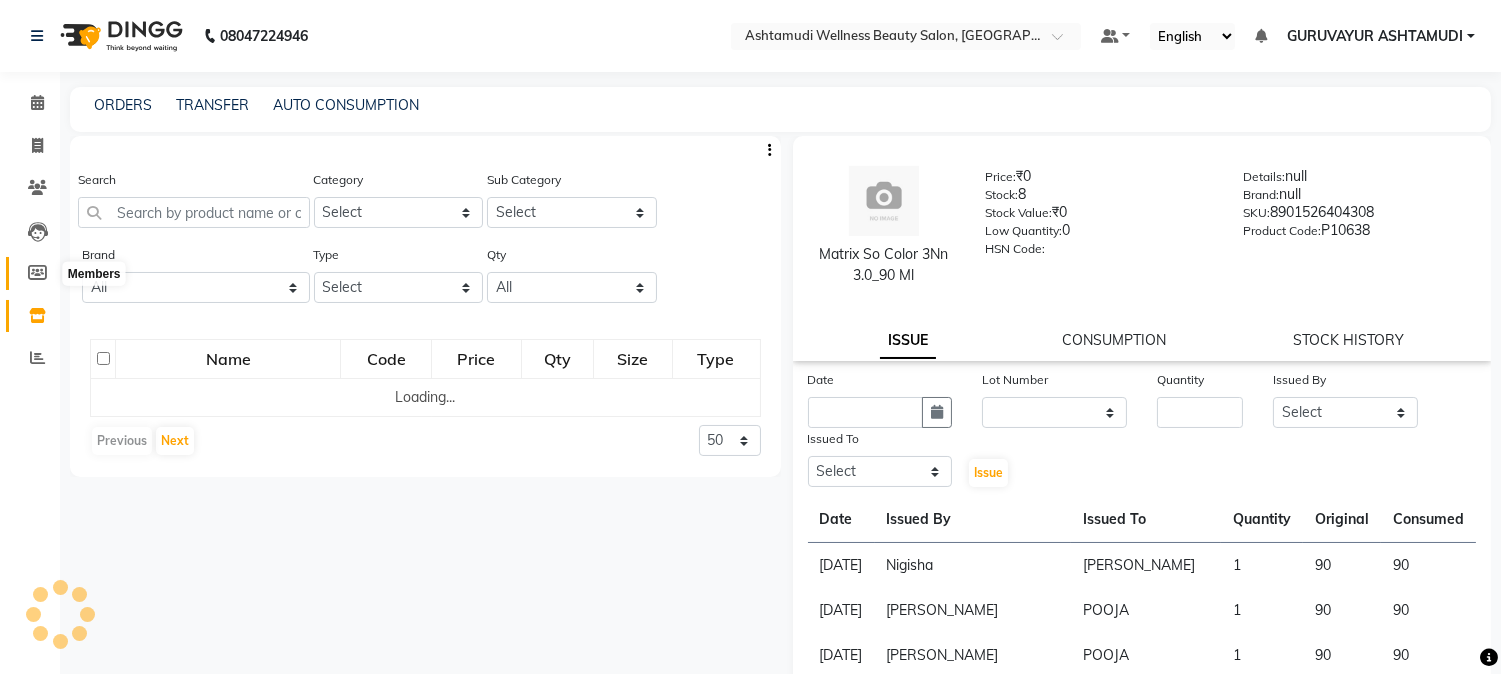 click 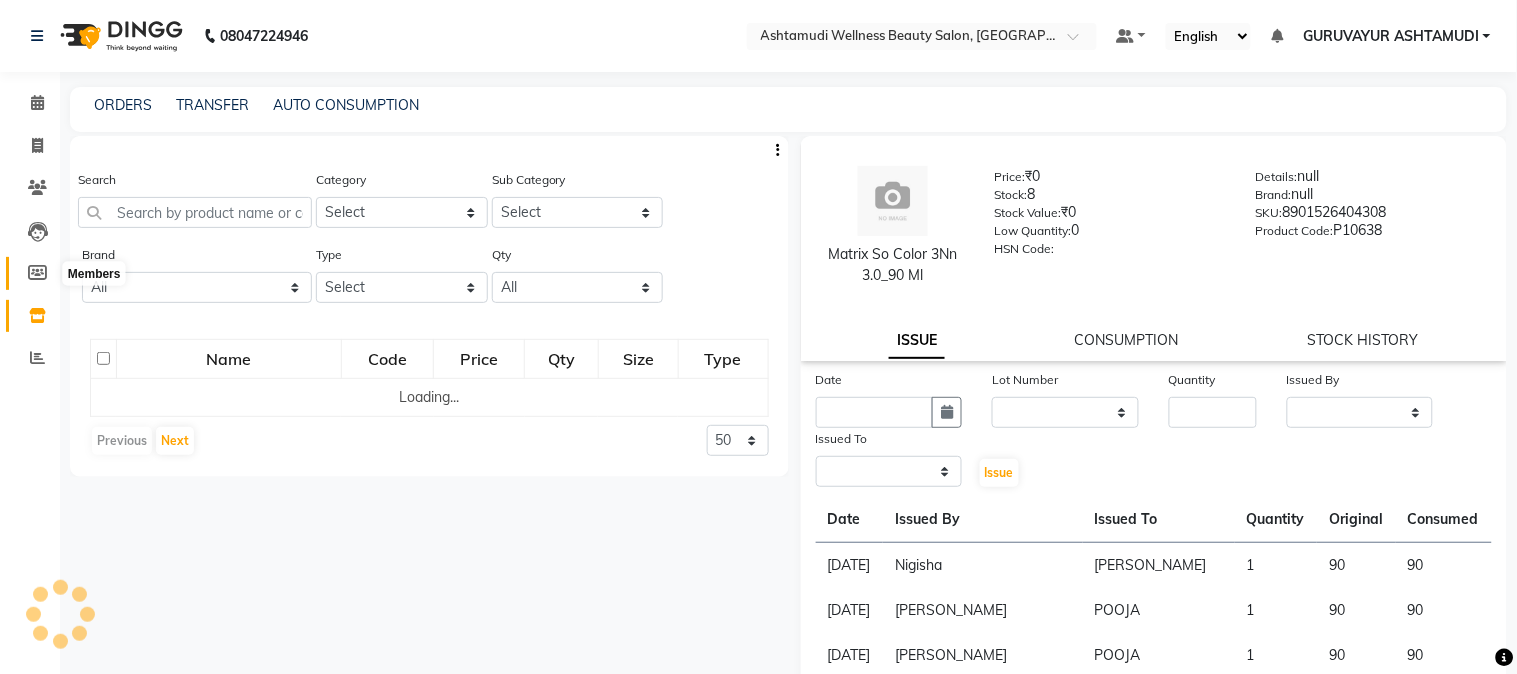 select 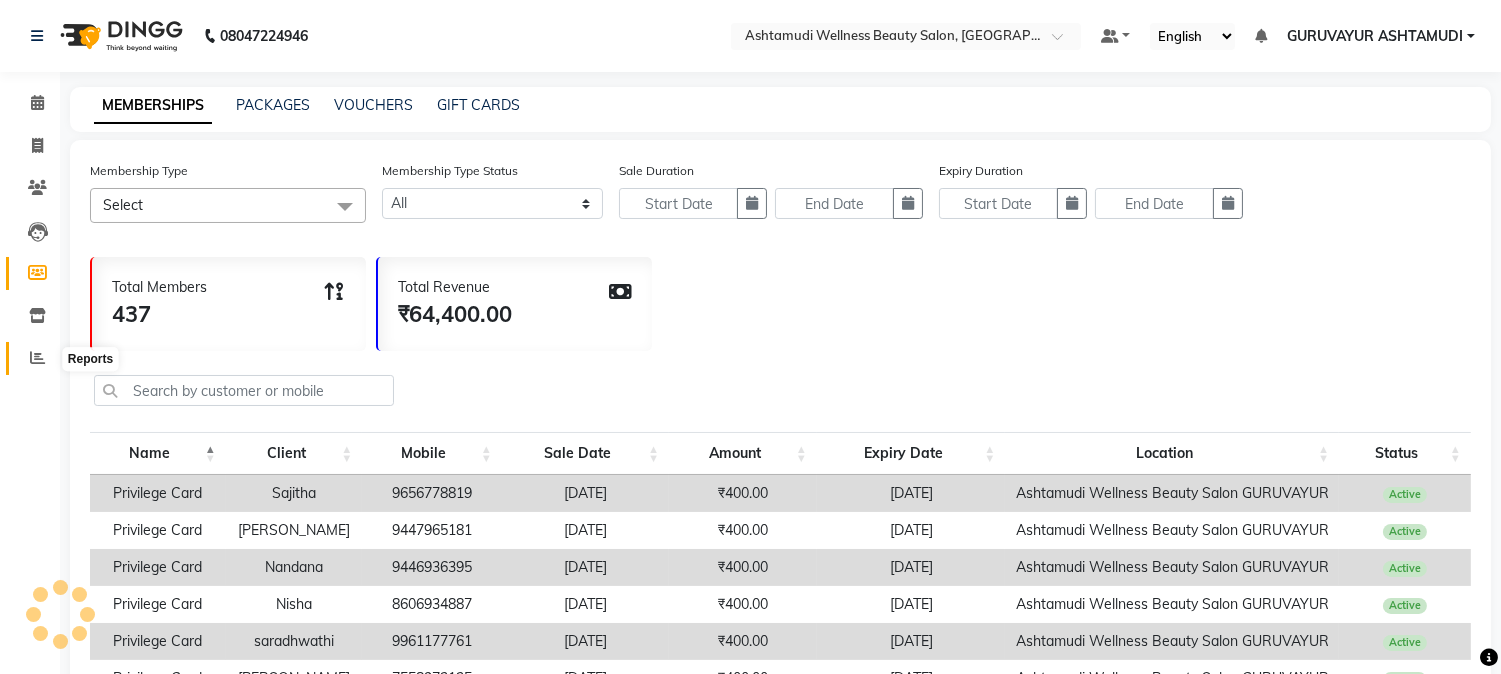 click 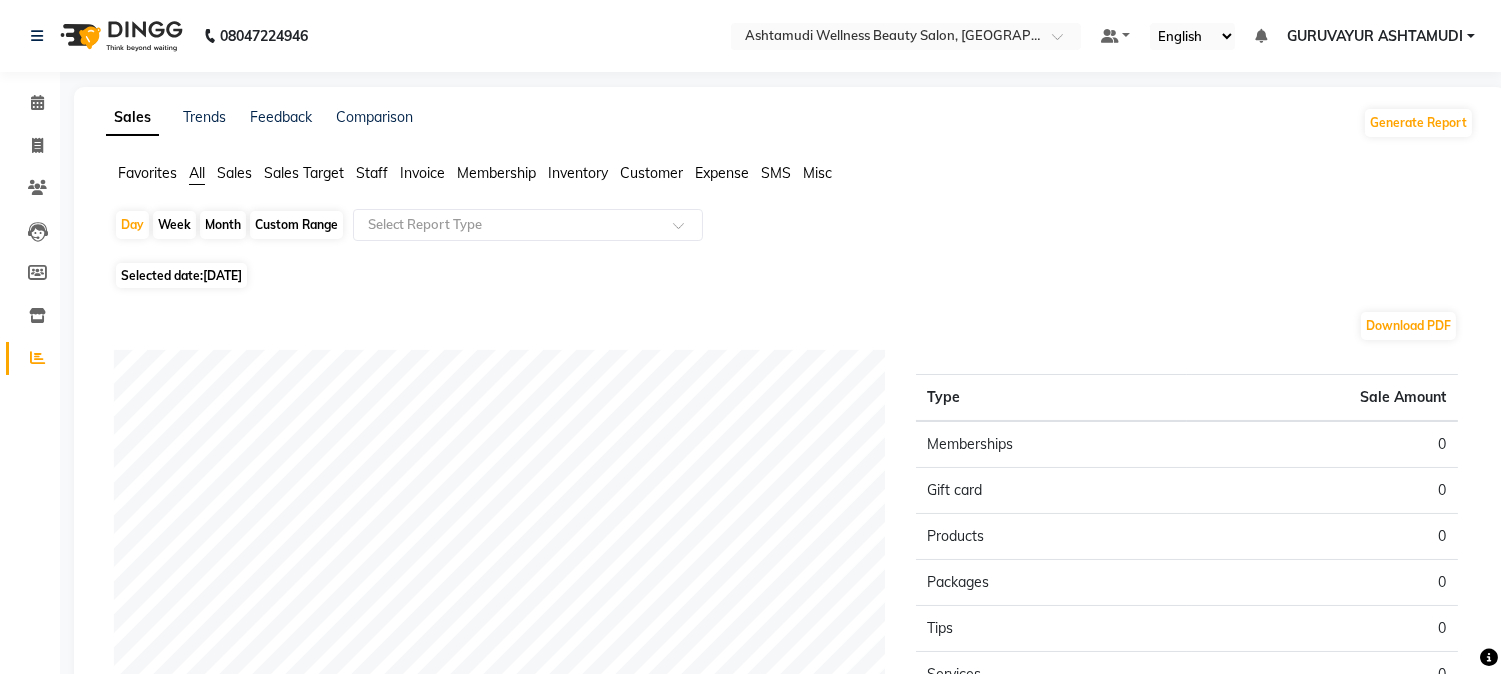 click on "Staff" 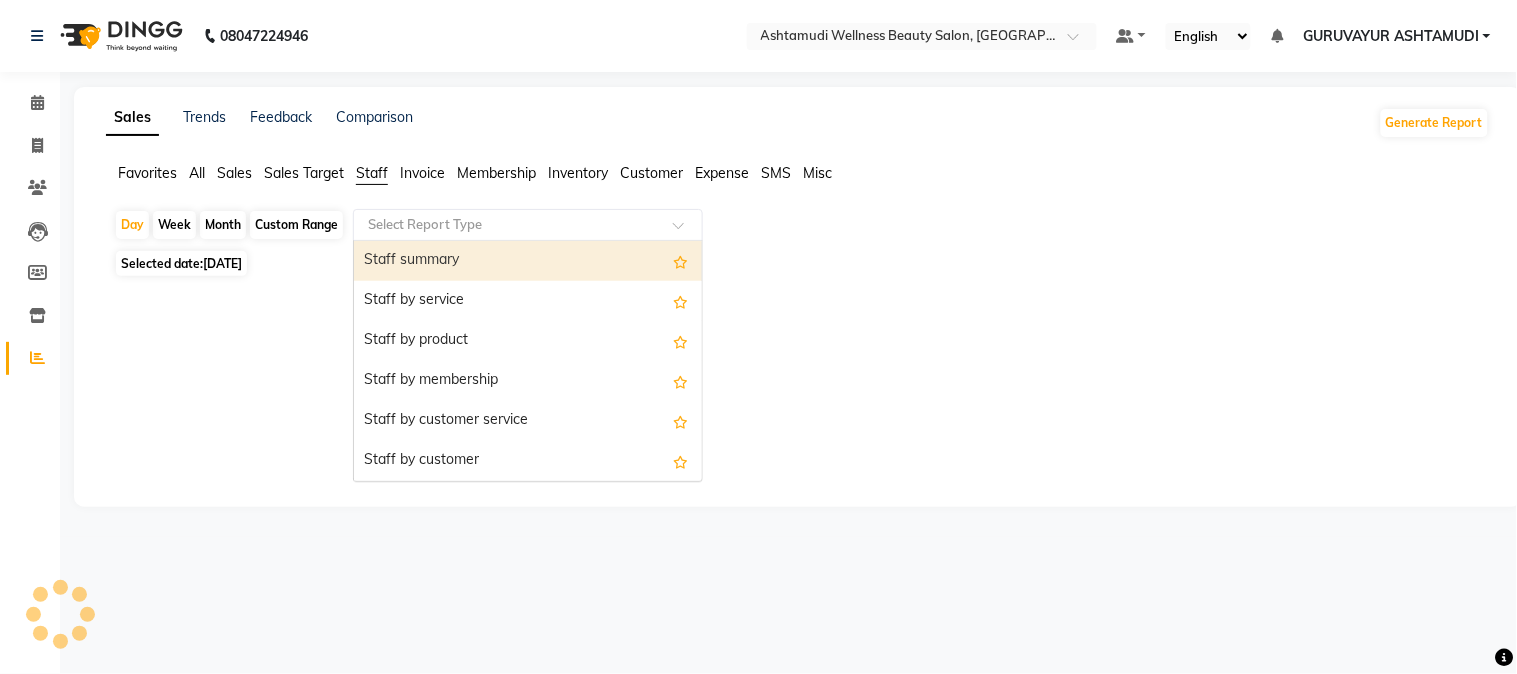 click 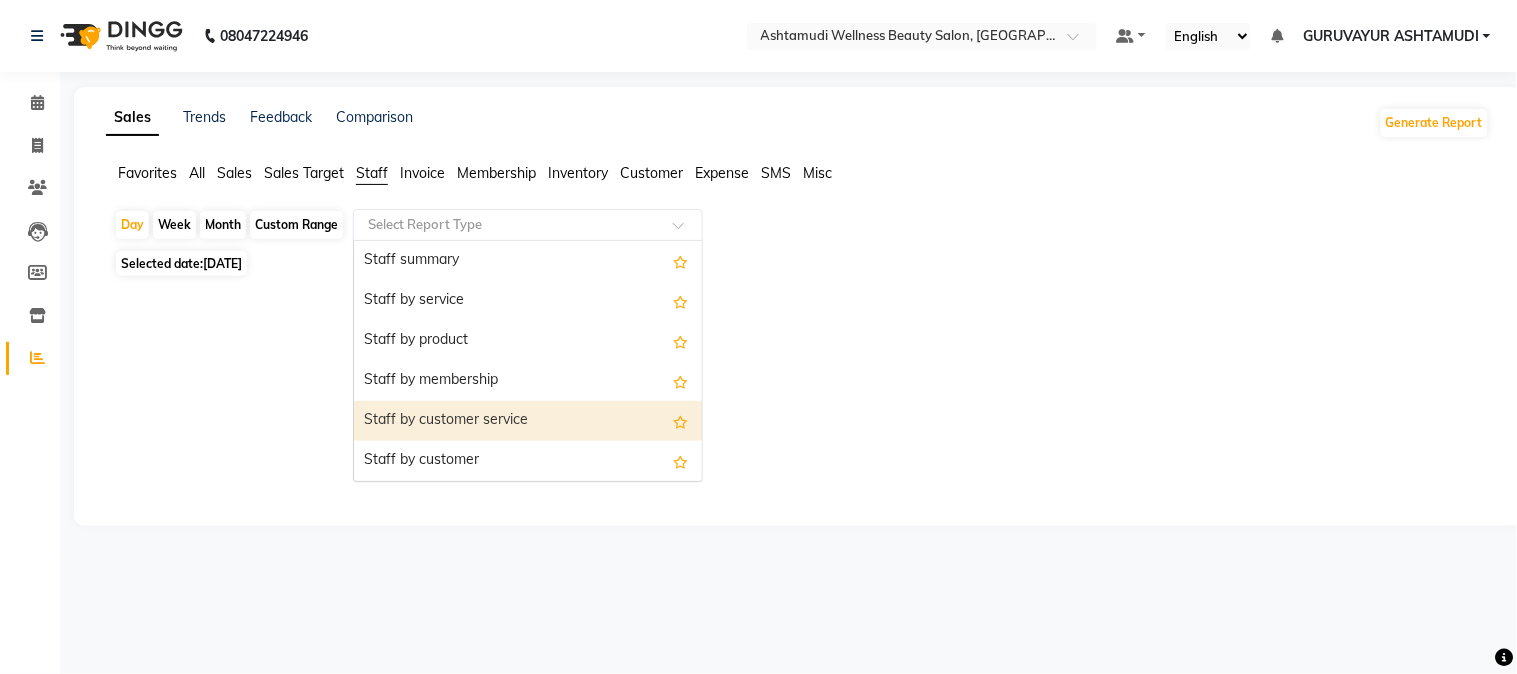 click on "Staff by customer service" at bounding box center [528, 421] 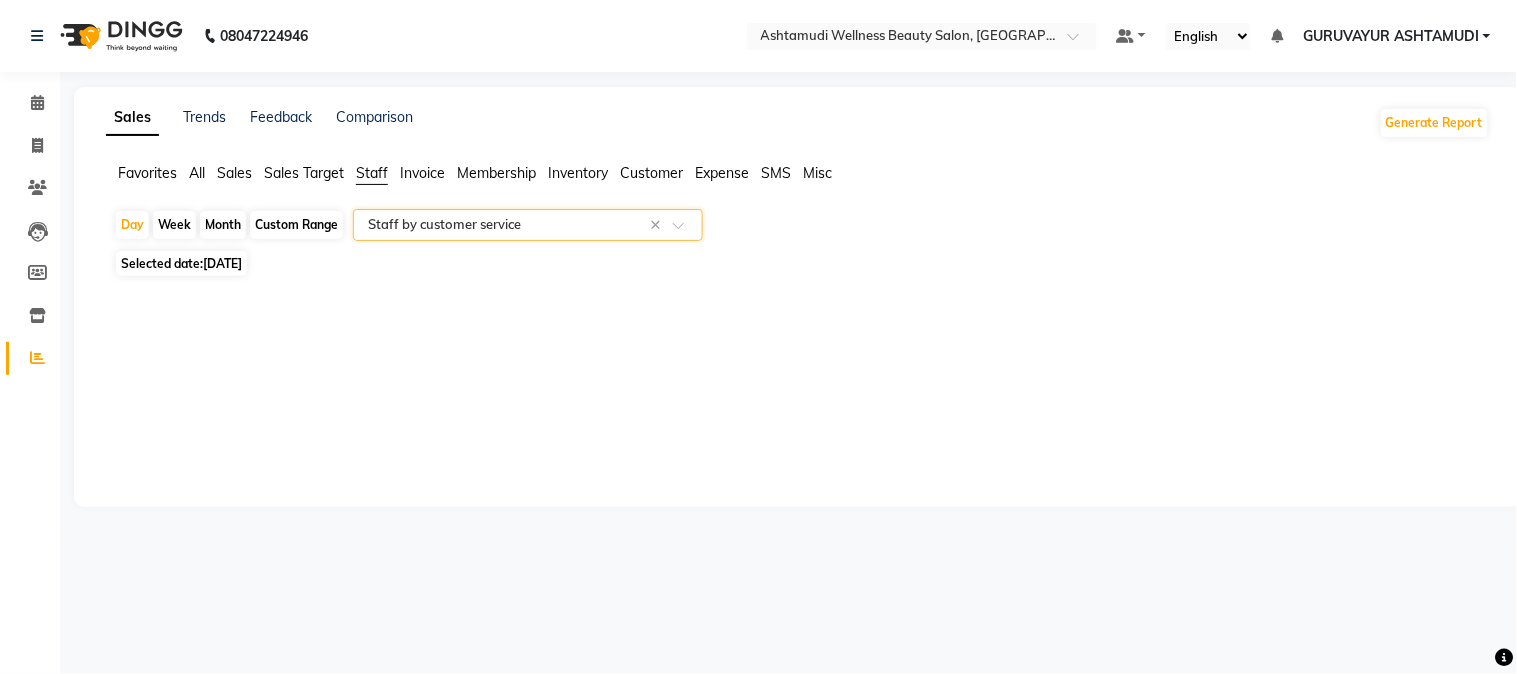 click 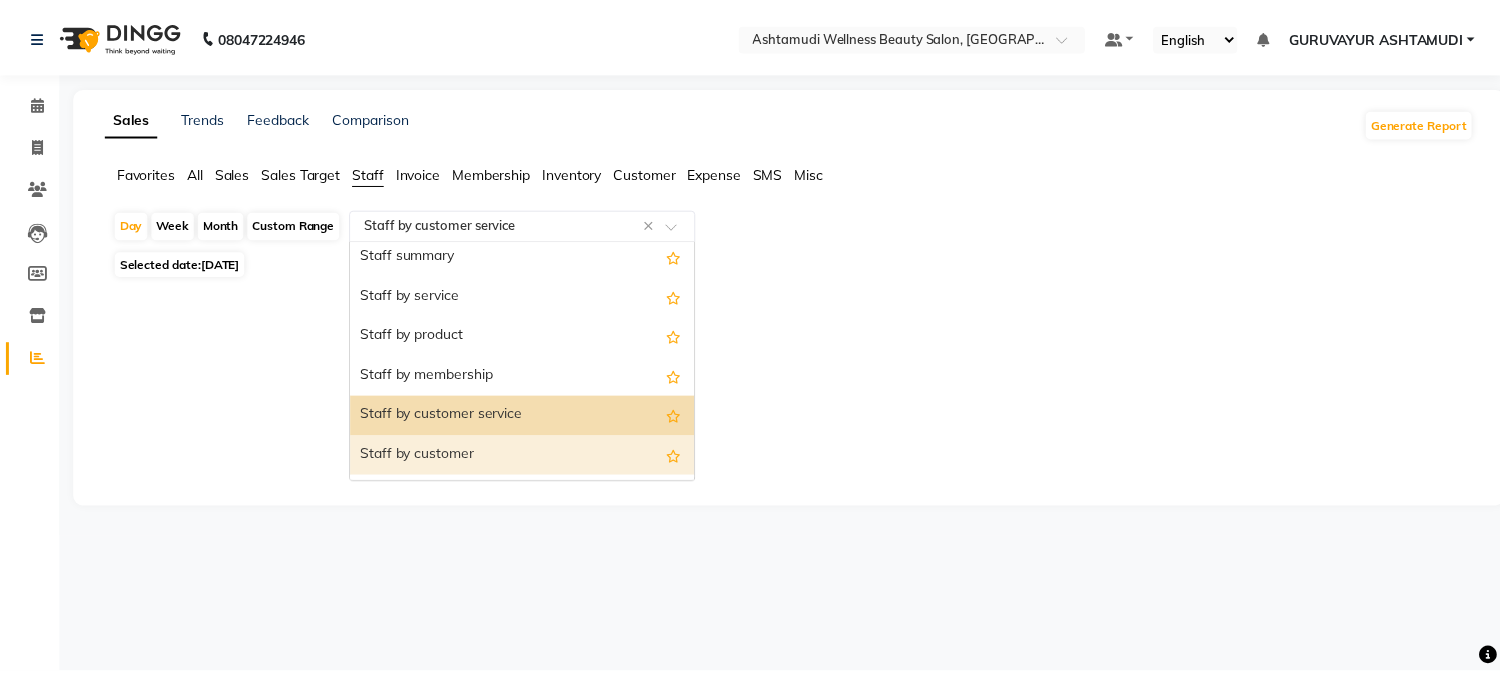 scroll, scrollTop: 0, scrollLeft: 0, axis: both 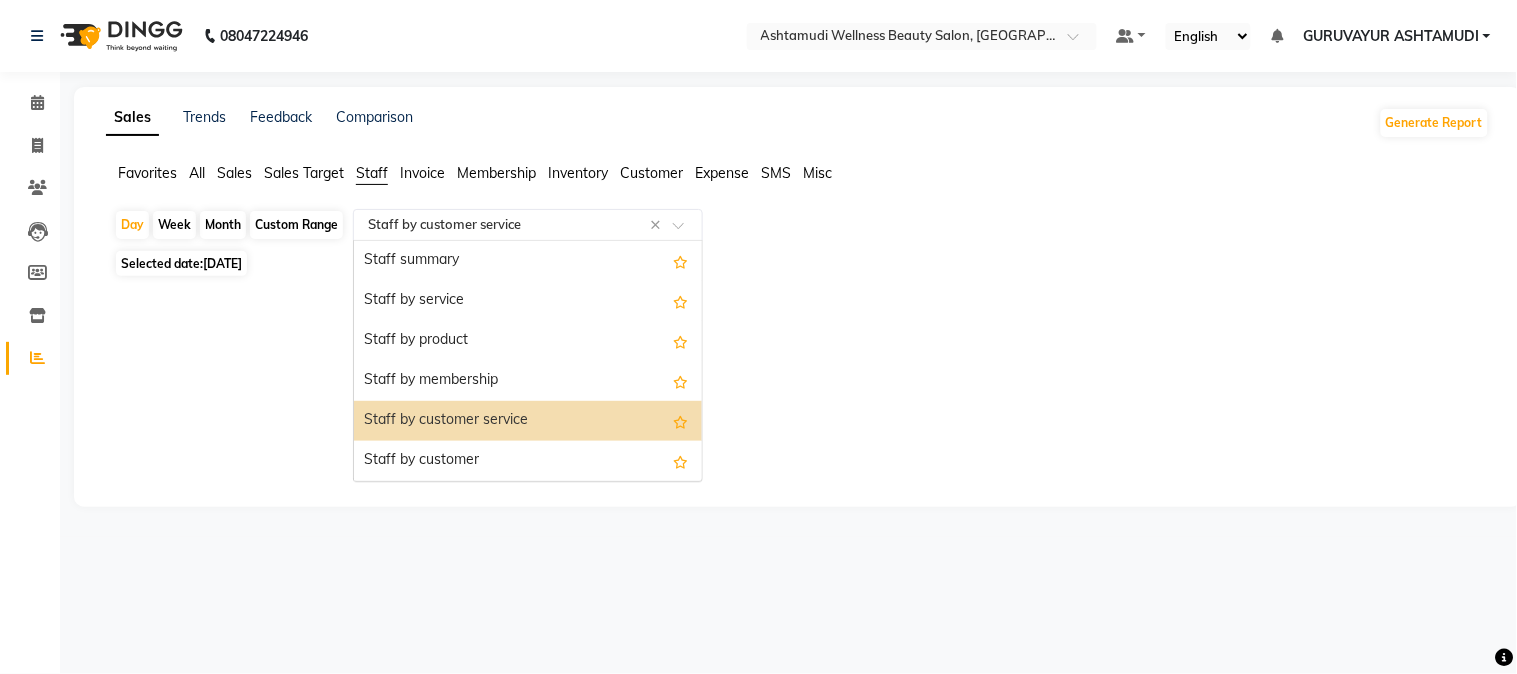 click on "Staff by customer service" at bounding box center [528, 421] 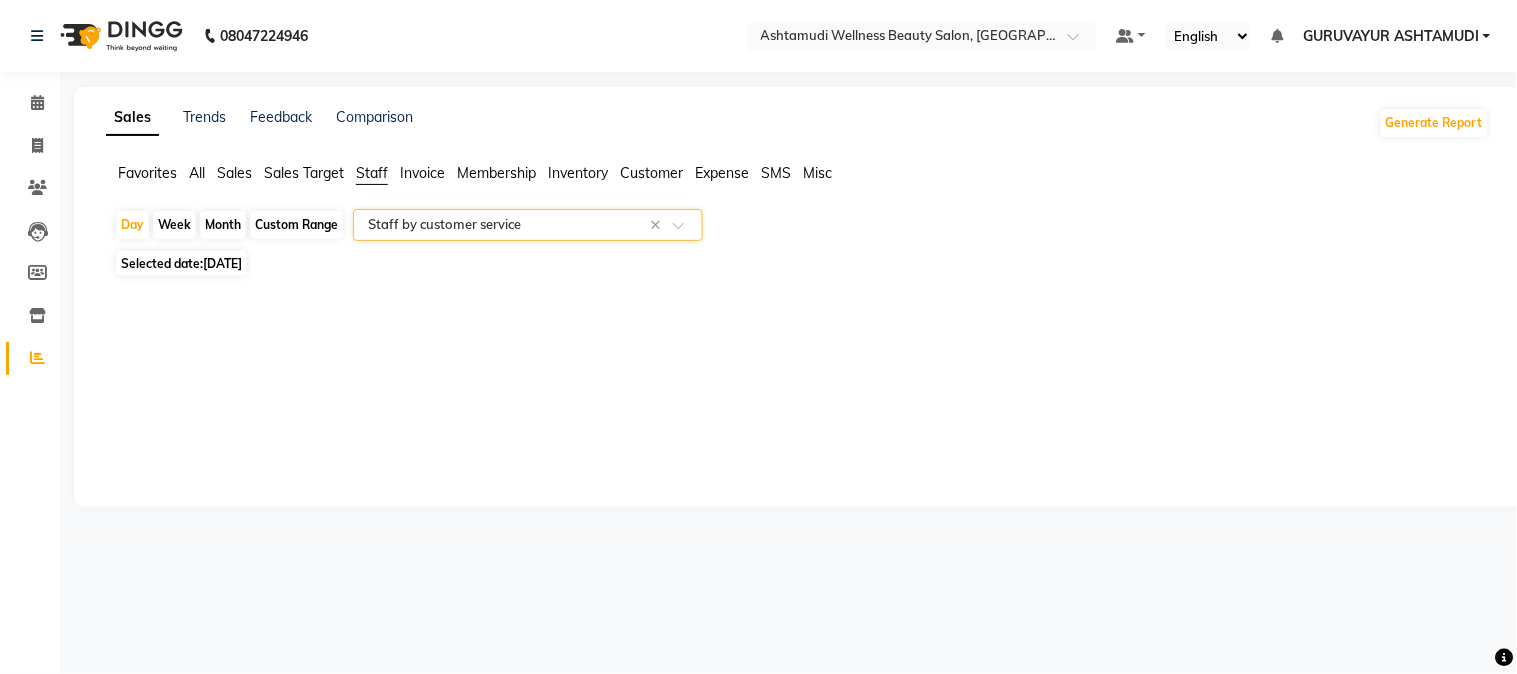 click on "Selected date:  10-07-2025" 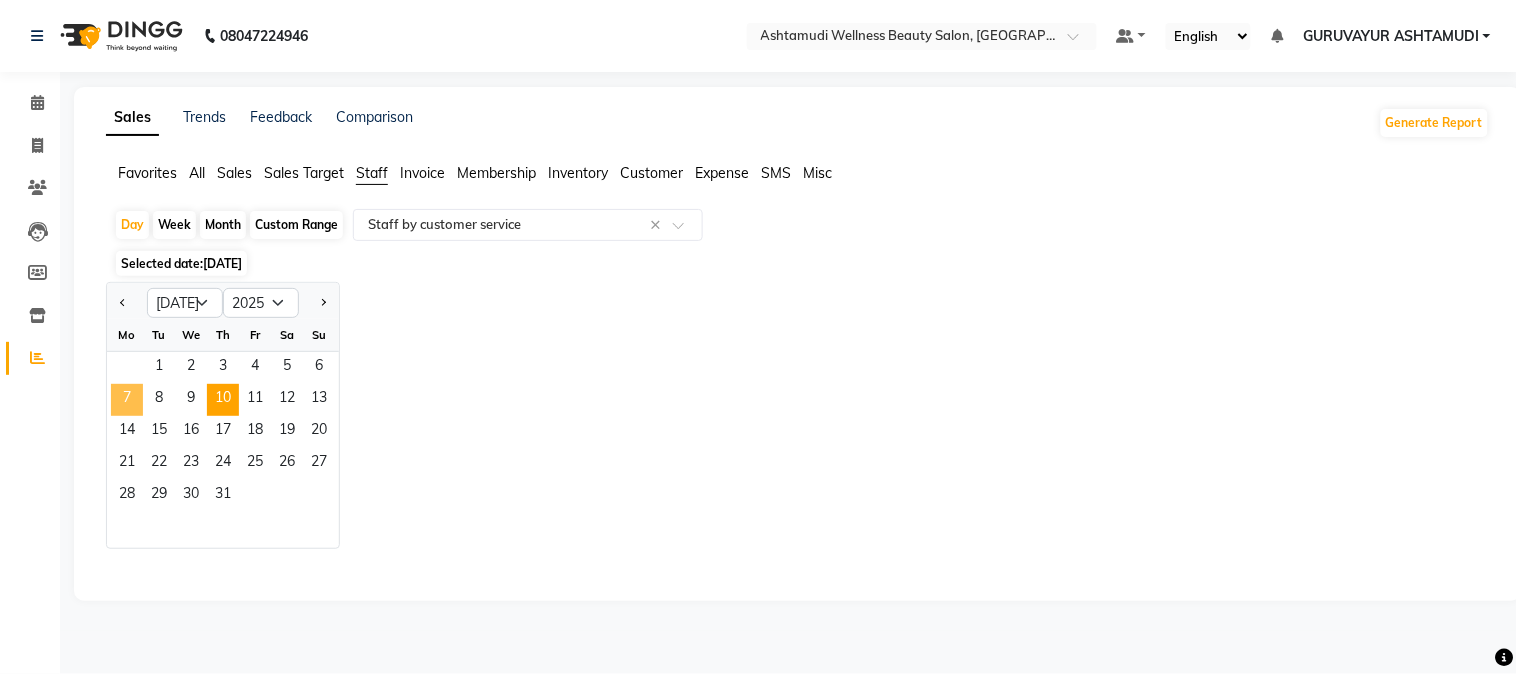click on "7" 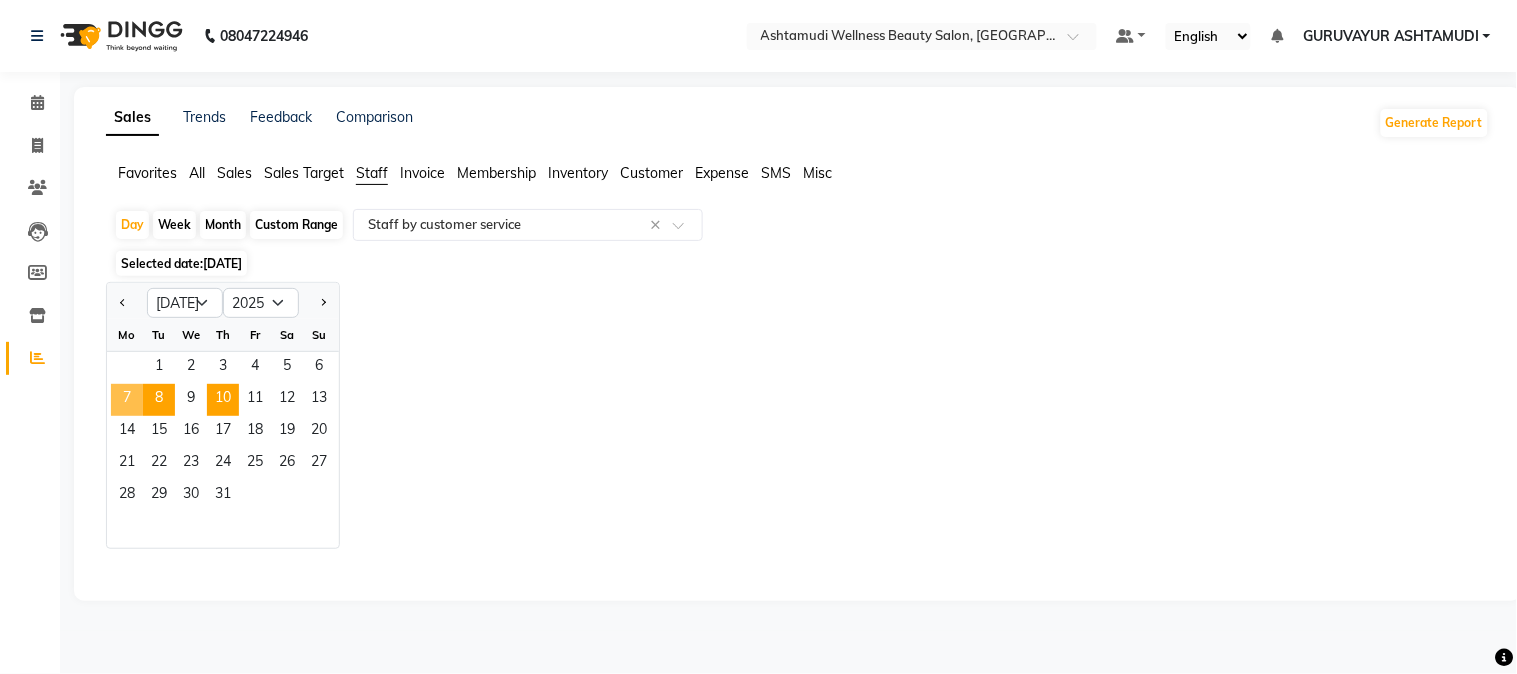 select on "filtered_report" 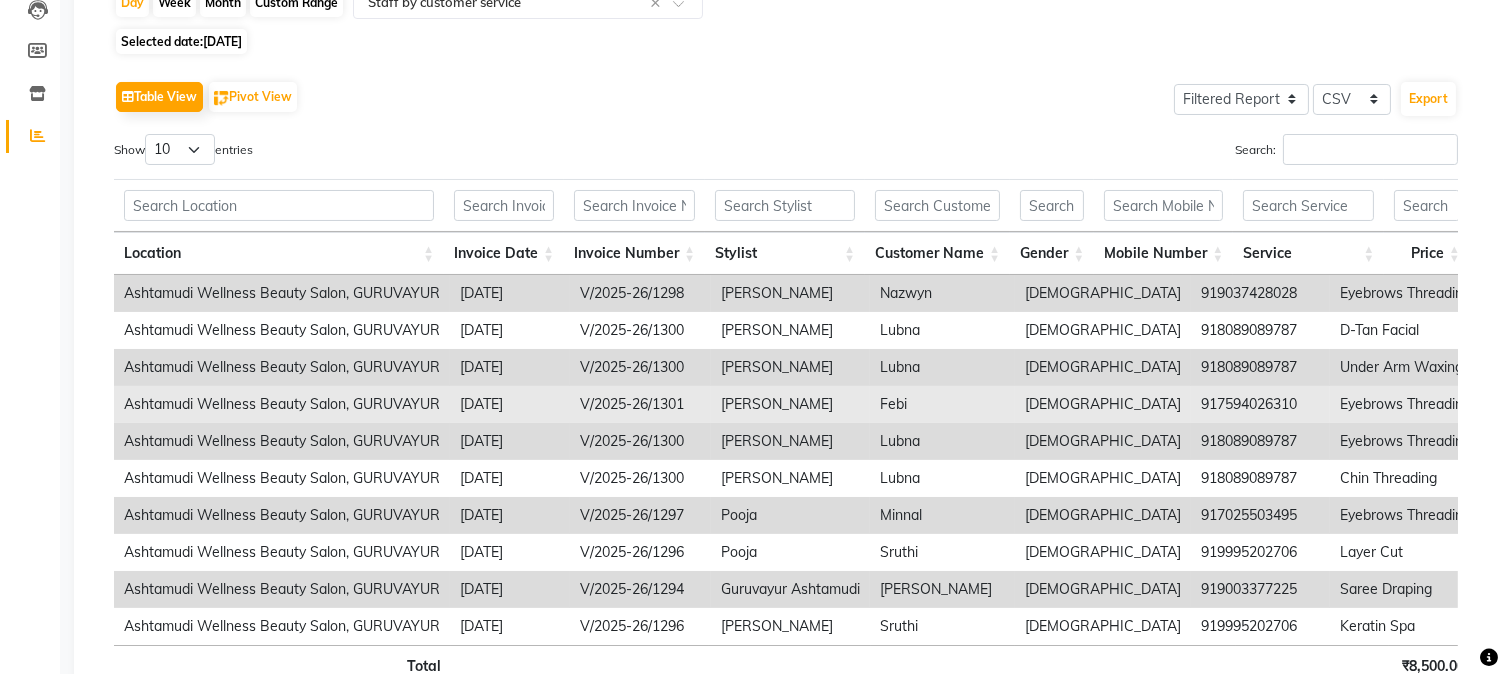 scroll, scrollTop: 333, scrollLeft: 0, axis: vertical 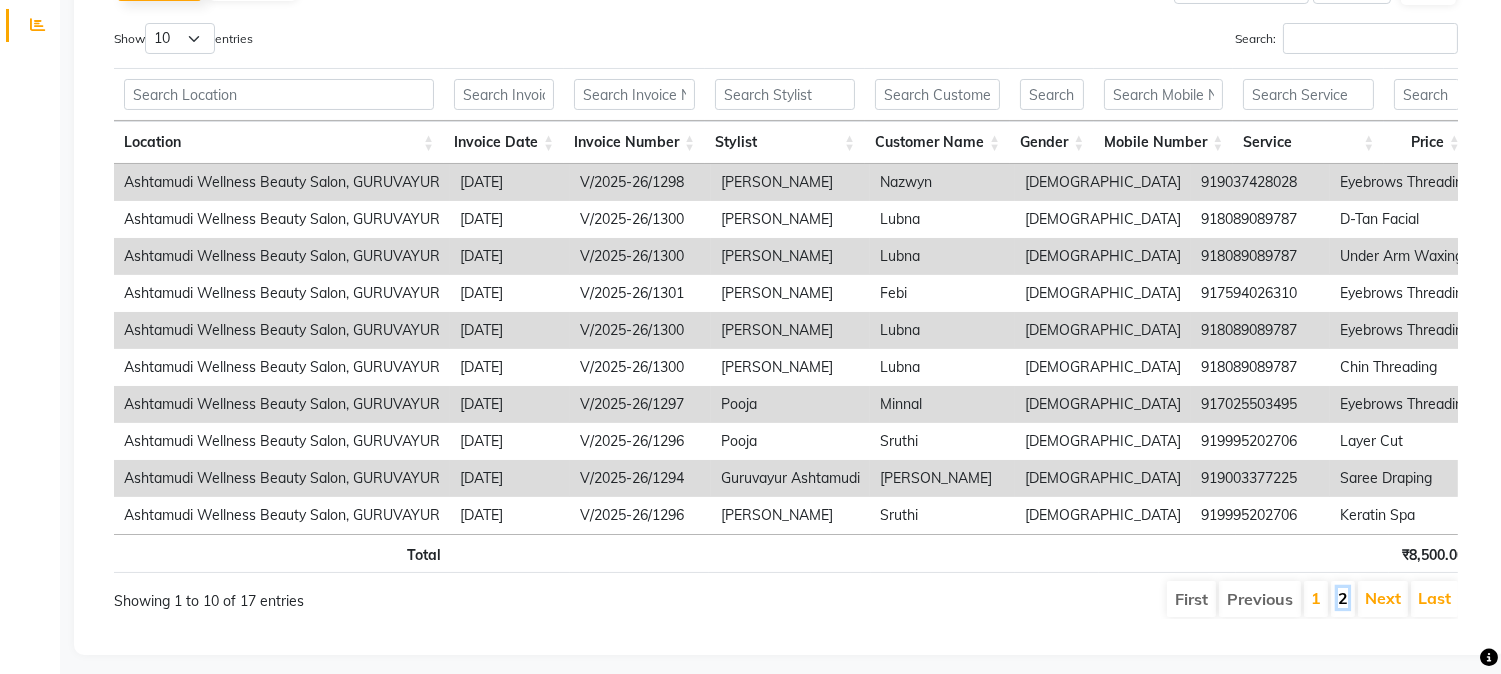 click on "2" at bounding box center [1343, 598] 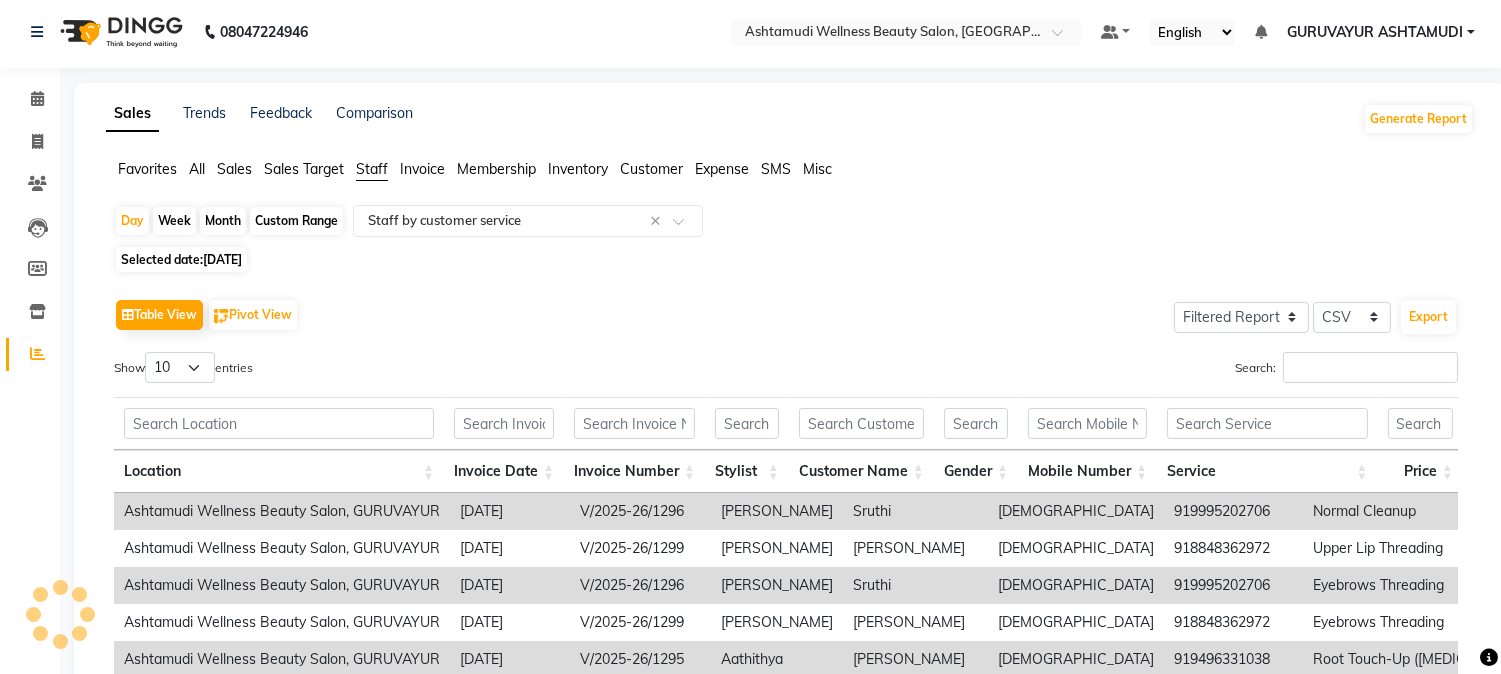 scroll, scrollTop: 0, scrollLeft: 0, axis: both 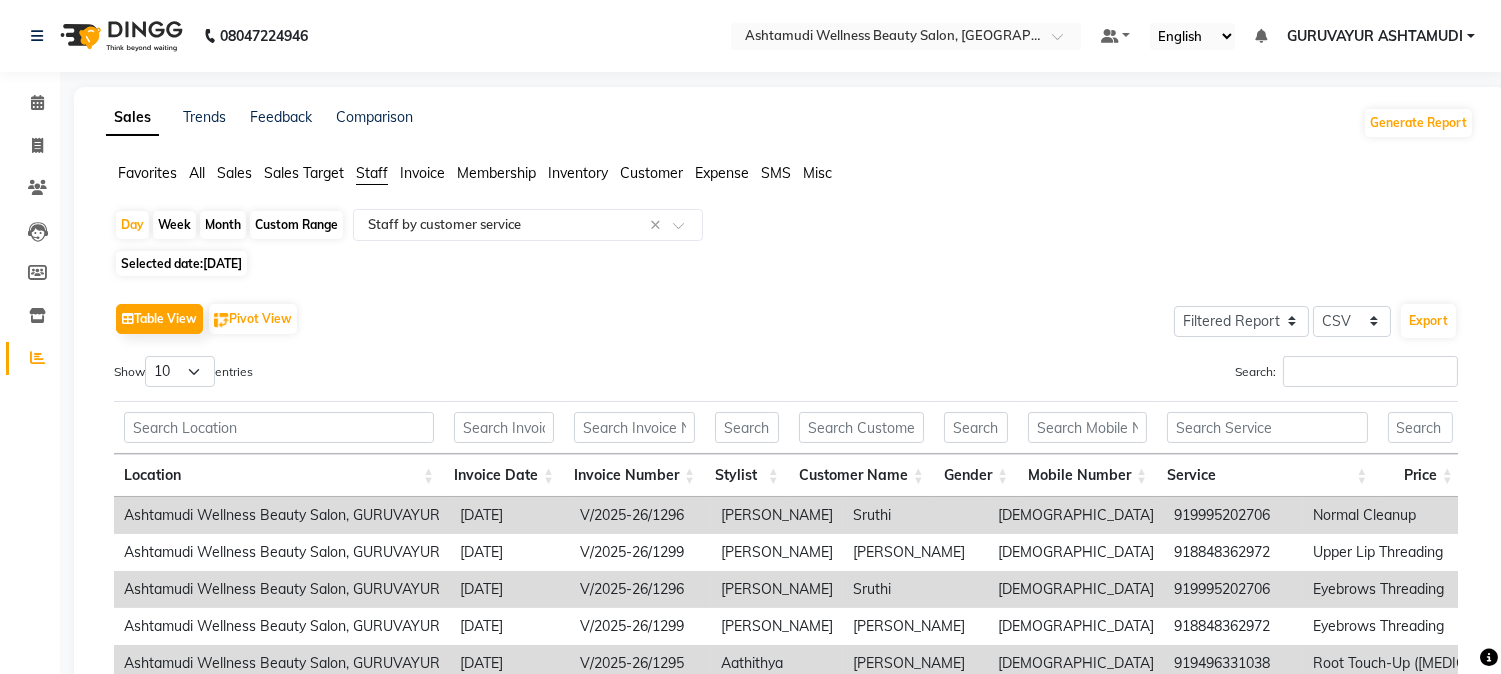 click on "07-07-2025" 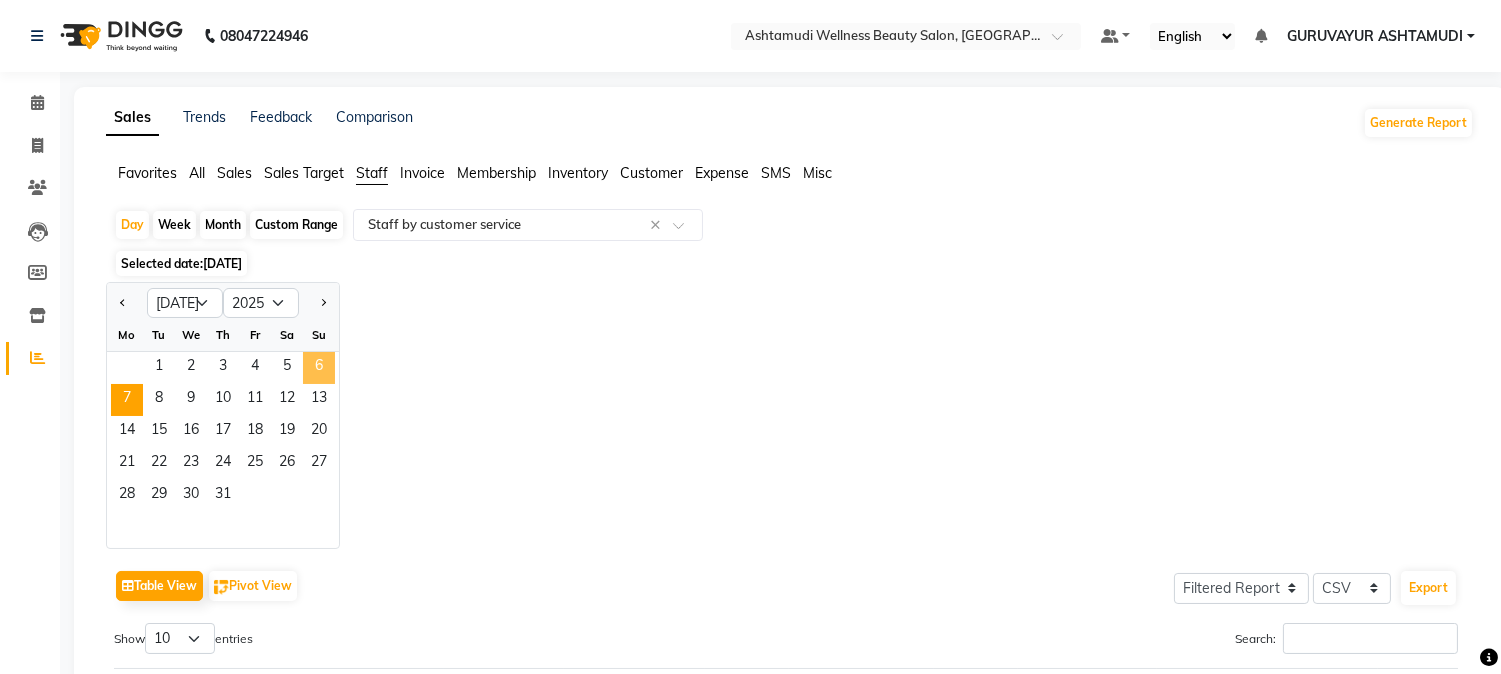 click on "6" 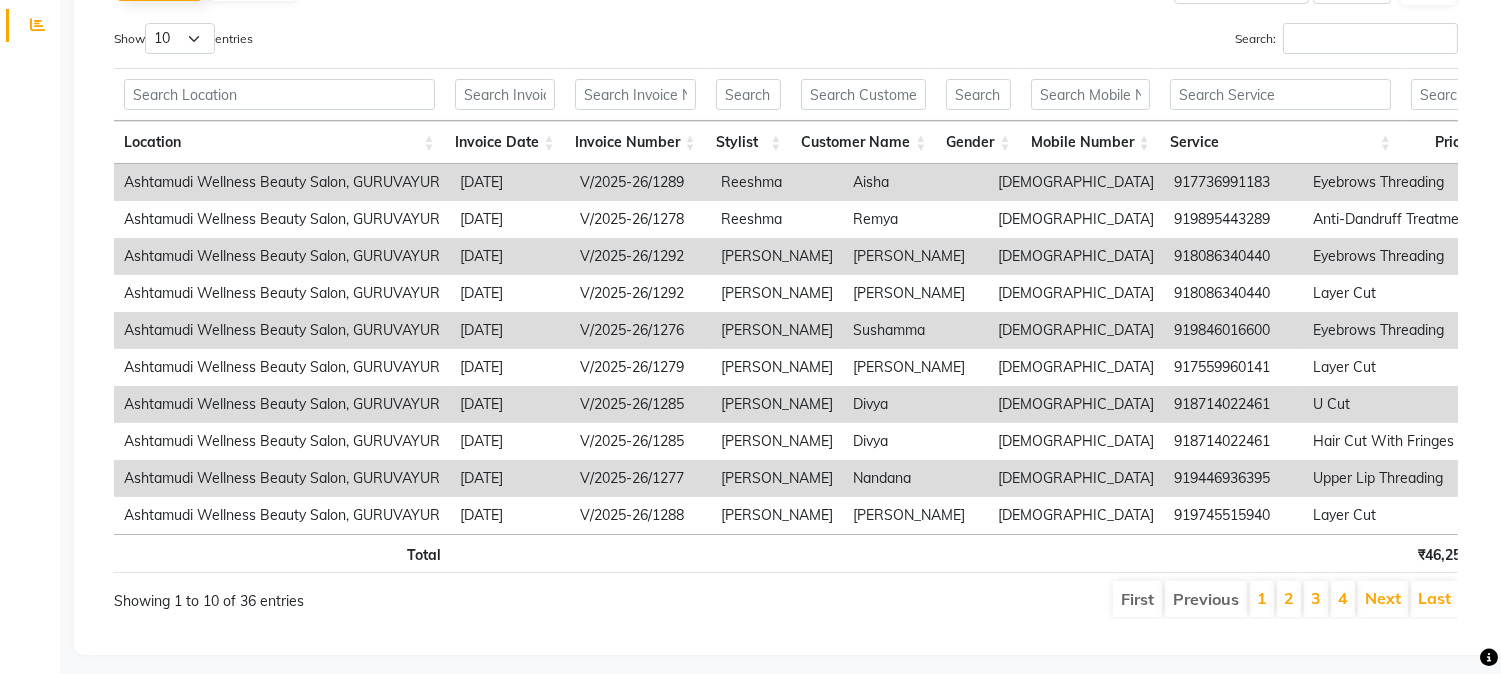scroll, scrollTop: 377, scrollLeft: 0, axis: vertical 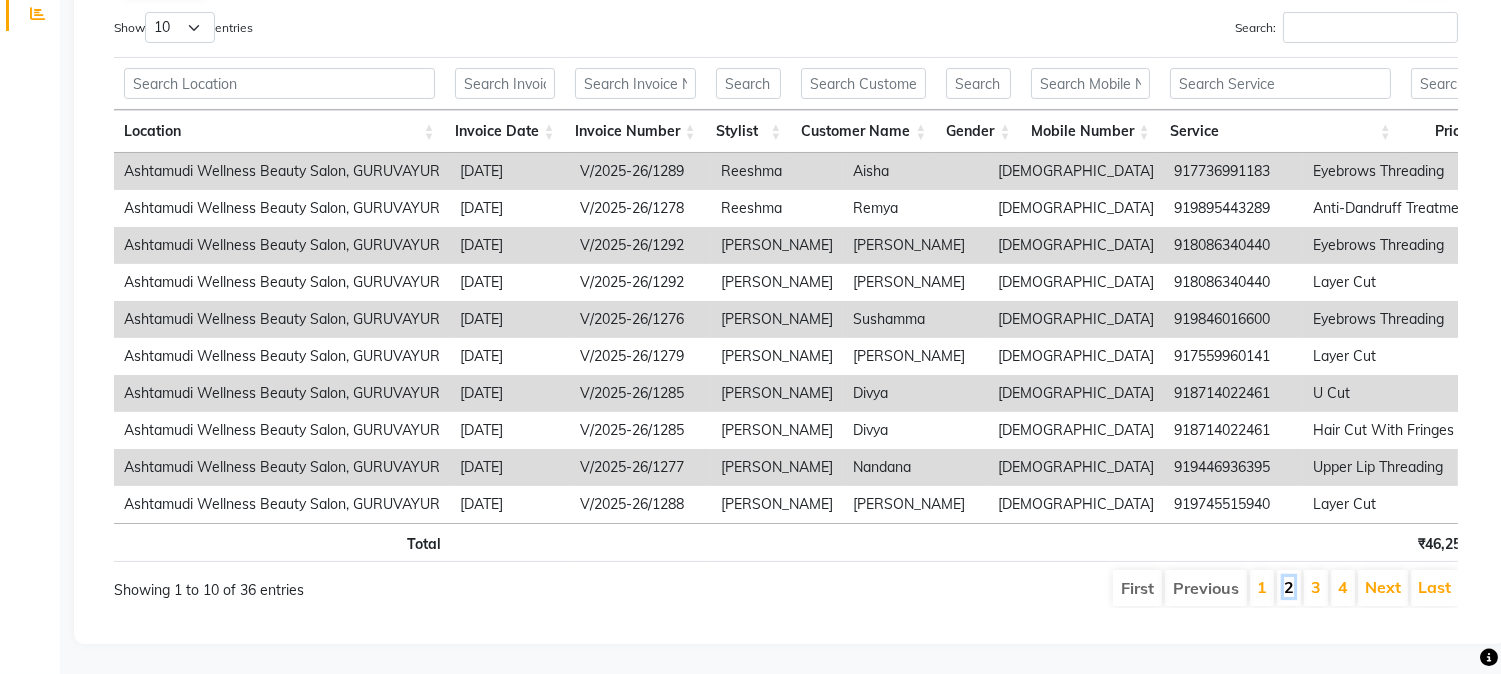 click on "2" at bounding box center (1289, 587) 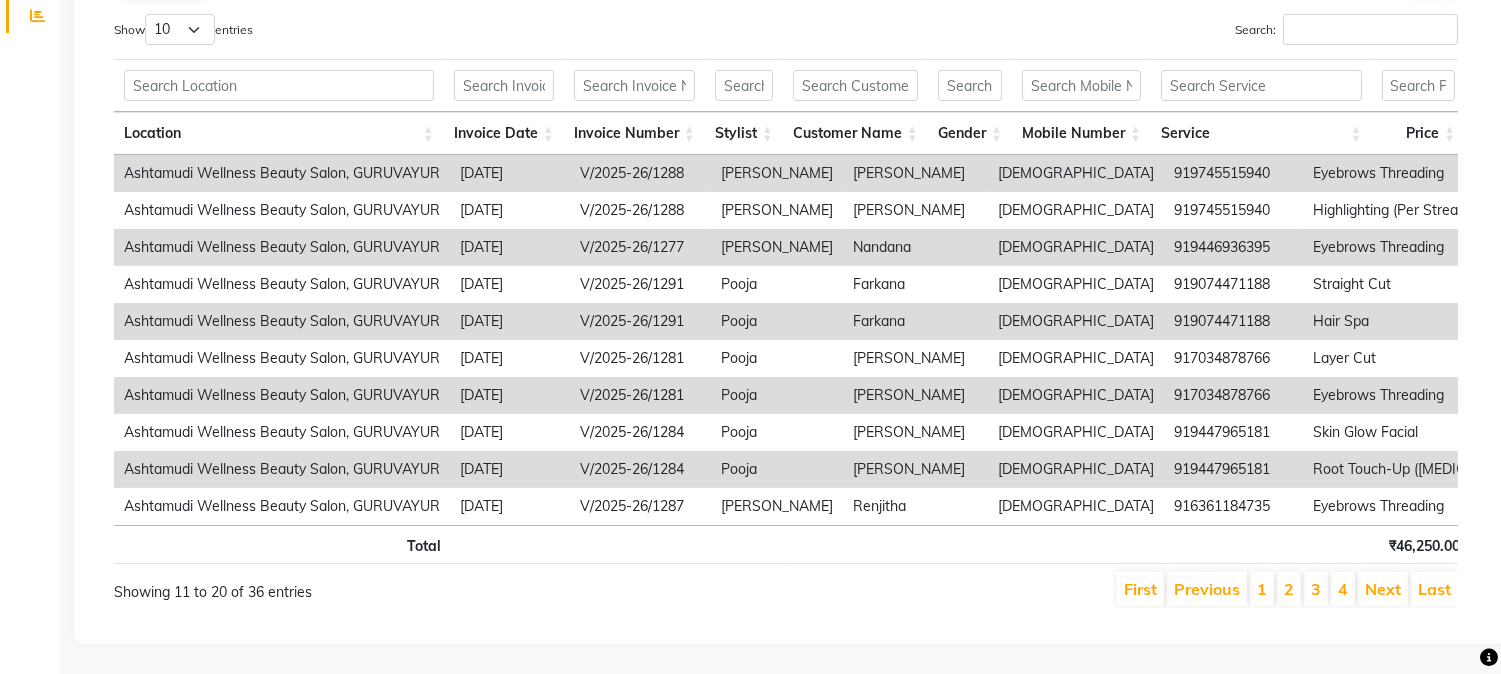 scroll, scrollTop: 375, scrollLeft: 0, axis: vertical 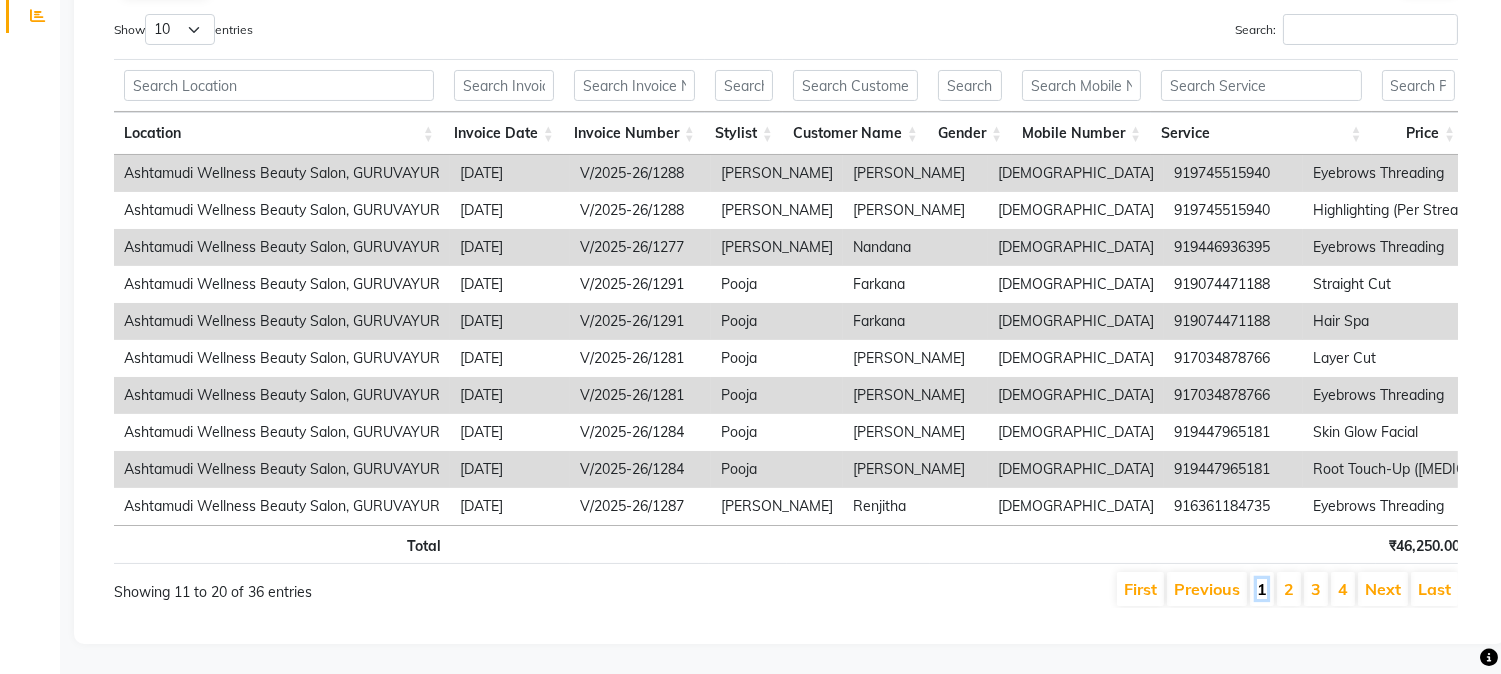 click on "1" at bounding box center (1262, 589) 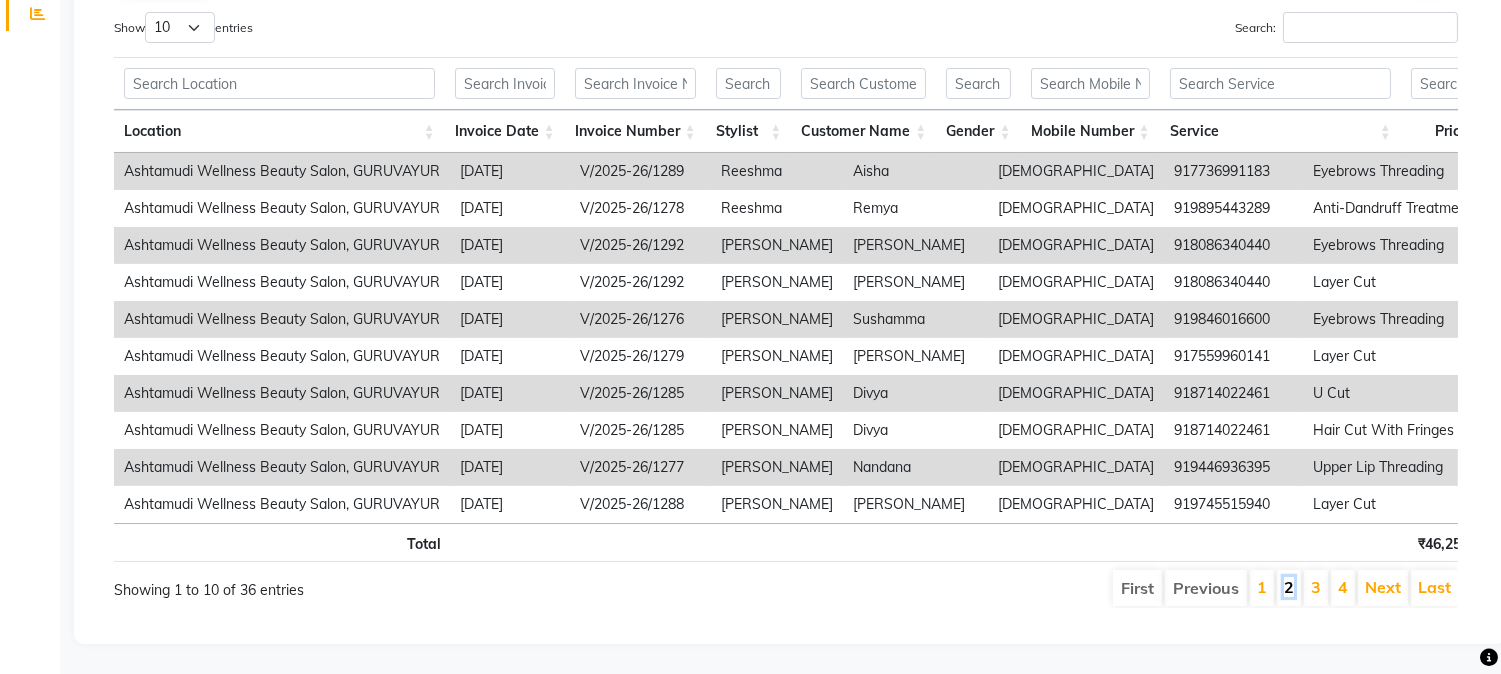 click on "2" at bounding box center [1289, 587] 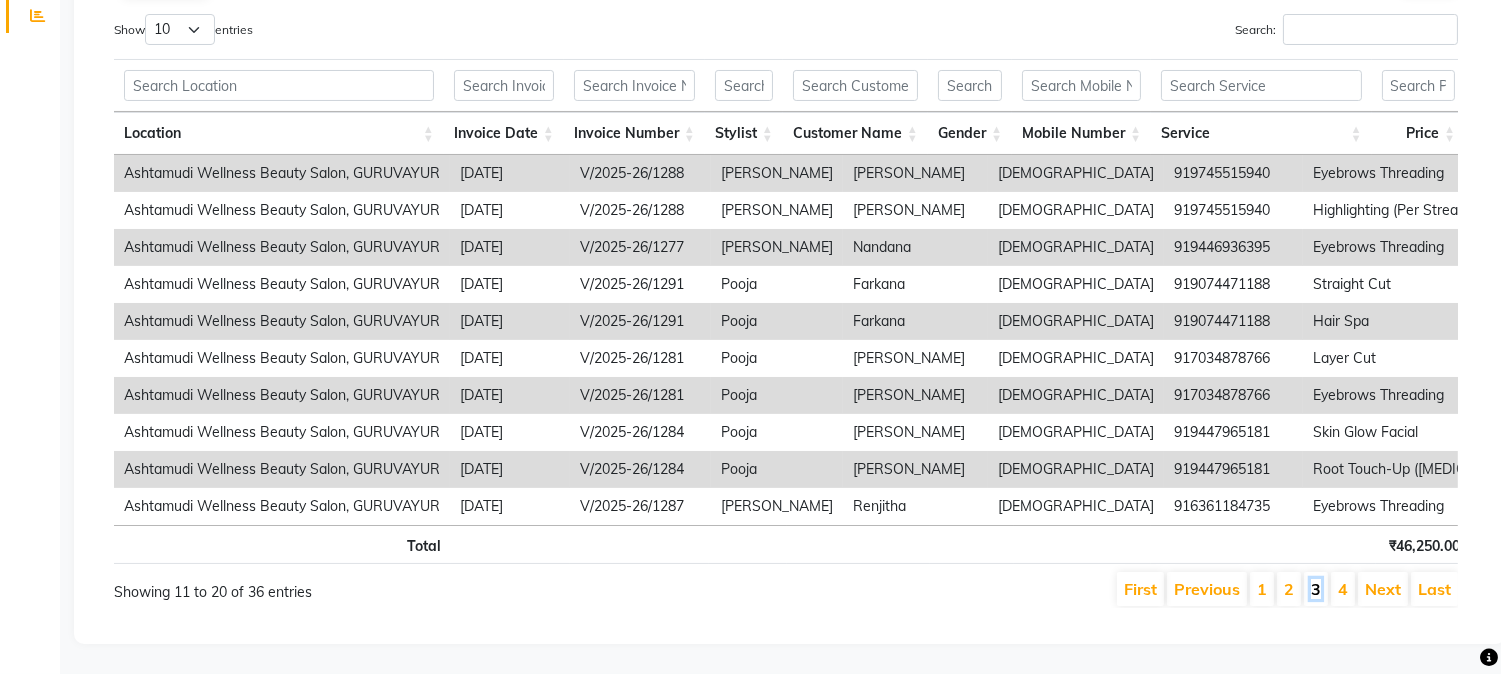 click on "3" at bounding box center [1316, 589] 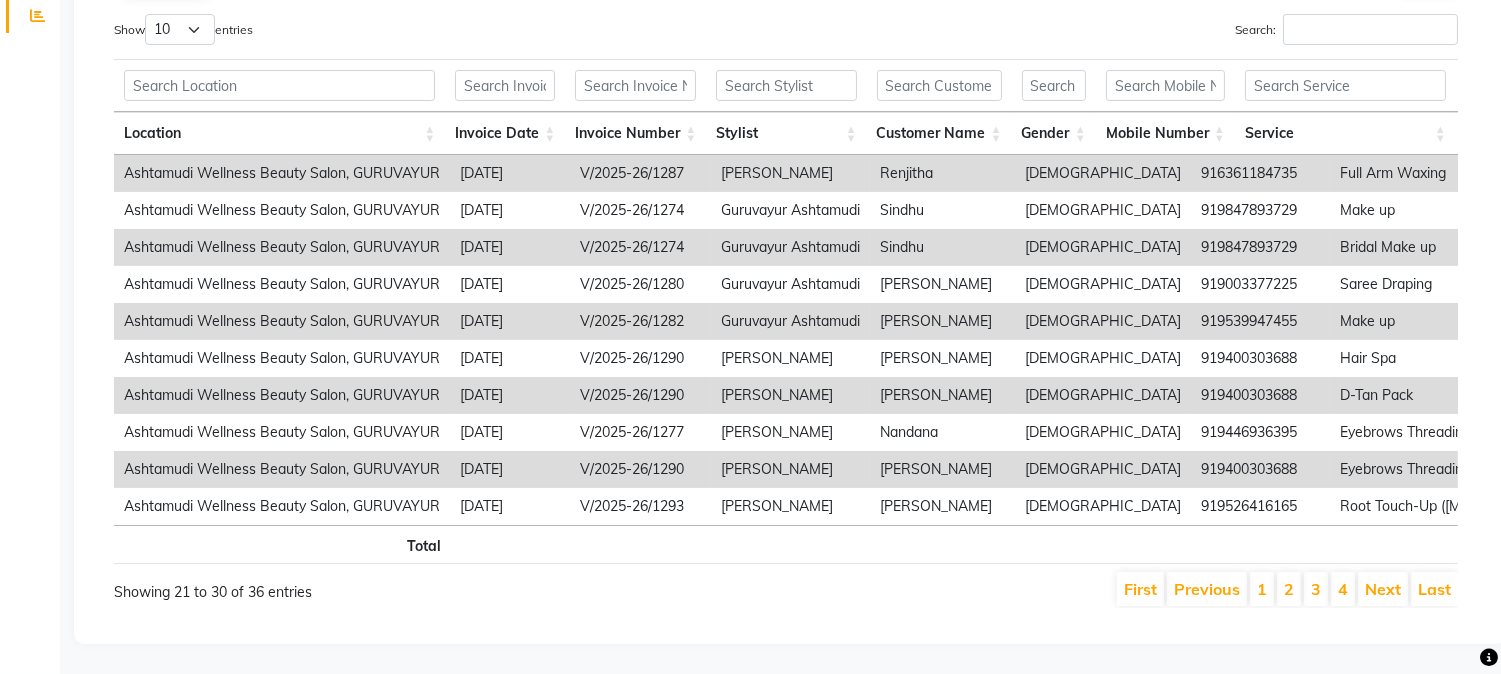 click on "4" at bounding box center [1343, 589] 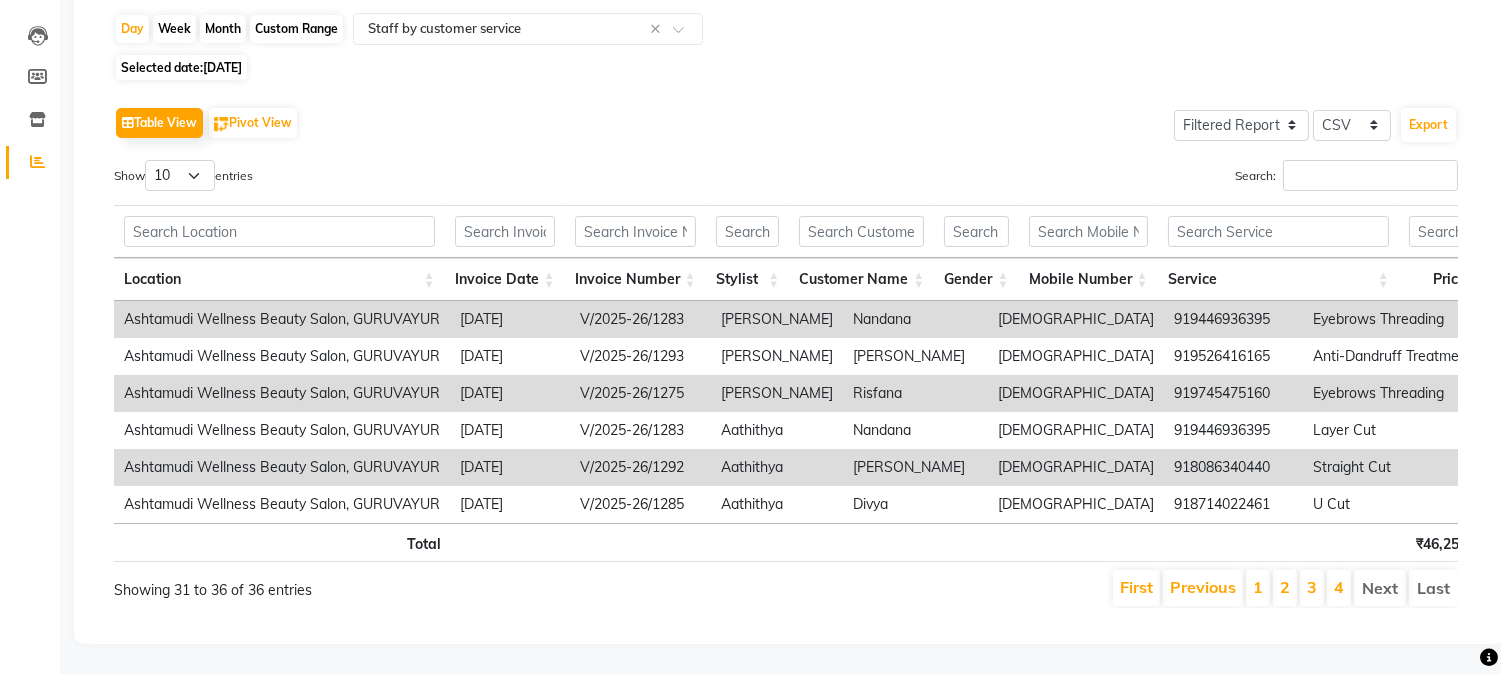 scroll, scrollTop: 230, scrollLeft: 0, axis: vertical 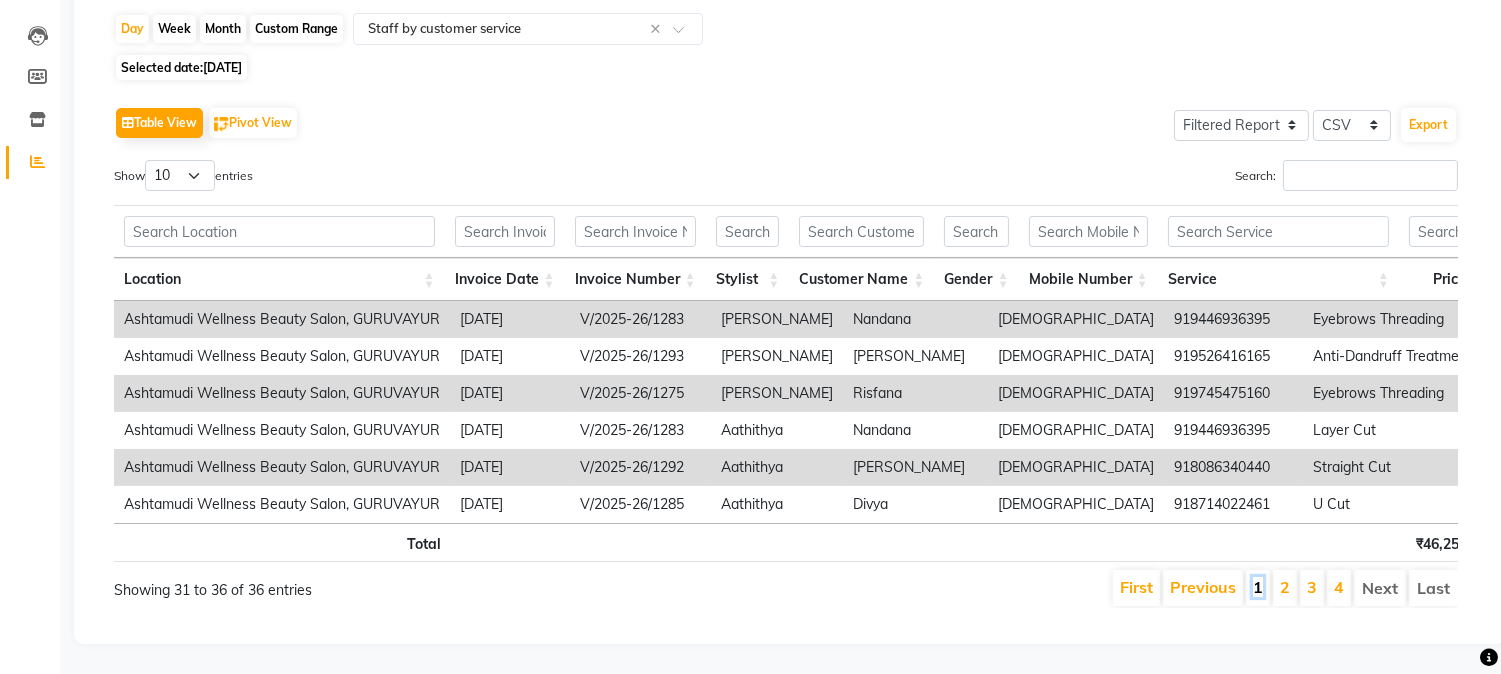 click on "1" at bounding box center (1258, 587) 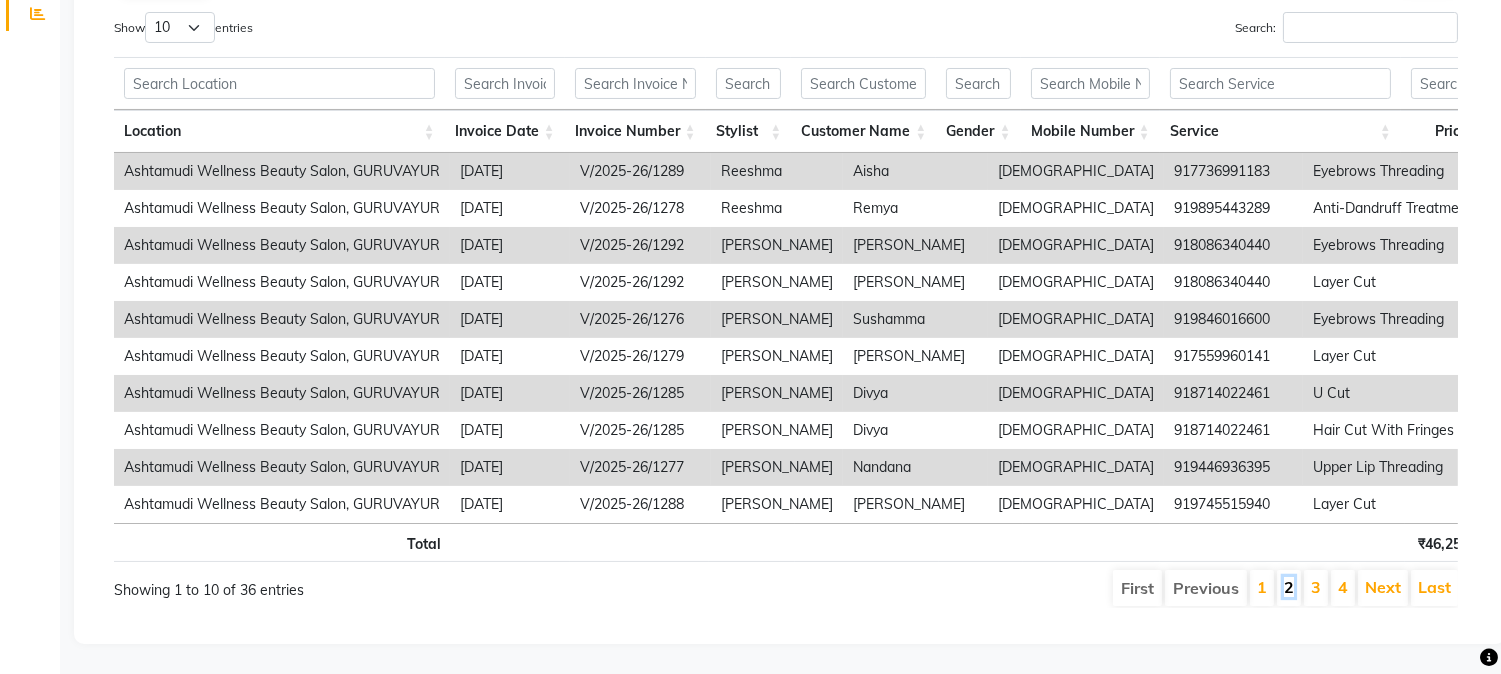 click on "2" at bounding box center [1289, 587] 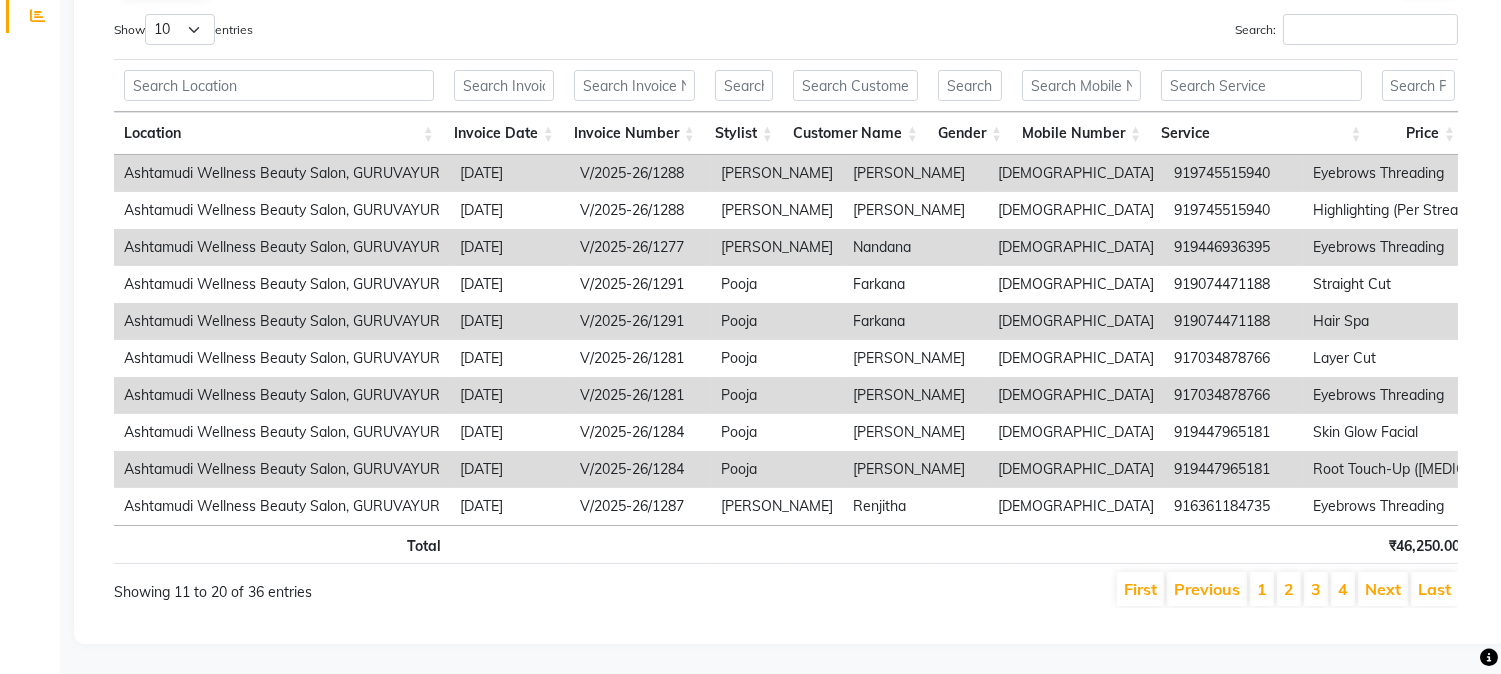 scroll, scrollTop: 375, scrollLeft: 0, axis: vertical 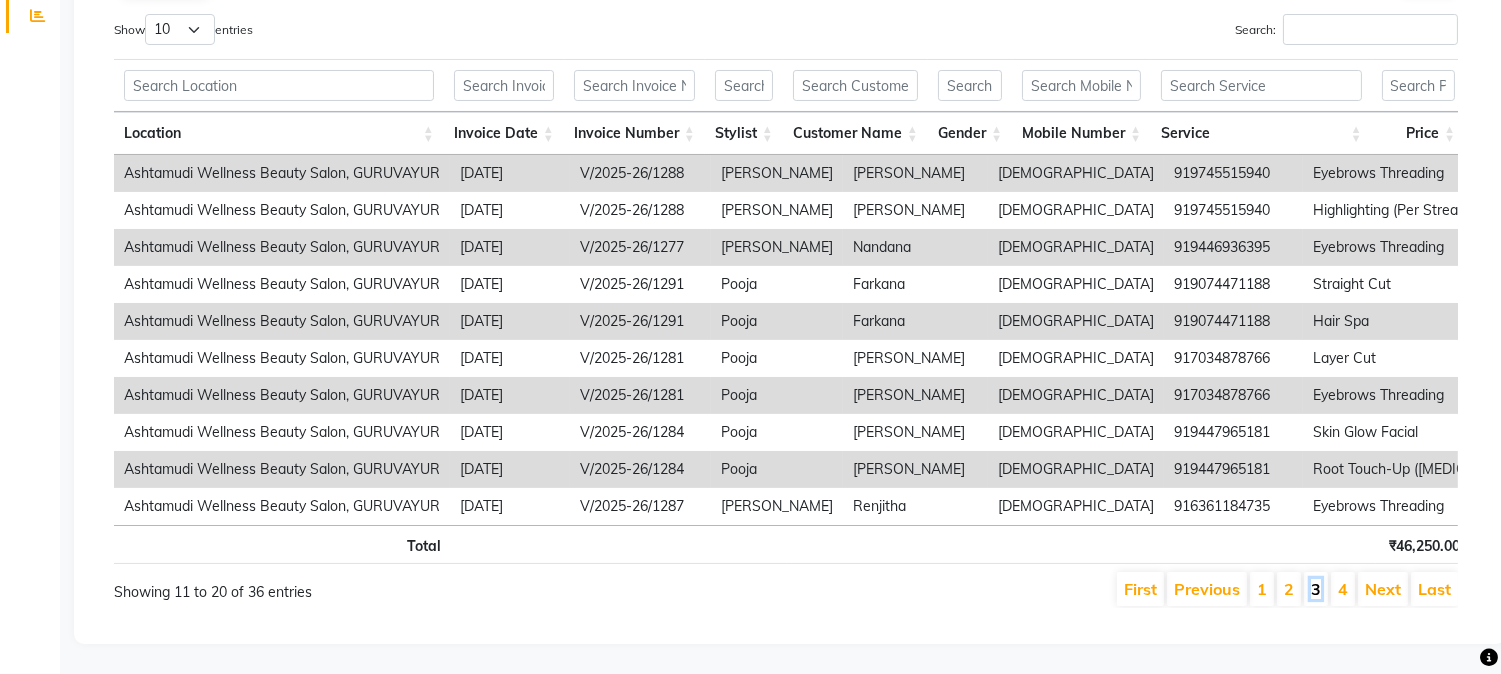 click on "3" at bounding box center (1316, 589) 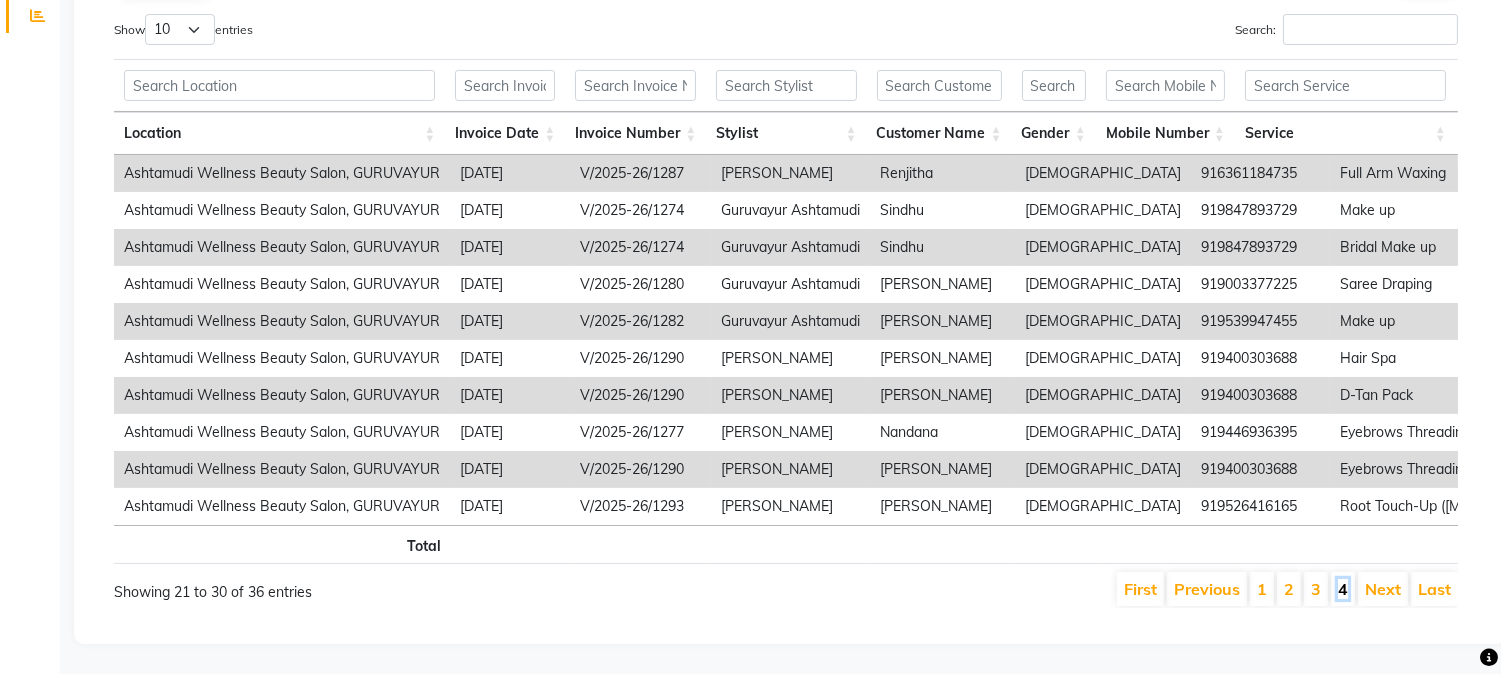 click on "4" at bounding box center [1343, 589] 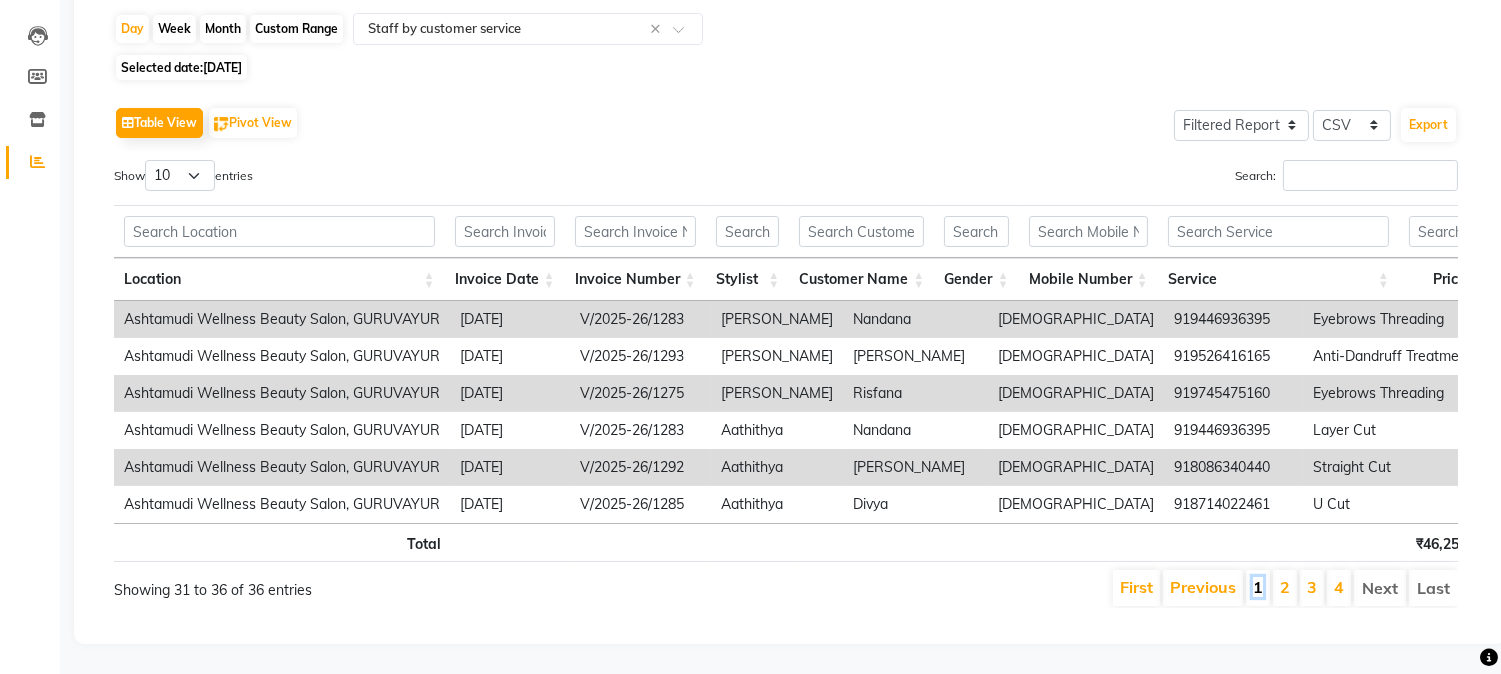 click on "1" at bounding box center (1258, 587) 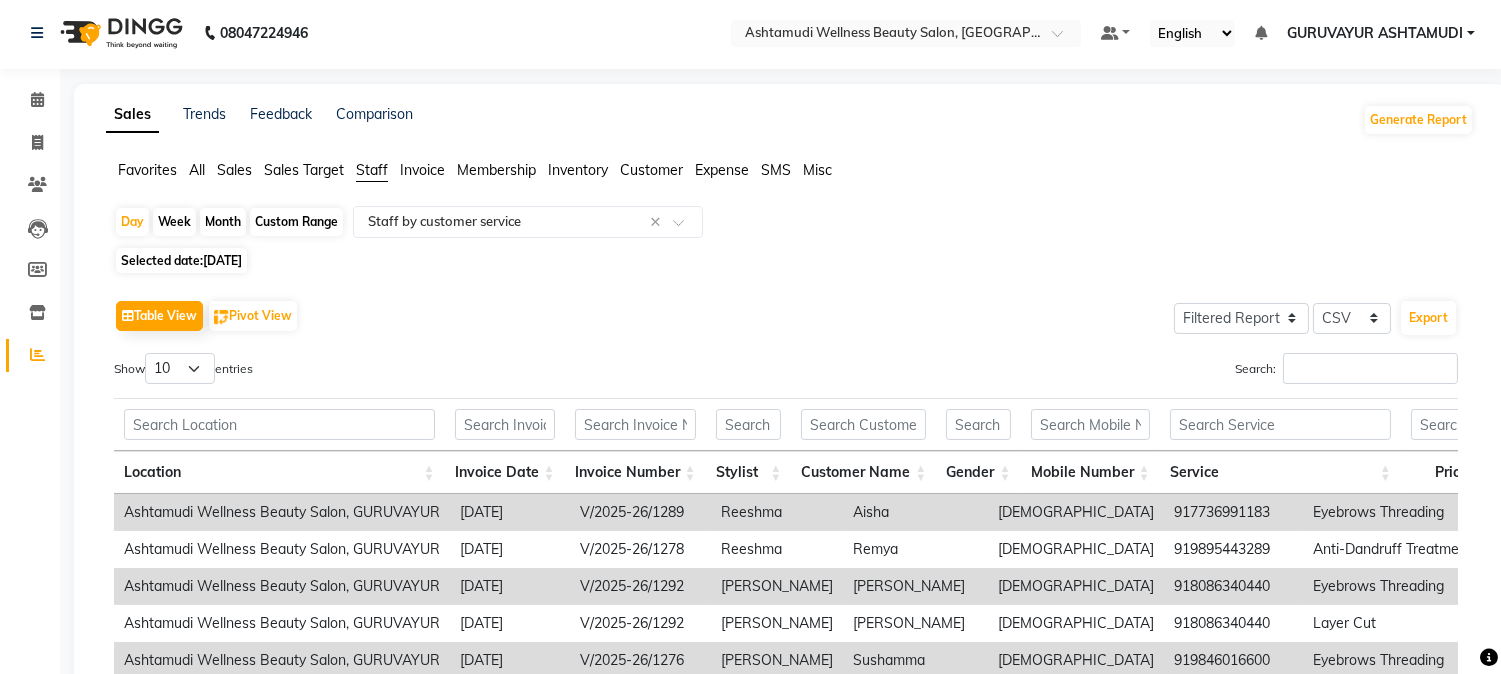 scroll, scrollTop: 0, scrollLeft: 0, axis: both 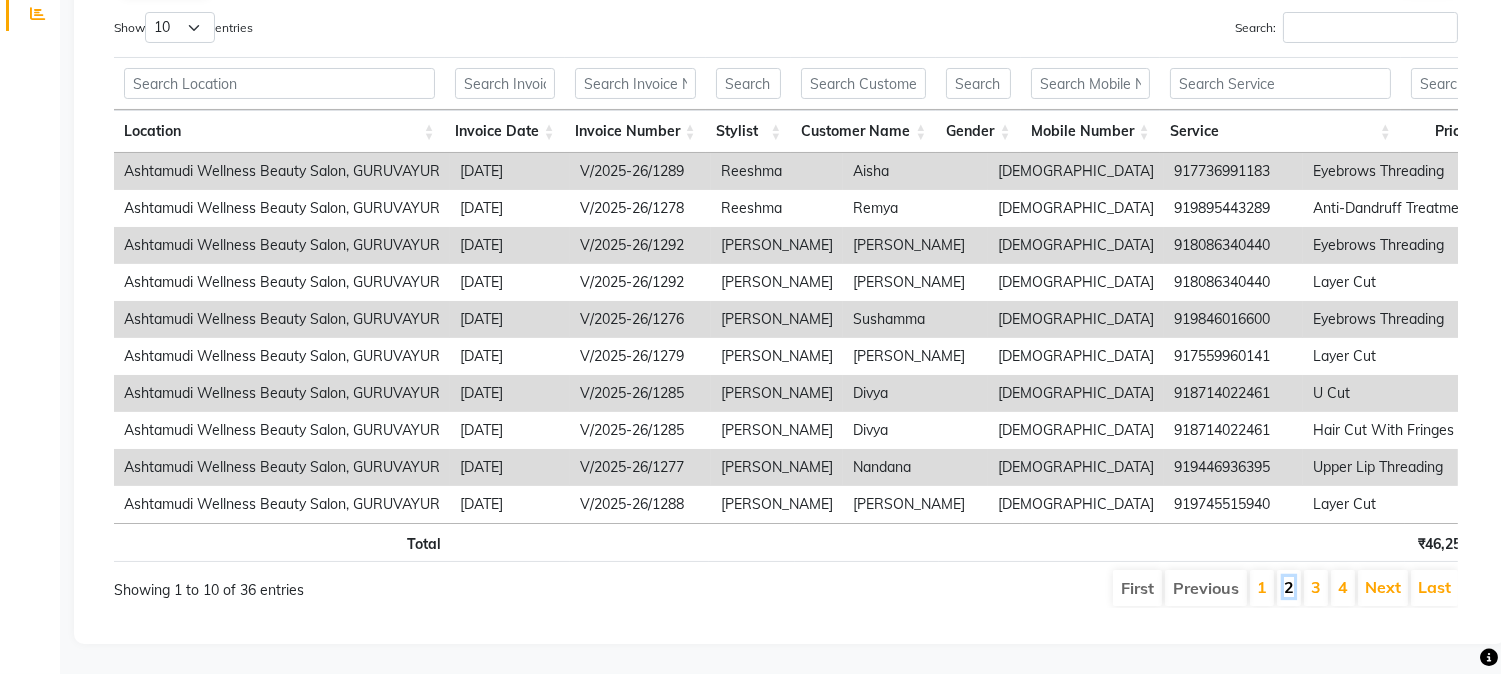 click on "2" at bounding box center (1289, 587) 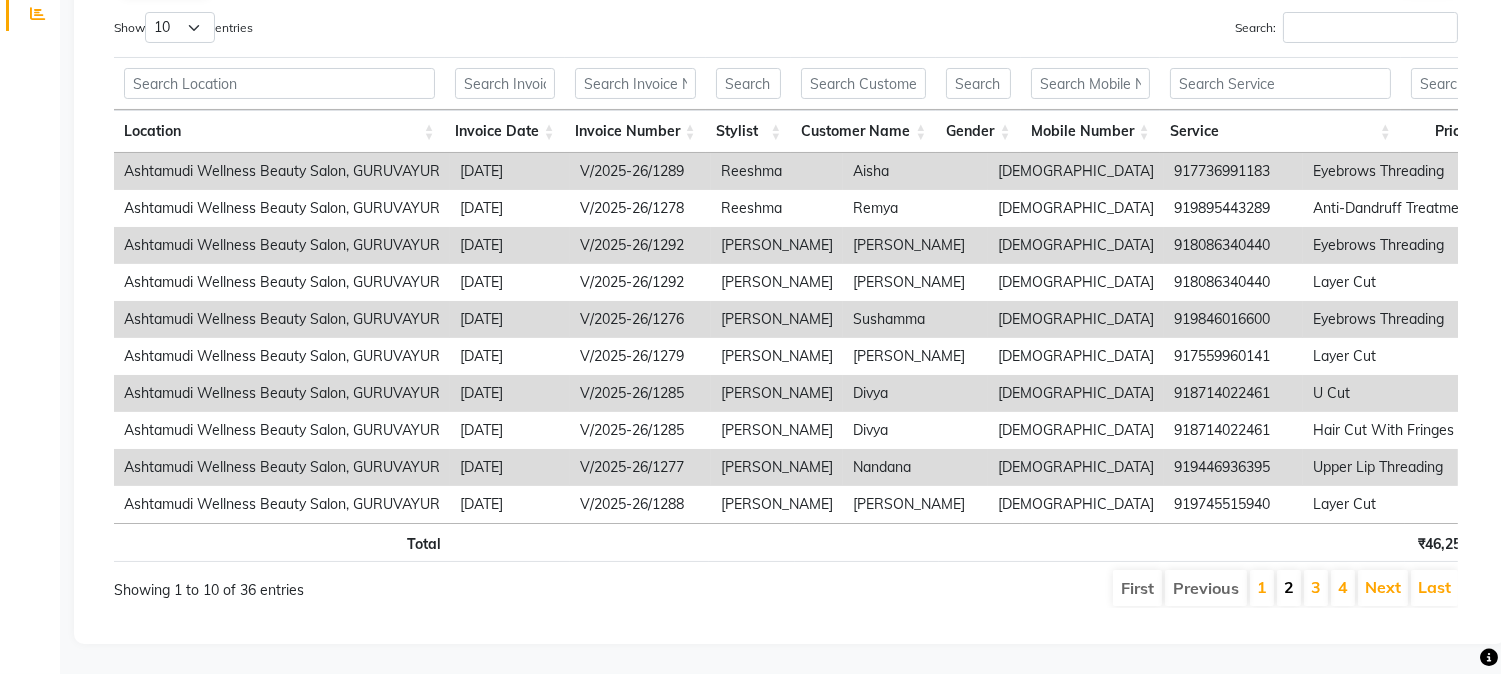 scroll, scrollTop: 375, scrollLeft: 0, axis: vertical 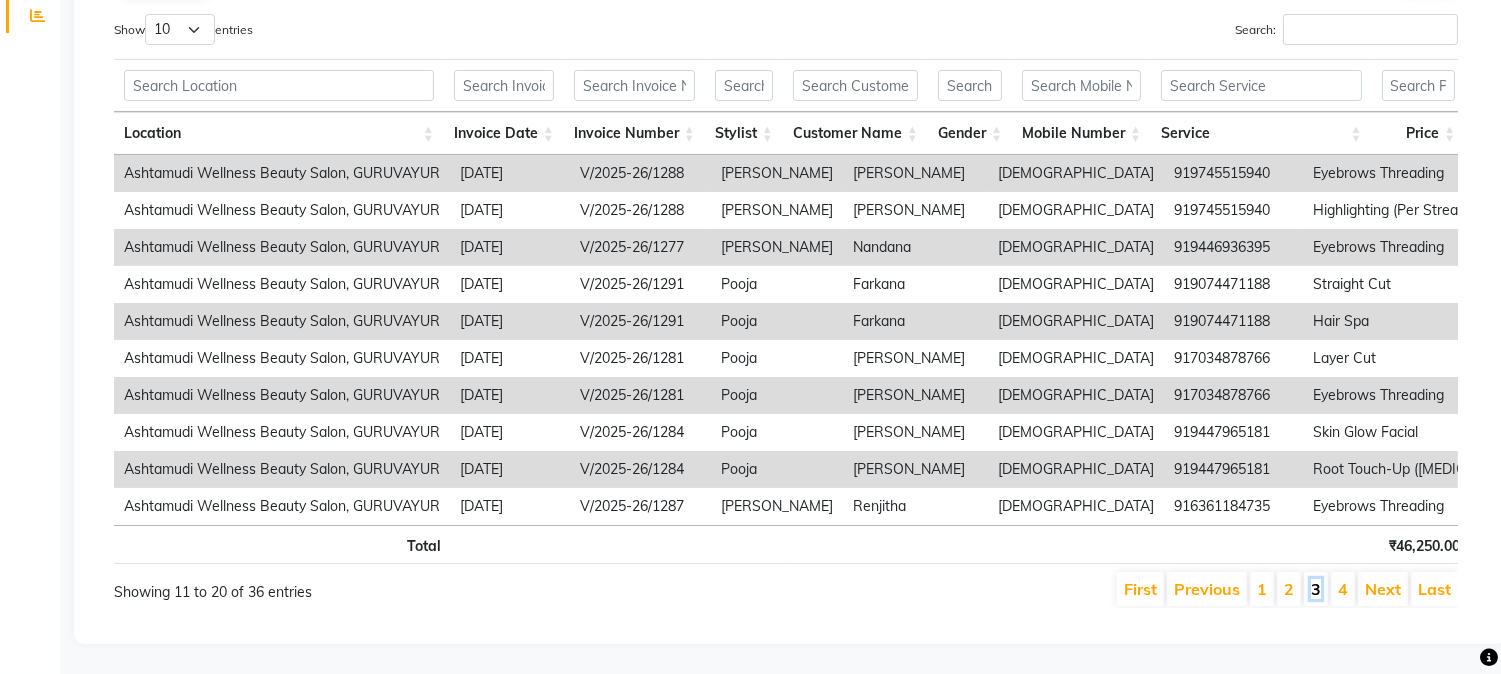 click on "3" at bounding box center (1316, 589) 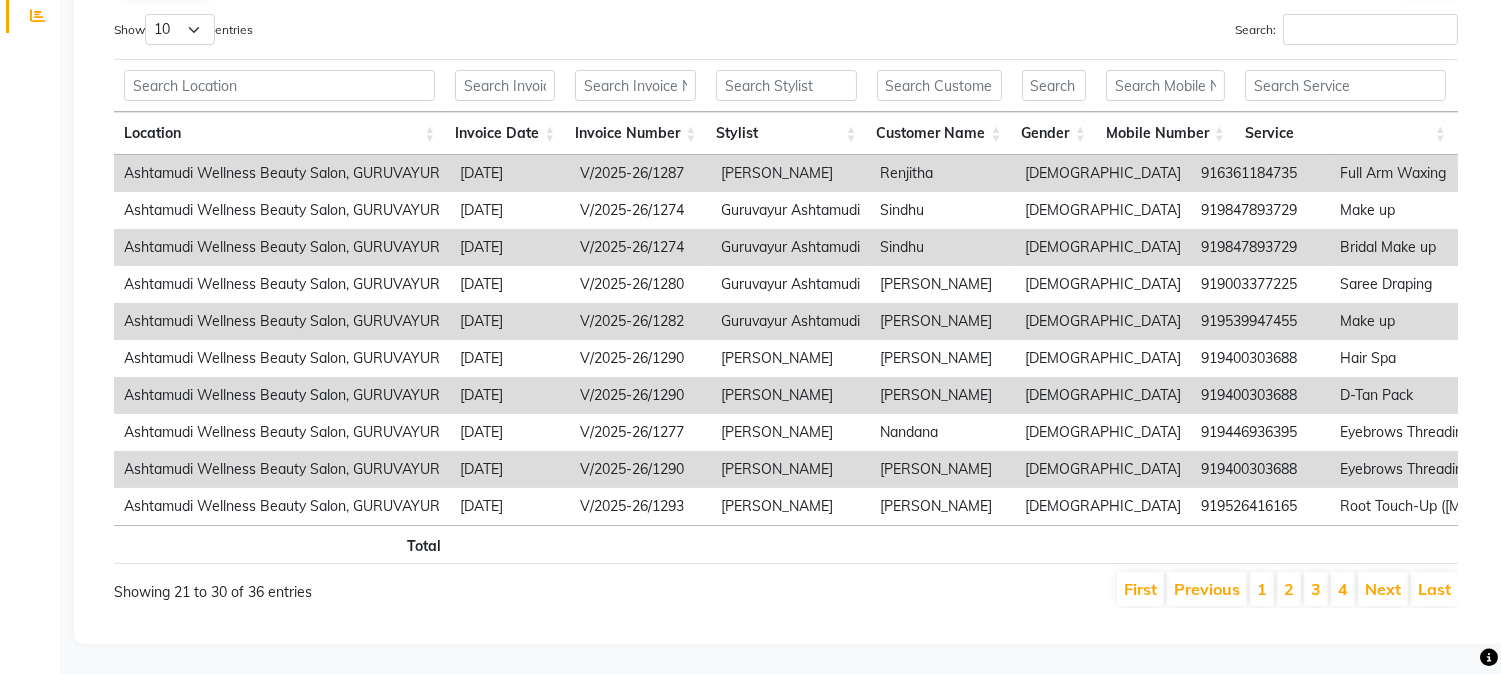 click on "4" at bounding box center [1343, 589] 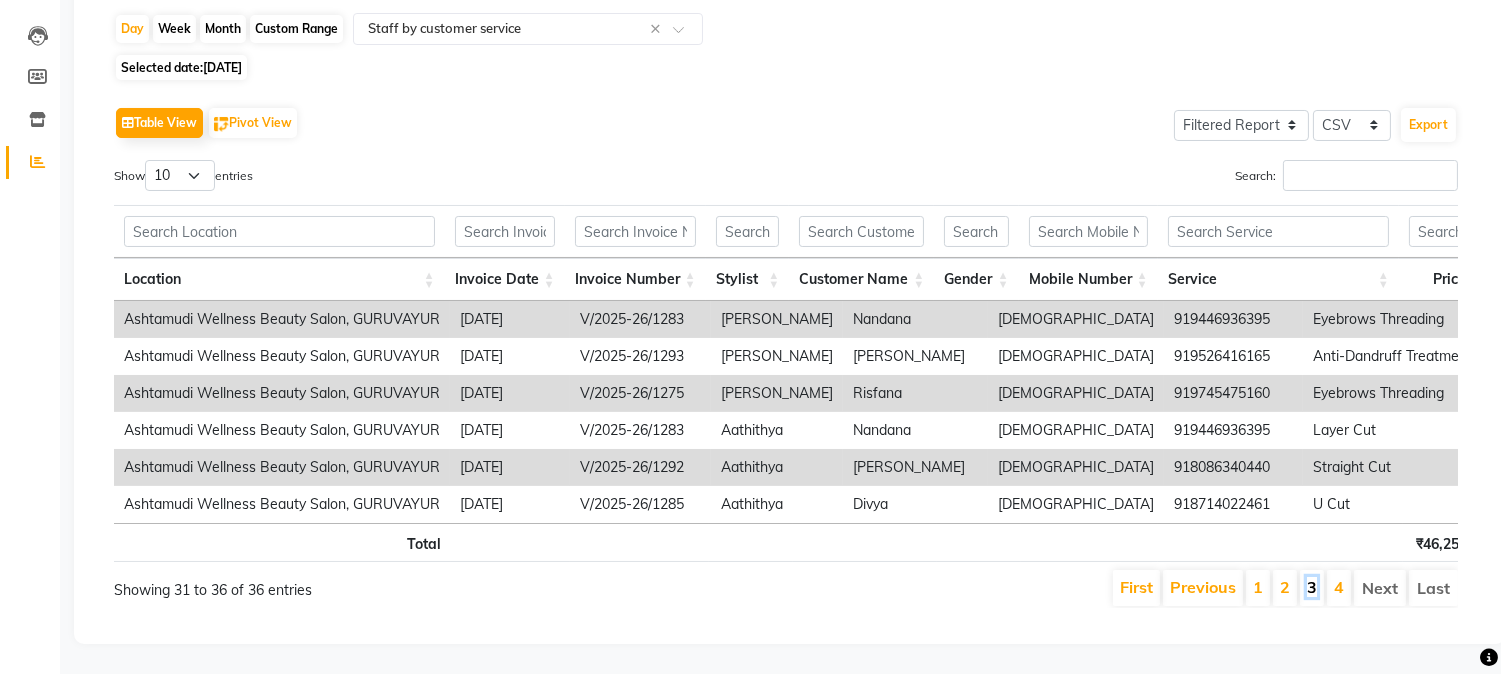 click on "3" at bounding box center [1312, 587] 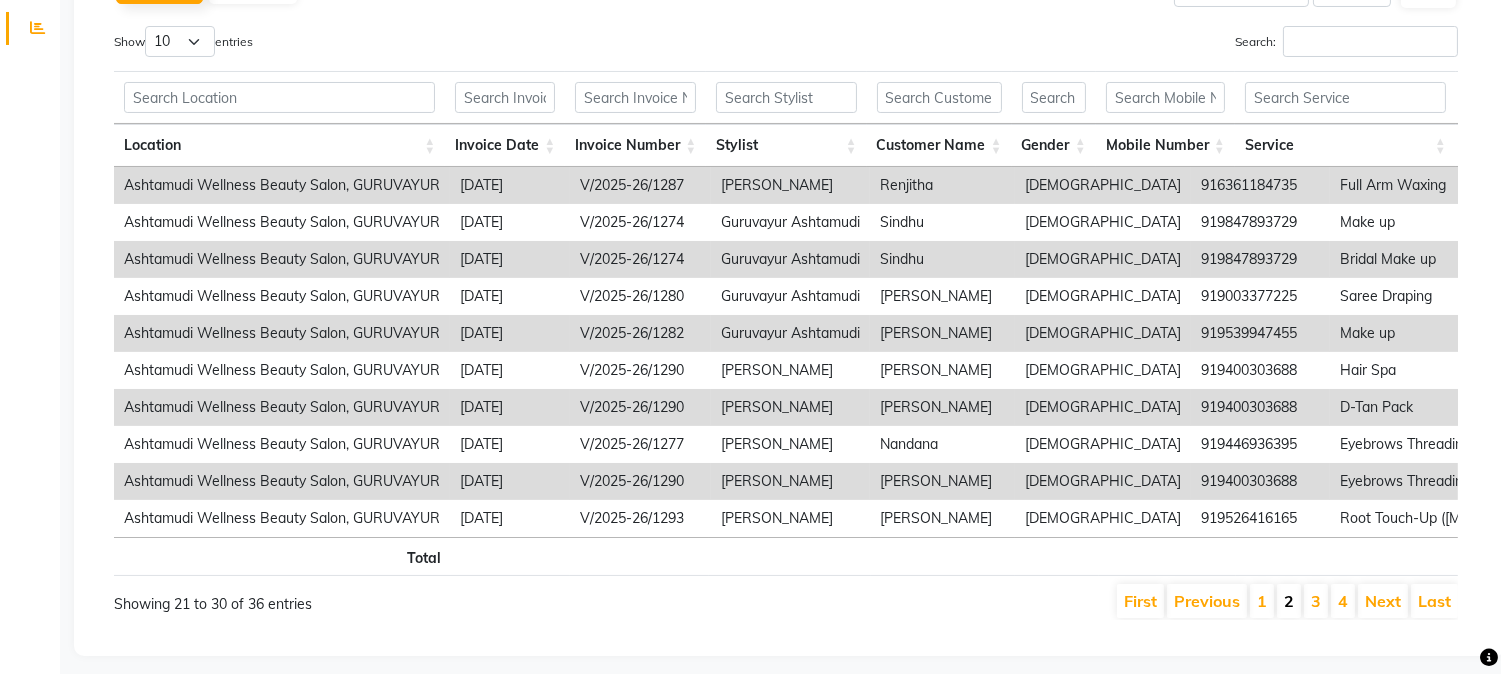 scroll, scrollTop: 375, scrollLeft: 0, axis: vertical 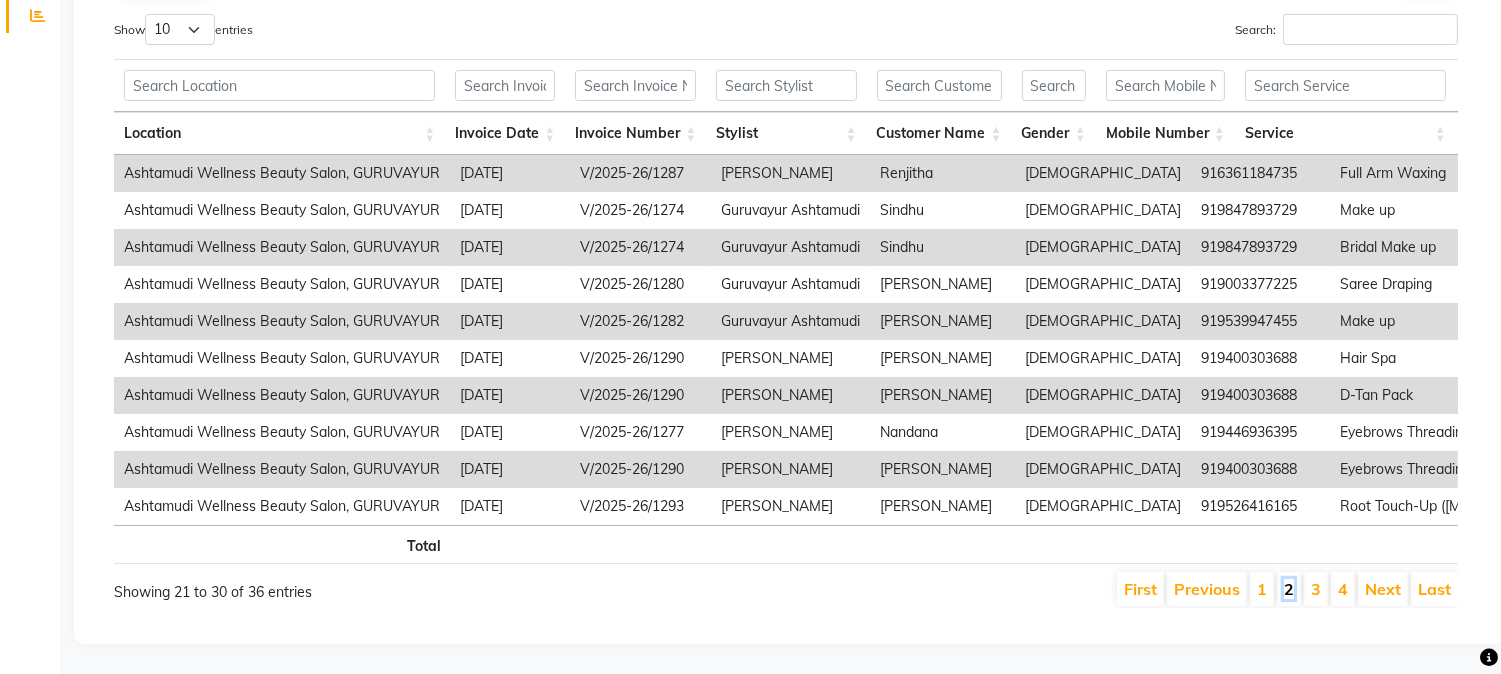 click on "2" at bounding box center [1289, 589] 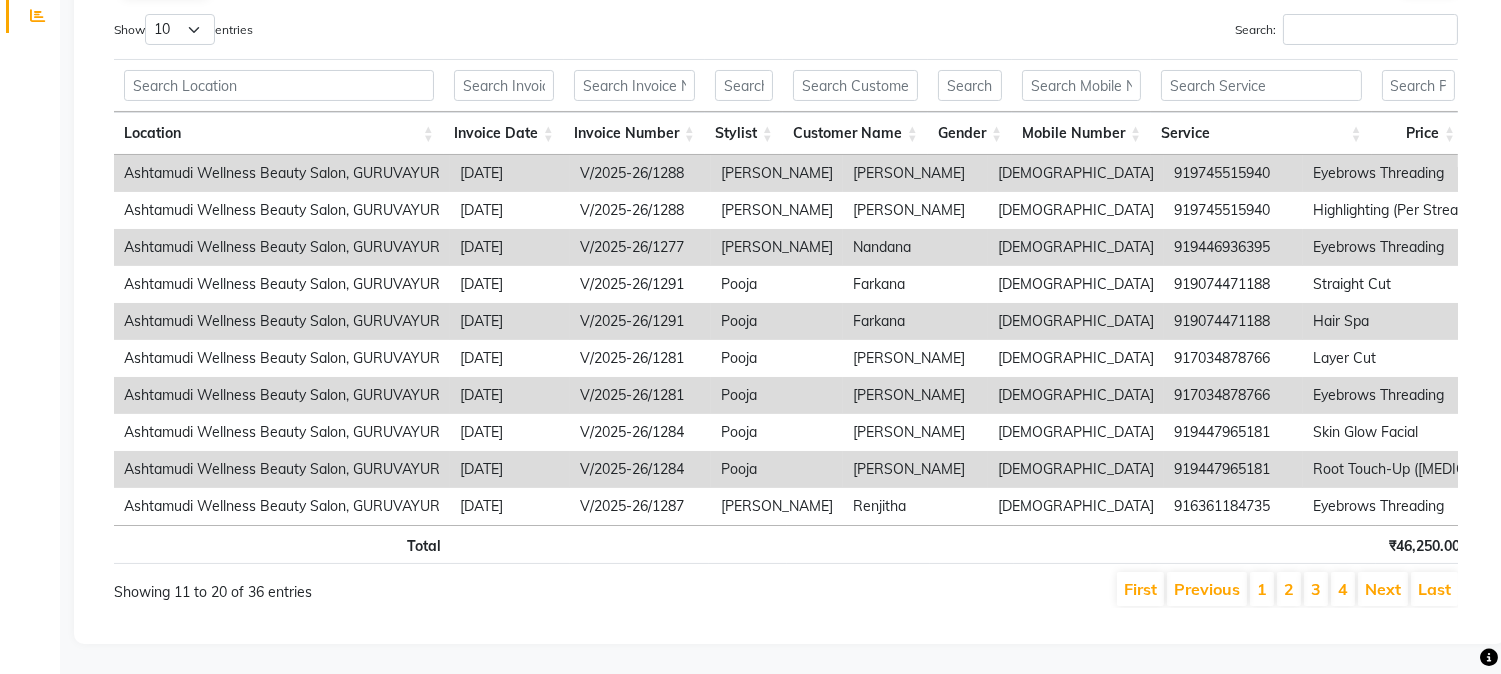 click on "1" at bounding box center (1262, 589) 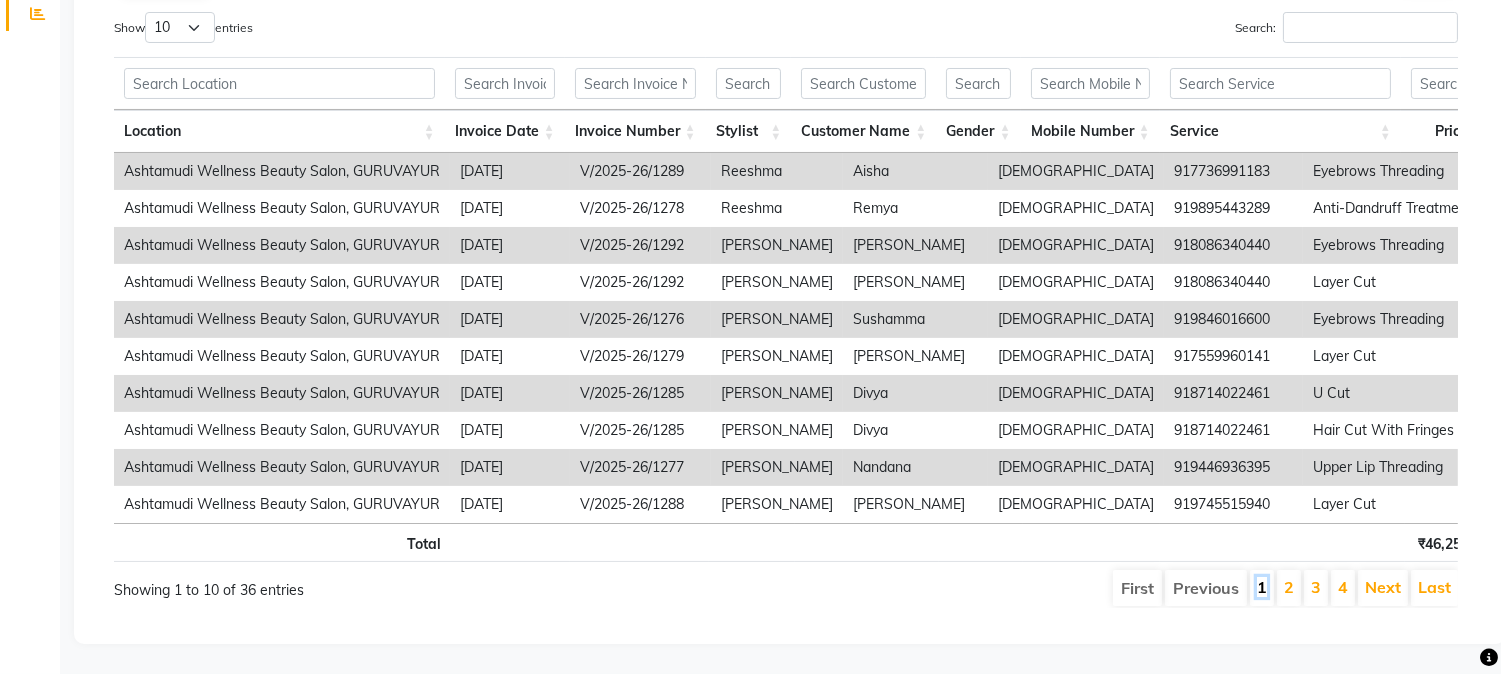 click on "1" at bounding box center (1262, 587) 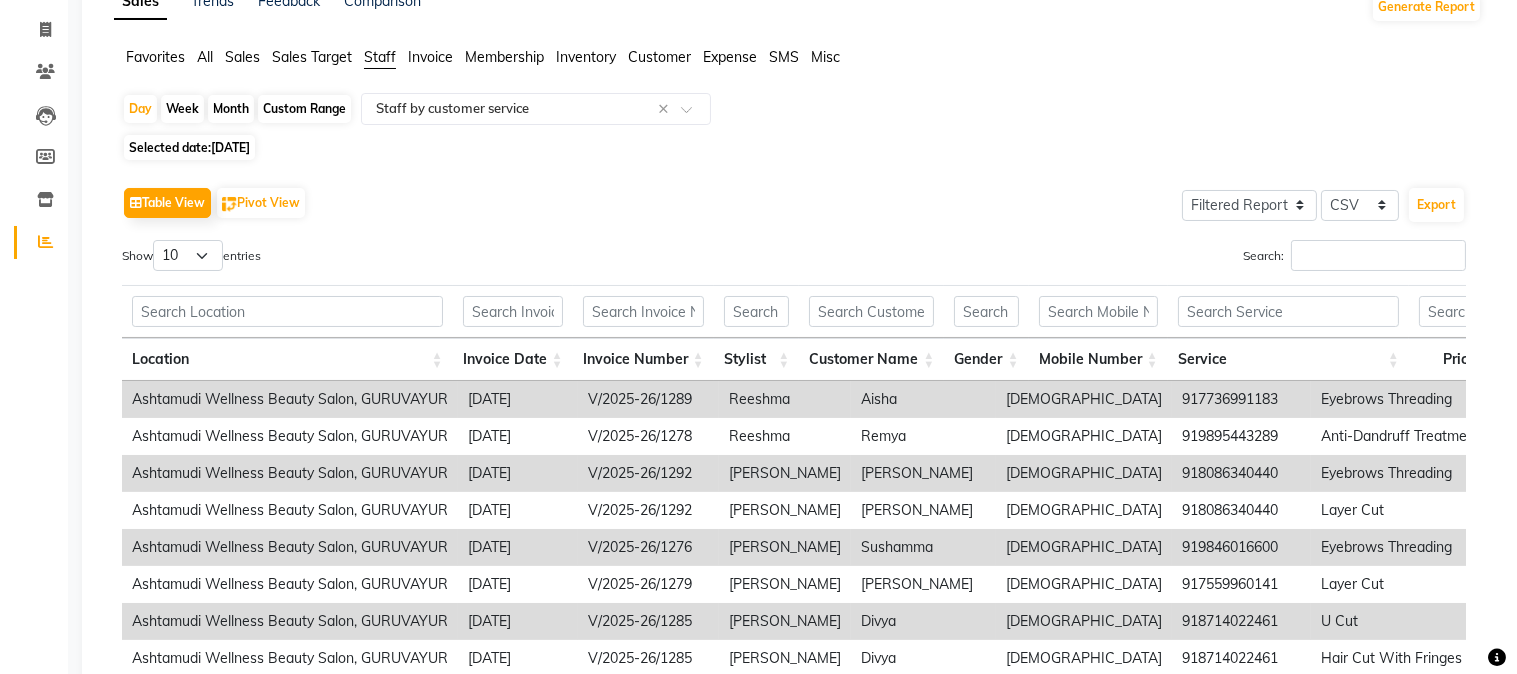 scroll, scrollTop: 0, scrollLeft: 0, axis: both 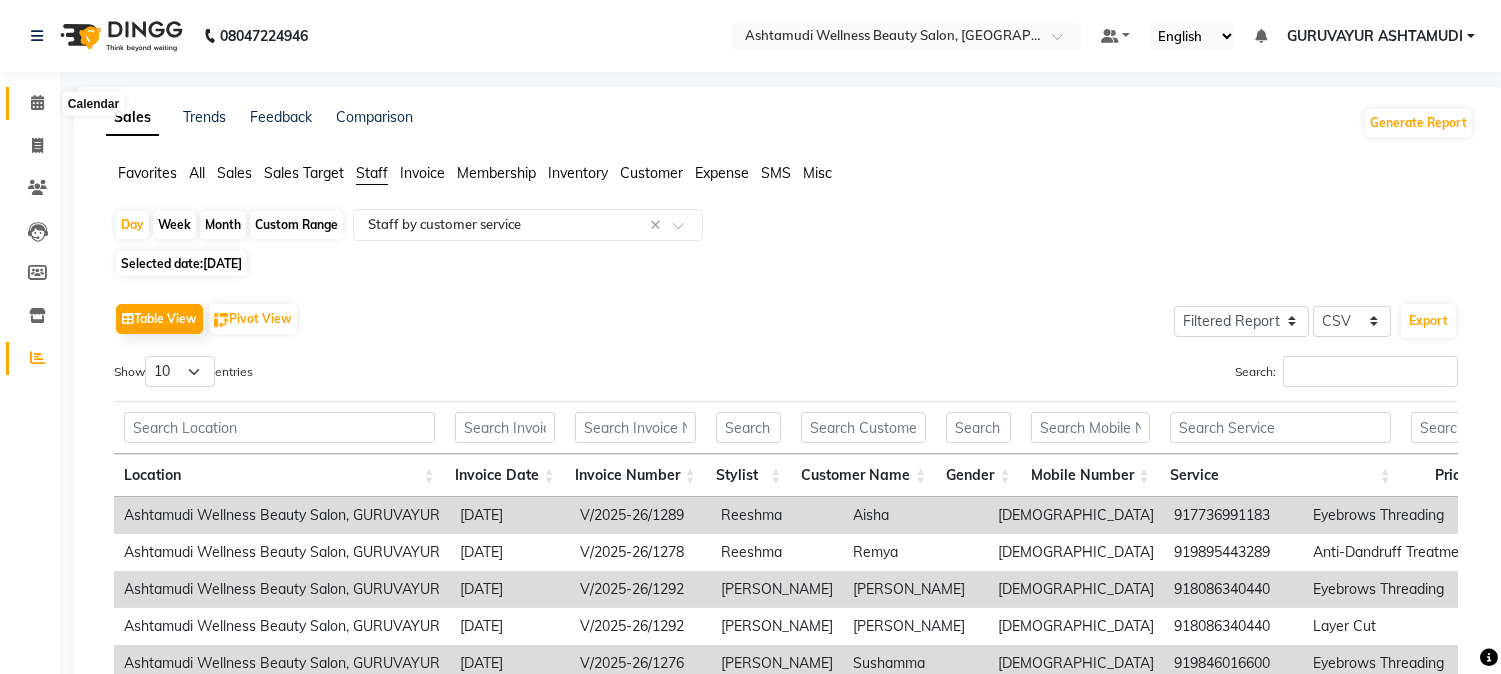 click 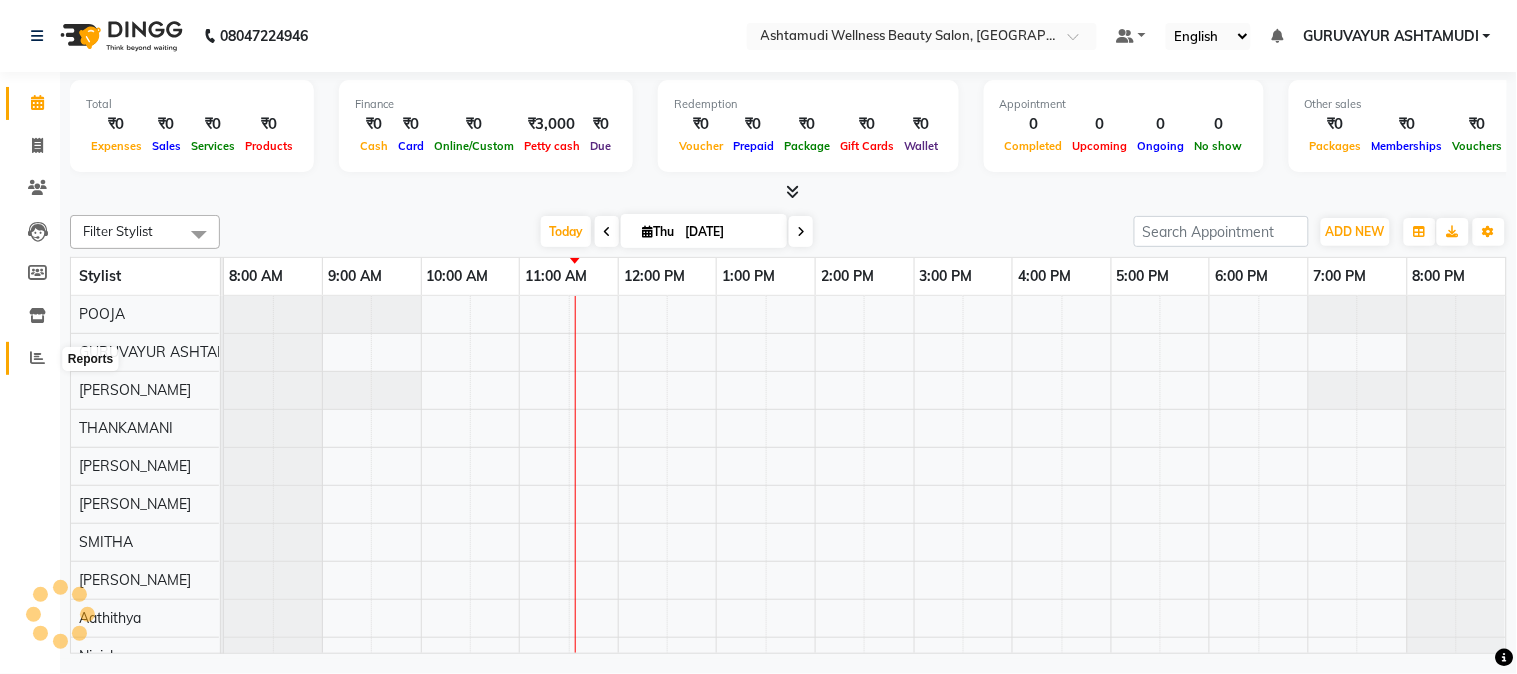 scroll, scrollTop: 0, scrollLeft: 0, axis: both 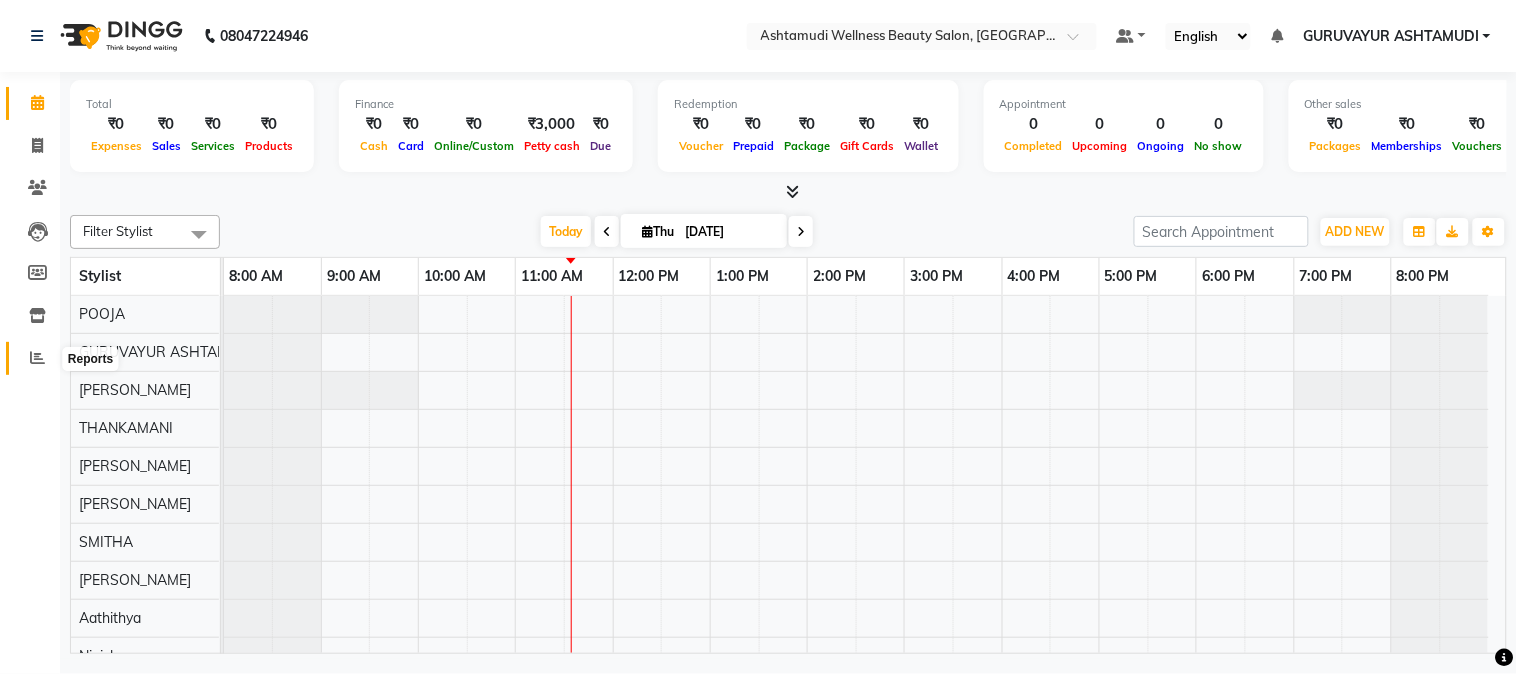 click 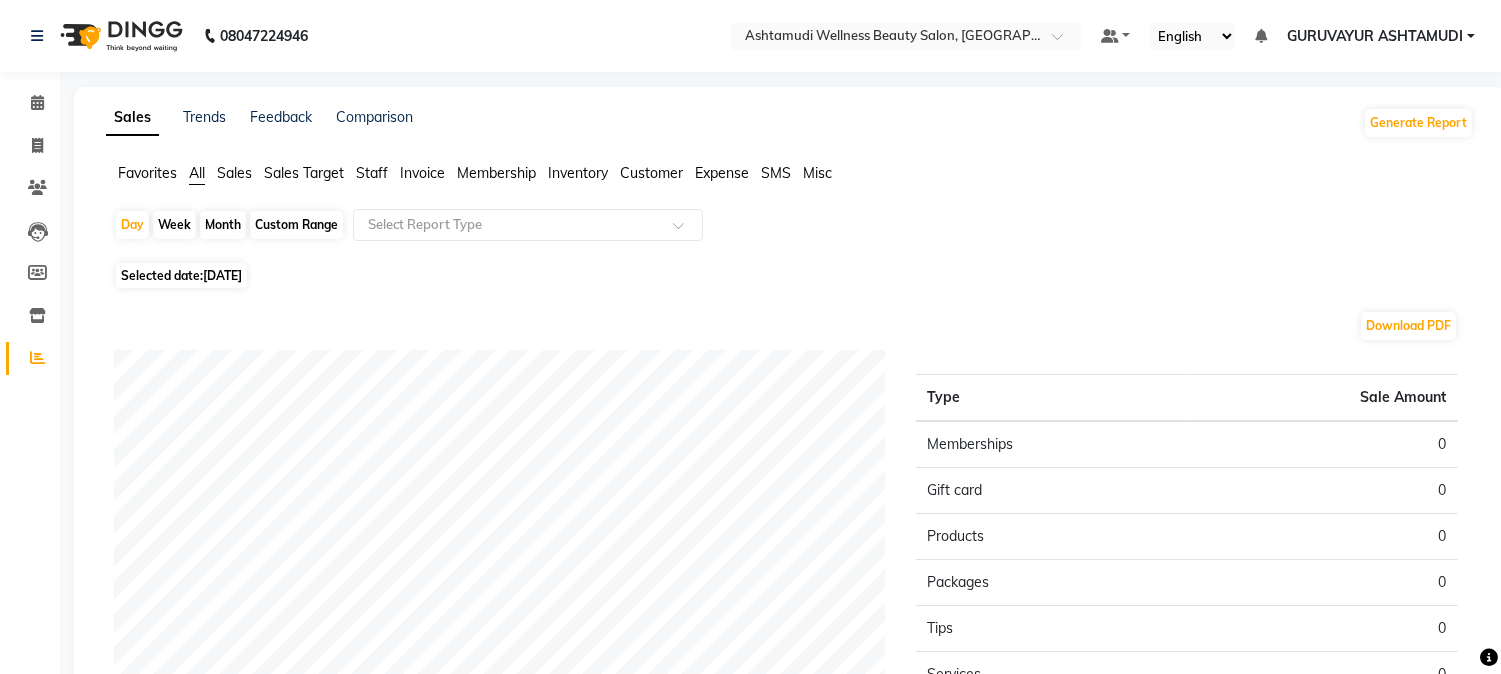 click on "[DATE]" 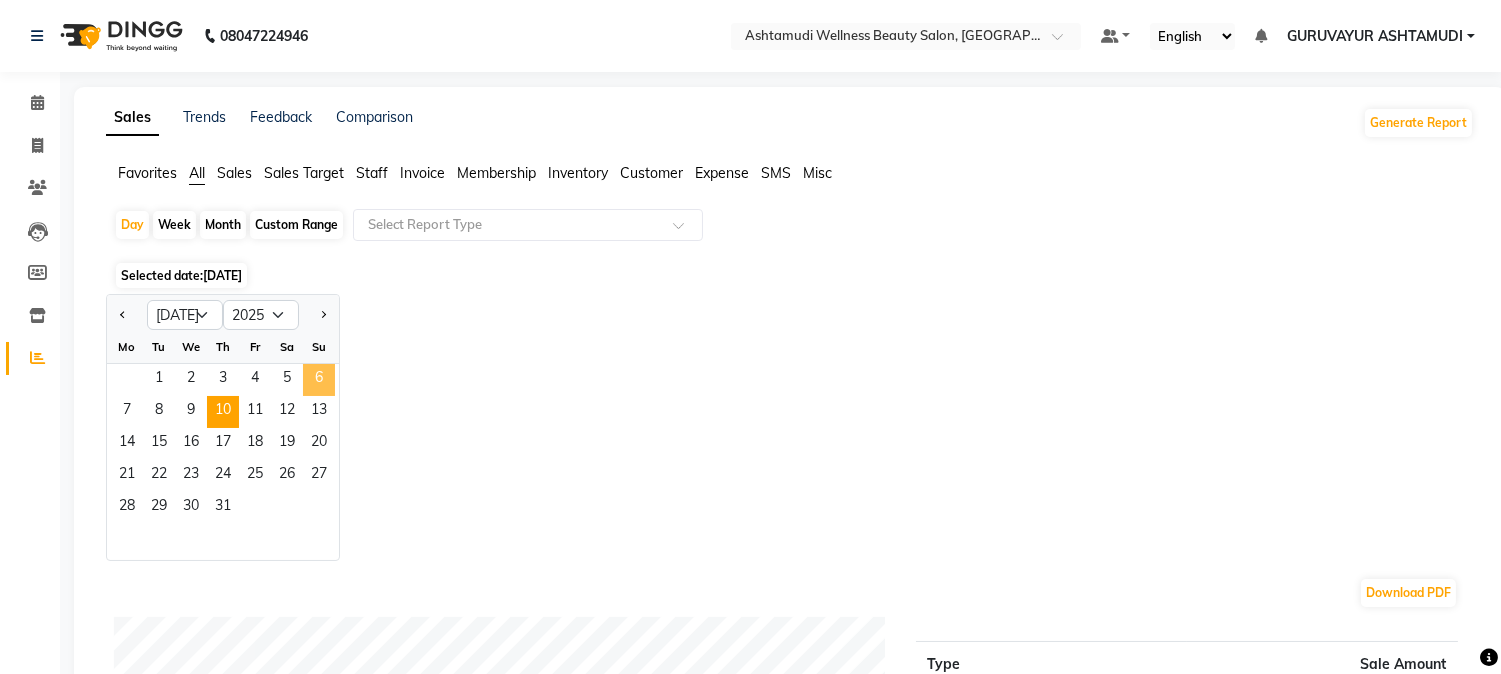 click on "6" 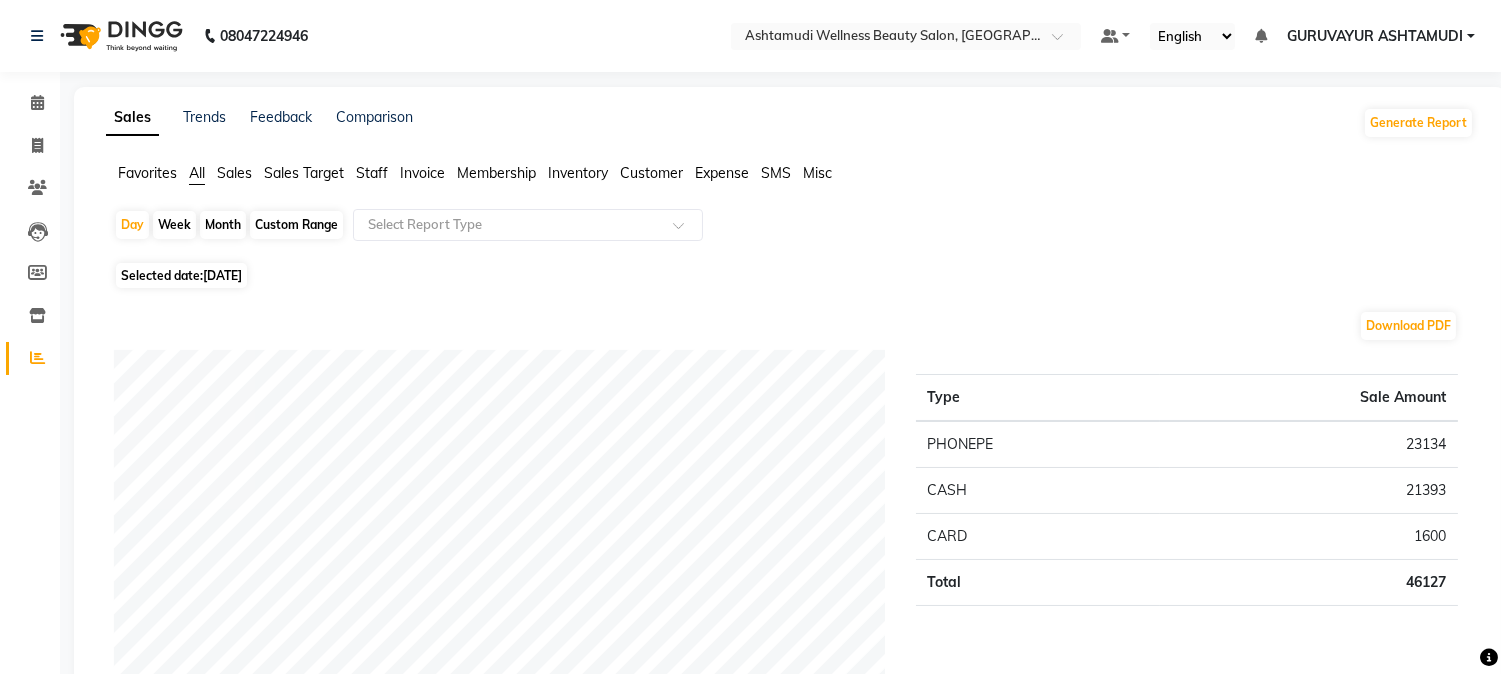 drag, startPoint x: 378, startPoint y: 178, endPoint x: 664, endPoint y: 610, distance: 518.09265 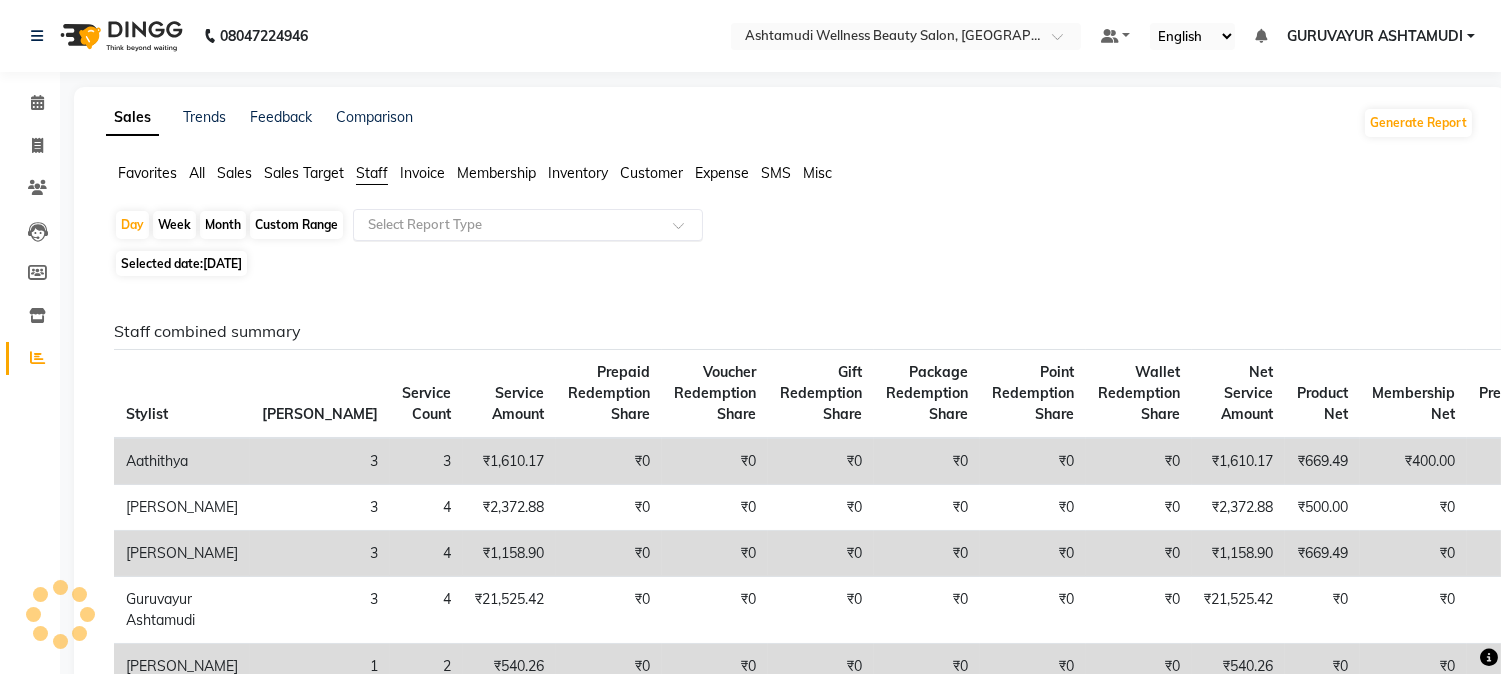click 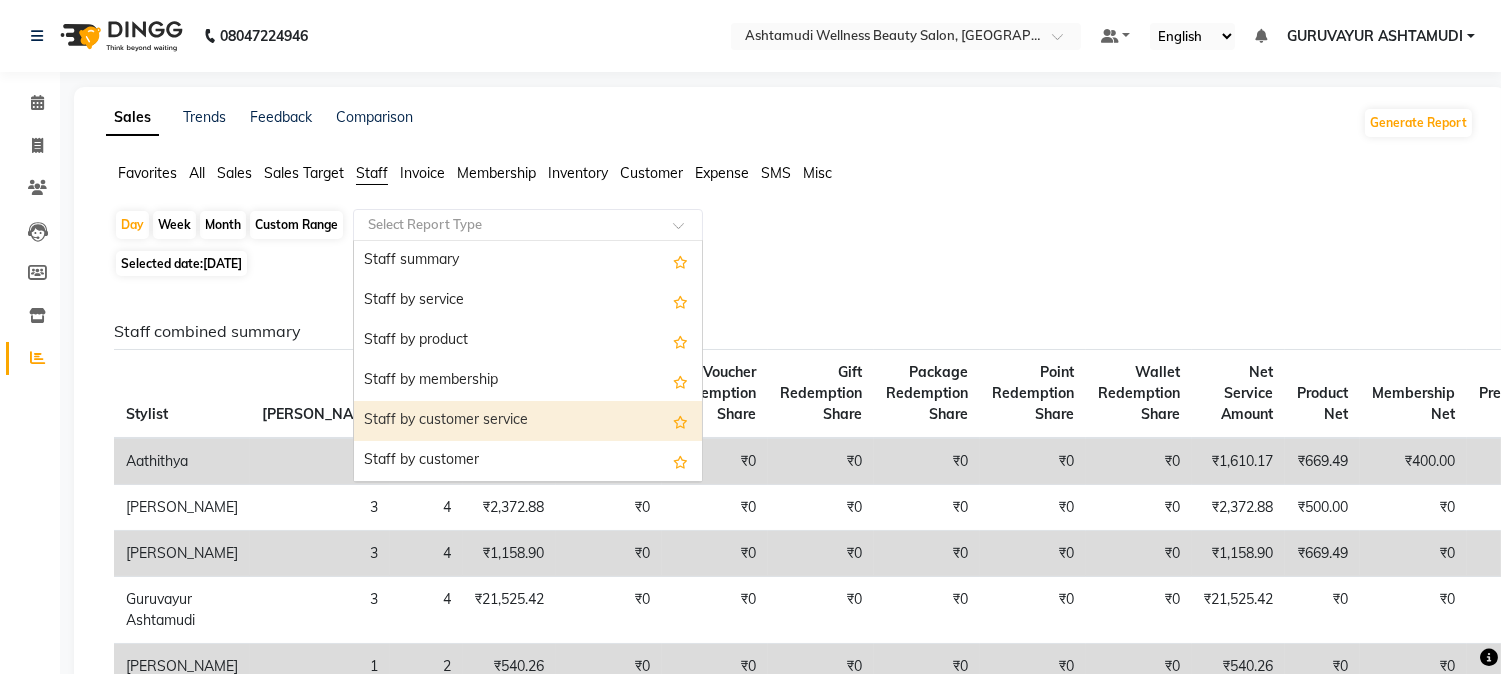 click on "Staff by customer service" at bounding box center [528, 421] 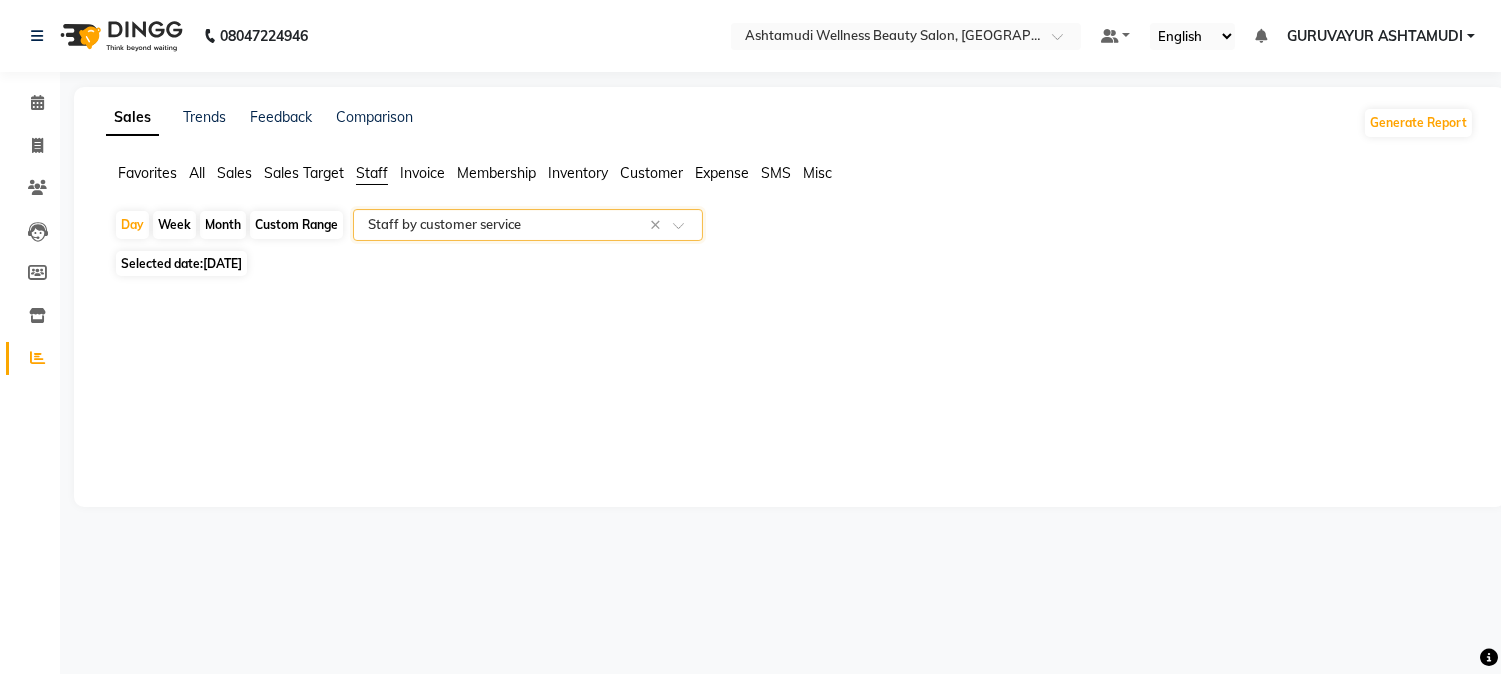 select on "filtered_report" 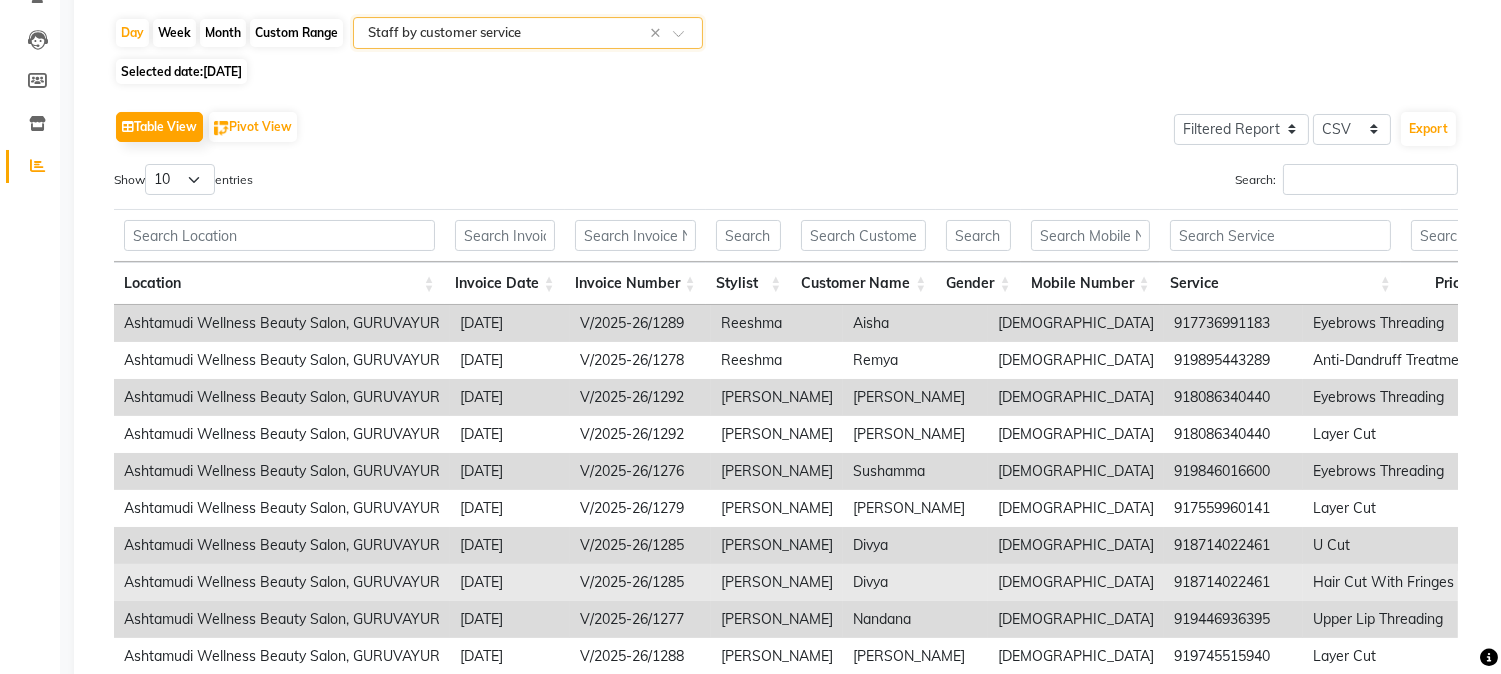 scroll, scrollTop: 377, scrollLeft: 0, axis: vertical 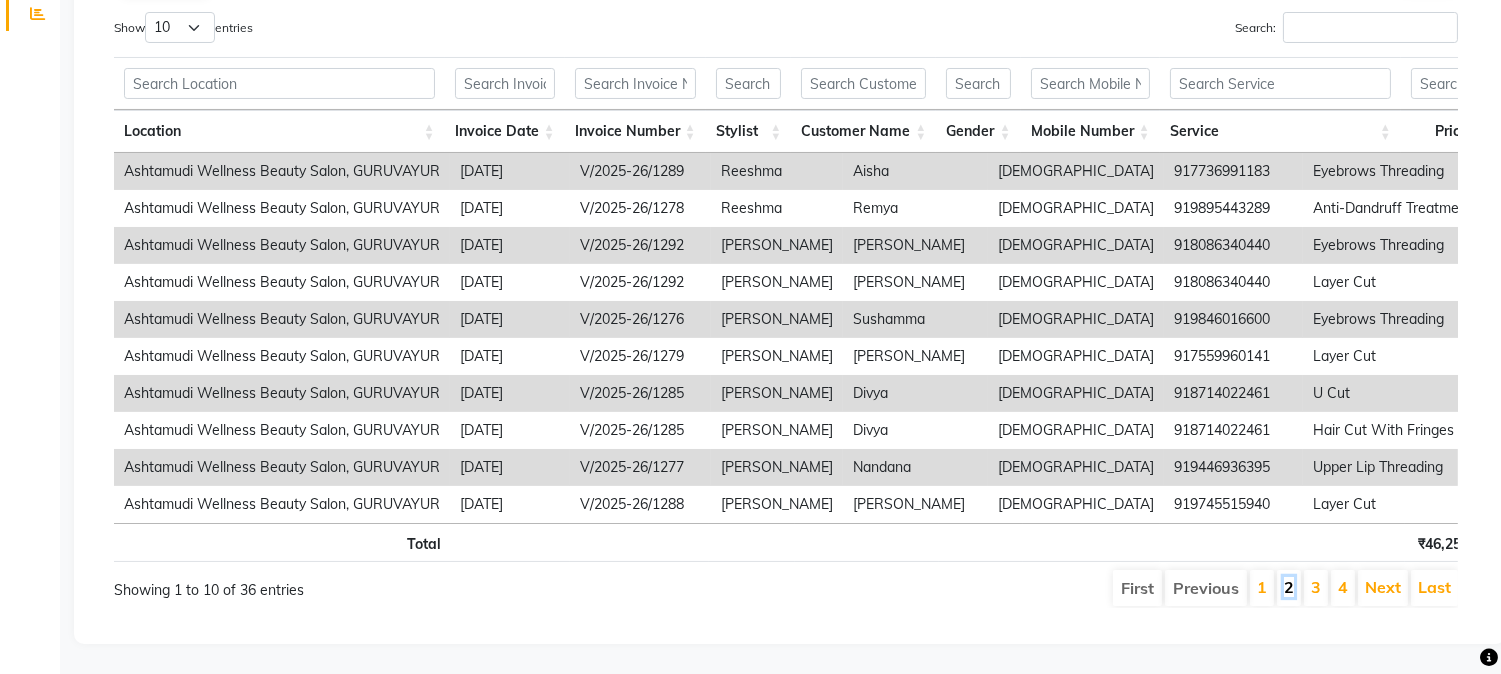 click on "2" at bounding box center [1289, 587] 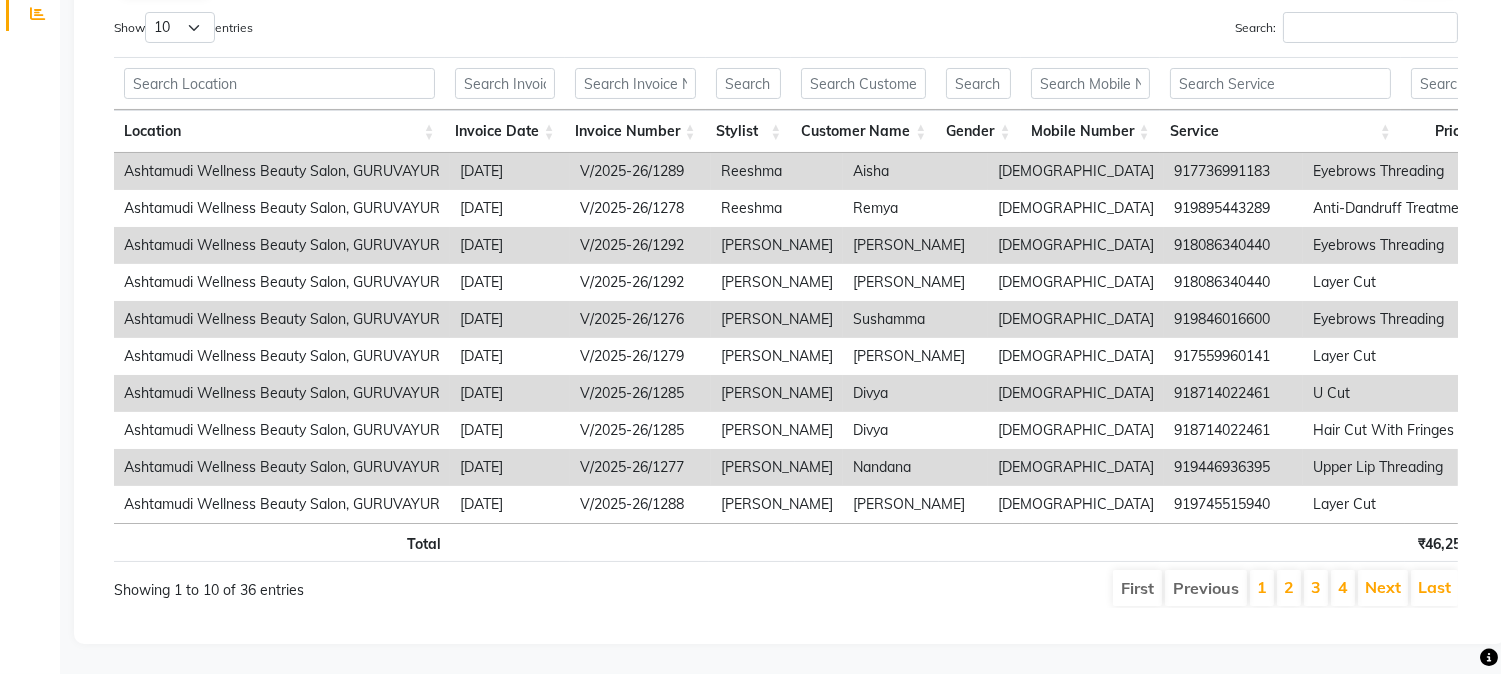 scroll, scrollTop: 375, scrollLeft: 0, axis: vertical 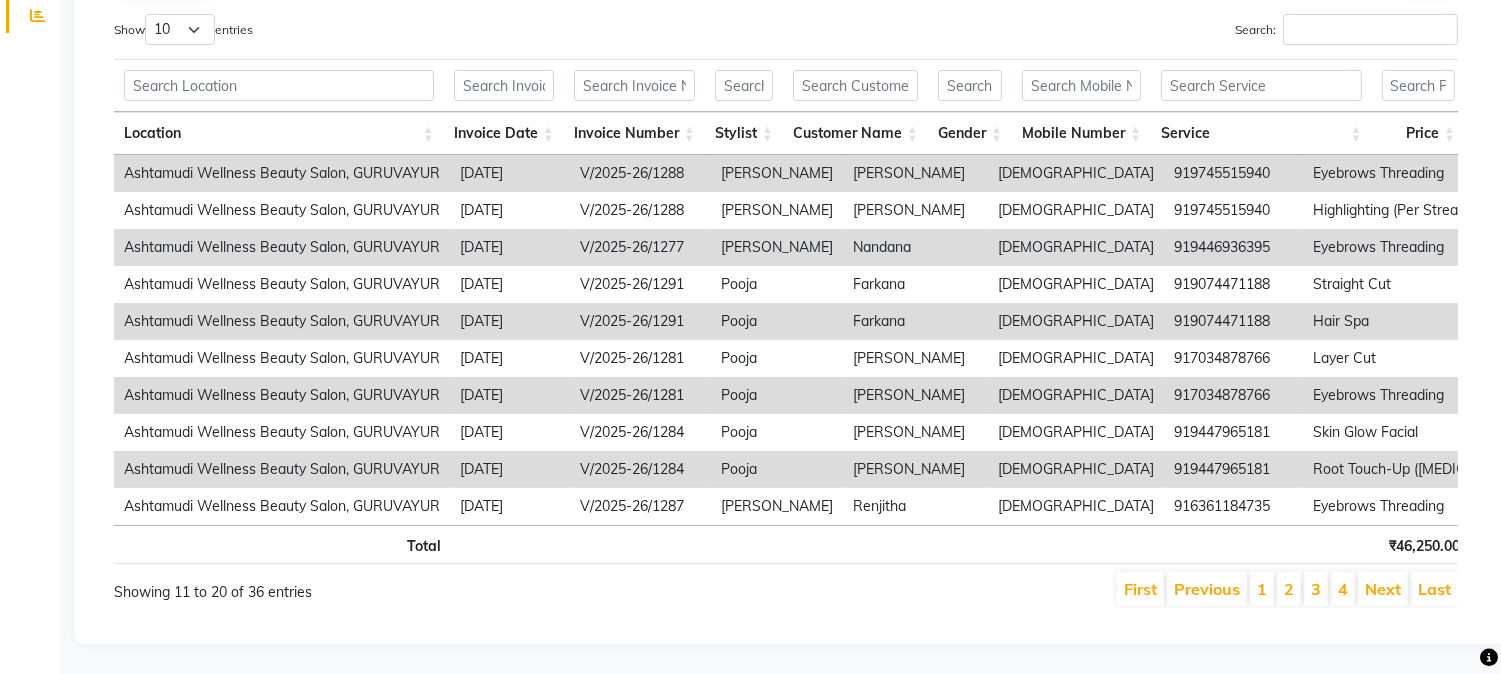 click on "3" at bounding box center (1316, 589) 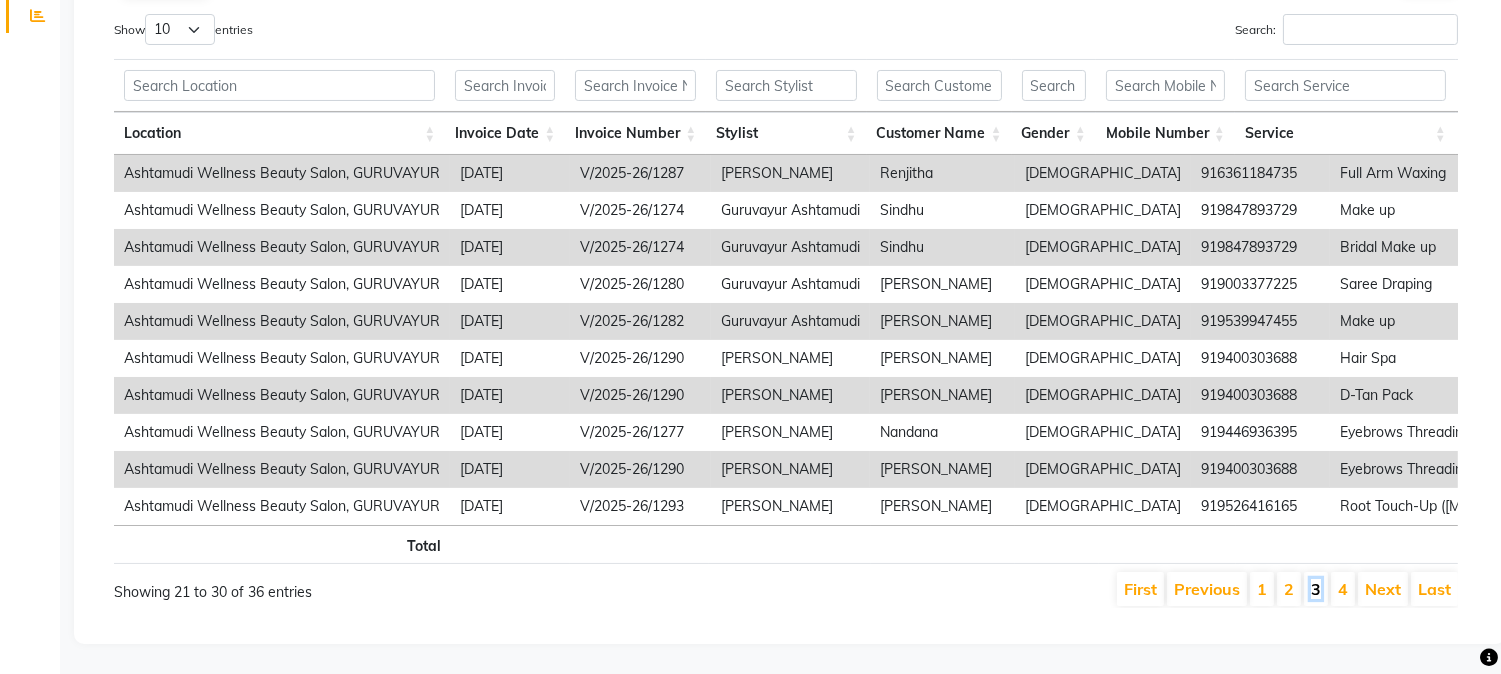 click on "3" at bounding box center [1316, 589] 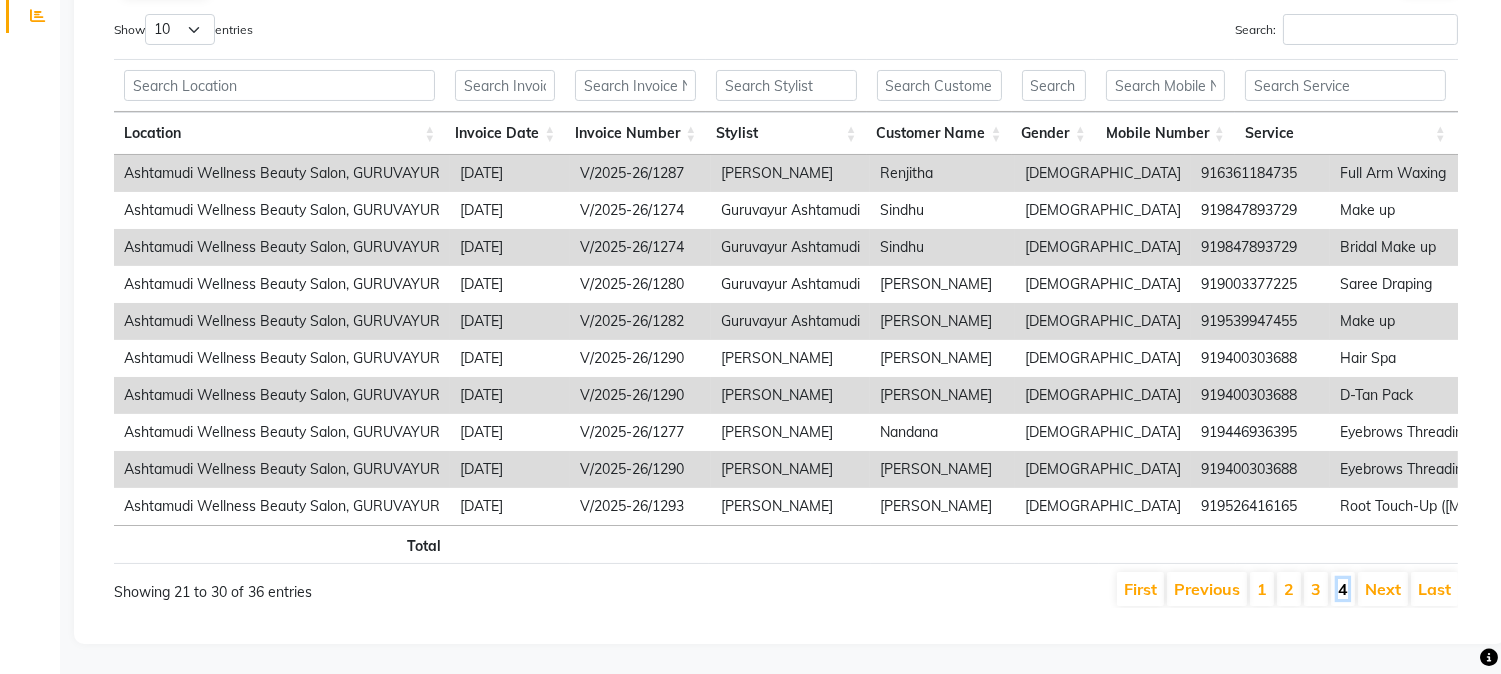 click on "4" at bounding box center (1343, 589) 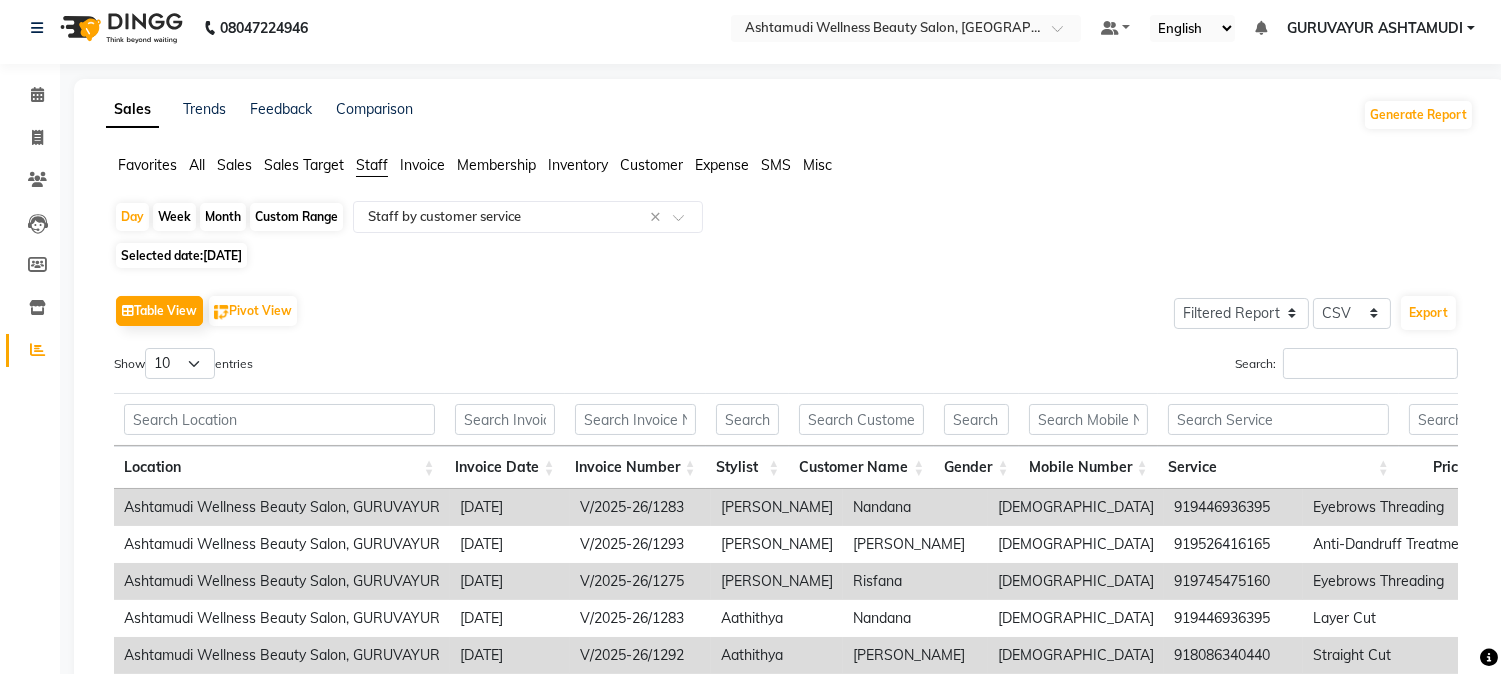 scroll, scrollTop: 0, scrollLeft: 0, axis: both 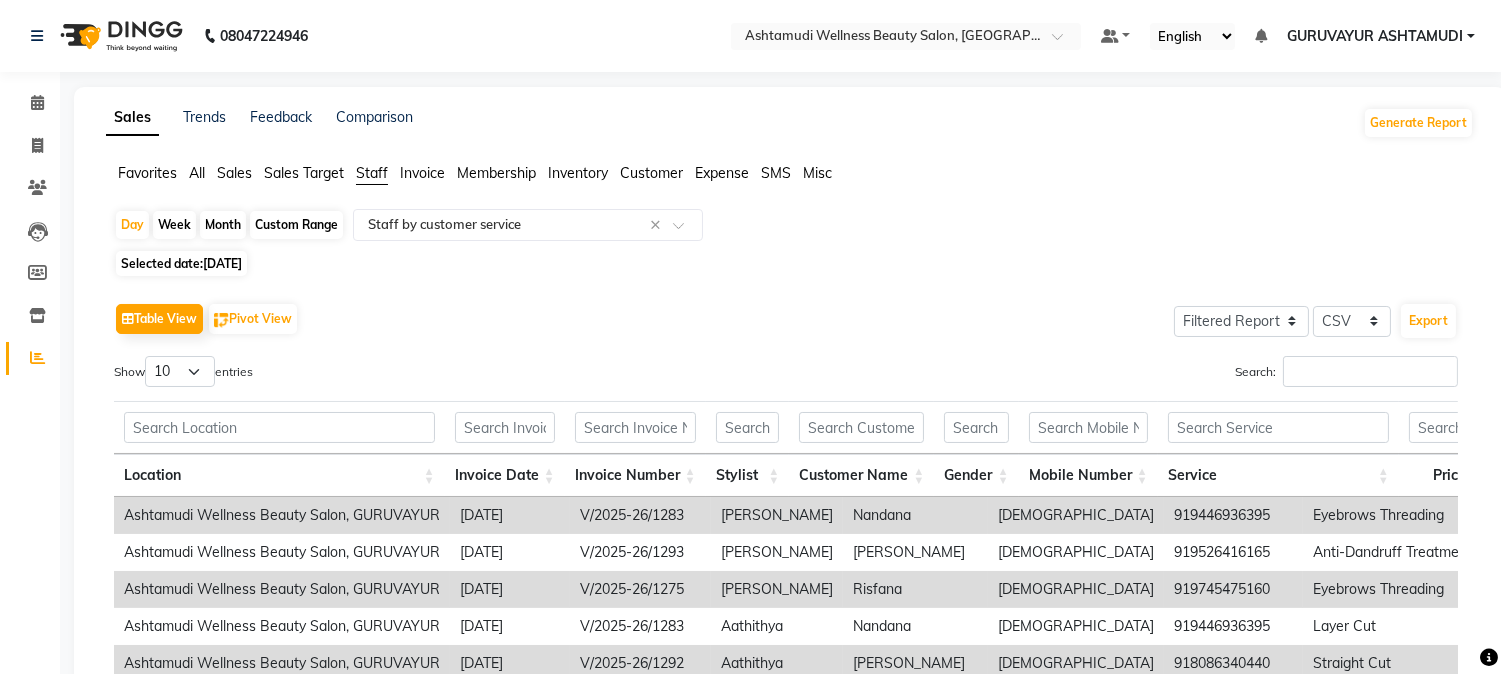 click on "06-07-2025" 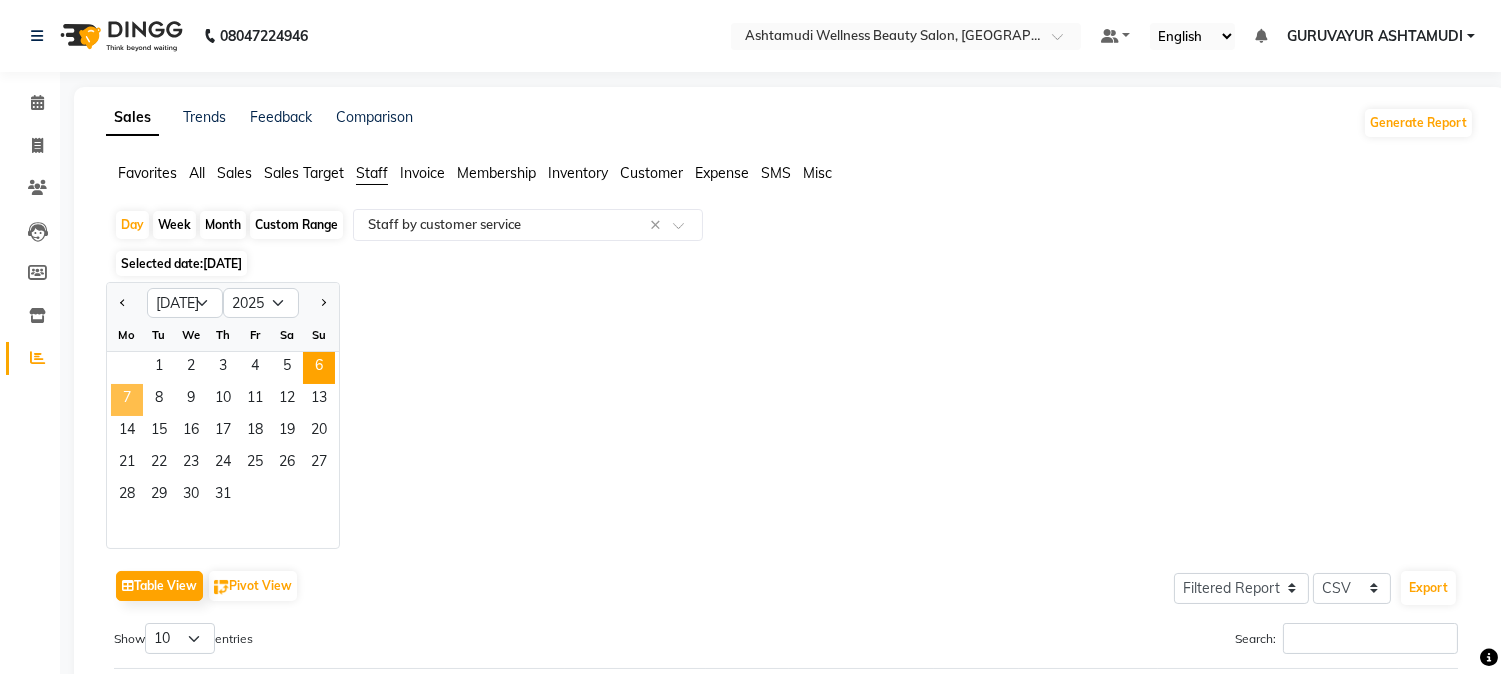 click on "7" 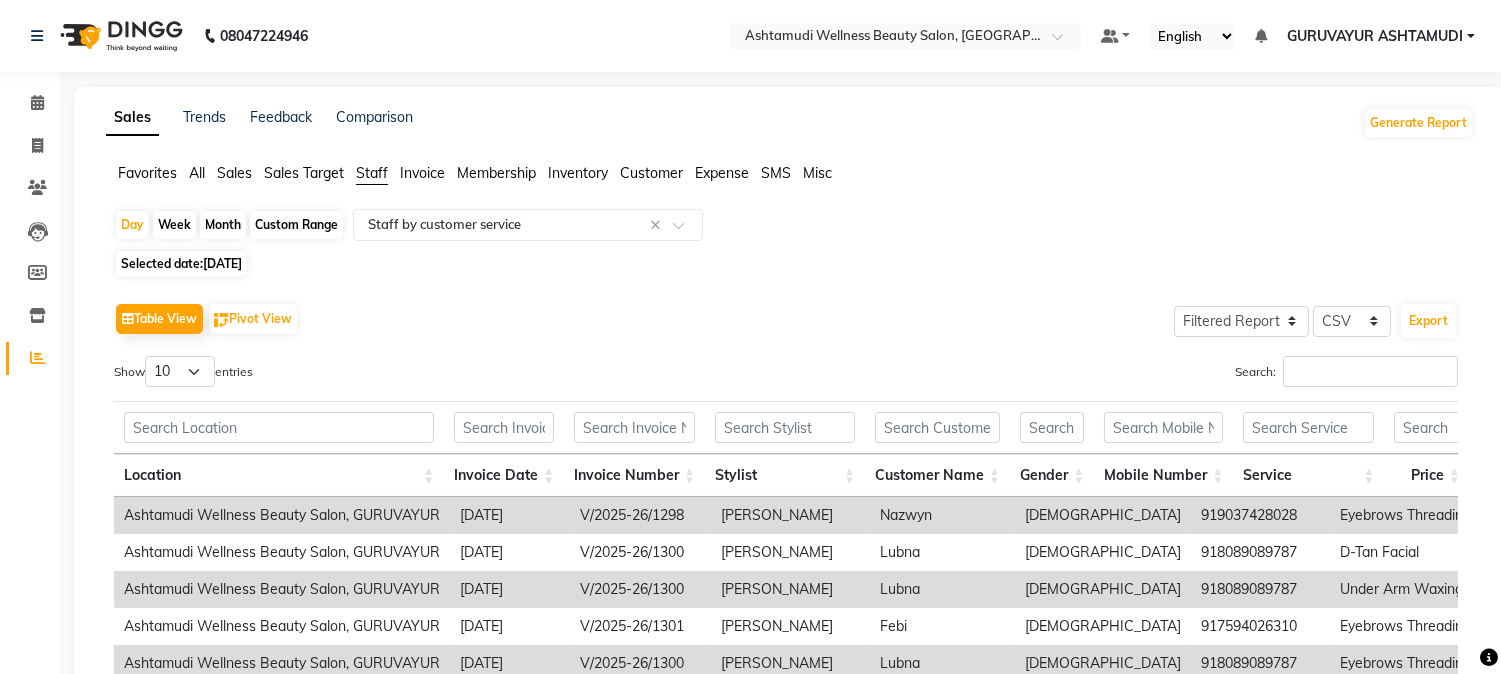 scroll, scrollTop: 333, scrollLeft: 0, axis: vertical 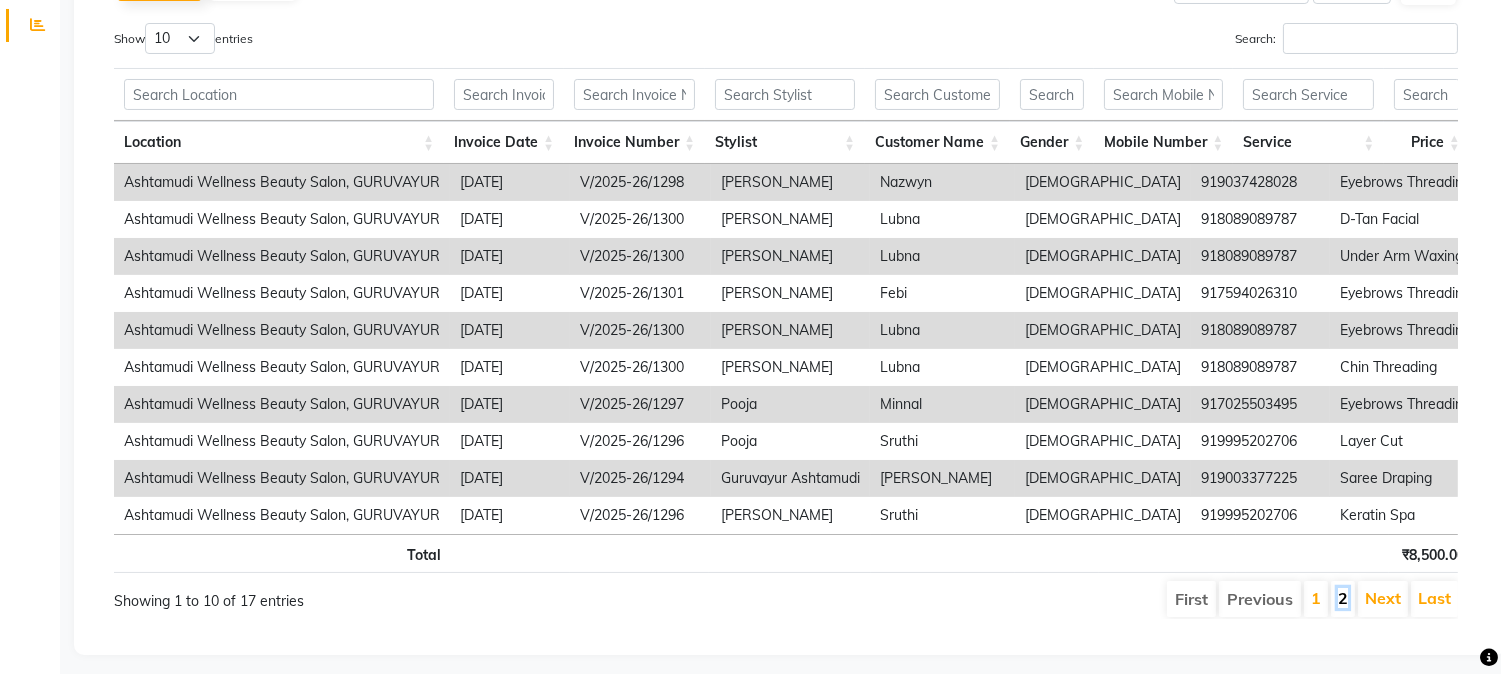 click on "2" at bounding box center [1343, 598] 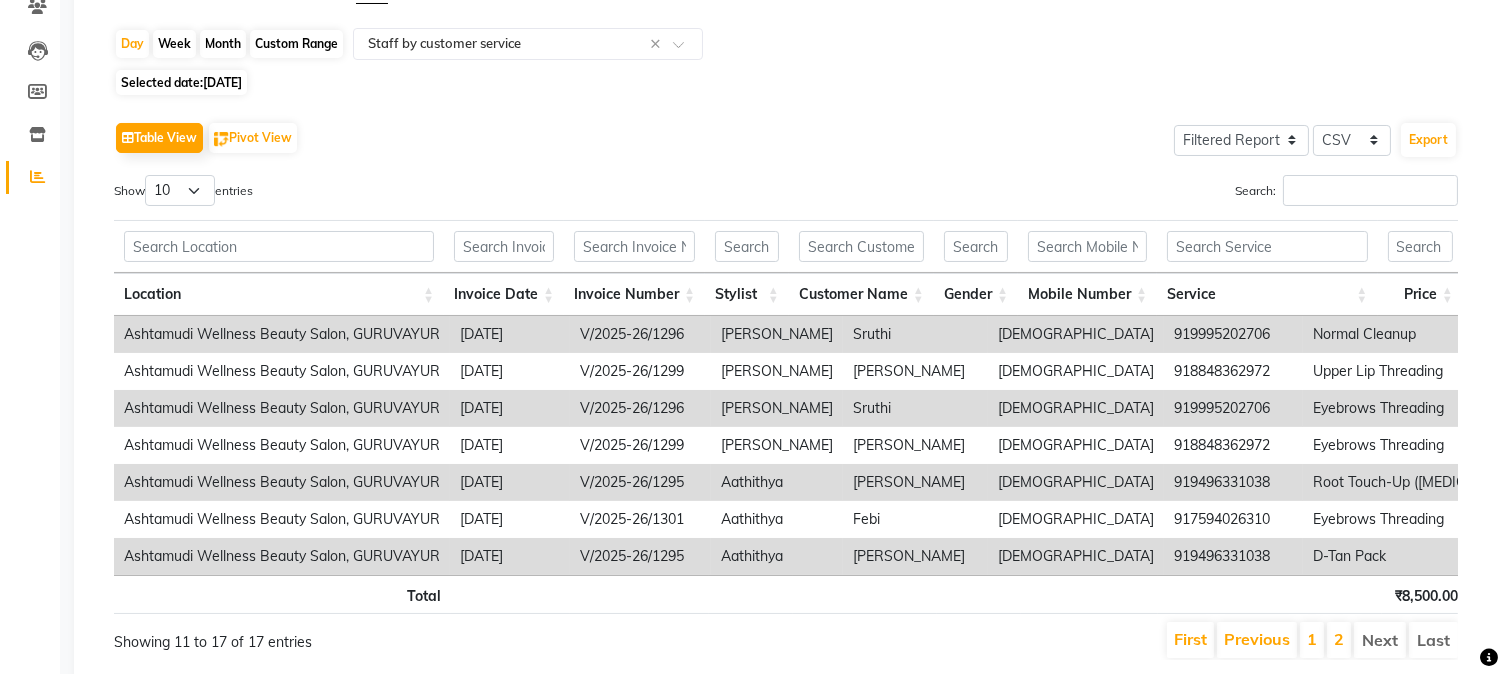 scroll, scrollTop: 156, scrollLeft: 0, axis: vertical 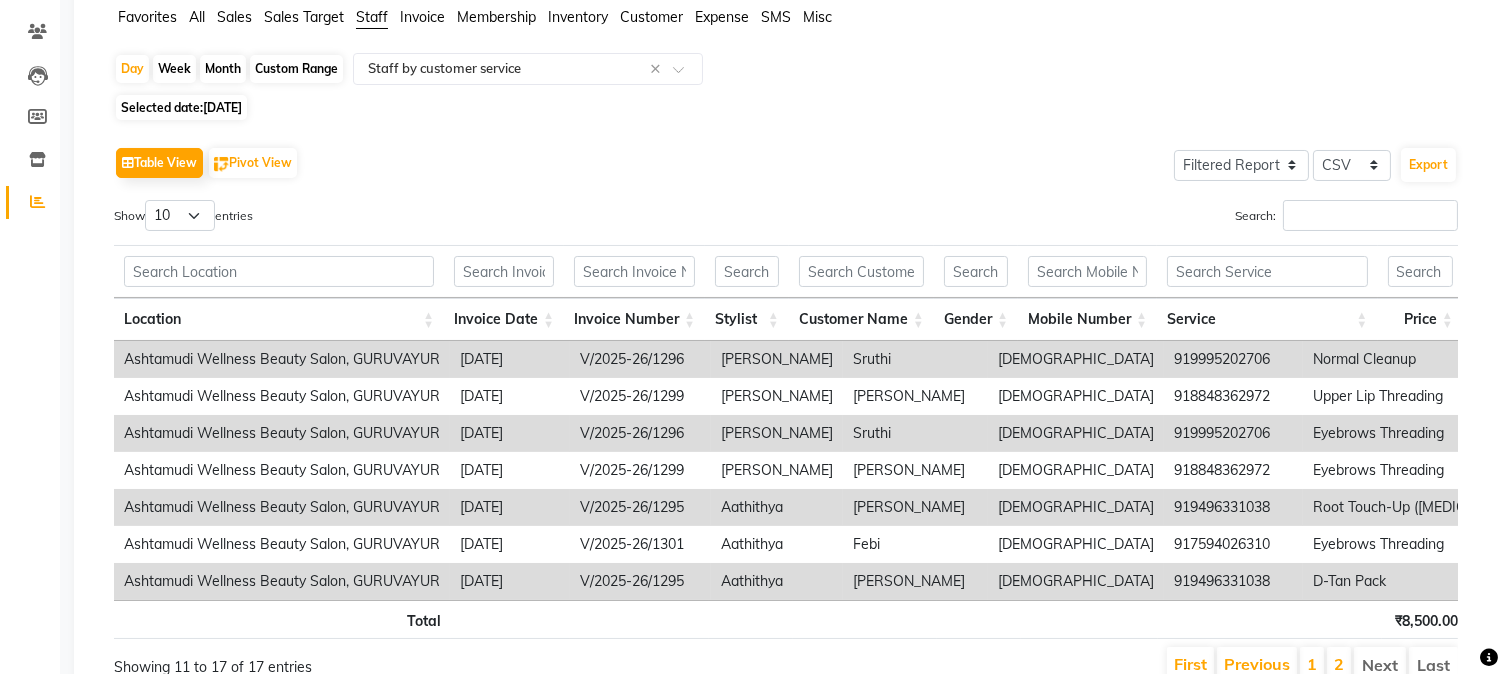 click on "07-07-2025" 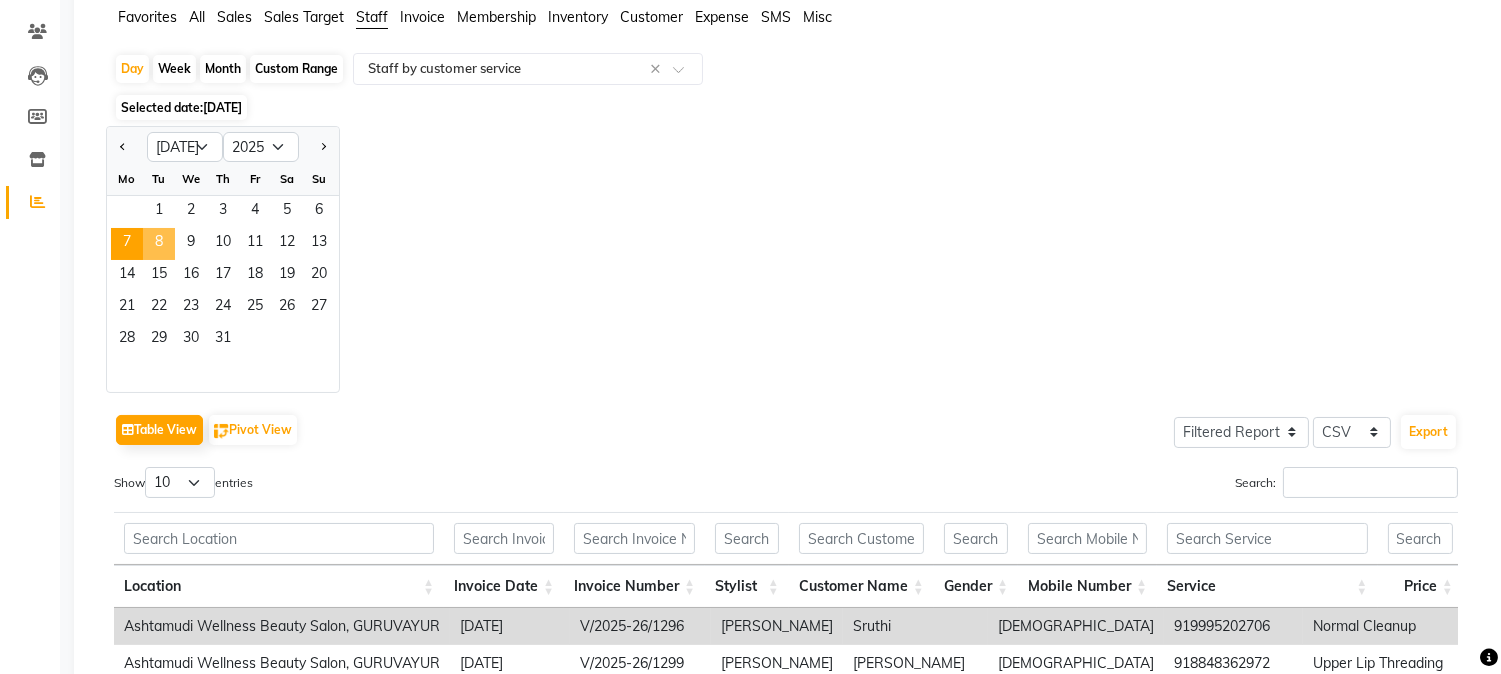 click on "8" 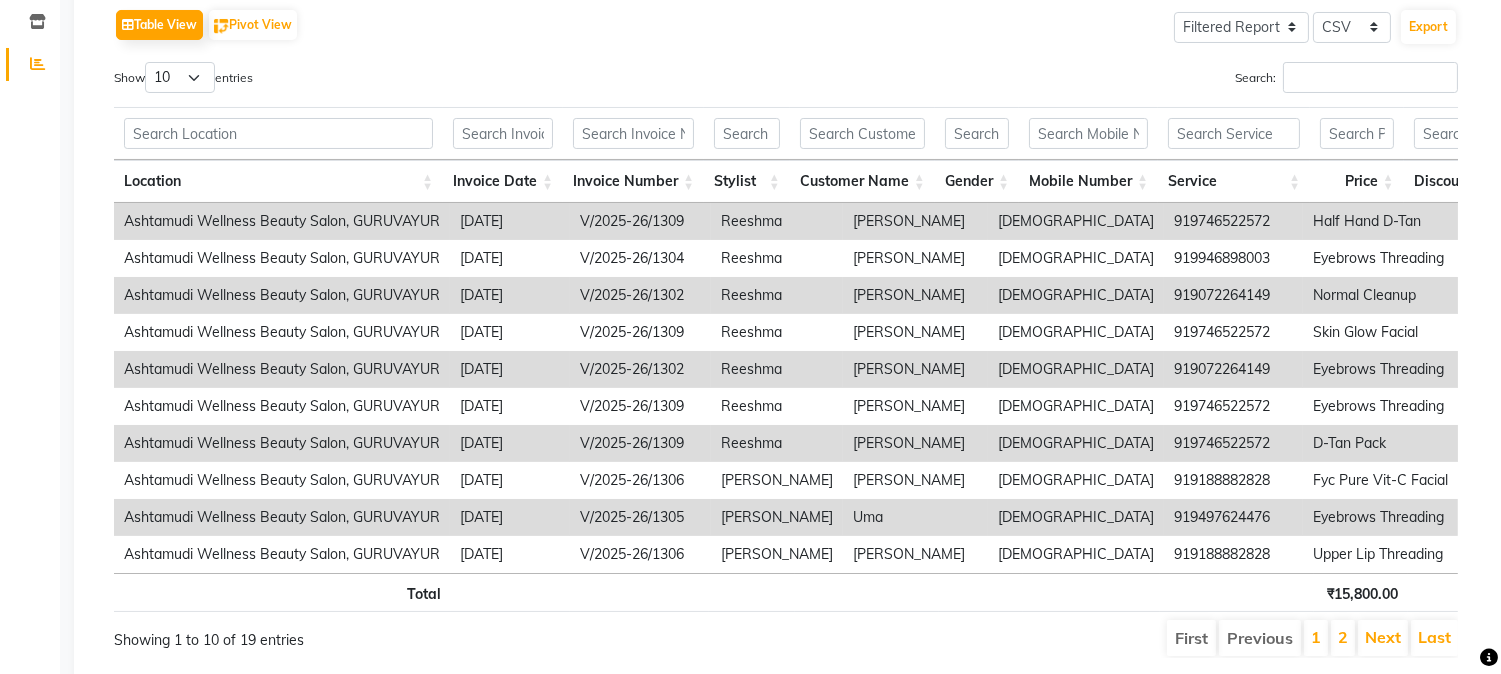 scroll, scrollTop: 333, scrollLeft: 0, axis: vertical 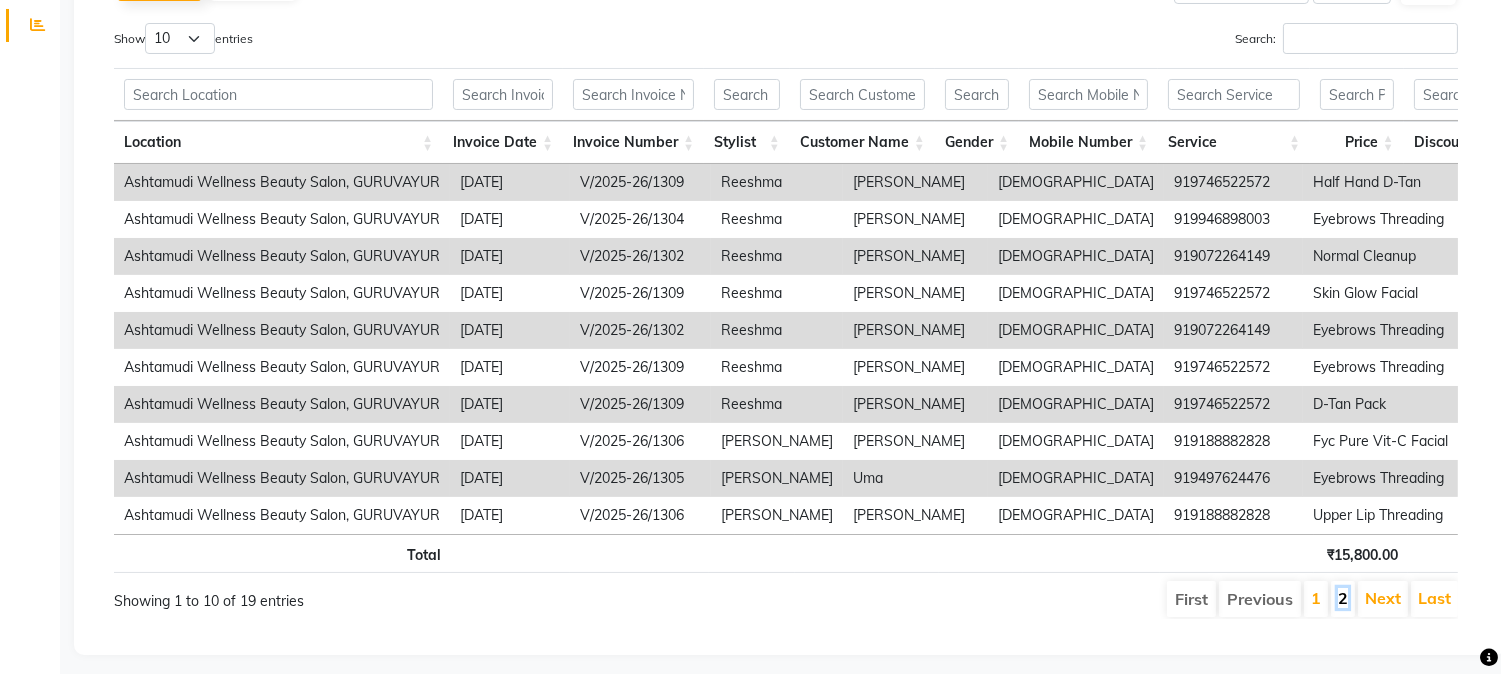 click on "2" at bounding box center [1343, 598] 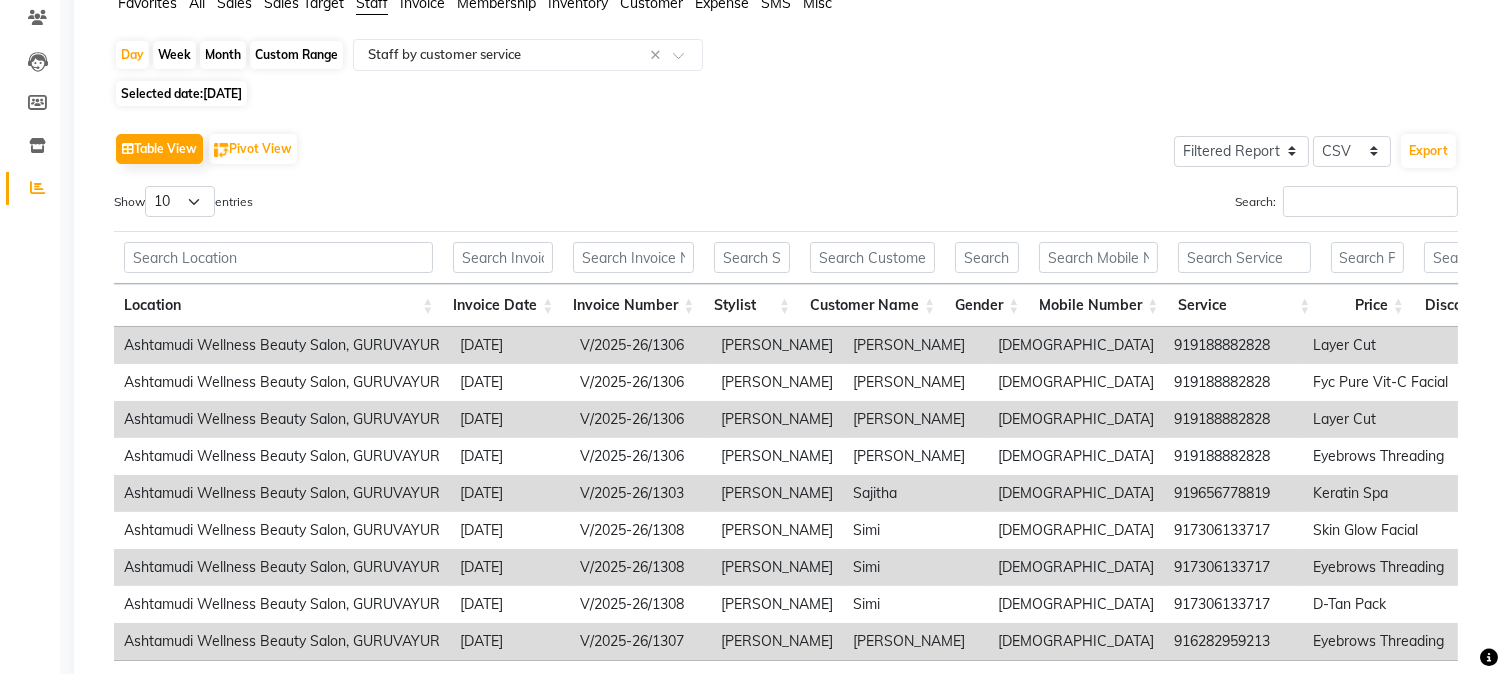 scroll, scrollTop: 0, scrollLeft: 0, axis: both 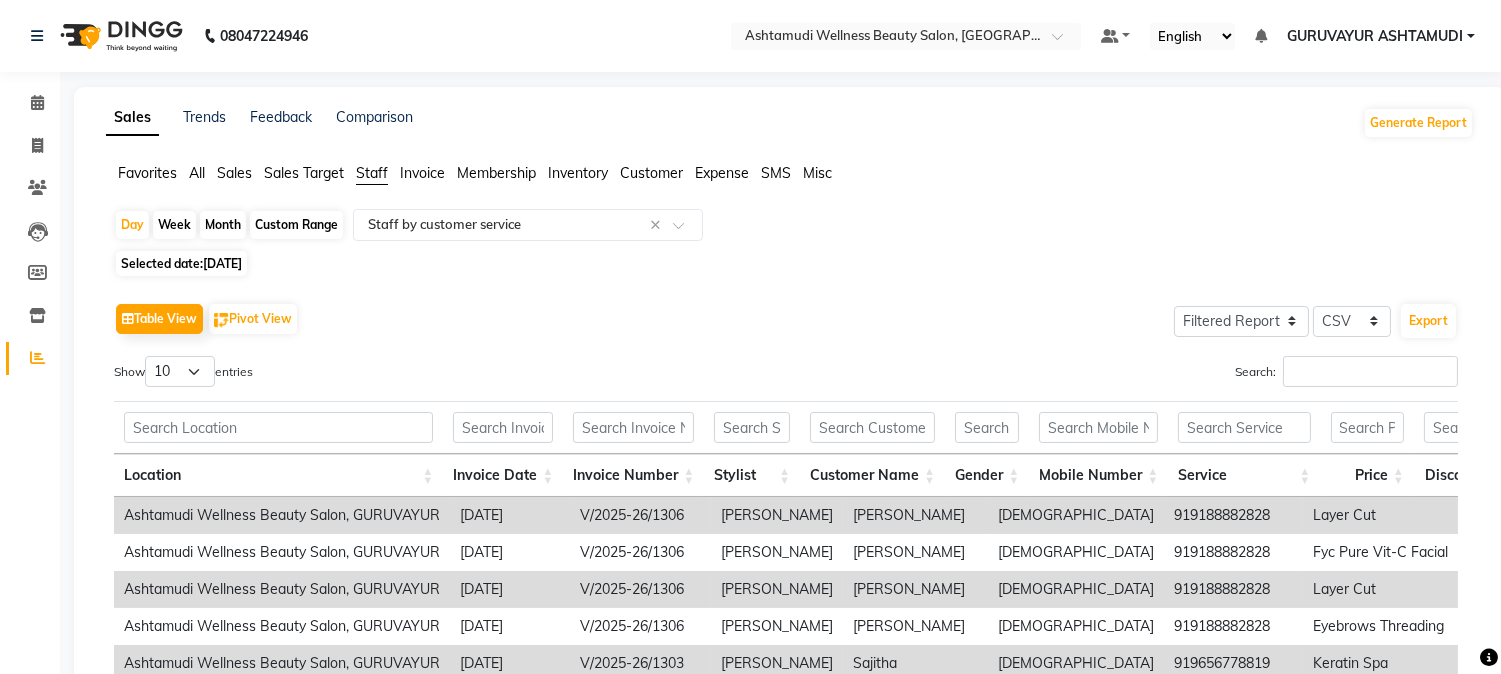 click on "08-07-2025" 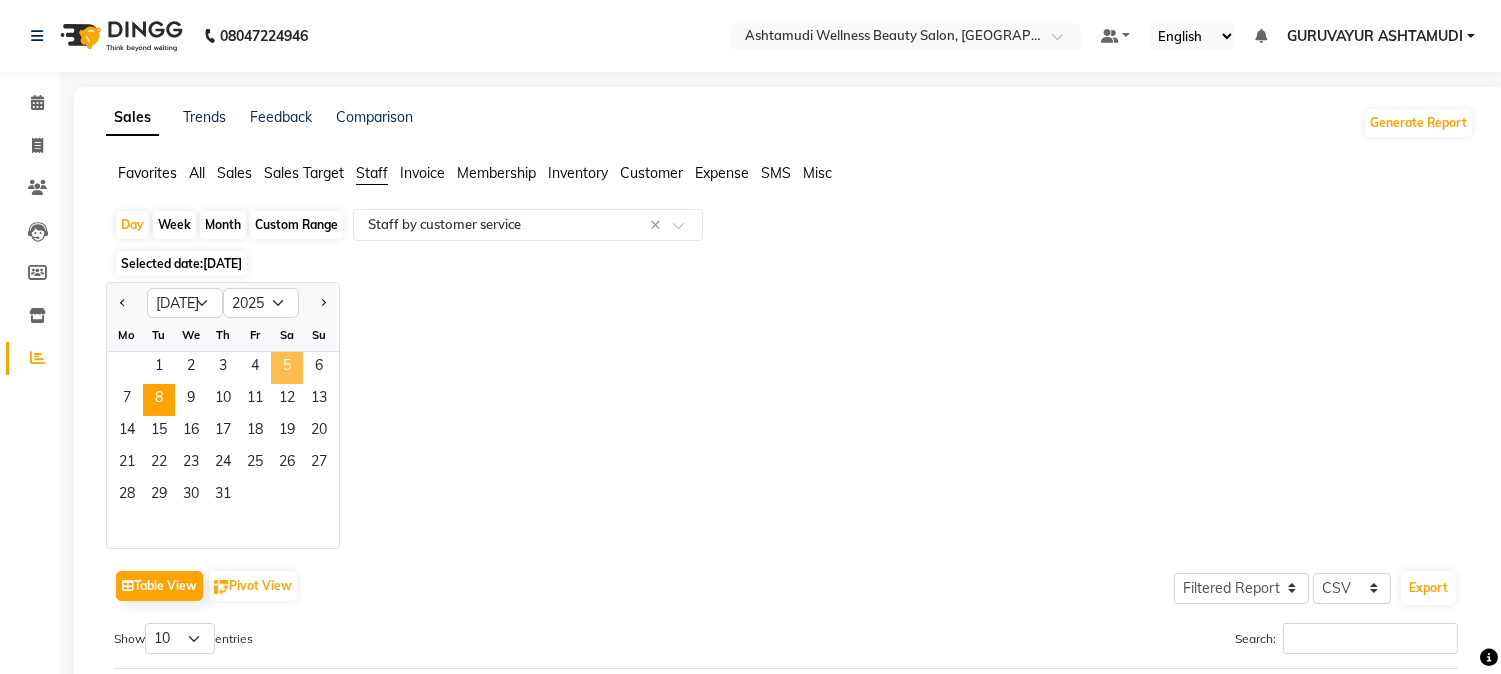 click on "5" 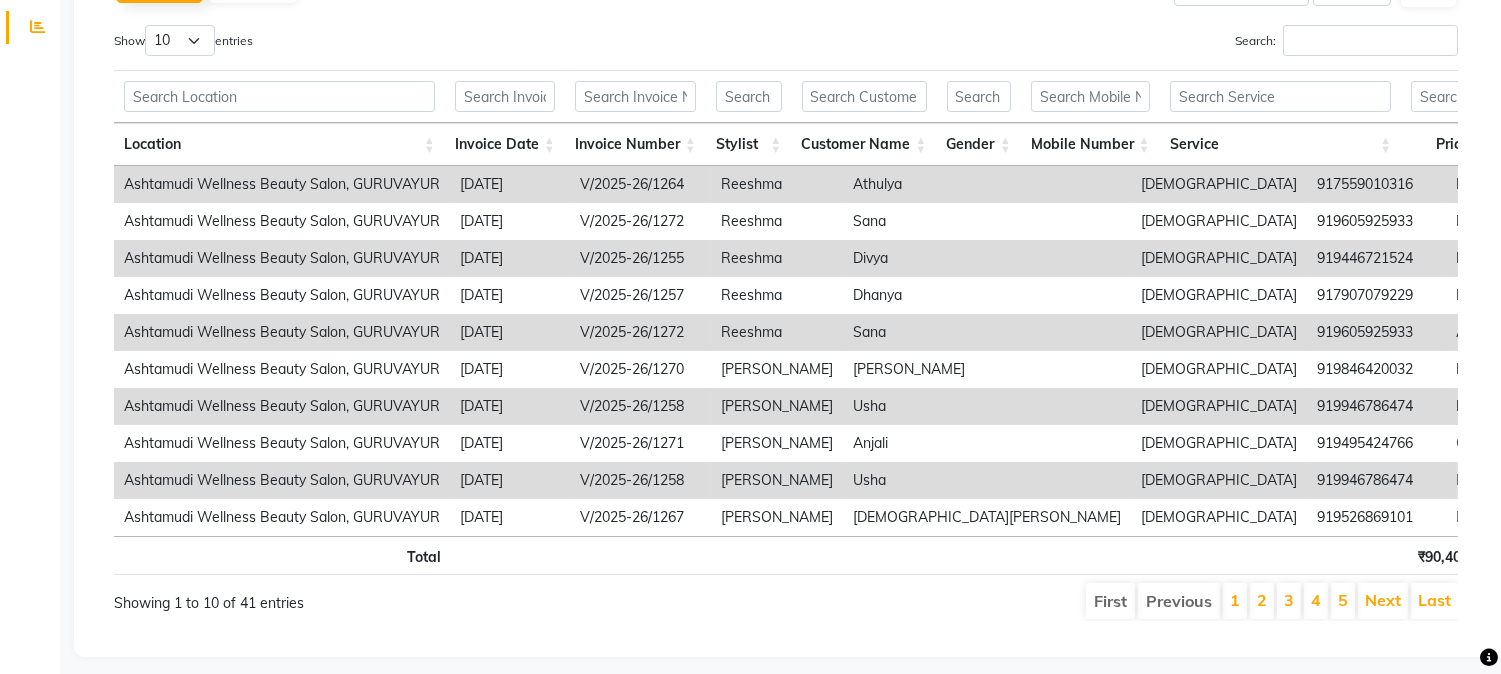 scroll, scrollTop: 333, scrollLeft: 0, axis: vertical 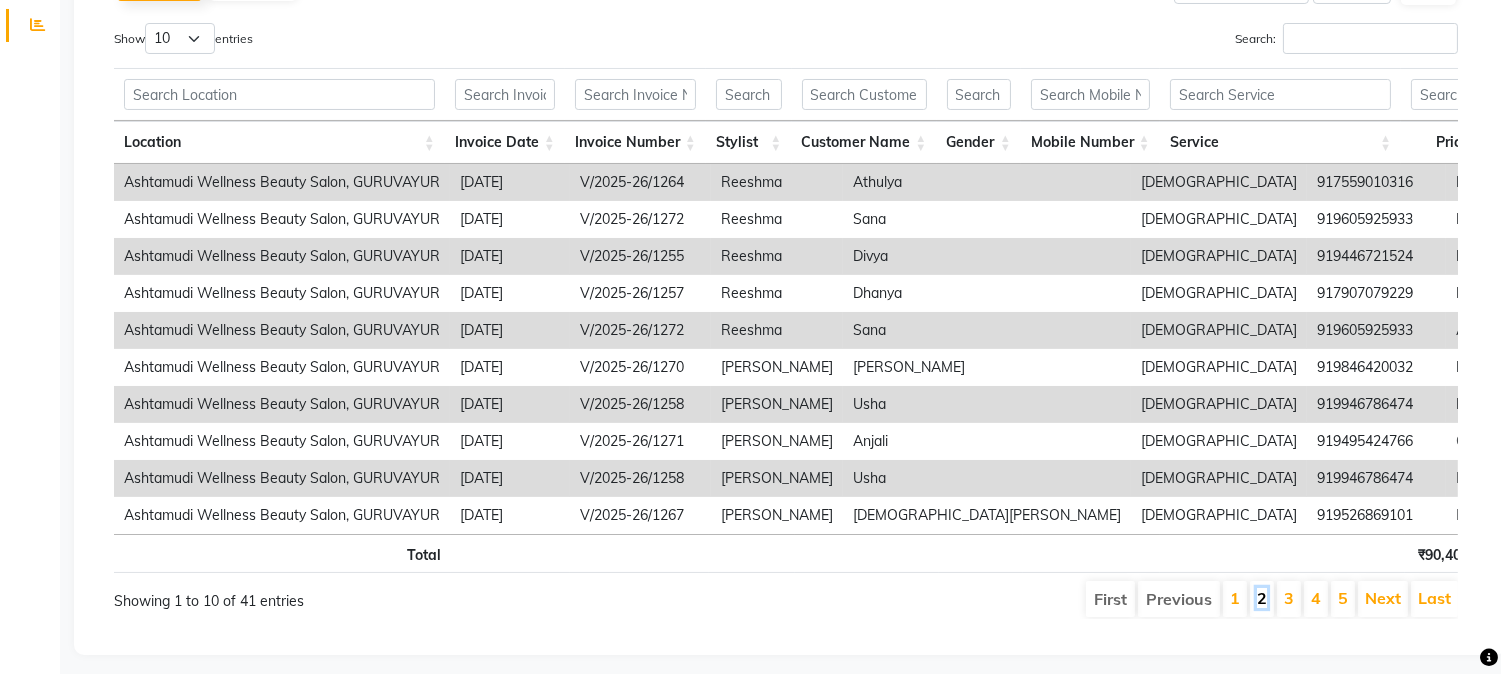 click on "2" at bounding box center [1262, 598] 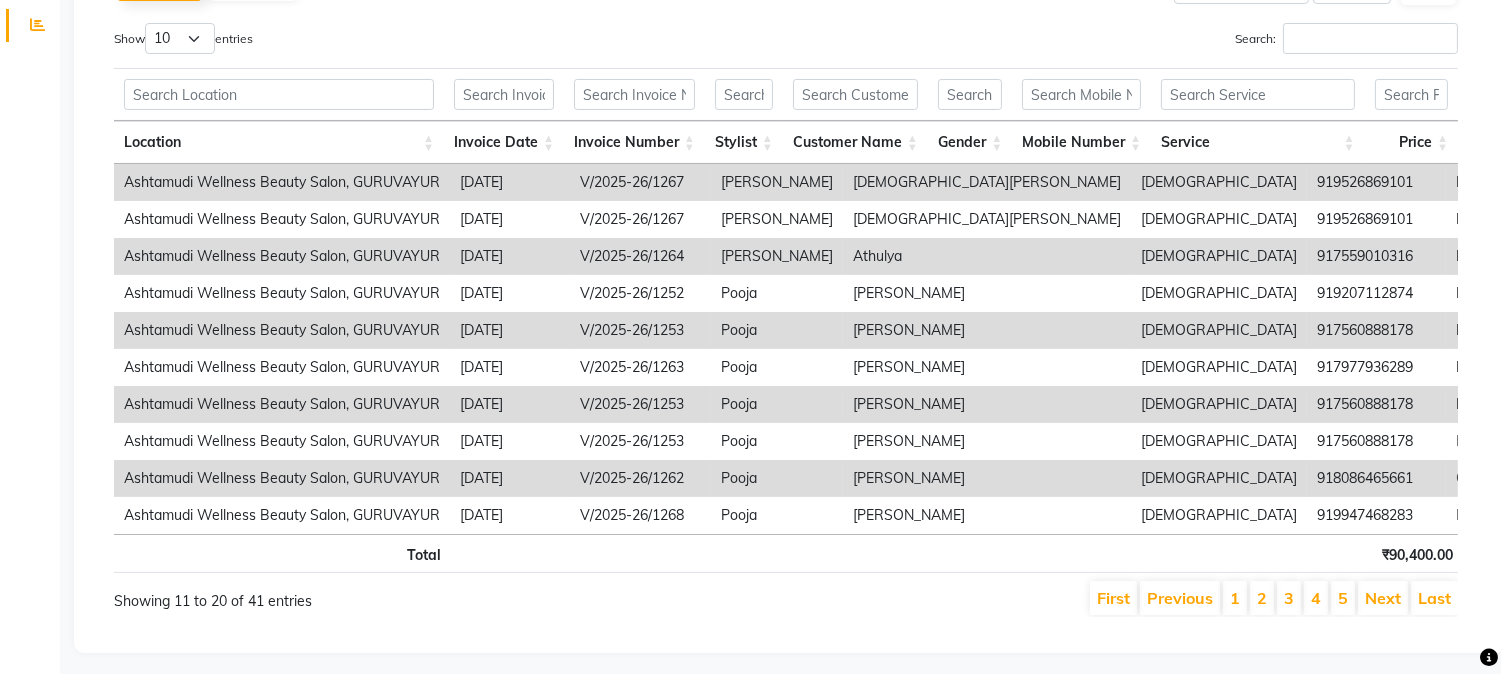click on "3" at bounding box center [1289, 598] 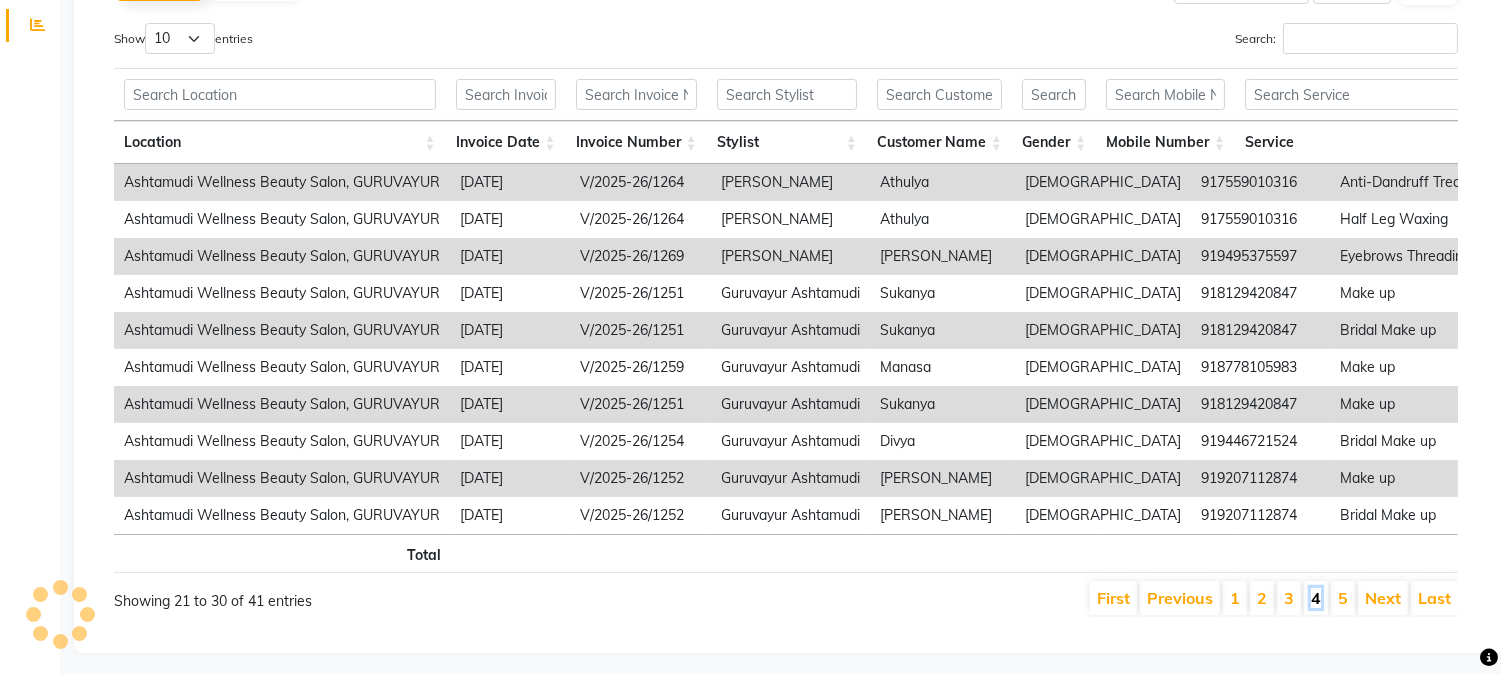 click on "4" at bounding box center [1316, 598] 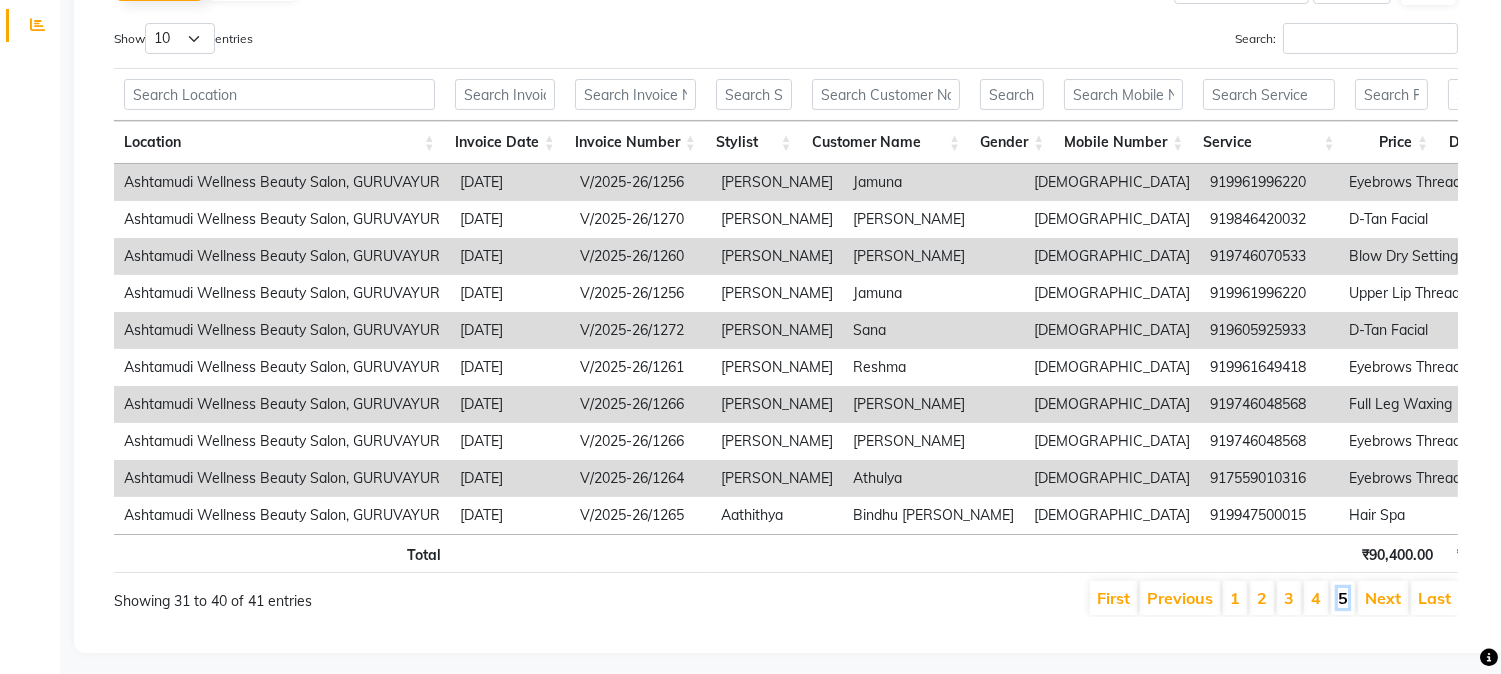 click on "5" at bounding box center (1343, 598) 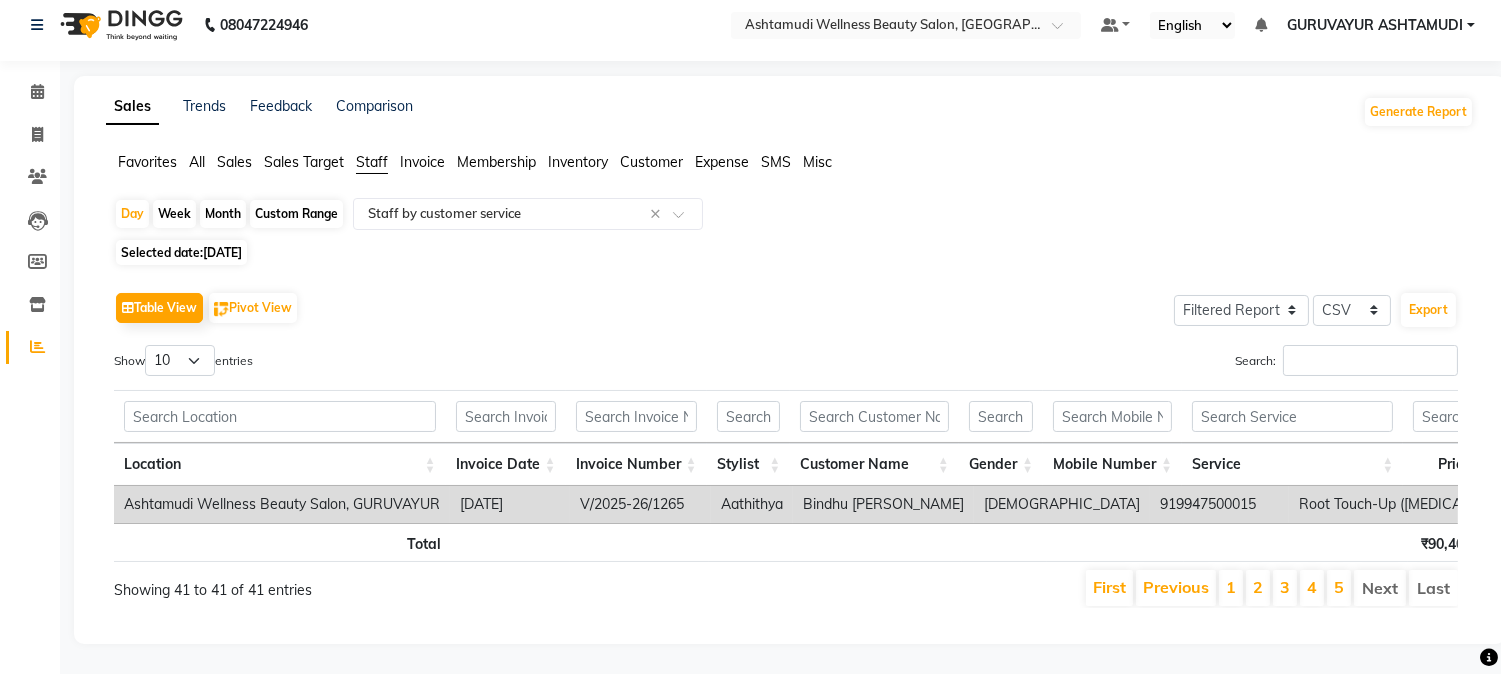 scroll, scrollTop: 45, scrollLeft: 0, axis: vertical 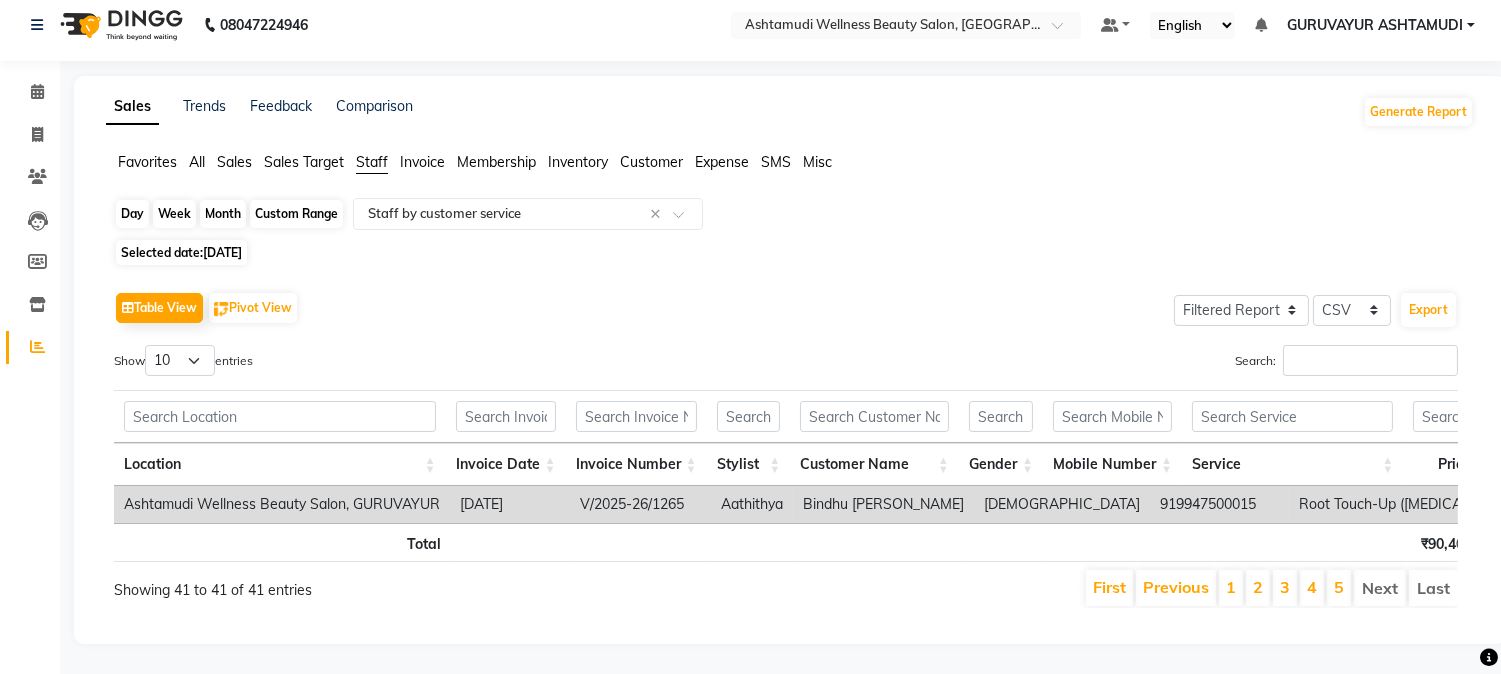 click on "Day" 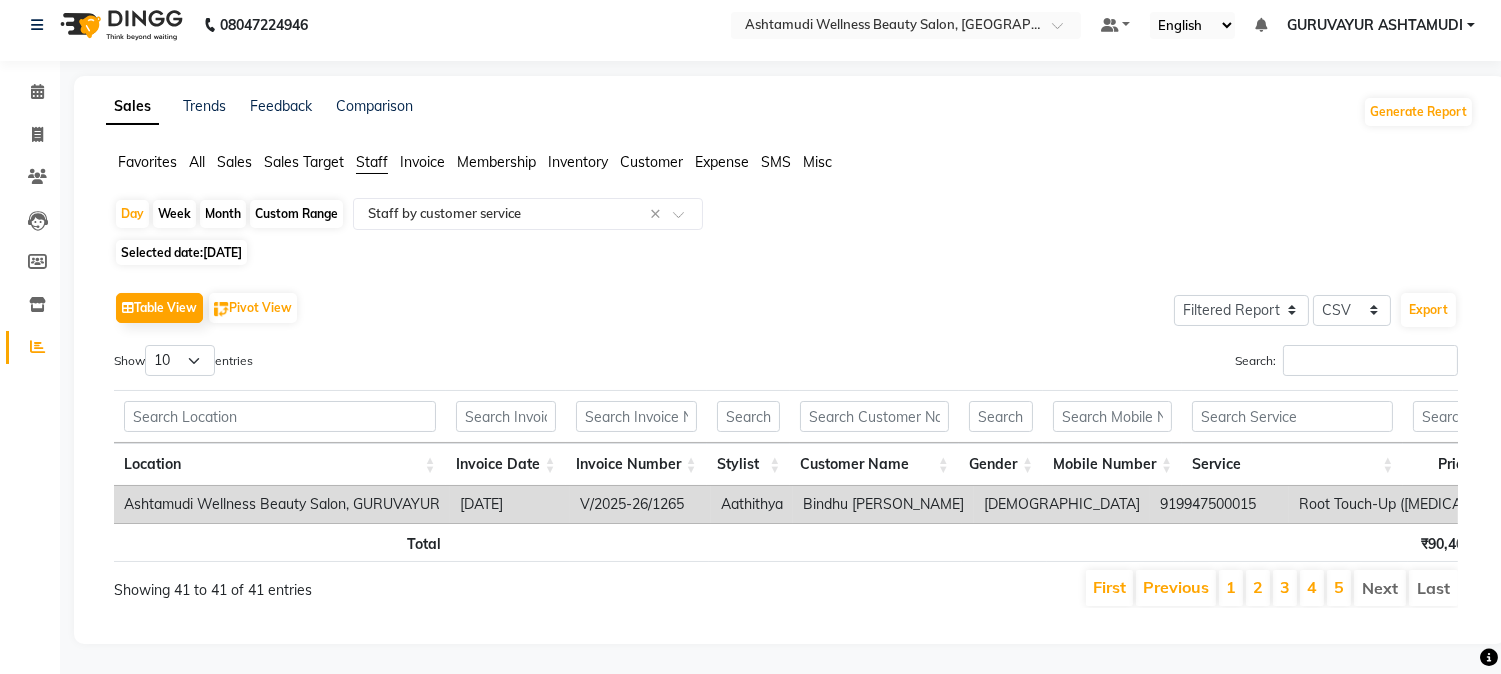 select on "7" 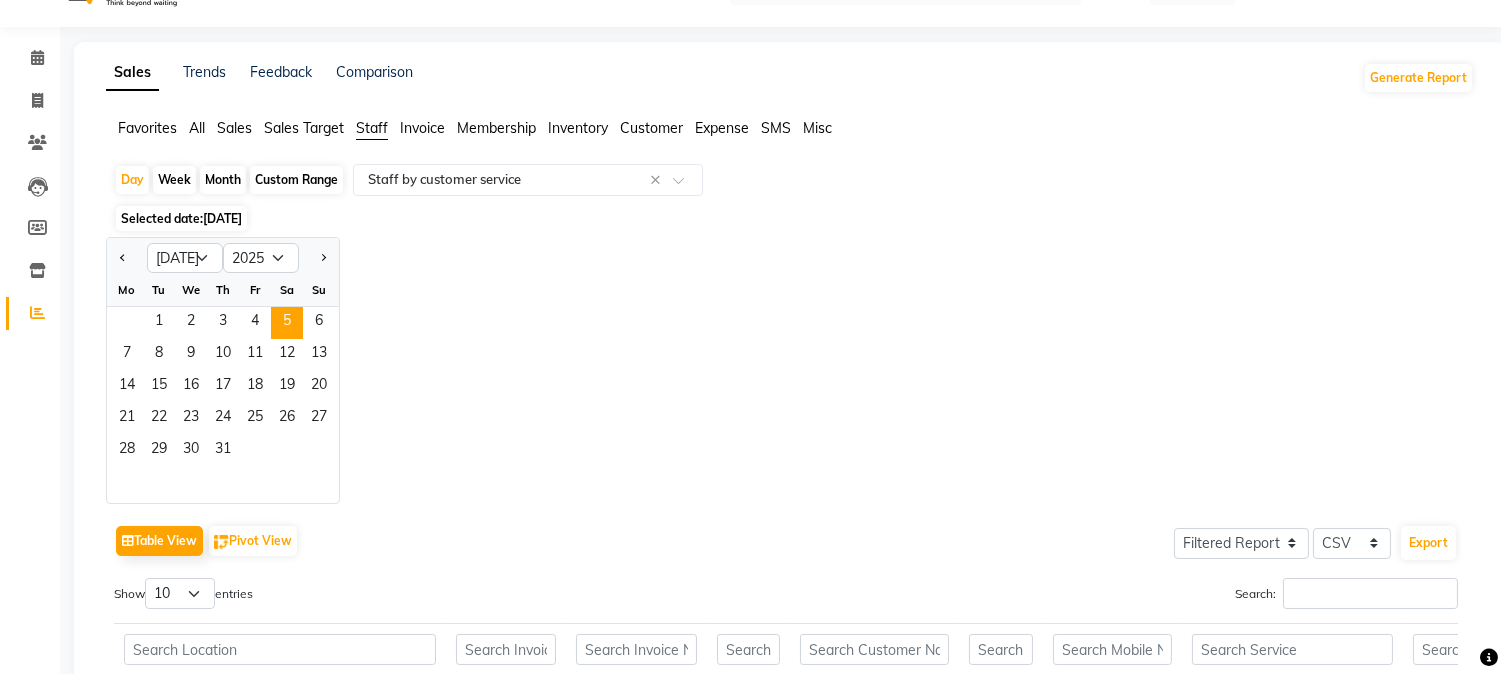 click on "Month" 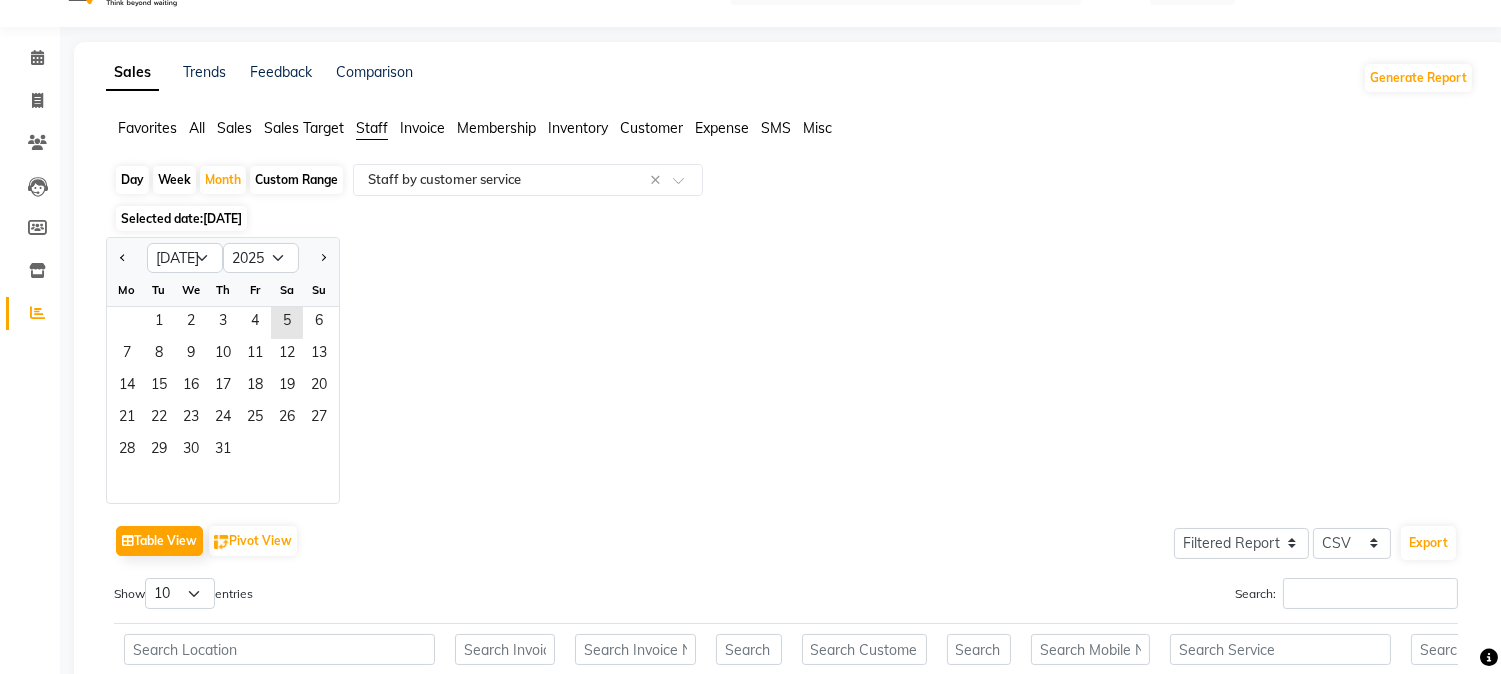 click on "Week" 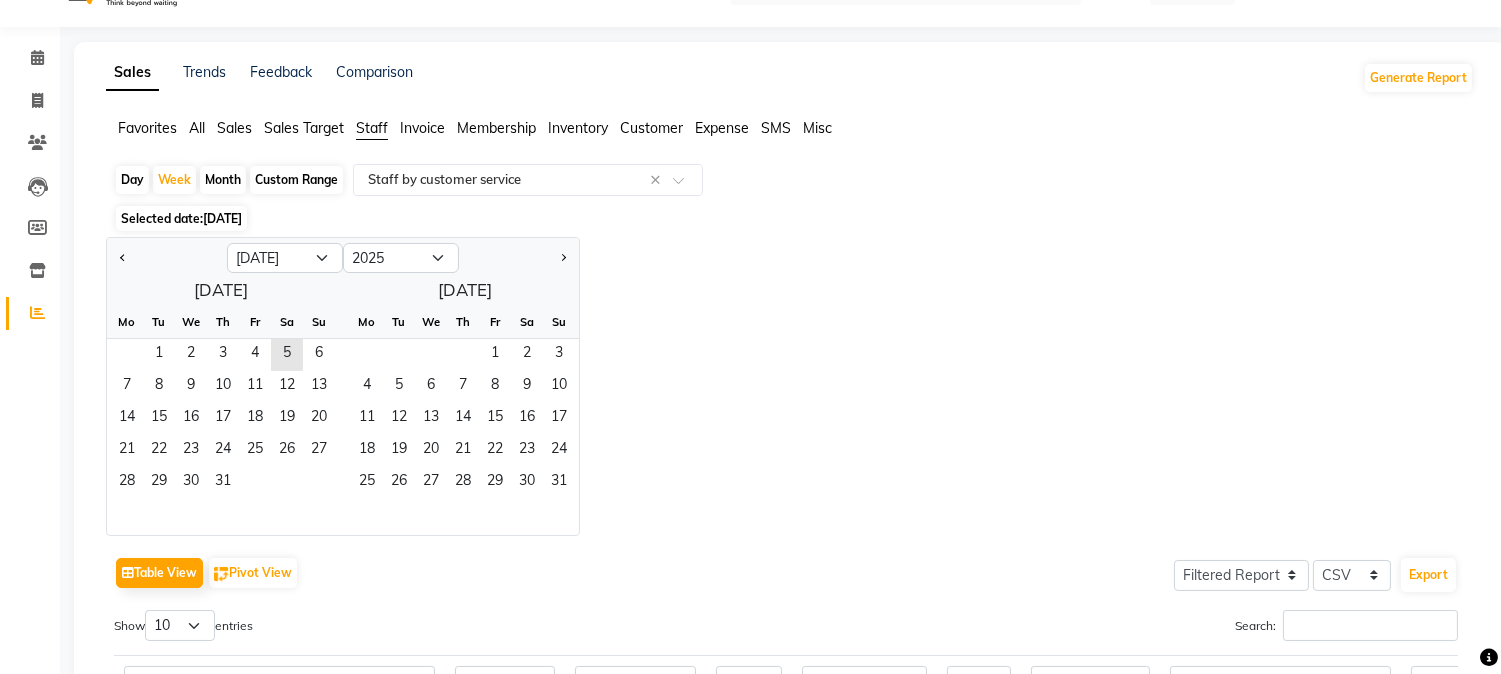 click on "Custom Range" 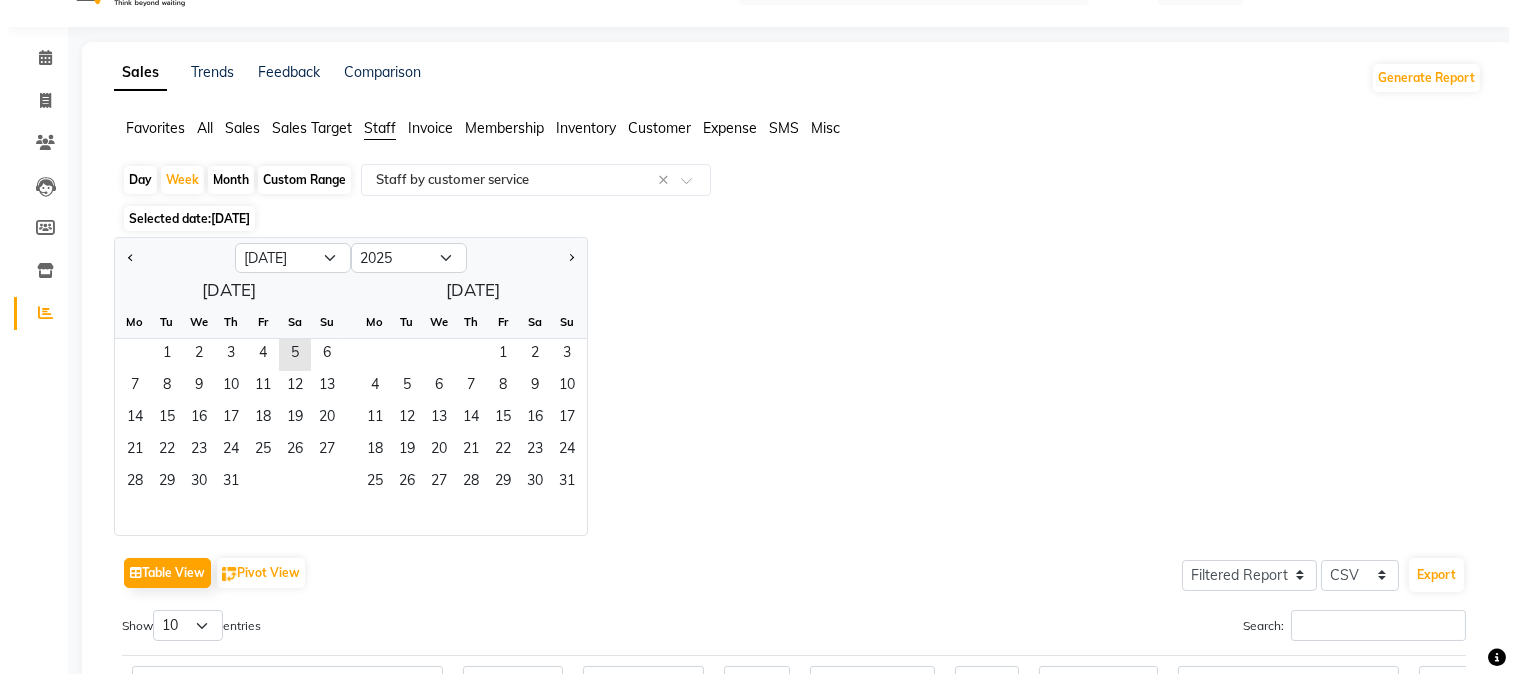 scroll, scrollTop: 0, scrollLeft: 0, axis: both 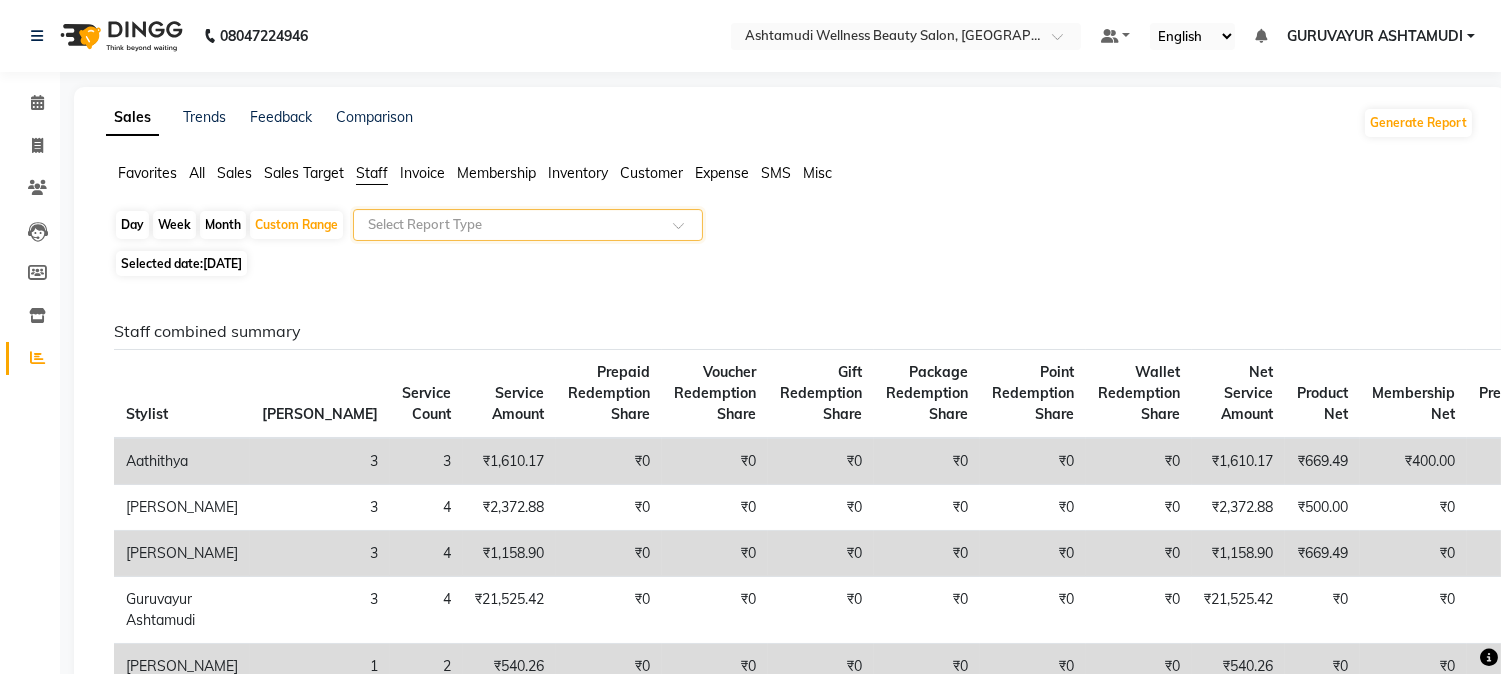 click on "Favorites" 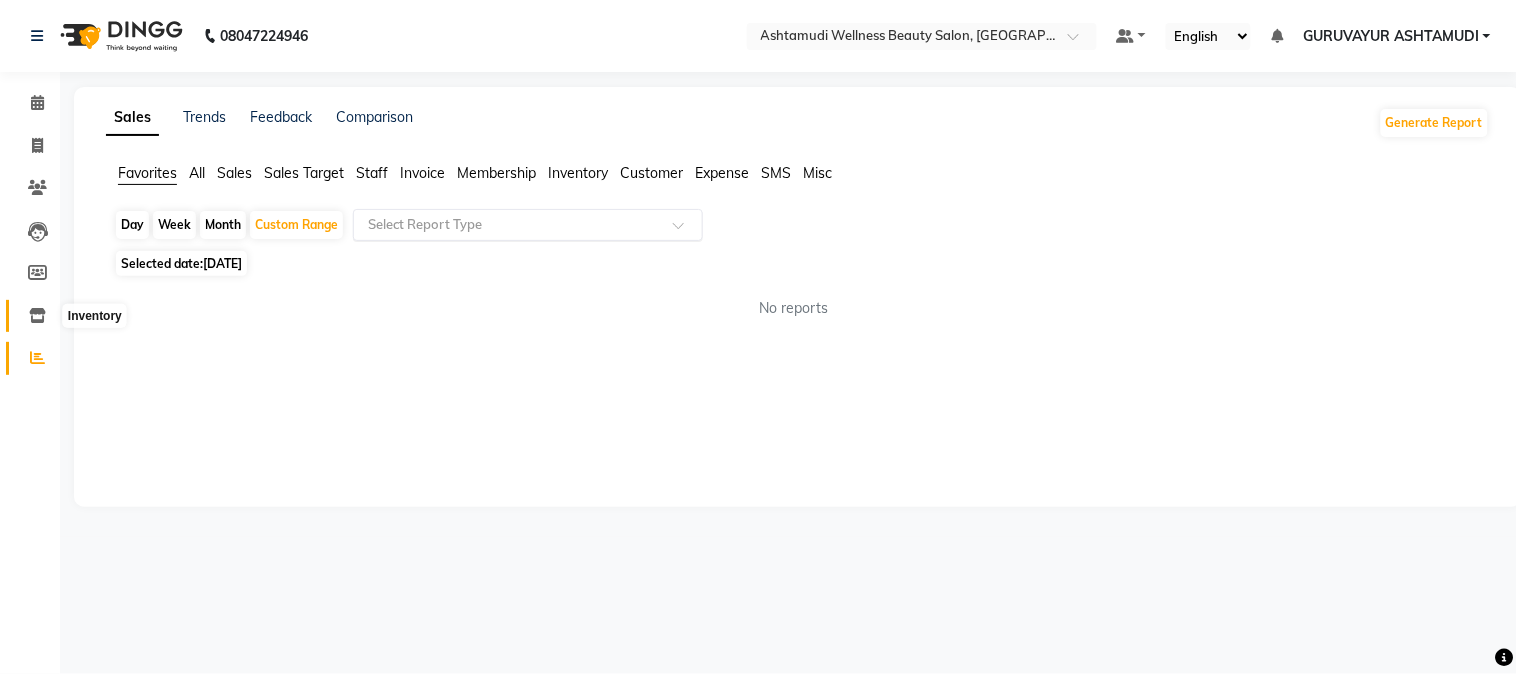 click 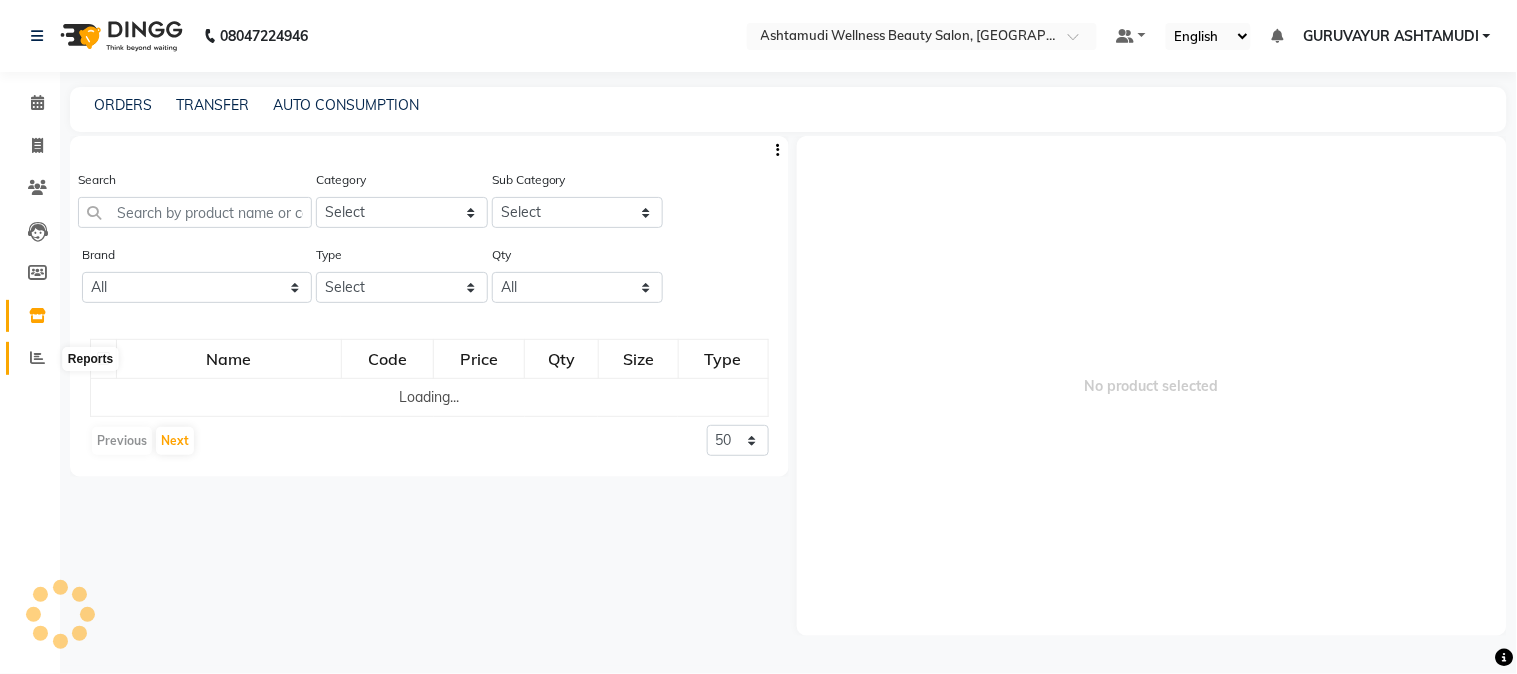 click 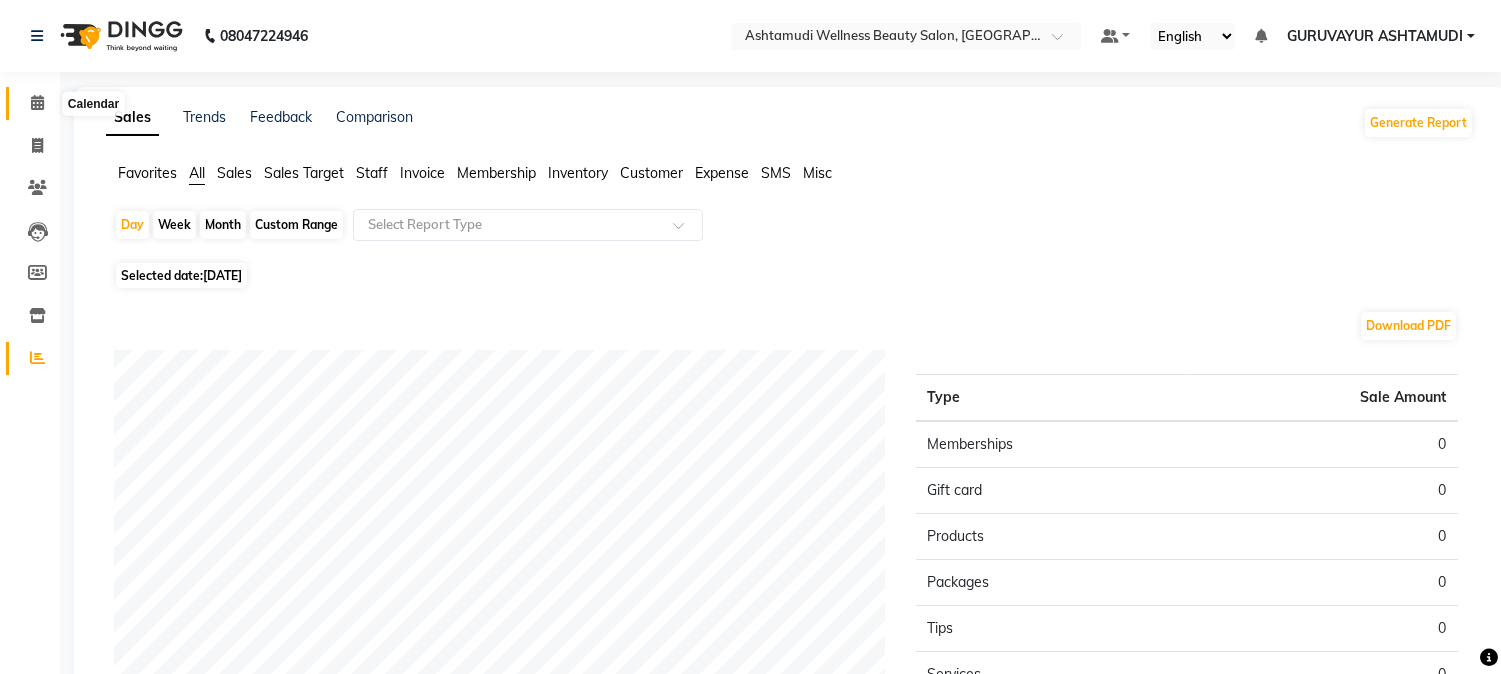 click 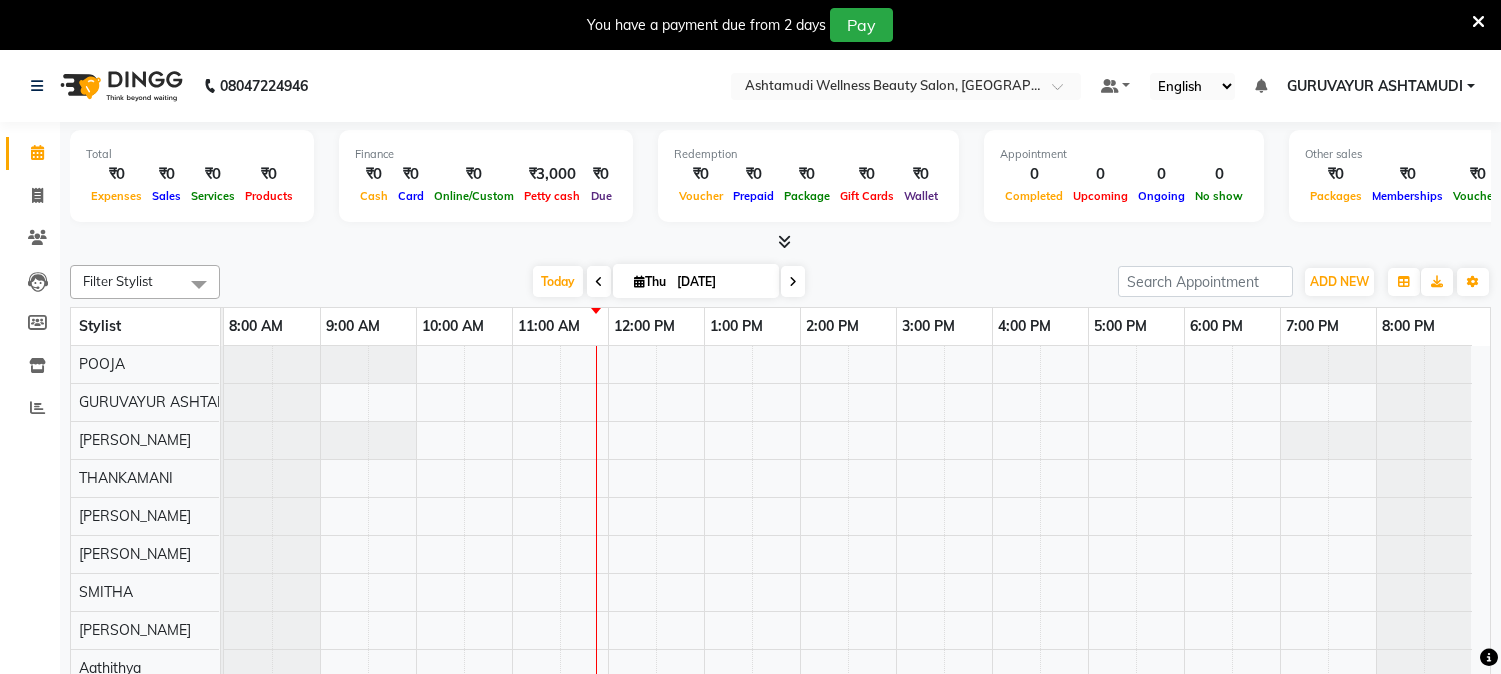 scroll, scrollTop: 0, scrollLeft: 0, axis: both 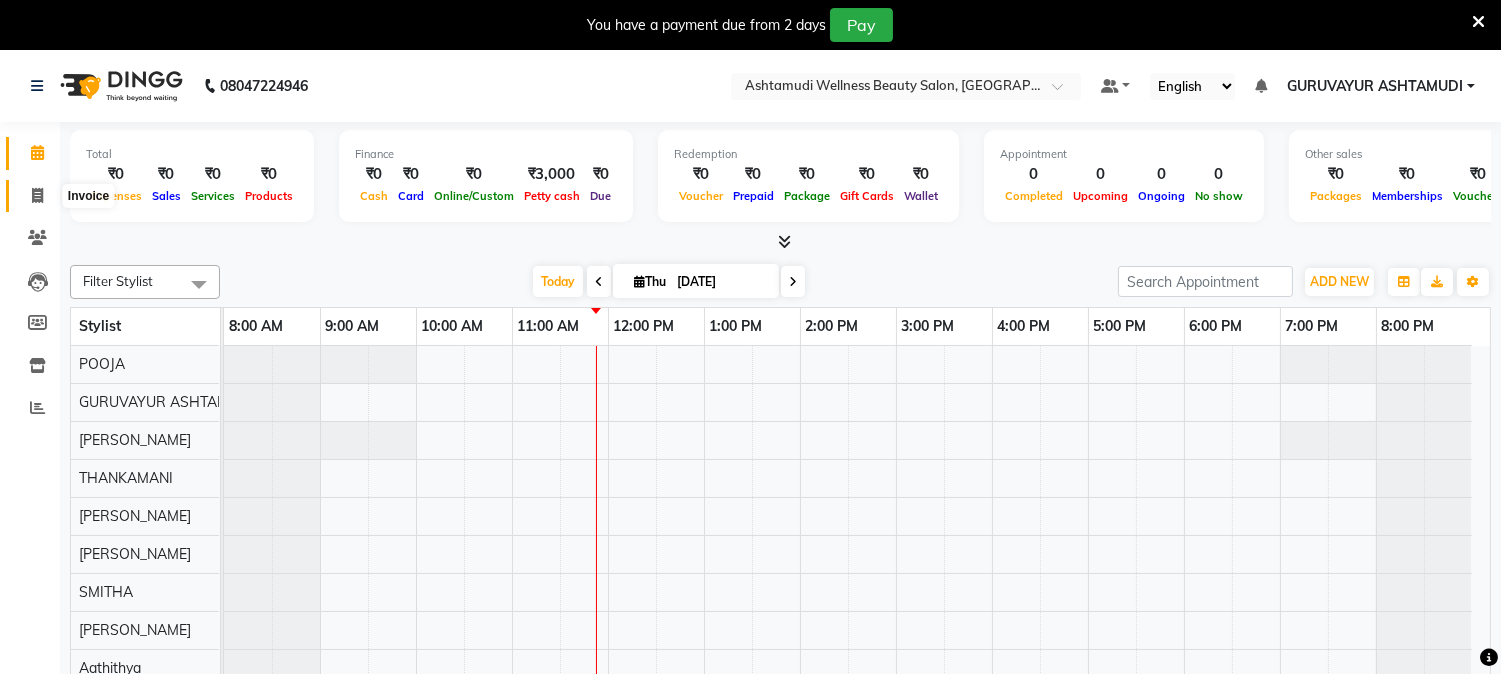 click 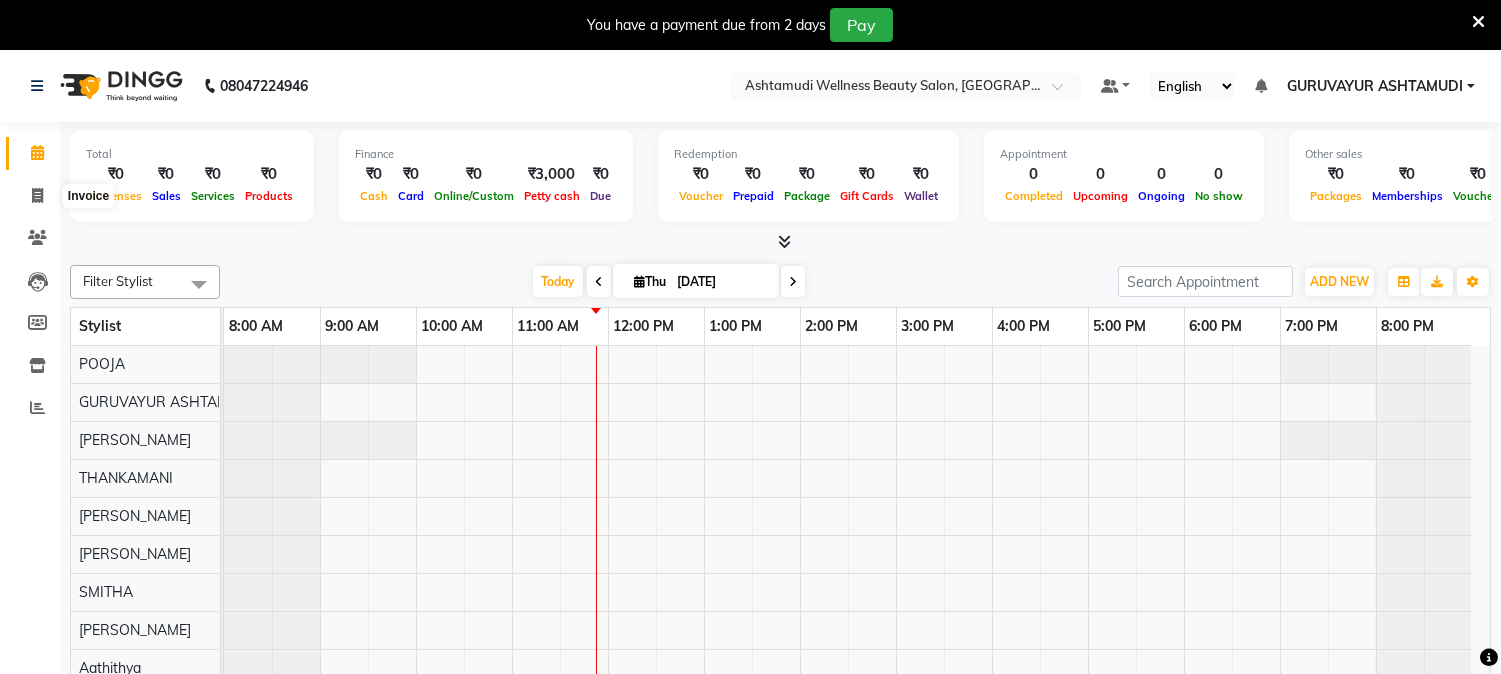 select on "service" 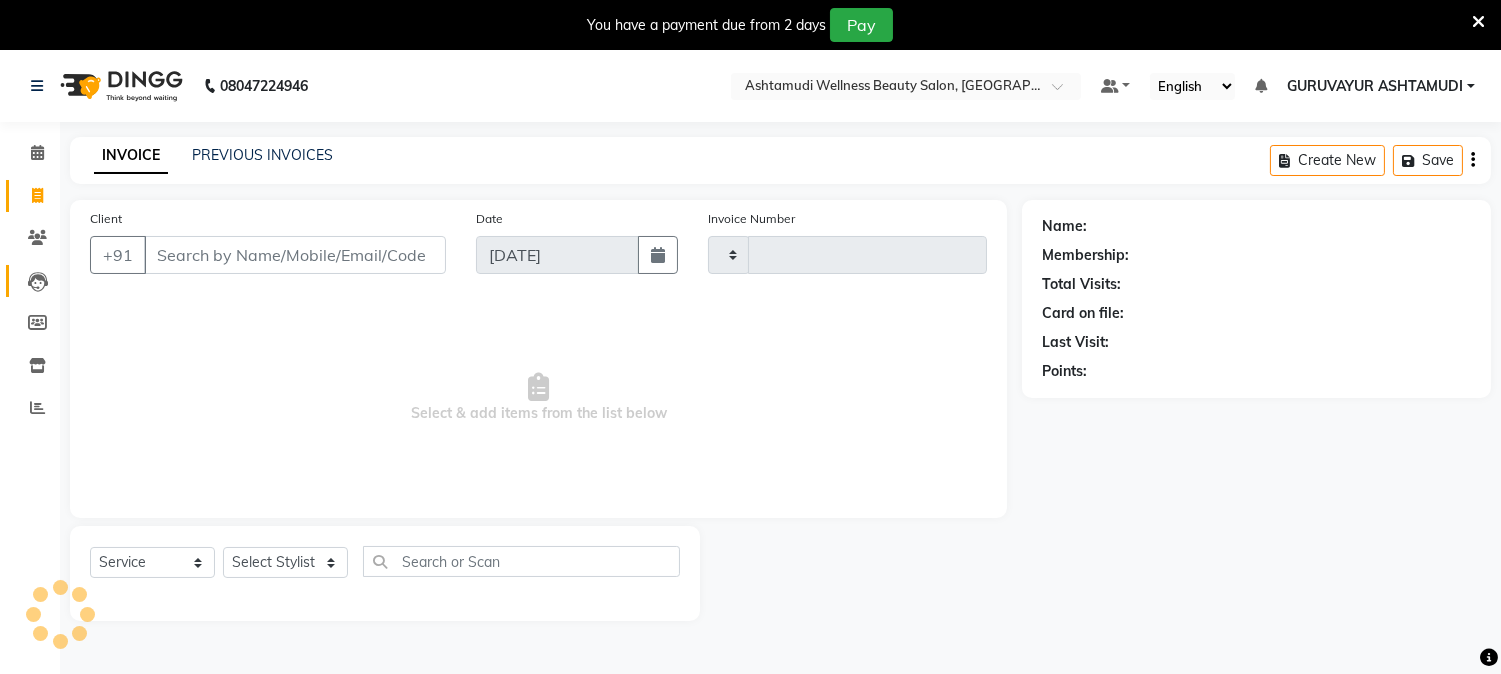 type on "1311" 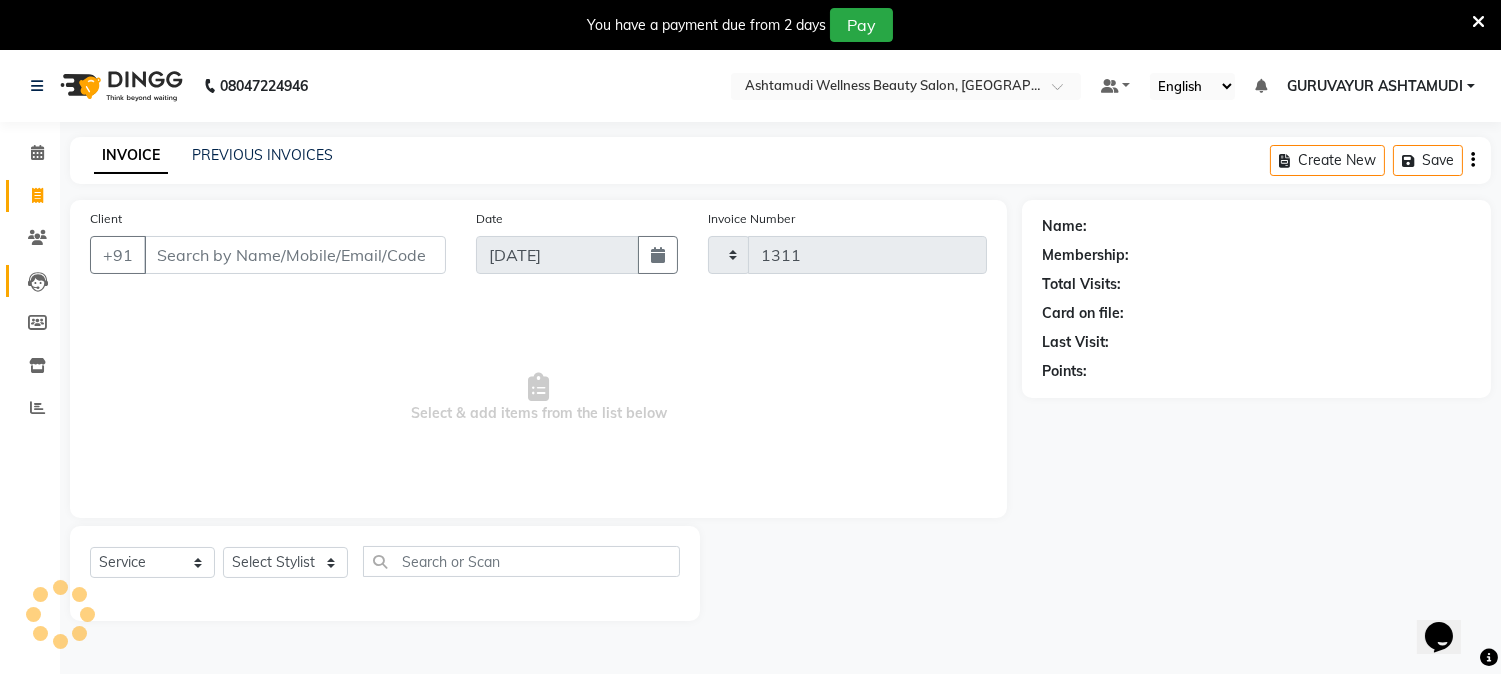 scroll, scrollTop: 0, scrollLeft: 0, axis: both 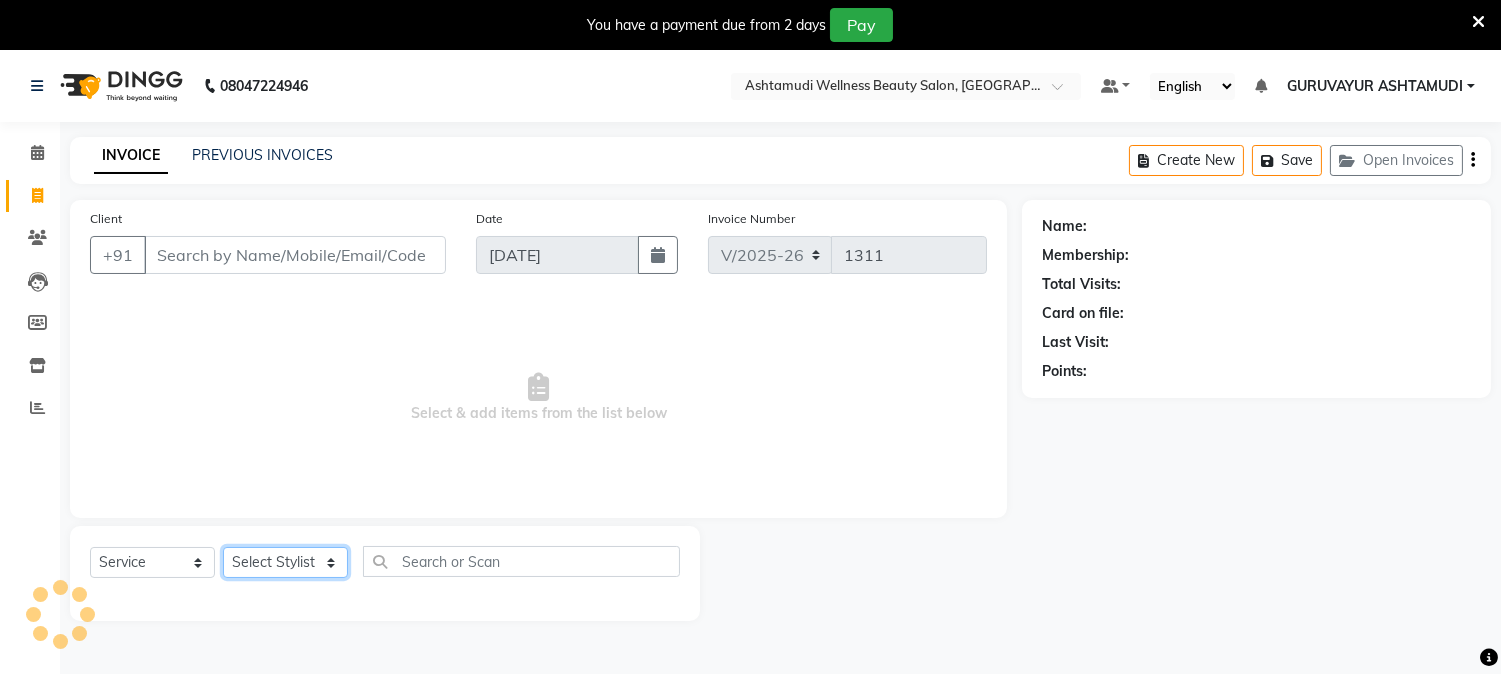 click on "Select Stylist" 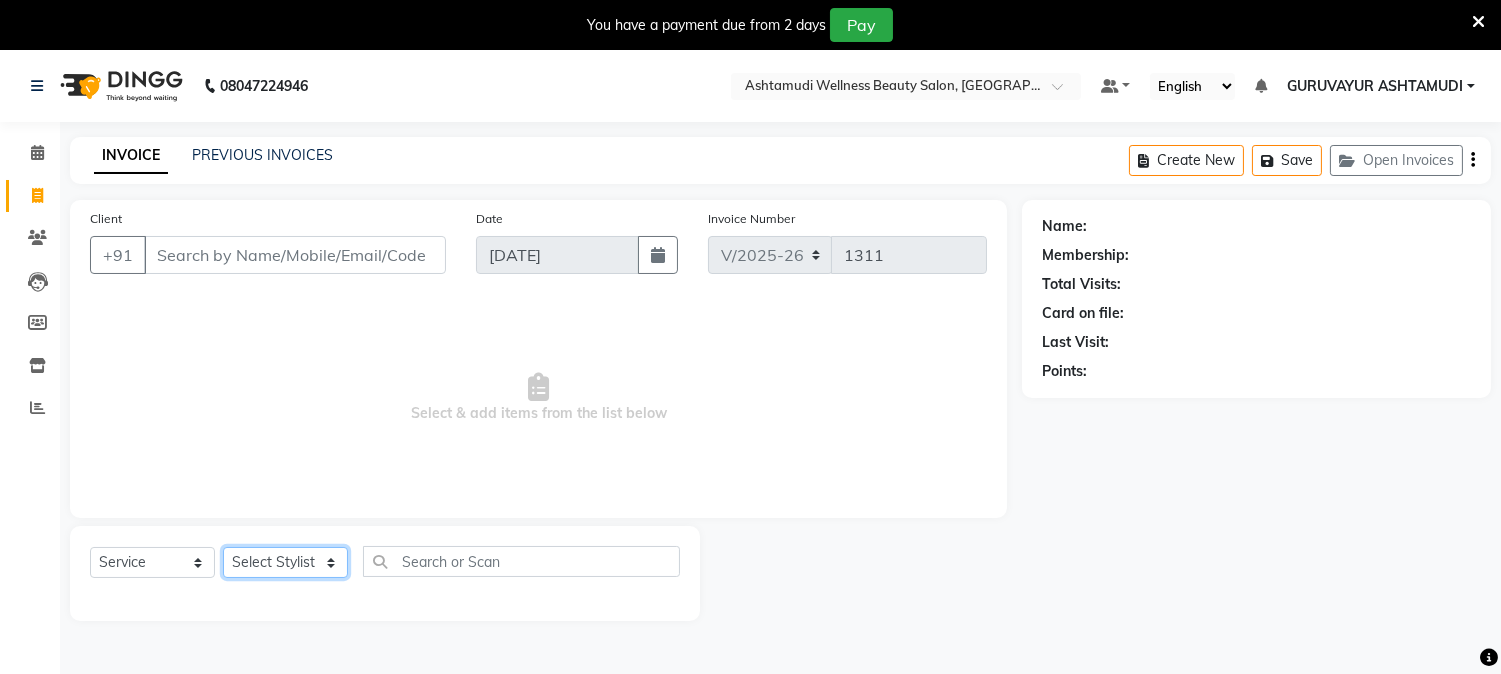 select on "69667" 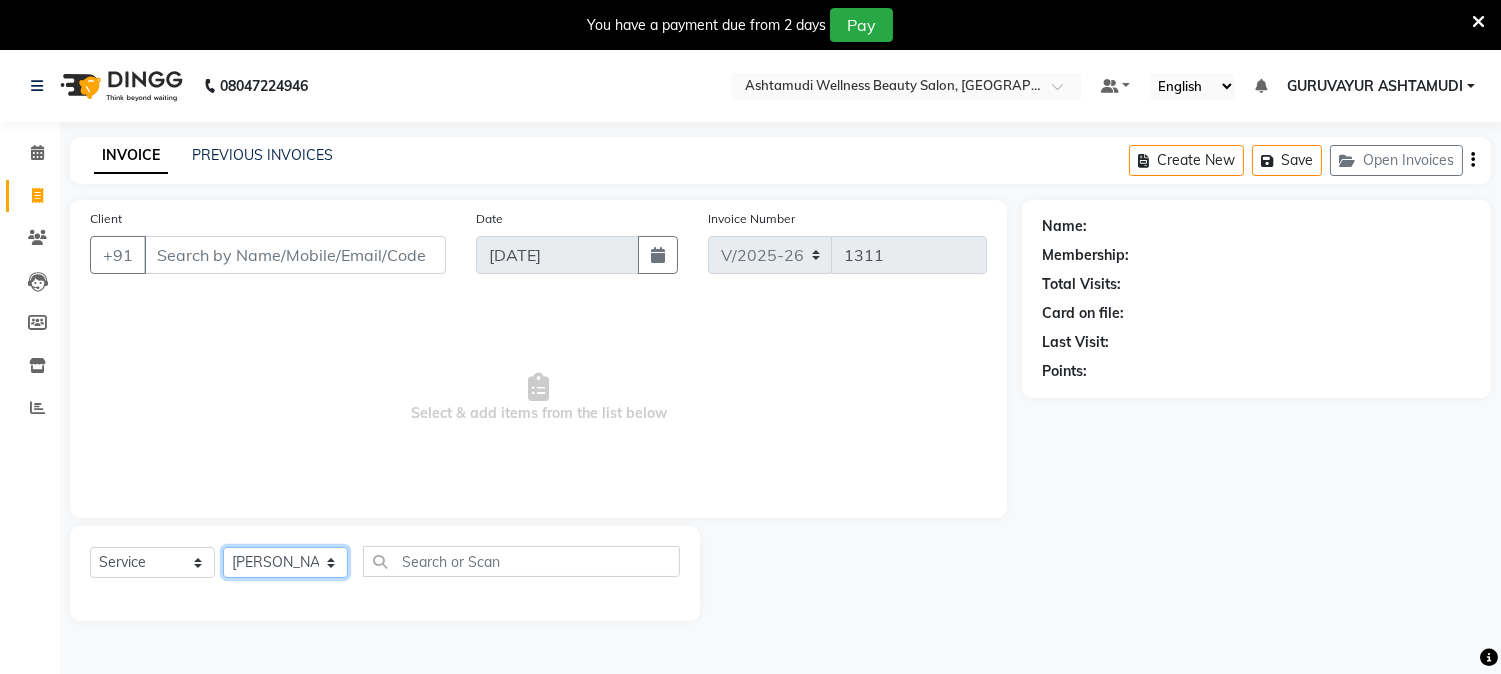 click on "Select Stylist Aathithya ANILA ANJANA DAS GURUVAYUR ASHTAMUDI NEETHU Nigisha POOJA PRACHI PRASEETHA REESHMA  Rini SMITHA THANKAMANI" 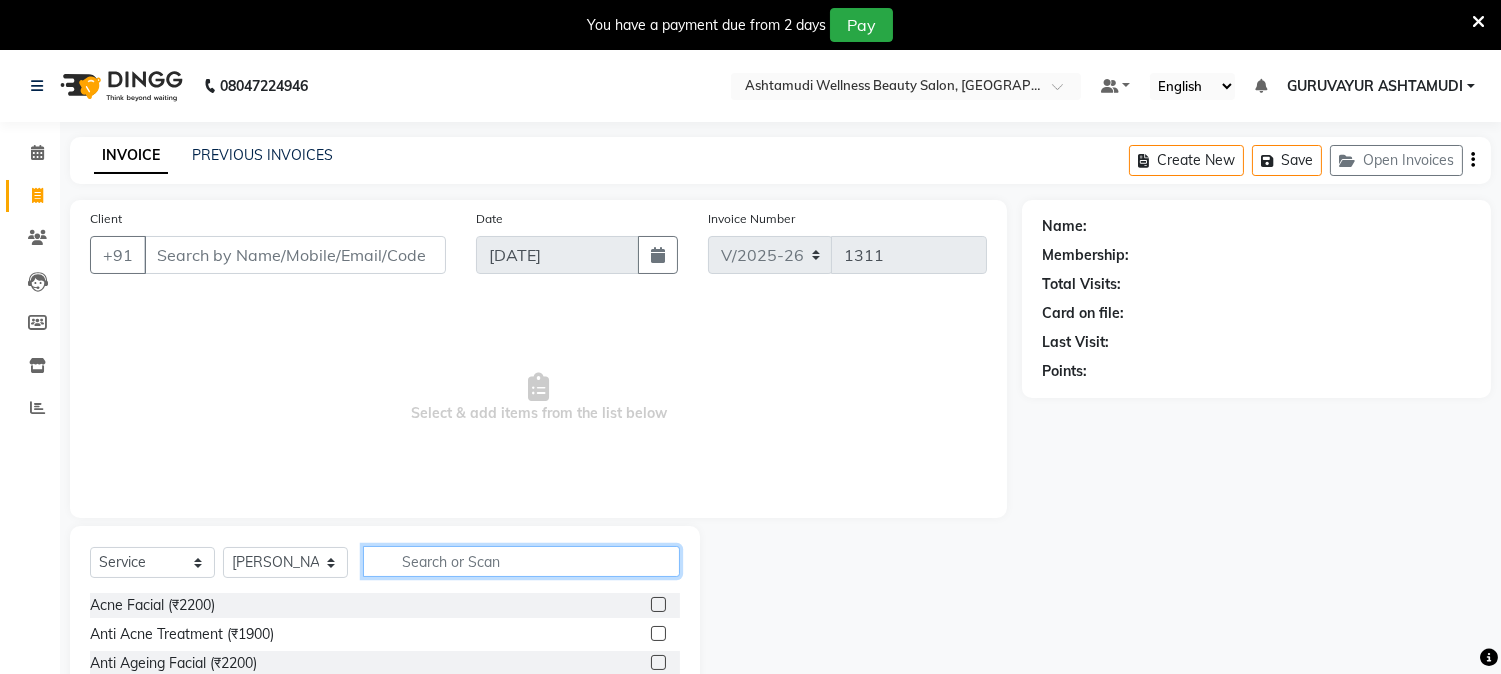click 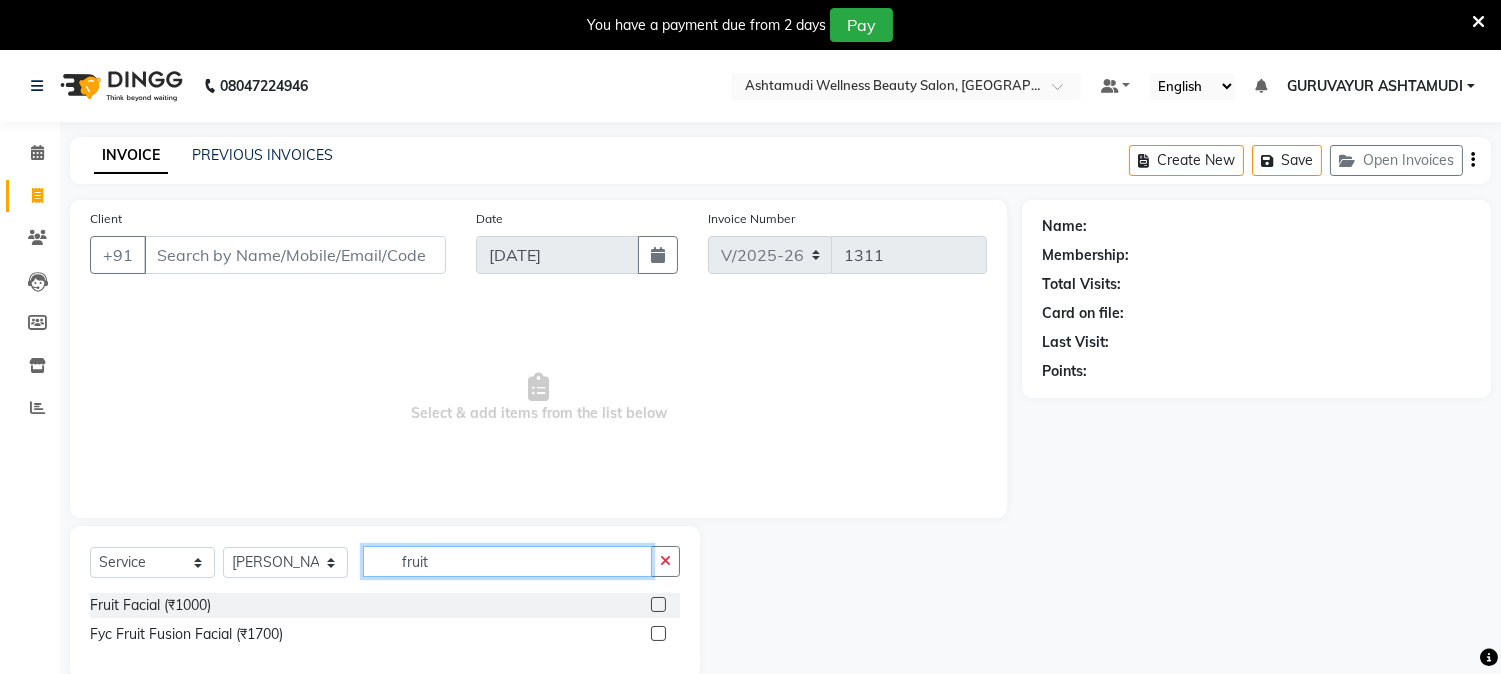 type on "fruit" 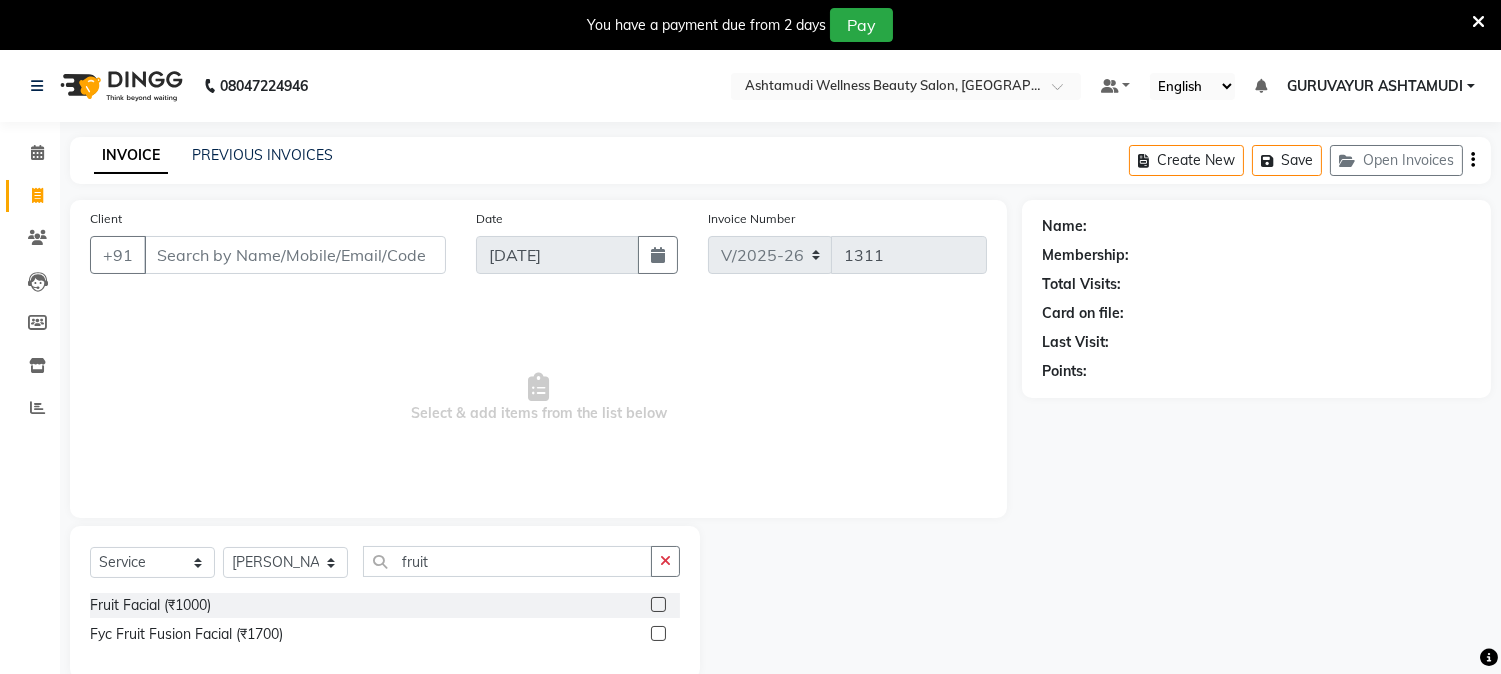 click 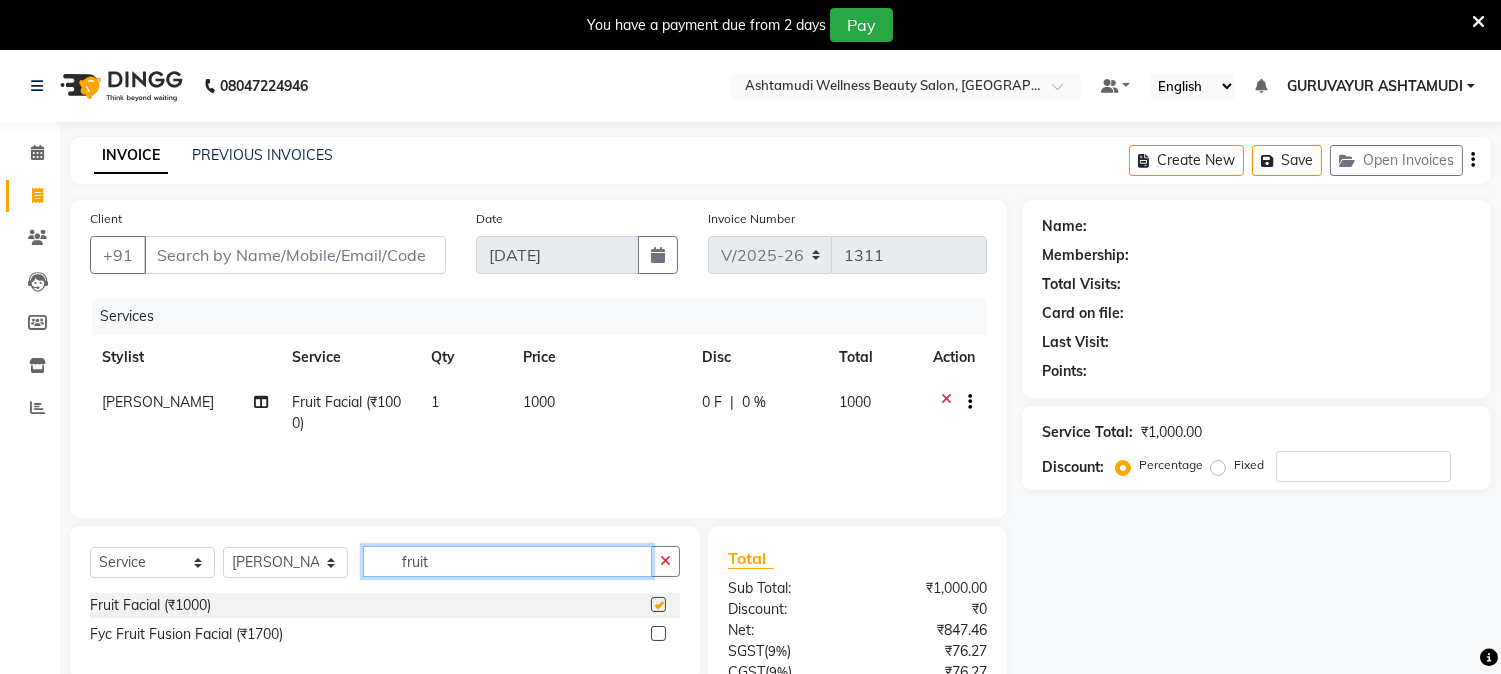 click on "fruit" 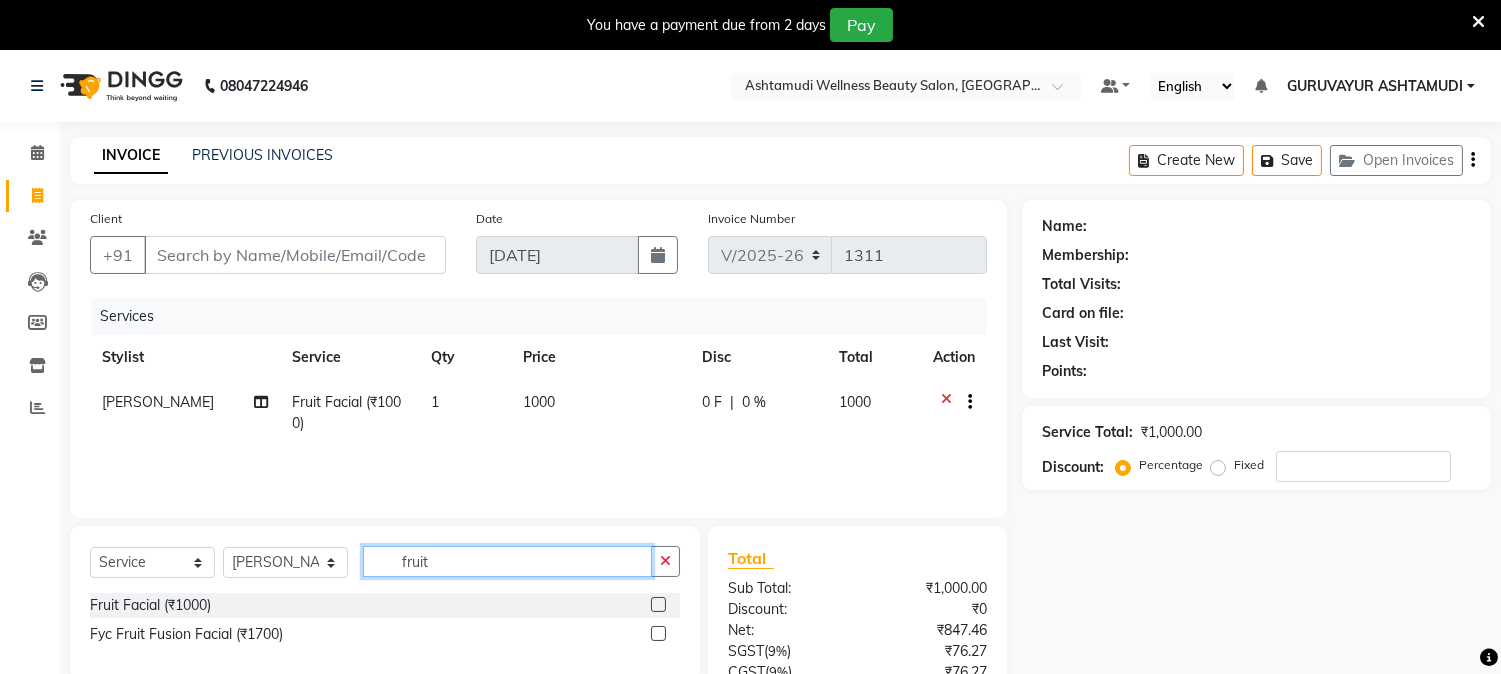 checkbox on "false" 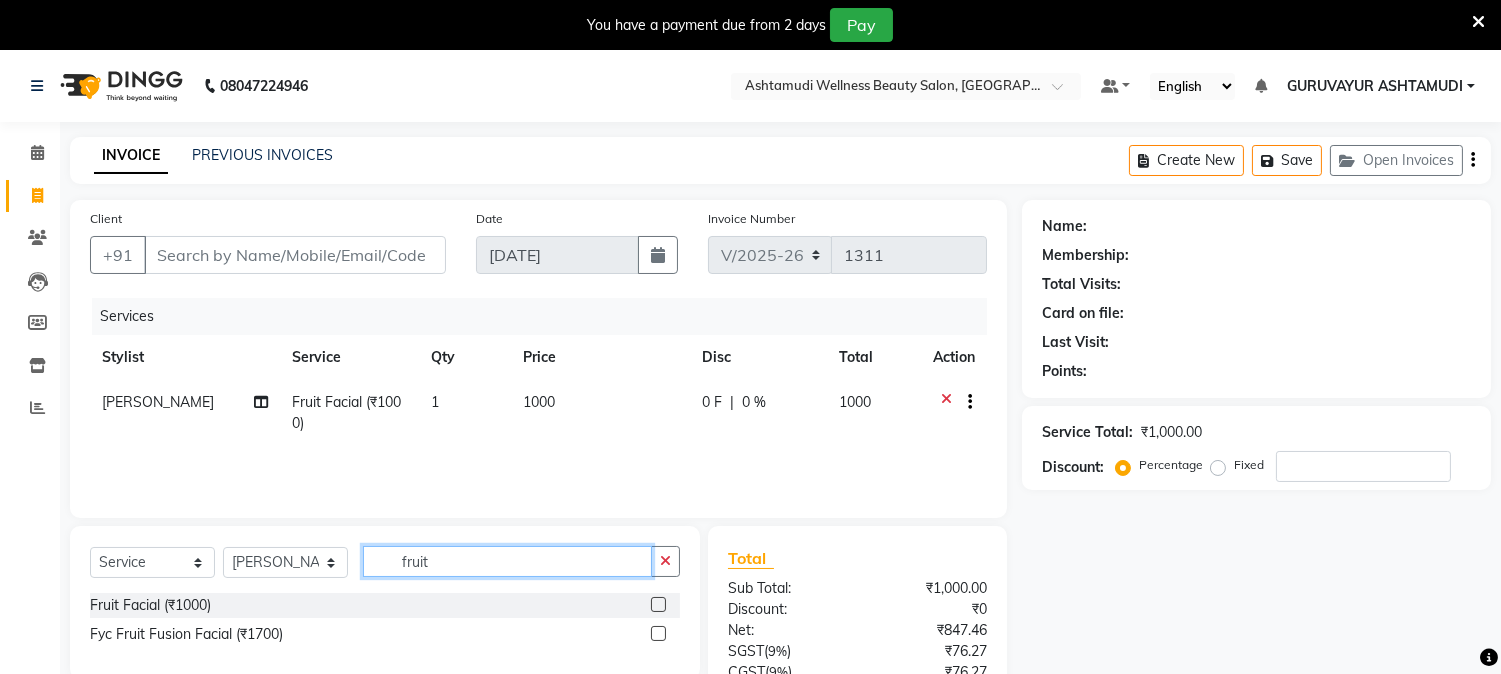 drag, startPoint x: 444, startPoint y: 565, endPoint x: 277, endPoint y: 565, distance: 167 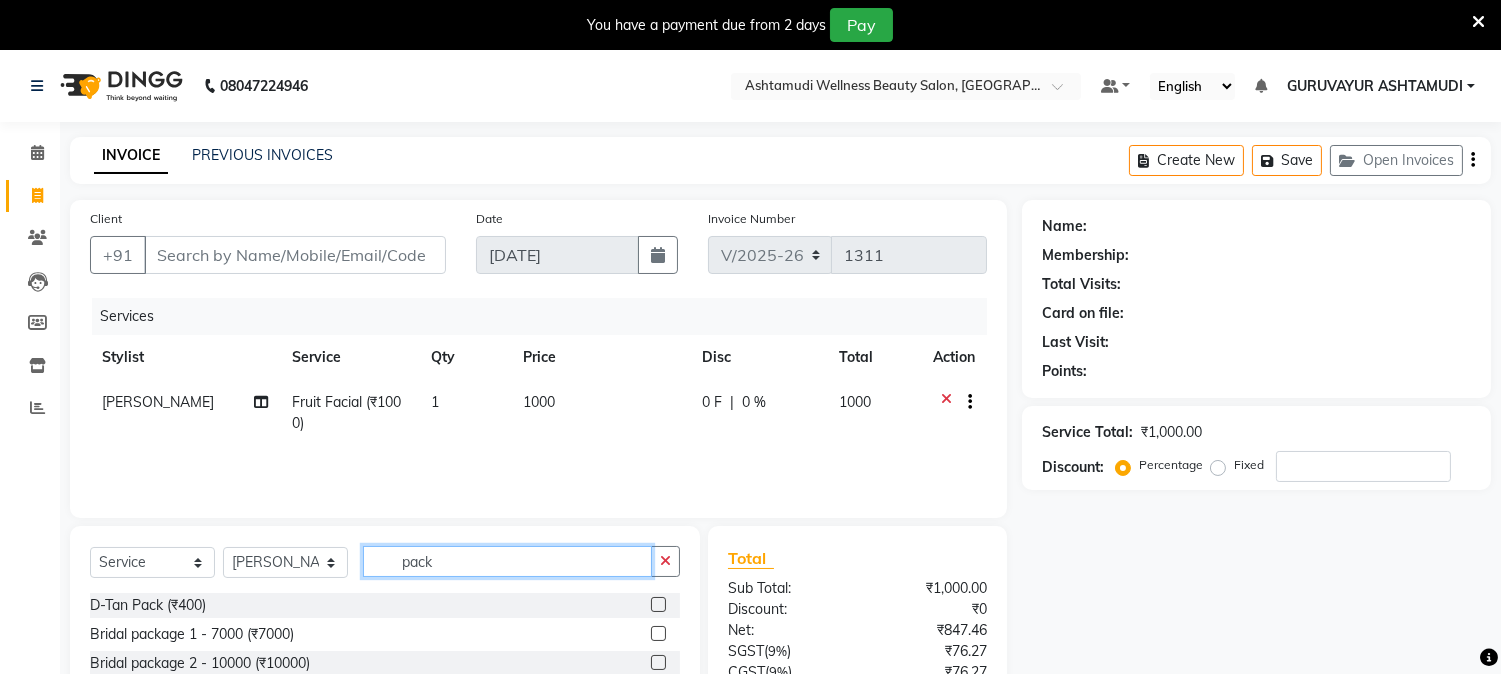 type on "pack" 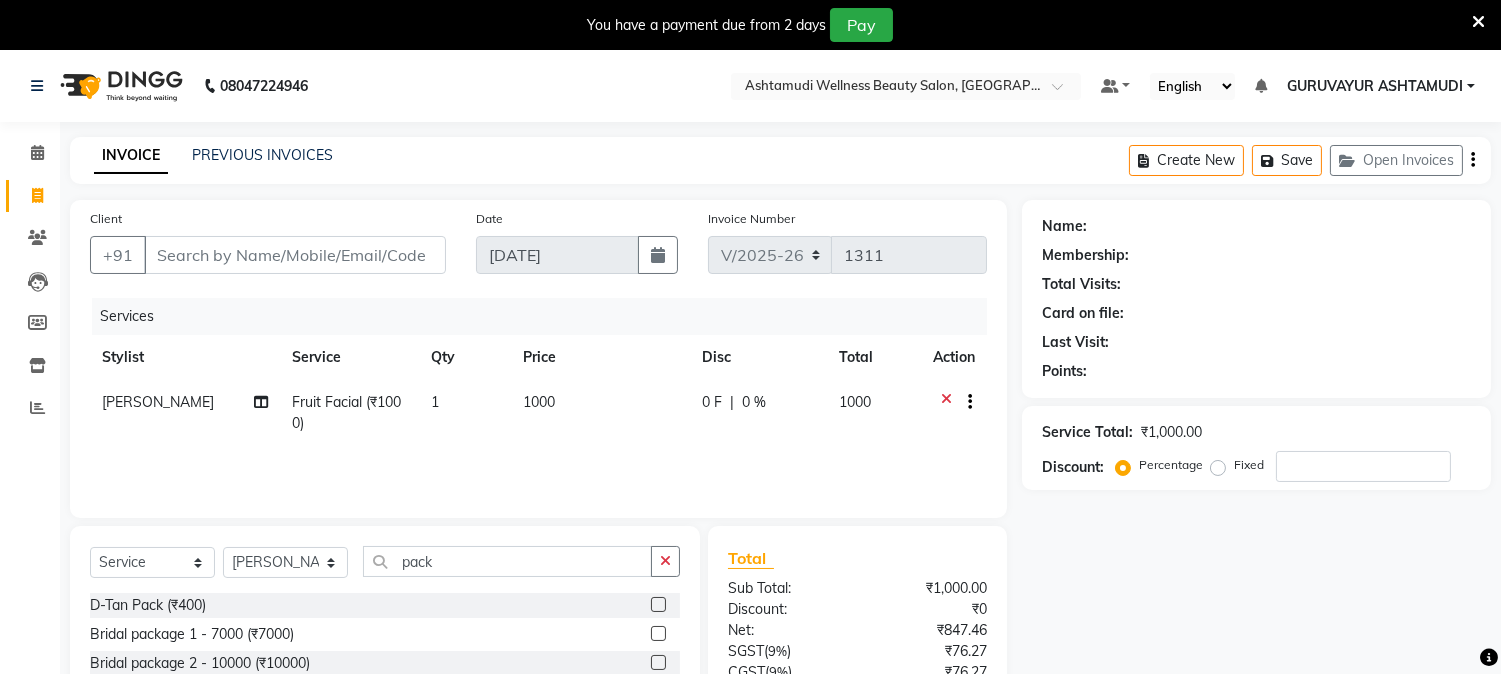 drag, startPoint x: 658, startPoint y: 603, endPoint x: 541, endPoint y: 524, distance: 141.17365 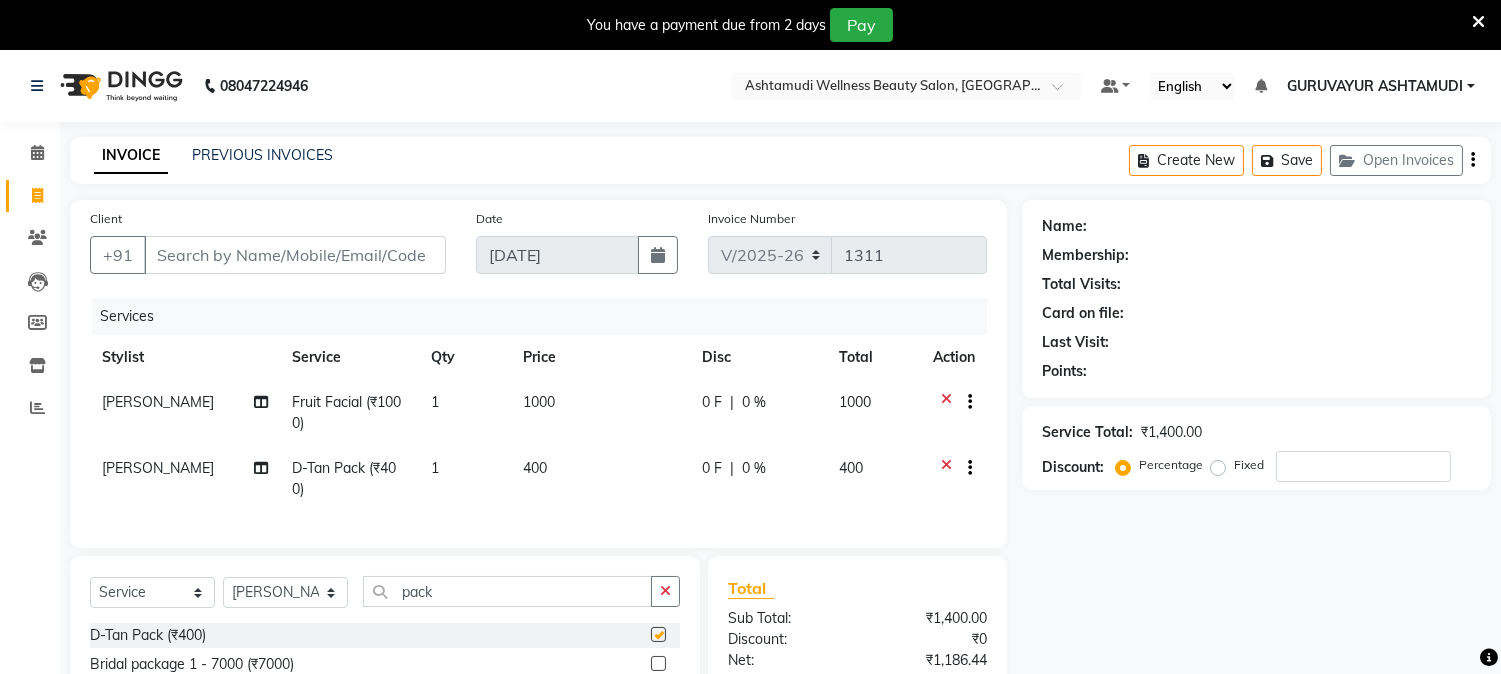 checkbox on "false" 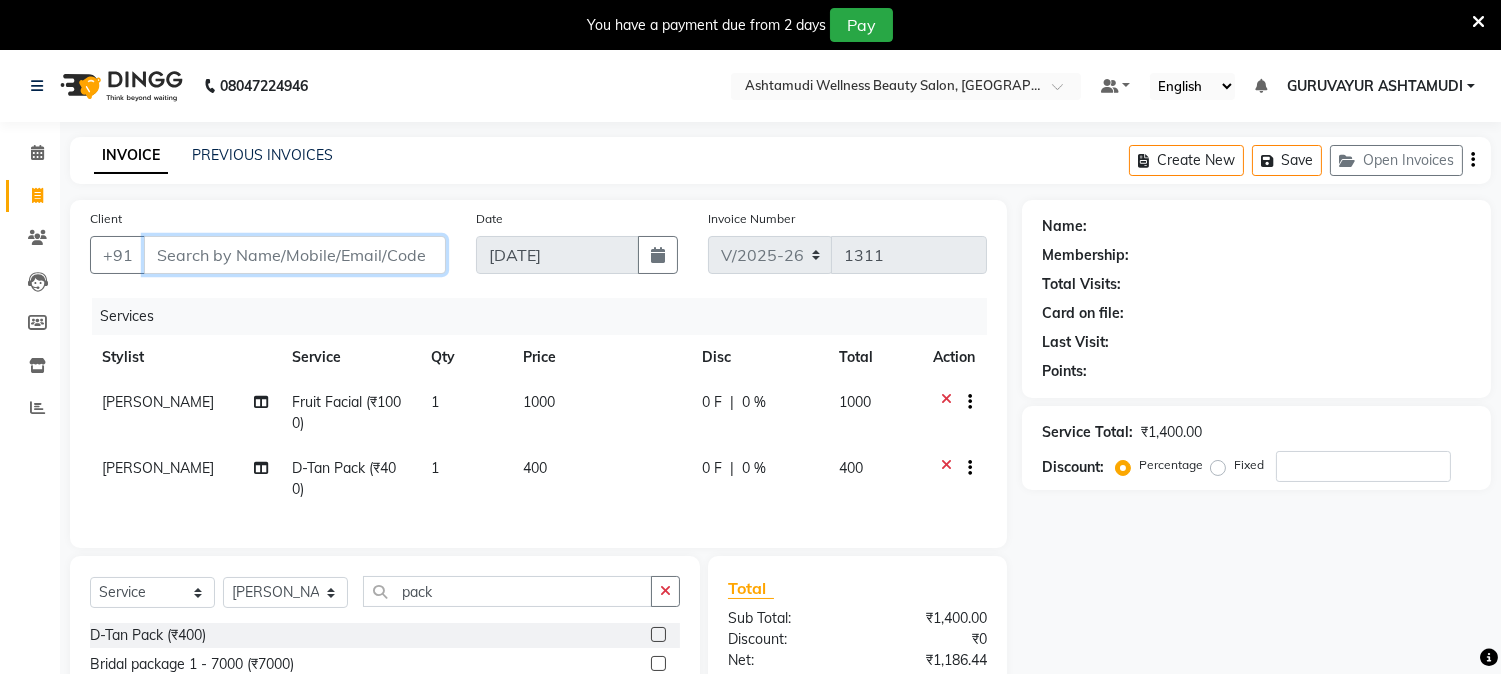 click on "Client" at bounding box center [295, 255] 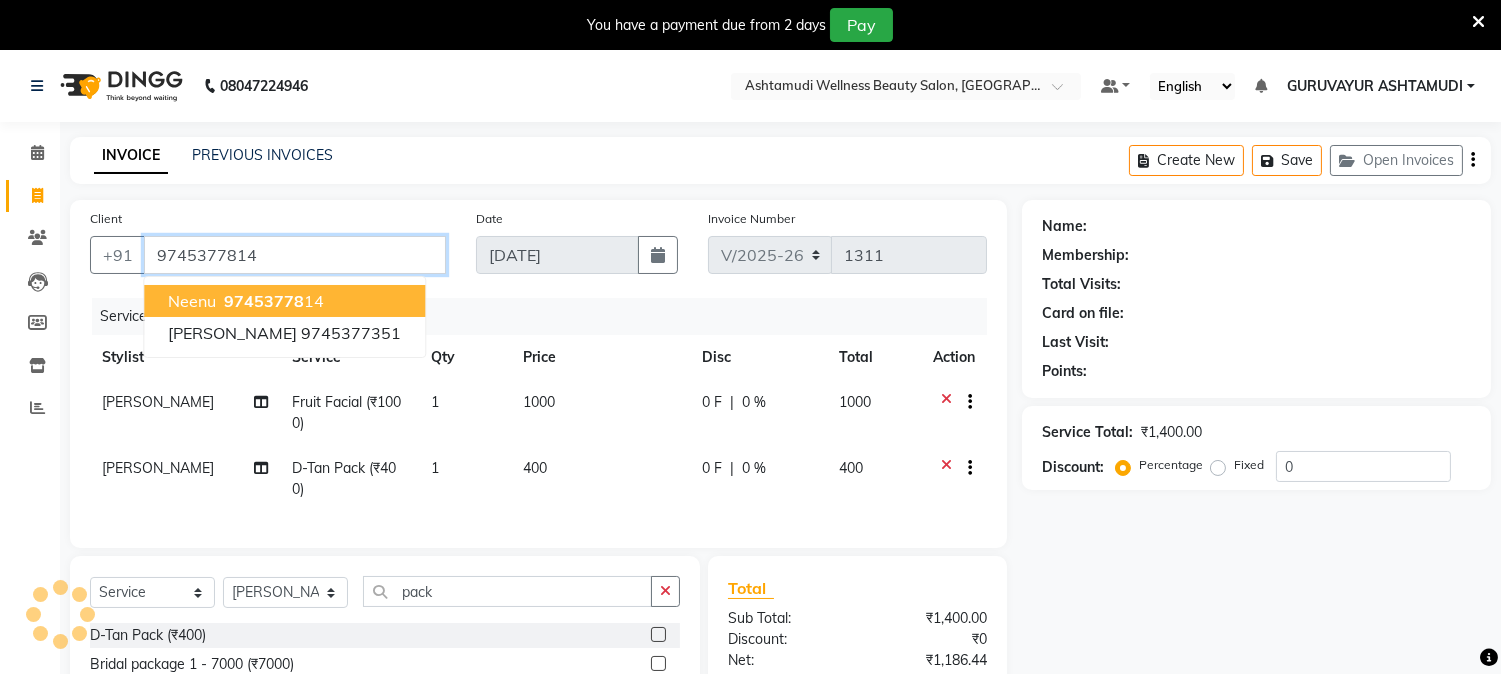 type on "9745377814" 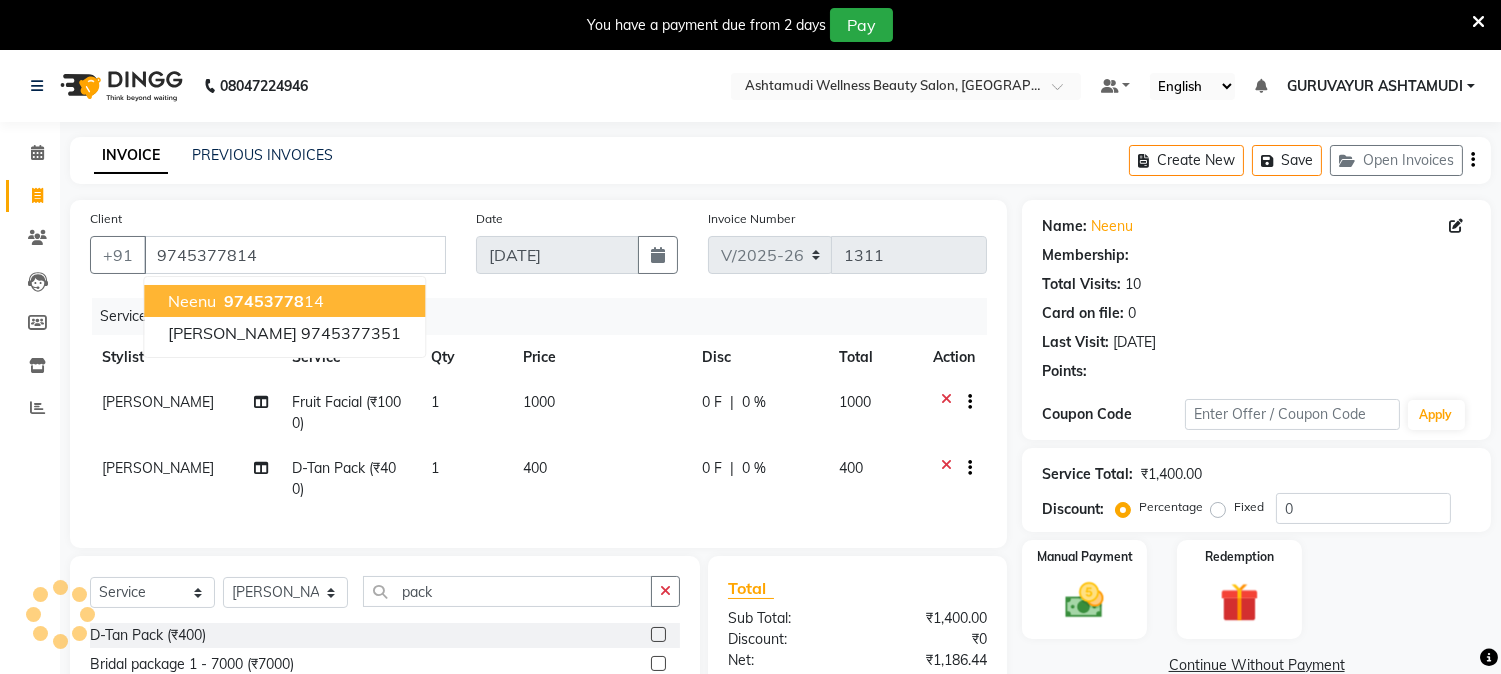 type on "15" 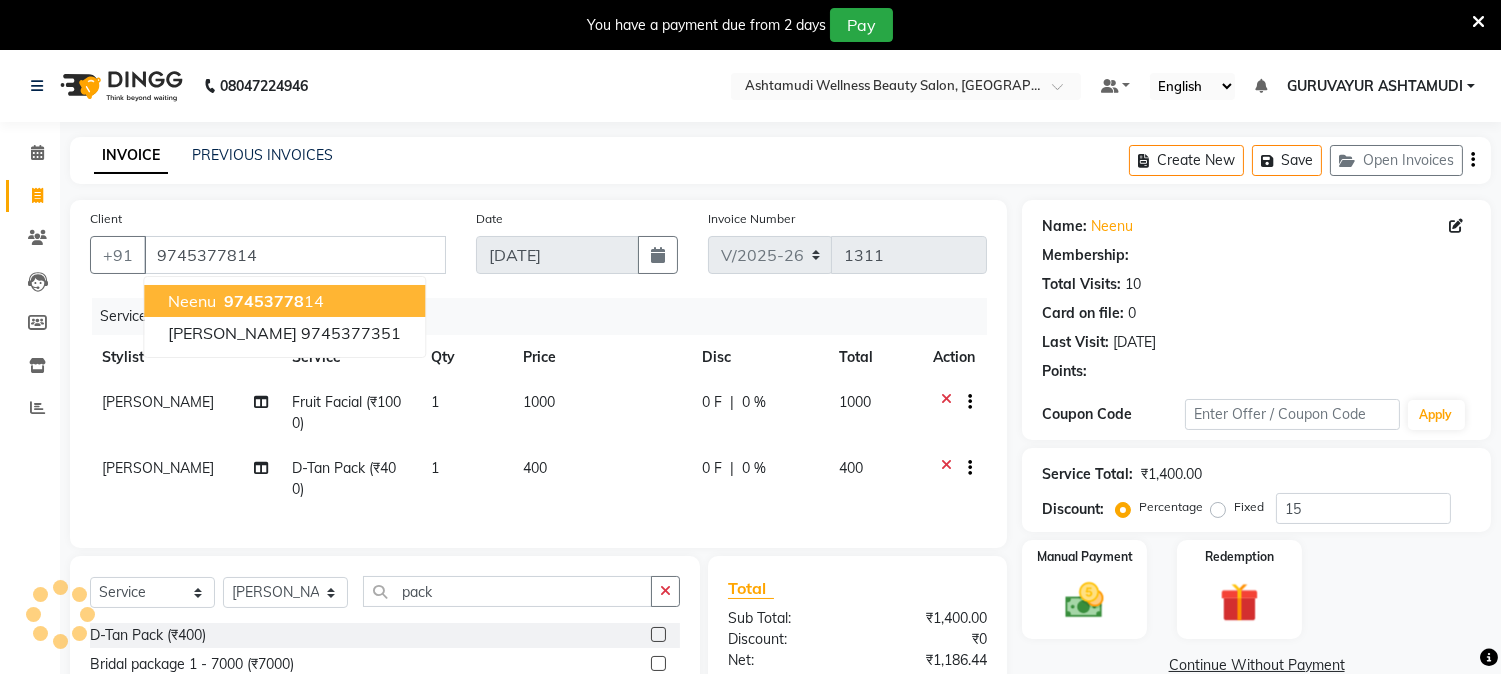 select on "1: Object" 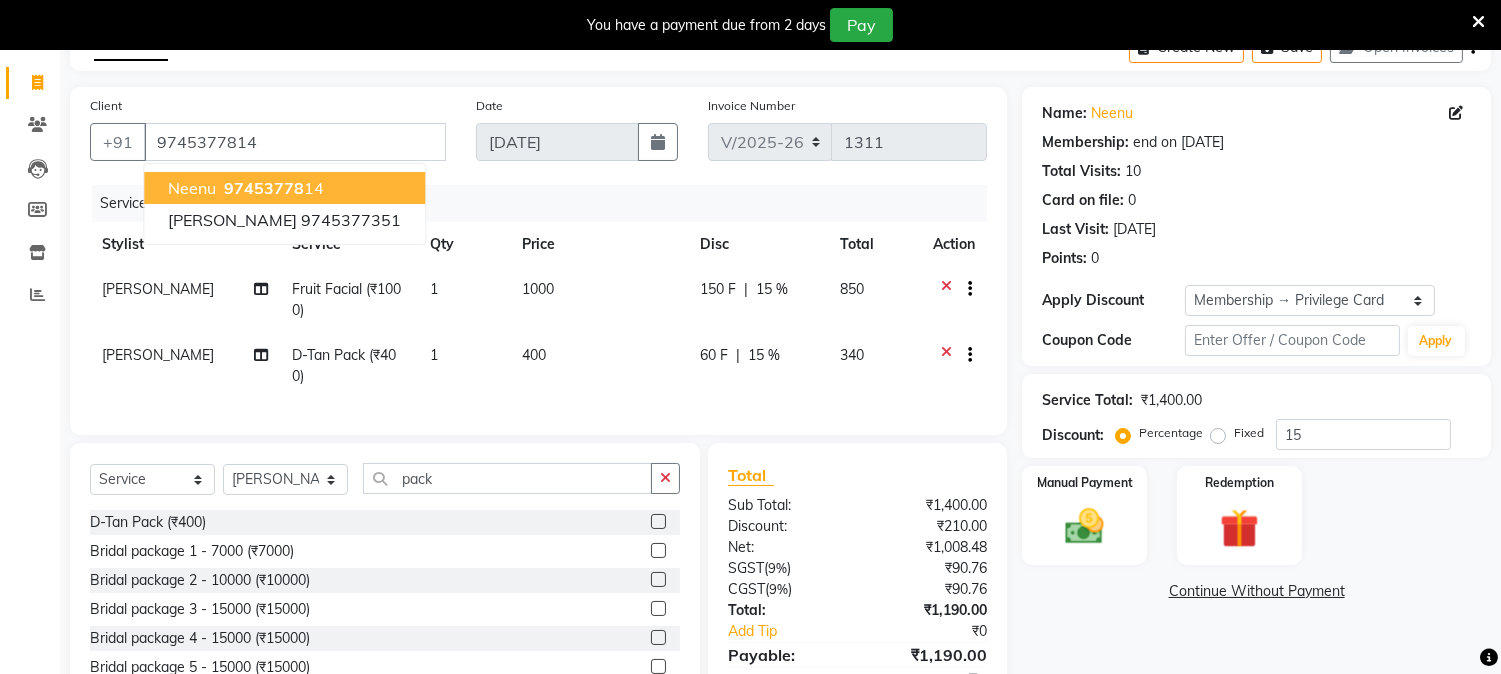 scroll, scrollTop: 222, scrollLeft: 0, axis: vertical 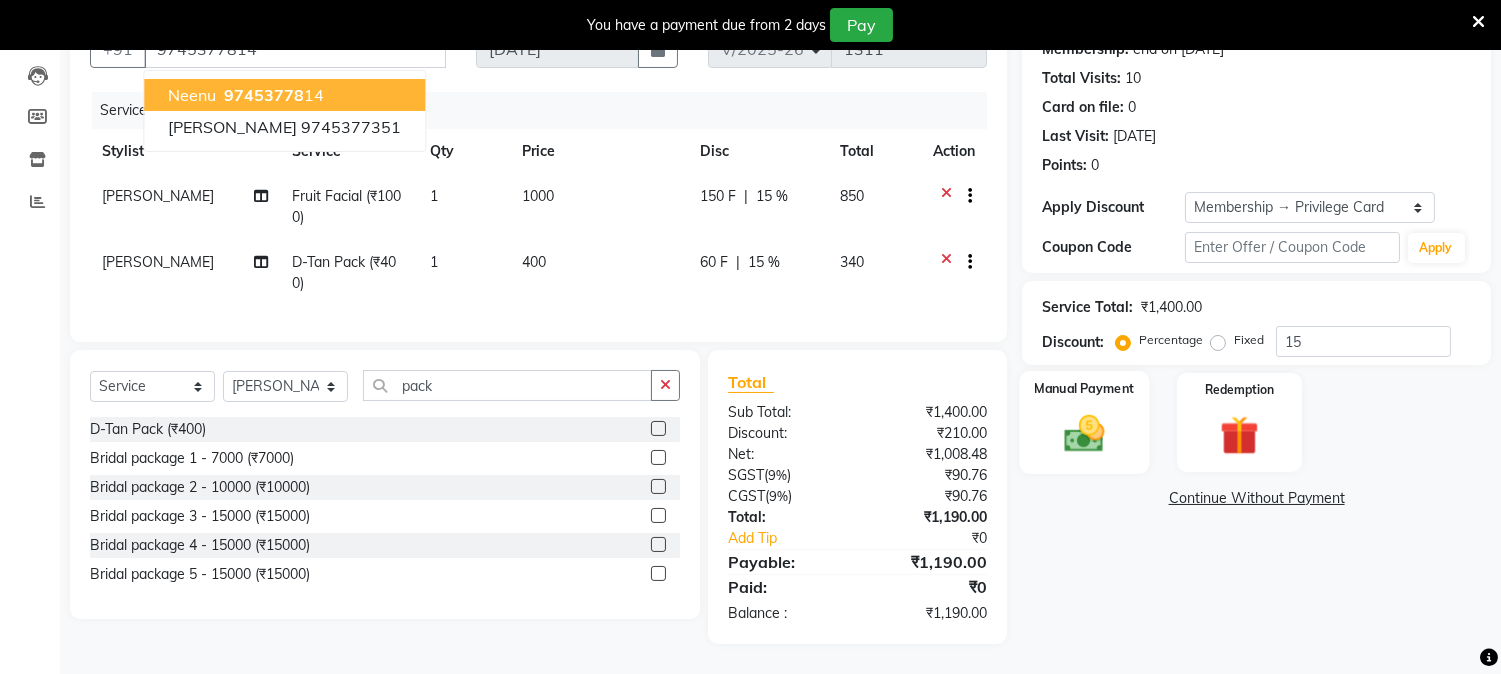 click 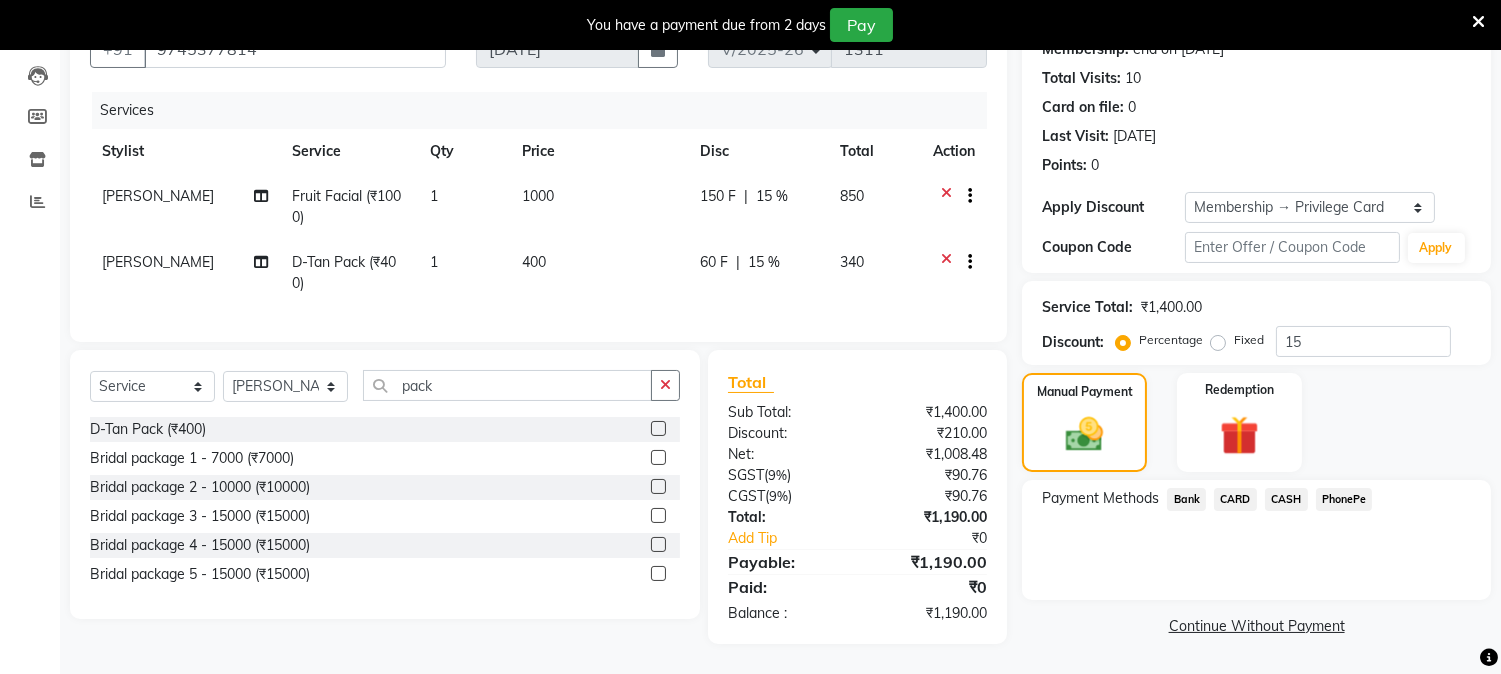 click on "CASH" 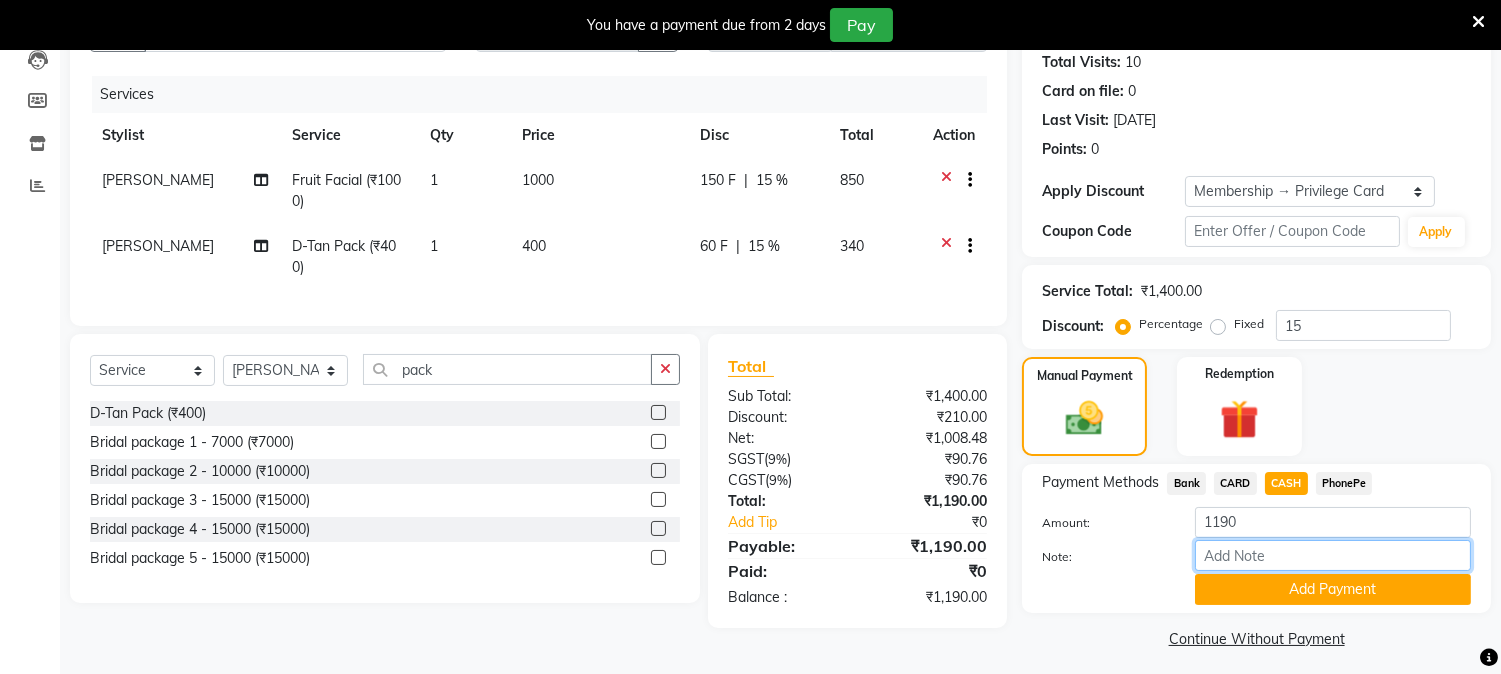 click on "Note:" at bounding box center (1333, 555) 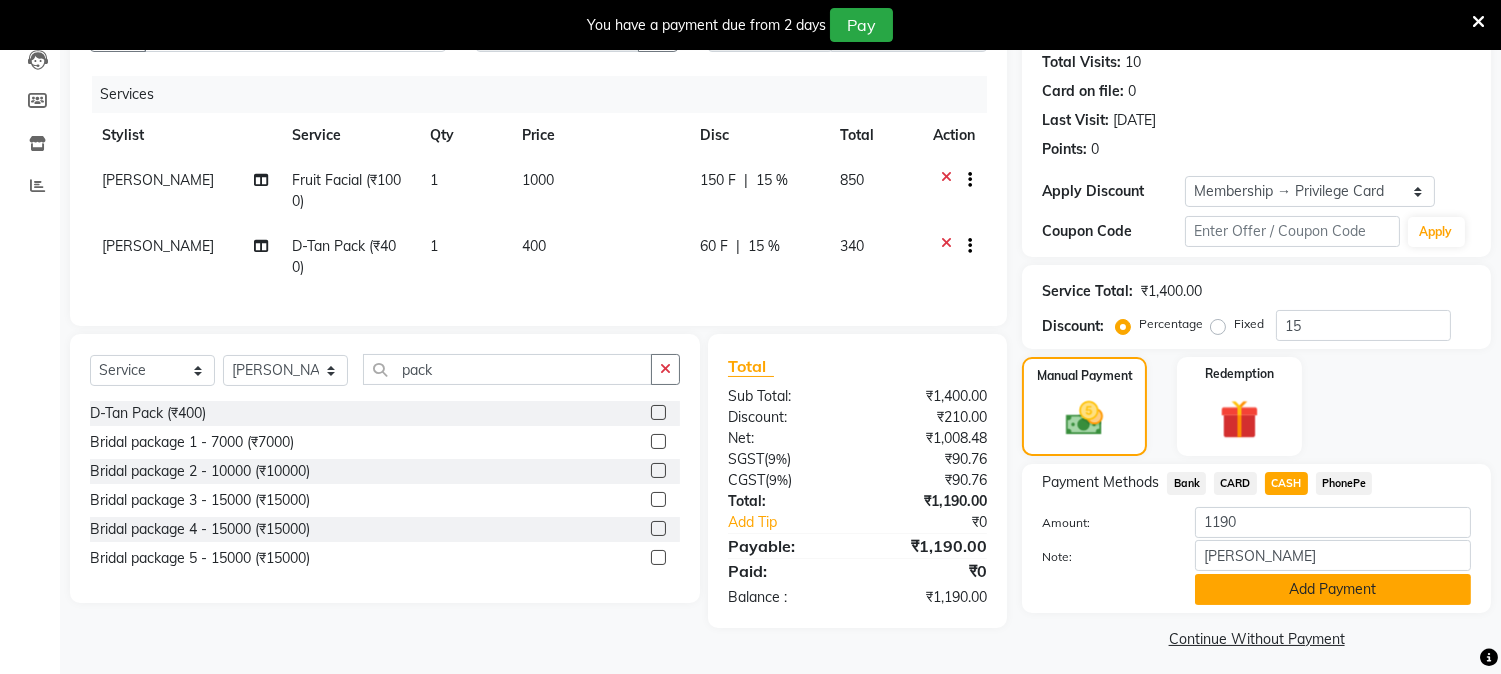 click on "Add Payment" 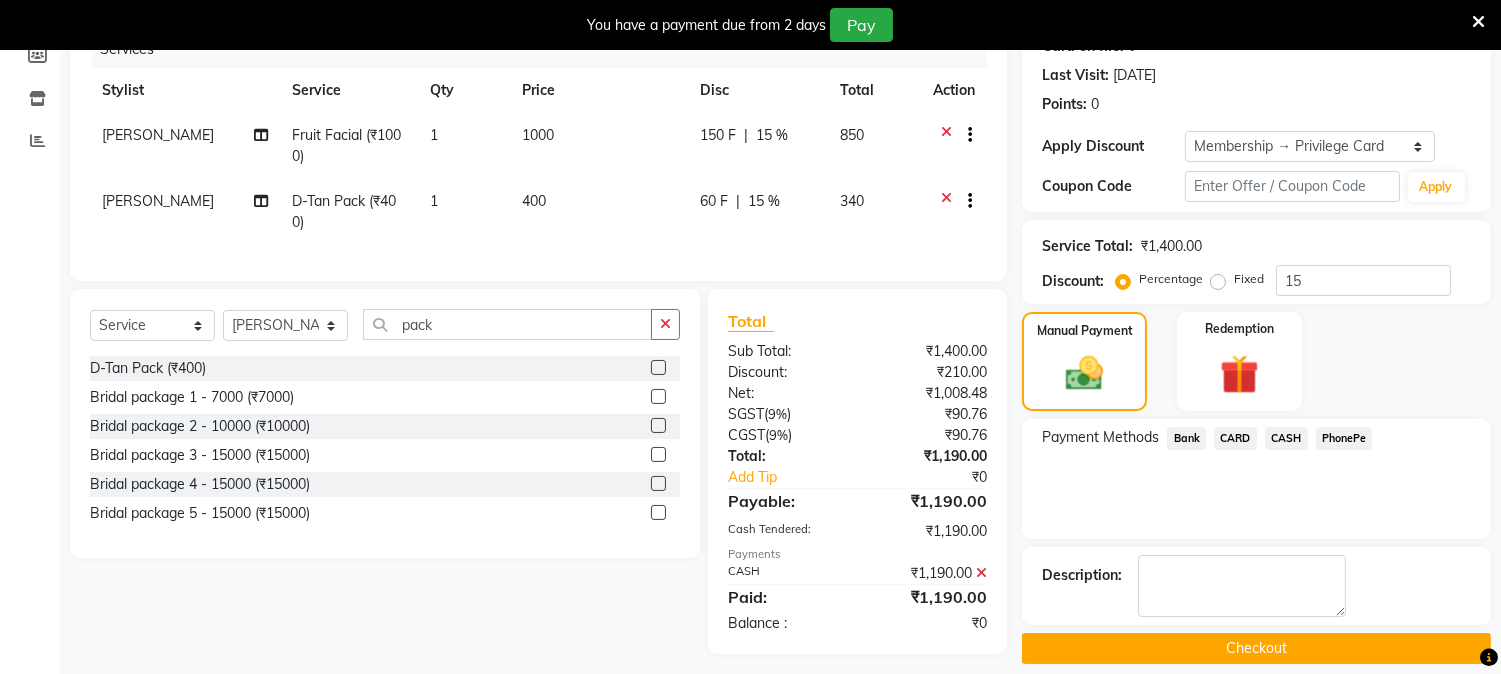 scroll, scrollTop: 293, scrollLeft: 0, axis: vertical 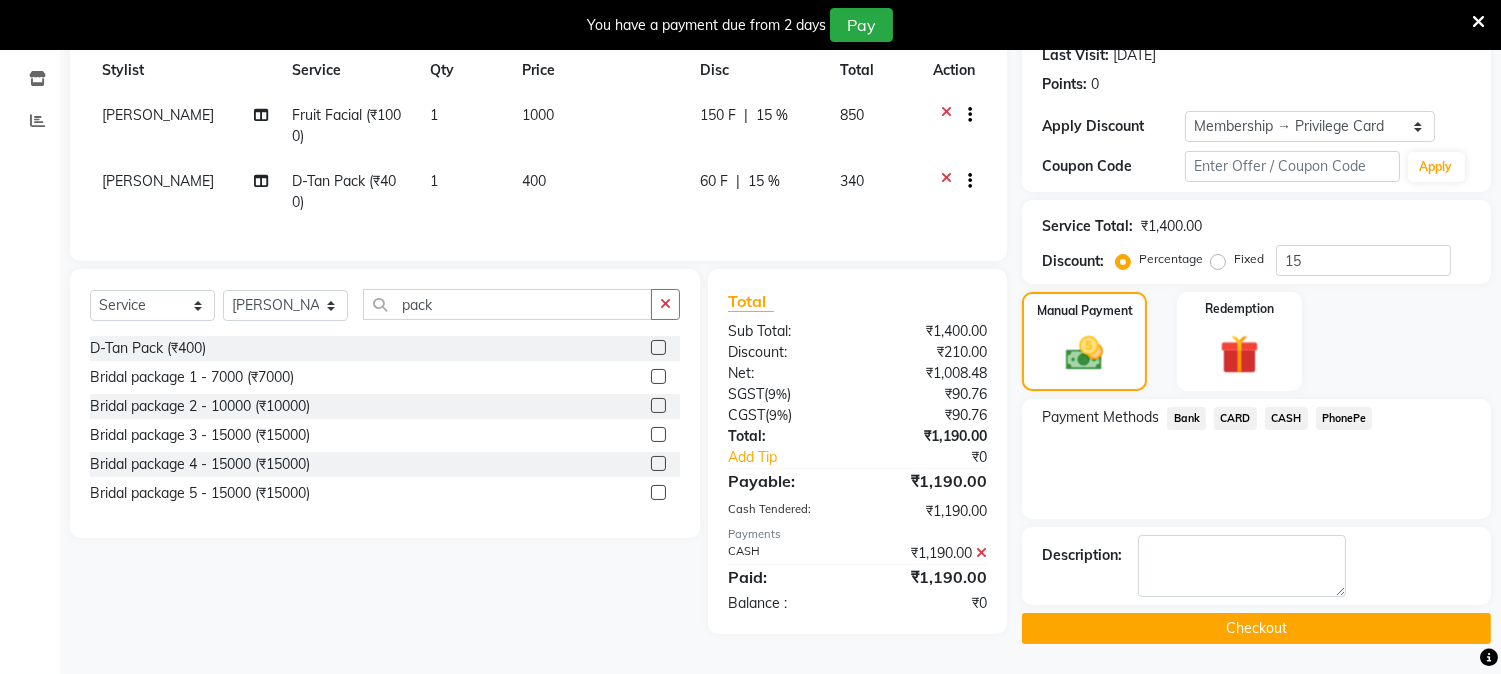 click on "Checkout" 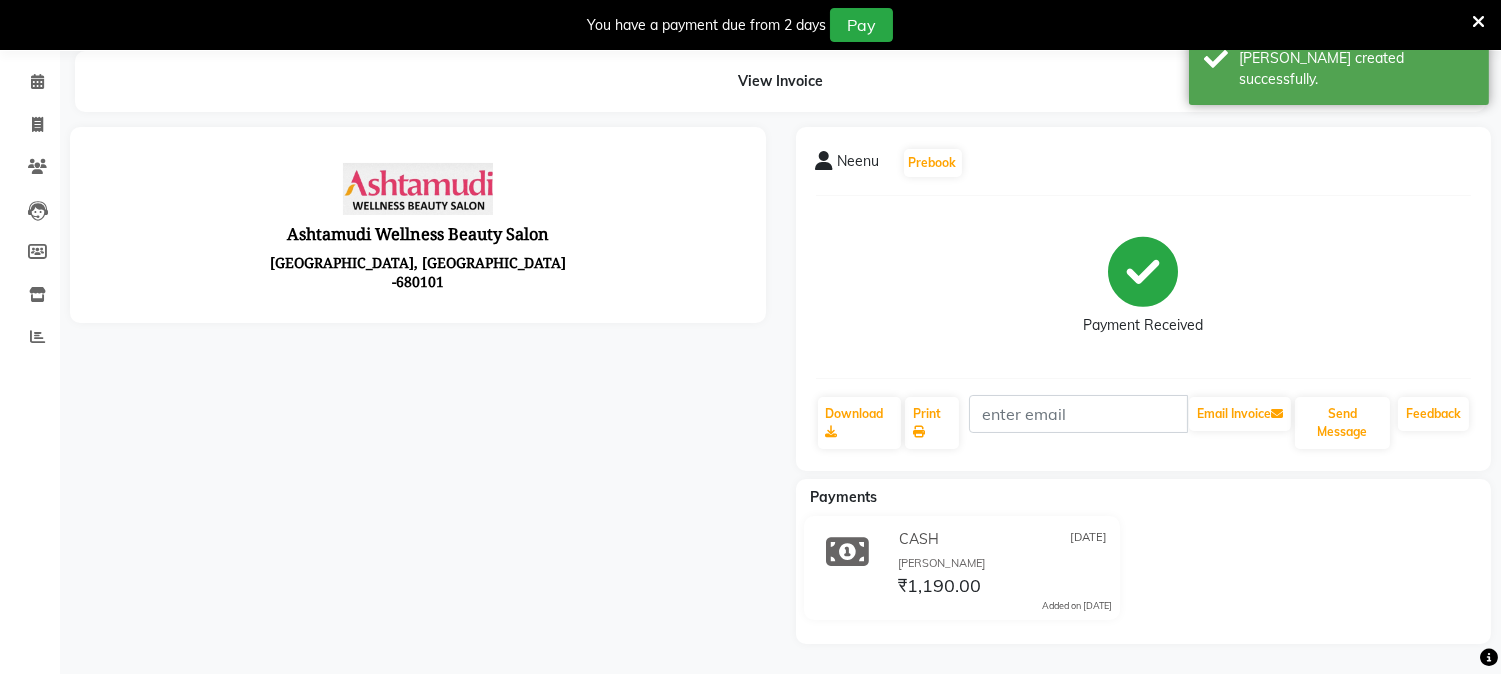 scroll, scrollTop: 0, scrollLeft: 0, axis: both 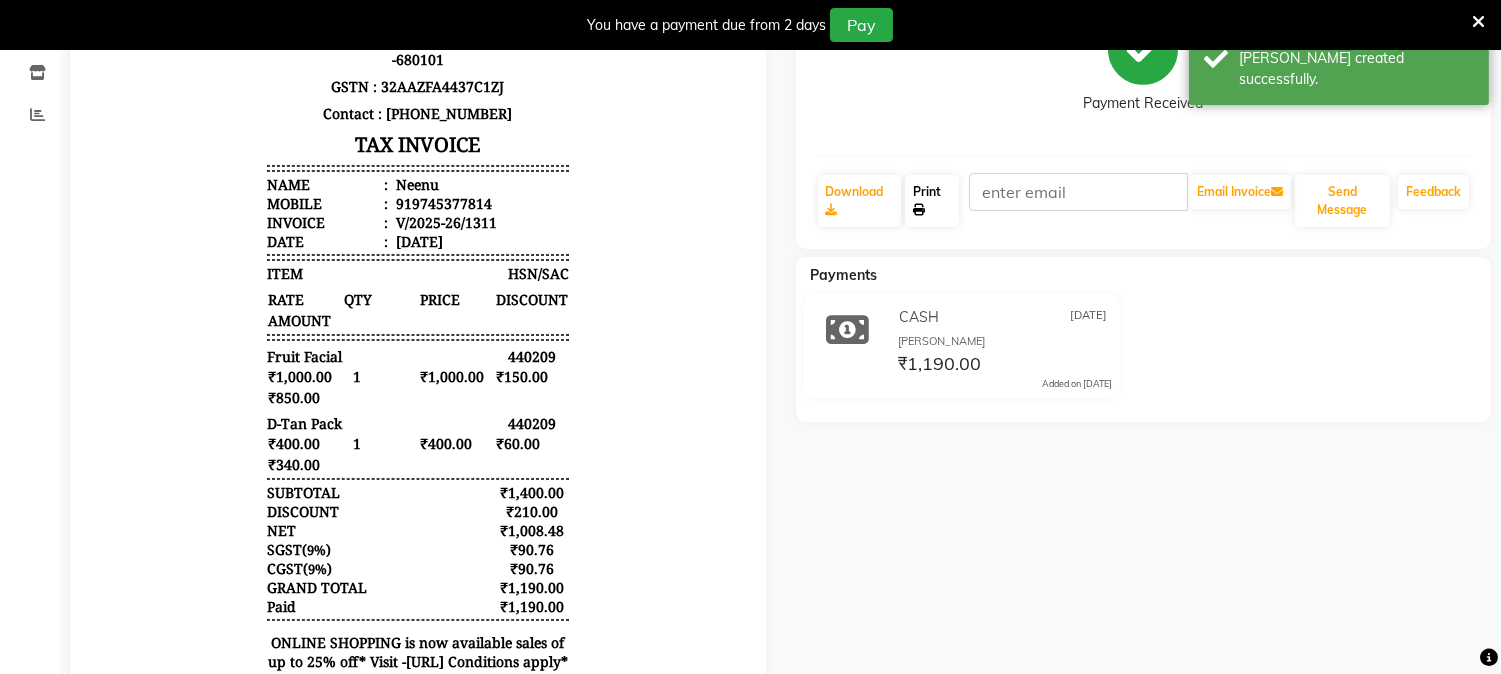 click on "Print" 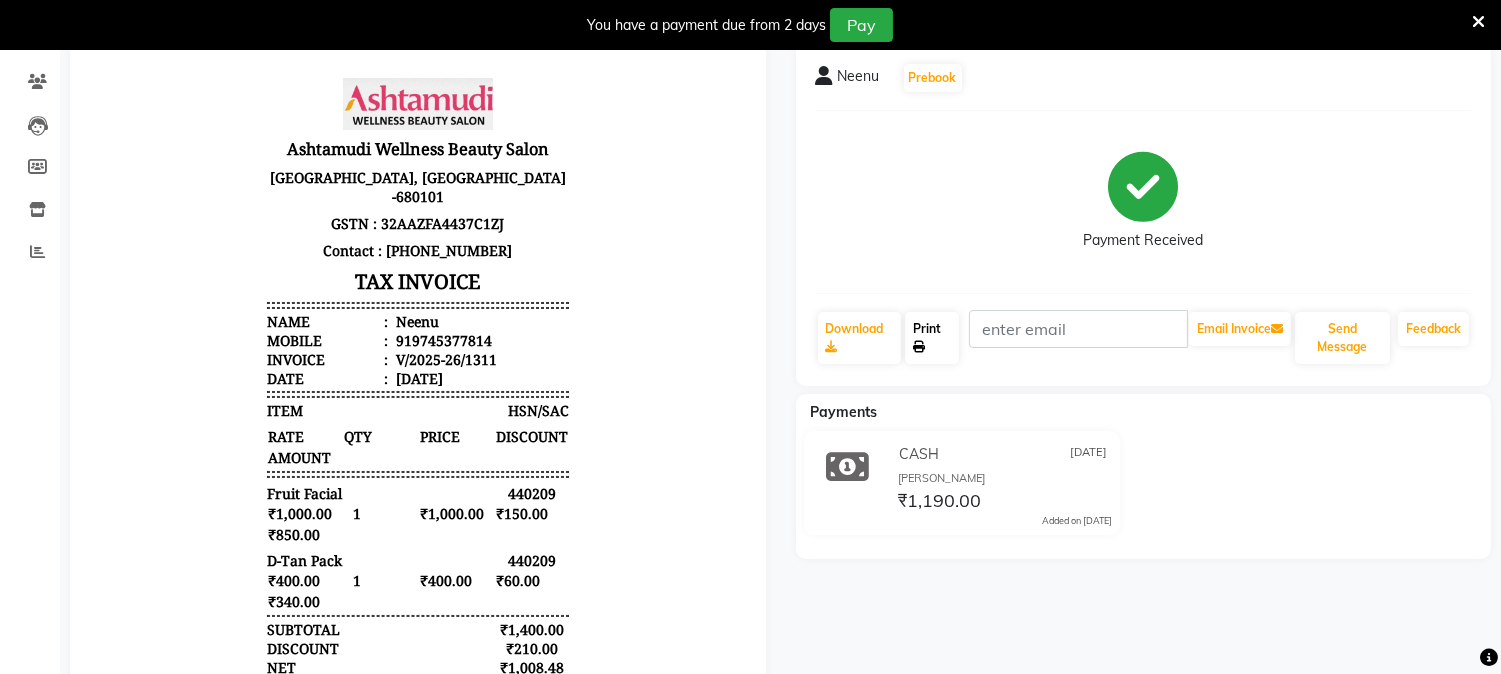 scroll, scrollTop: 0, scrollLeft: 0, axis: both 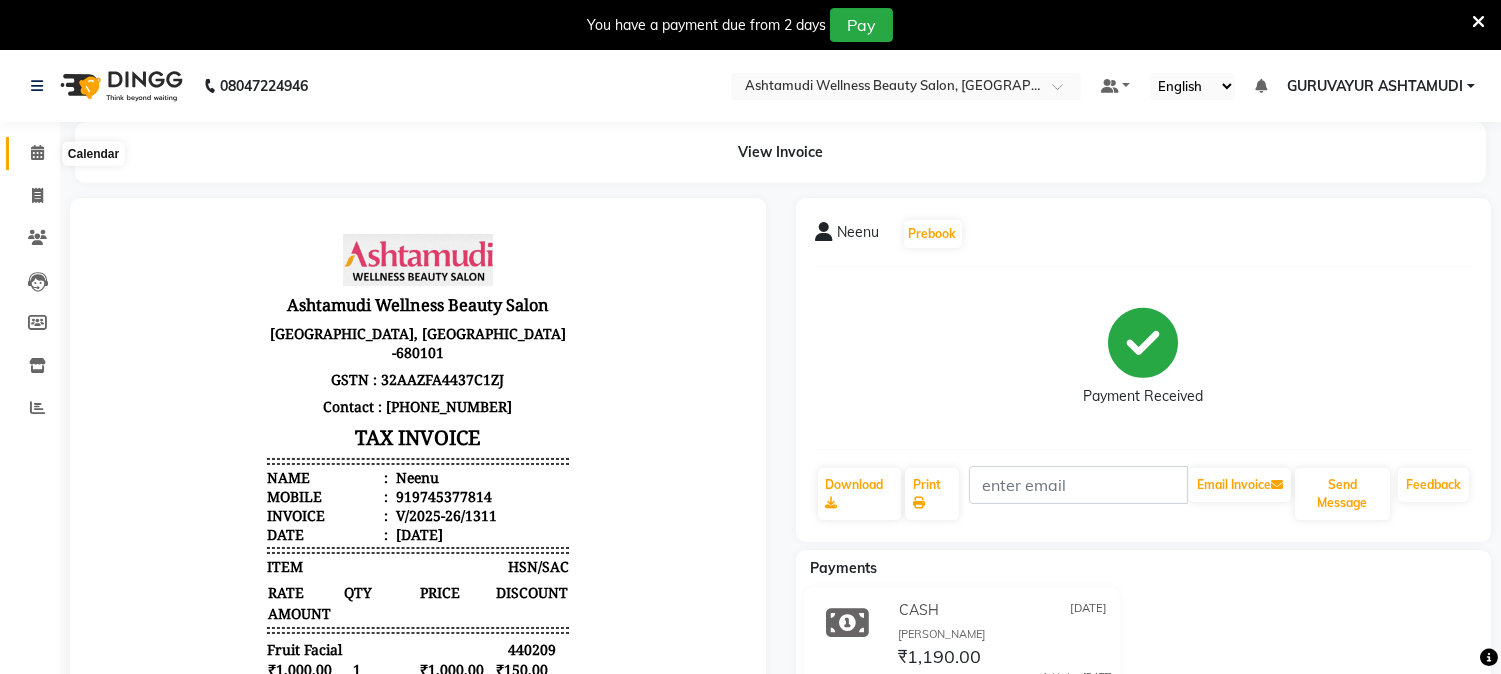 click 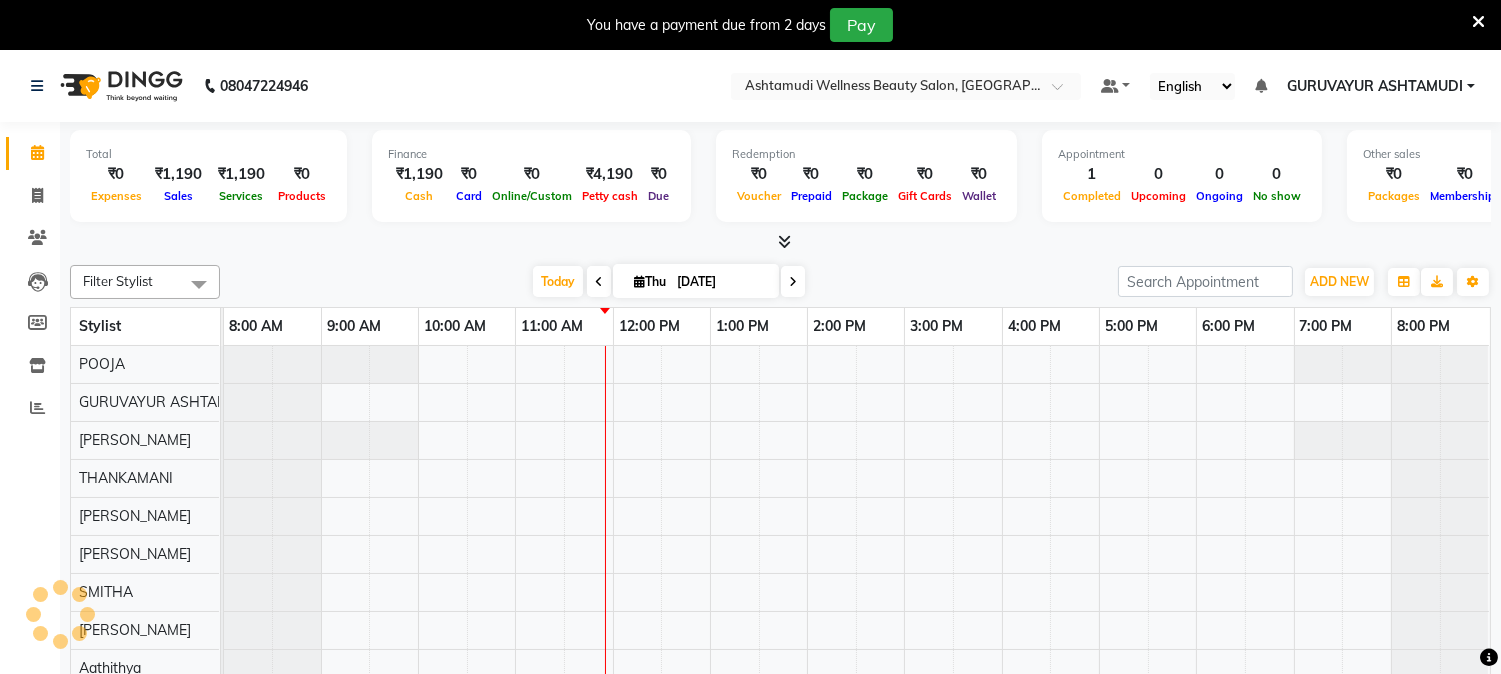 scroll, scrollTop: 0, scrollLeft: 0, axis: both 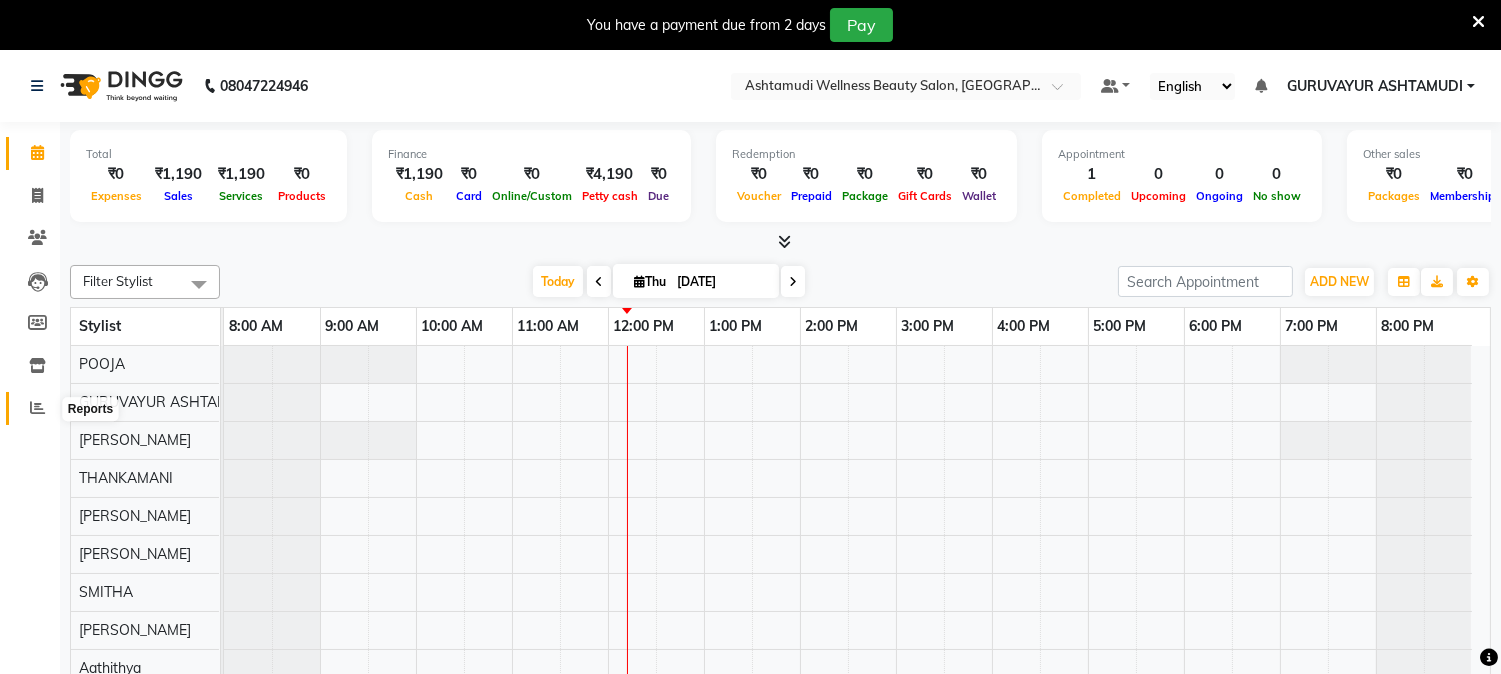 click 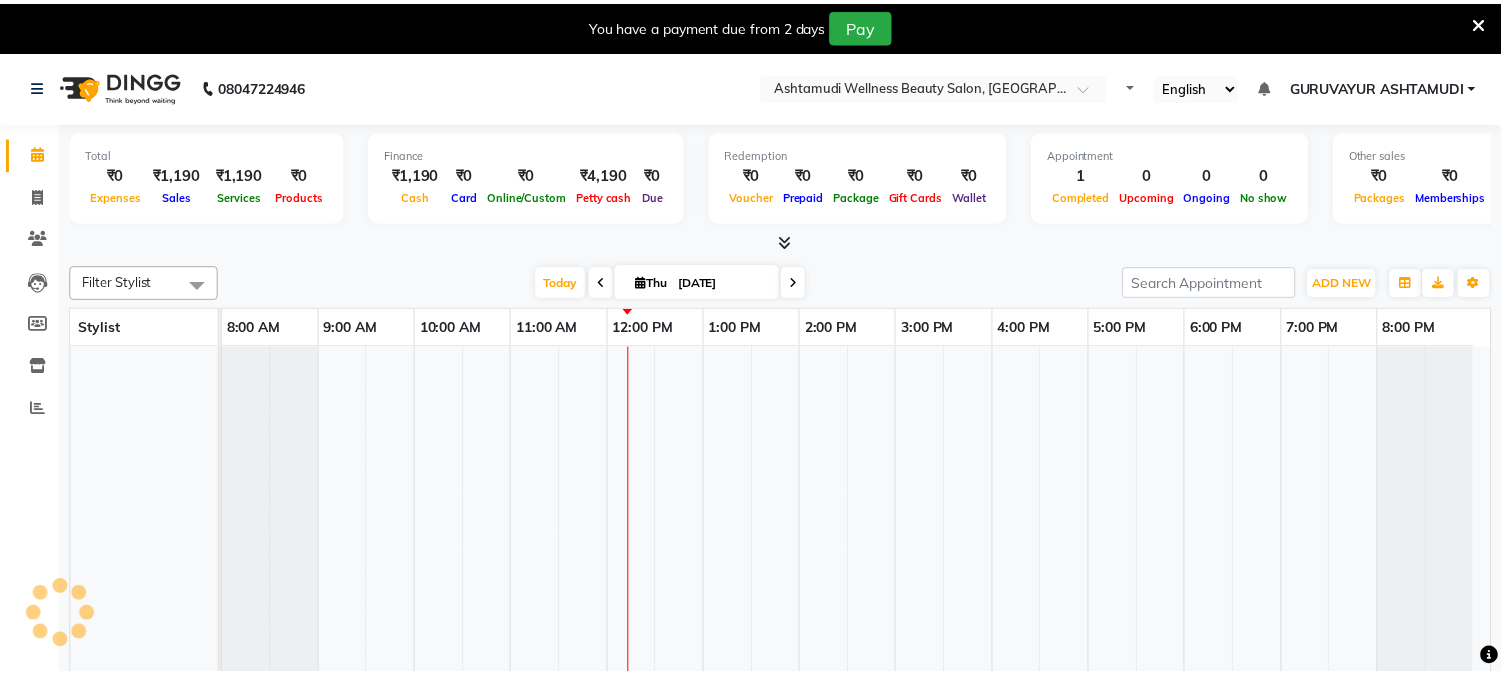 scroll, scrollTop: 0, scrollLeft: 0, axis: both 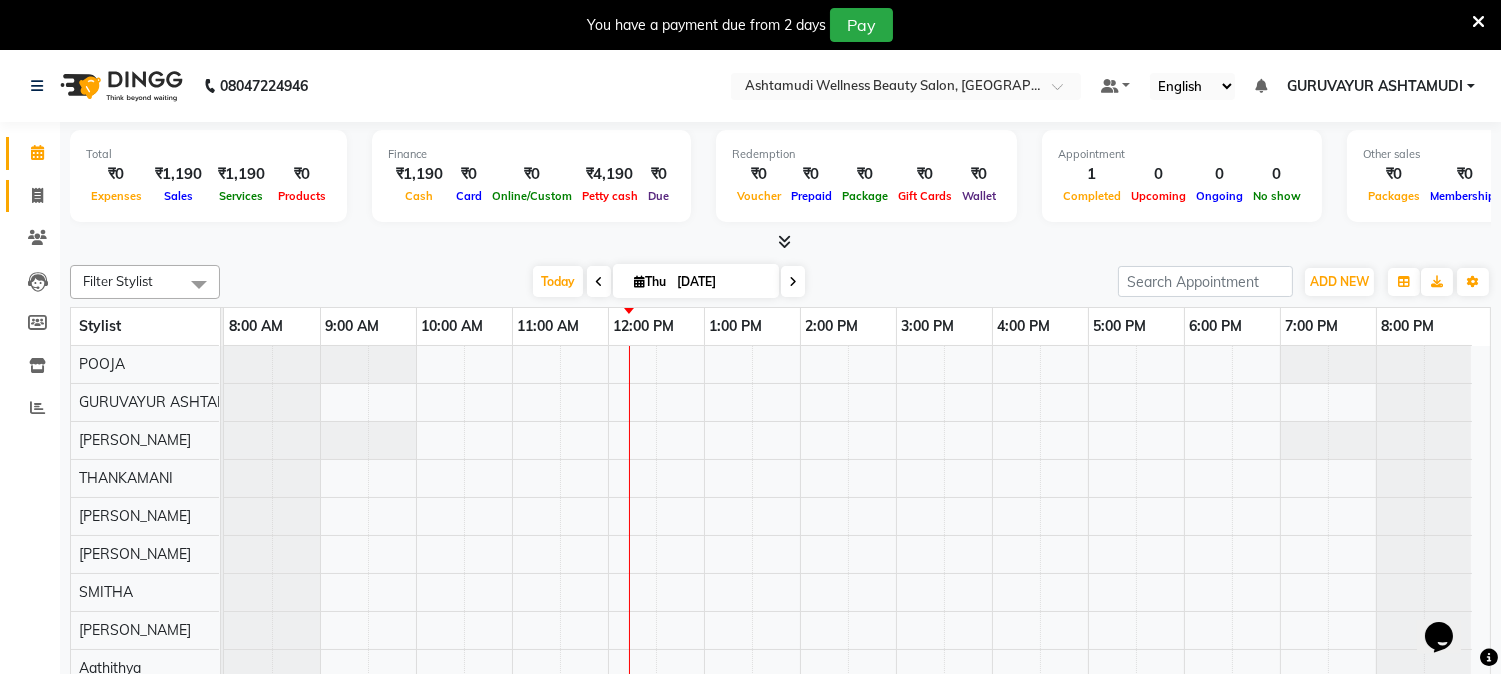click 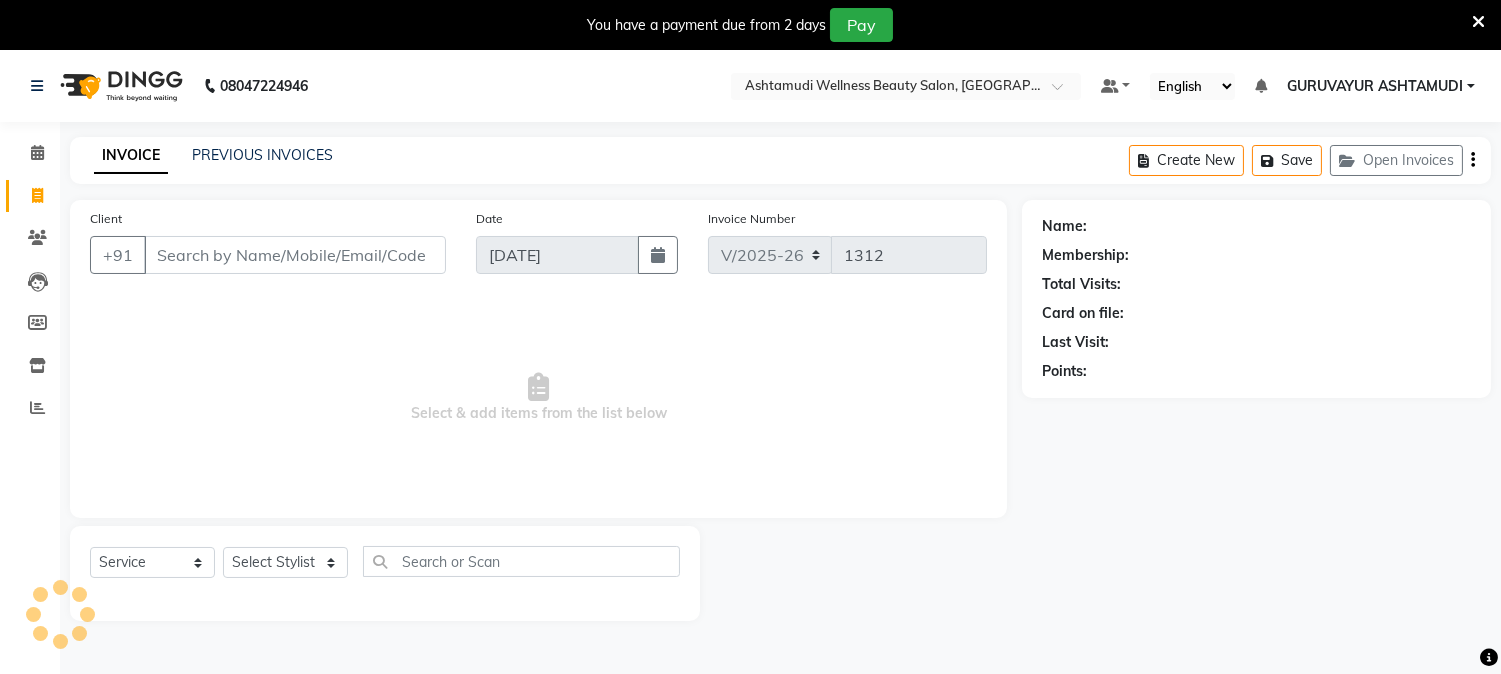 click on "Client" at bounding box center (295, 255) 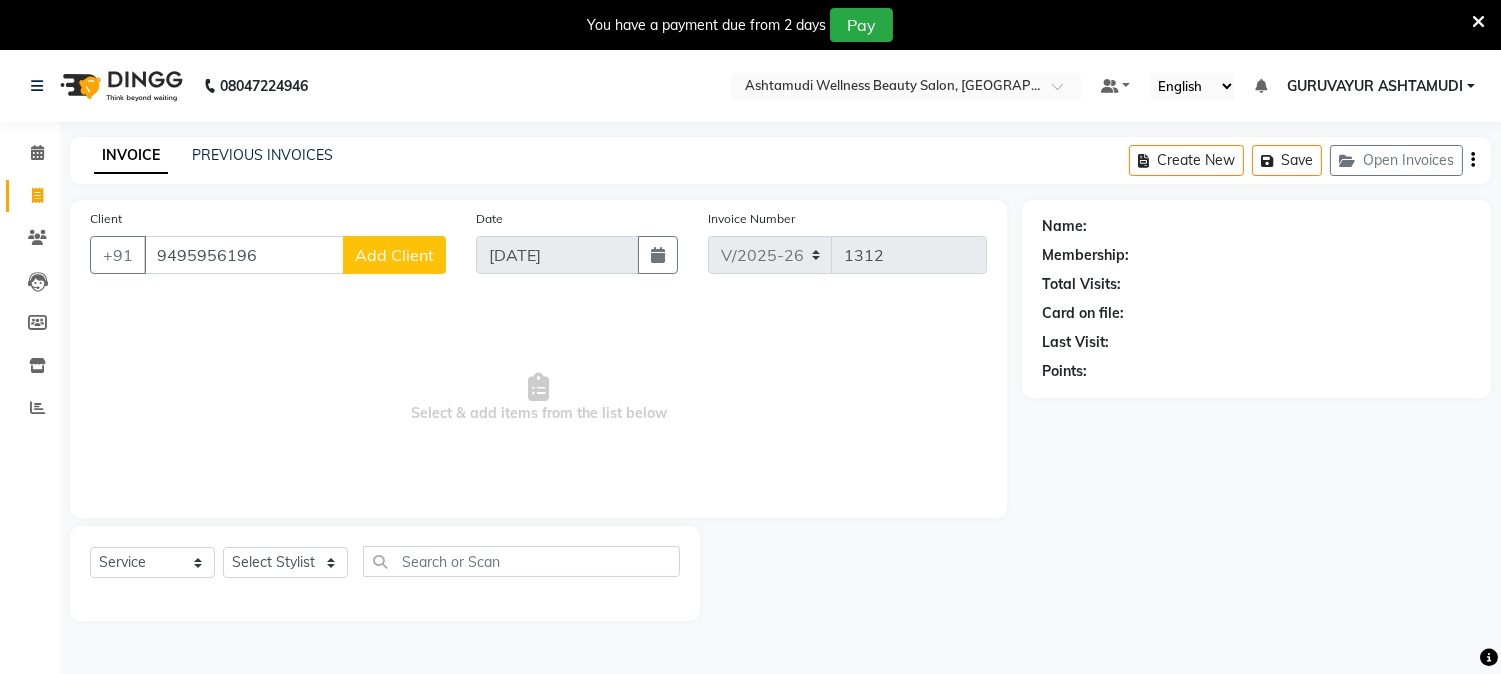 type on "9495956196" 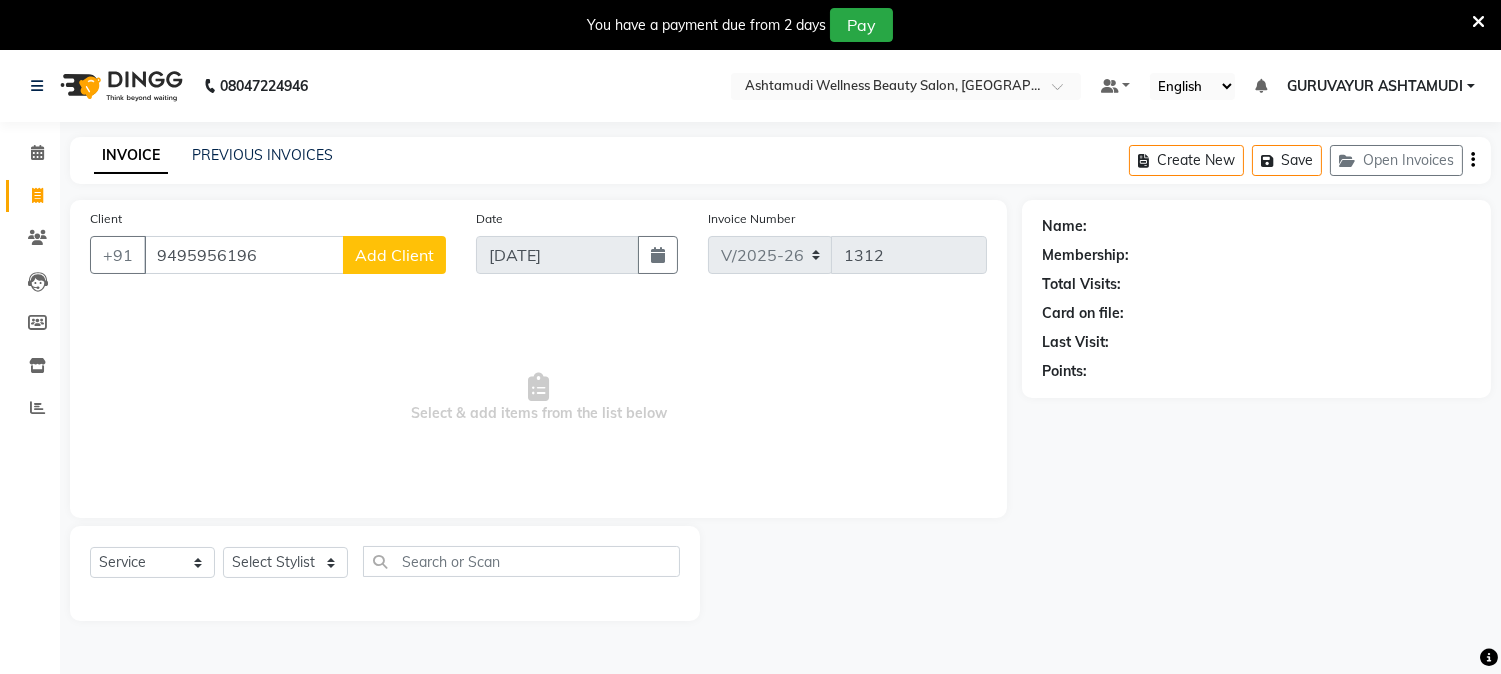 click on "Add Client" 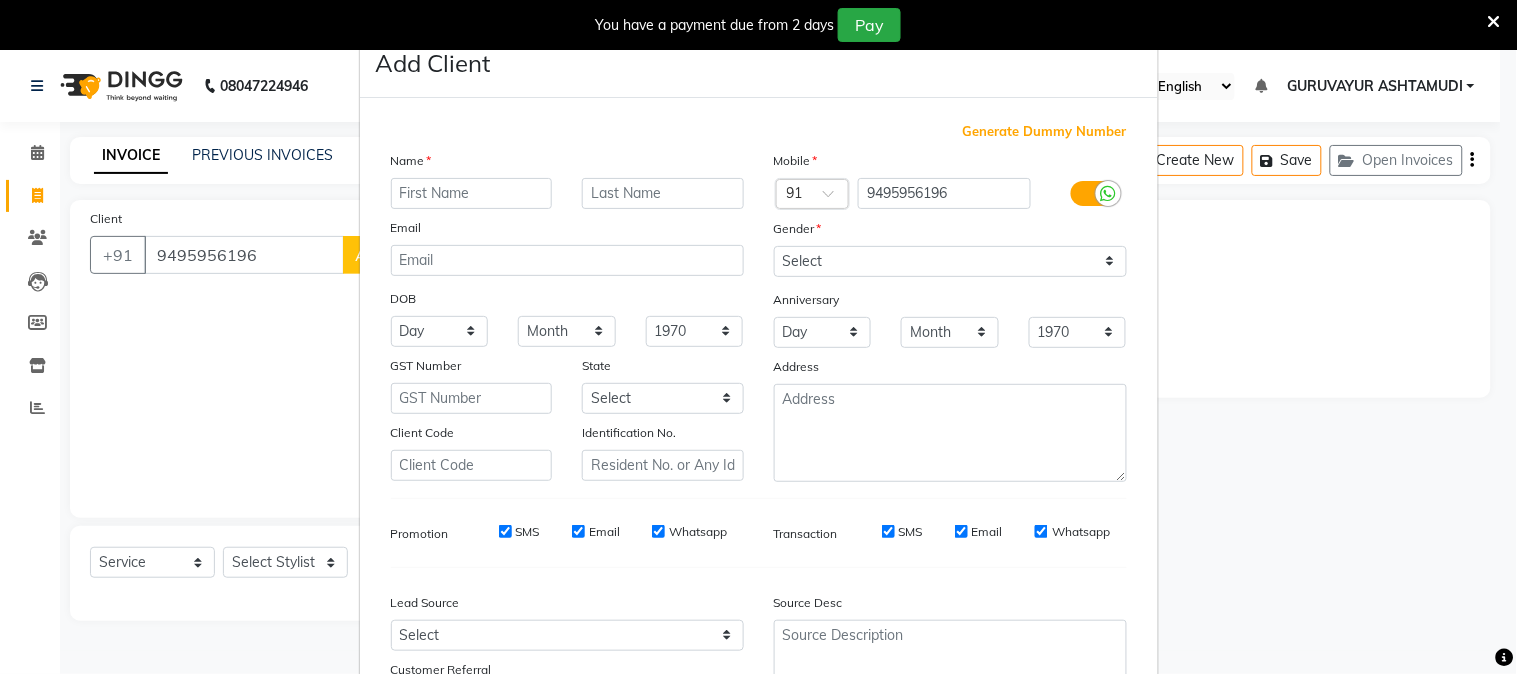 click at bounding box center (472, 193) 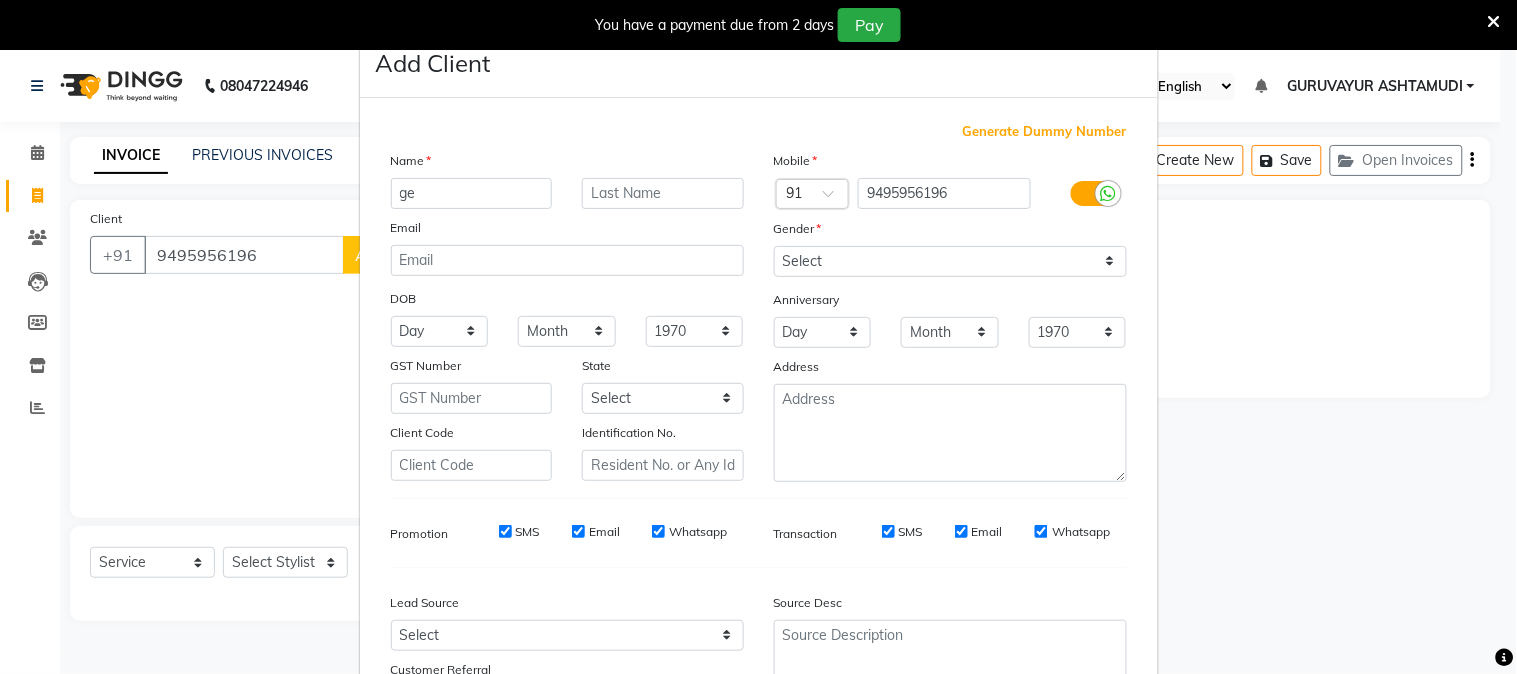 type on "g" 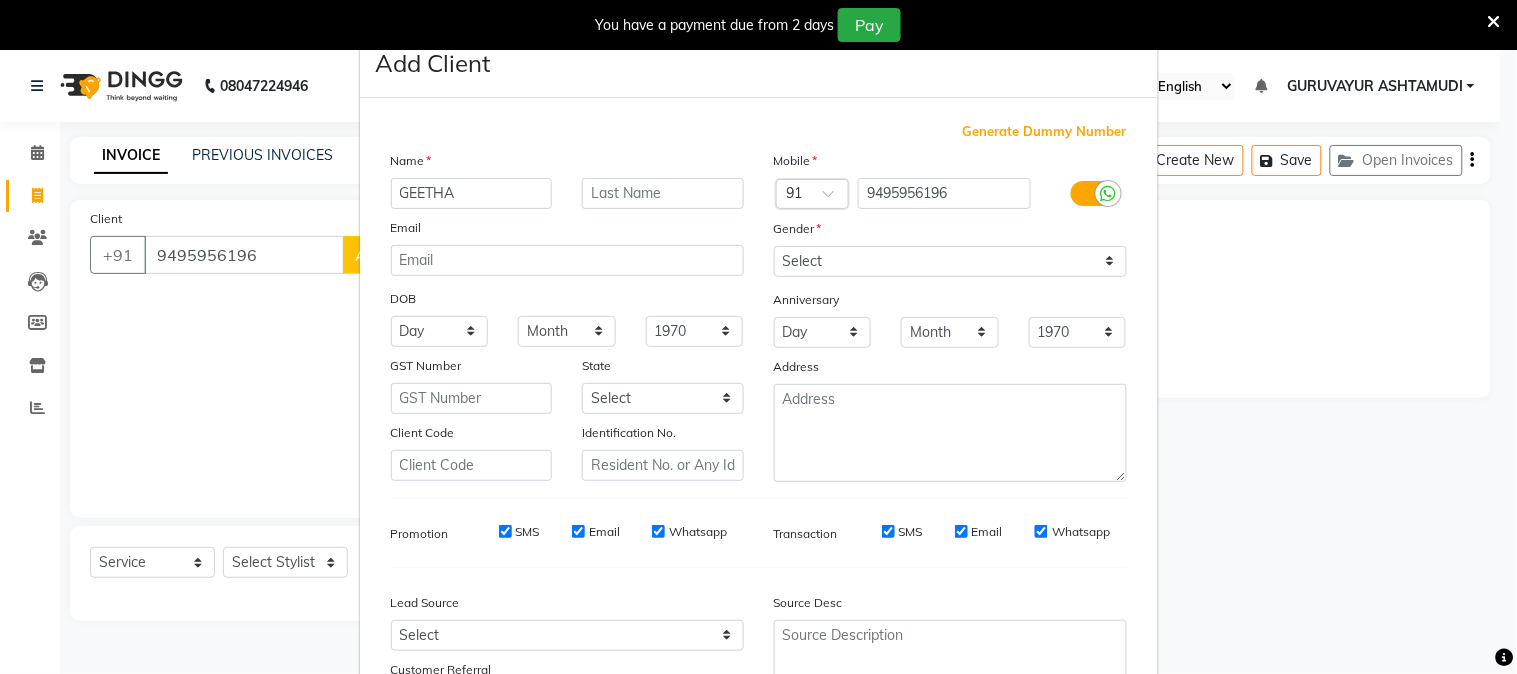 type on "GEETHA" 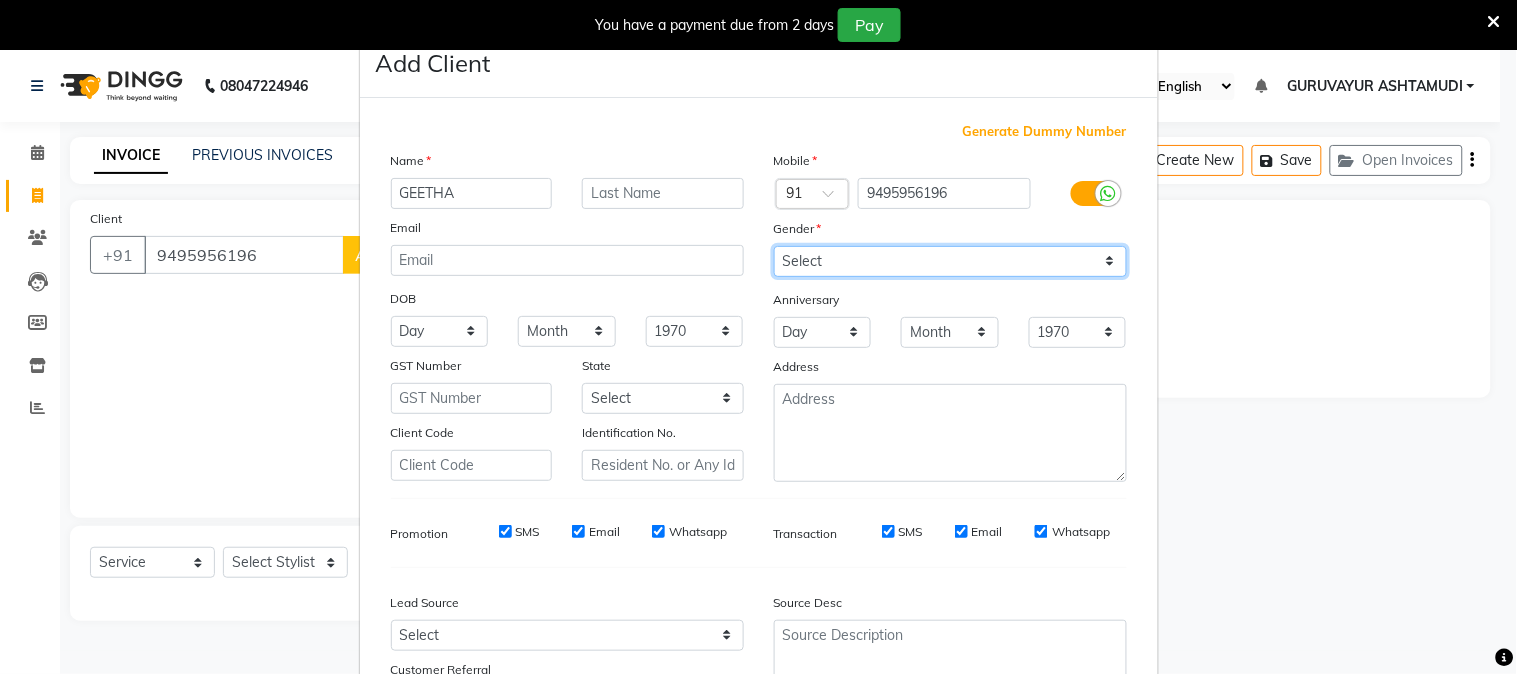 click on "Select [DEMOGRAPHIC_DATA] [DEMOGRAPHIC_DATA] Other Prefer Not To Say" at bounding box center [950, 261] 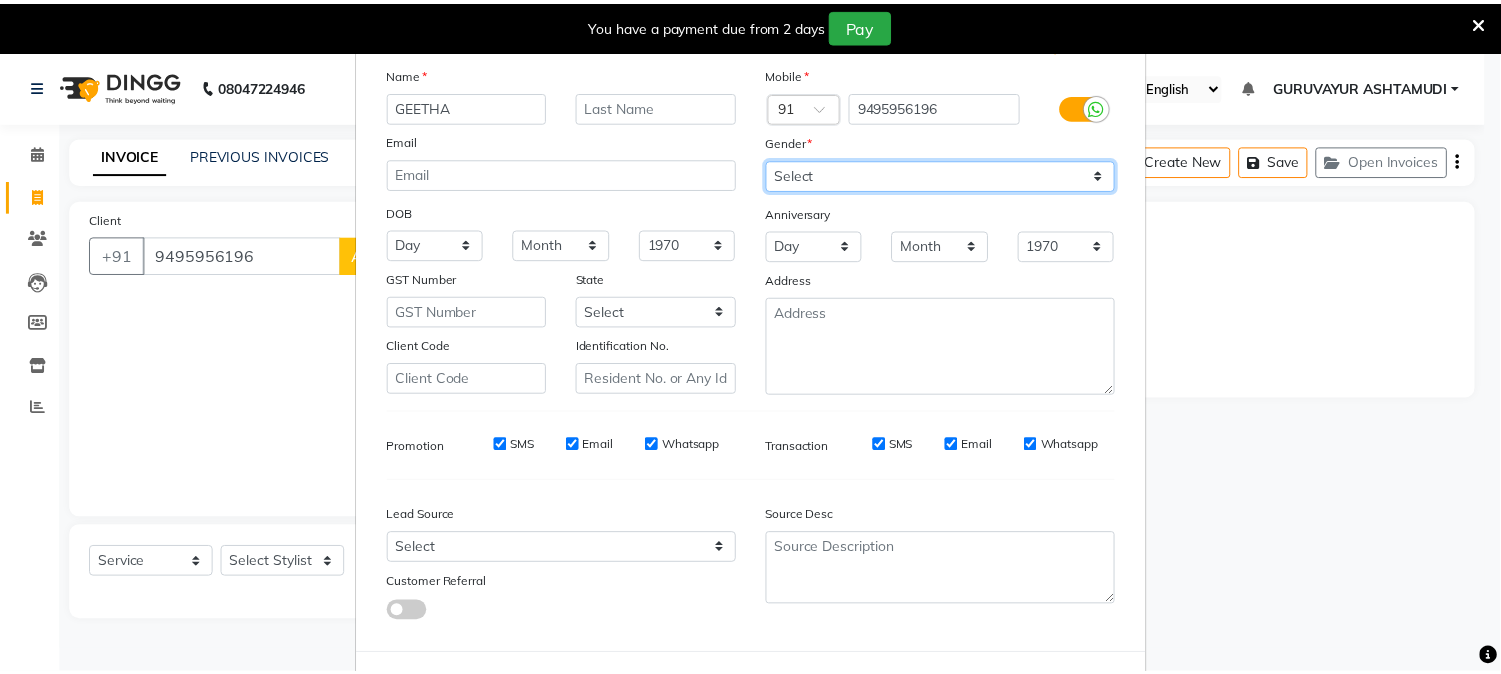 scroll, scrollTop: 176, scrollLeft: 0, axis: vertical 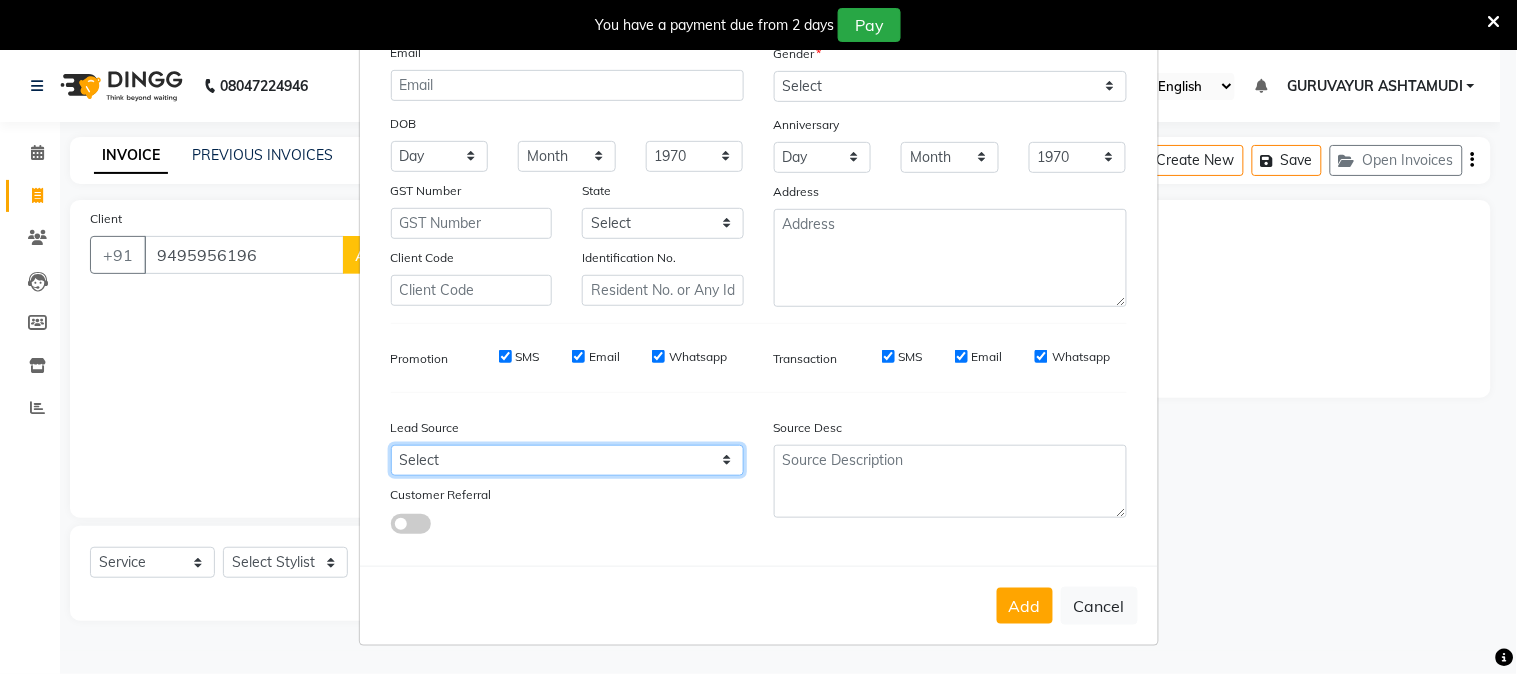 click on "Select Walk-in Referral Internet Friend Word of Mouth Advertisement Facebook JustDial Google Other Instagram  YouTube  WhatsApp" at bounding box center (567, 460) 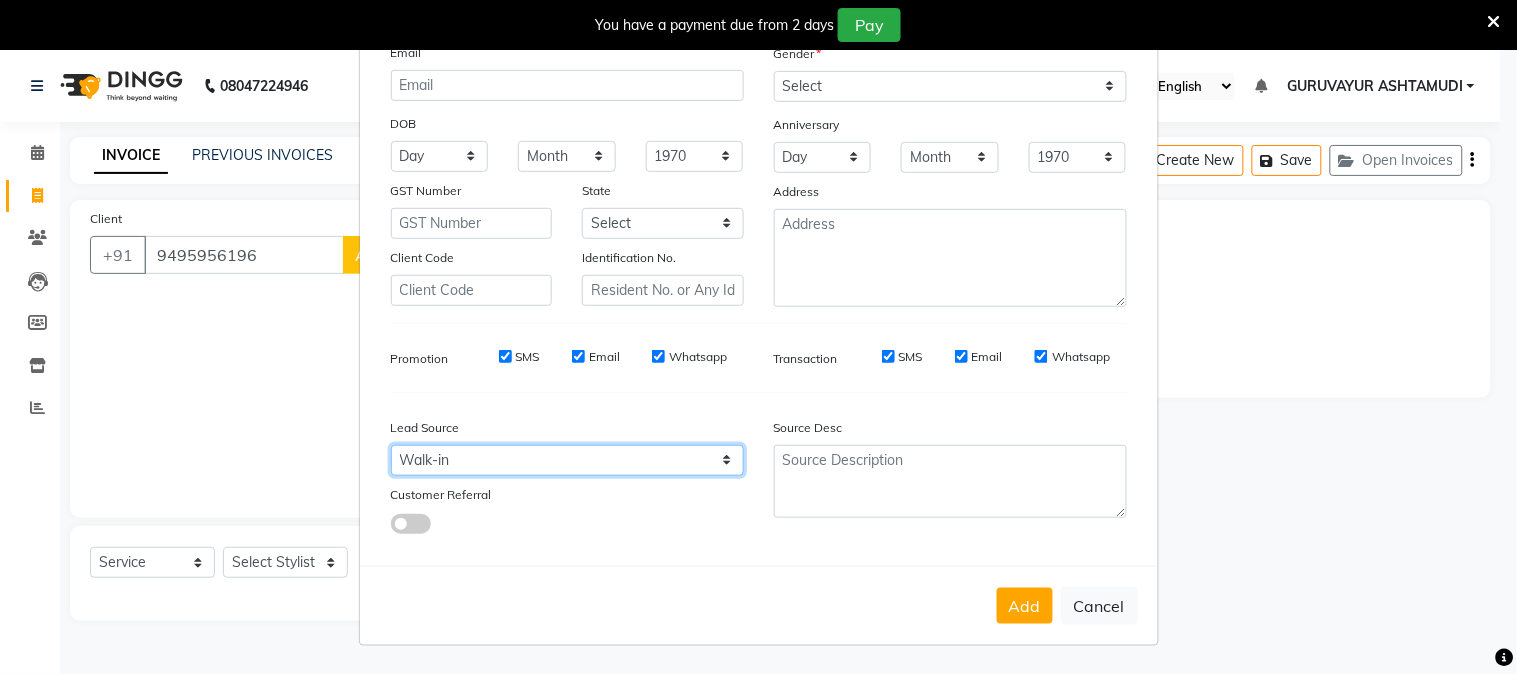 click on "Select Walk-in Referral Internet Friend Word of Mouth Advertisement Facebook JustDial Google Other Instagram  YouTube  WhatsApp" at bounding box center [567, 460] 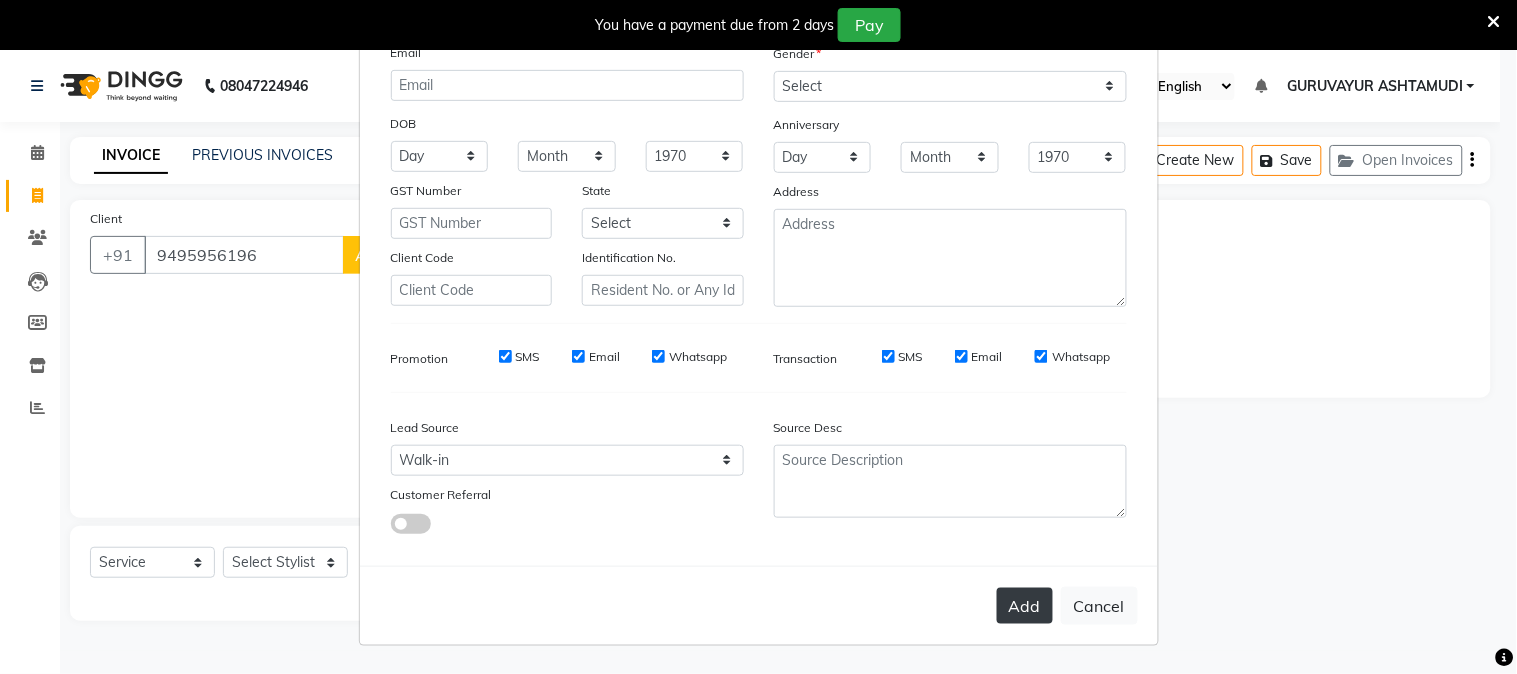 click on "Add" at bounding box center [1025, 606] 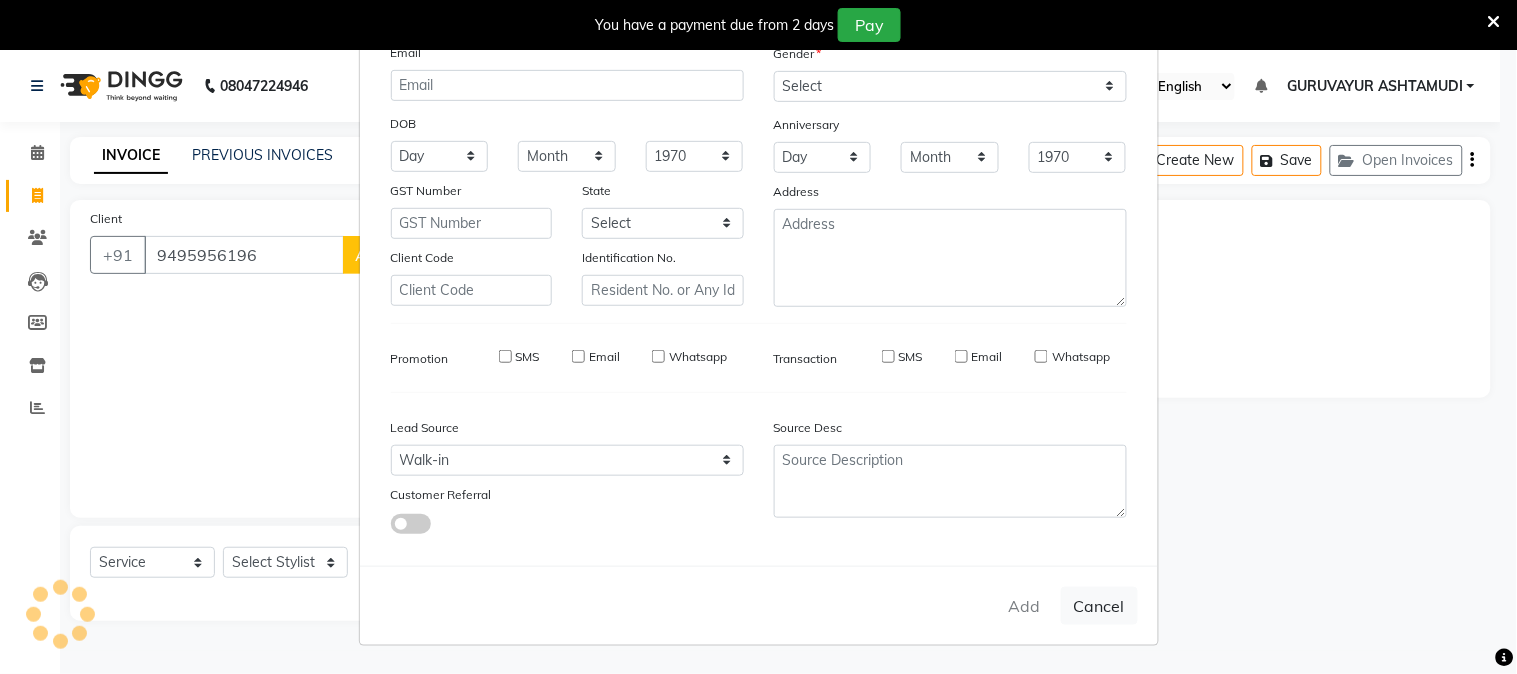 type 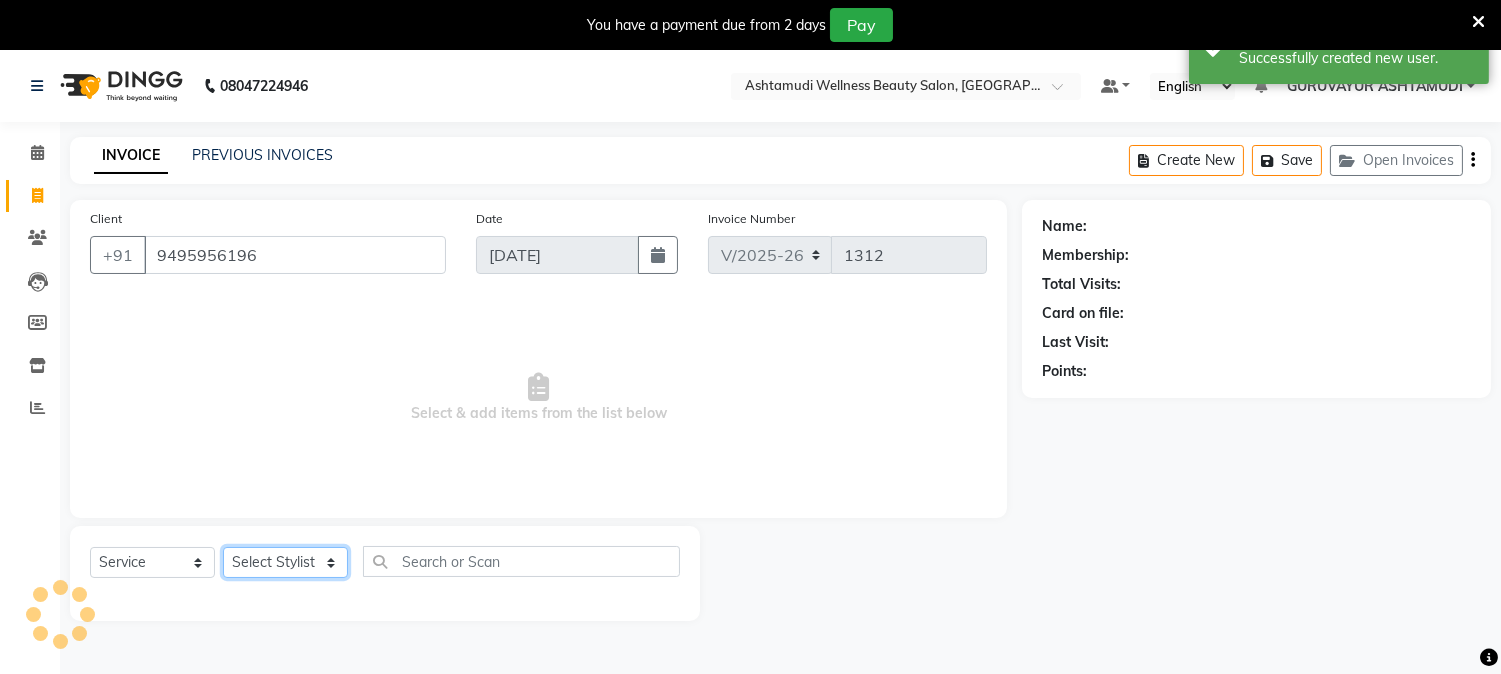 click on "Select Stylist Aathithya ANILA ANJANA DAS GURUVAYUR ASHTAMUDI NEETHU Nigisha POOJA PRACHI PRASEETHA REESHMA  Rini SMITHA THANKAMANI" 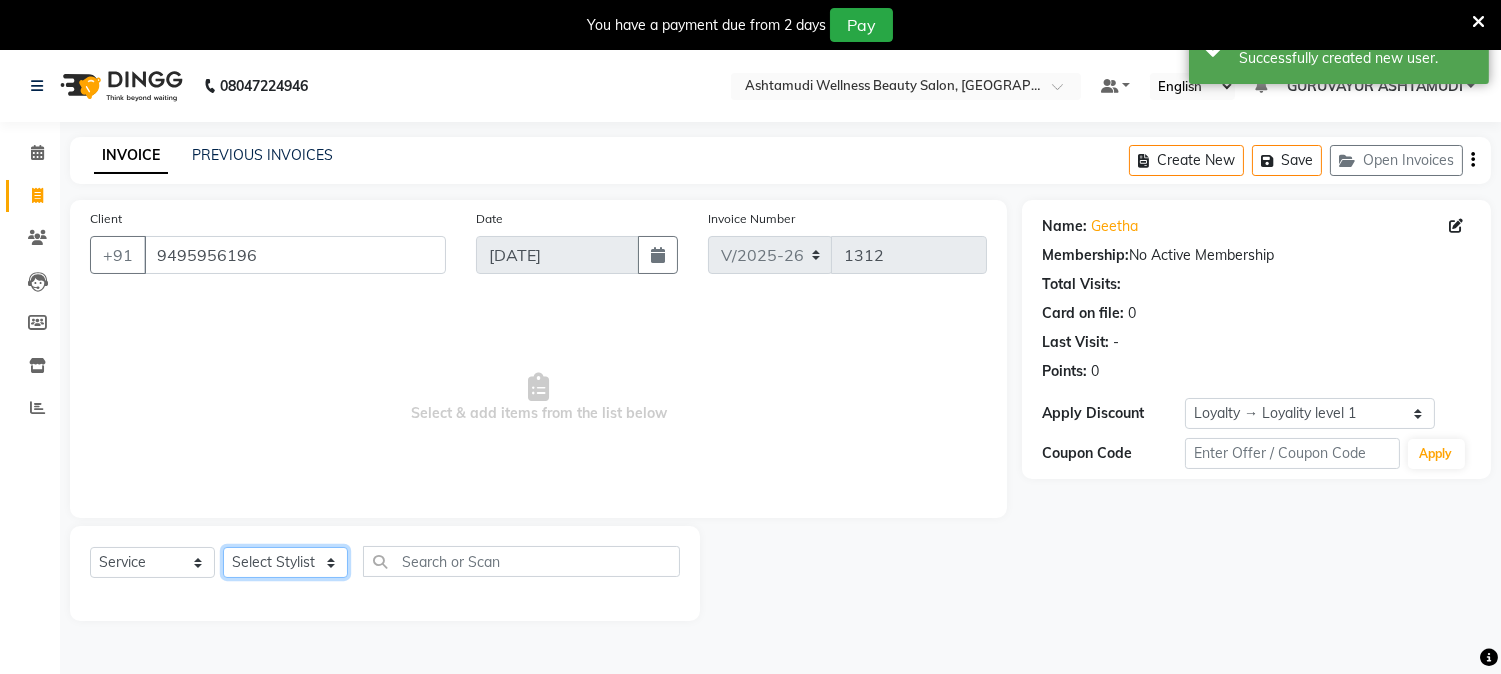 select on "39865" 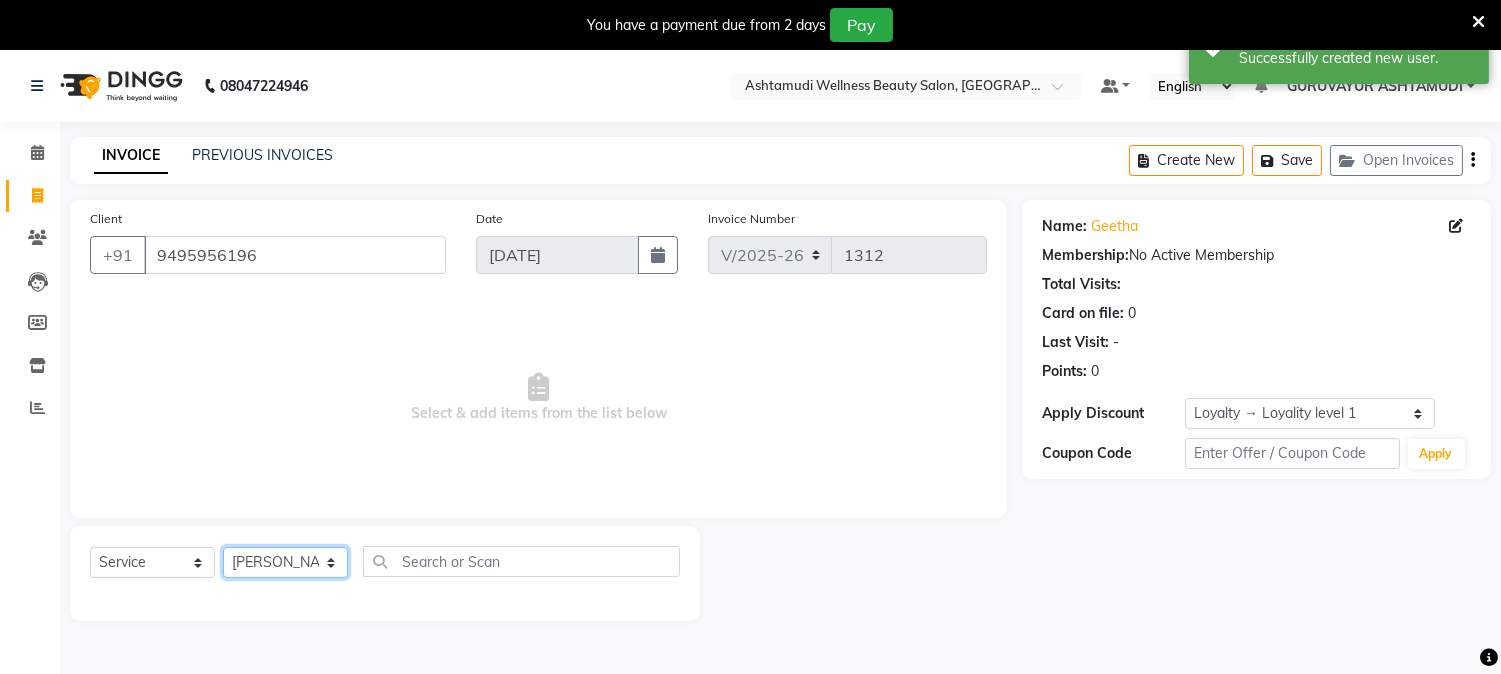 click on "Select Stylist Aathithya ANILA ANJANA DAS GURUVAYUR ASHTAMUDI NEETHU Nigisha POOJA PRACHI PRASEETHA REESHMA  Rini SMITHA THANKAMANI" 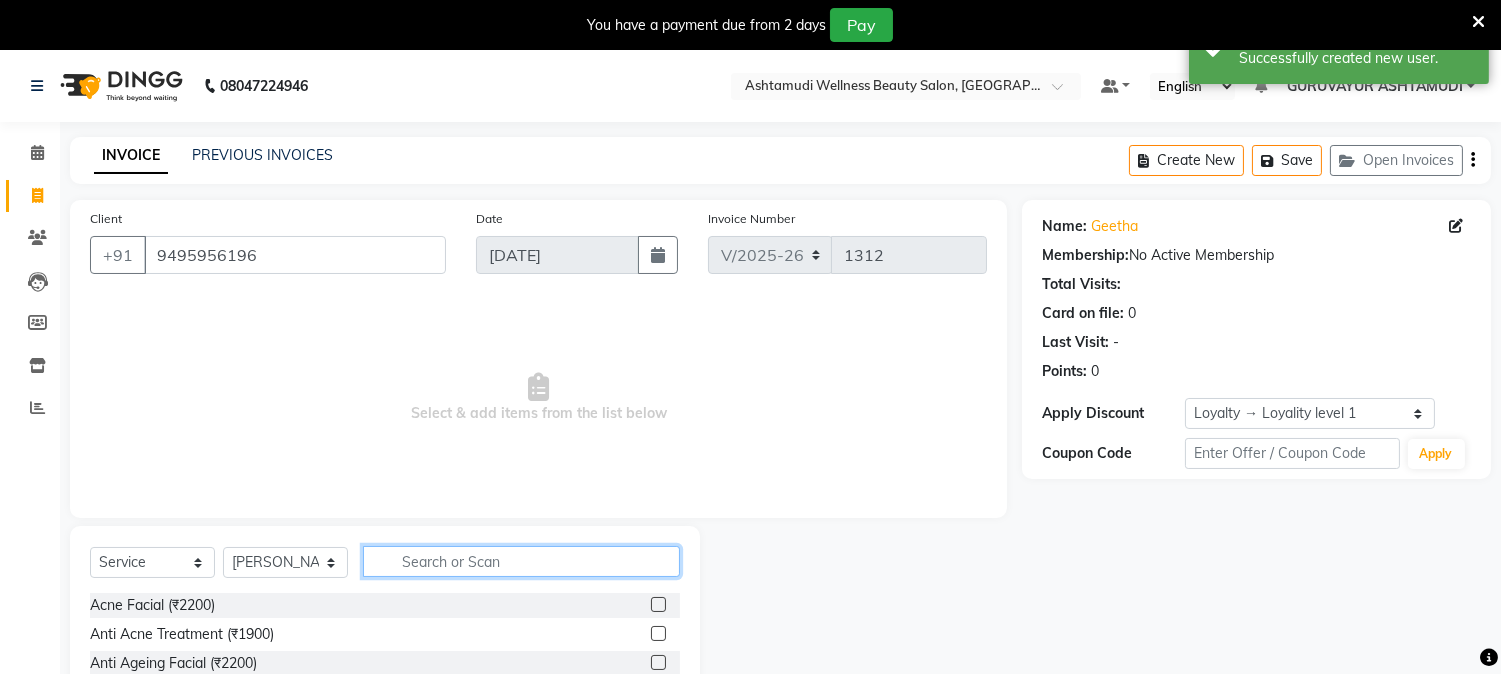 click 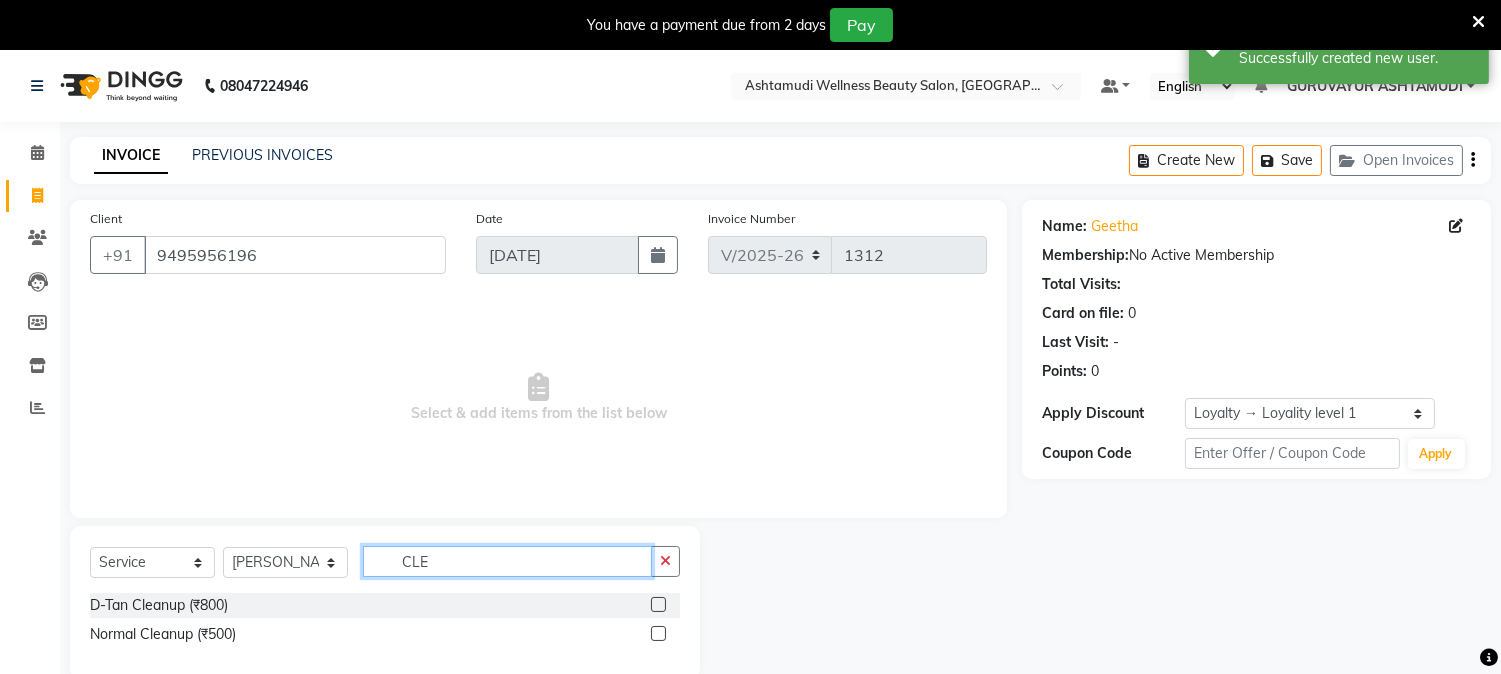 type on "CLE" 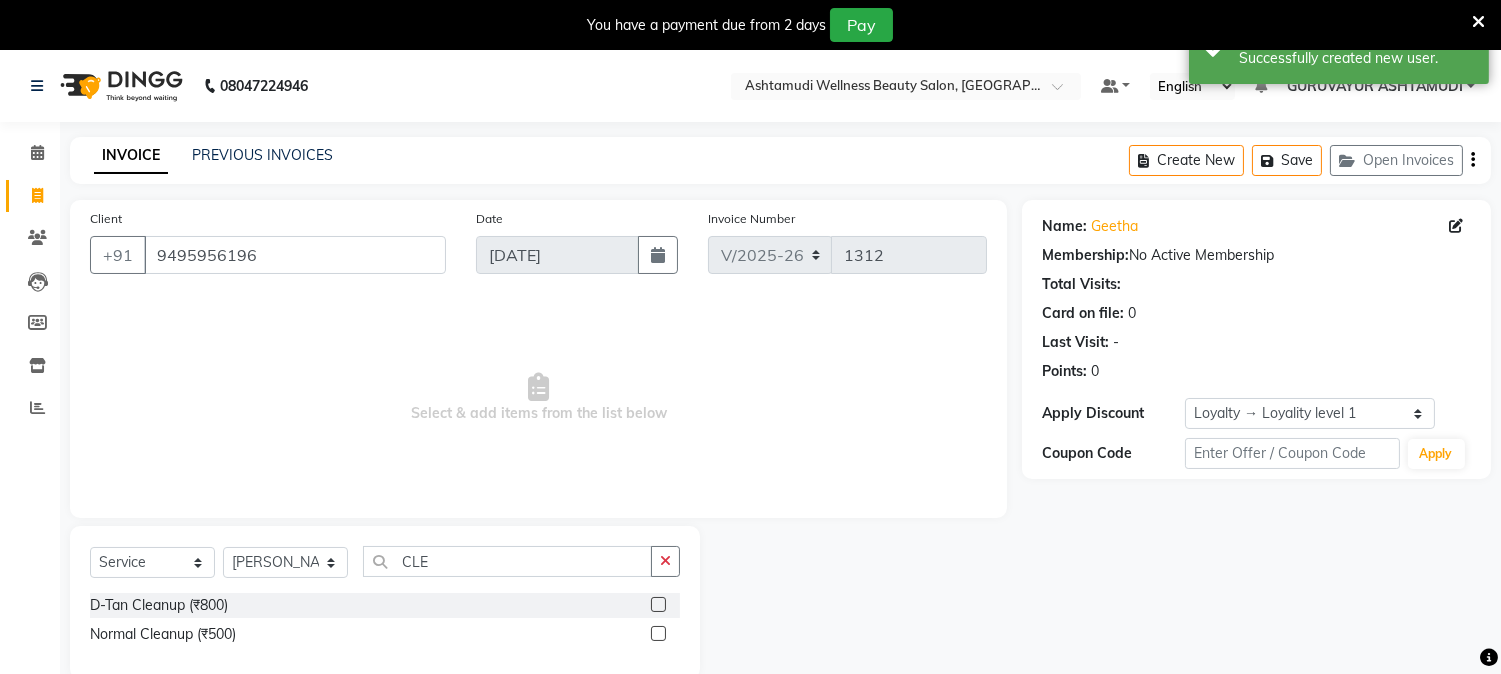 click 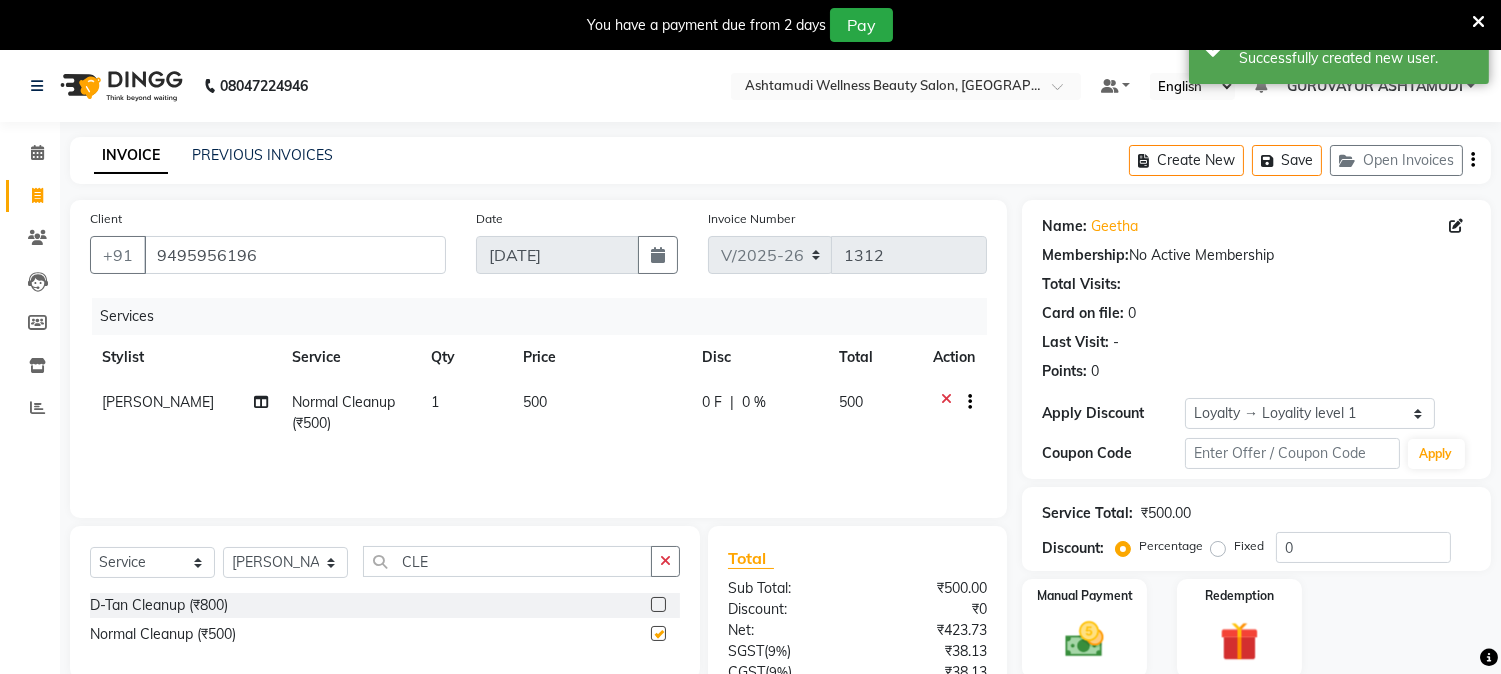 checkbox on "false" 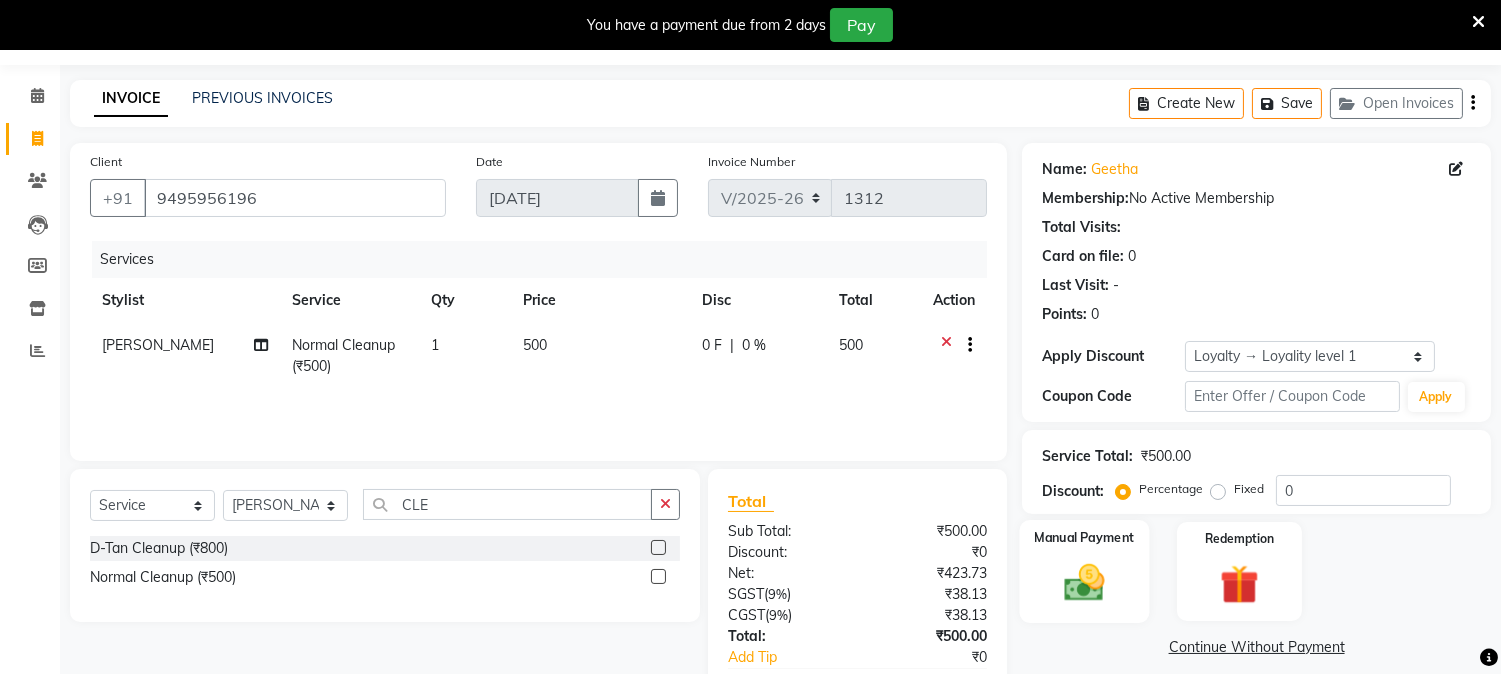 scroll, scrollTop: 64, scrollLeft: 0, axis: vertical 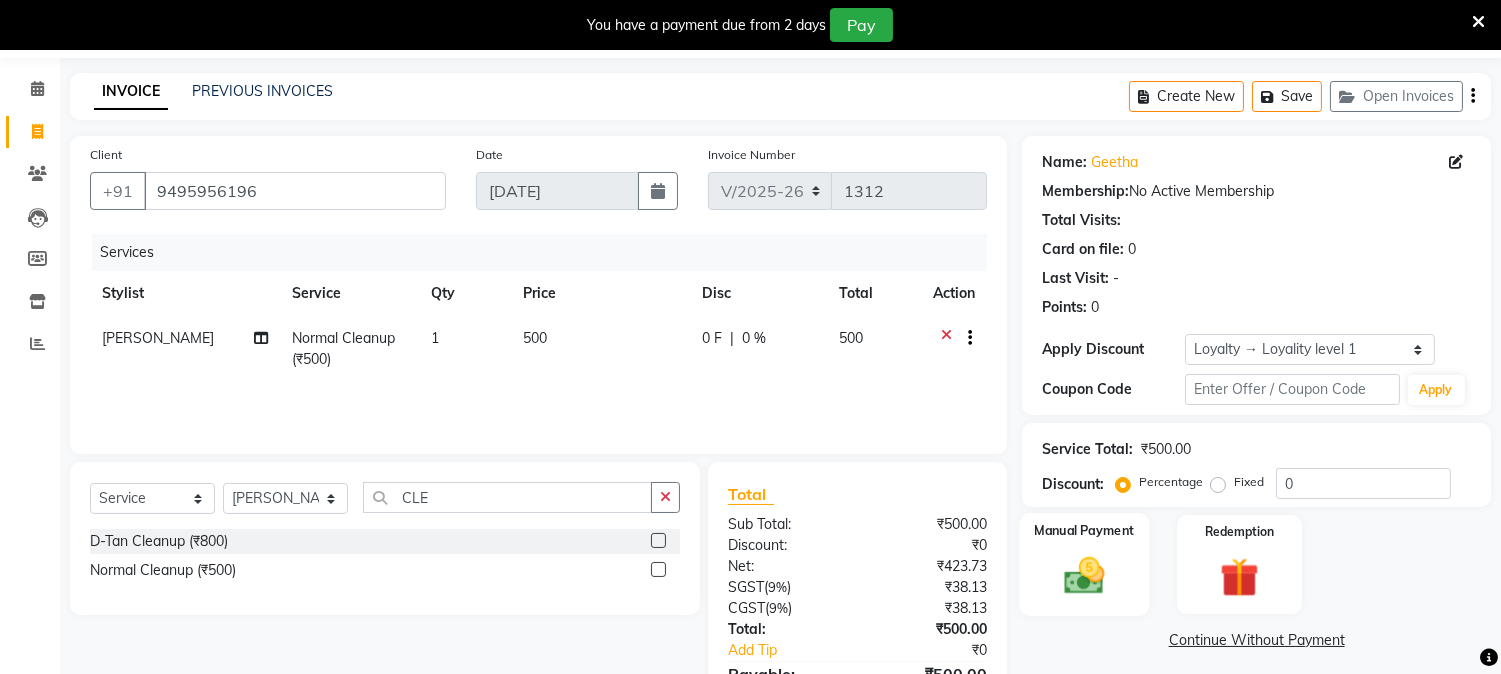 click 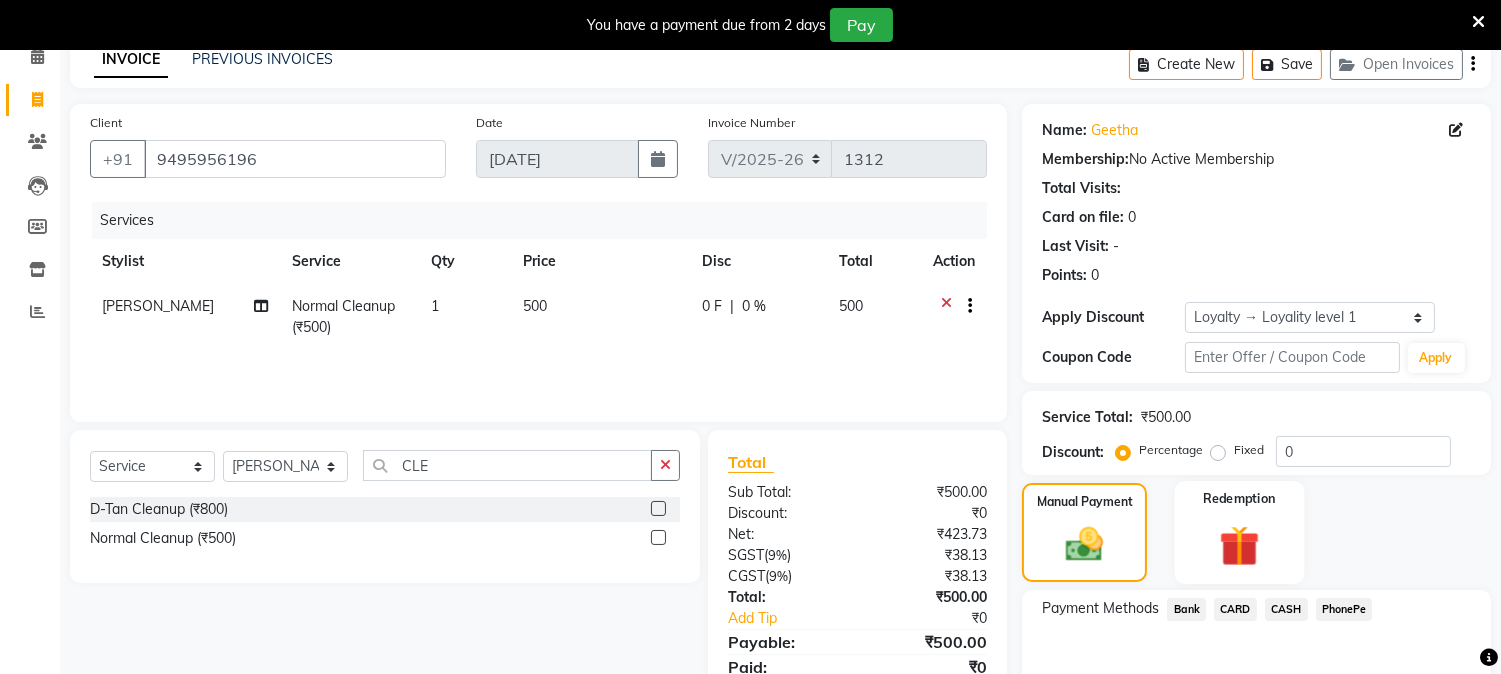 scroll, scrollTop: 91, scrollLeft: 0, axis: vertical 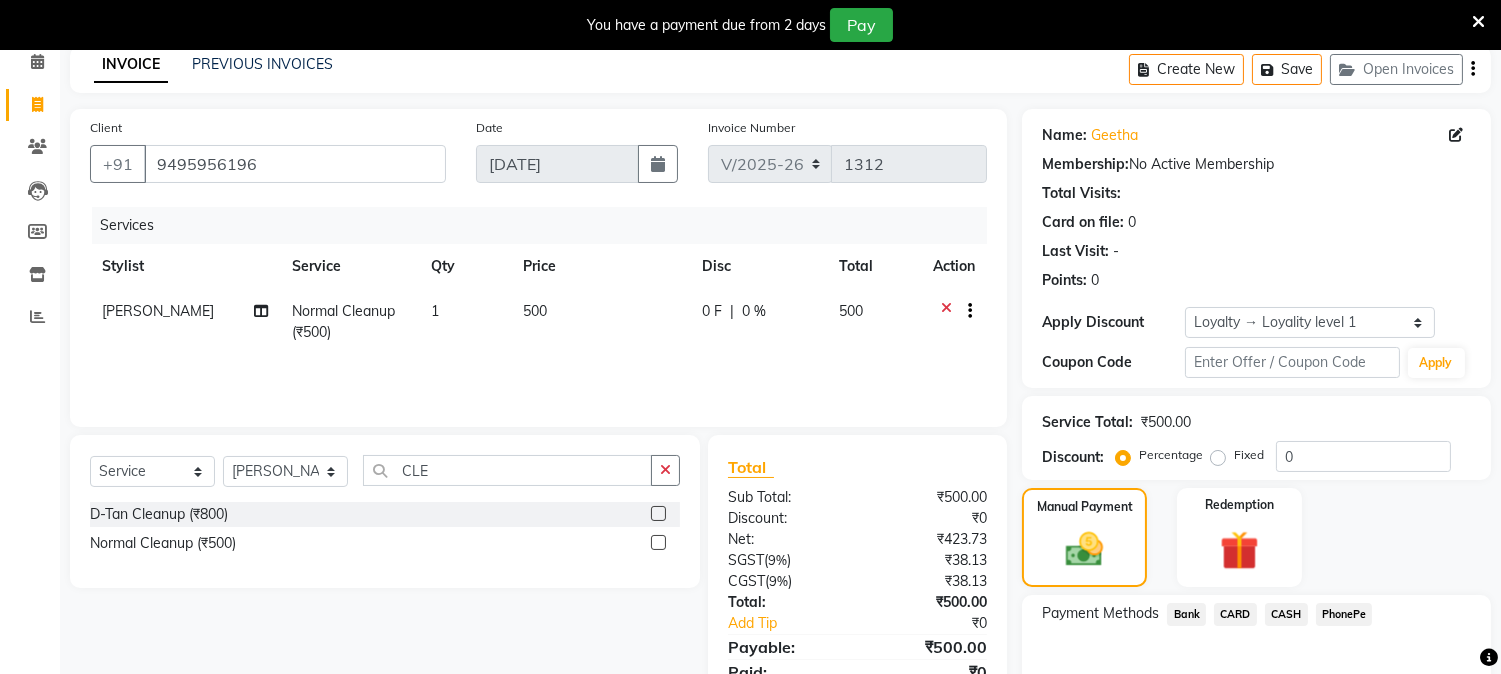 click on "PhonePe" 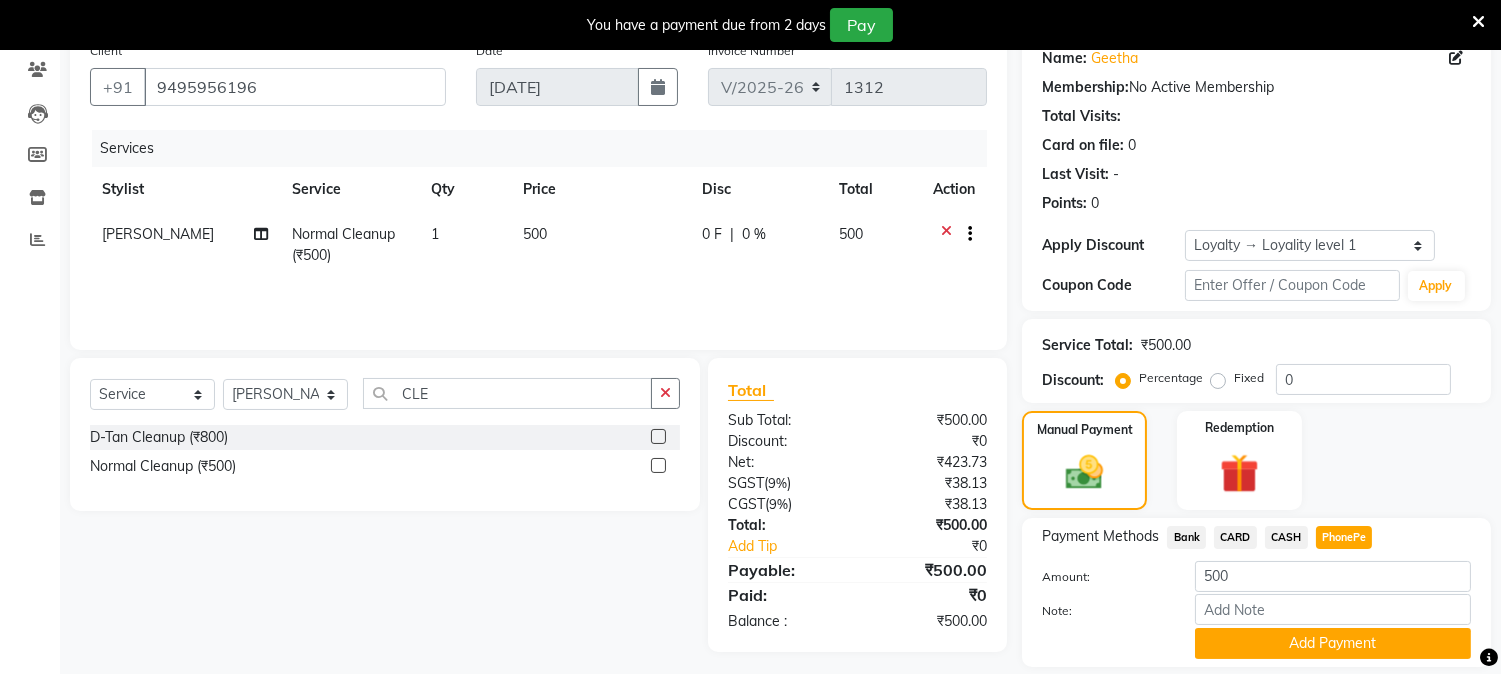 scroll, scrollTop: 231, scrollLeft: 0, axis: vertical 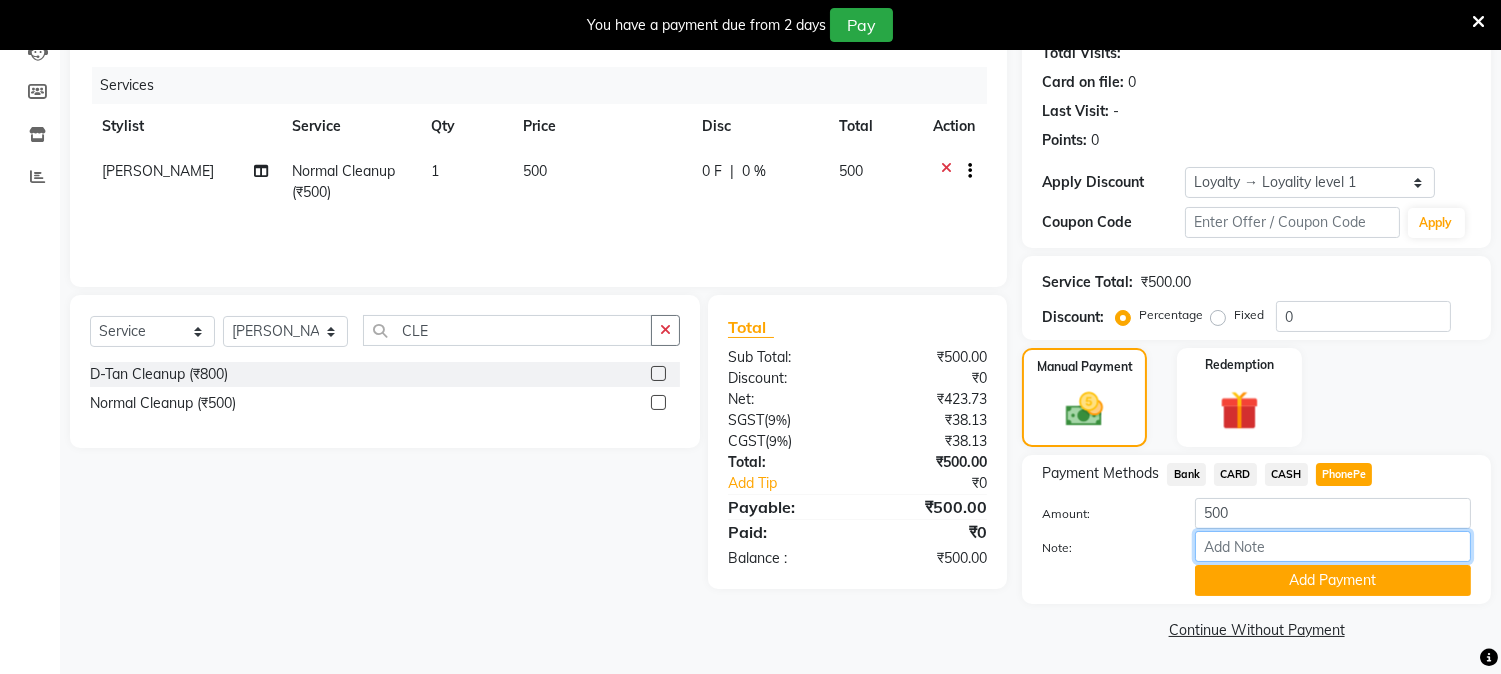 click on "Note:" at bounding box center [1333, 546] 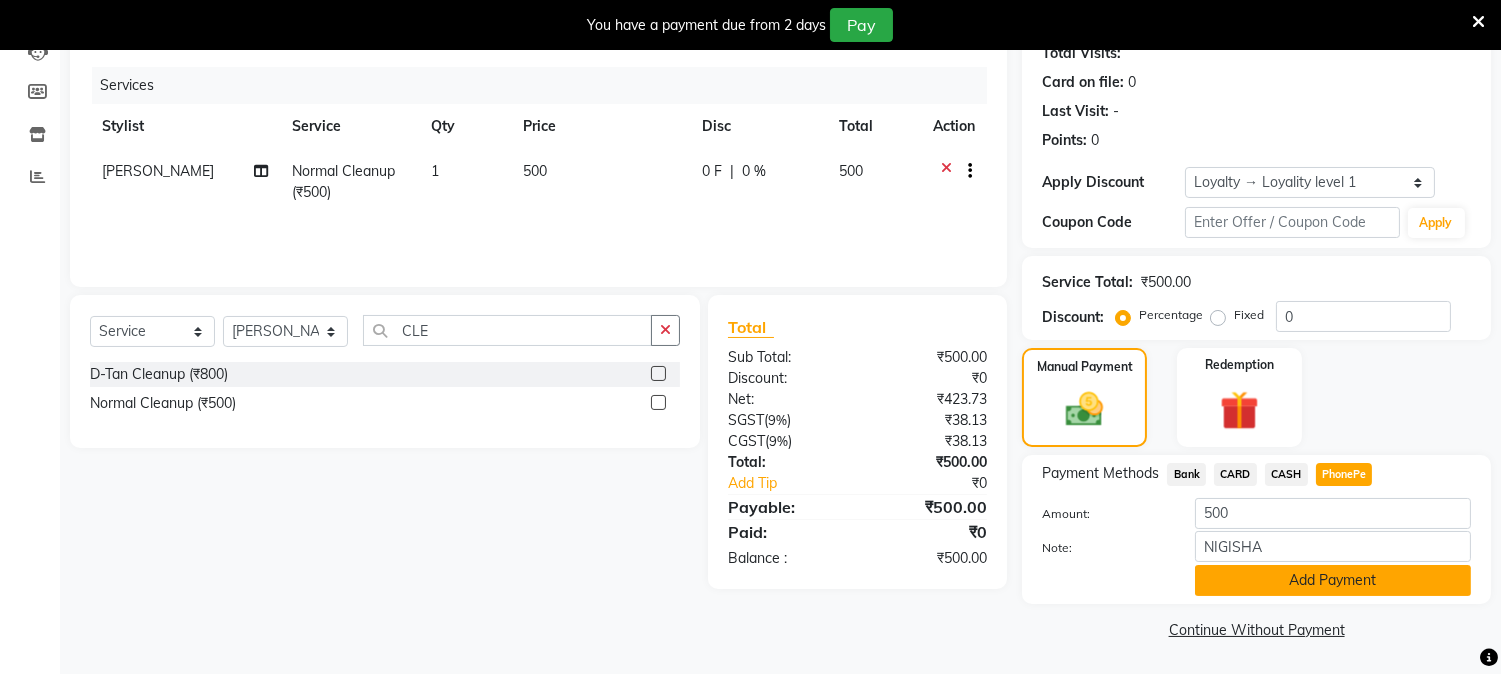 click on "Add Payment" 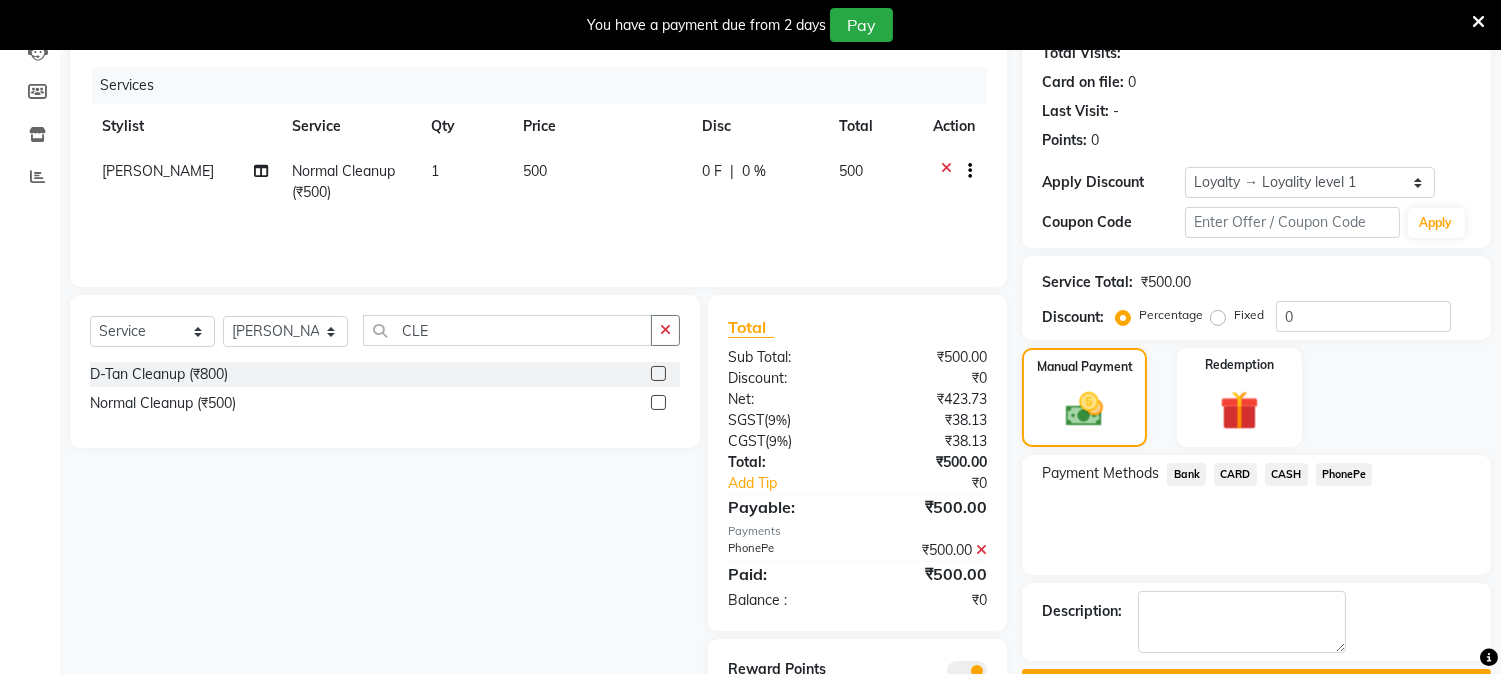 scroll, scrollTop: 316, scrollLeft: 0, axis: vertical 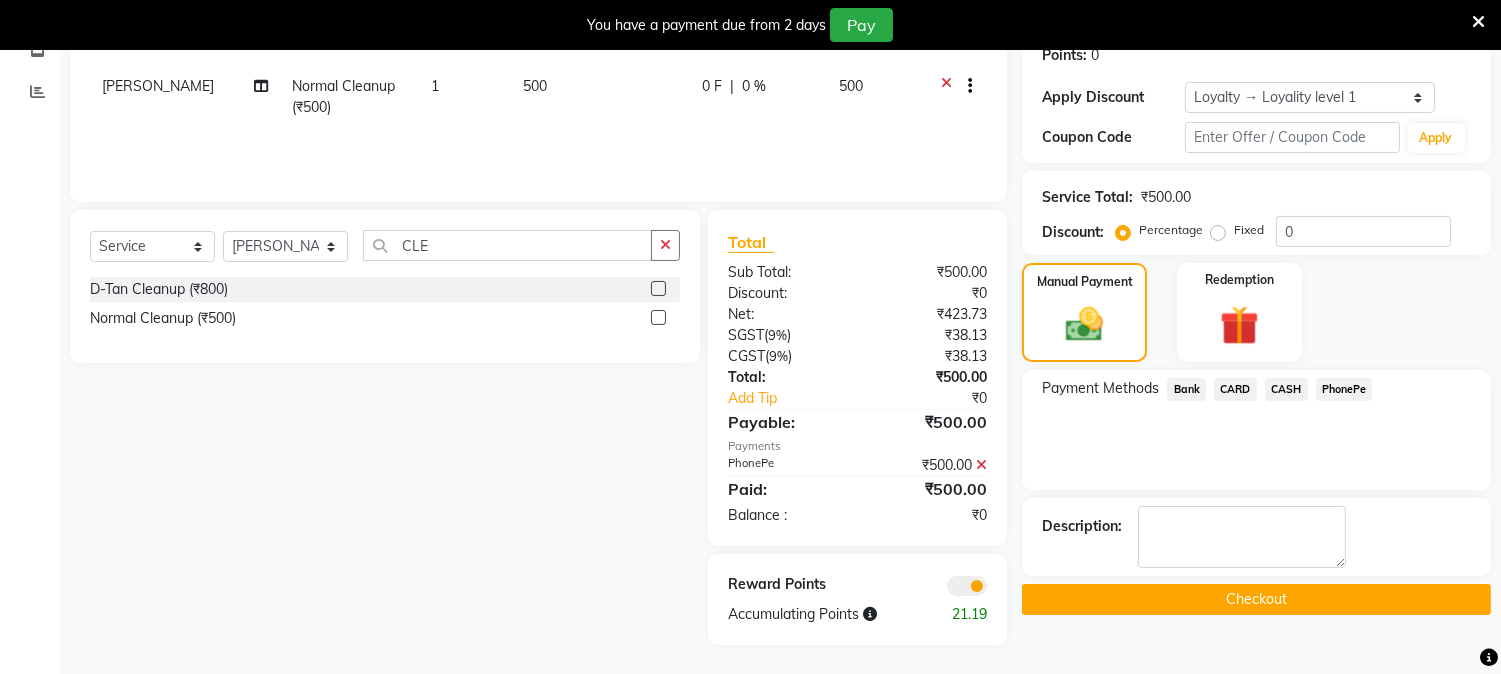 click on "Checkout" 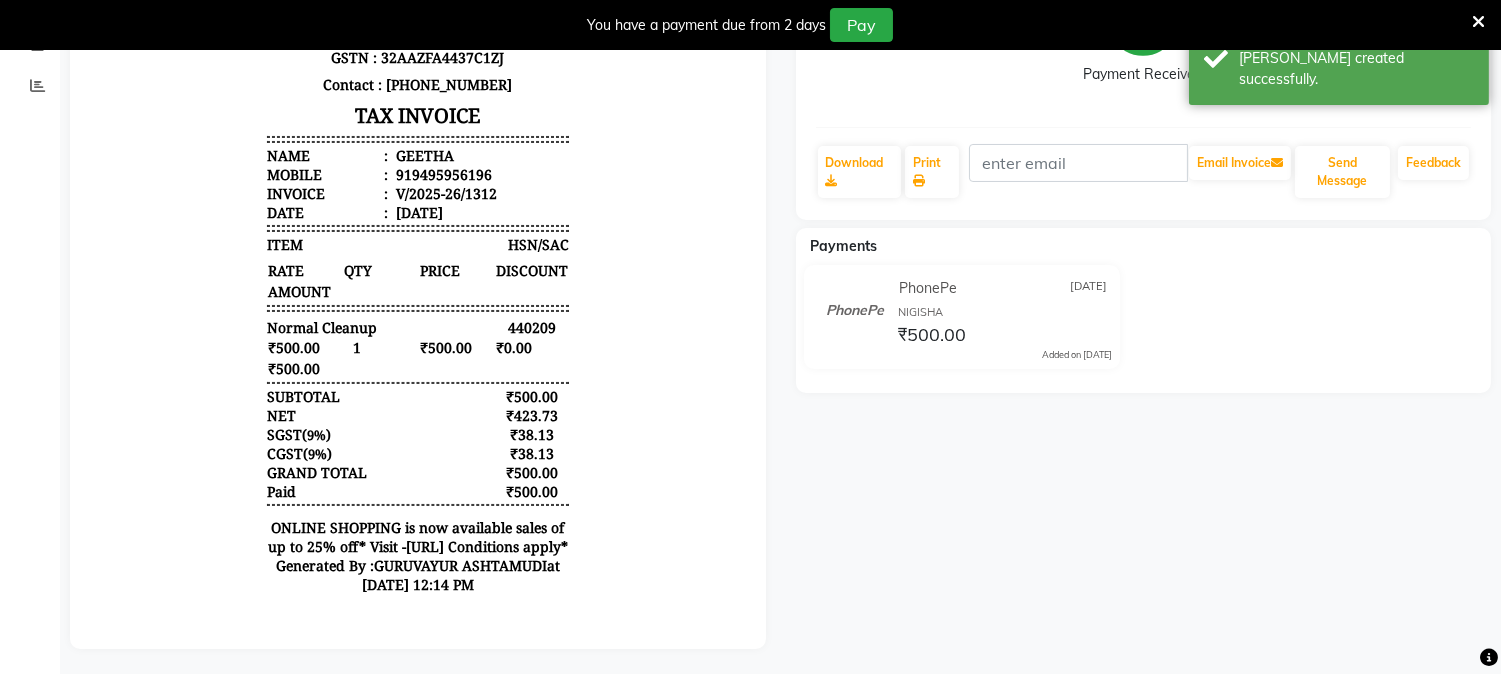 scroll, scrollTop: 342, scrollLeft: 0, axis: vertical 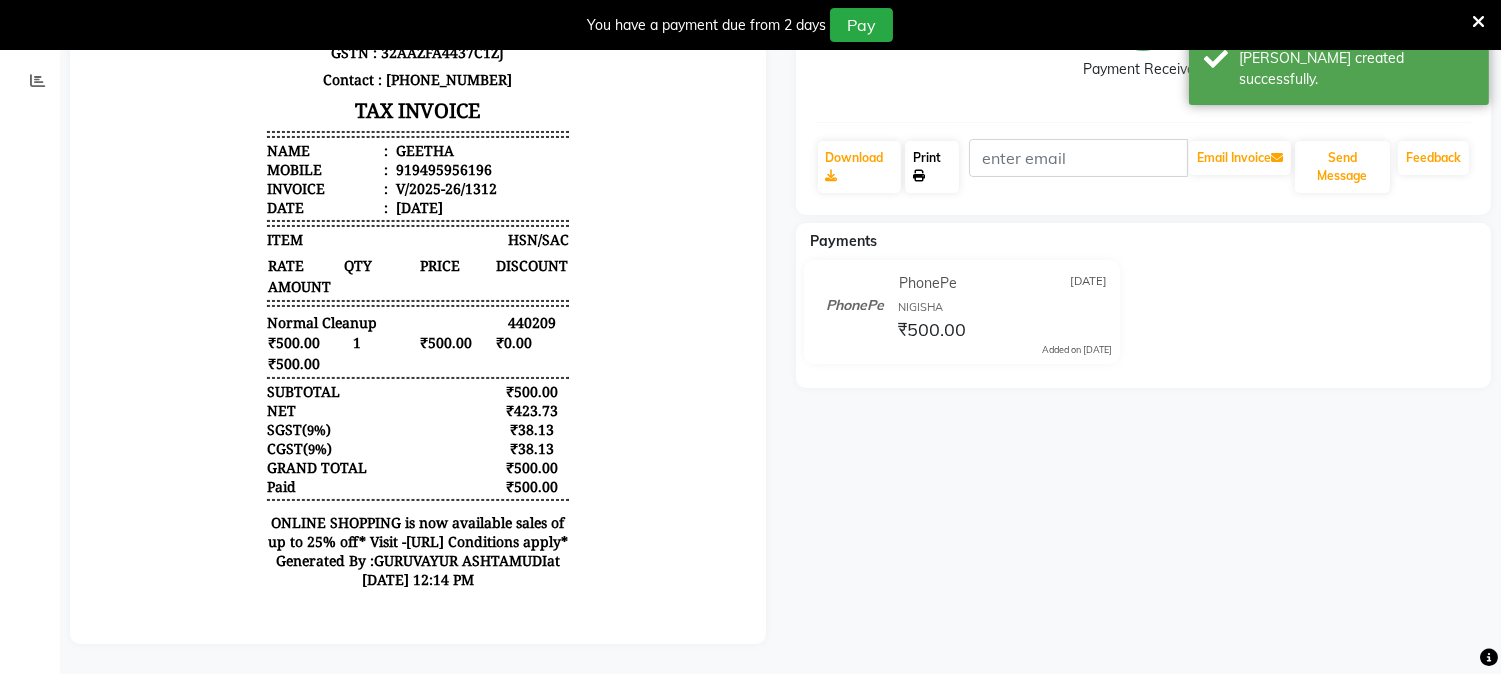 click on "Print" 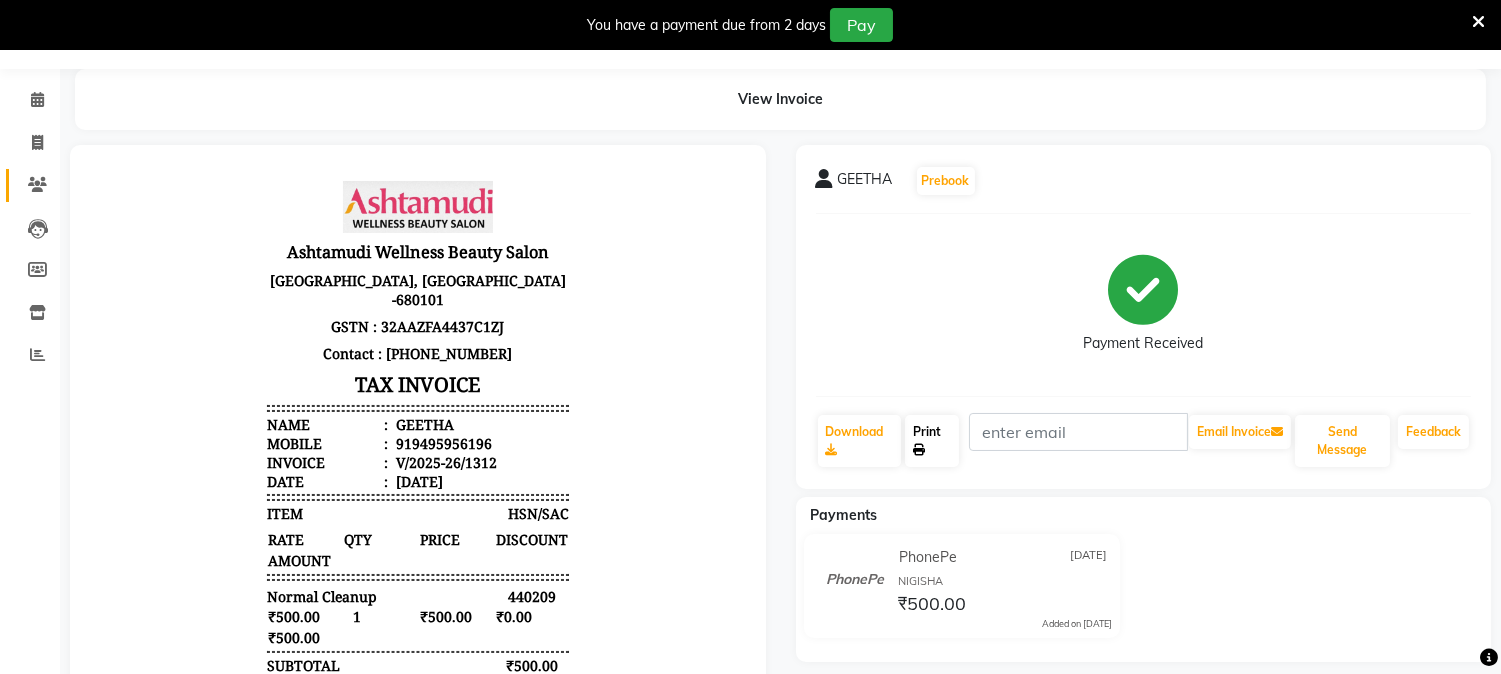 scroll, scrollTop: 0, scrollLeft: 0, axis: both 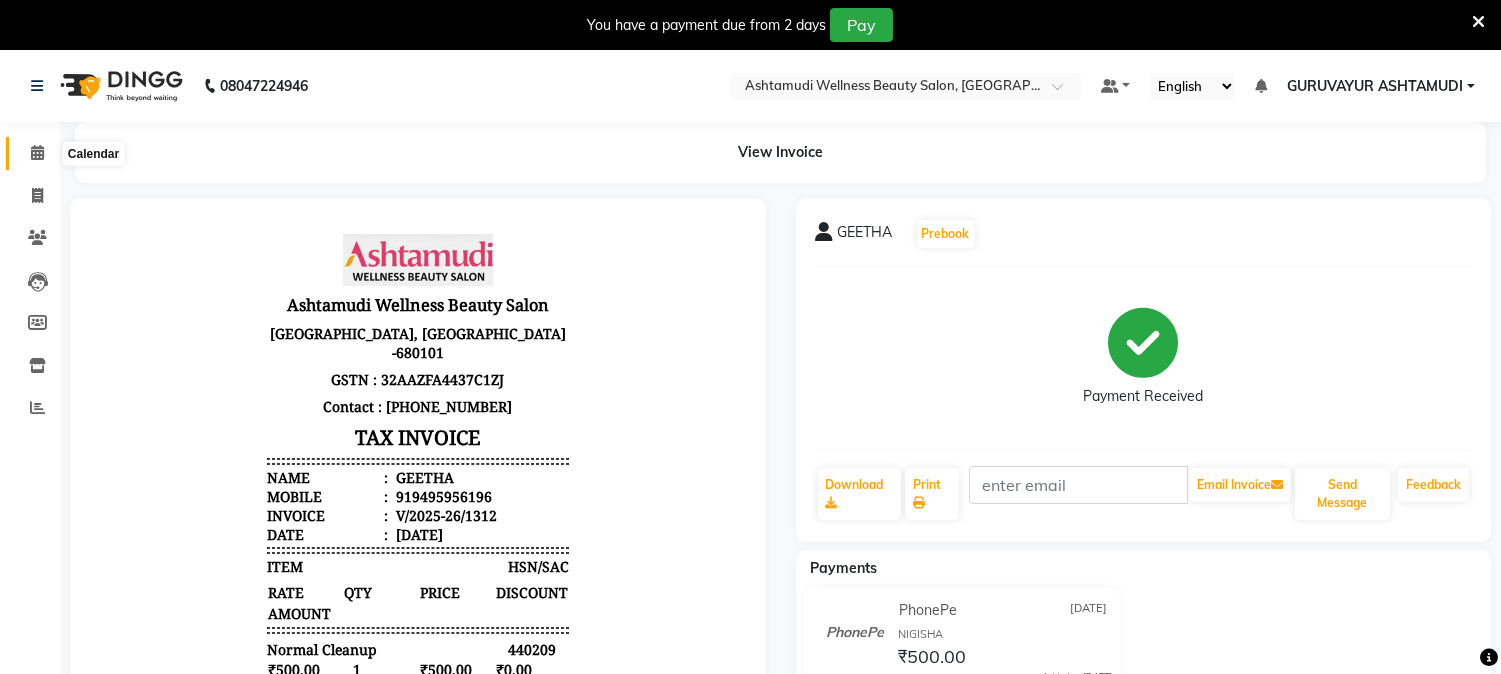 click 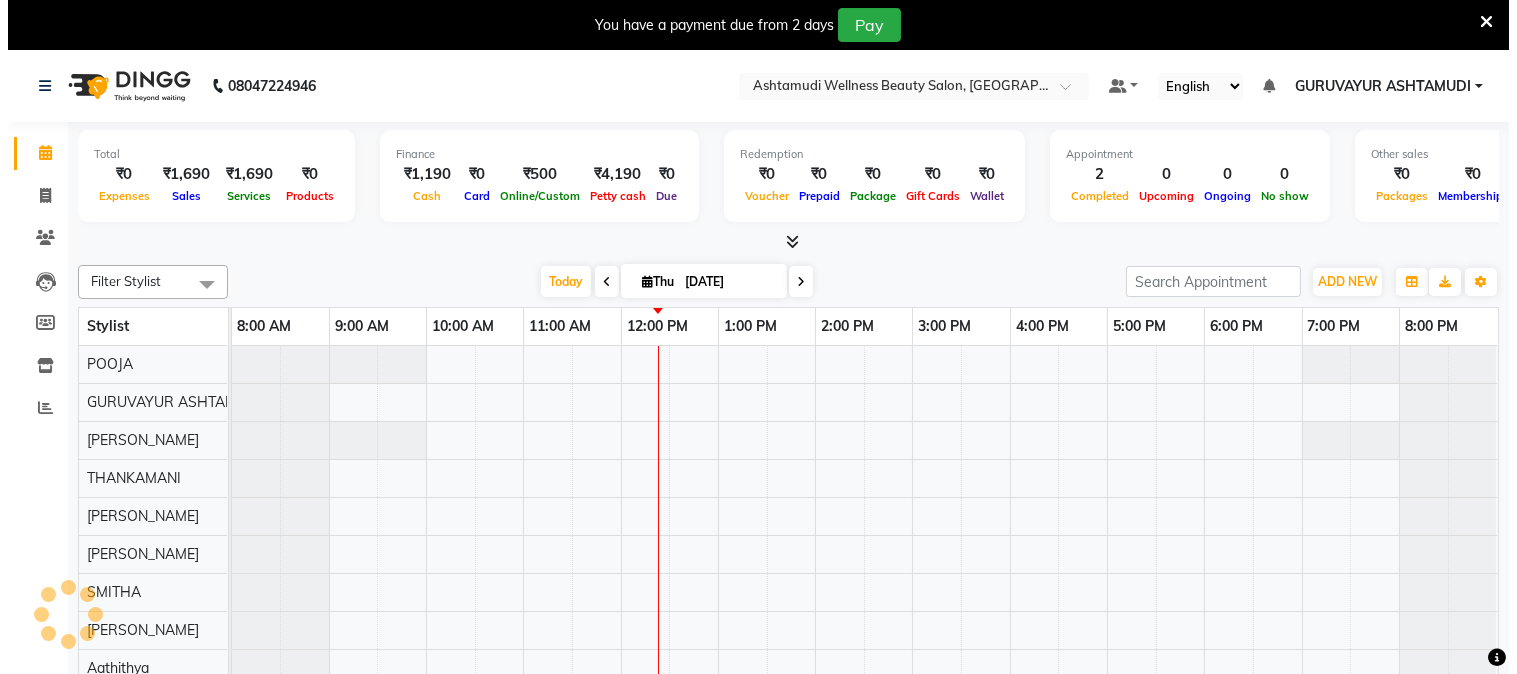 scroll, scrollTop: 0, scrollLeft: 16, axis: horizontal 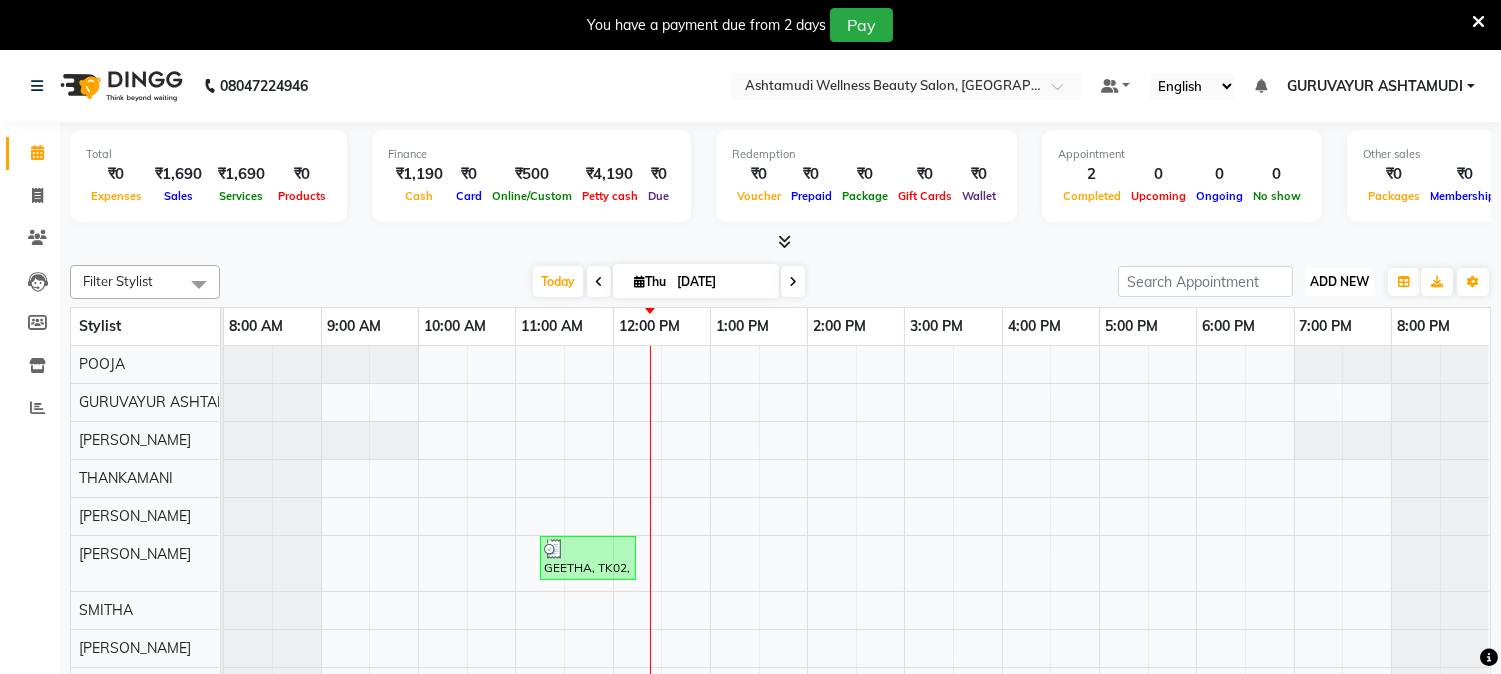click on "ADD NEW" at bounding box center [1339, 281] 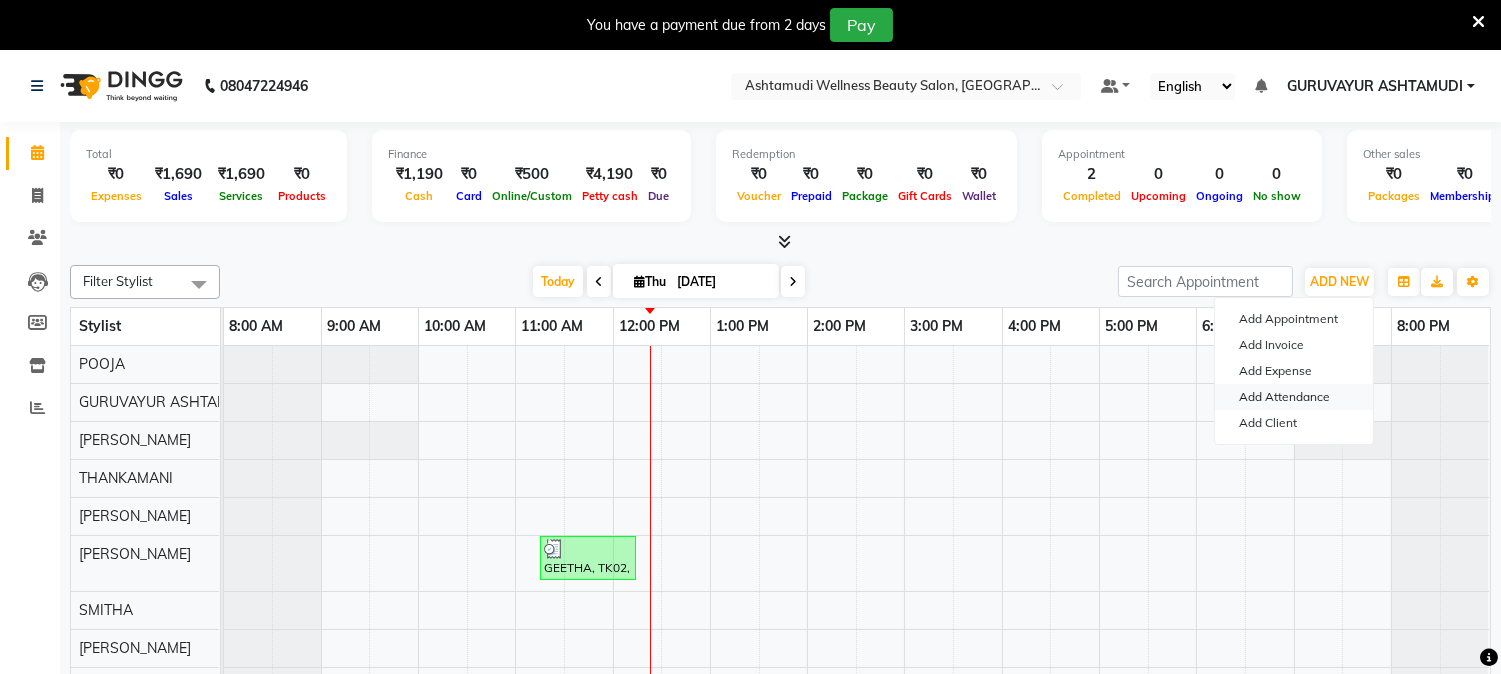 click on "Add Attendance" at bounding box center (1294, 397) 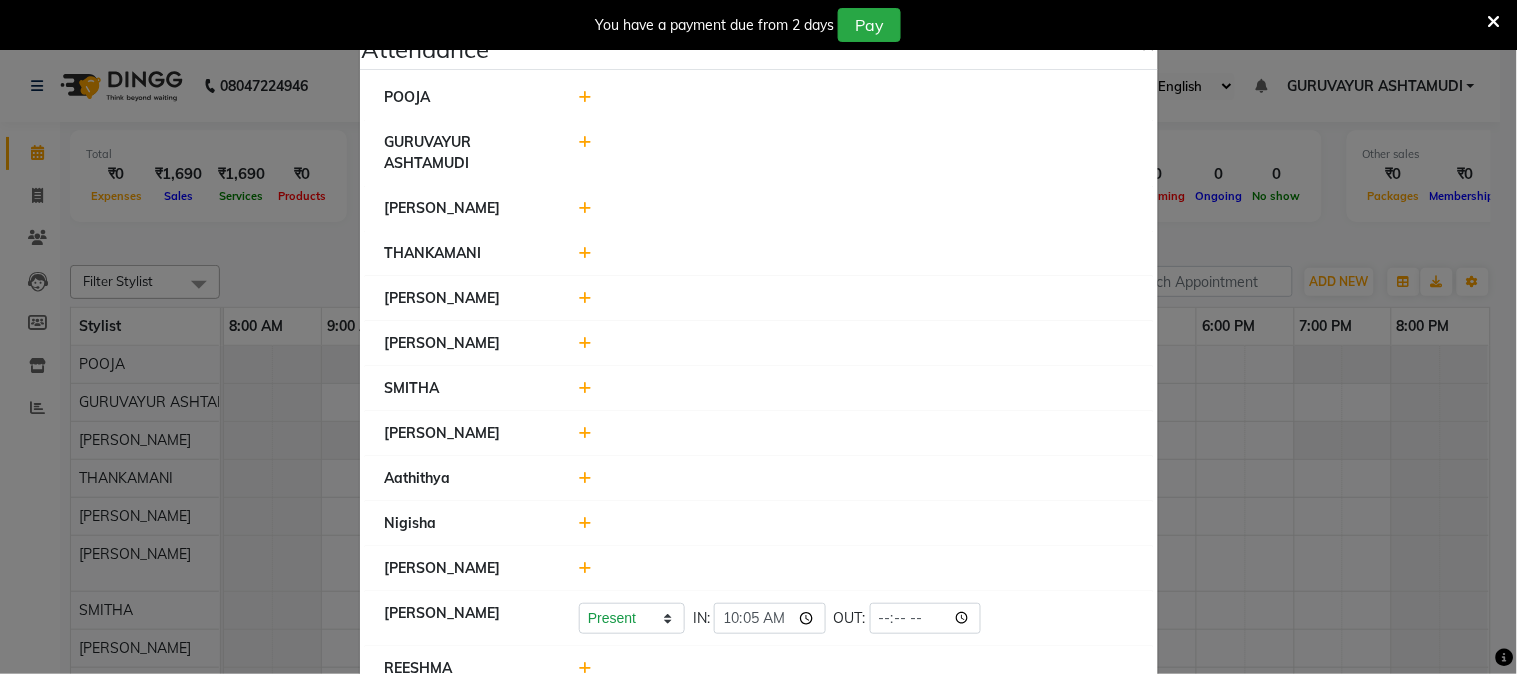 scroll, scrollTop: 0, scrollLeft: 0, axis: both 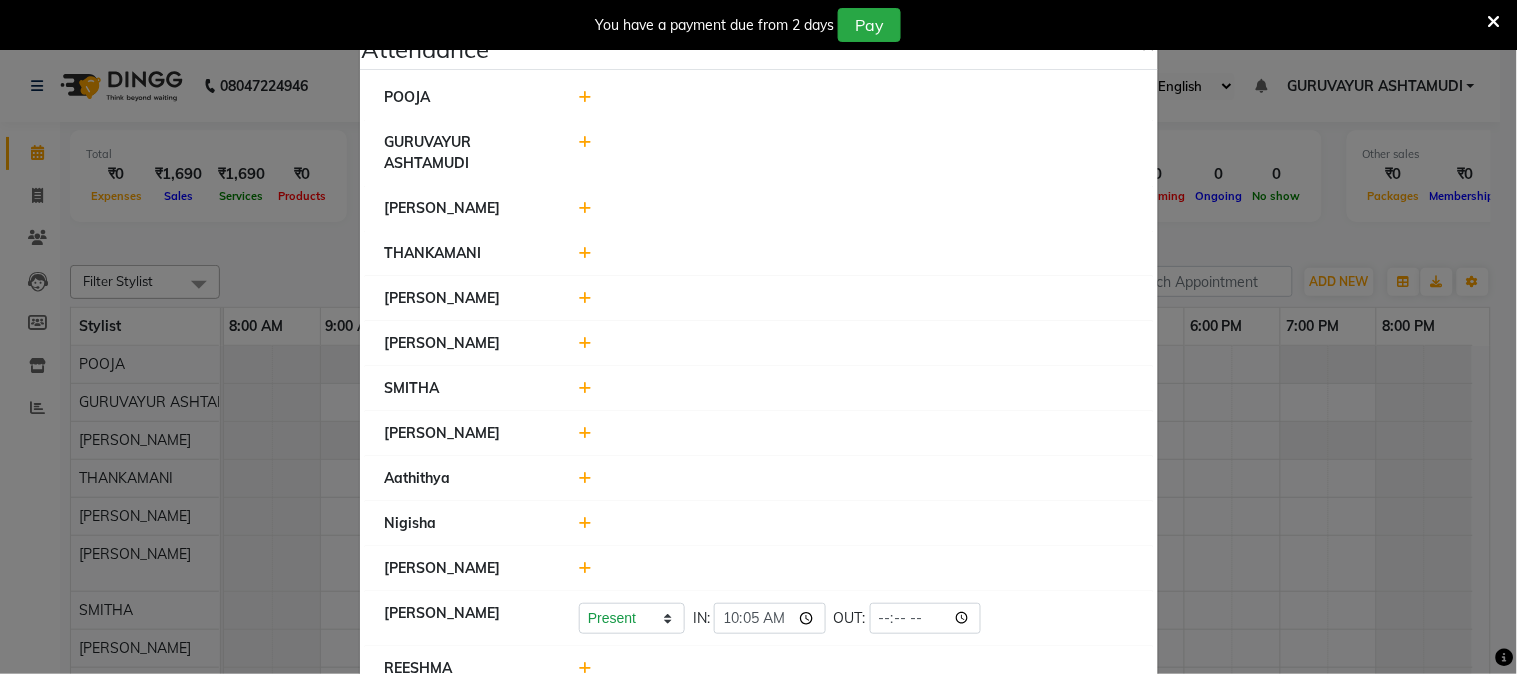 click 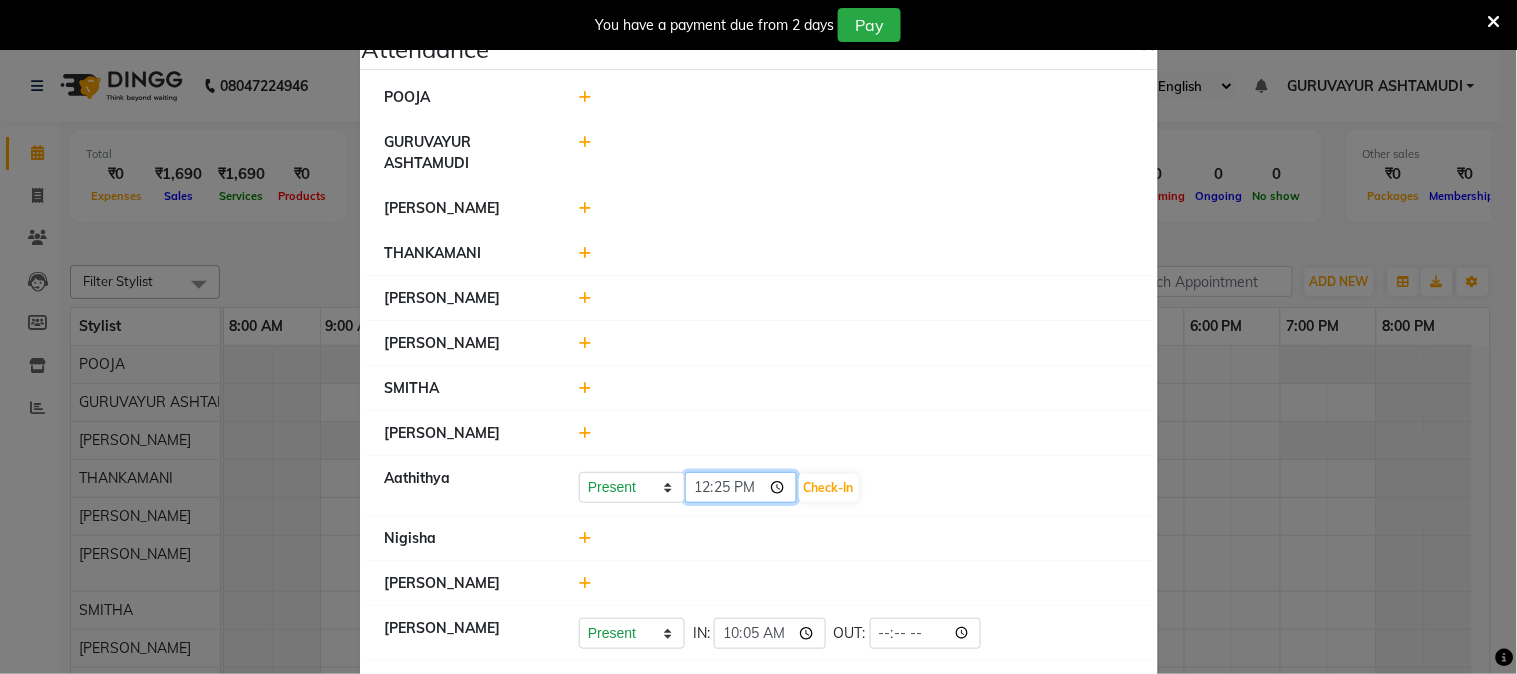 click on "12:25" 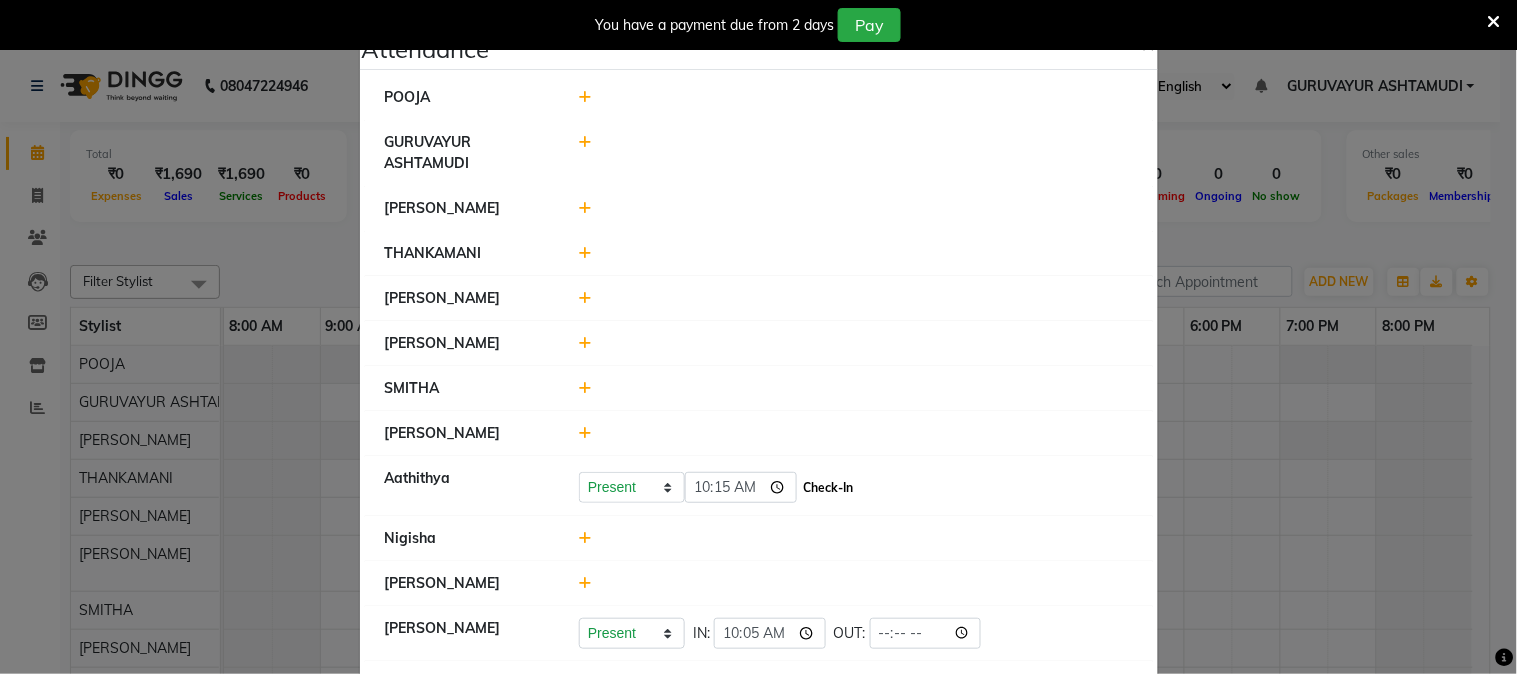 type on "10:15" 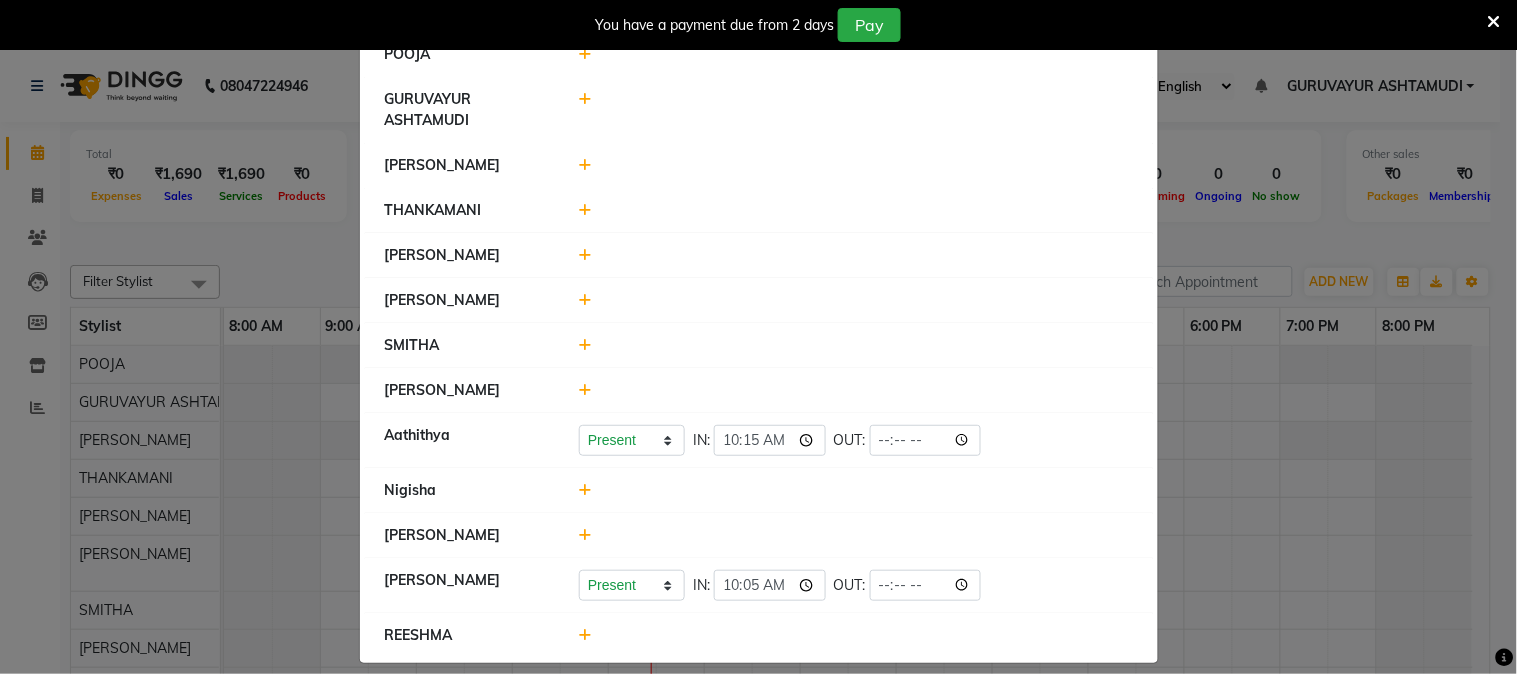 scroll, scrollTop: 62, scrollLeft: 0, axis: vertical 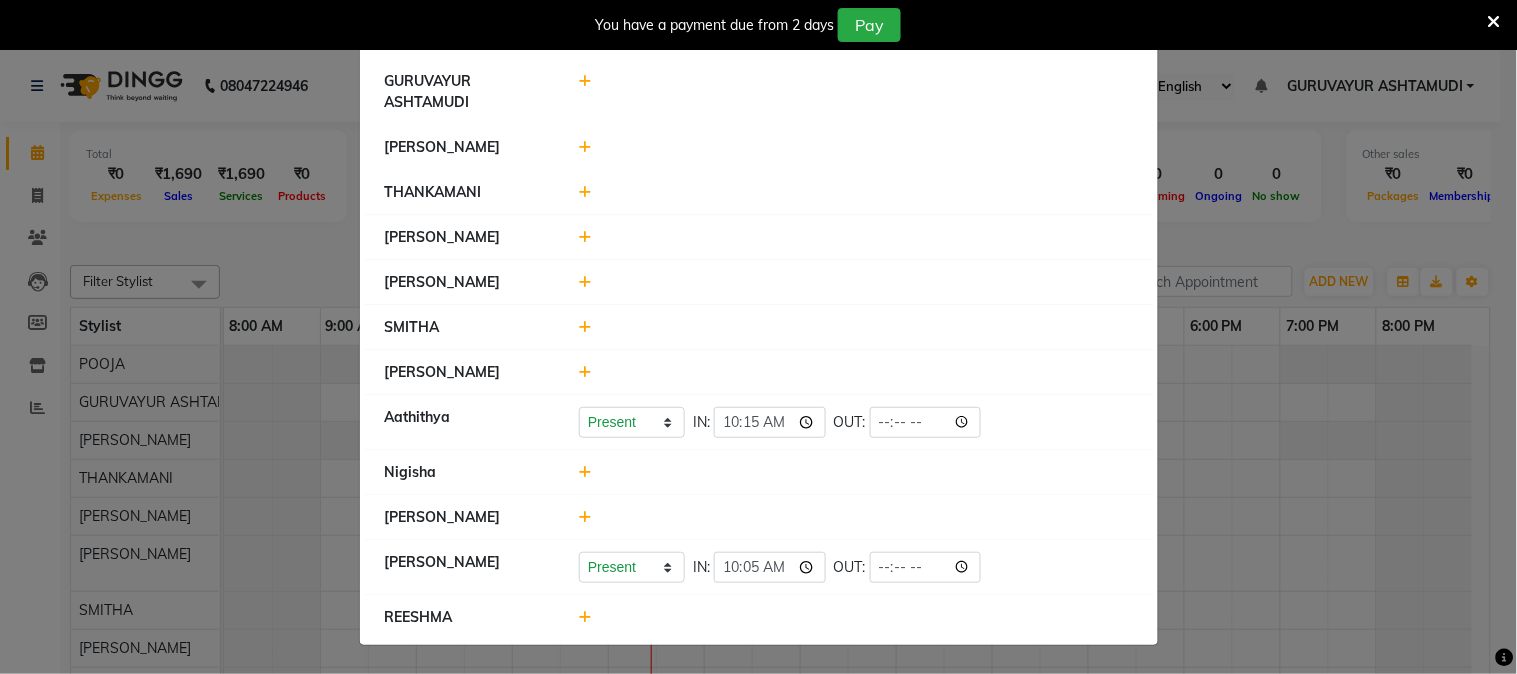 click 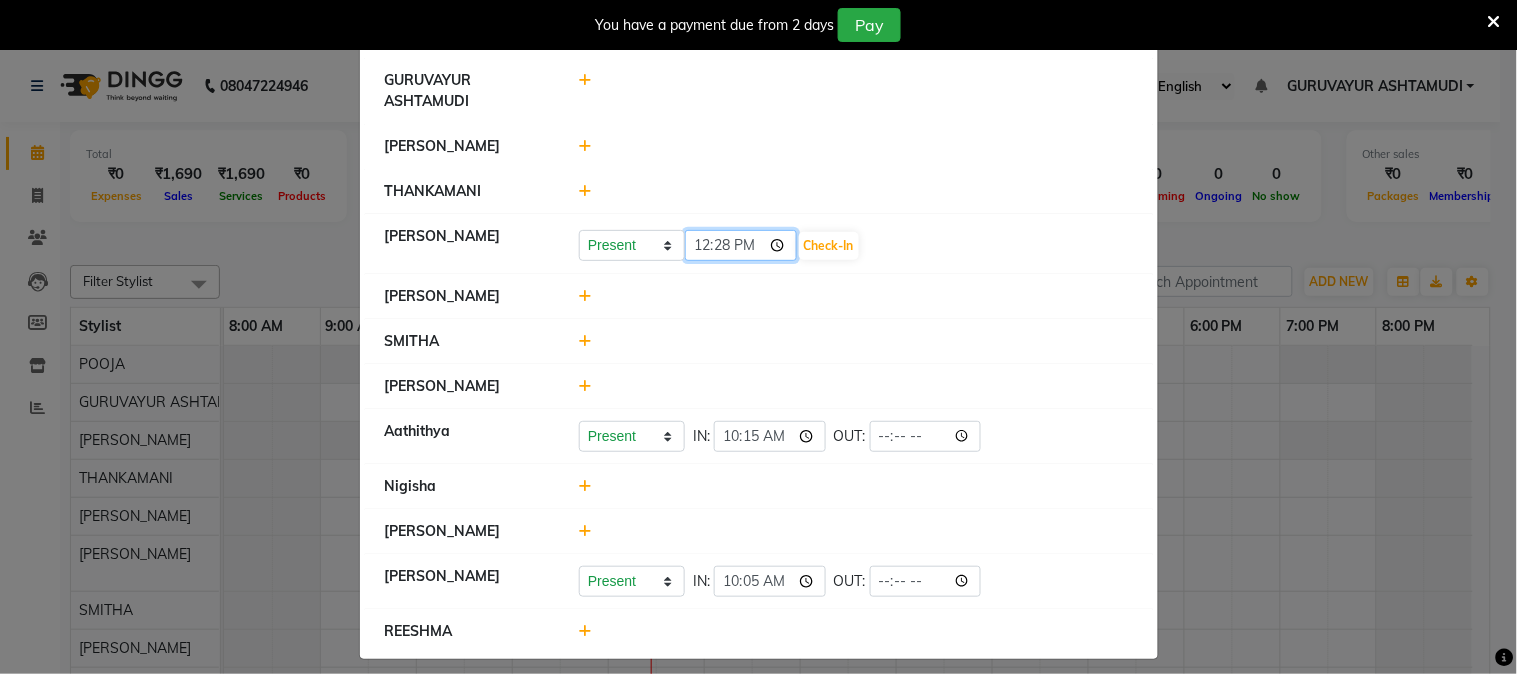 click on "12:28" 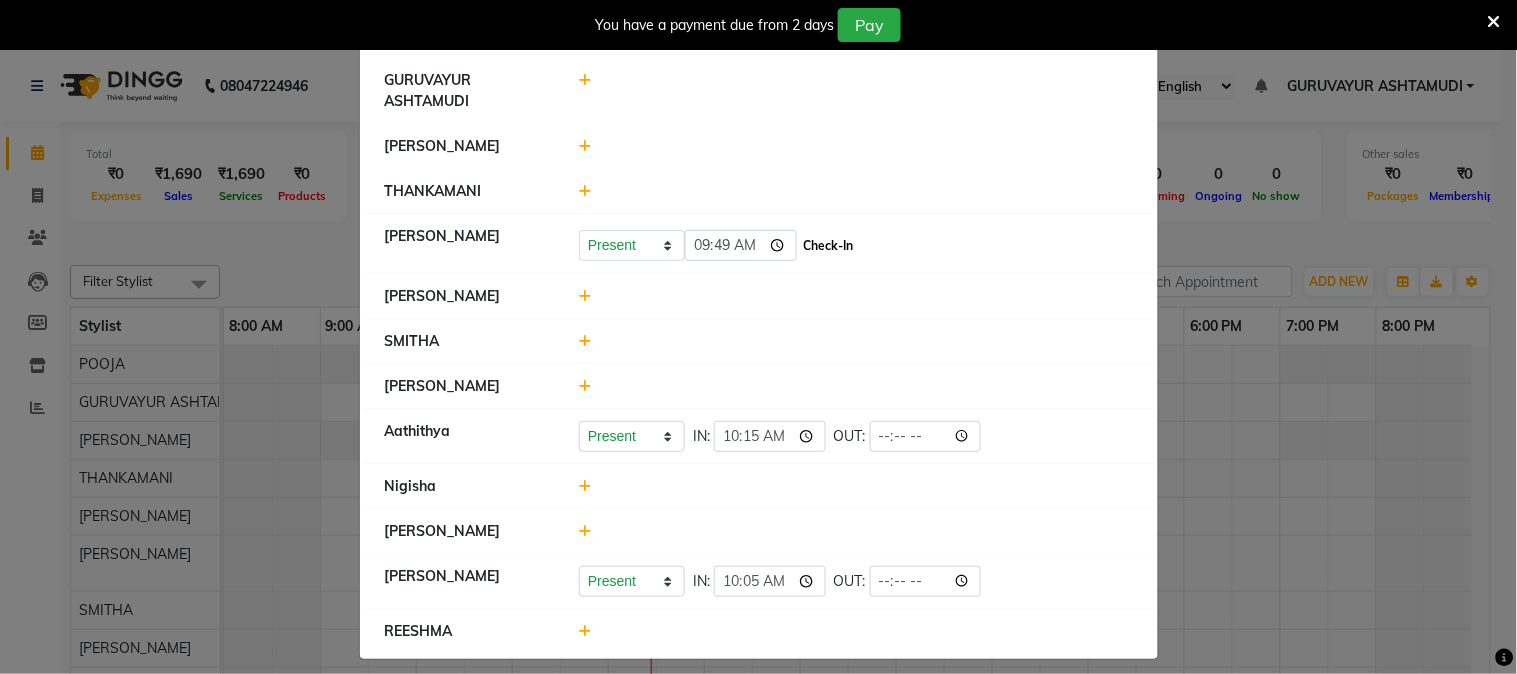 type on "09:49" 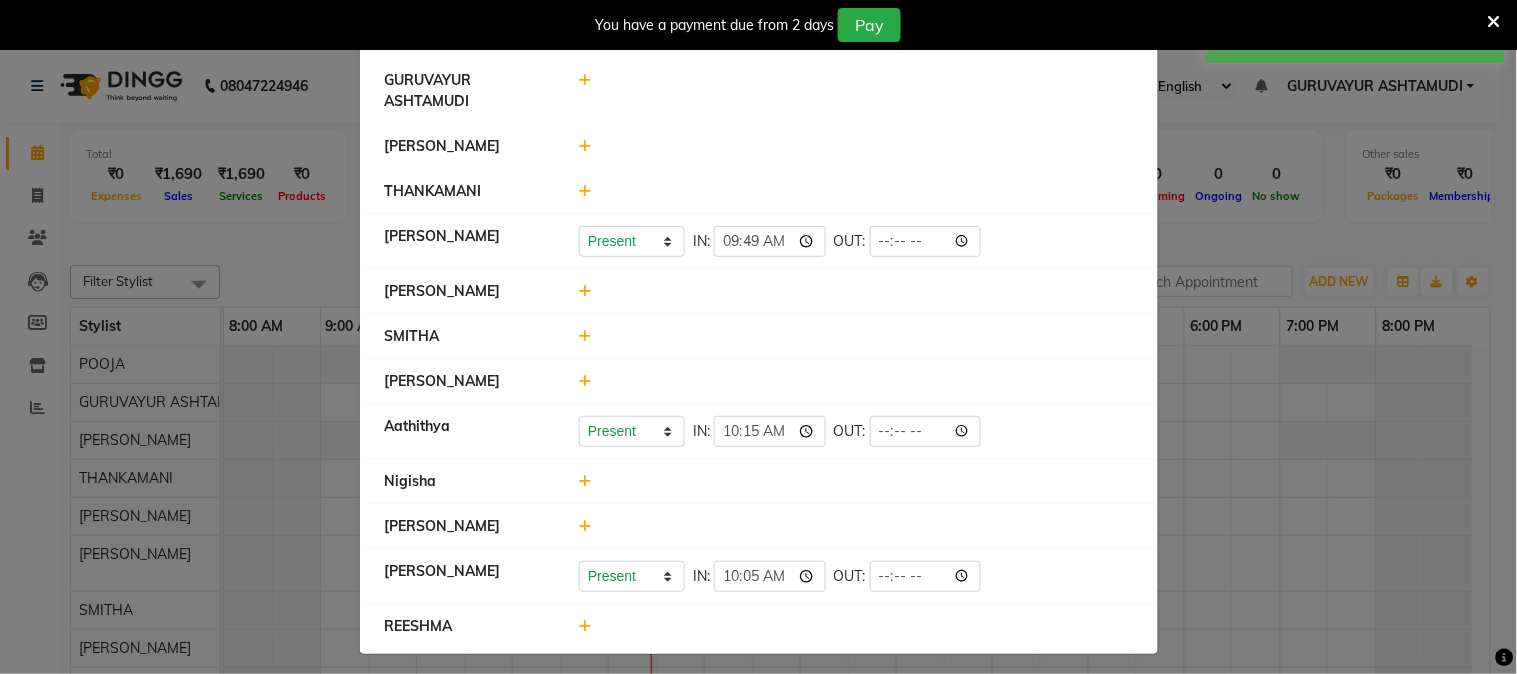 click 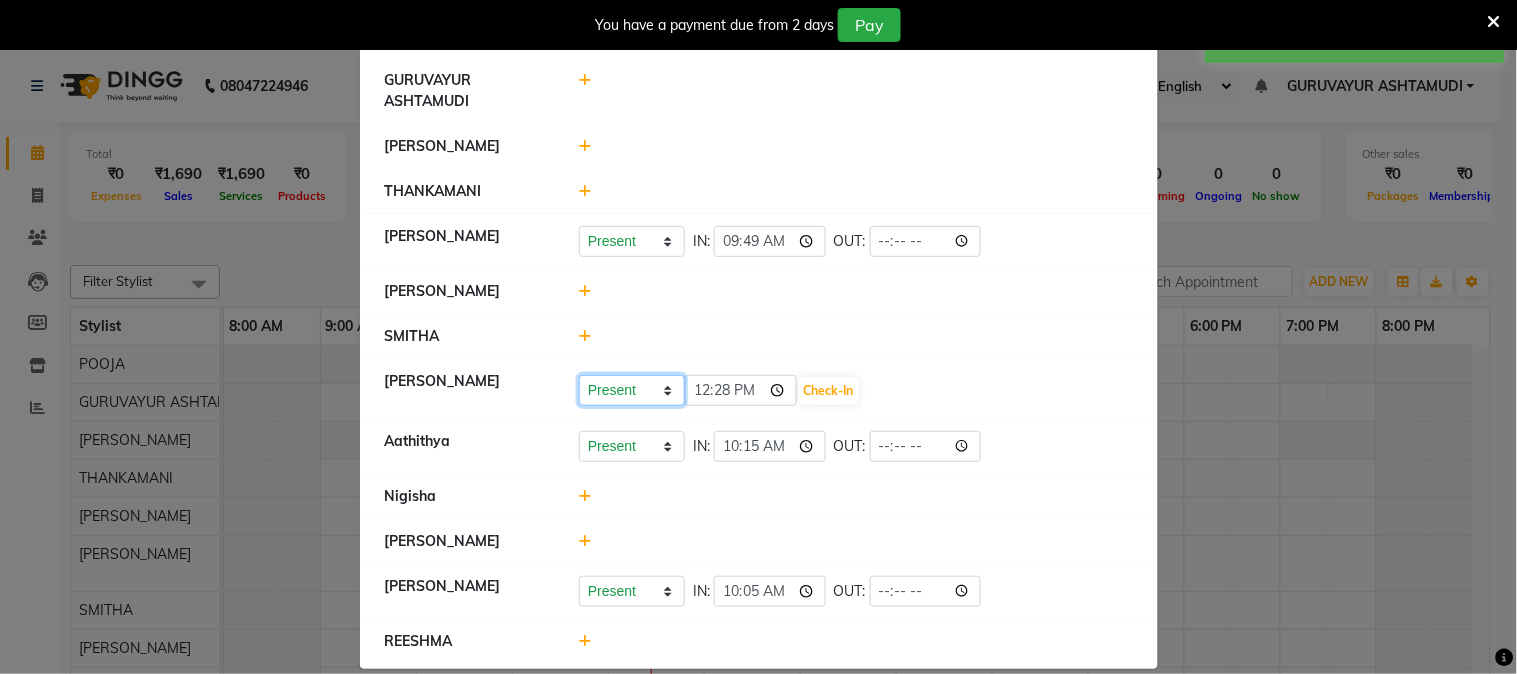 click on "Present Absent Late Half Day Weekly Off" 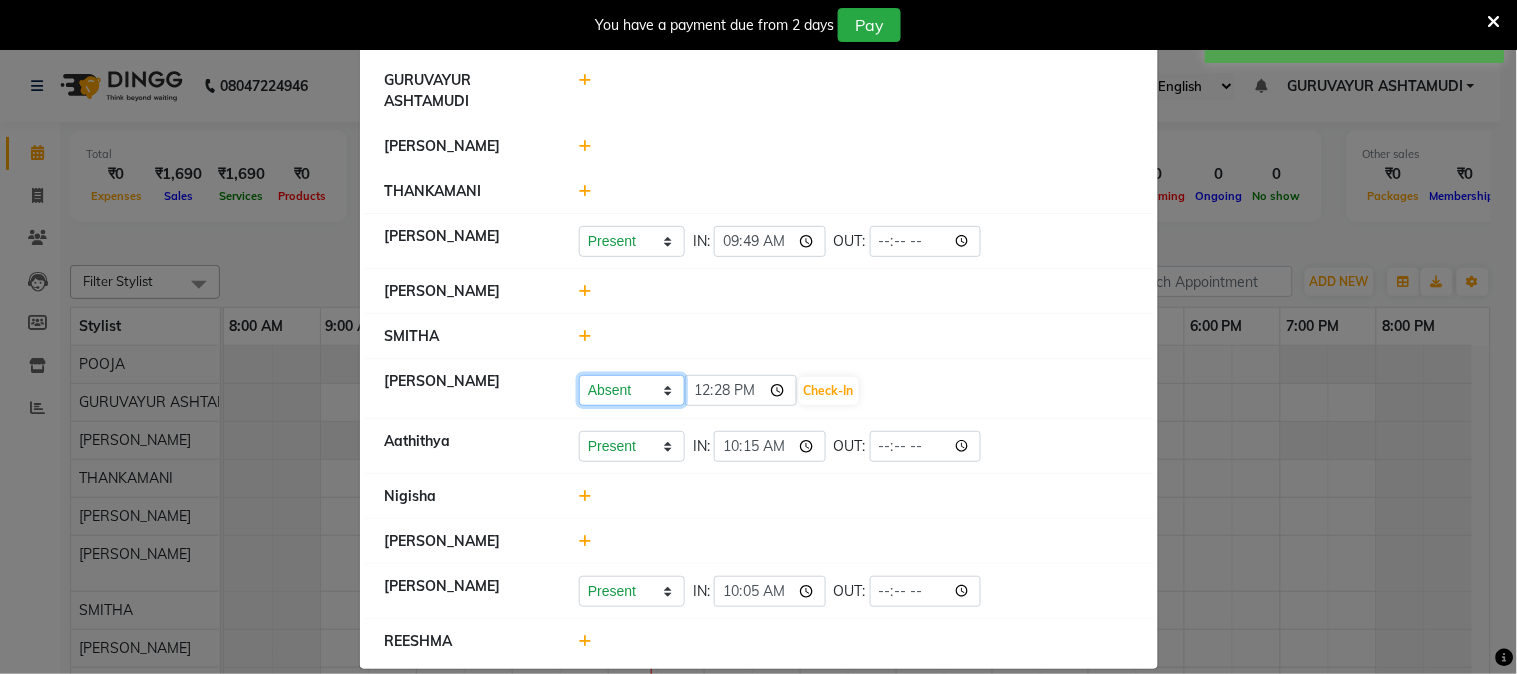 click on "Present Absent Late Half Day Weekly Off" 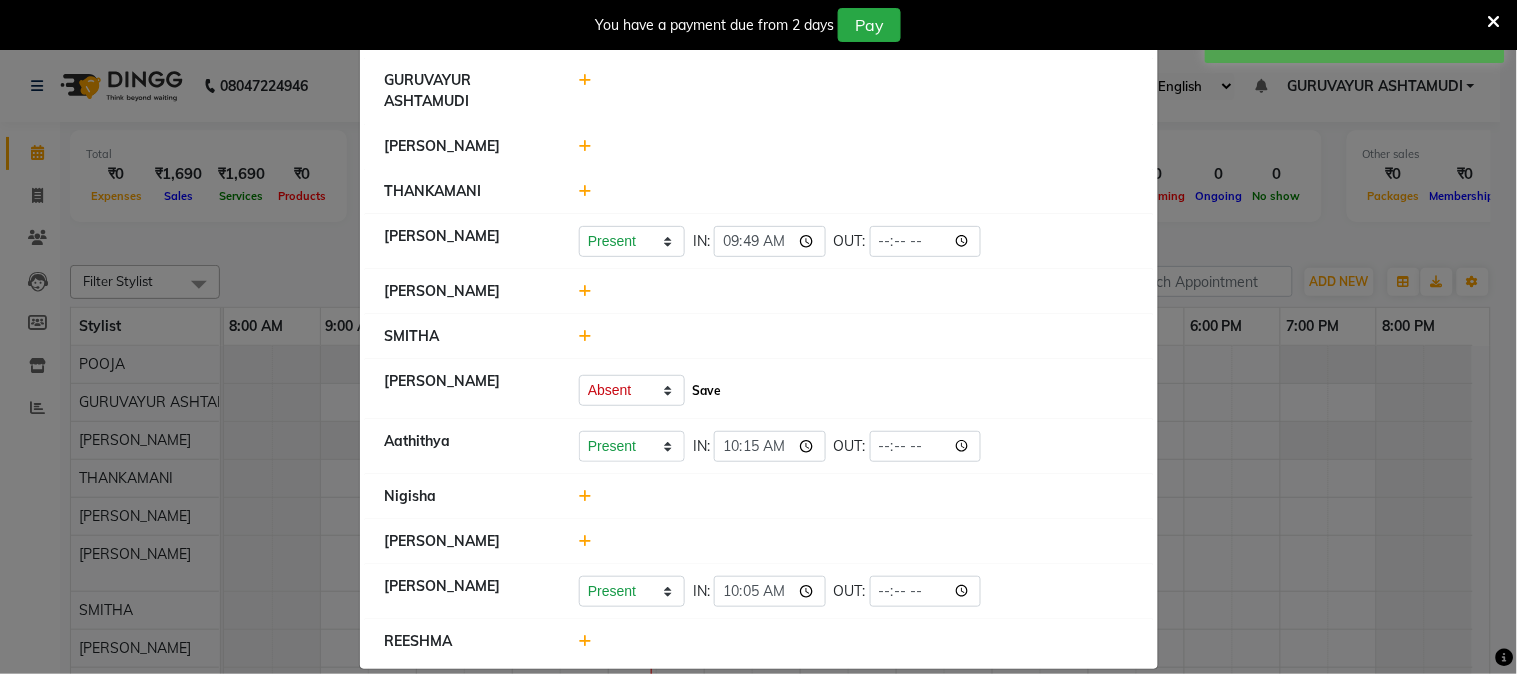 click on "Save" 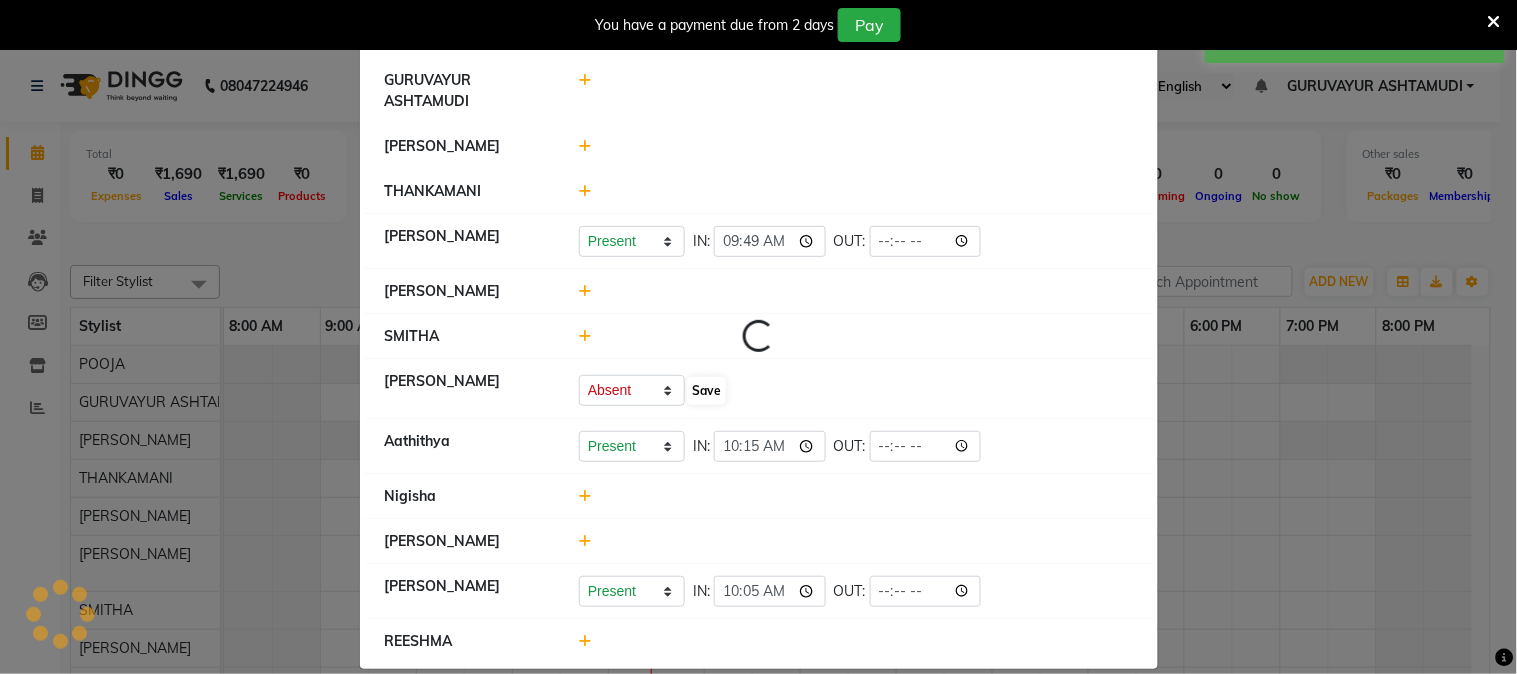 select on "A" 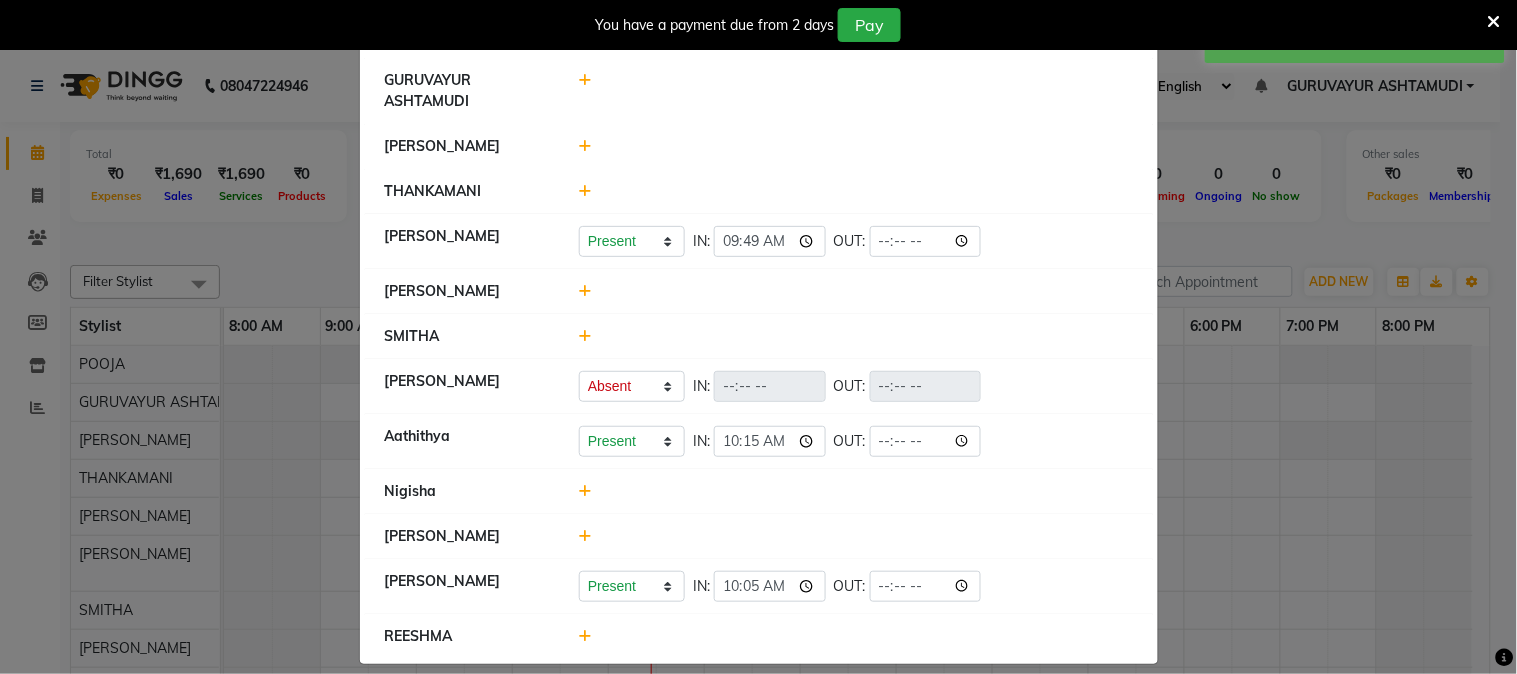 click 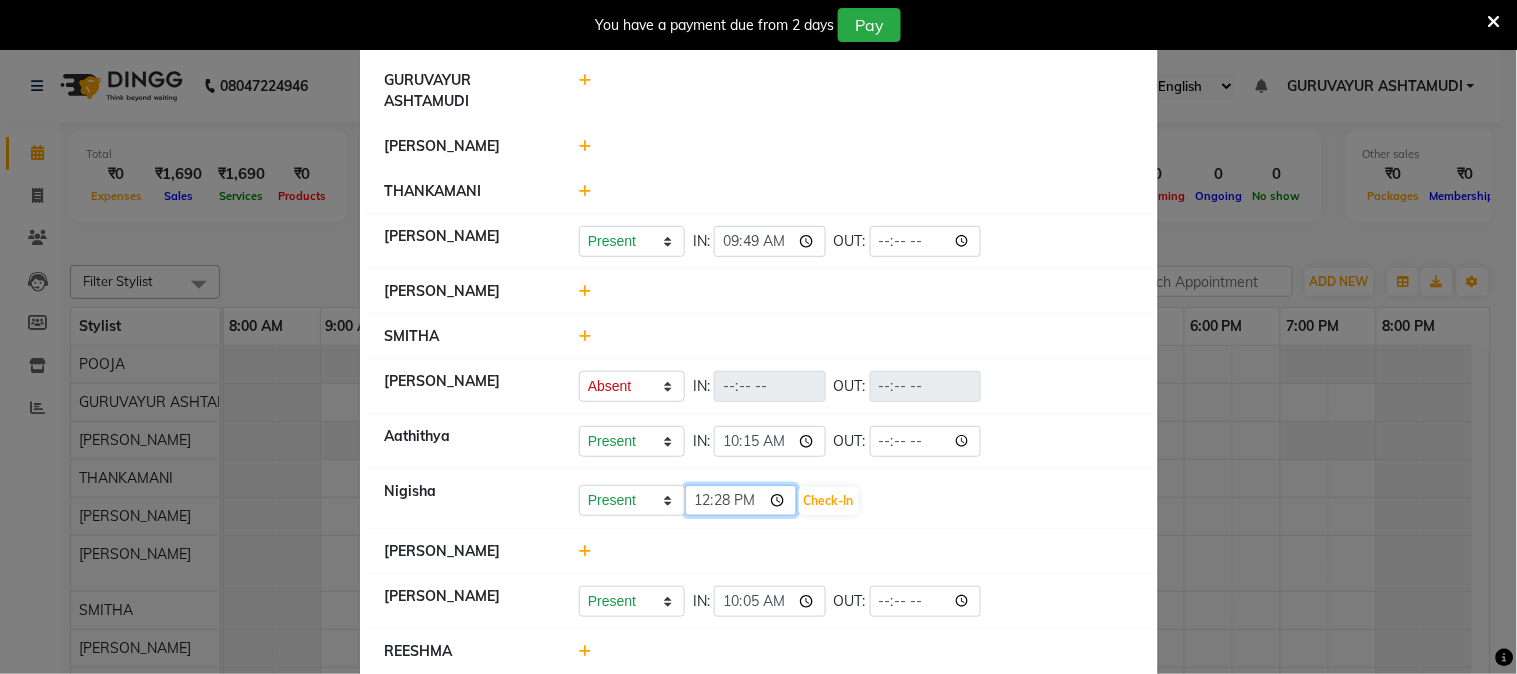 click on "12:28" 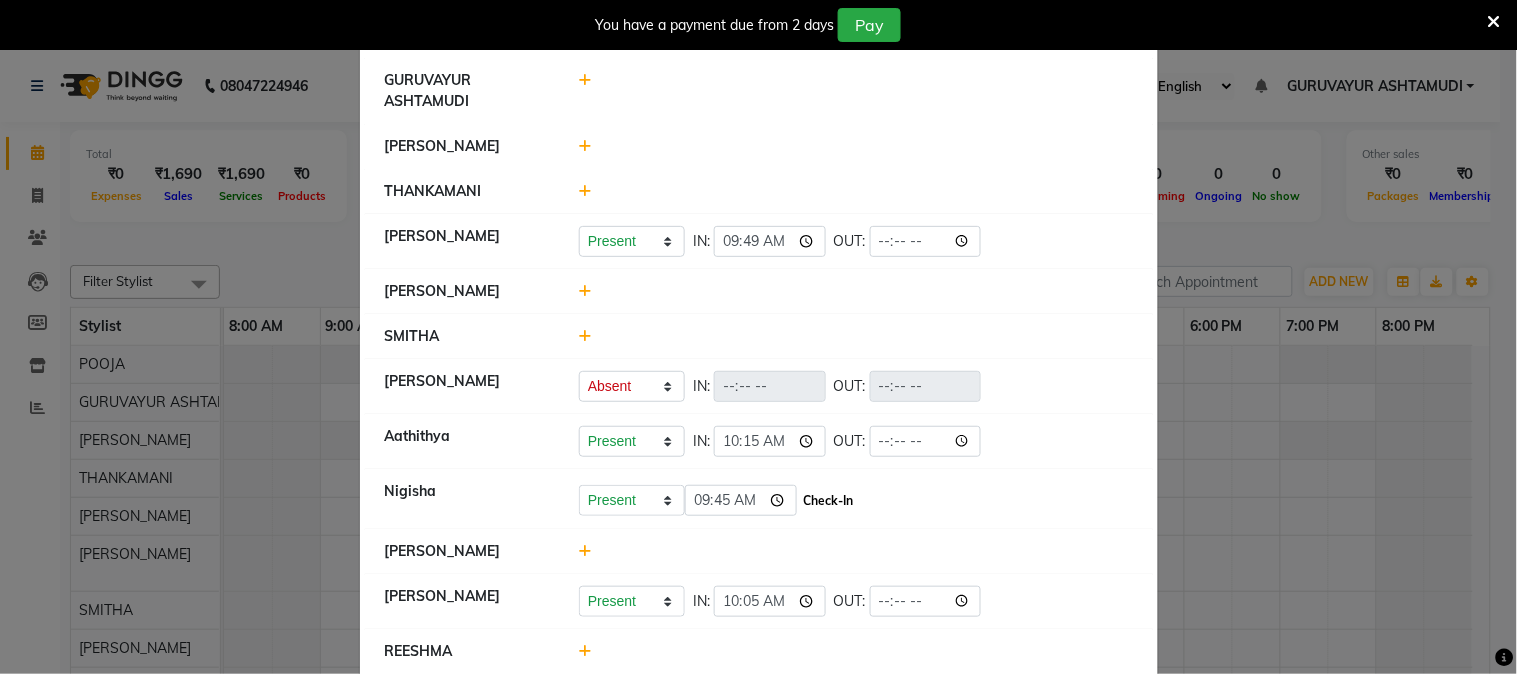 type on "09:45" 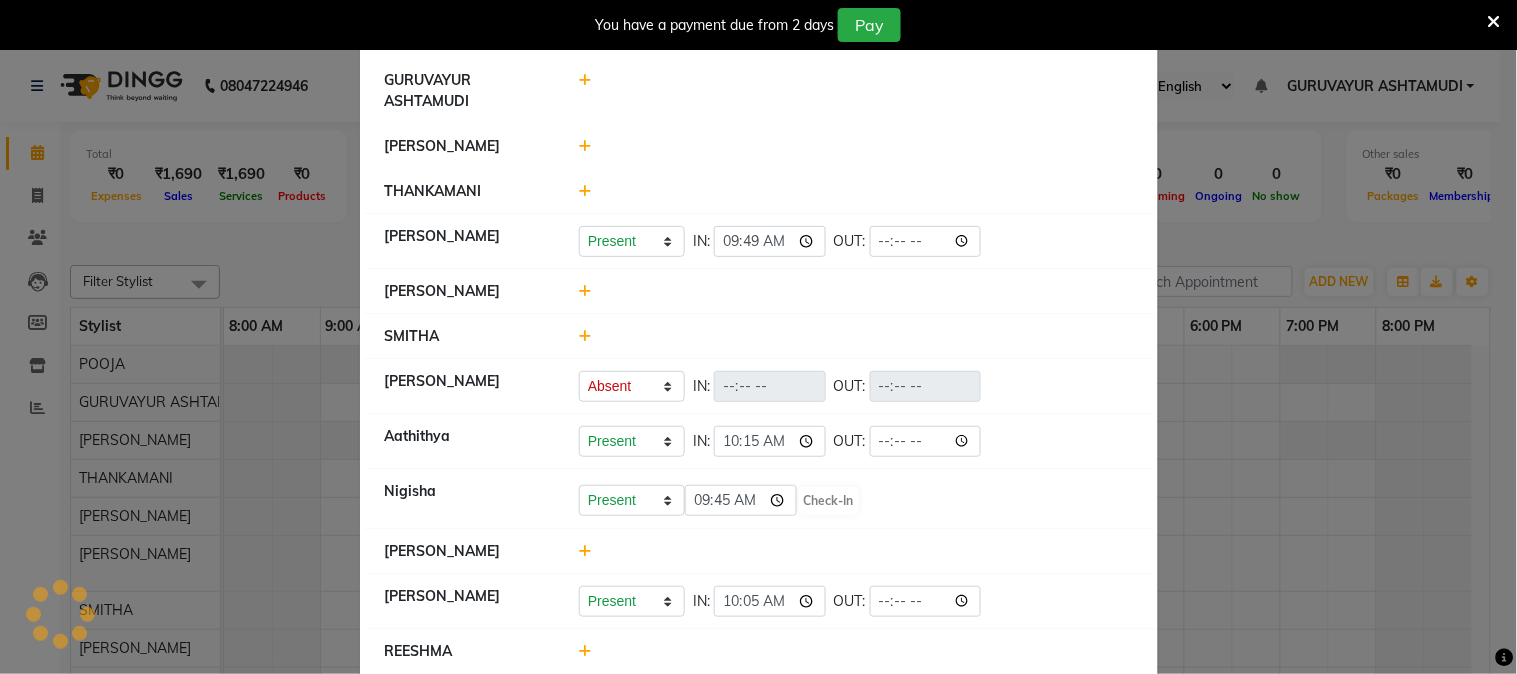 select on "A" 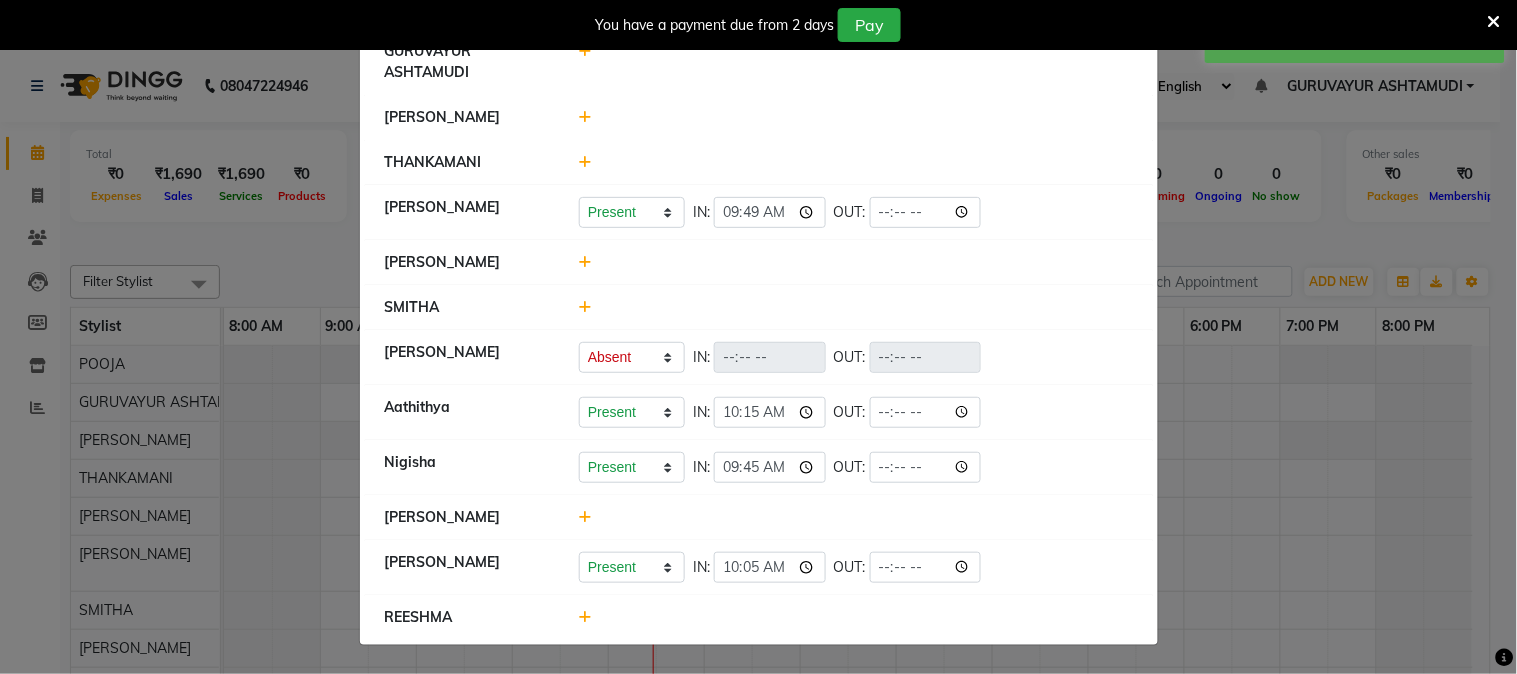 scroll, scrollTop: 0, scrollLeft: 0, axis: both 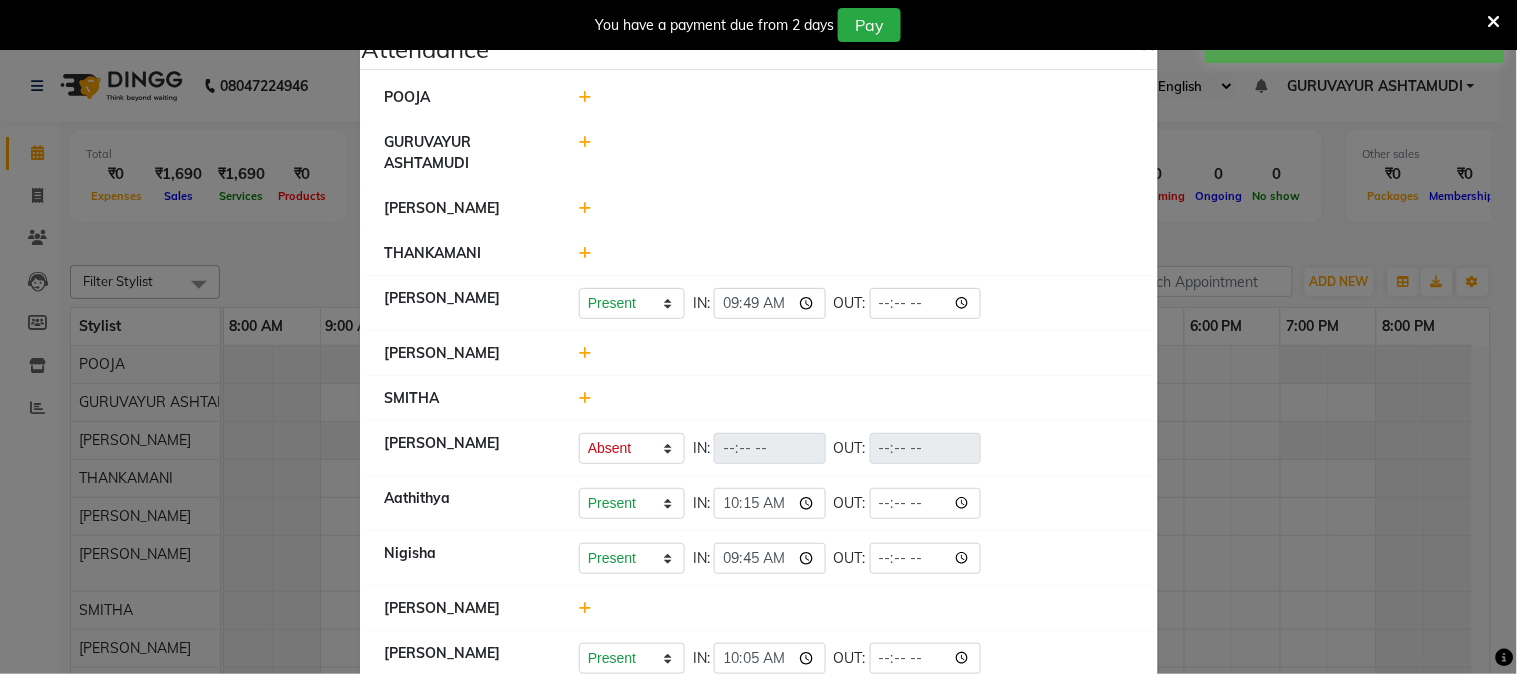 click 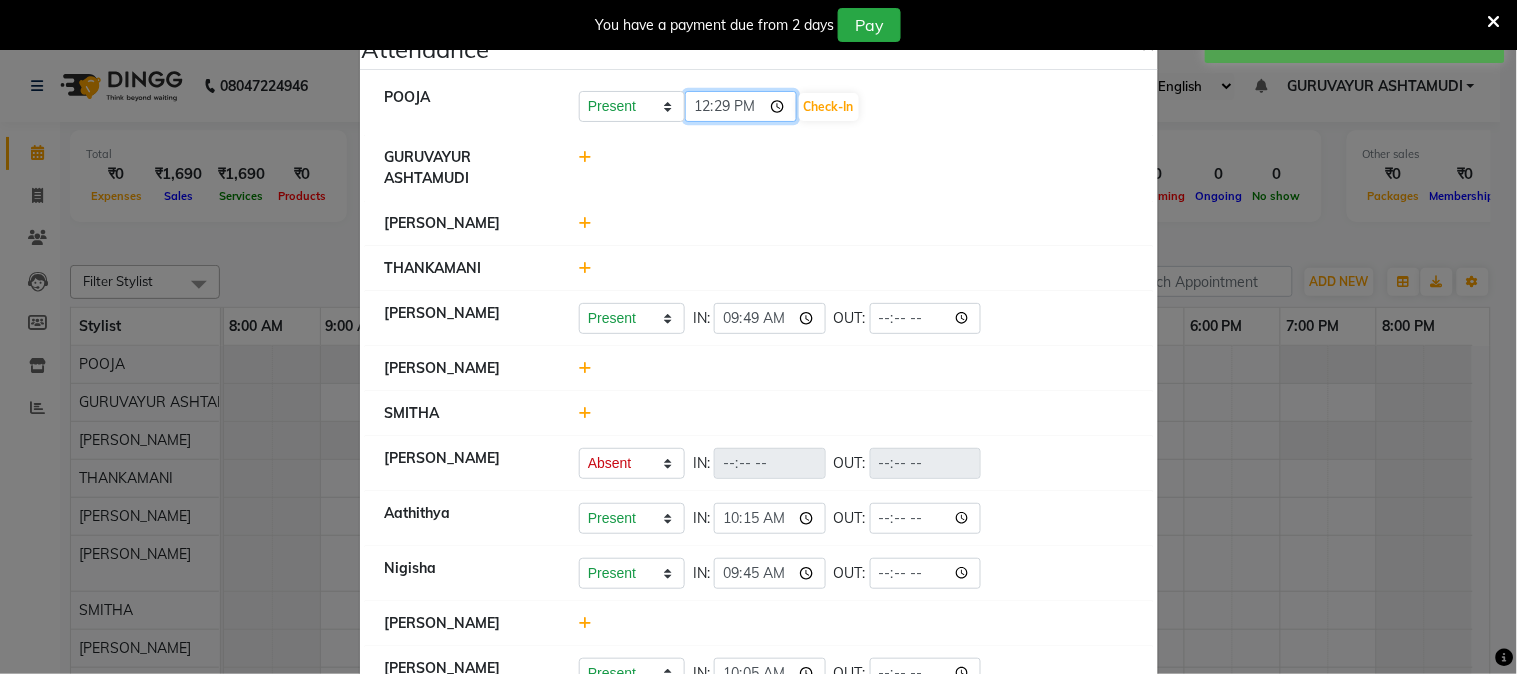 click on "12:29" 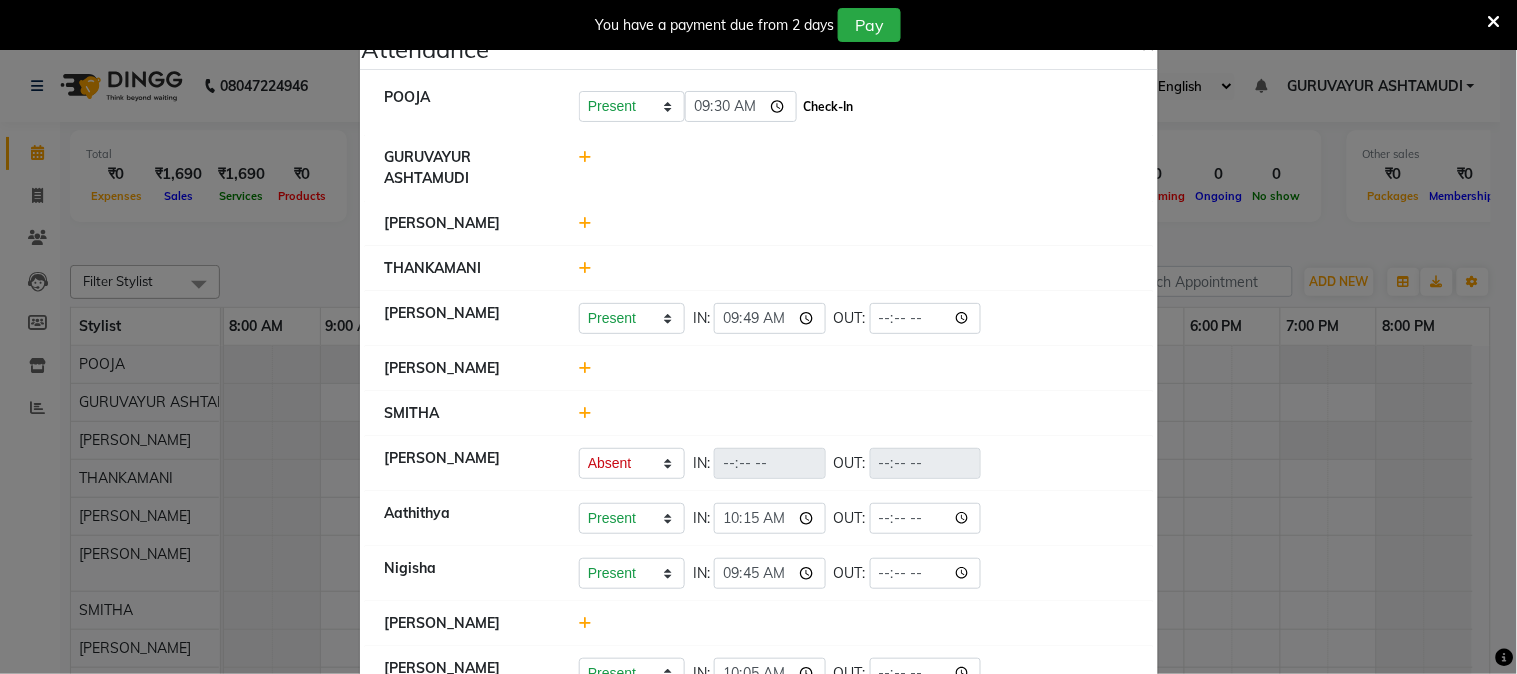 type on "09:30" 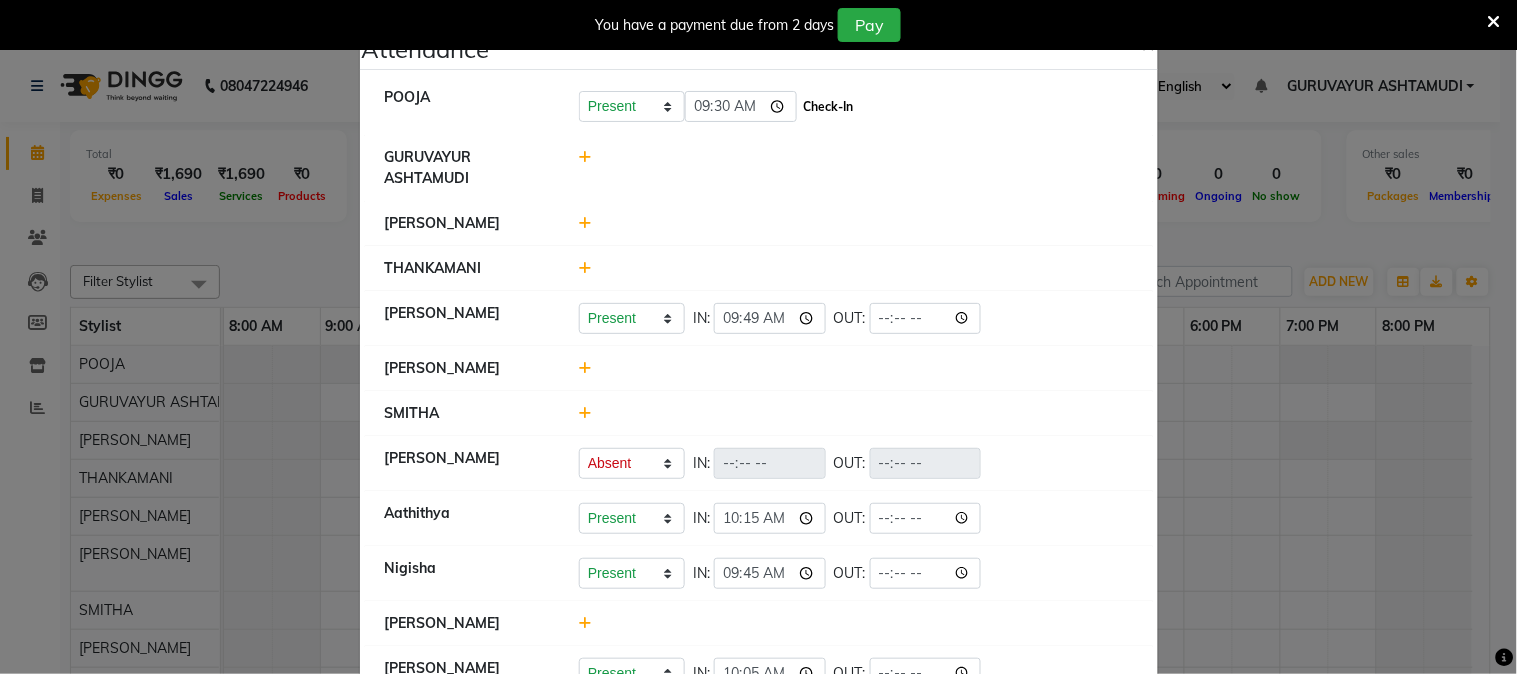 click on "Check-In" 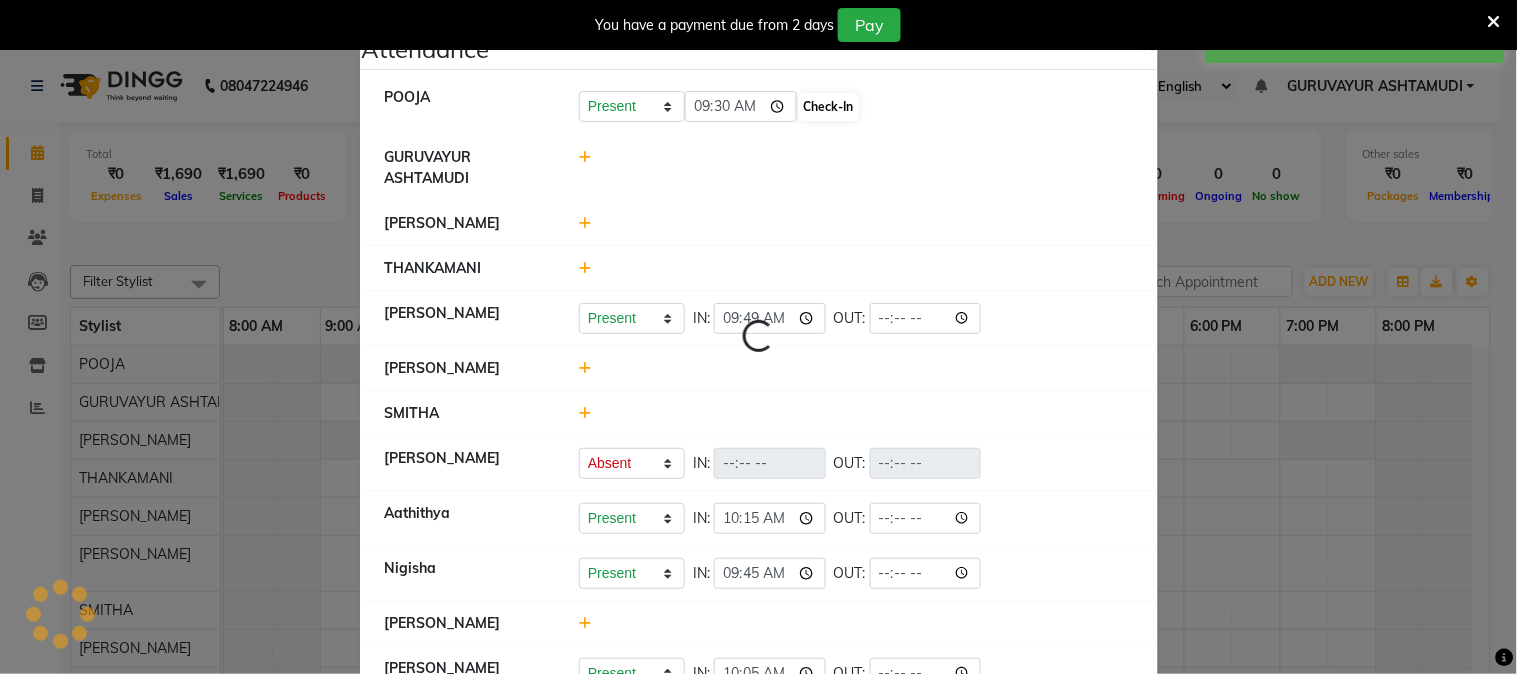select on "A" 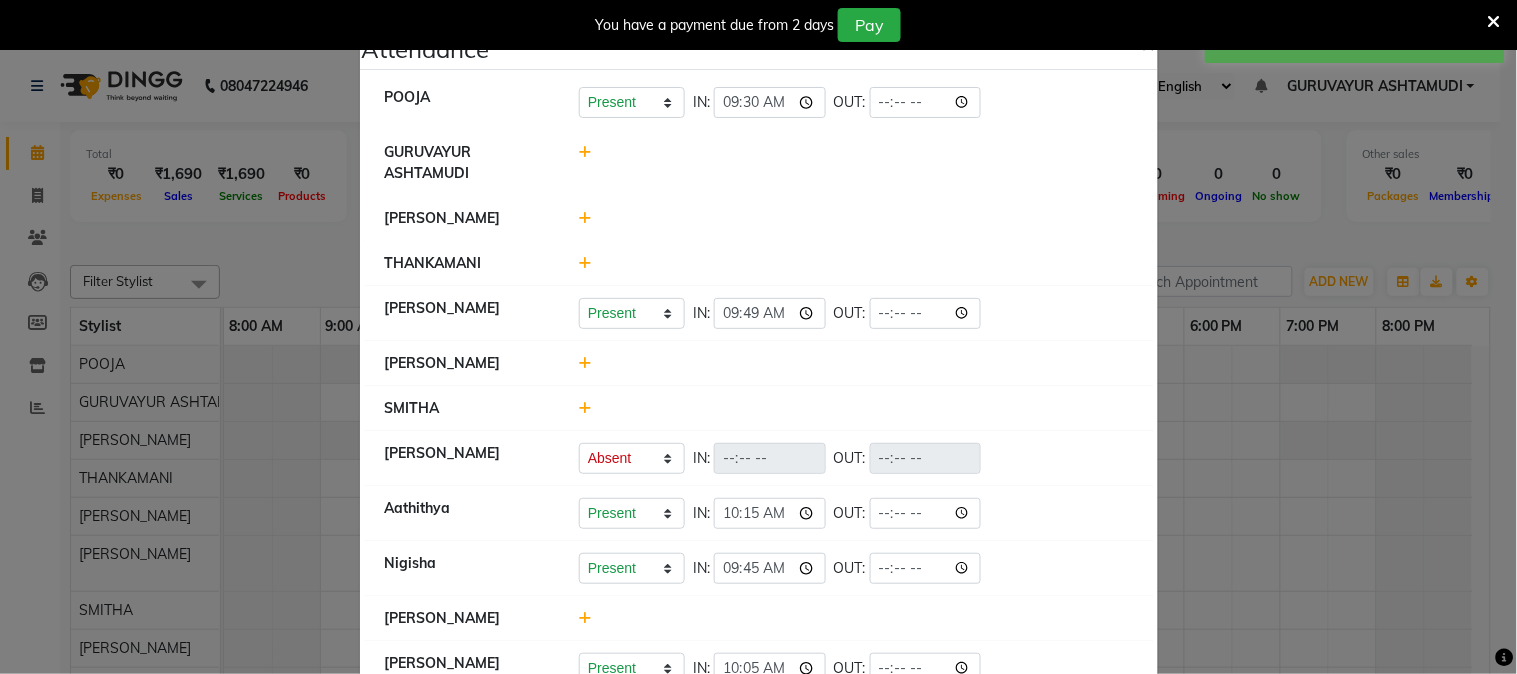 click 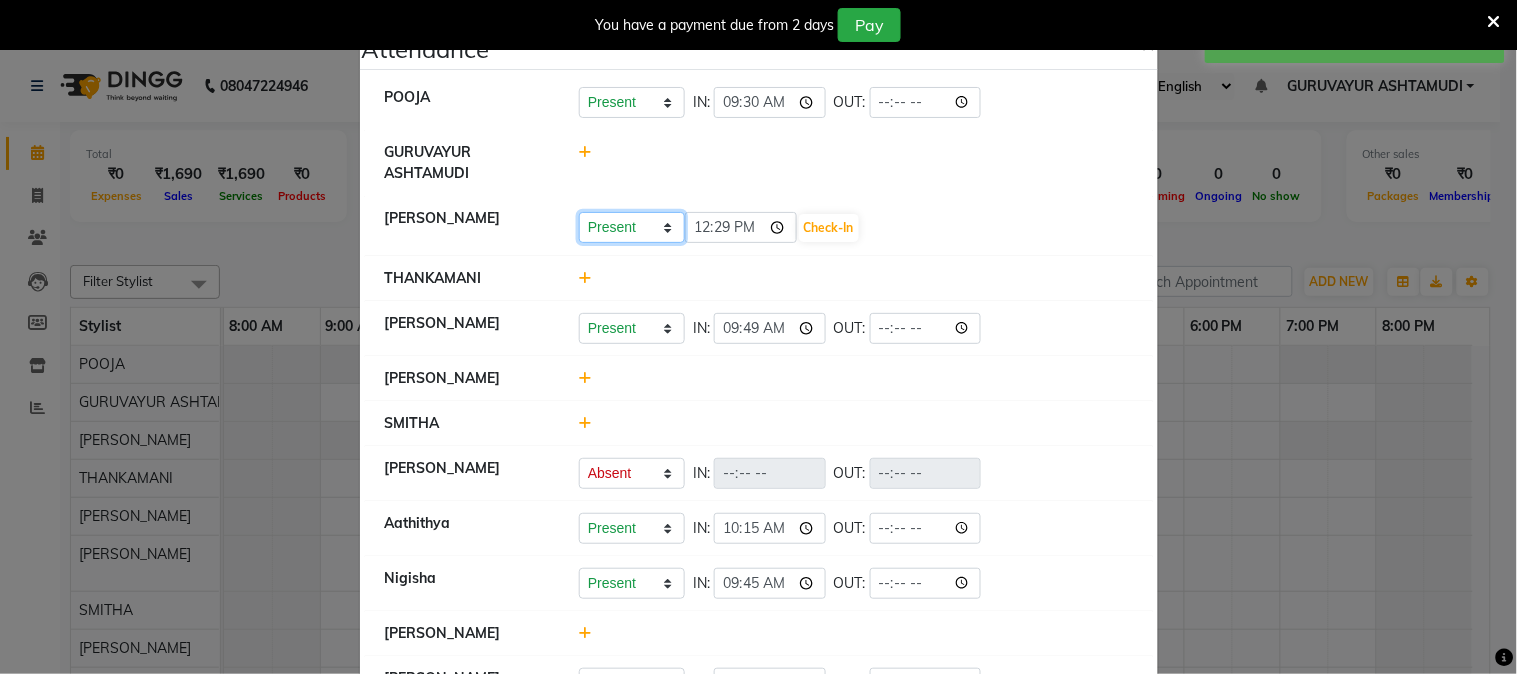 click on "Present Absent Late Half Day Weekly Off" 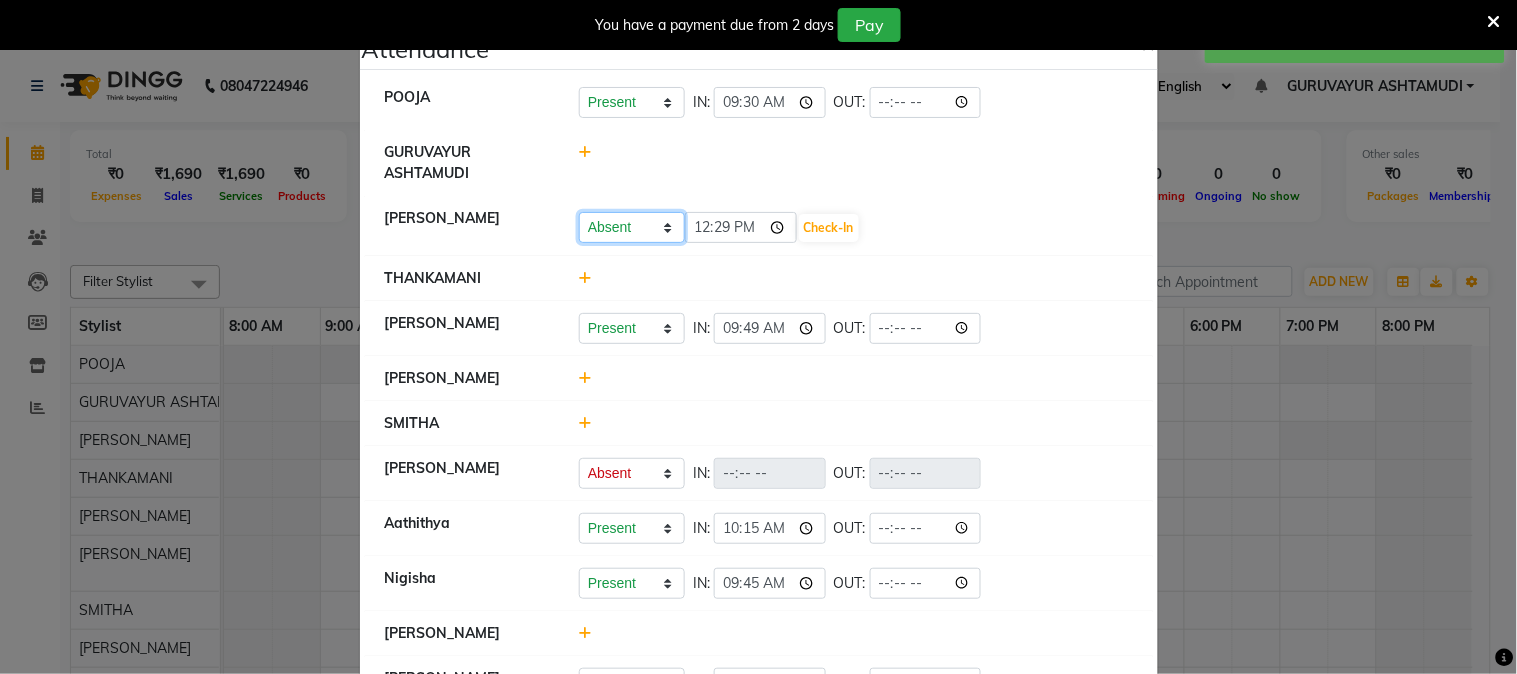 click on "Present Absent Late Half Day Weekly Off" 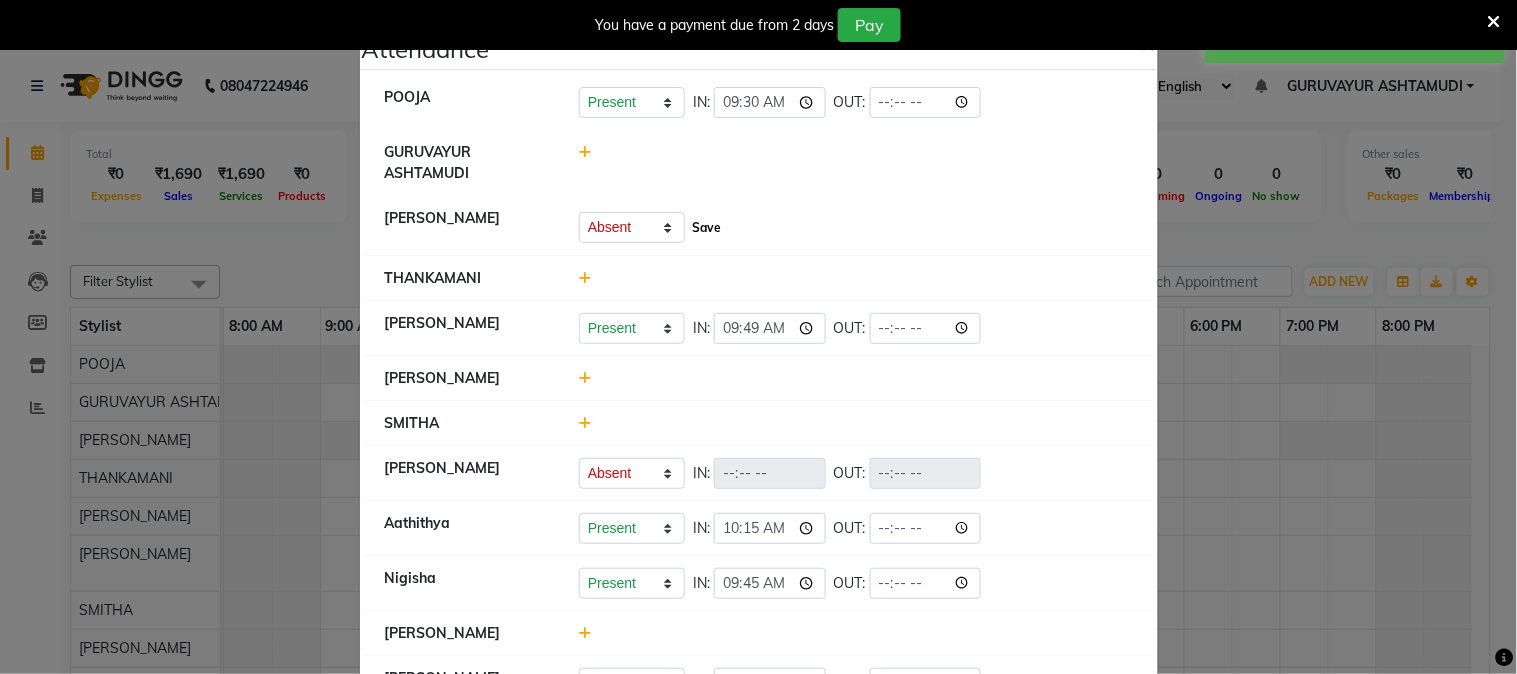 click on "Save" 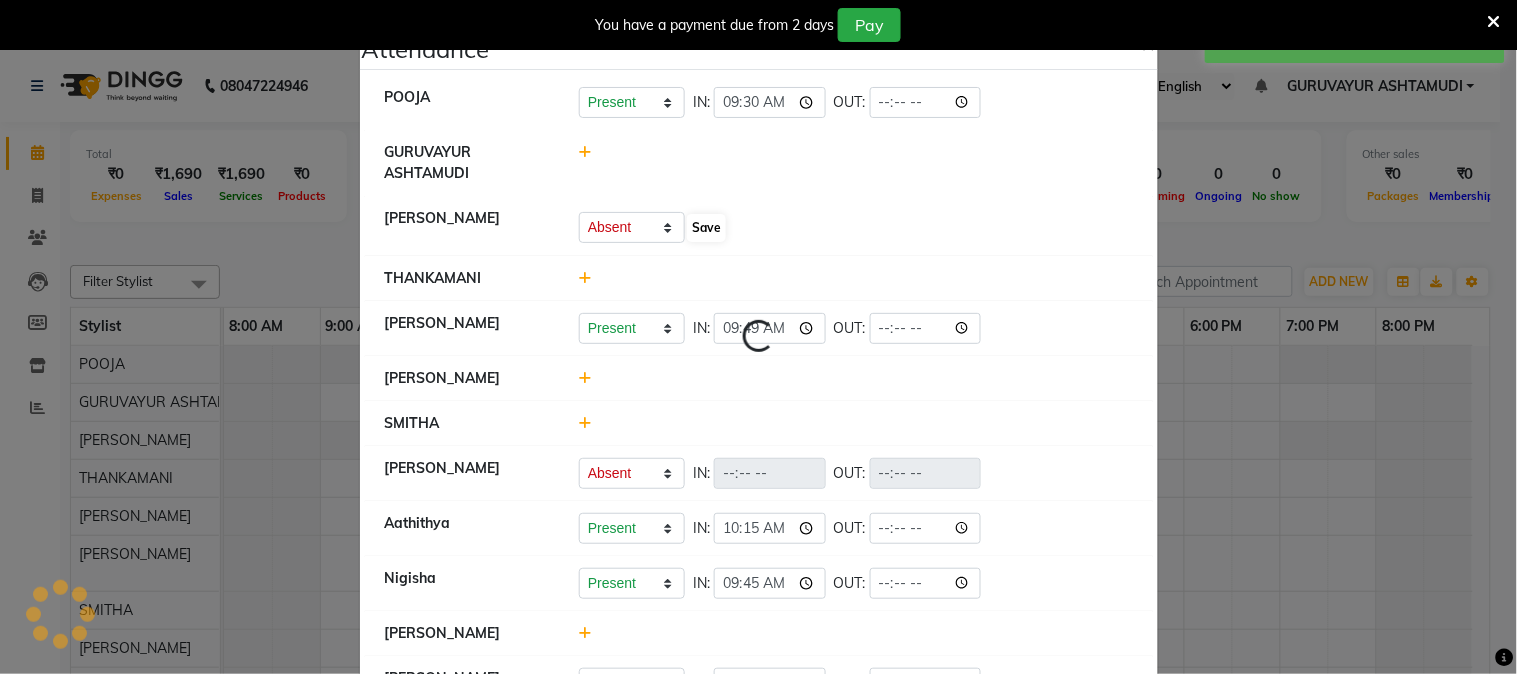 select on "A" 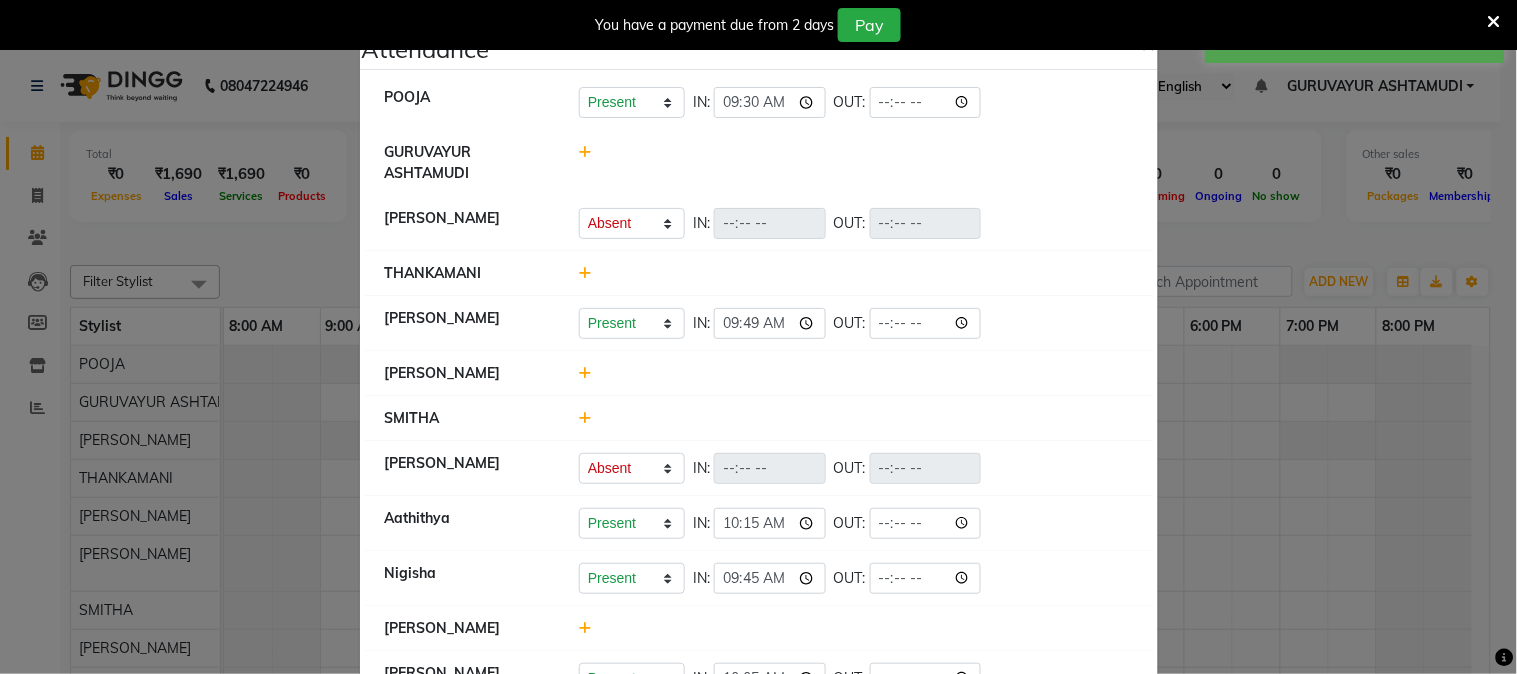 click 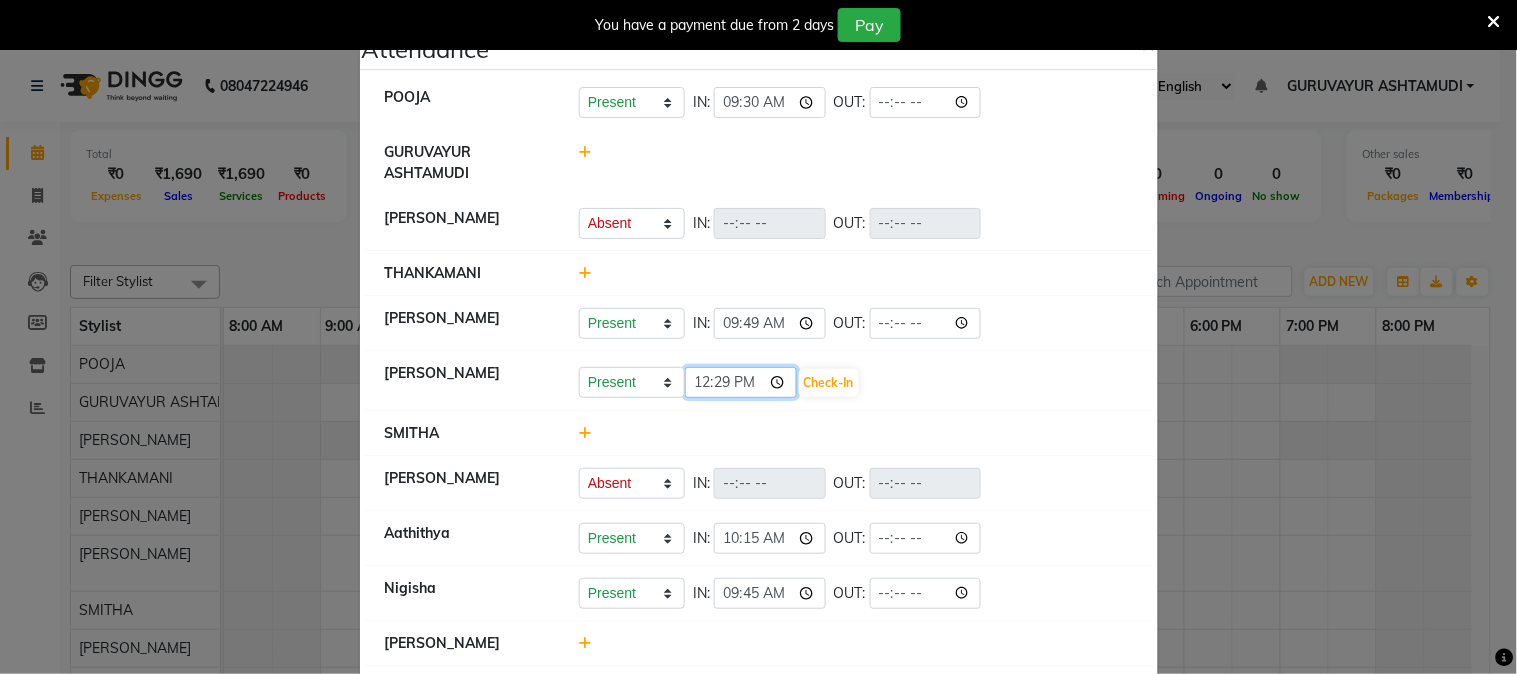 click on "12:29" 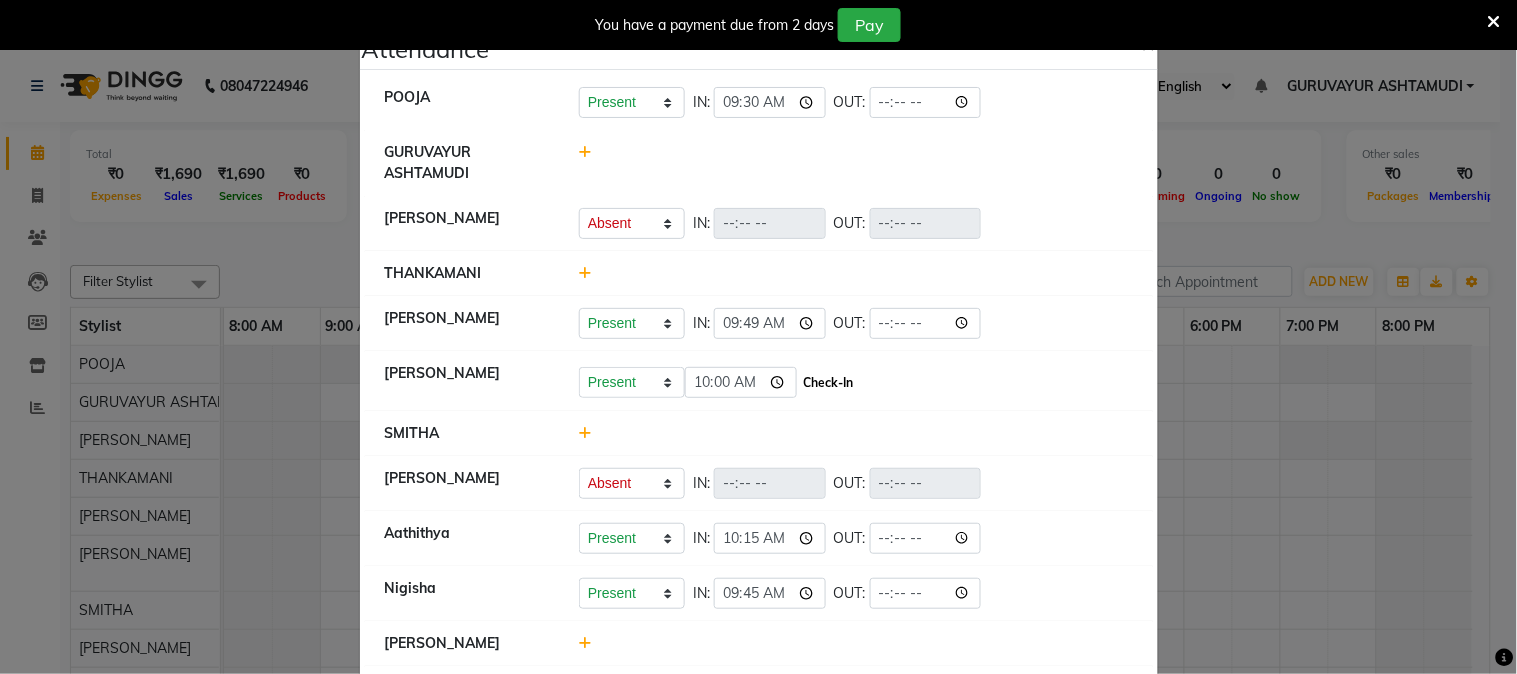 type on "10:00" 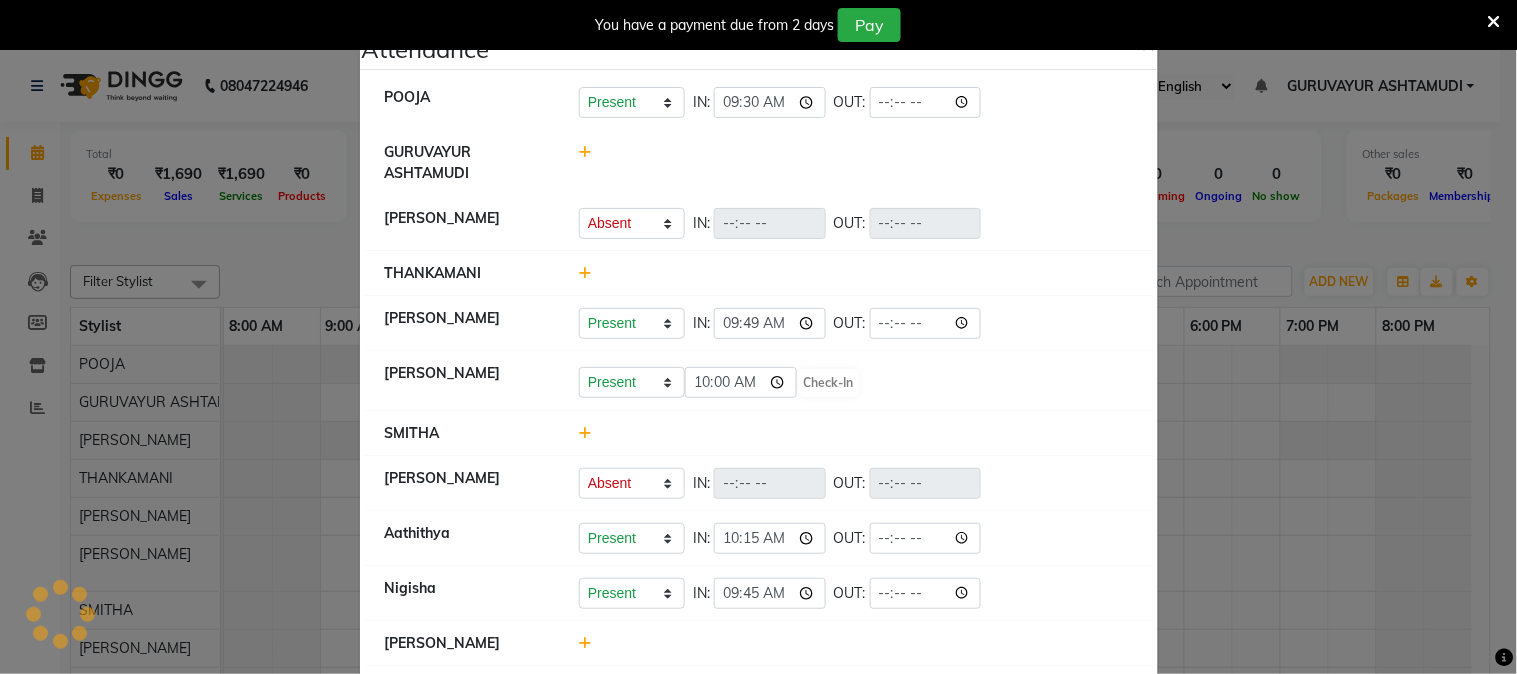 select on "A" 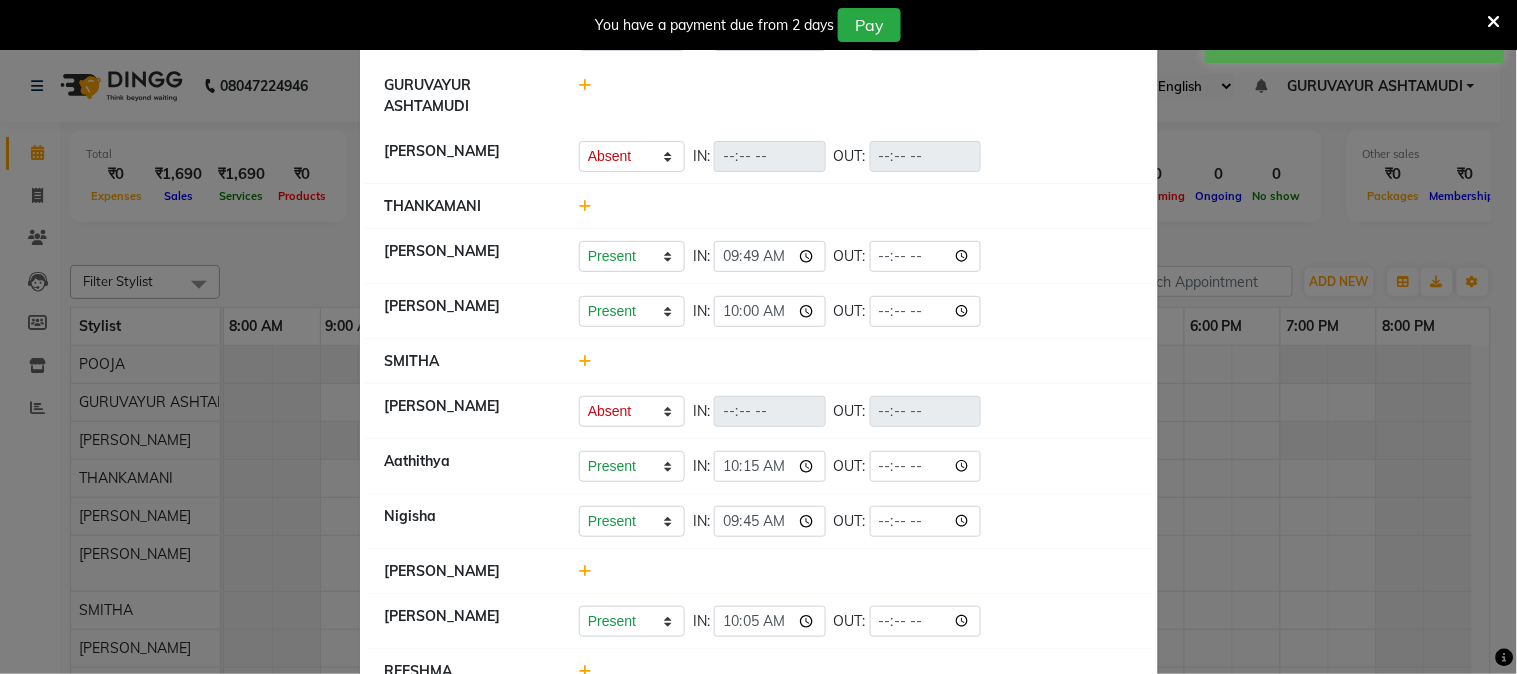 scroll, scrollTop: 122, scrollLeft: 0, axis: vertical 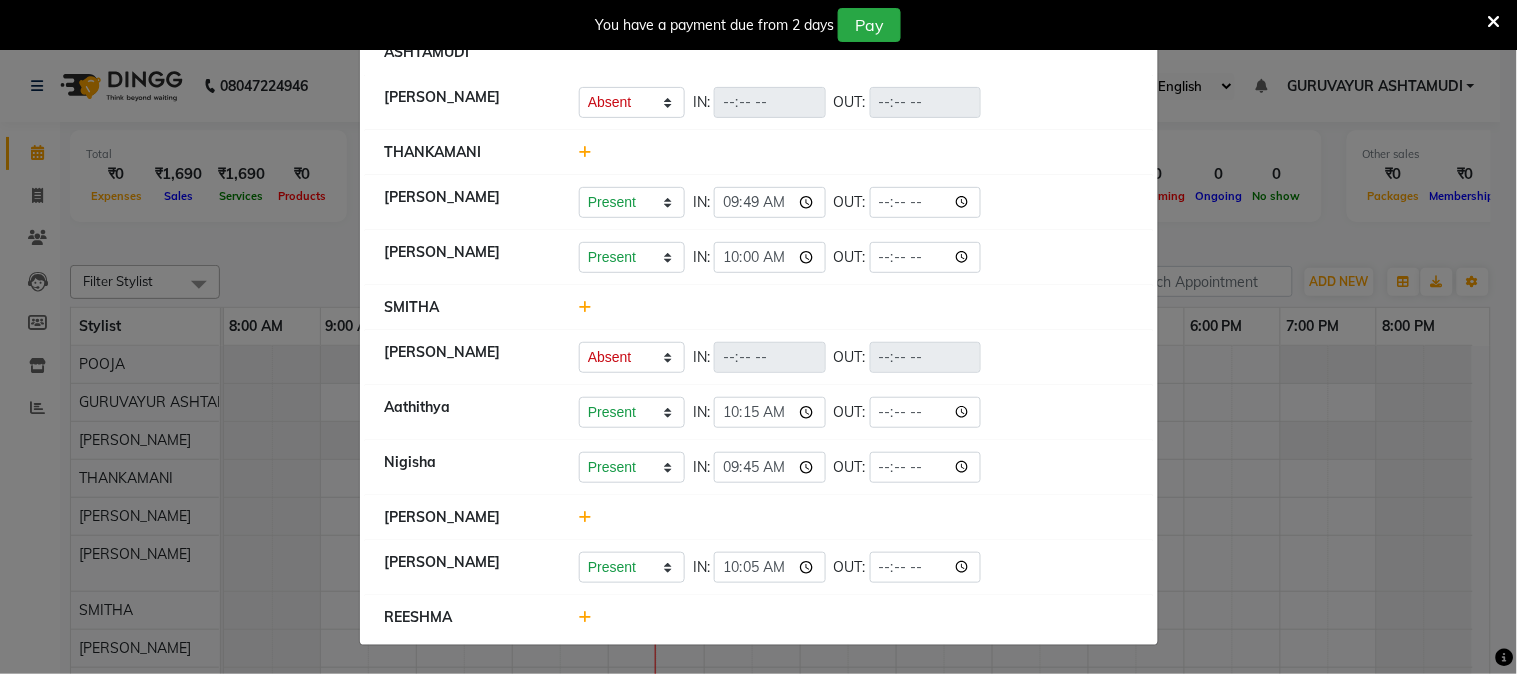 click 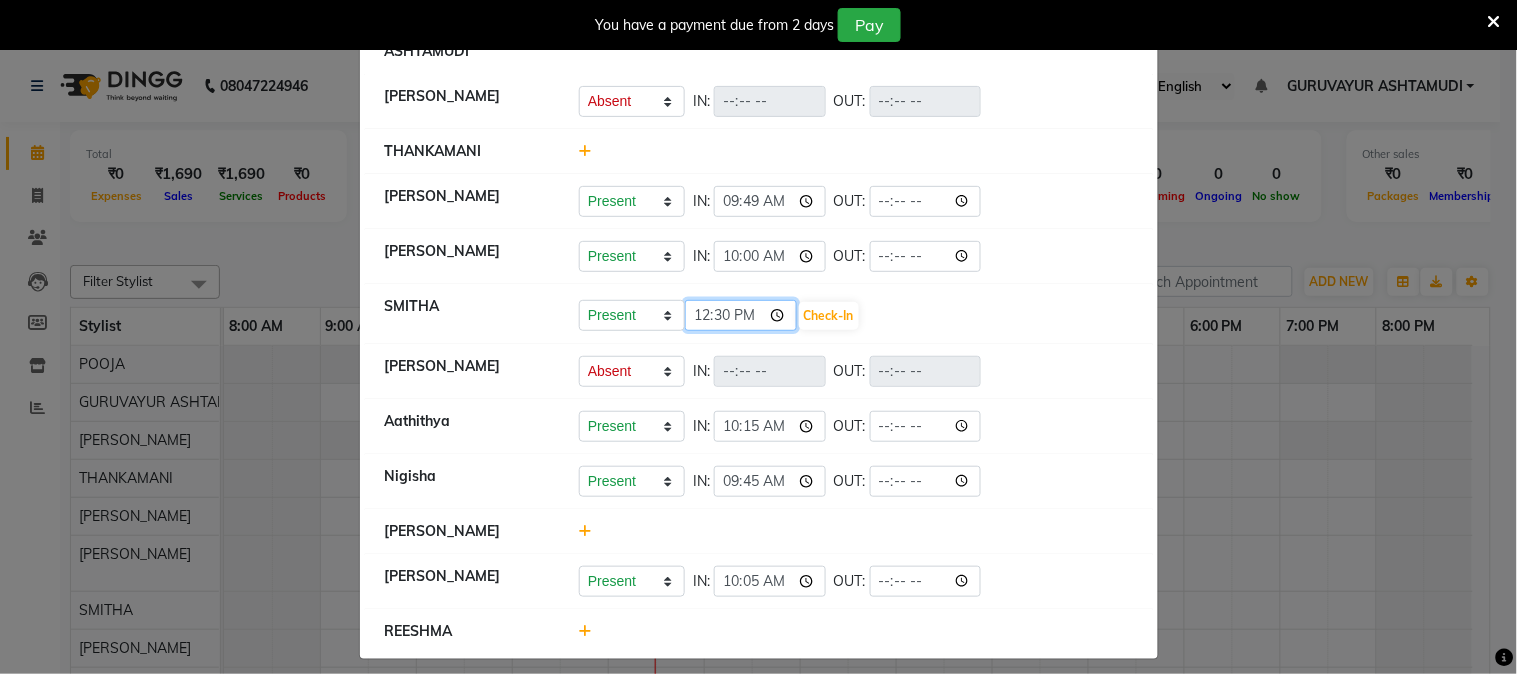 click on "12:30" 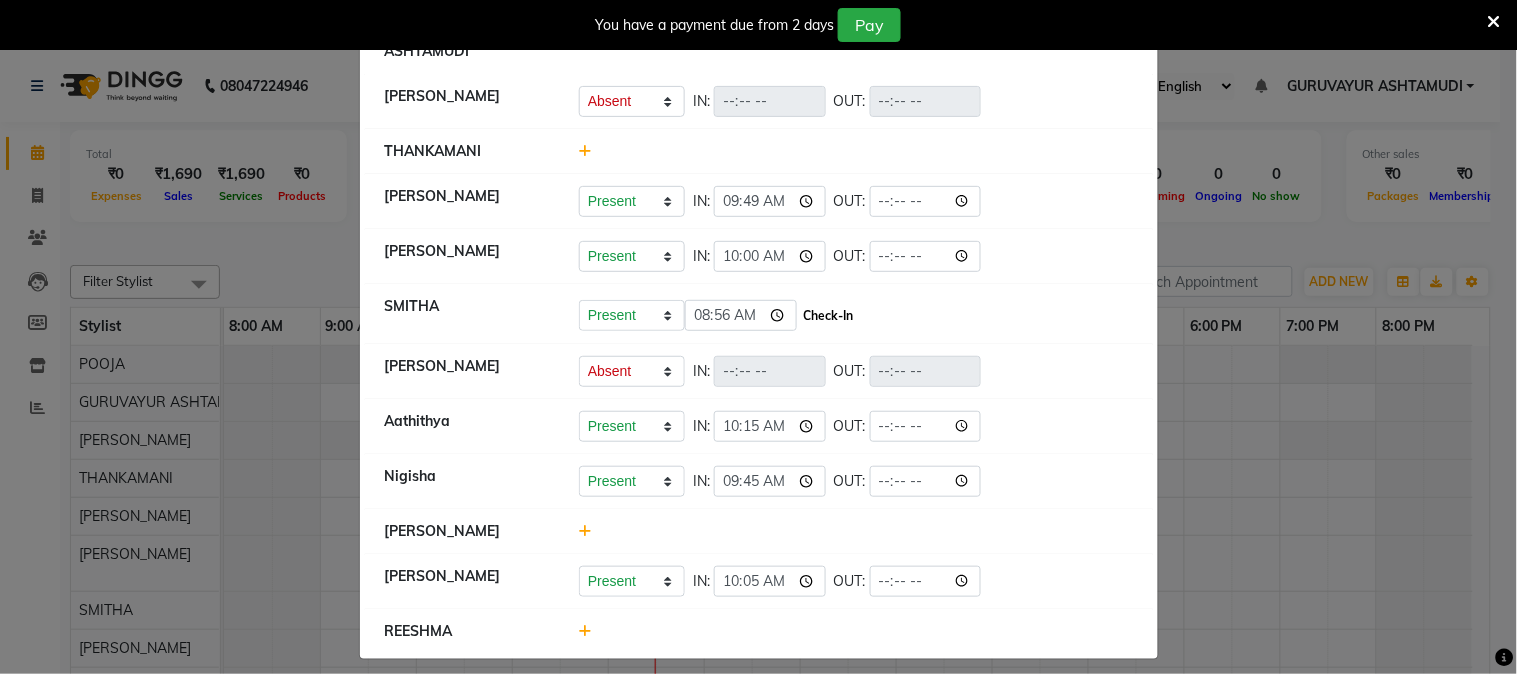 type on "08:56" 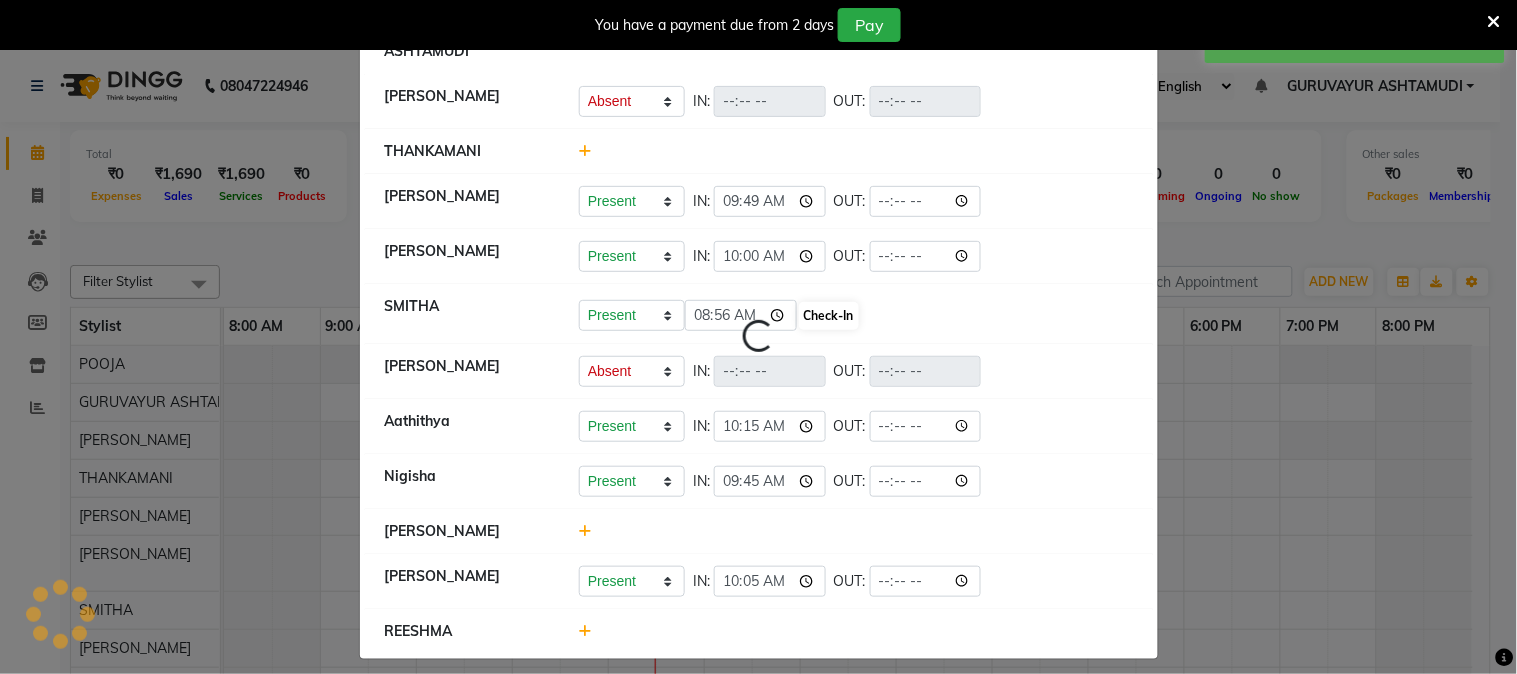 select on "A" 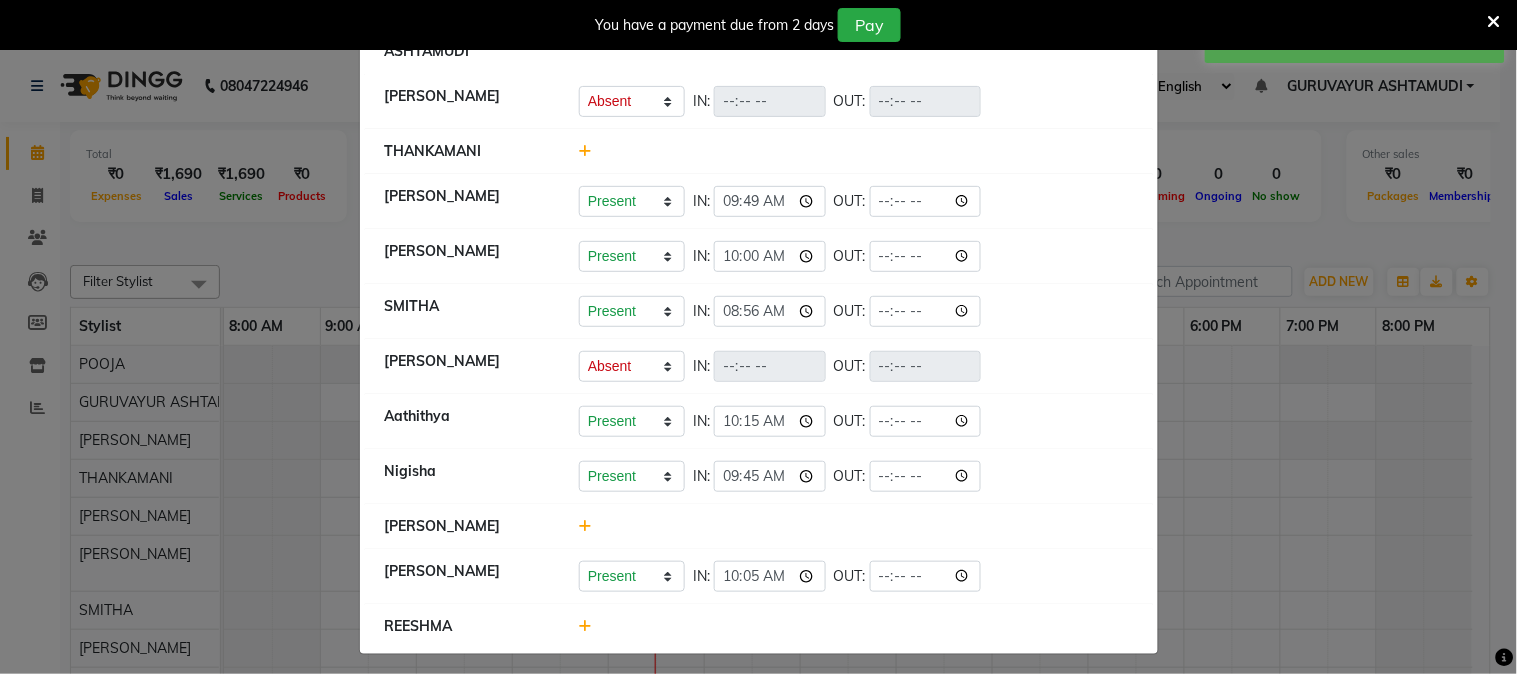click 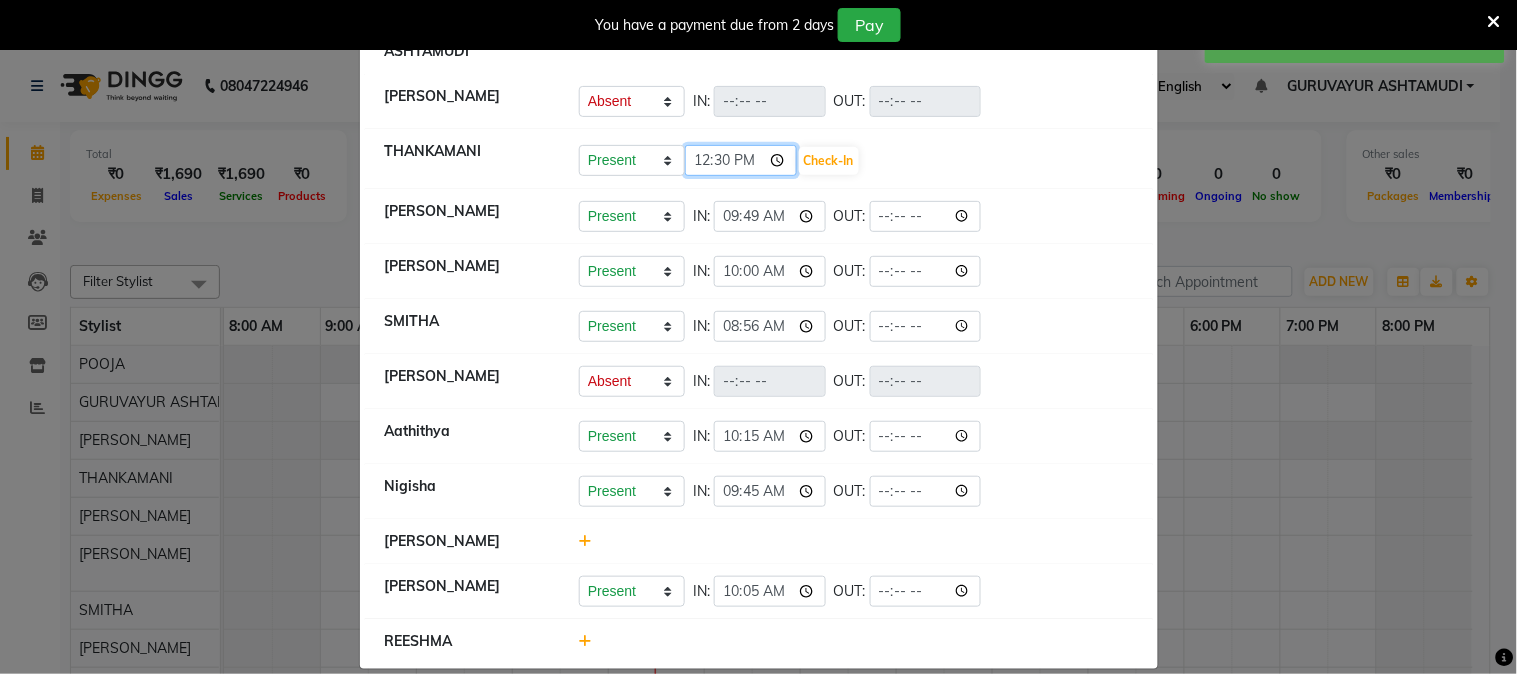 click on "12:30" 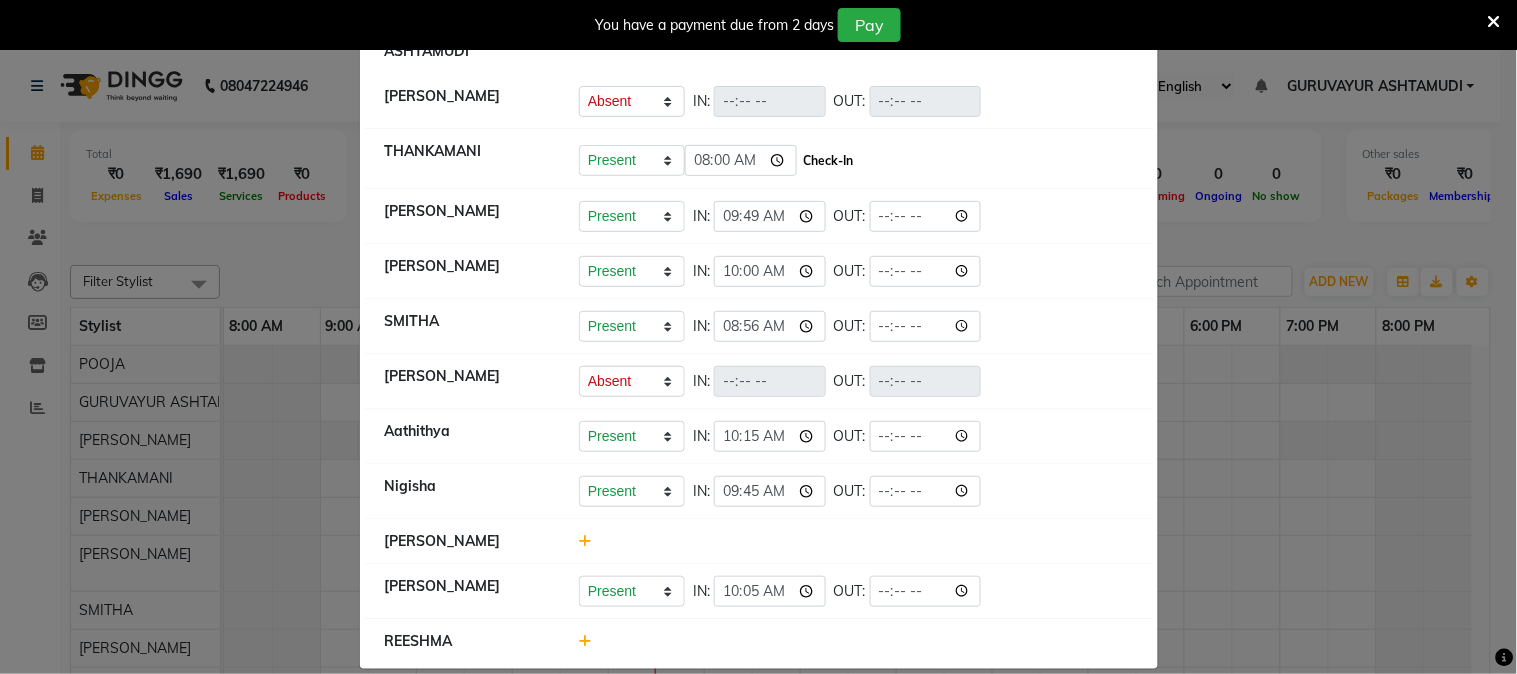 type on "08:00" 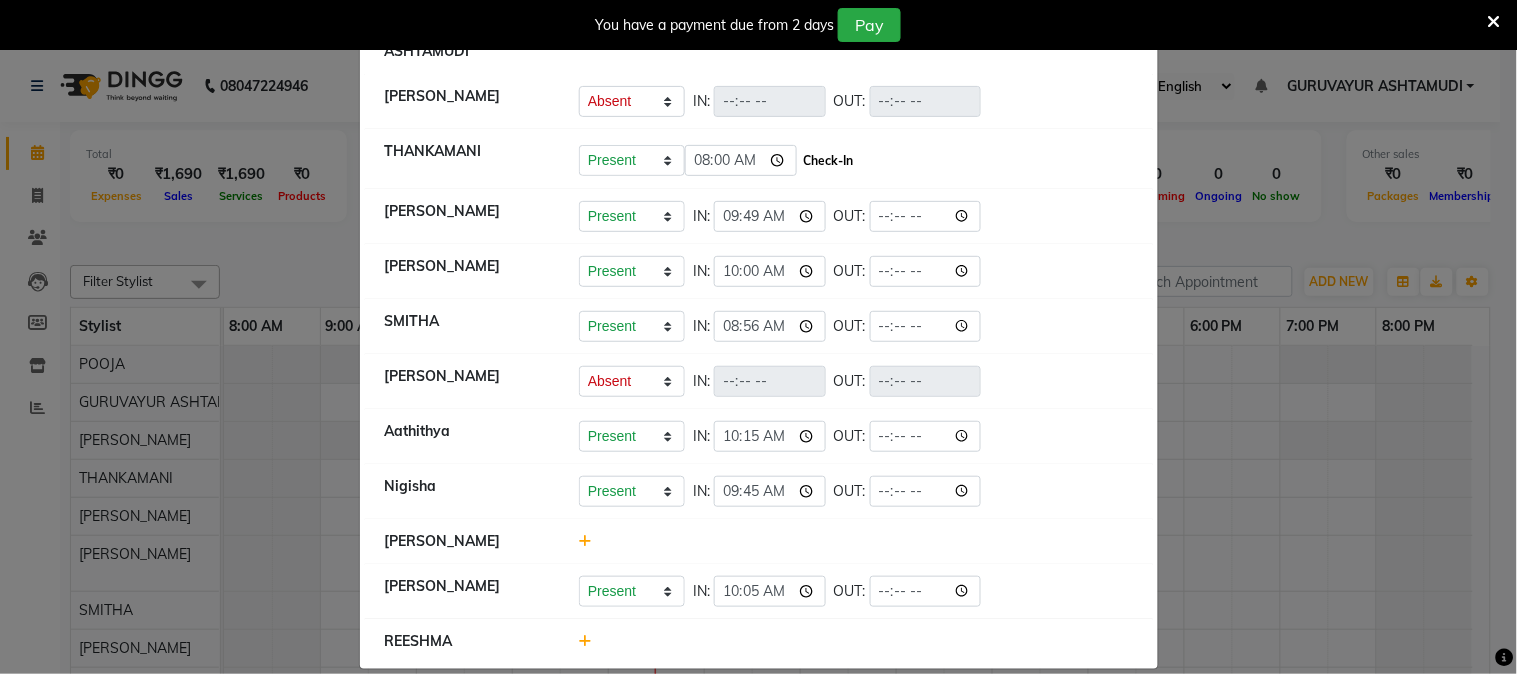 click on "Check-In" 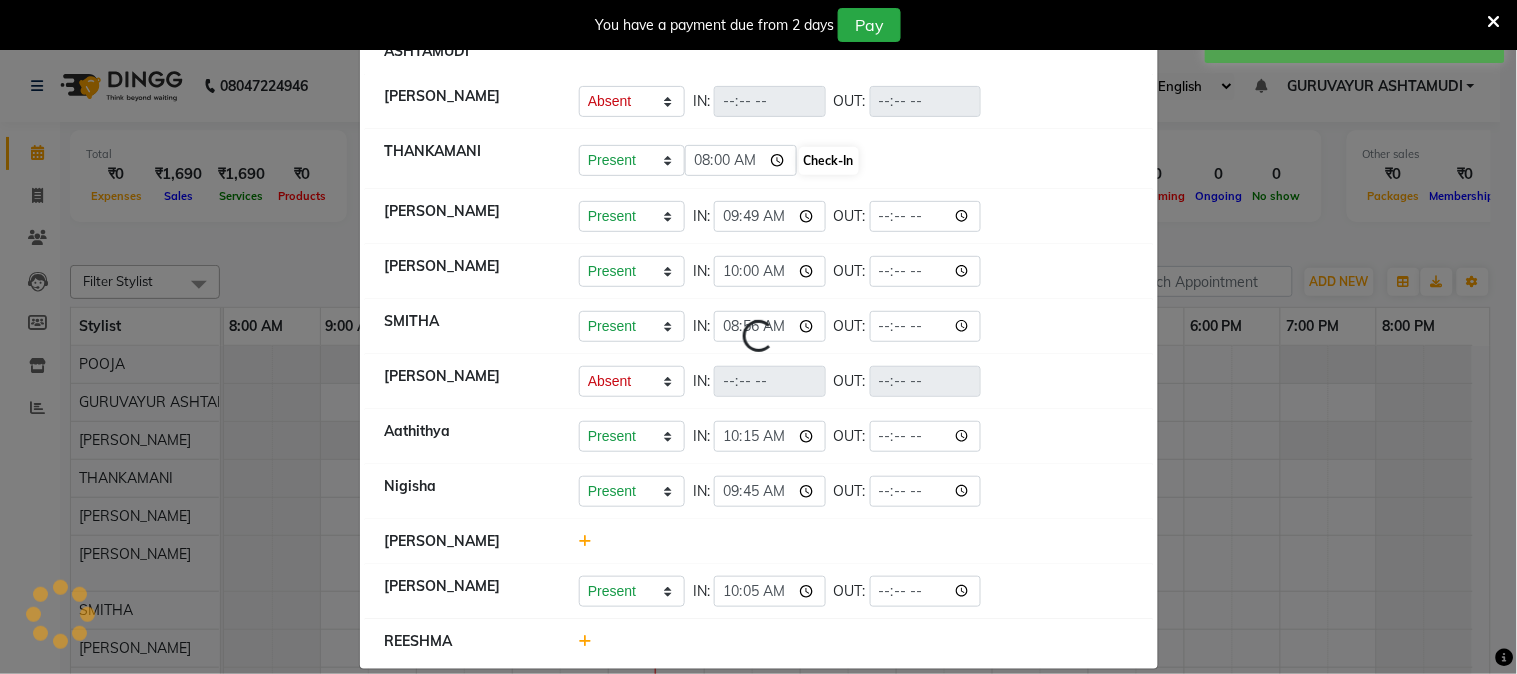 select on "A" 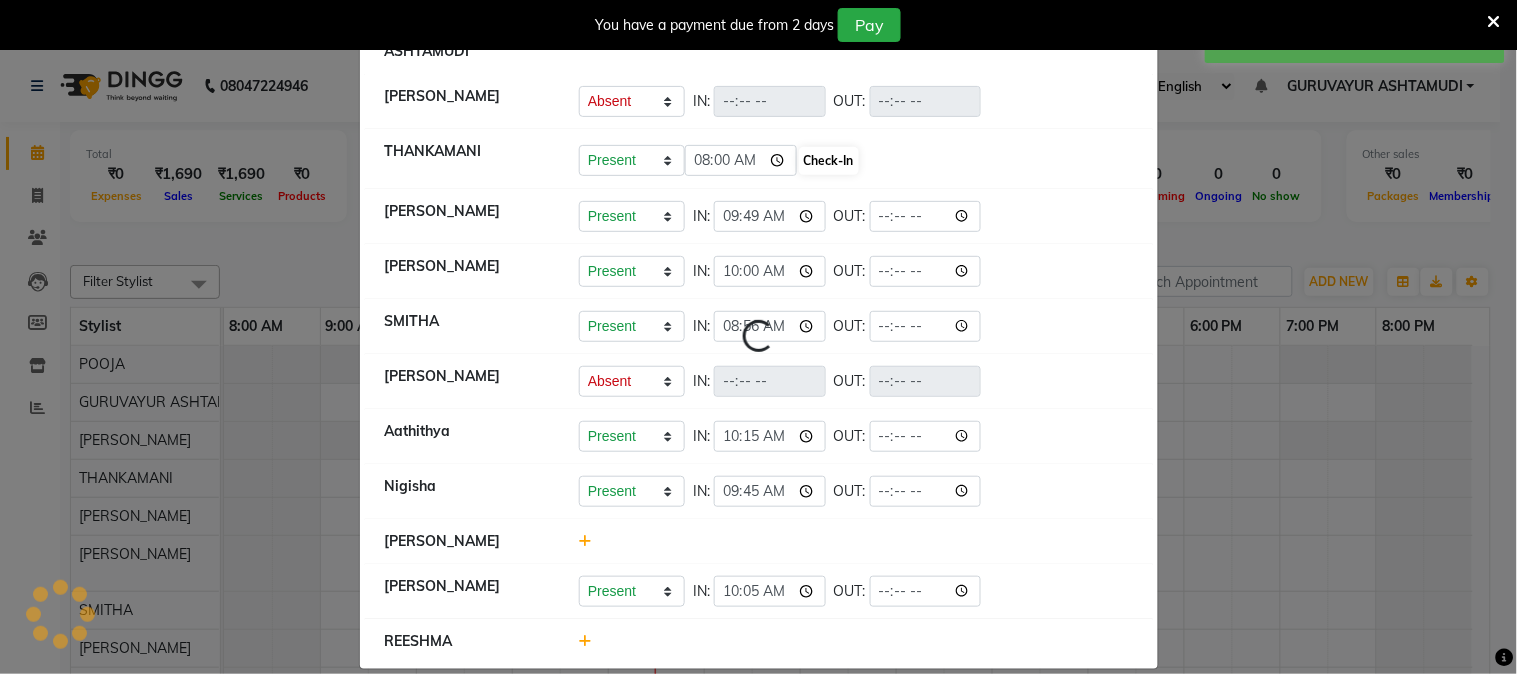 select on "A" 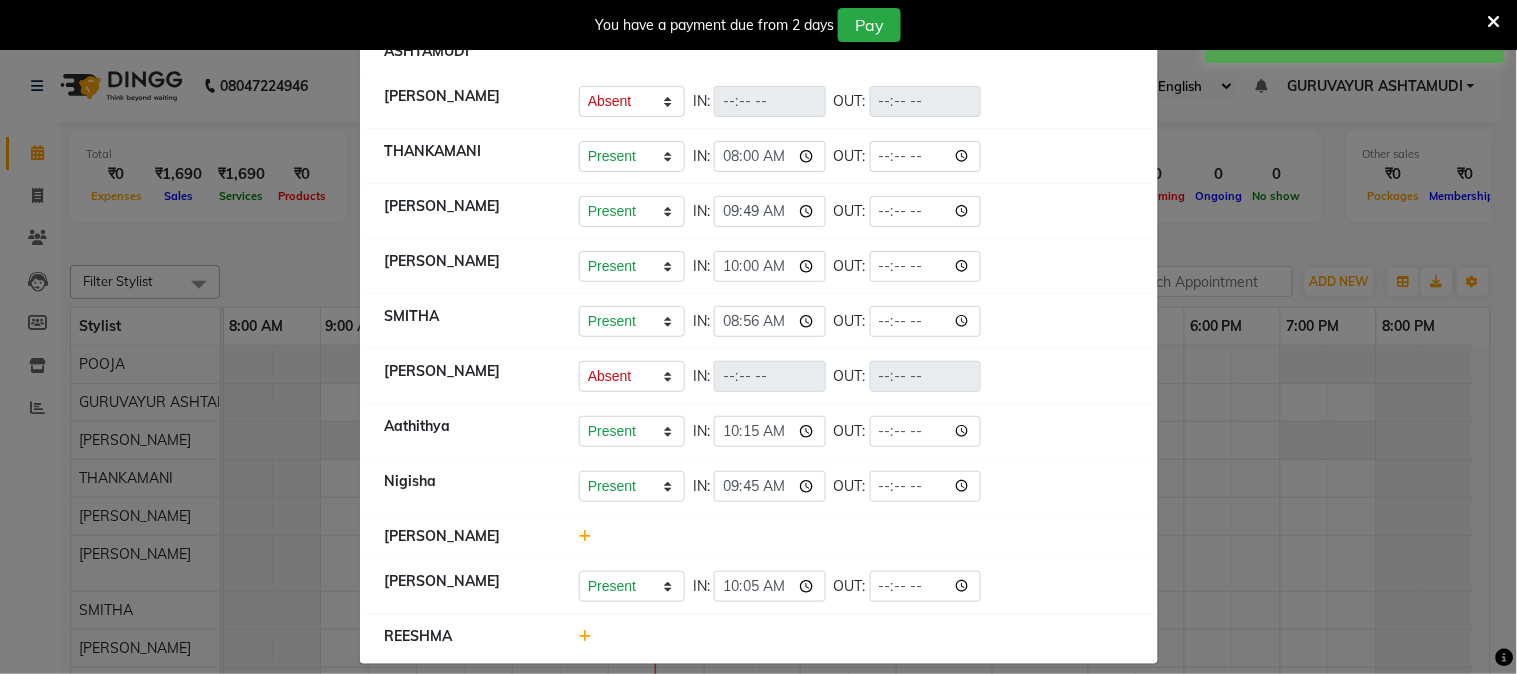 click on "Present   Absent   Late   Half Day   Weekly Off  IN:  OUT:" 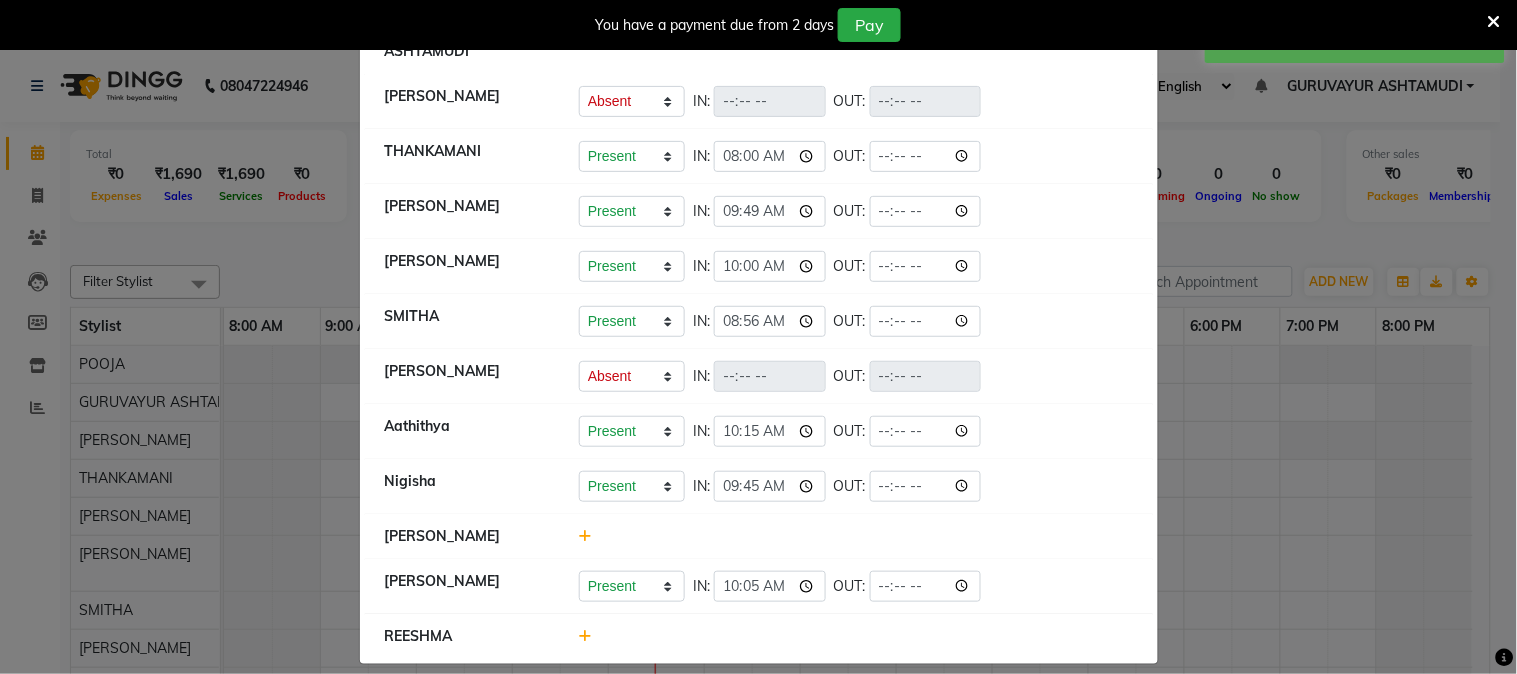 click 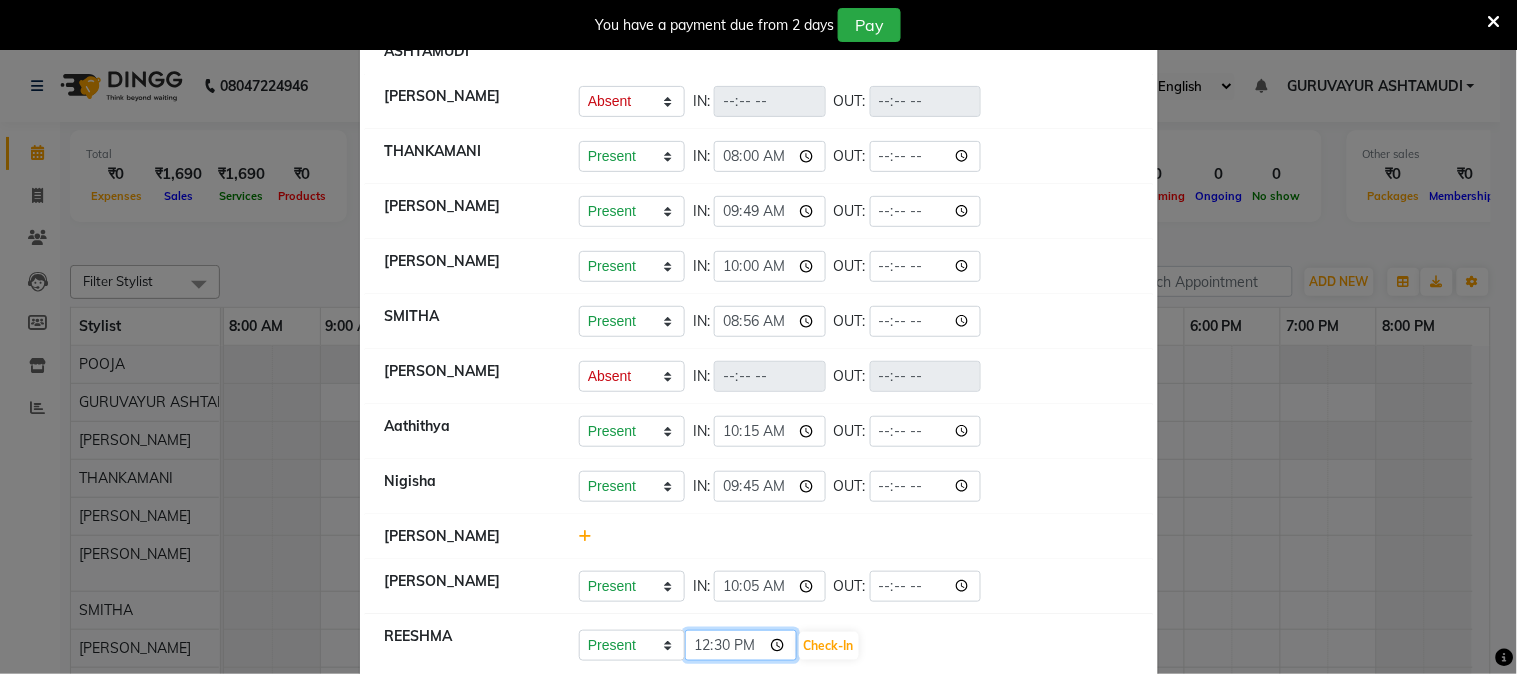 click on "12:30" 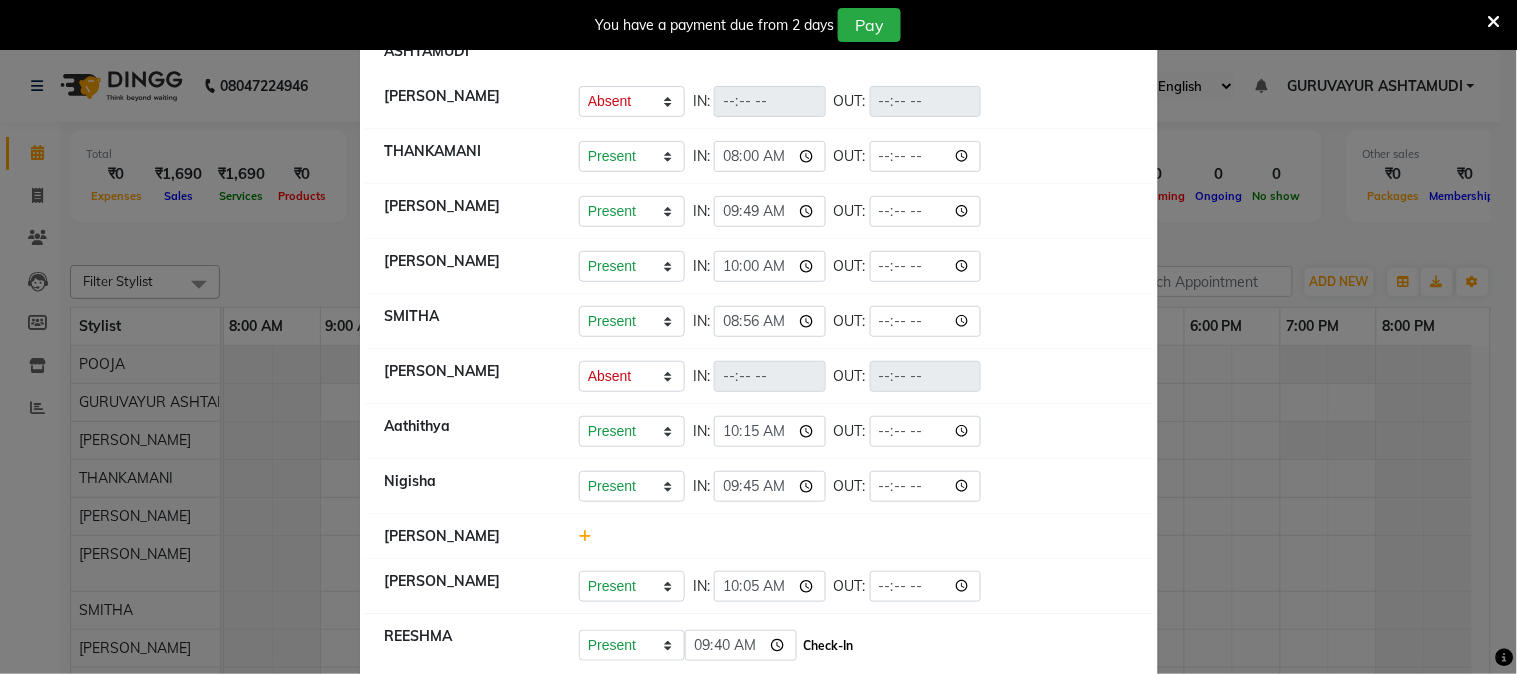 type on "09:40" 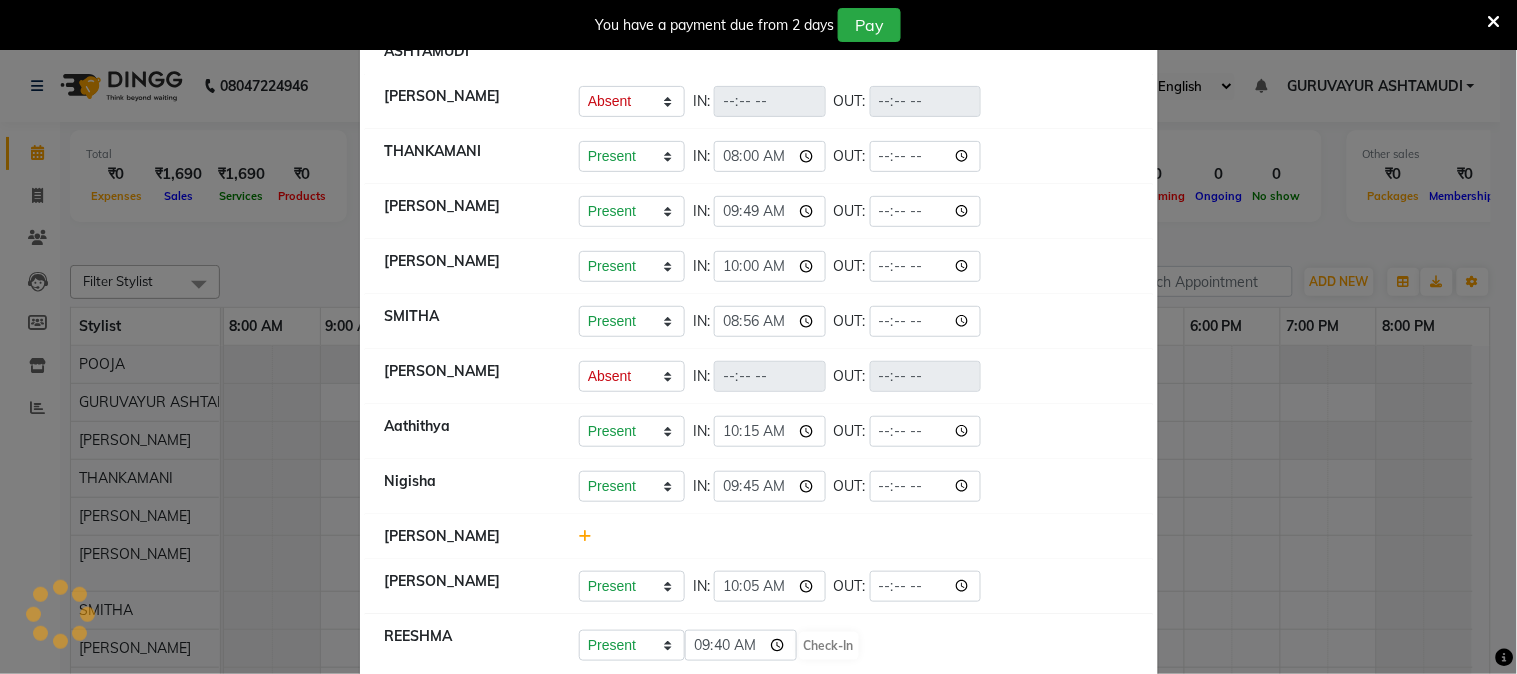 select on "A" 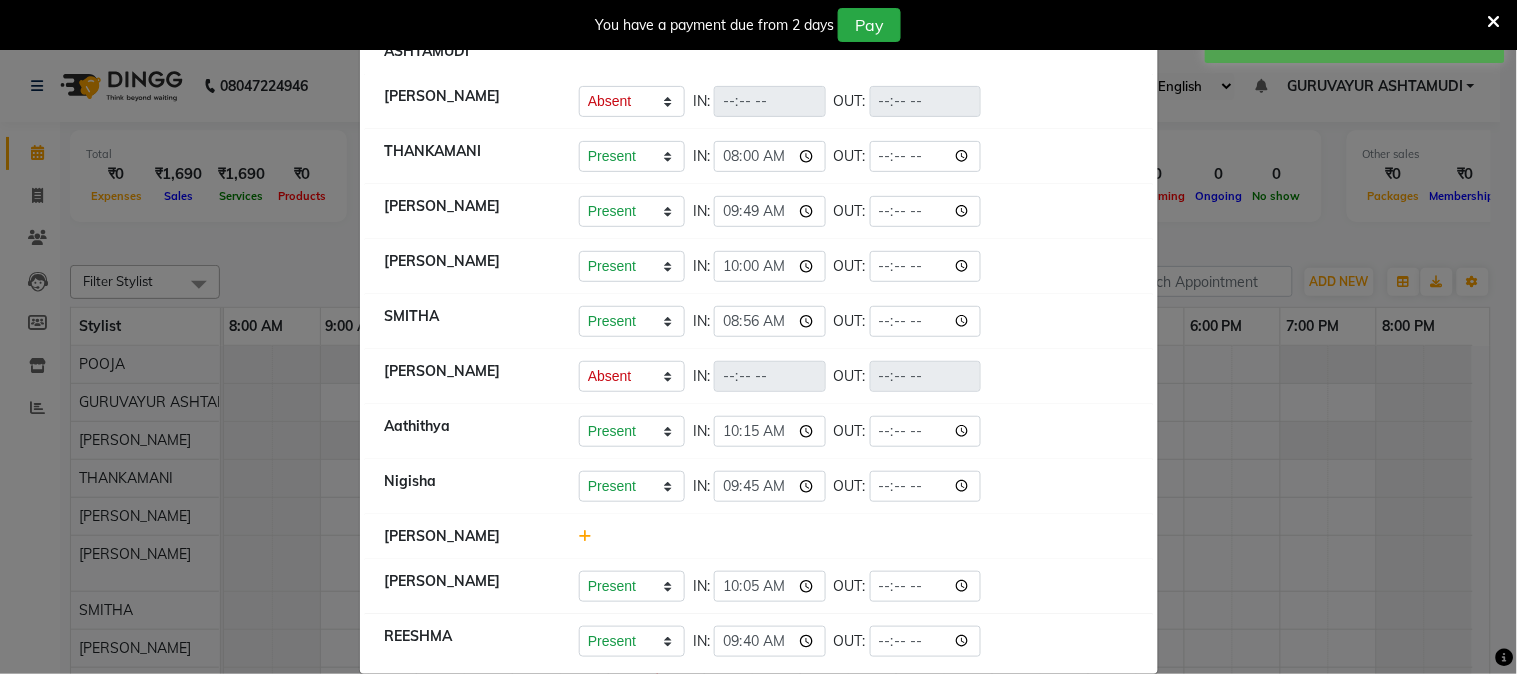 click 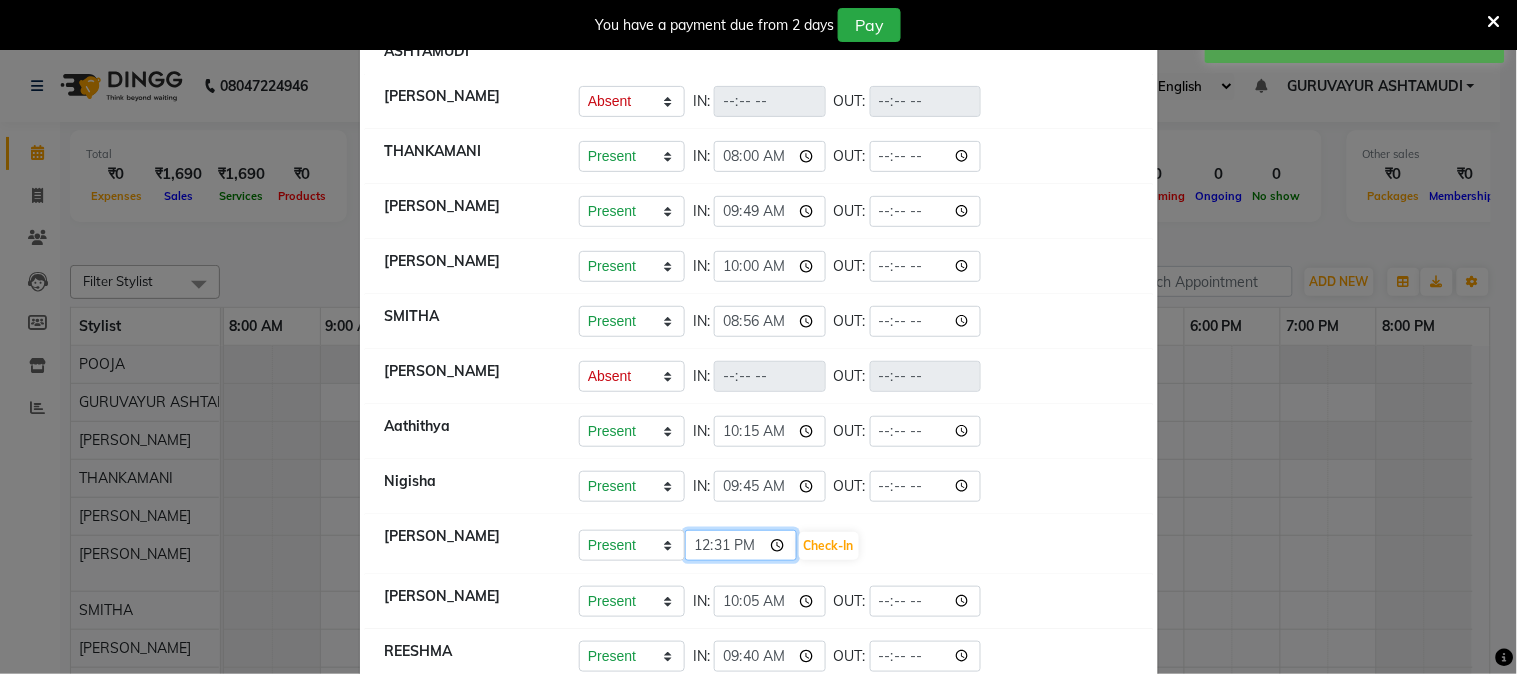 click on "12:31" 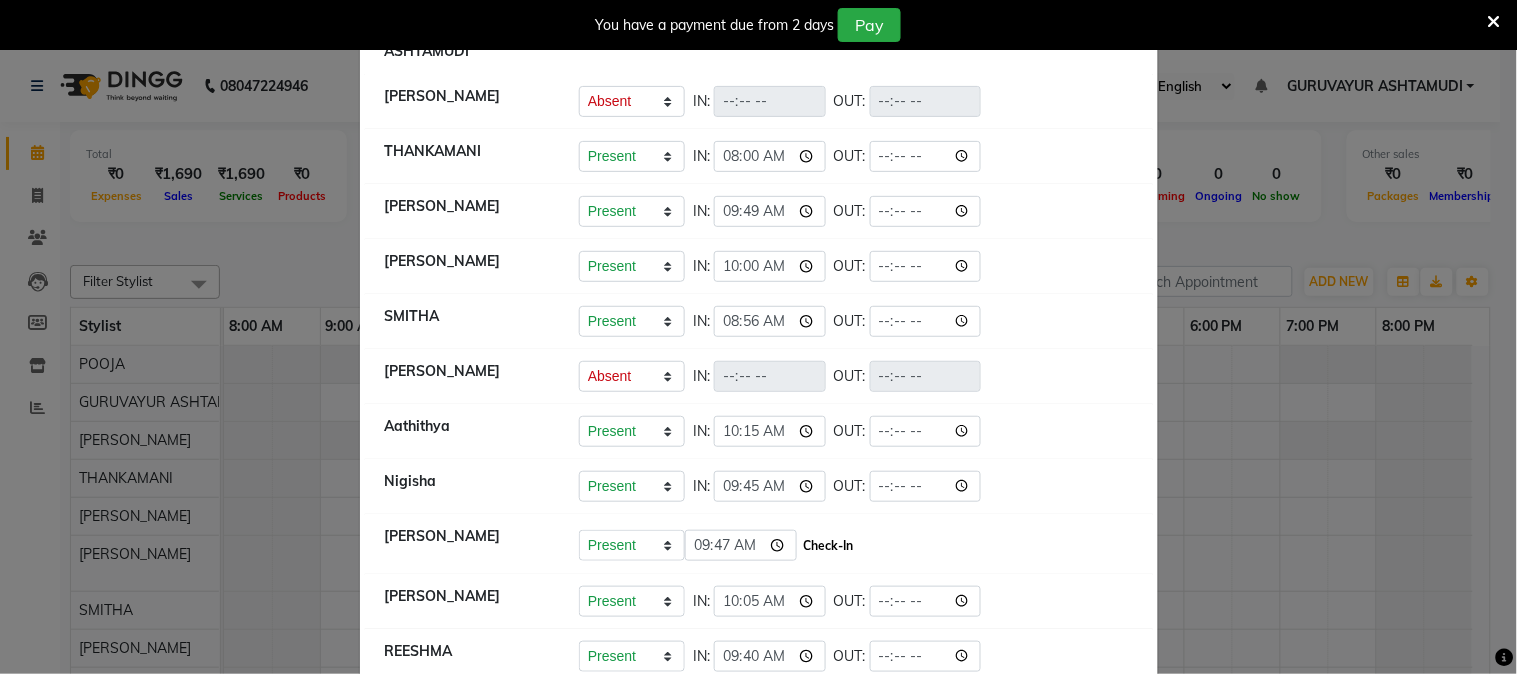 type on "09:47" 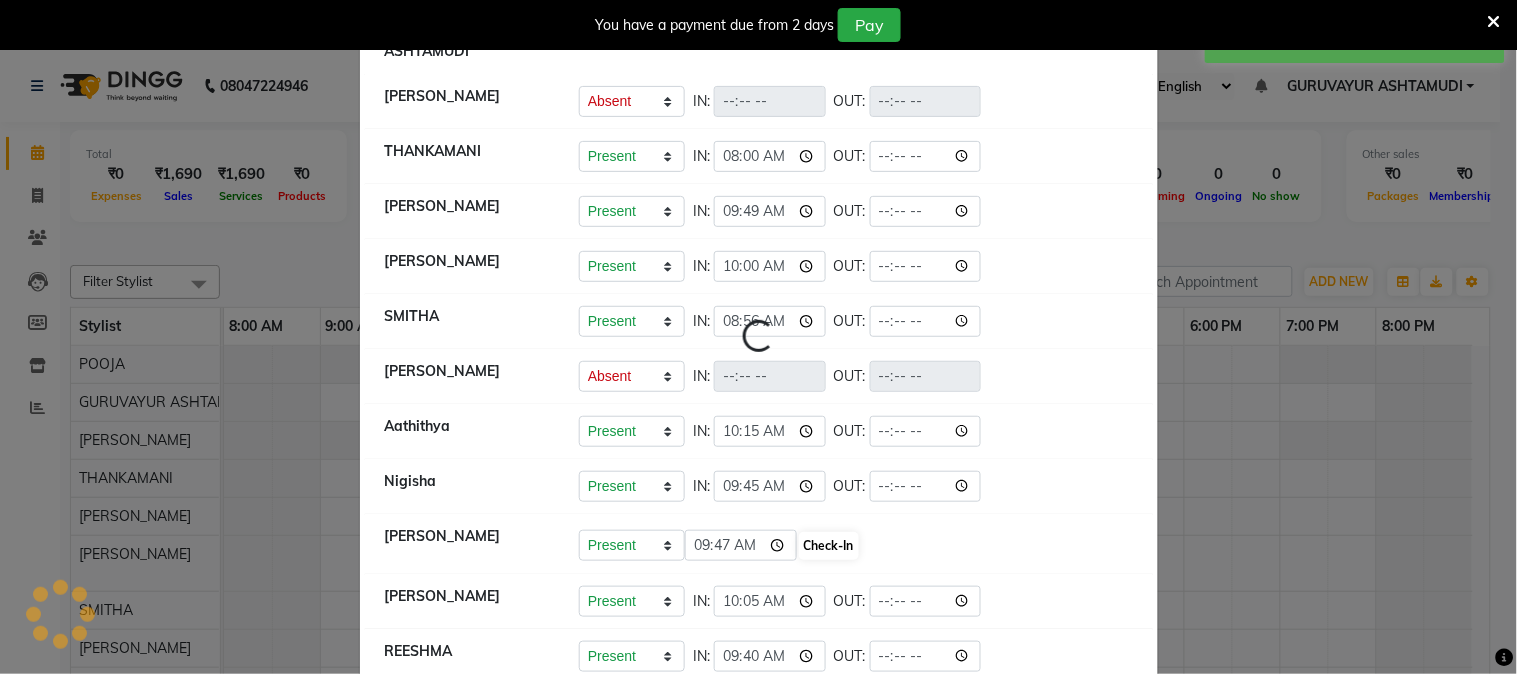select on "A" 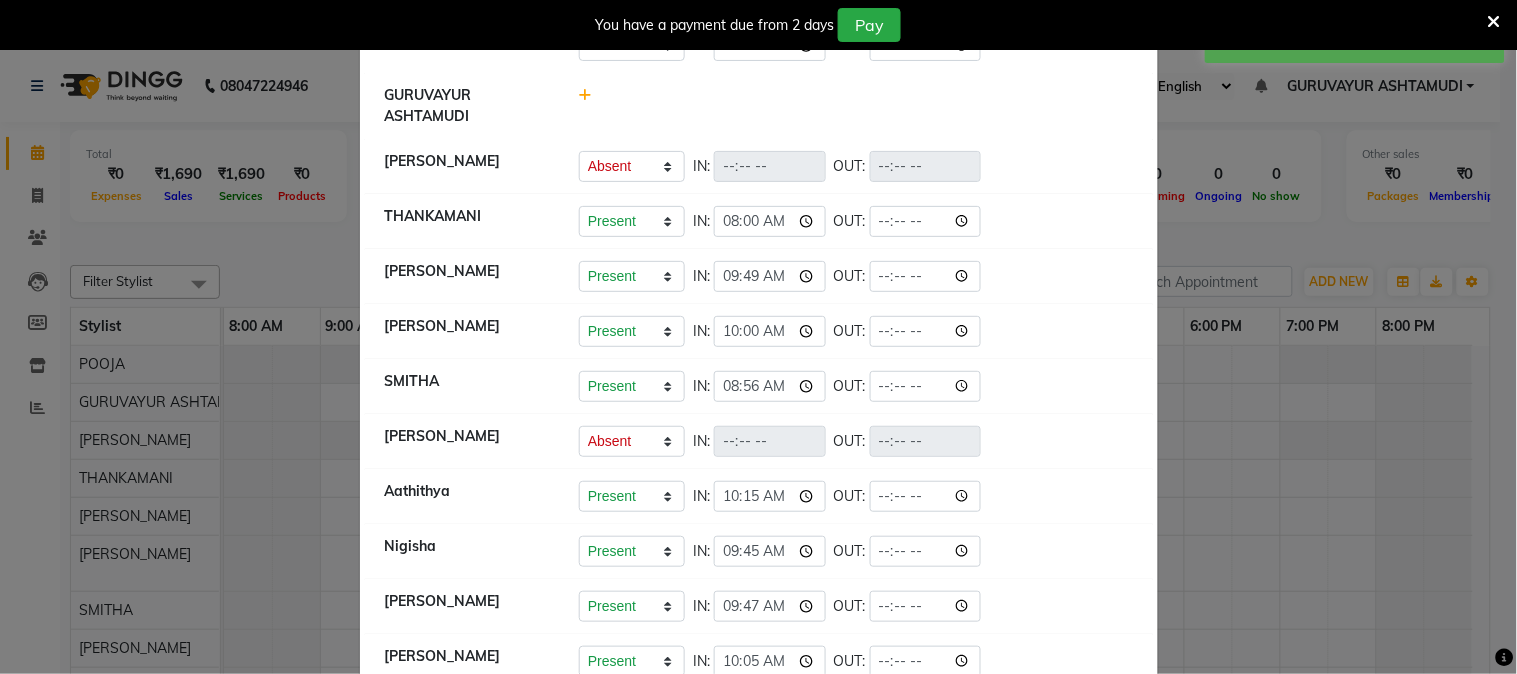 scroll, scrollTop: 0, scrollLeft: 0, axis: both 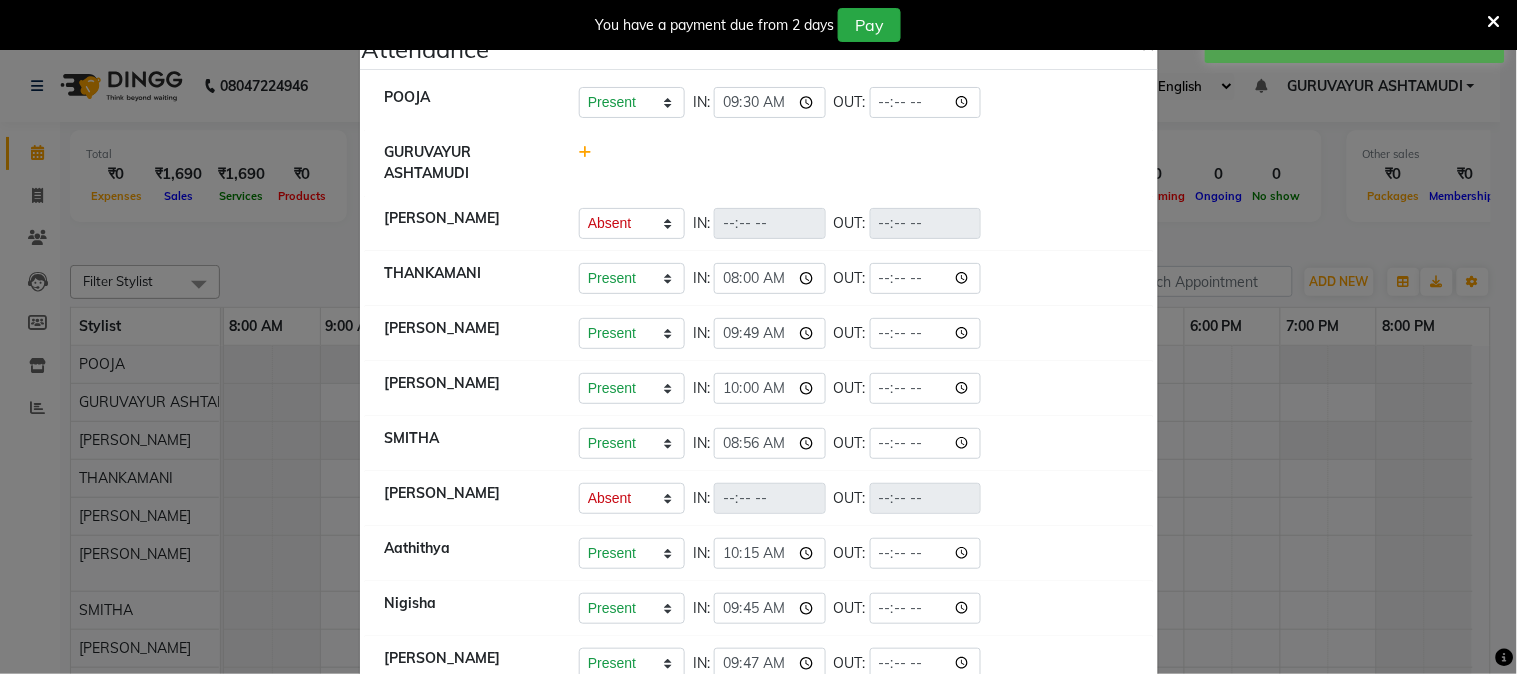 click 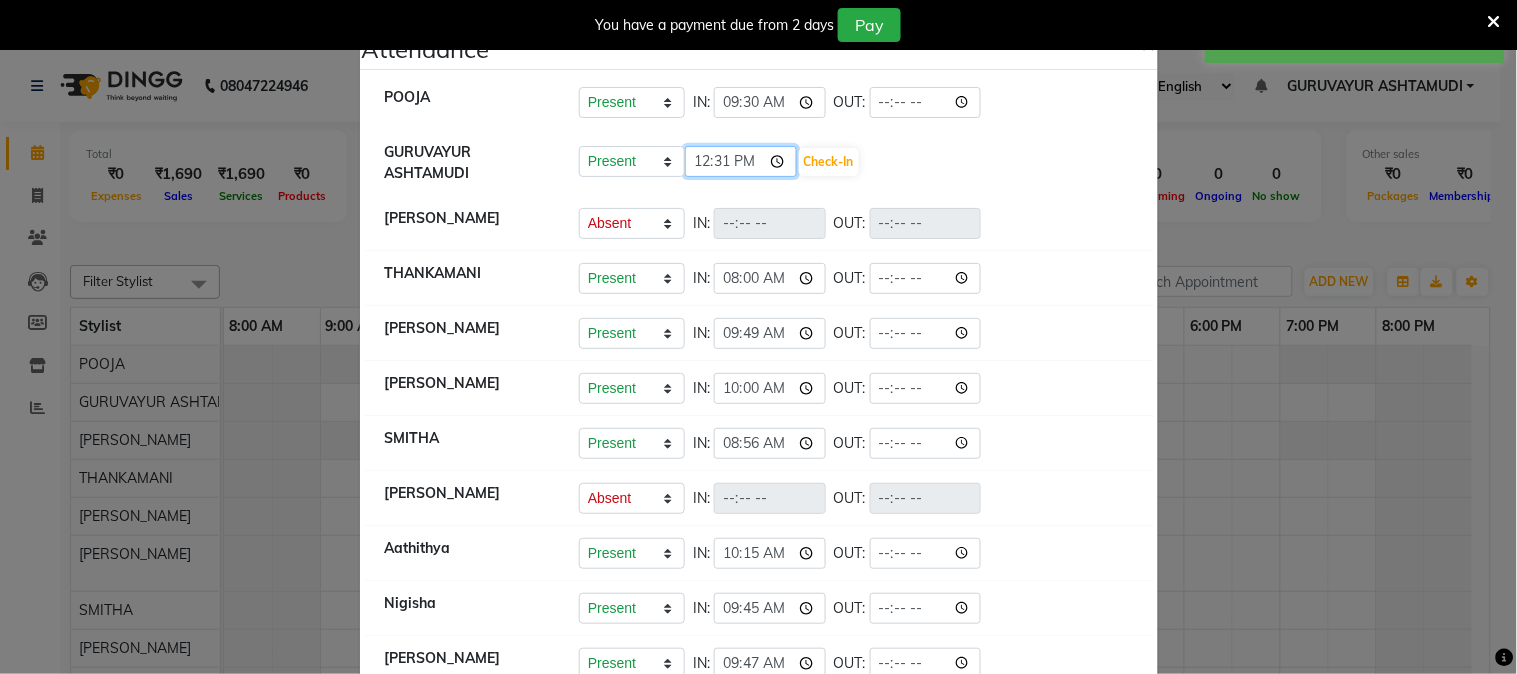 click on "12:31" 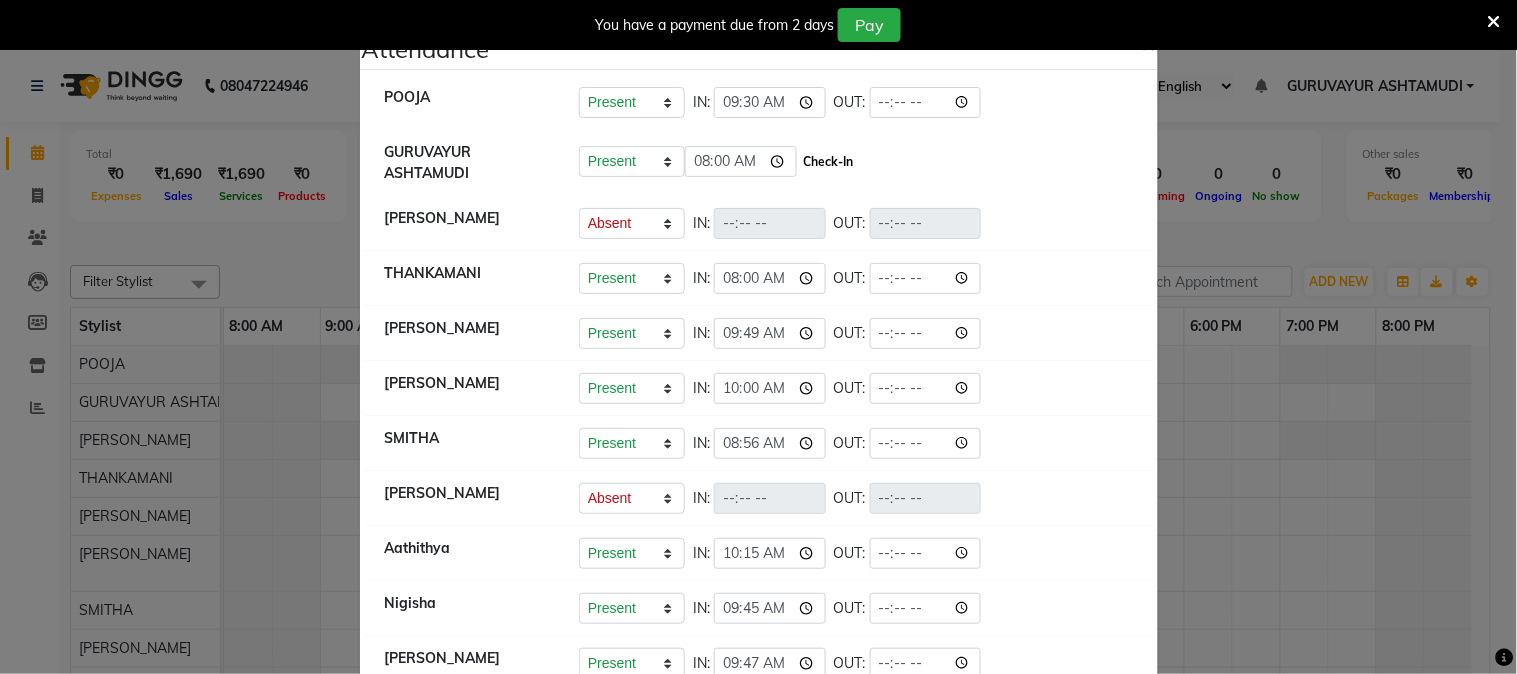 type on "08:00" 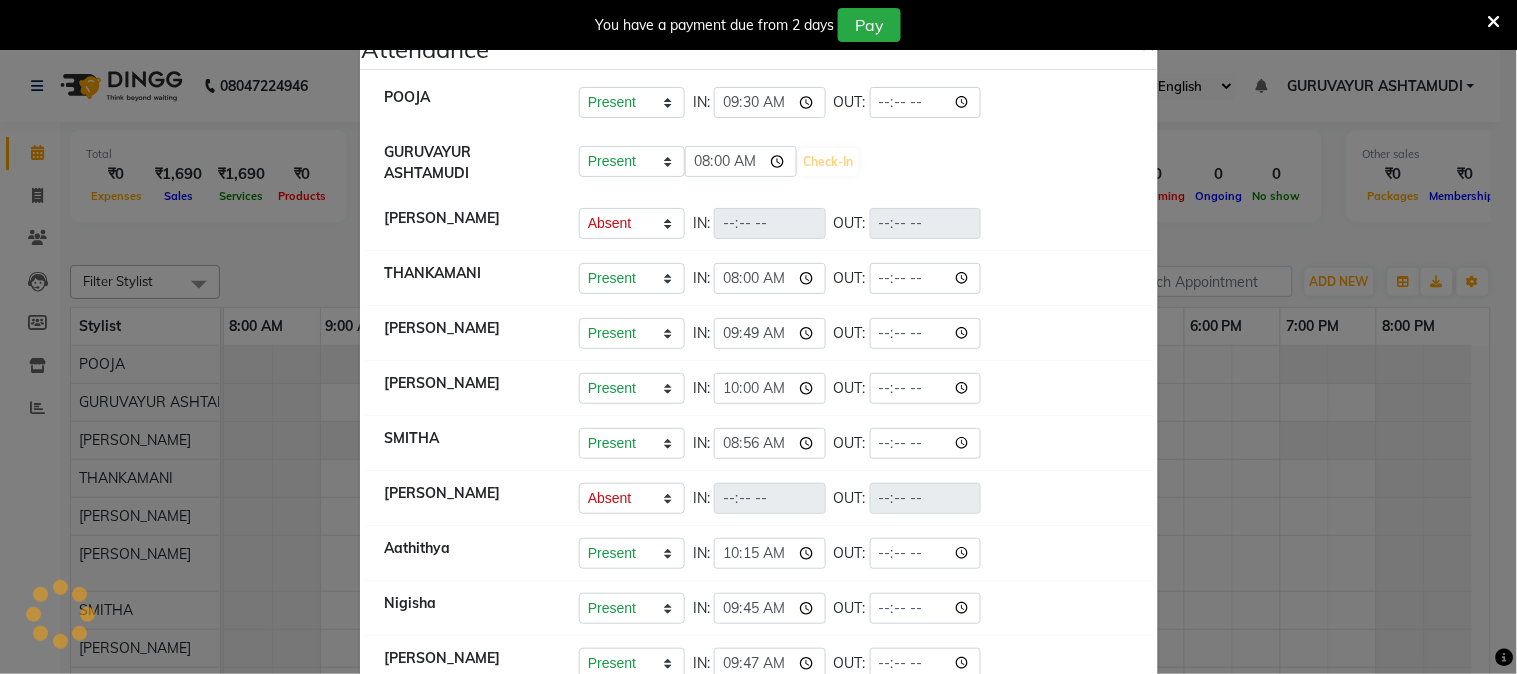 select on "A" 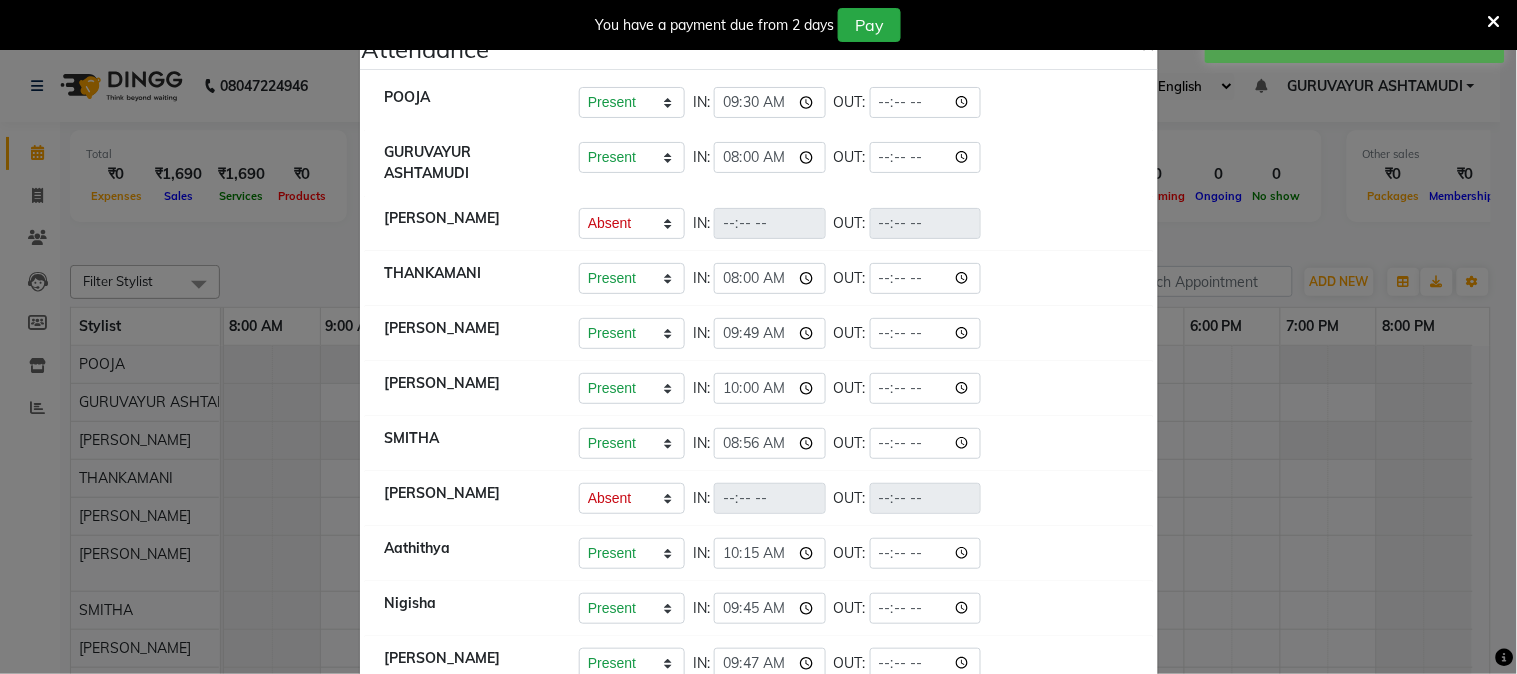click on "GURUVAYUR ASHTAMUDI   Present   Absent   Late   Half Day   Weekly Off  IN:  08:00 OUT:" 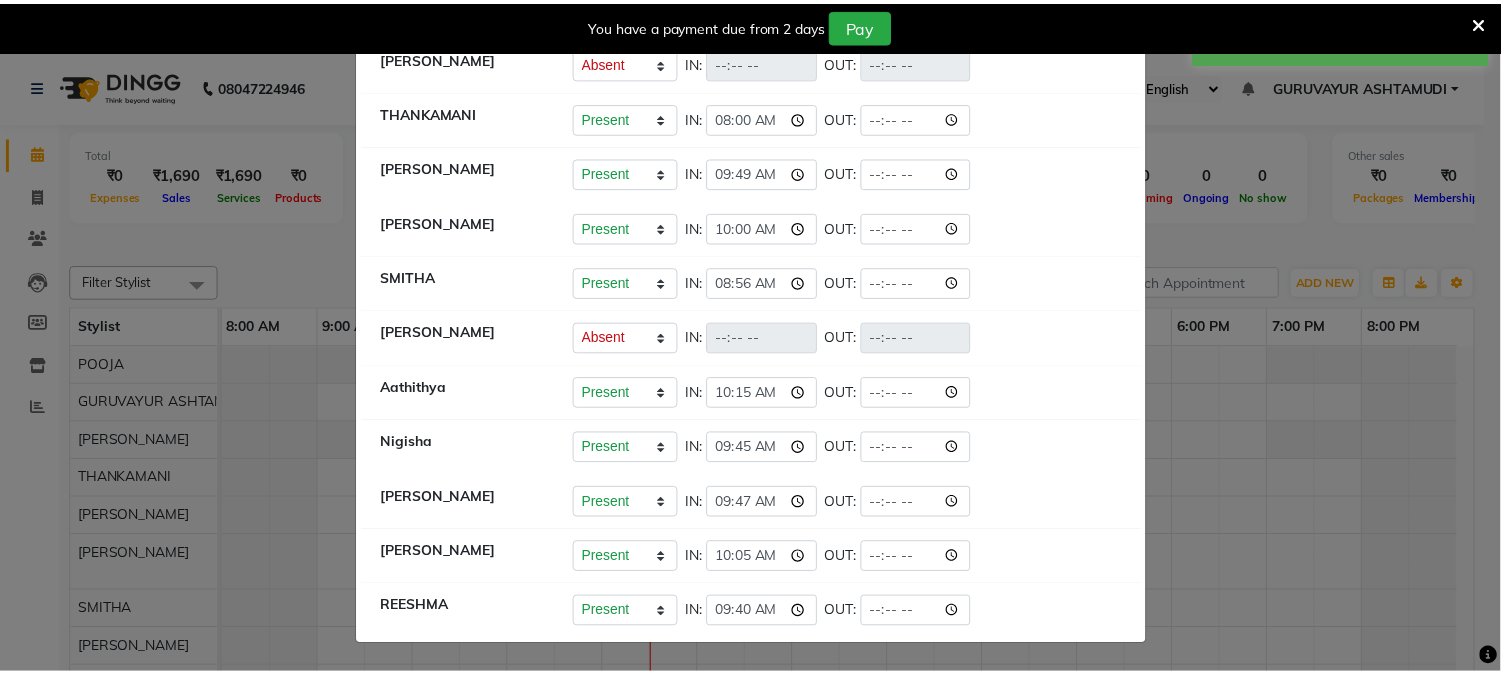 scroll, scrollTop: 0, scrollLeft: 0, axis: both 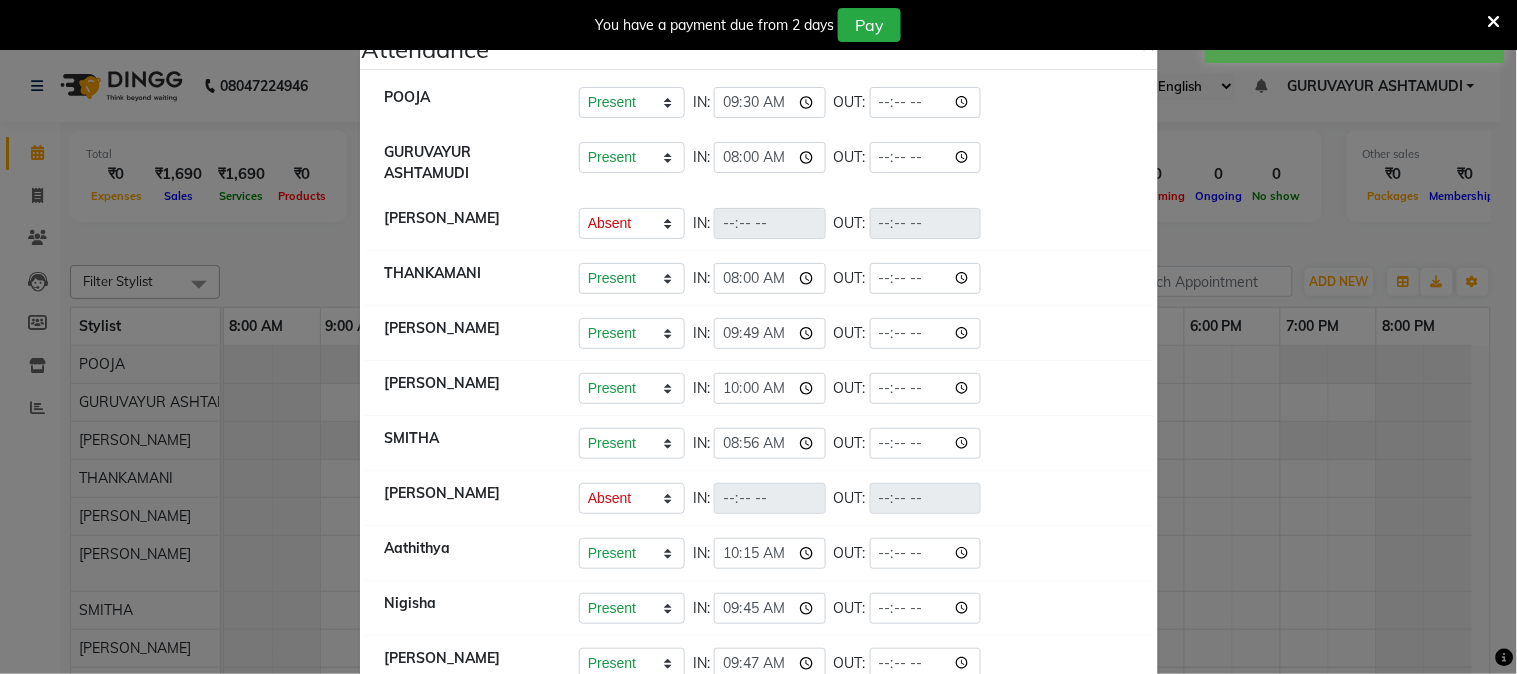 click on "You have a payment due from 2 days   Pay" at bounding box center [748, 25] 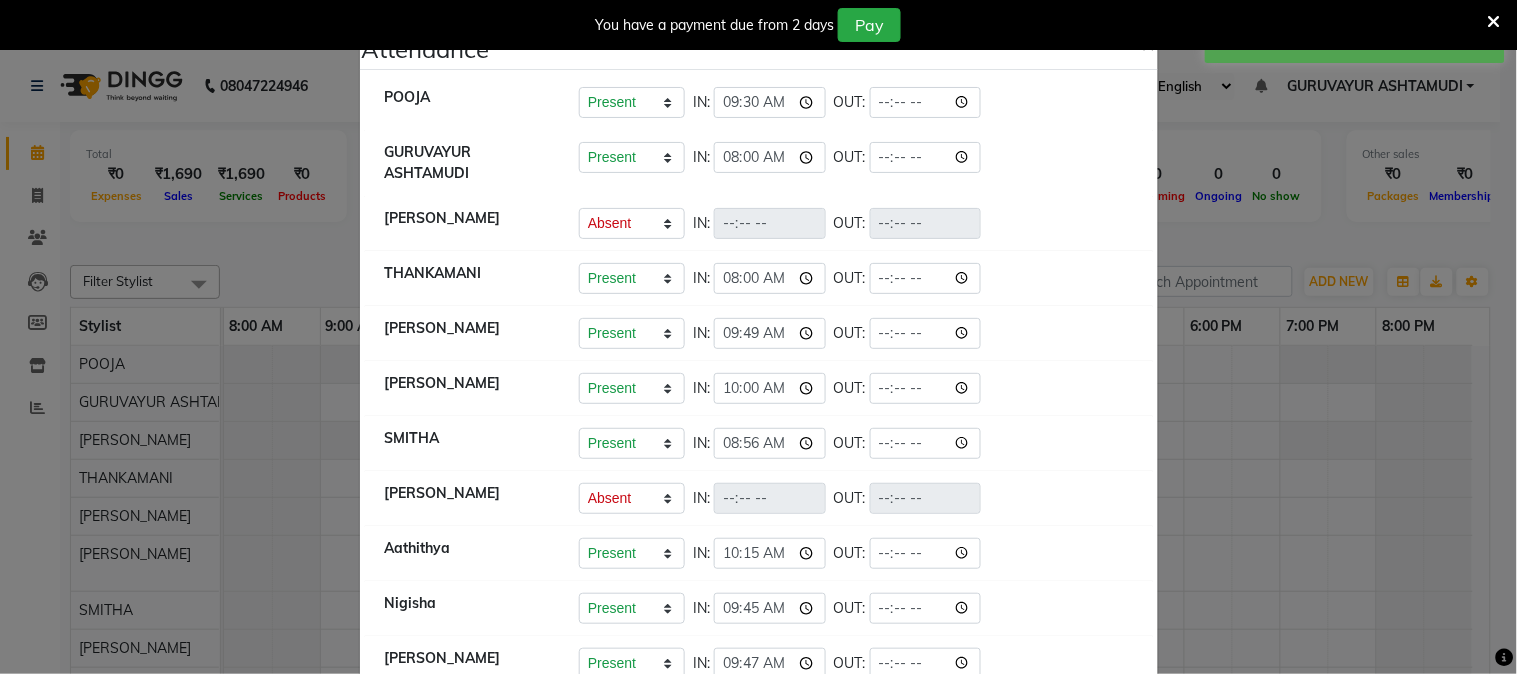click on "PRACHI   Present   Absent   Late   Half Day   Weekly Off  IN:  OUT:" 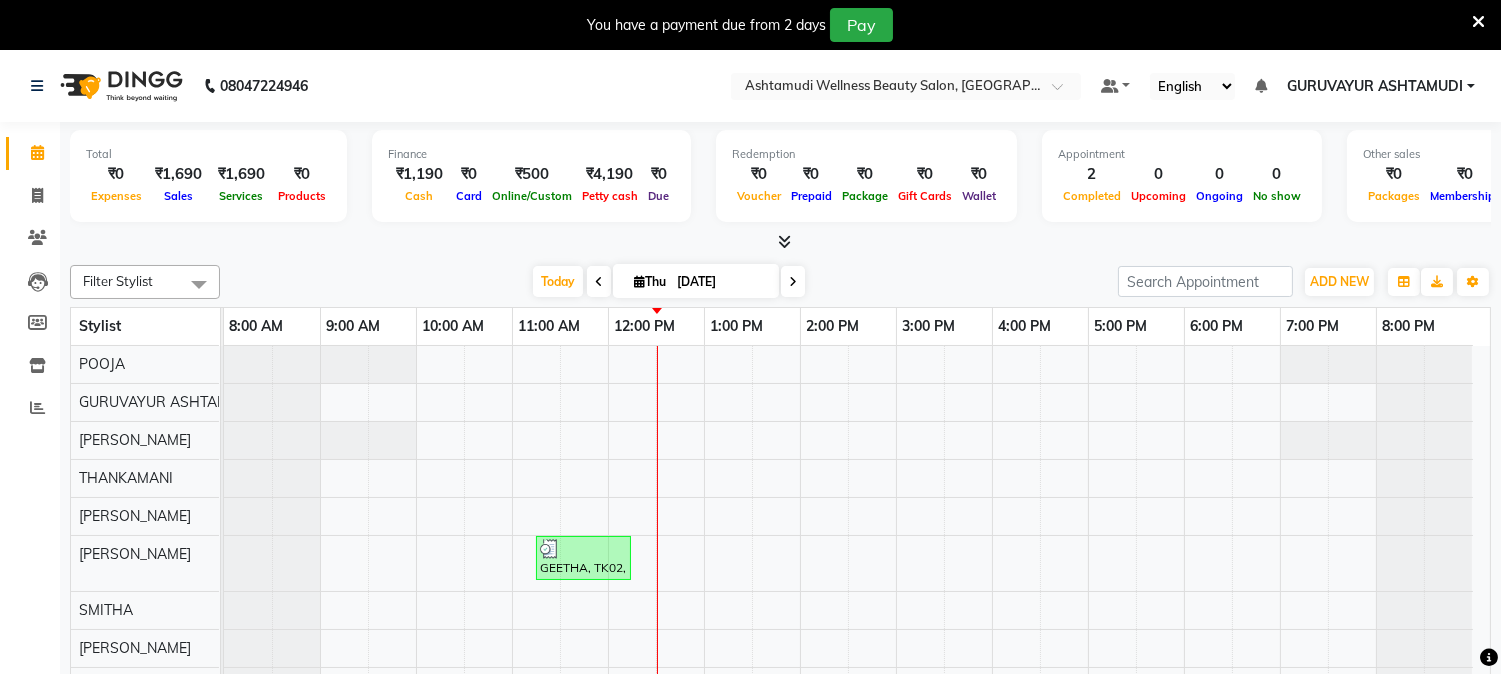 click on "You have a payment due from 2 days   Pay" at bounding box center [740, 25] 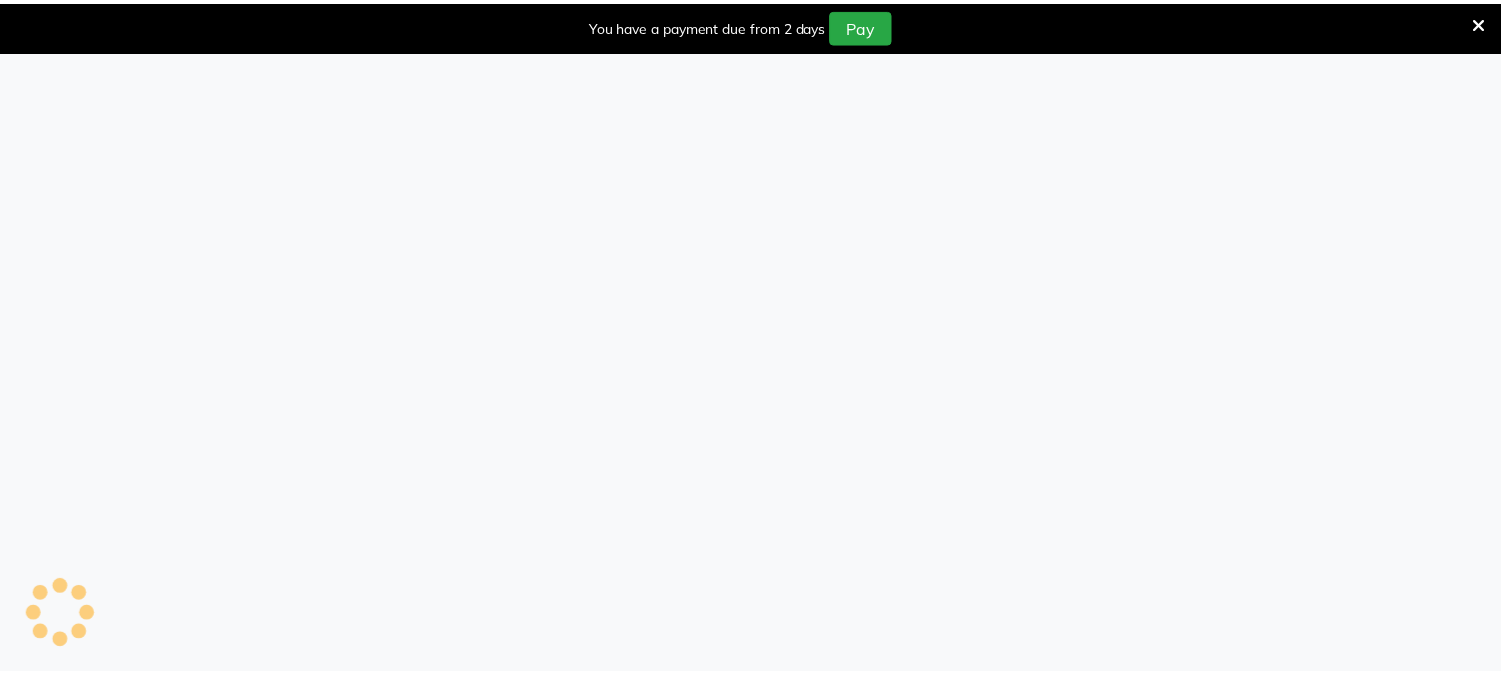 scroll, scrollTop: 0, scrollLeft: 0, axis: both 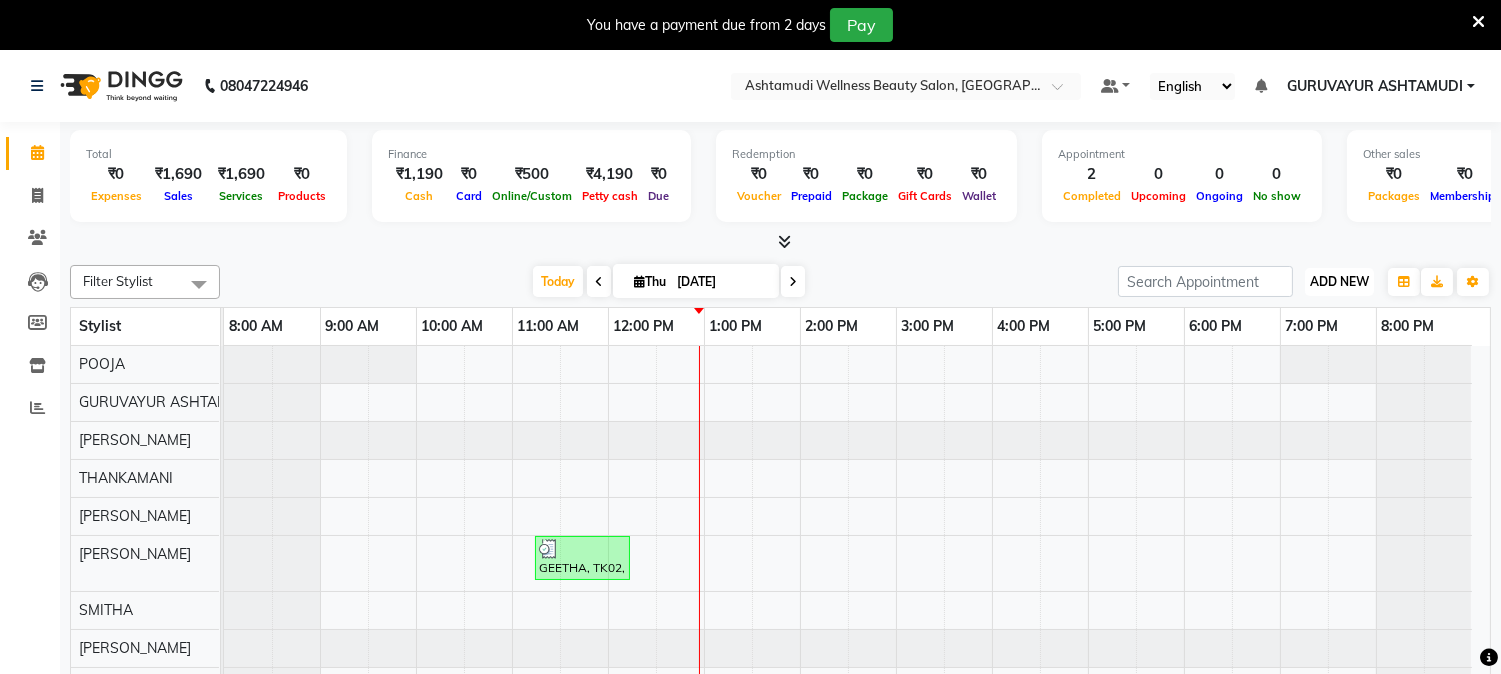 click on "ADD NEW" at bounding box center (1339, 281) 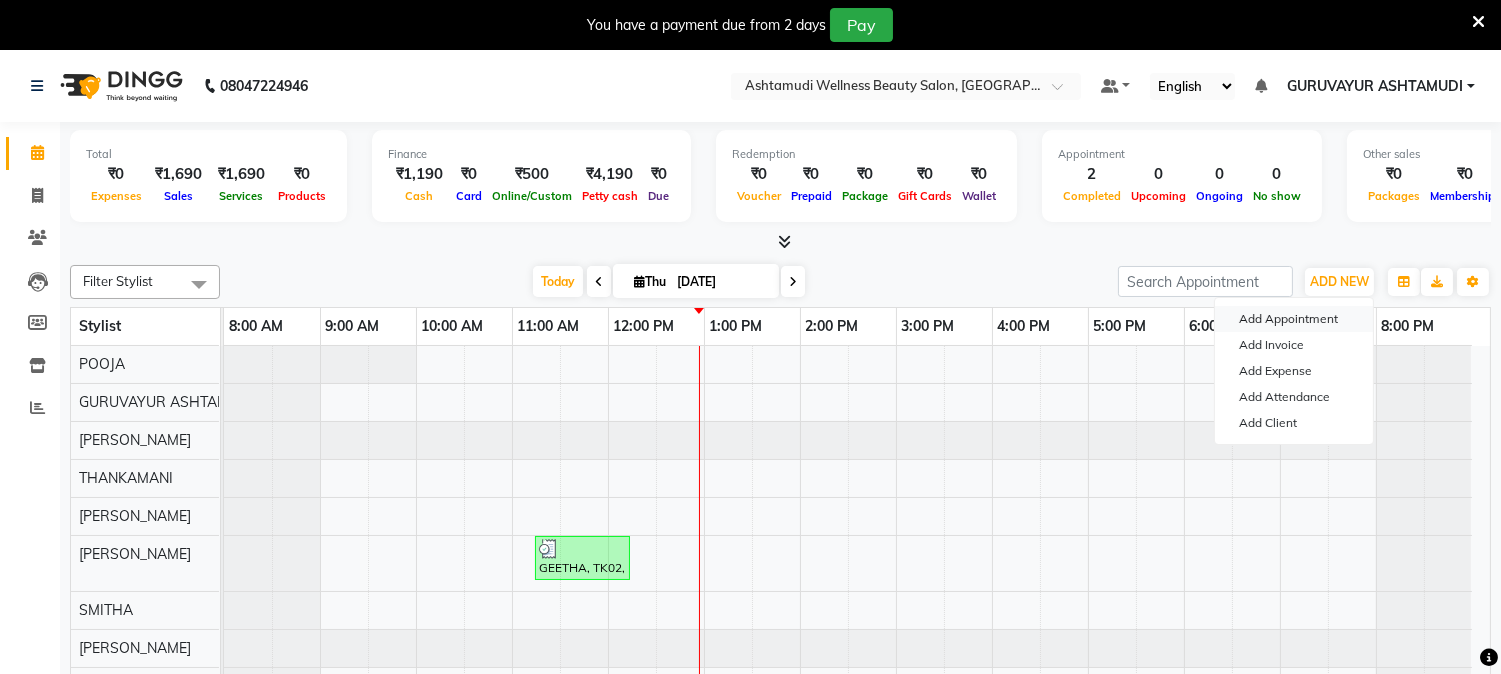 click on "Add Appointment" at bounding box center [1294, 319] 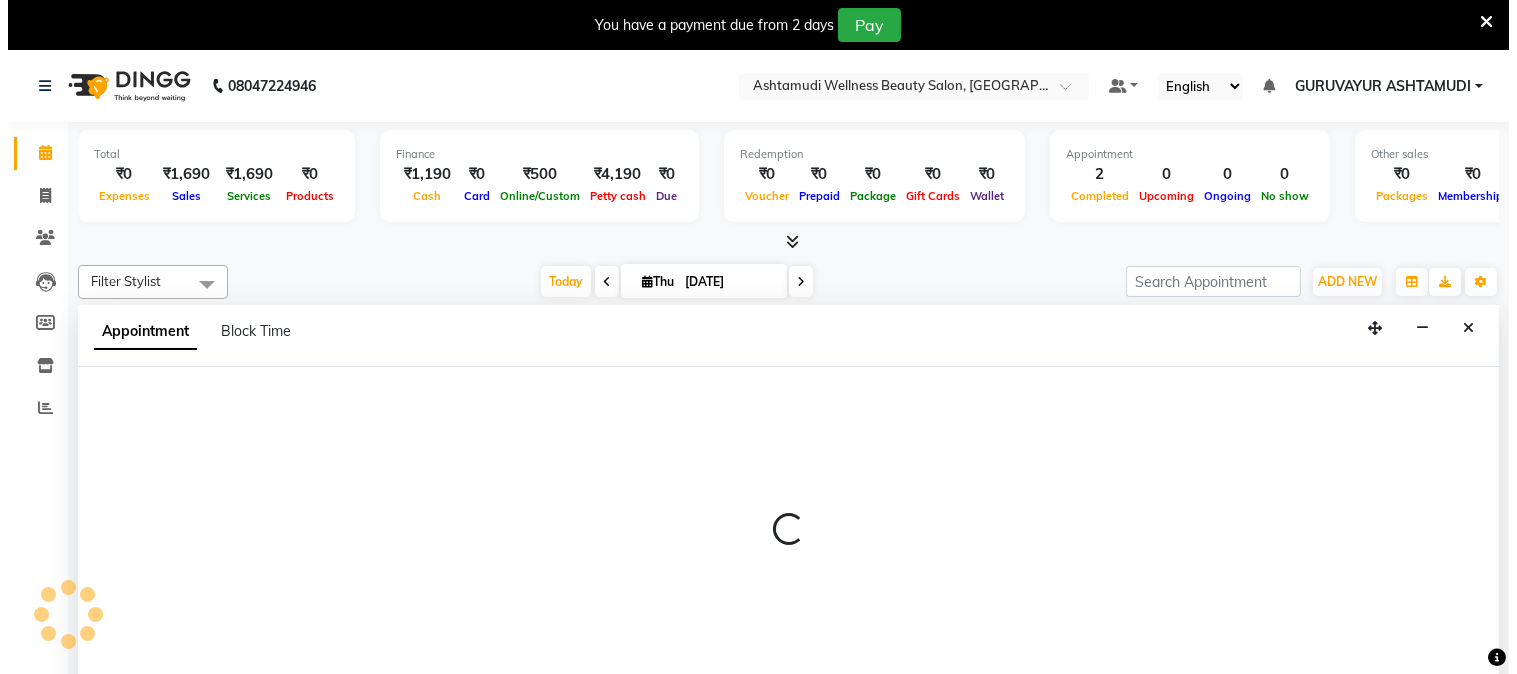 scroll, scrollTop: 50, scrollLeft: 0, axis: vertical 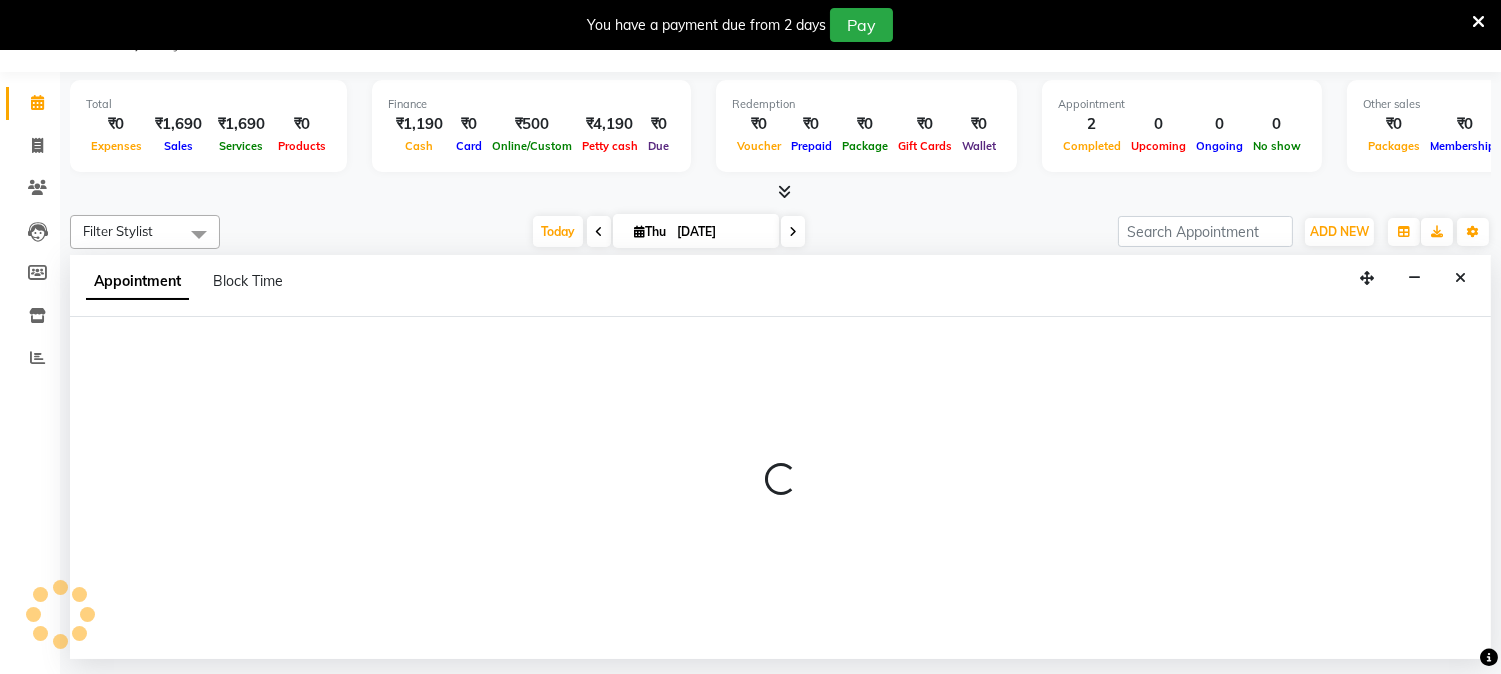 select on "540" 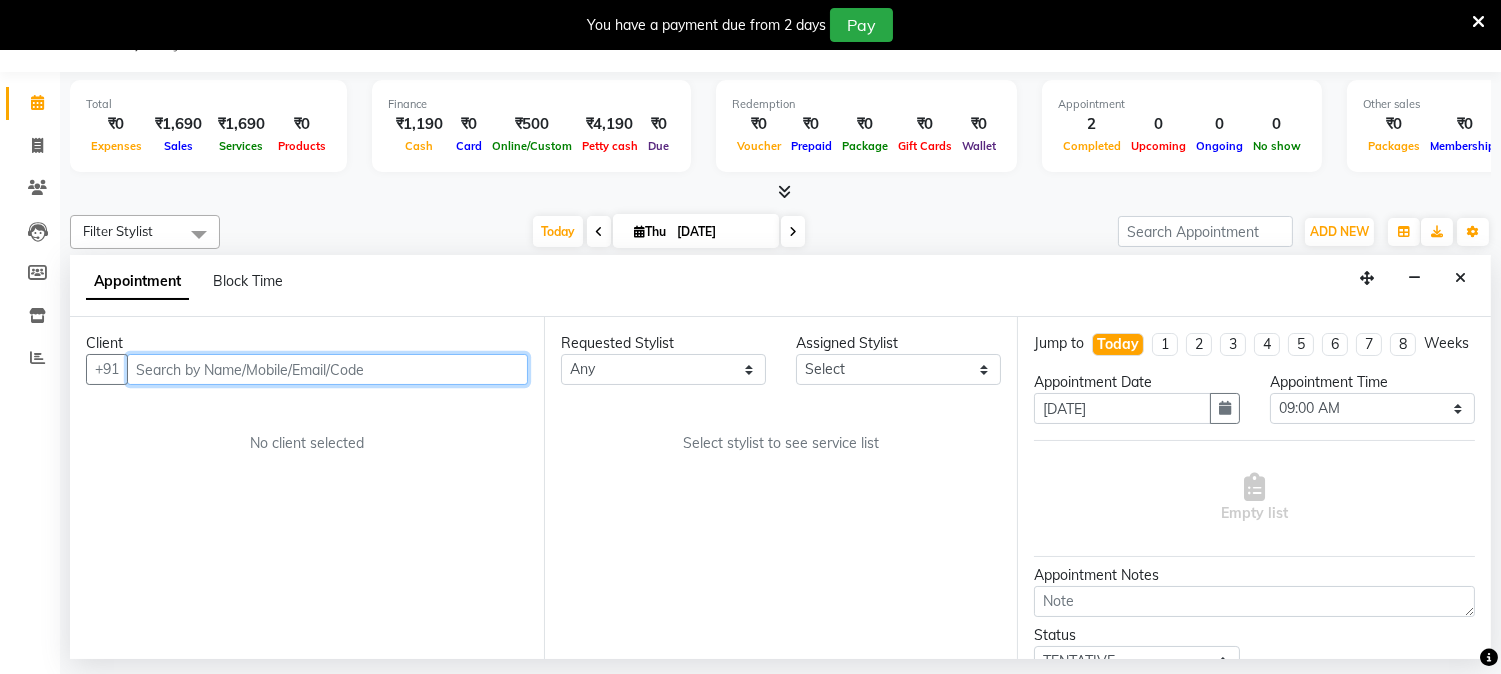 click at bounding box center (327, 369) 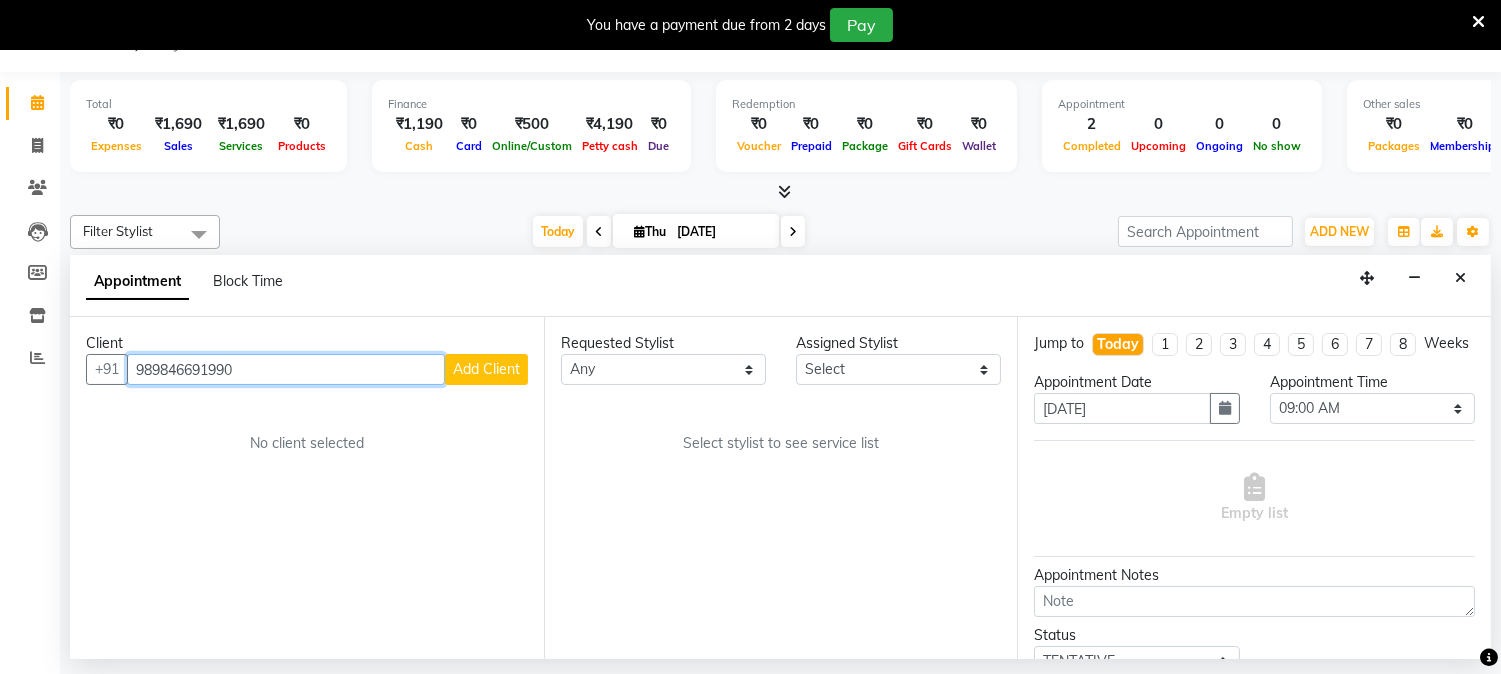type on "989846691990" 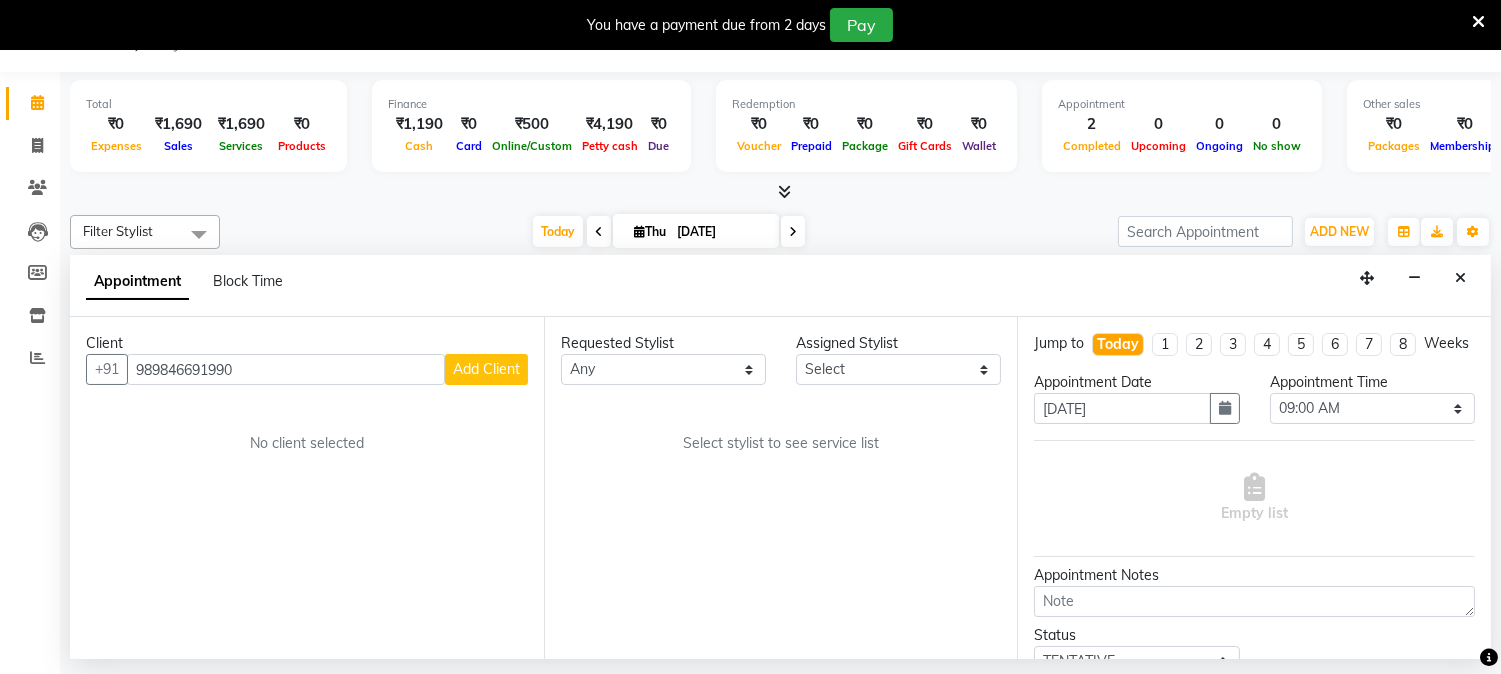 click on "Add Client" at bounding box center (486, 369) 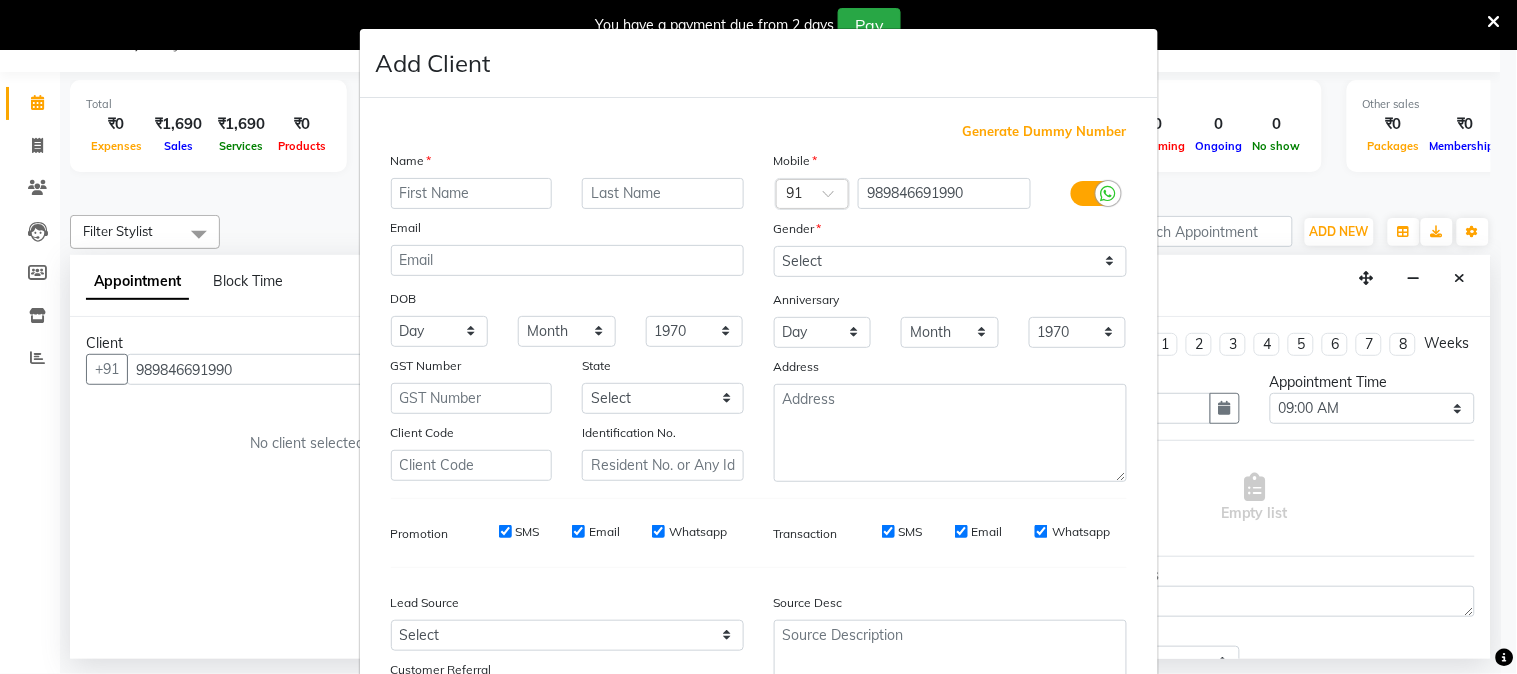 click at bounding box center [472, 193] 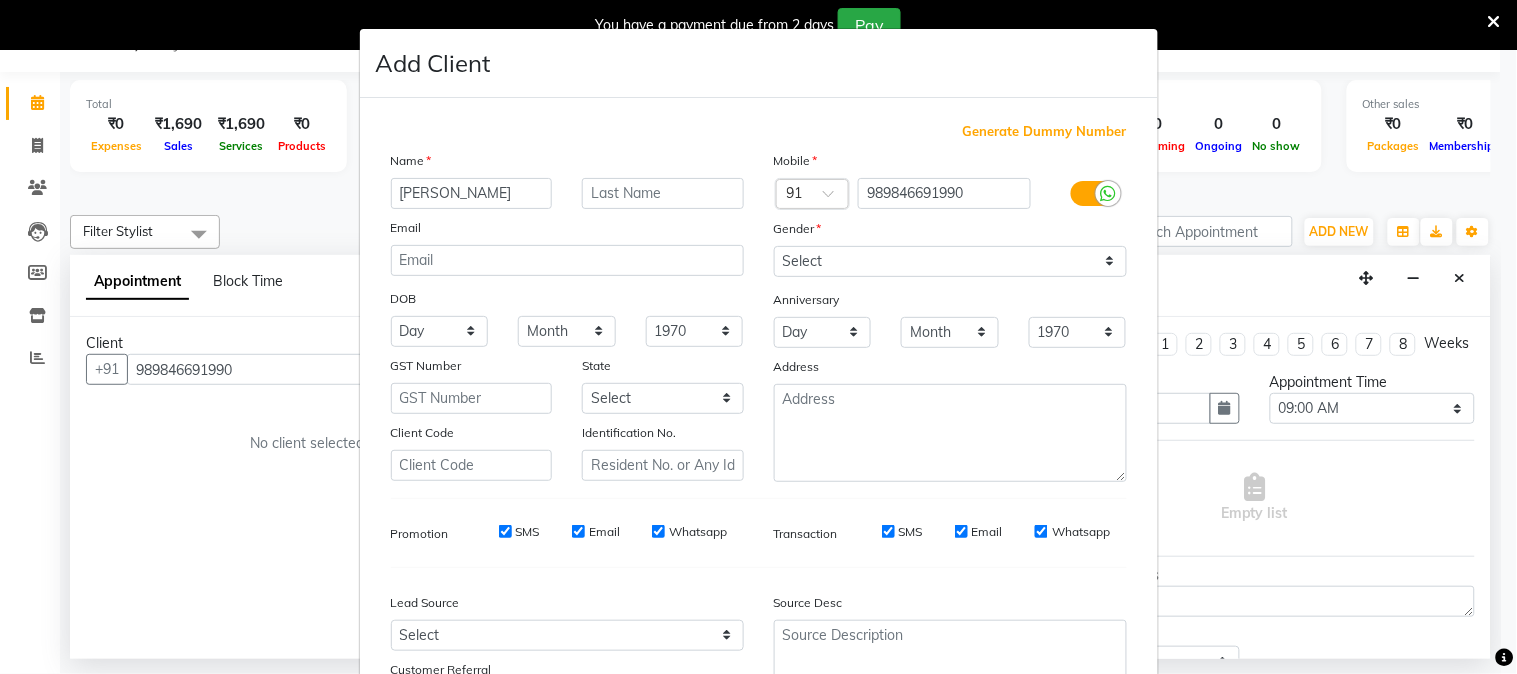 type on "[PERSON_NAME]" 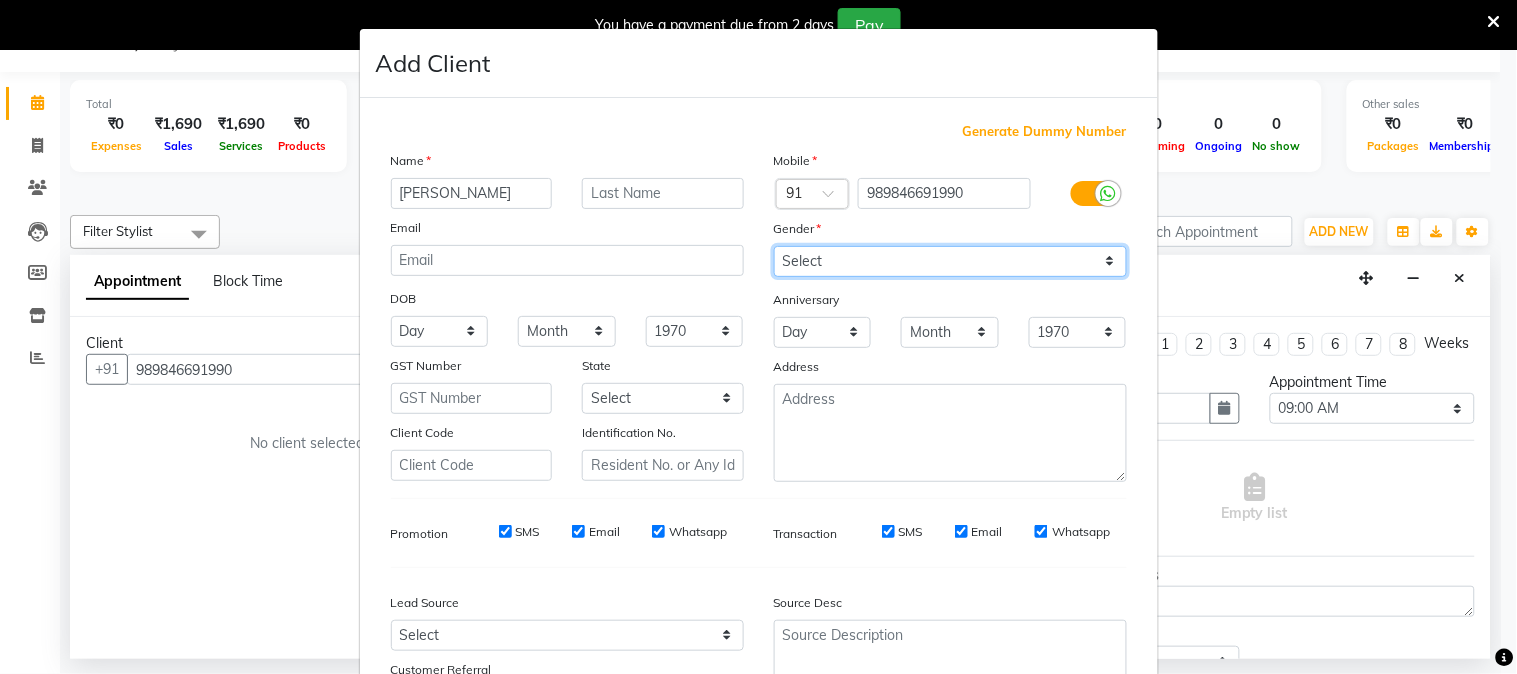 click on "Select [DEMOGRAPHIC_DATA] [DEMOGRAPHIC_DATA] Other Prefer Not To Say" at bounding box center (950, 261) 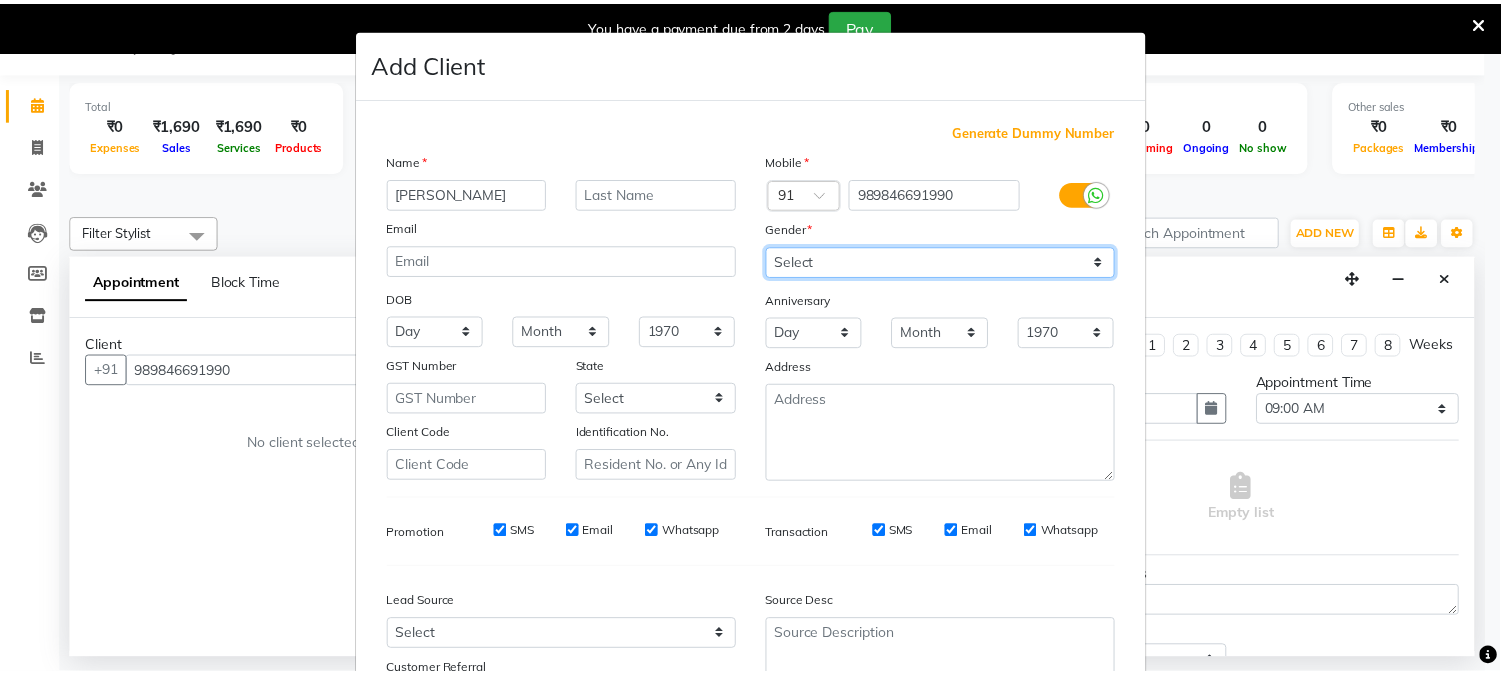 scroll, scrollTop: 176, scrollLeft: 0, axis: vertical 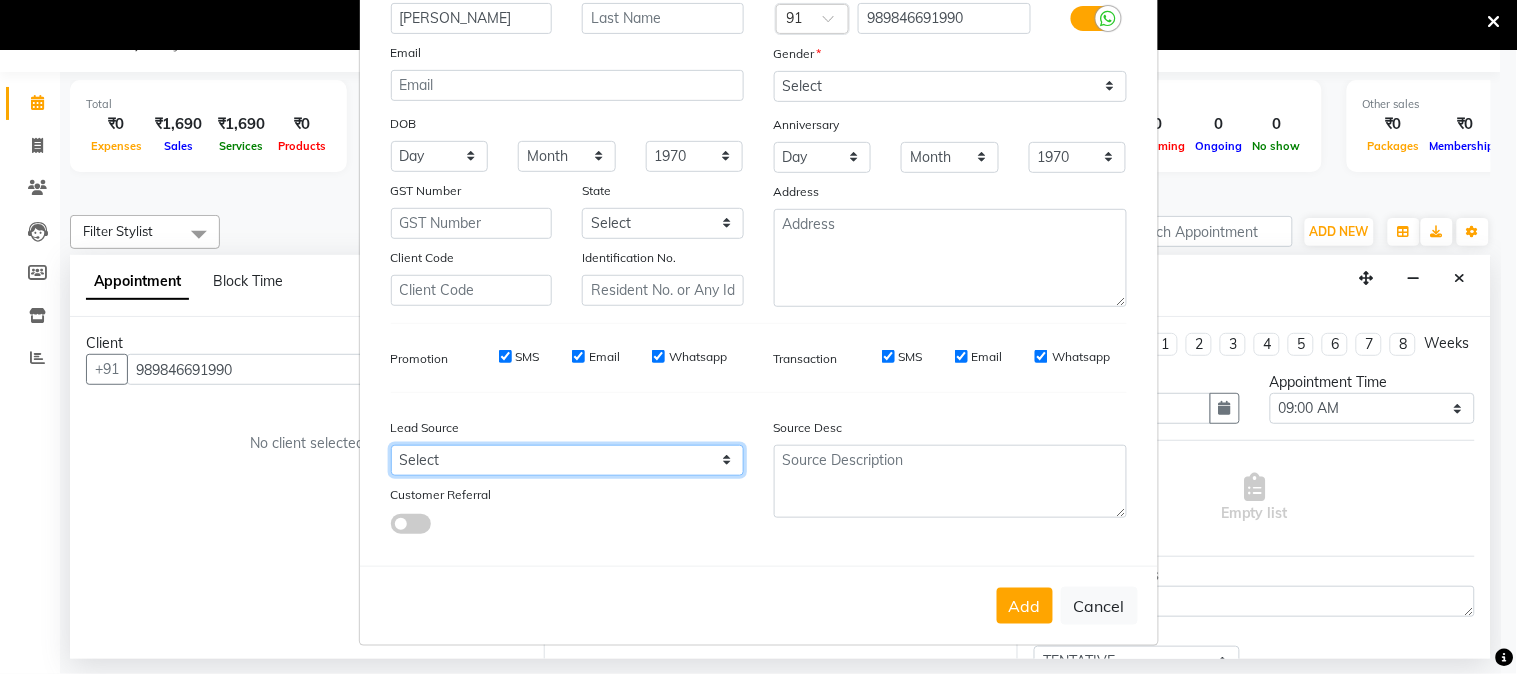 click on "Select Walk-in Referral Internet Friend Word of Mouth Advertisement Facebook JustDial Google Other Instagram  YouTube  WhatsApp" at bounding box center [567, 460] 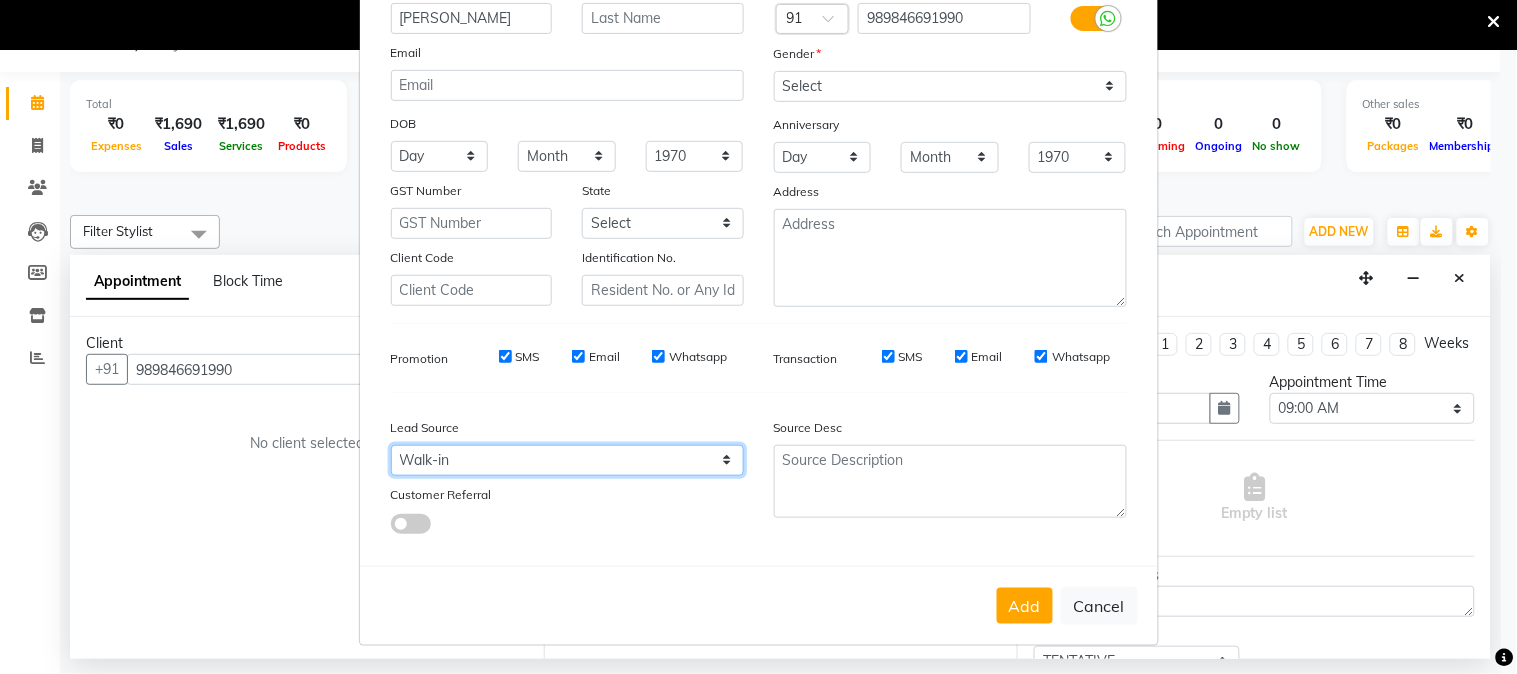 click on "Select Walk-in Referral Internet Friend Word of Mouth Advertisement Facebook JustDial Google Other Instagram  YouTube  WhatsApp" at bounding box center (567, 460) 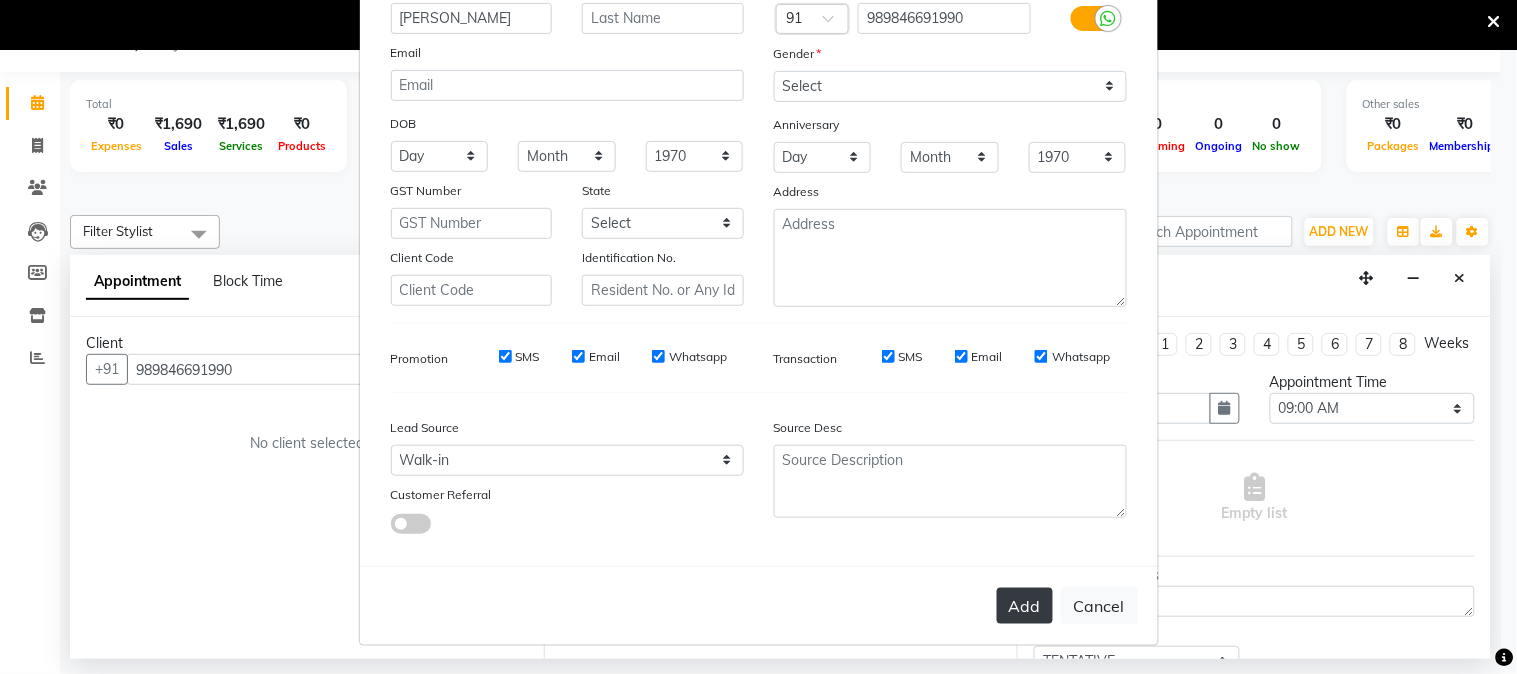 drag, startPoint x: 1023, startPoint y: 597, endPoint x: 1005, endPoint y: 577, distance: 26.907248 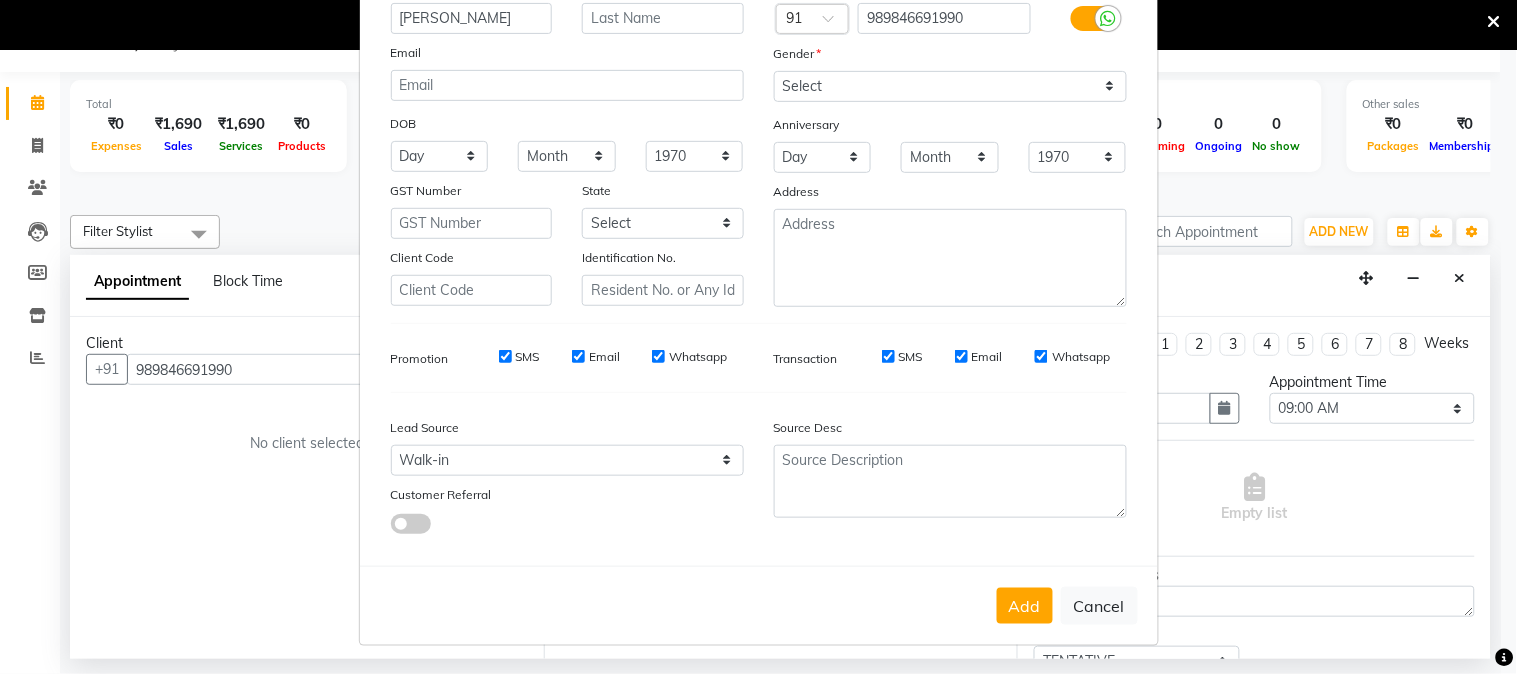 click on "Add" at bounding box center (1025, 606) 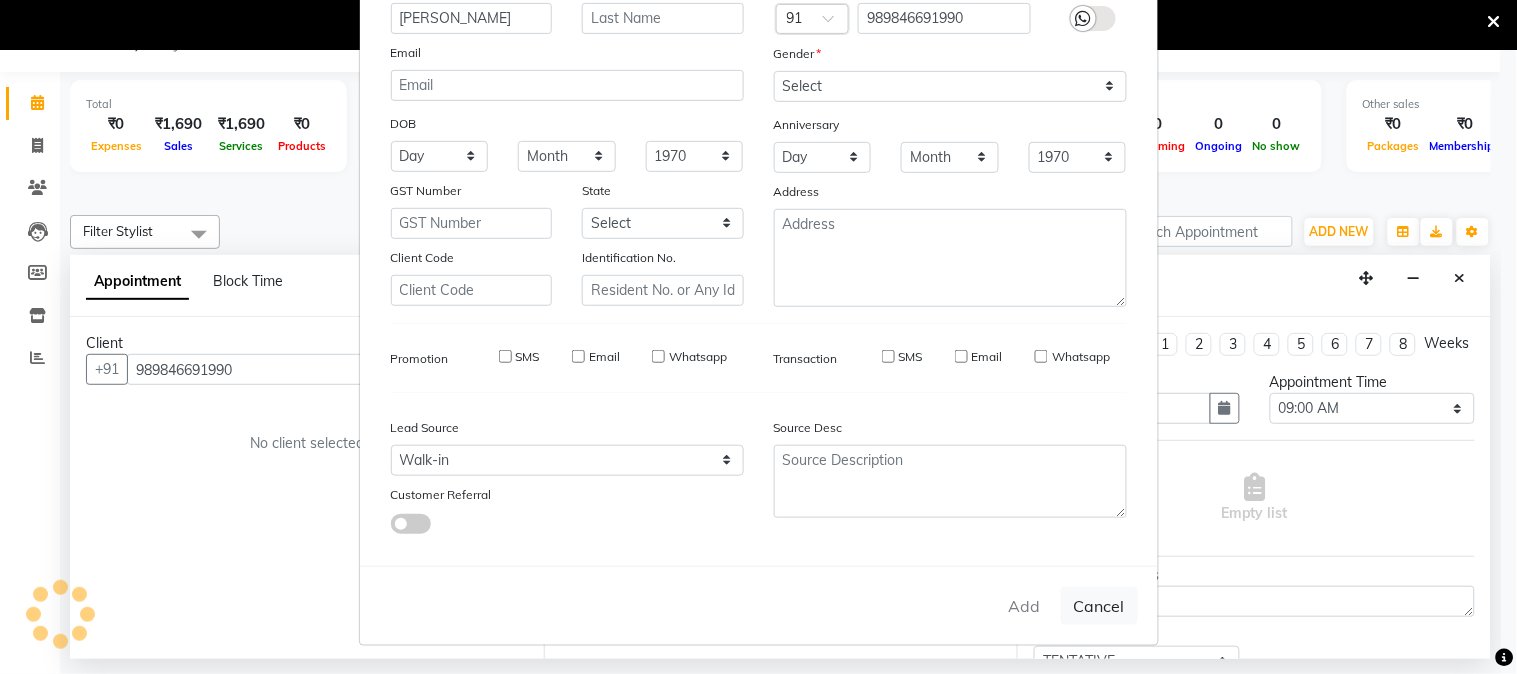 type 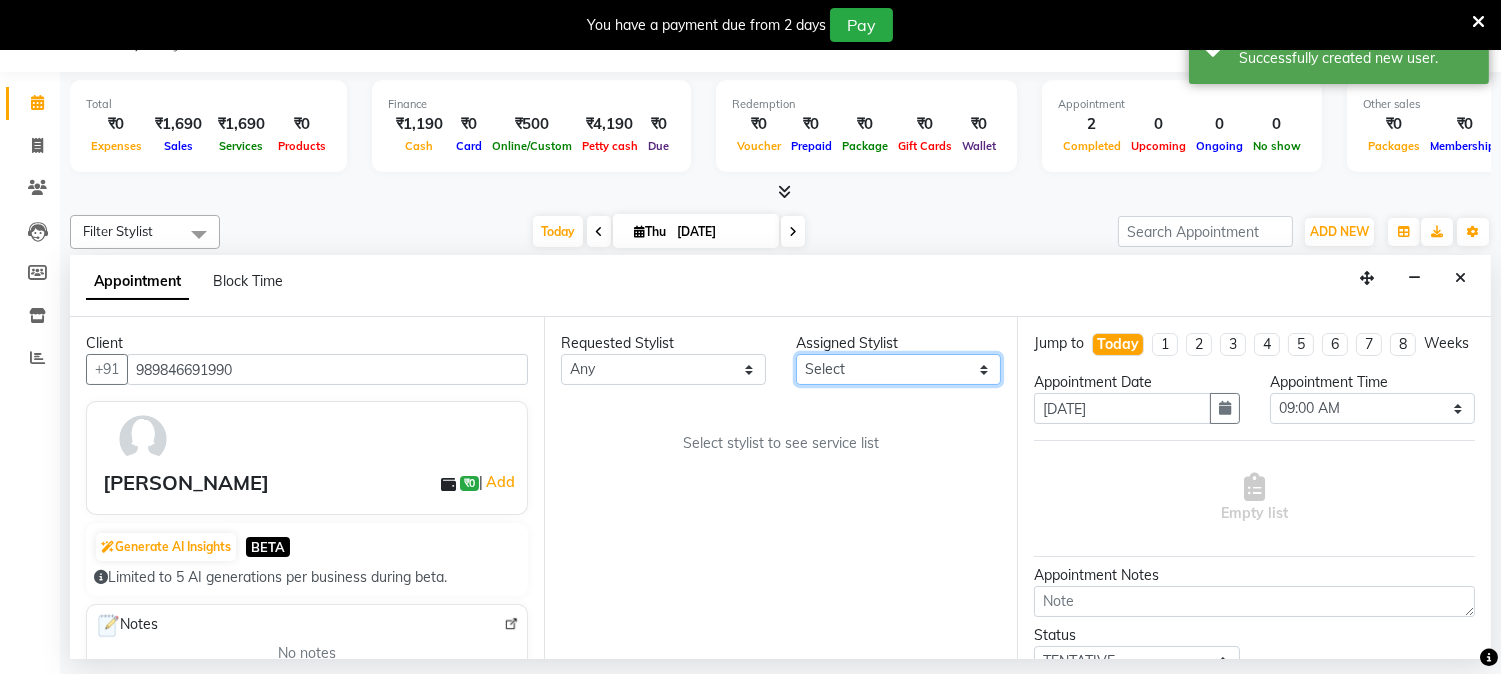click on "Select [PERSON_NAME] [PERSON_NAME] GURUVAYUR [PERSON_NAME] POOJA [PERSON_NAME] [PERSON_NAME] [PERSON_NAME]" at bounding box center (898, 369) 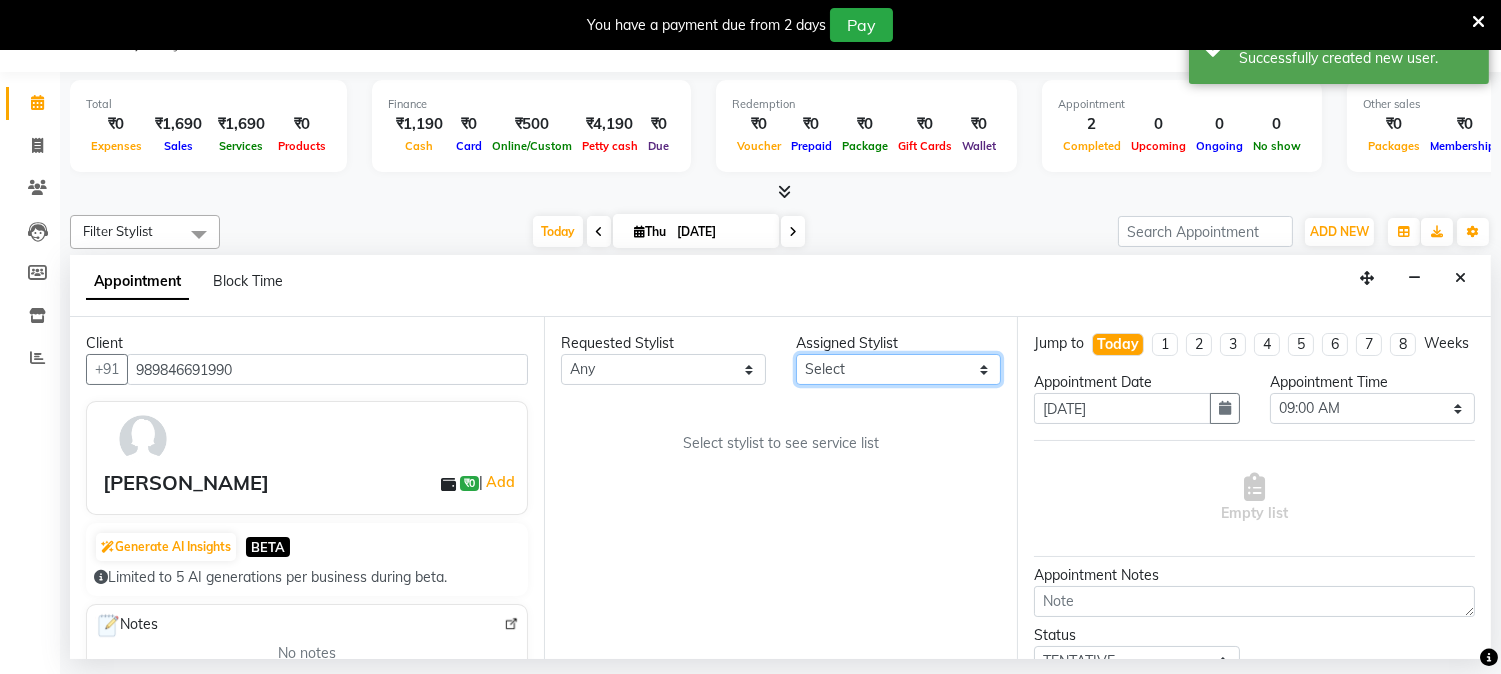 select on "67519" 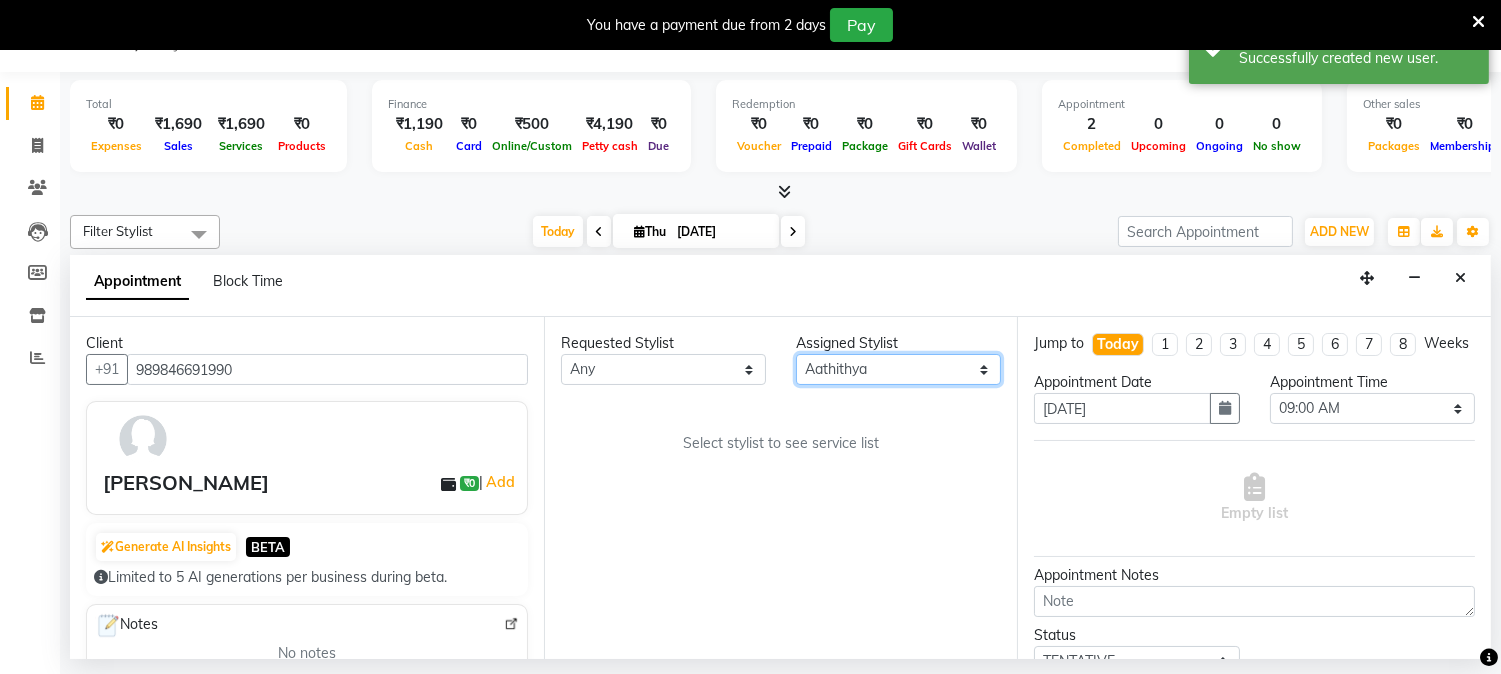 click on "Select [PERSON_NAME] [PERSON_NAME] GURUVAYUR [PERSON_NAME] POOJA [PERSON_NAME] [PERSON_NAME] [PERSON_NAME]" at bounding box center (898, 369) 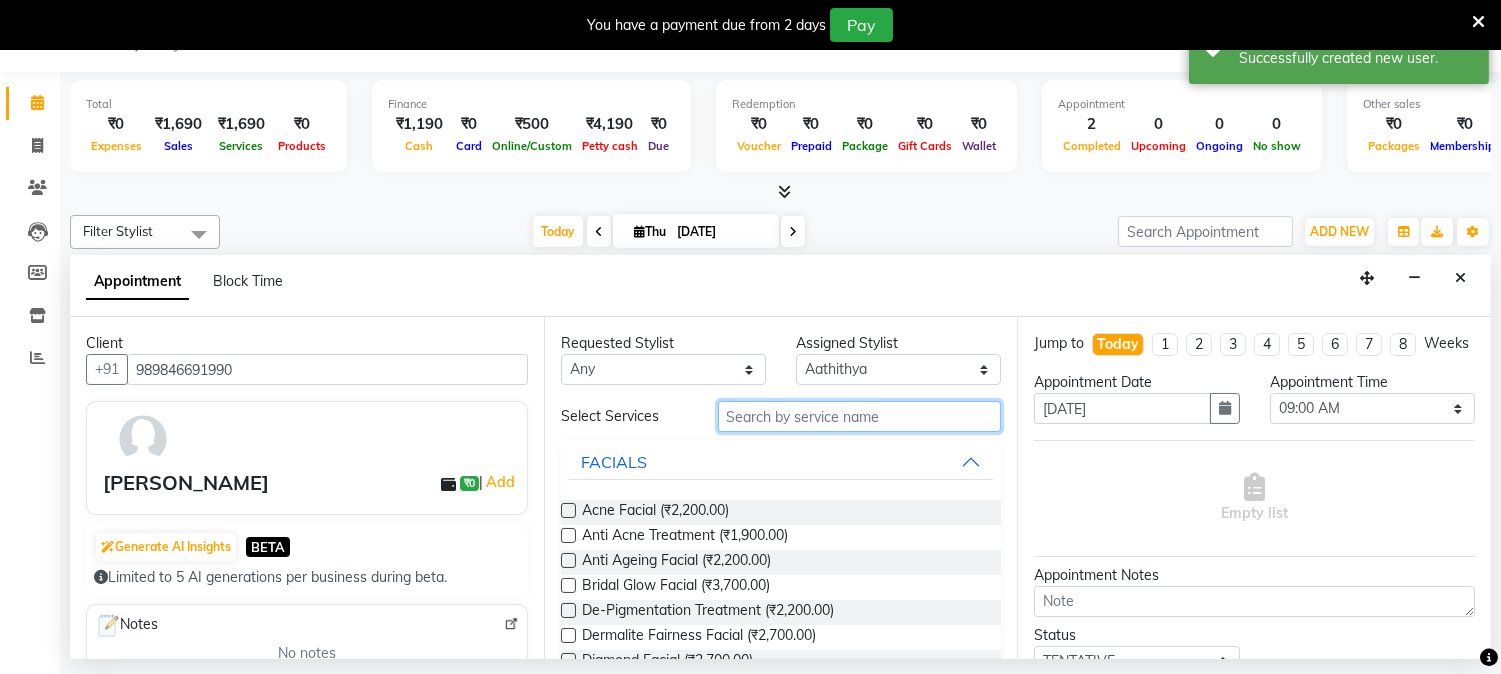 click at bounding box center (860, 416) 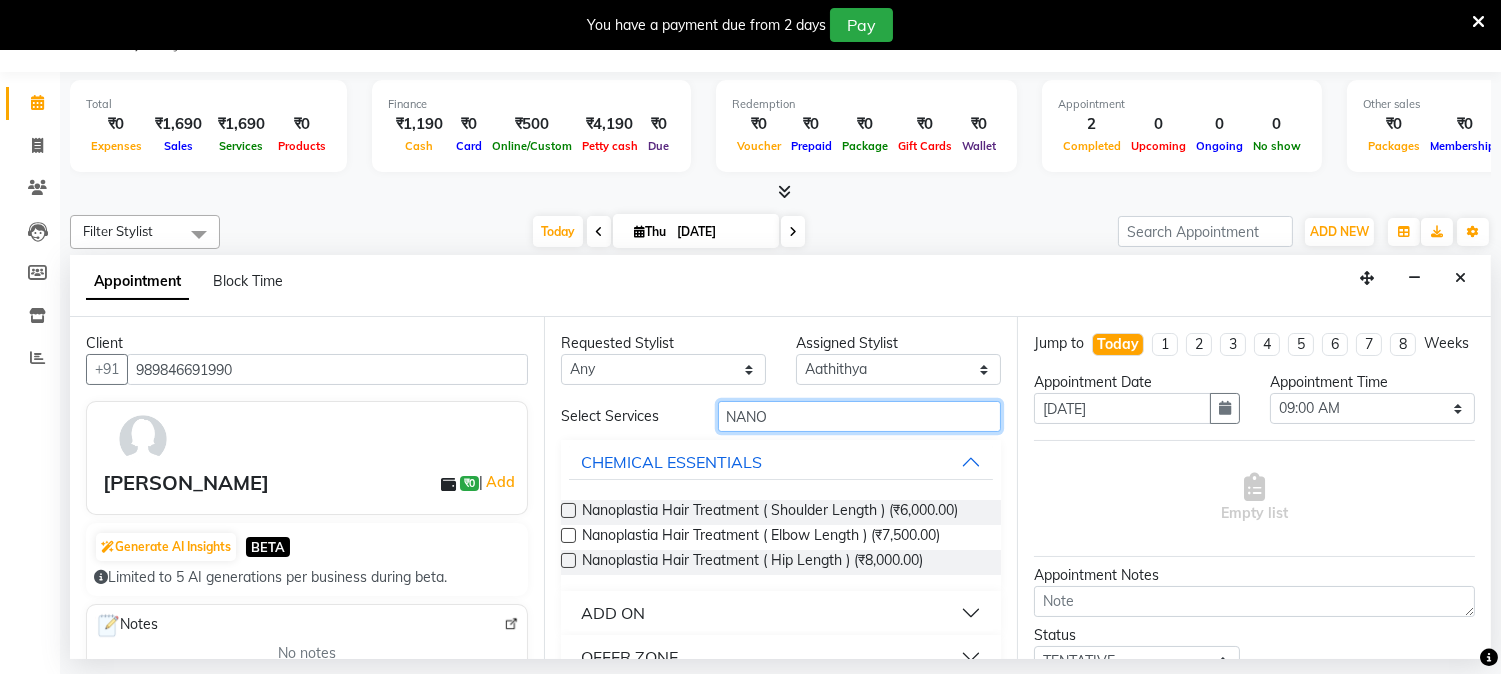 type on "NANO" 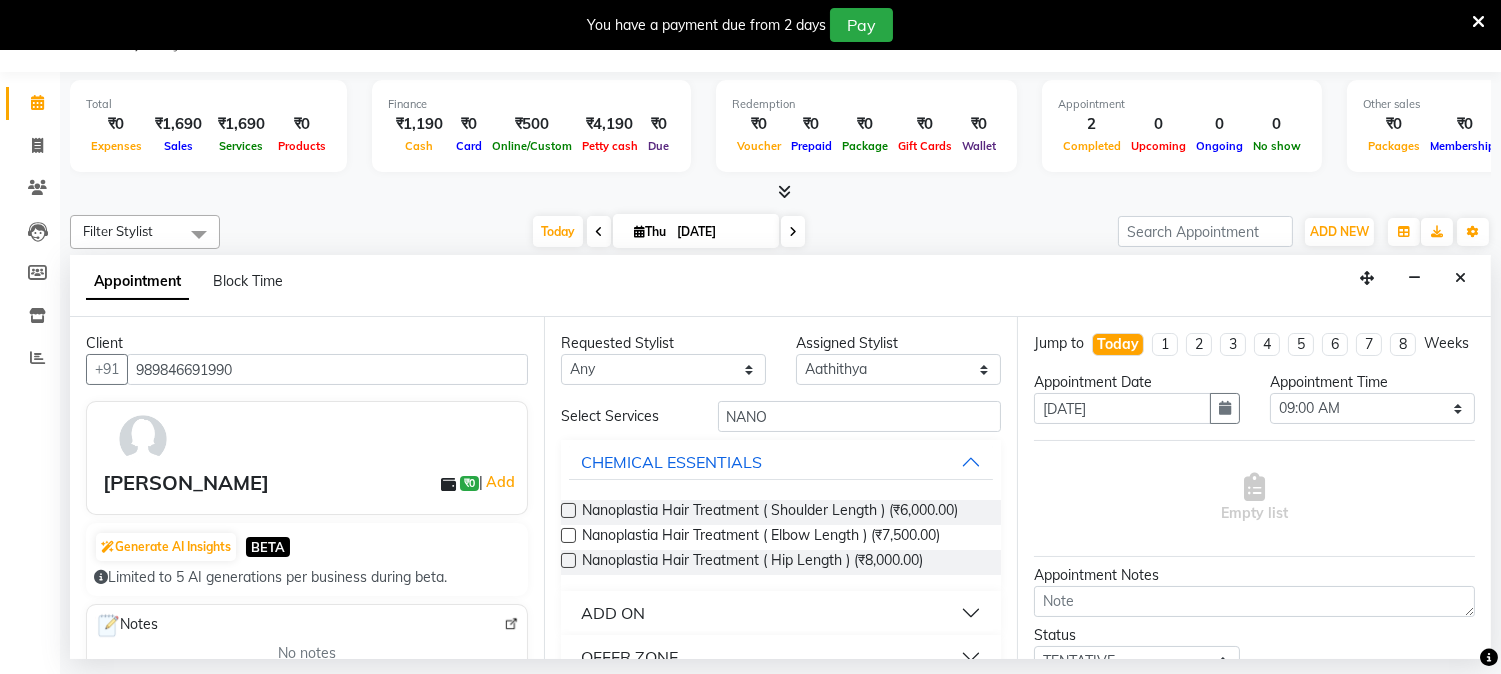 click on "OFFER ZONE" at bounding box center (781, 657) 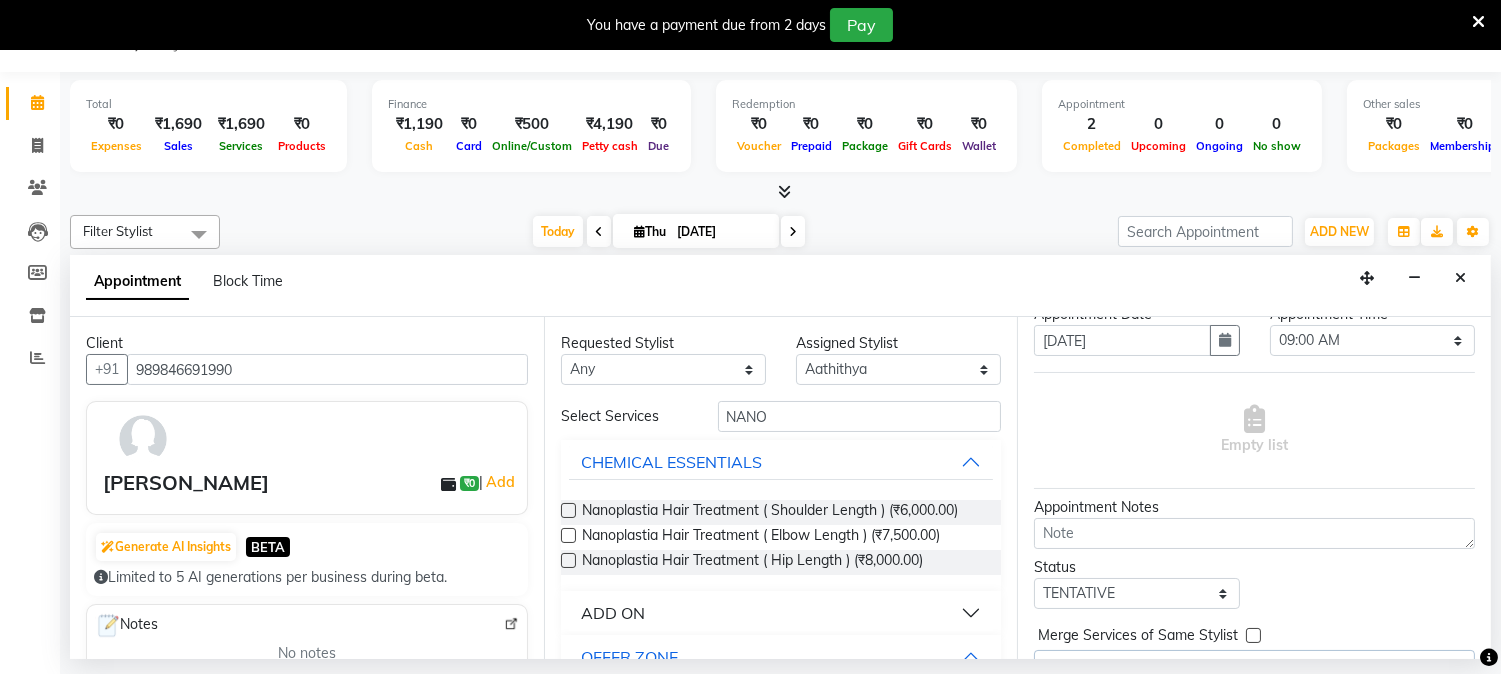 scroll, scrollTop: 132, scrollLeft: 0, axis: vertical 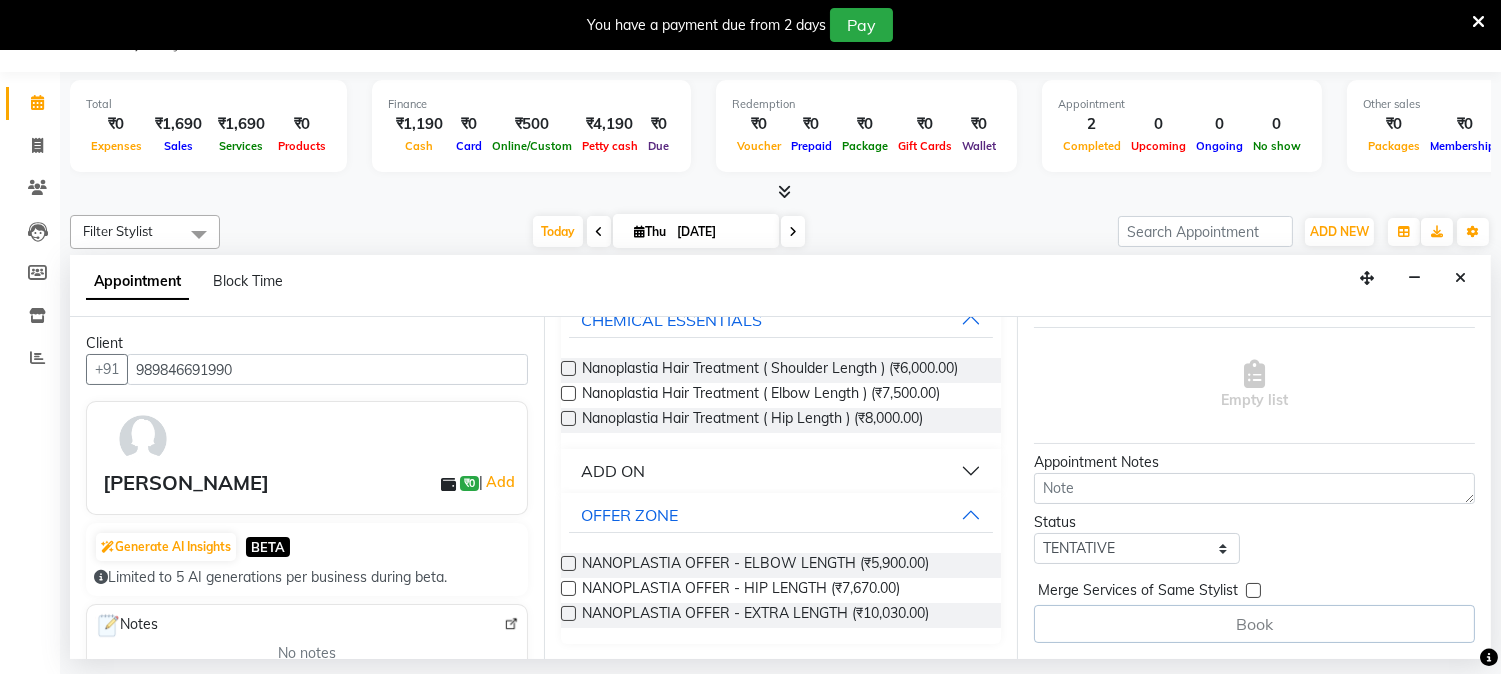 click at bounding box center [568, 563] 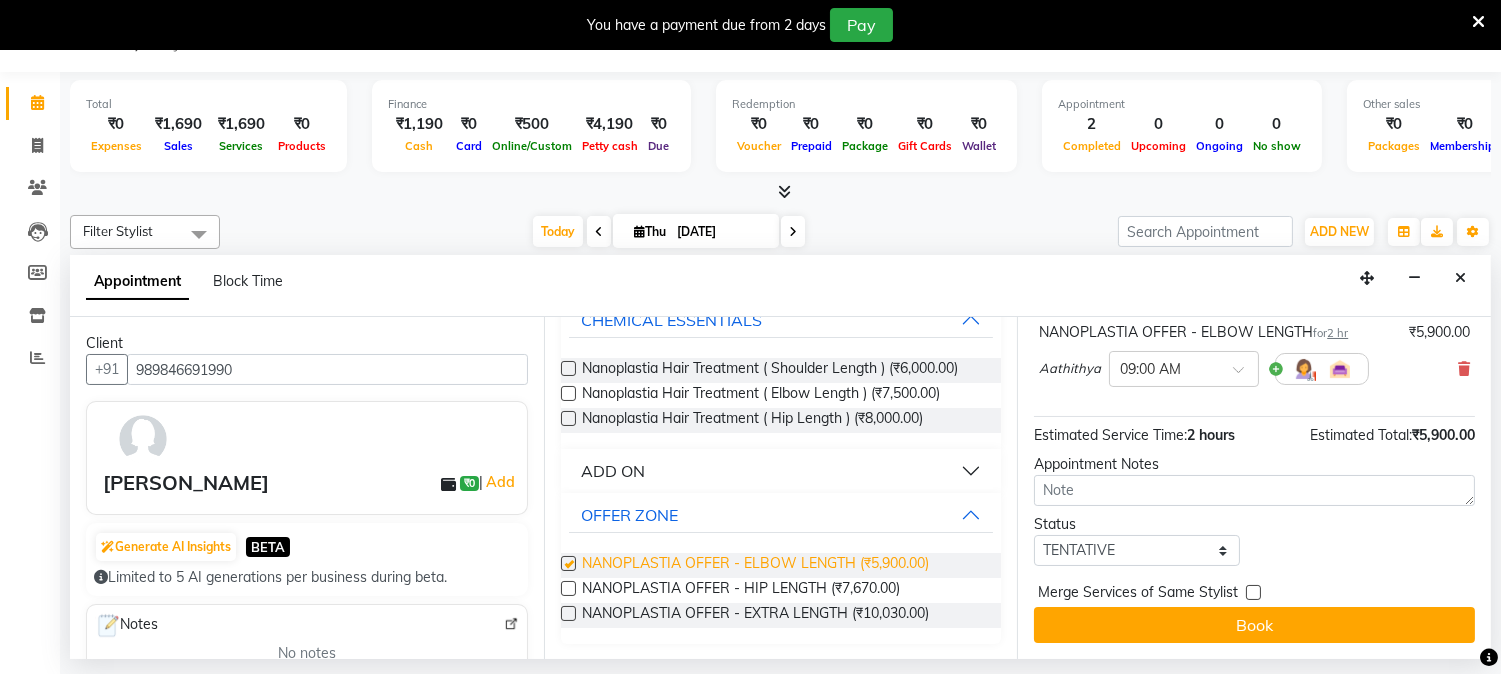 checkbox on "false" 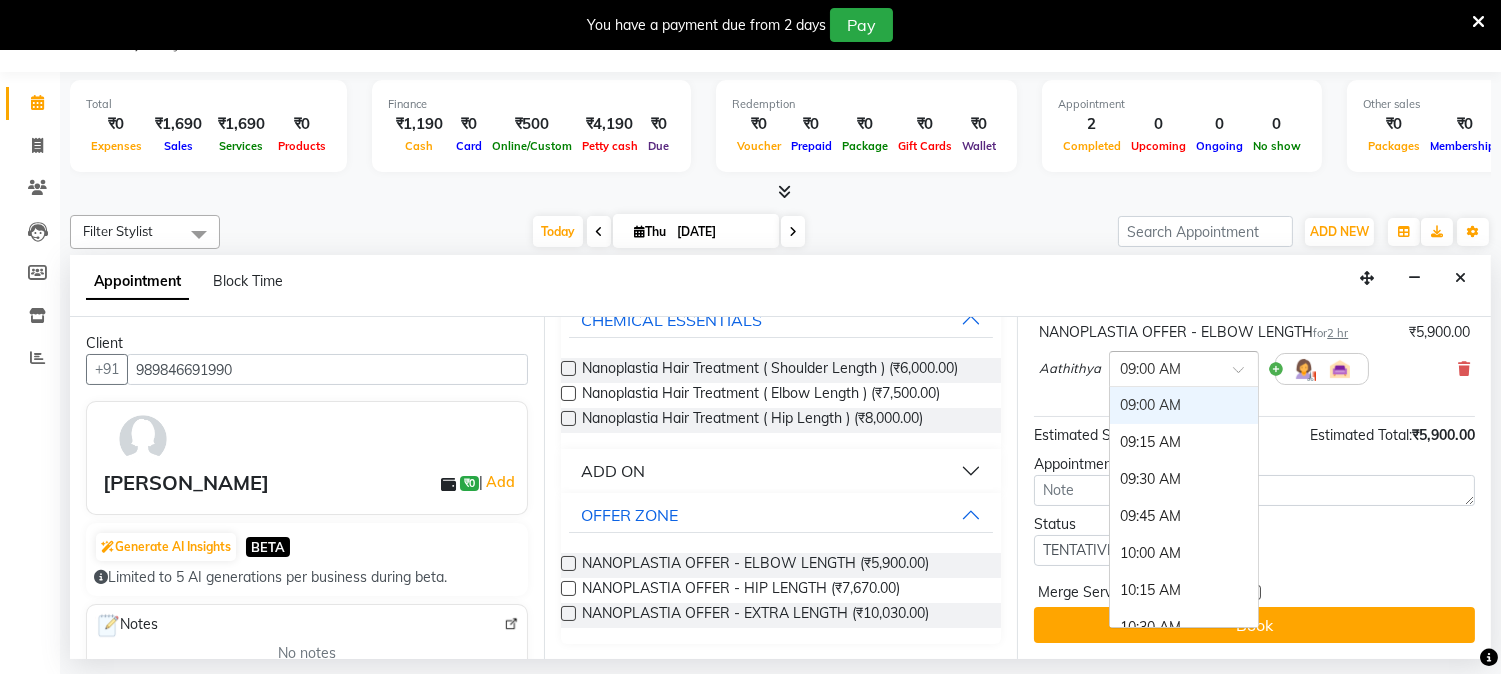 click at bounding box center (1245, 375) 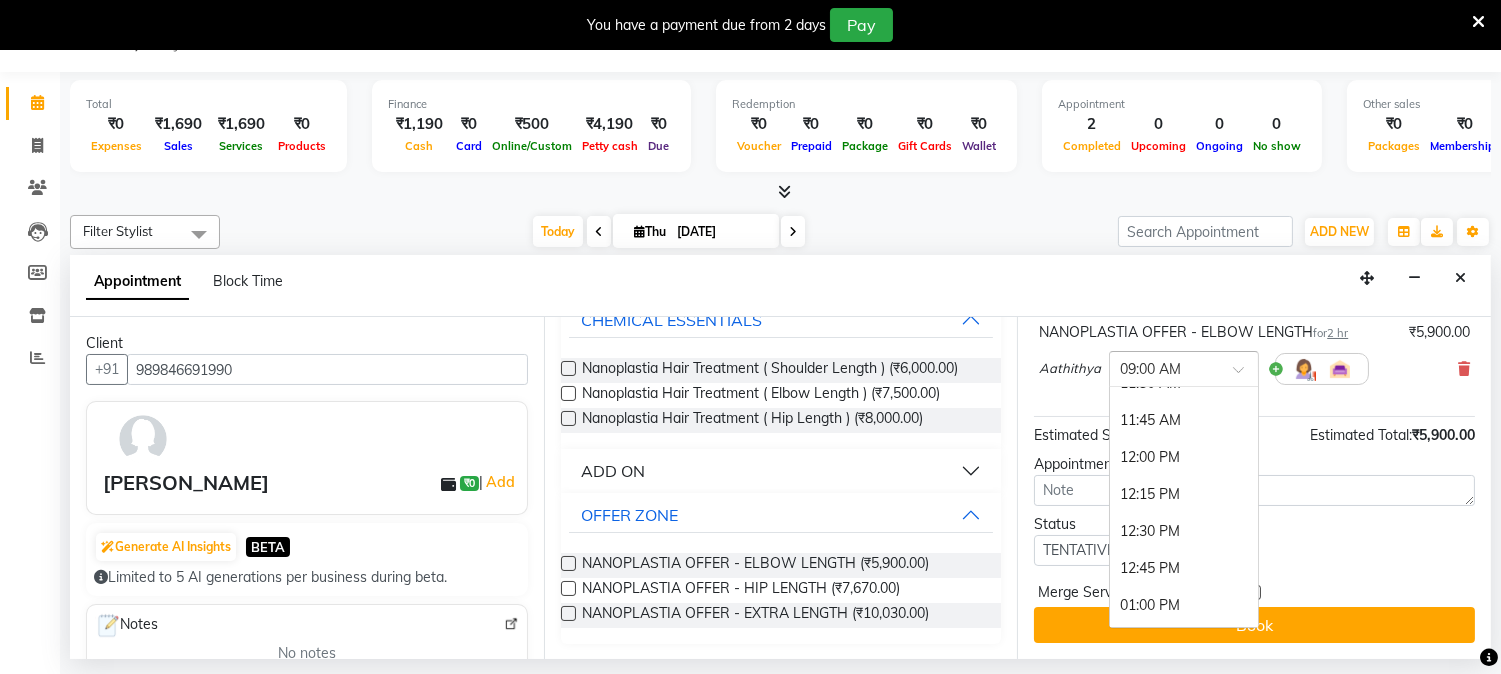 scroll, scrollTop: 444, scrollLeft: 0, axis: vertical 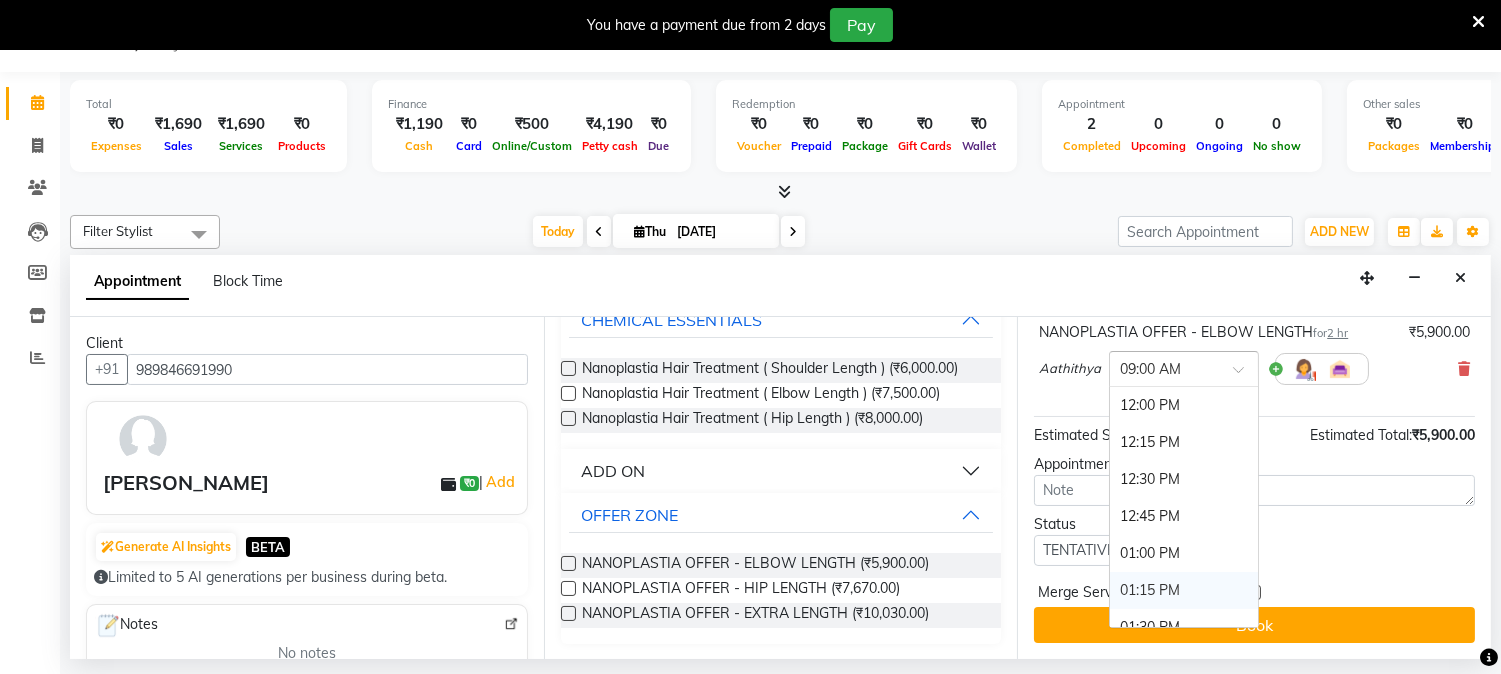 click on "01:15 PM" at bounding box center (1184, 590) 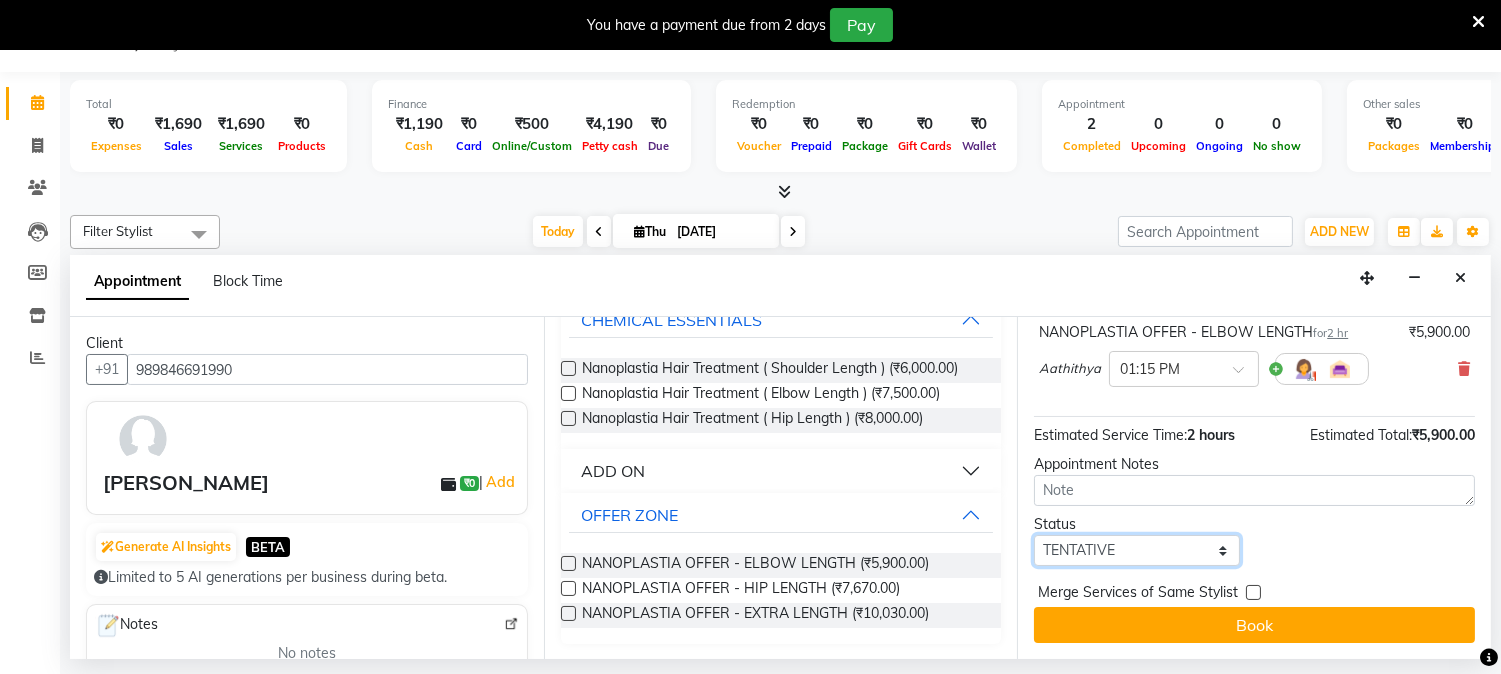click on "Select TENTATIVE CONFIRM CHECK-IN UPCOMING" at bounding box center (1136, 550) 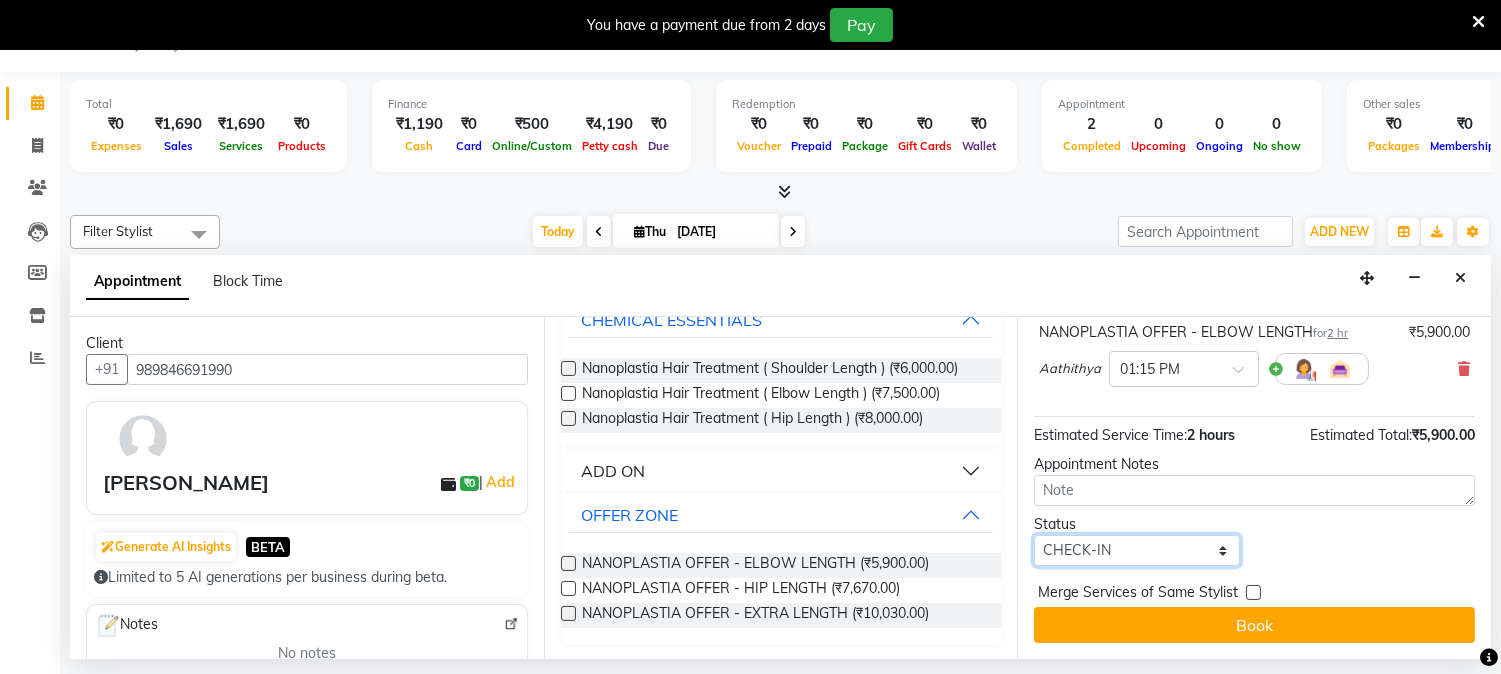 click on "Select TENTATIVE CONFIRM CHECK-IN UPCOMING" at bounding box center [1136, 550] 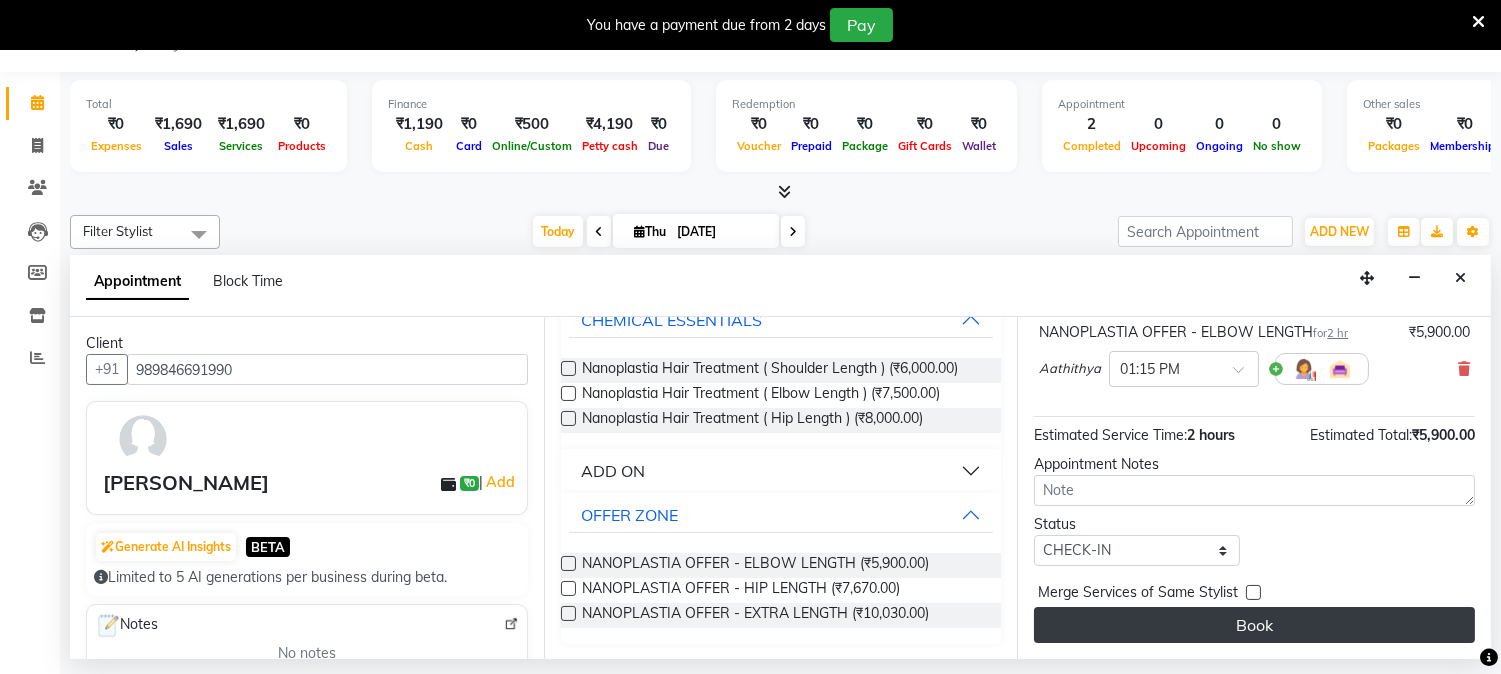 click on "Book" at bounding box center [1254, 625] 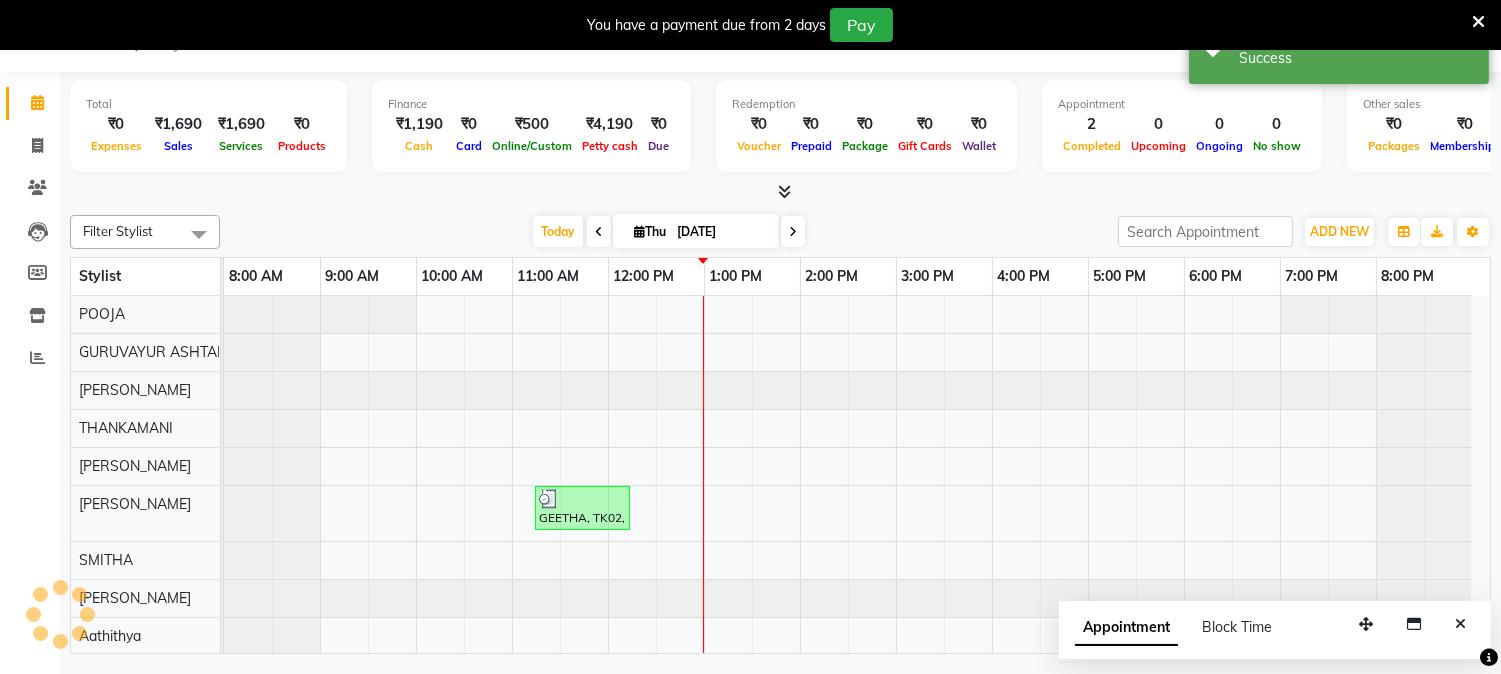 scroll, scrollTop: 0, scrollLeft: 0, axis: both 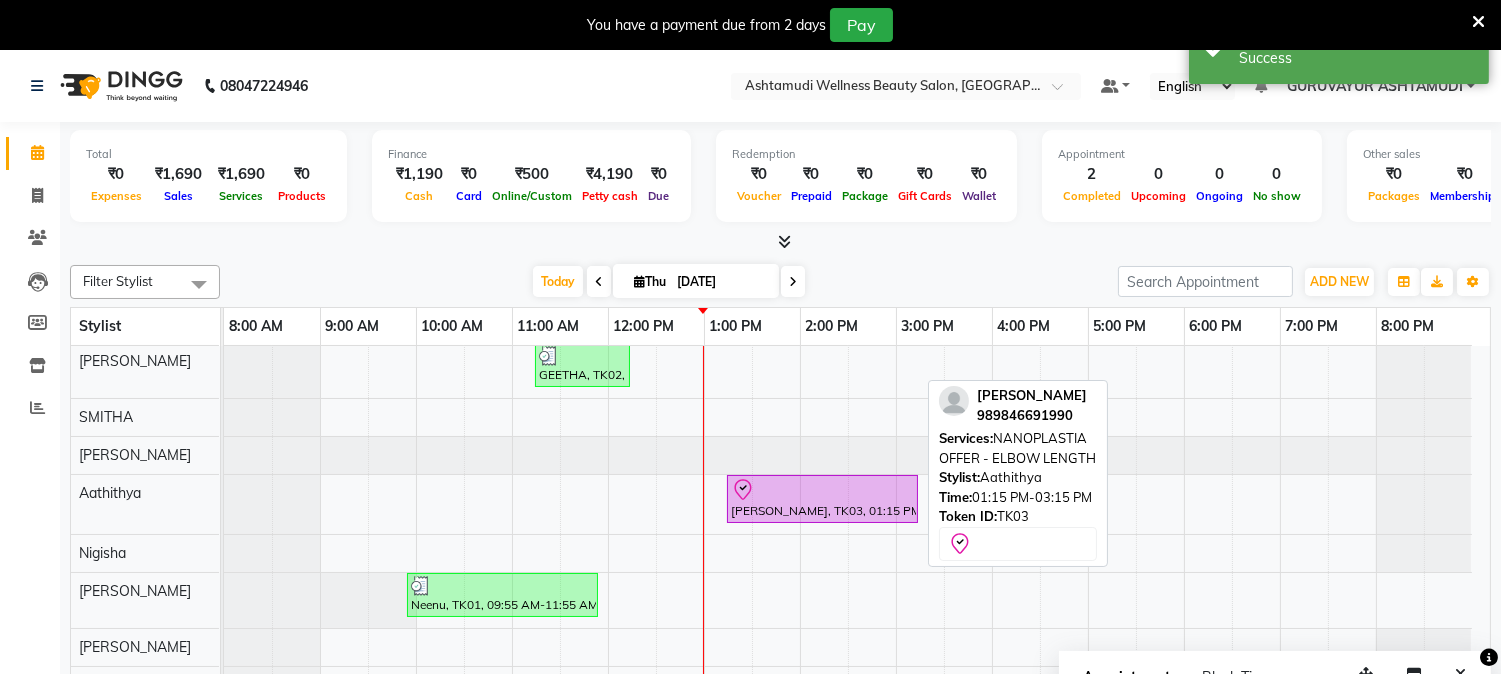 click at bounding box center [822, 490] 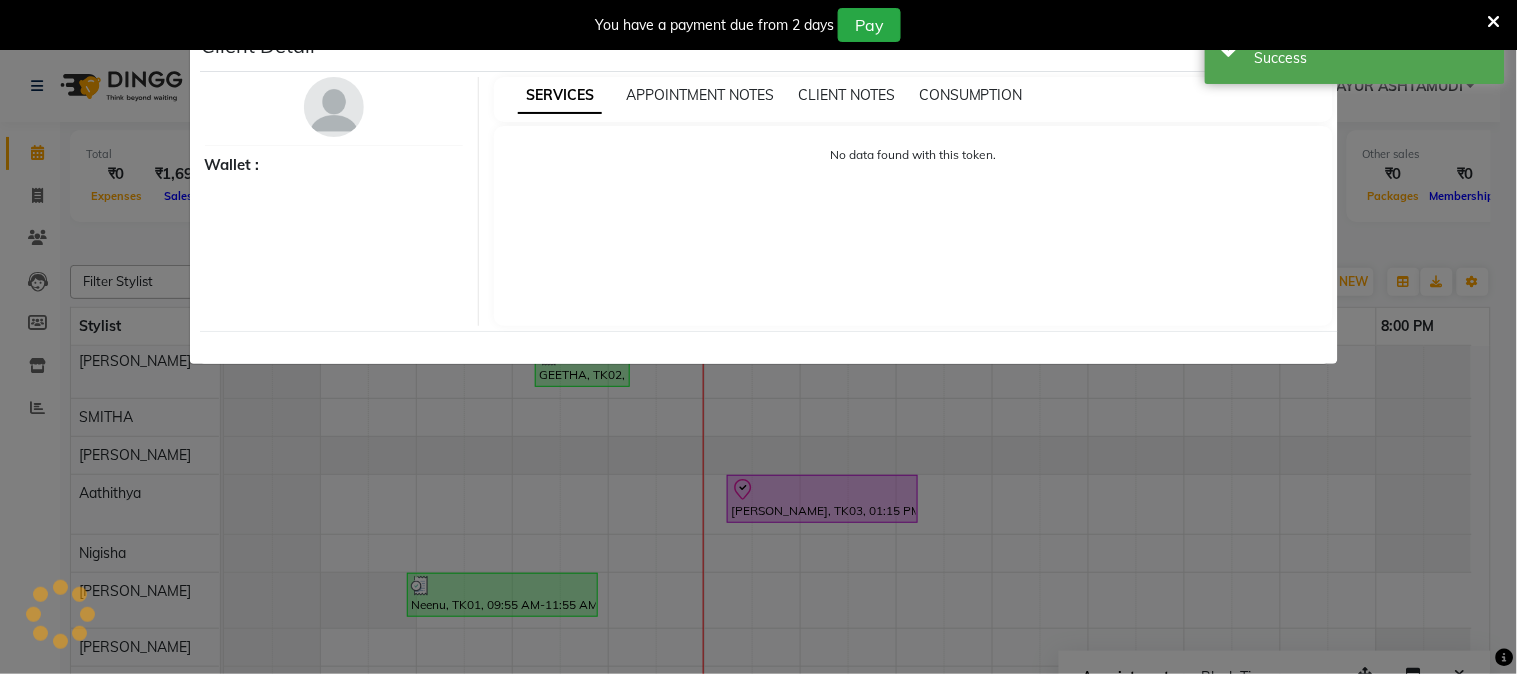 select on "8" 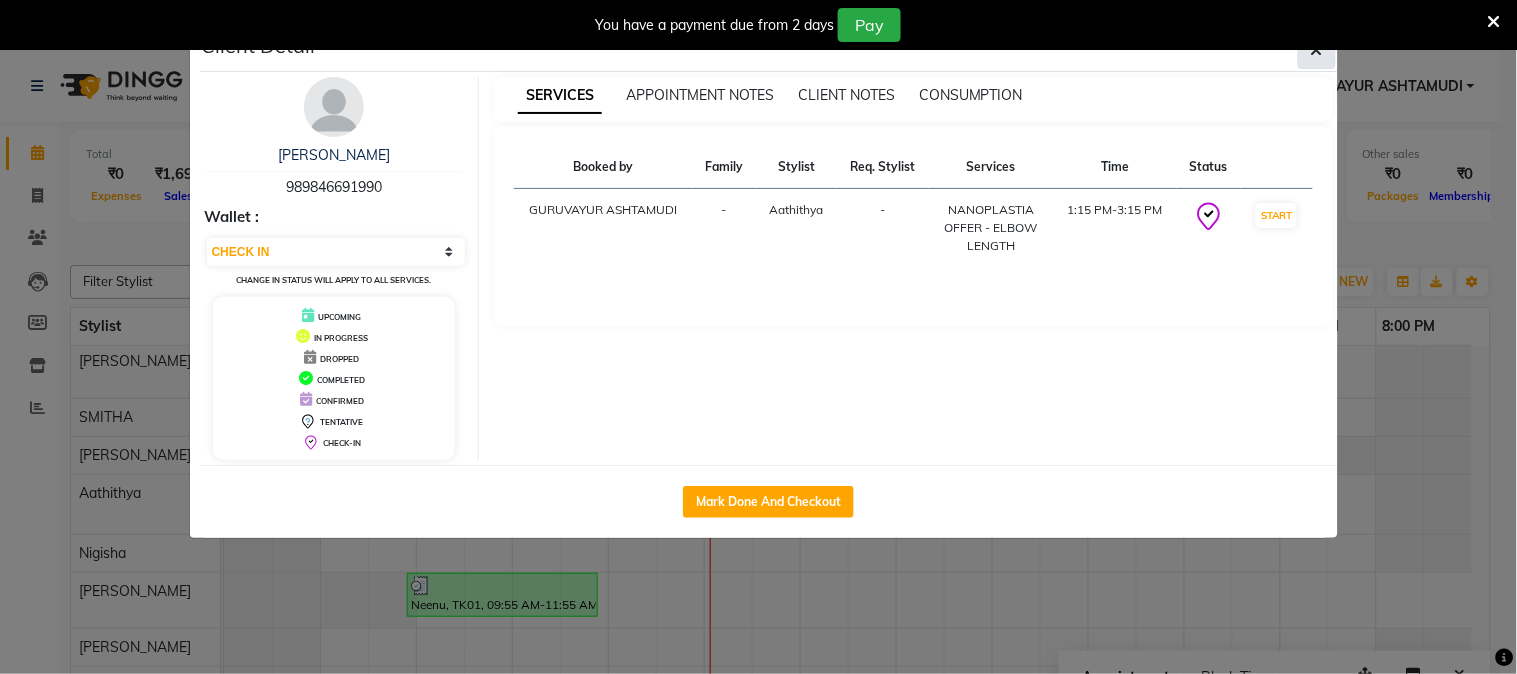 click 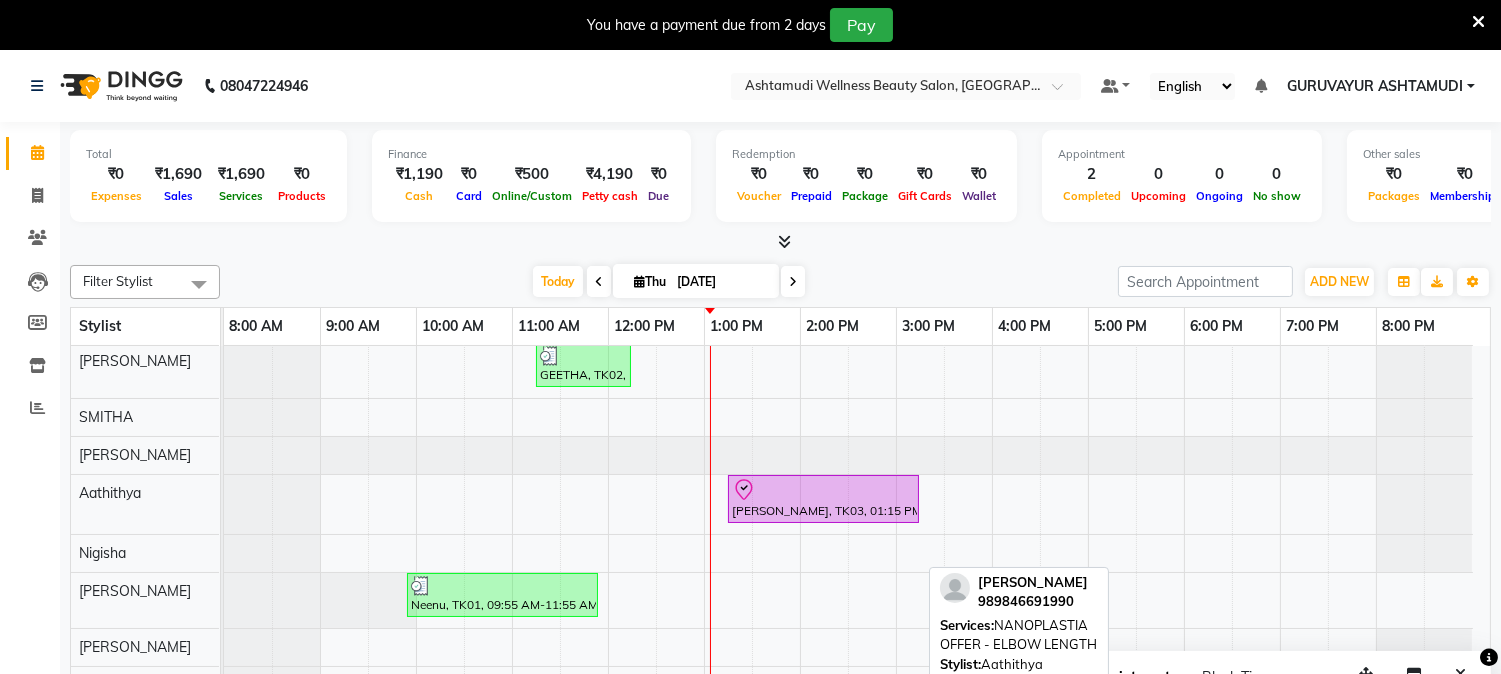 click on "[PERSON_NAME], TK03, 01:15 PM-03:15 PM, NANOPLASTIA OFFER - ELBOW LENGTH" at bounding box center (823, 499) 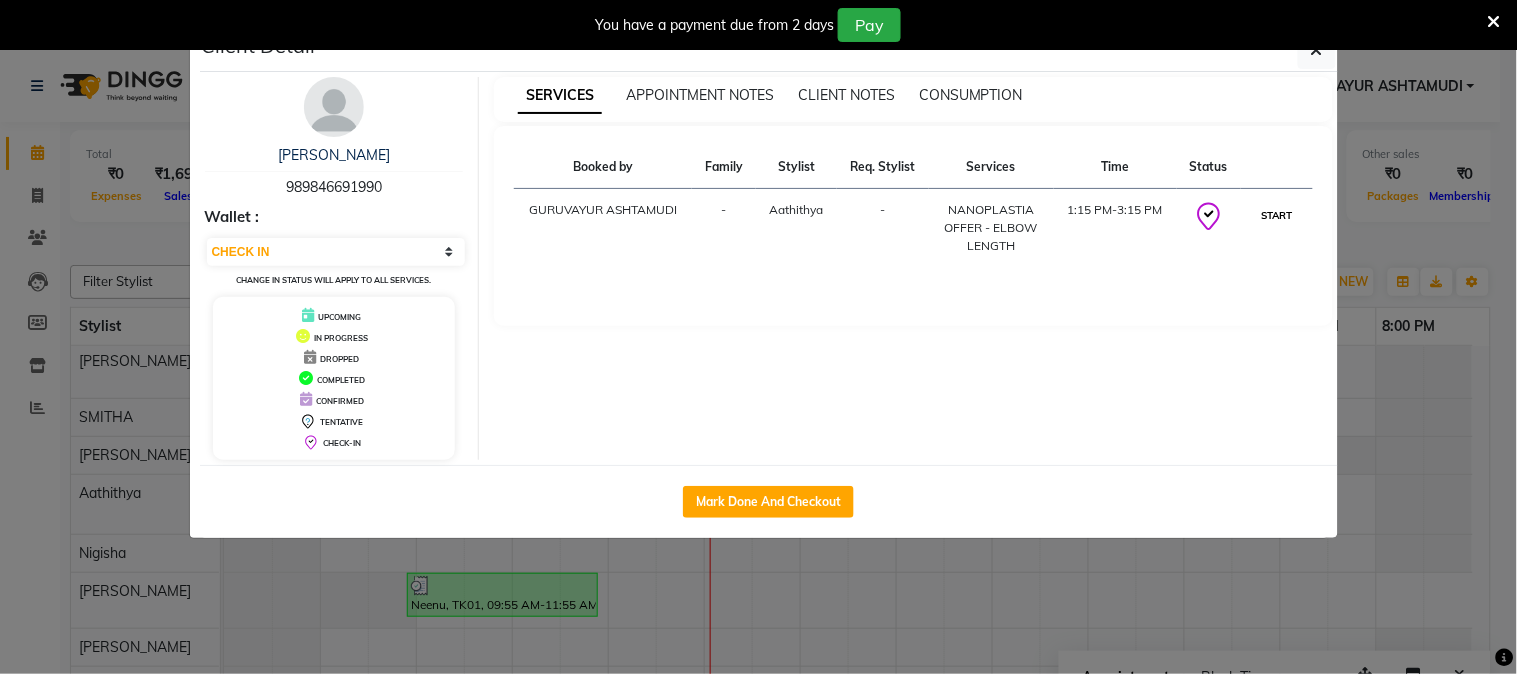 click on "START" at bounding box center (1276, 215) 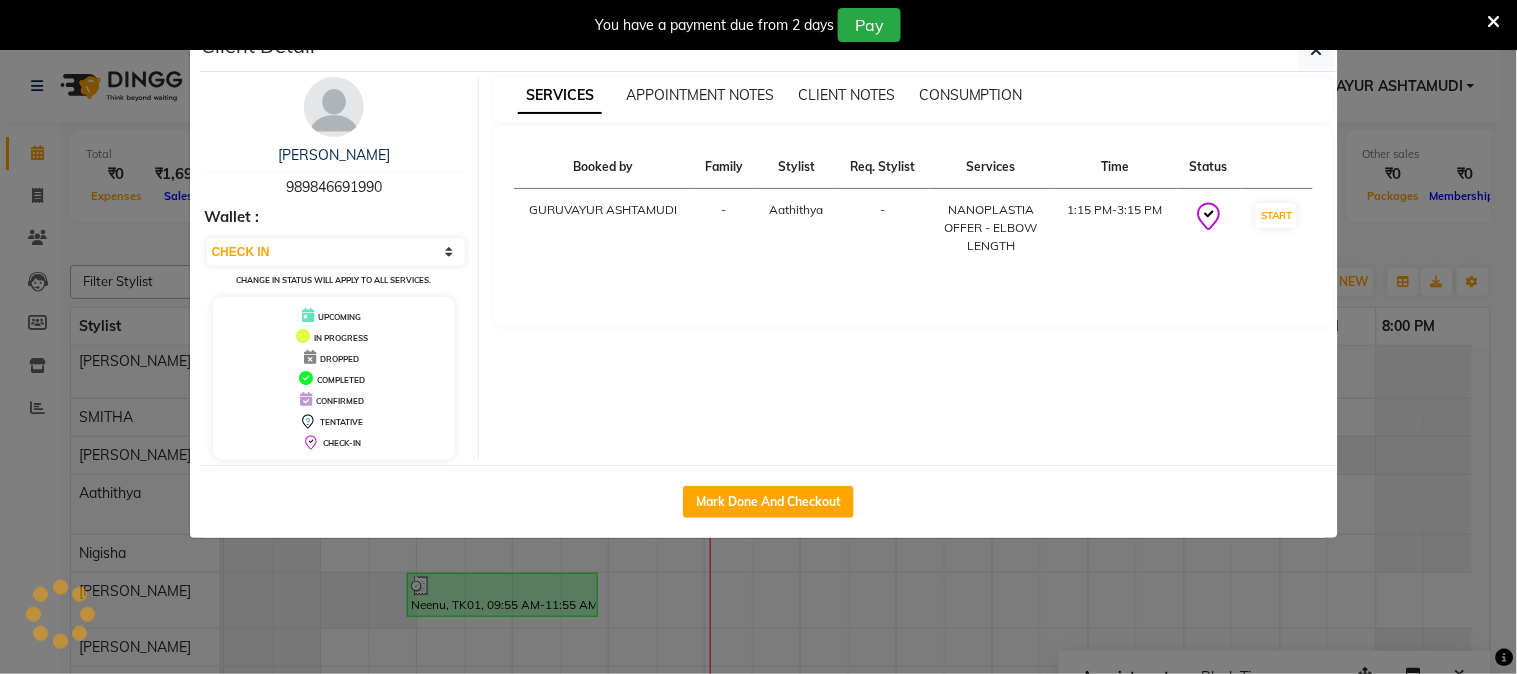 select on "1" 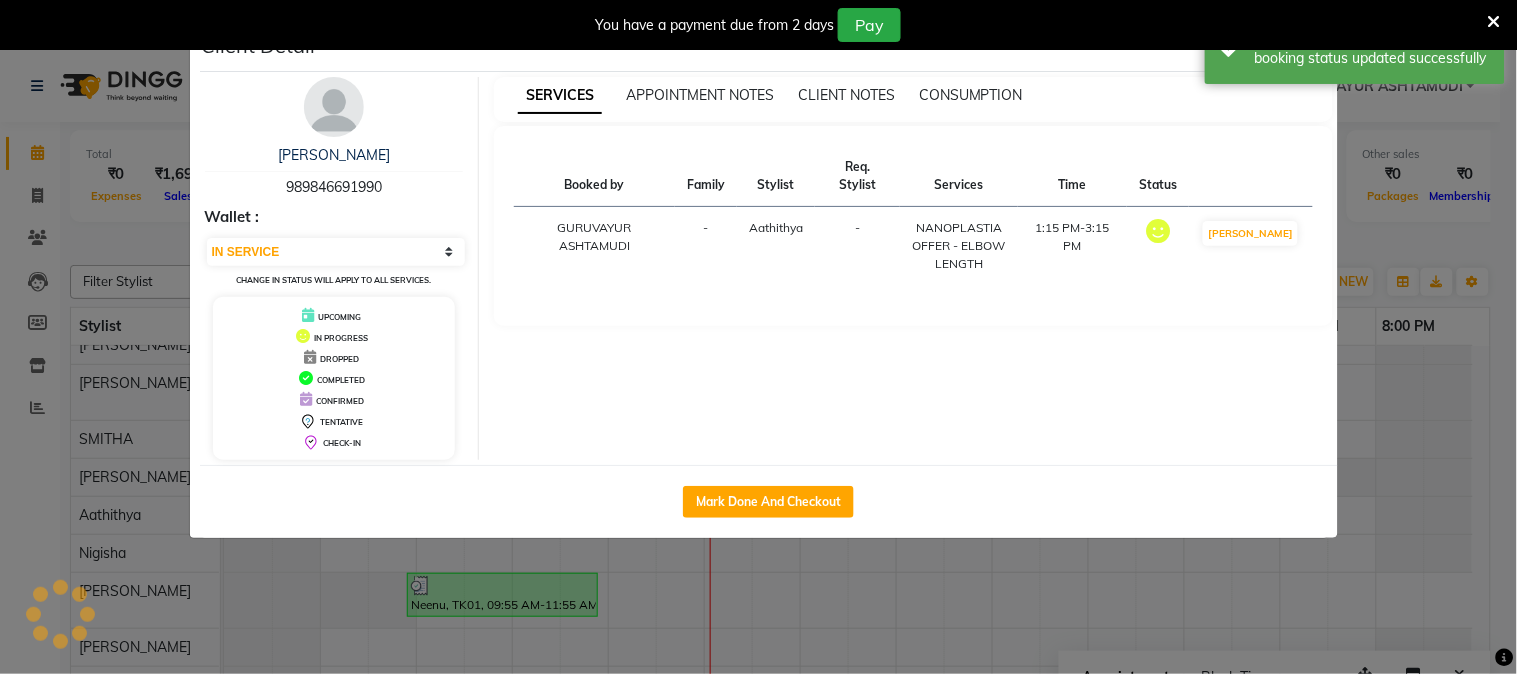 scroll, scrollTop: 188, scrollLeft: 0, axis: vertical 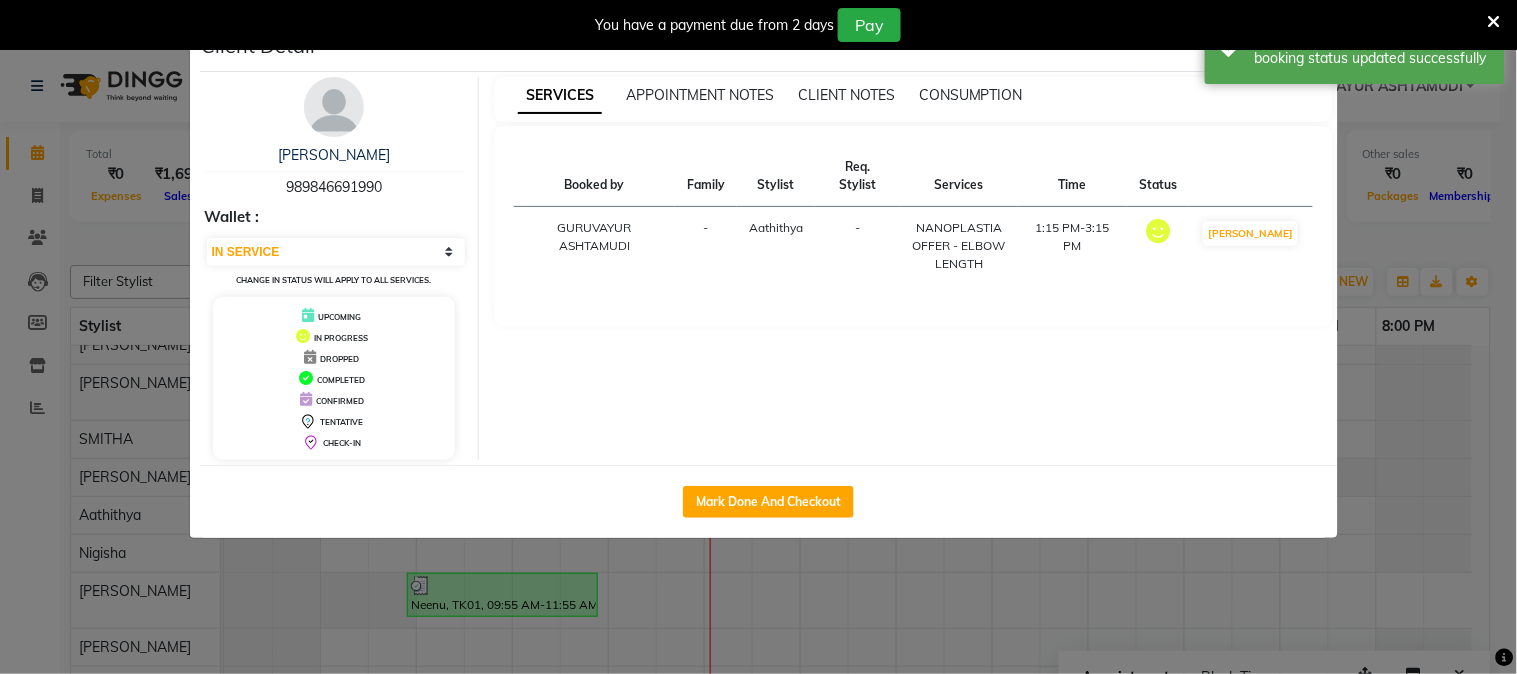 click at bounding box center (1494, 22) 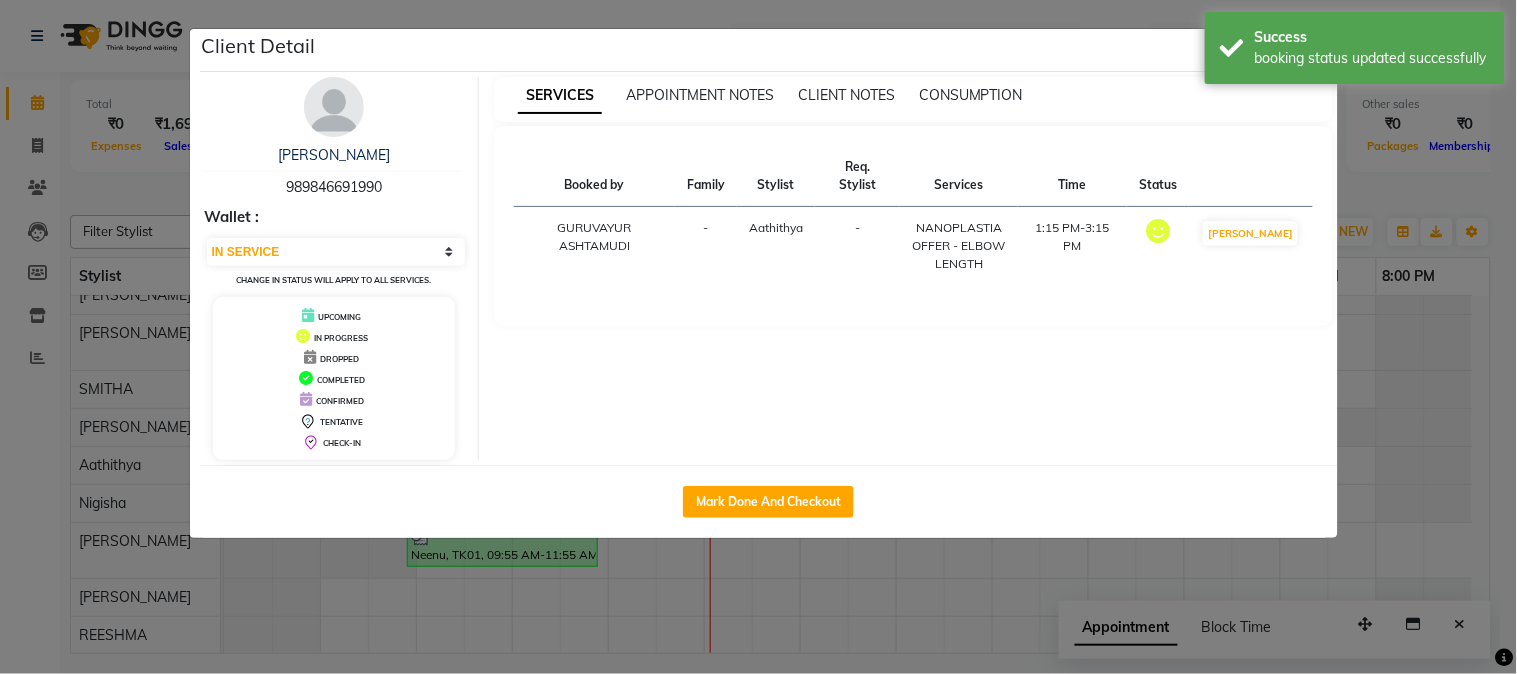 click on "Client Detail" 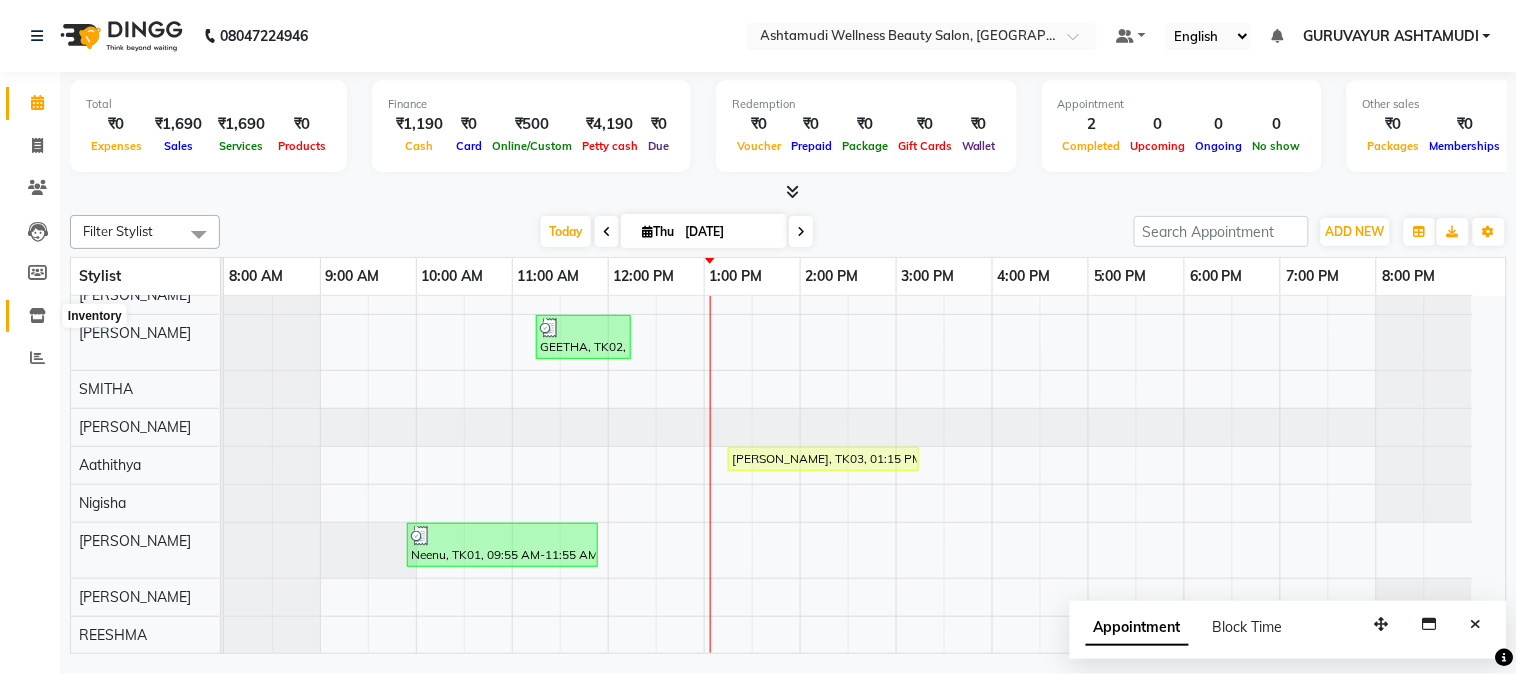 click 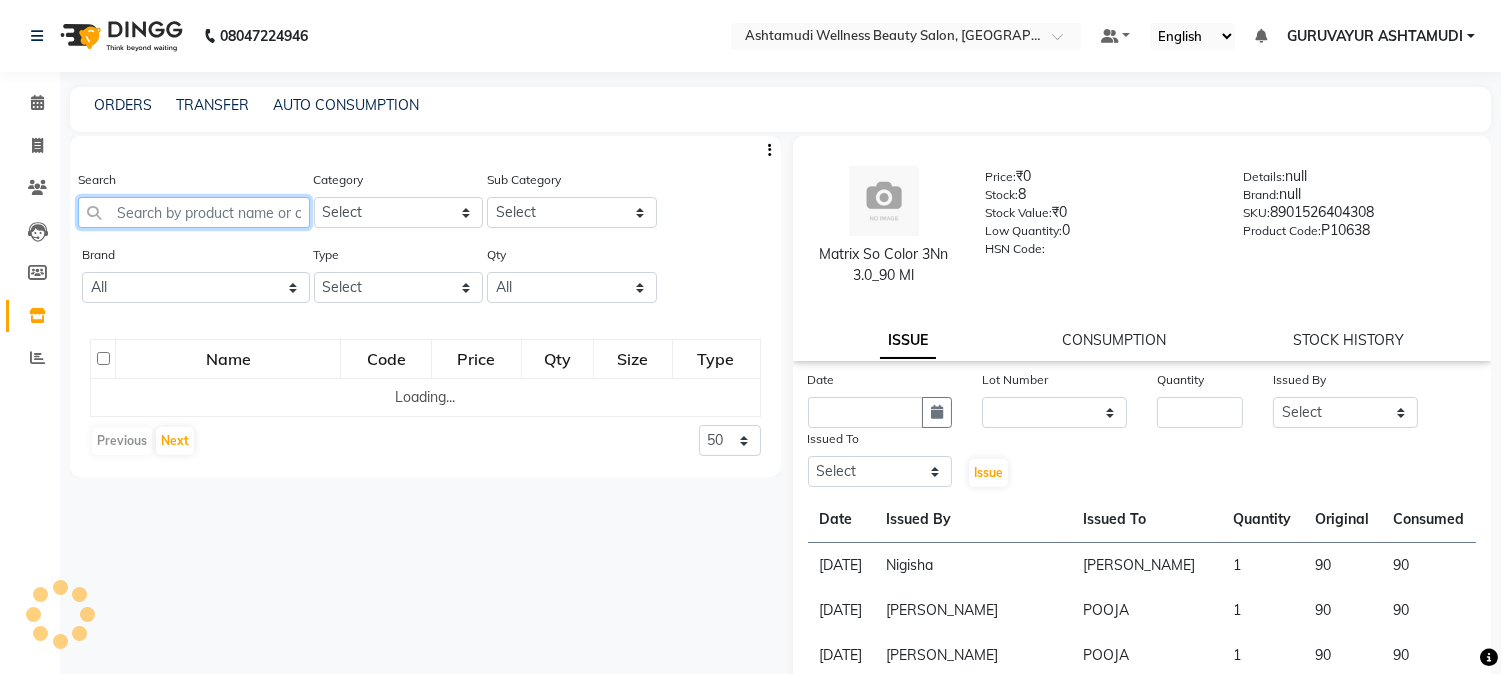 click 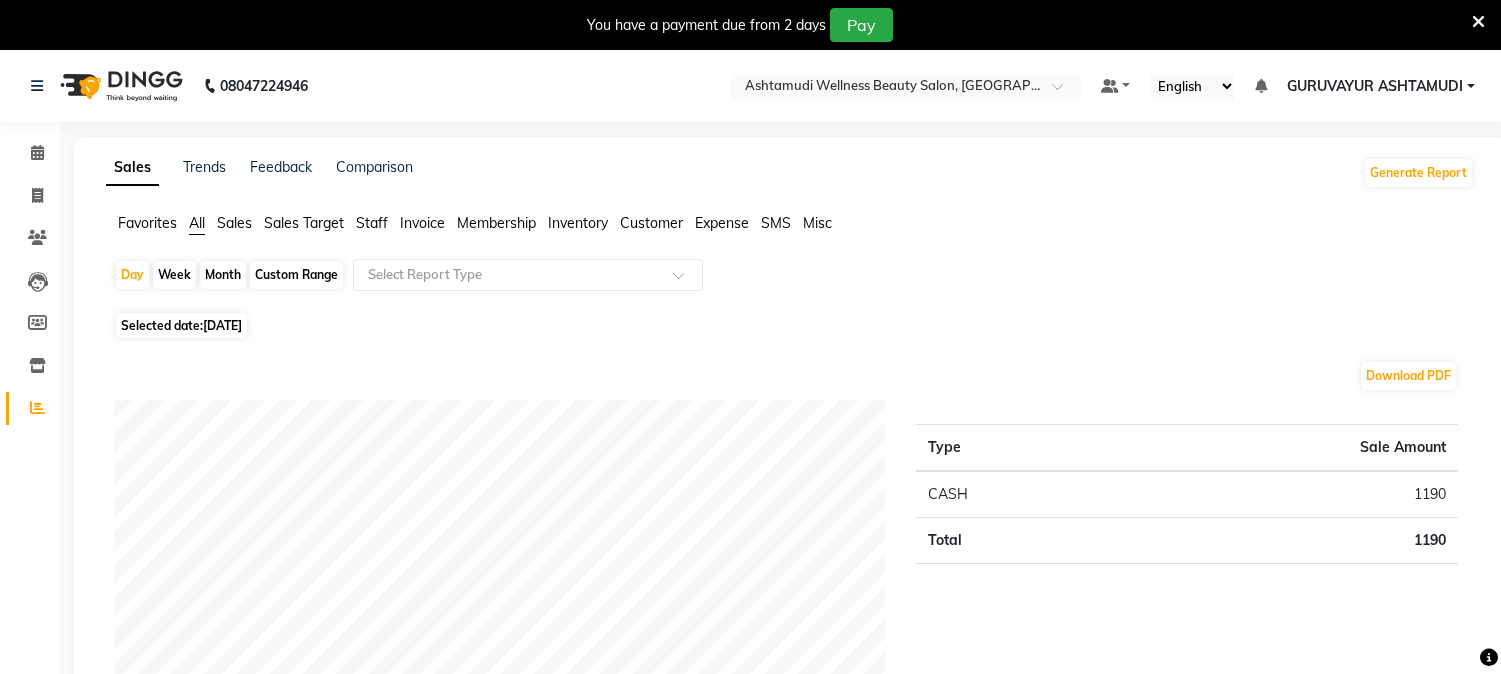 scroll, scrollTop: 0, scrollLeft: 0, axis: both 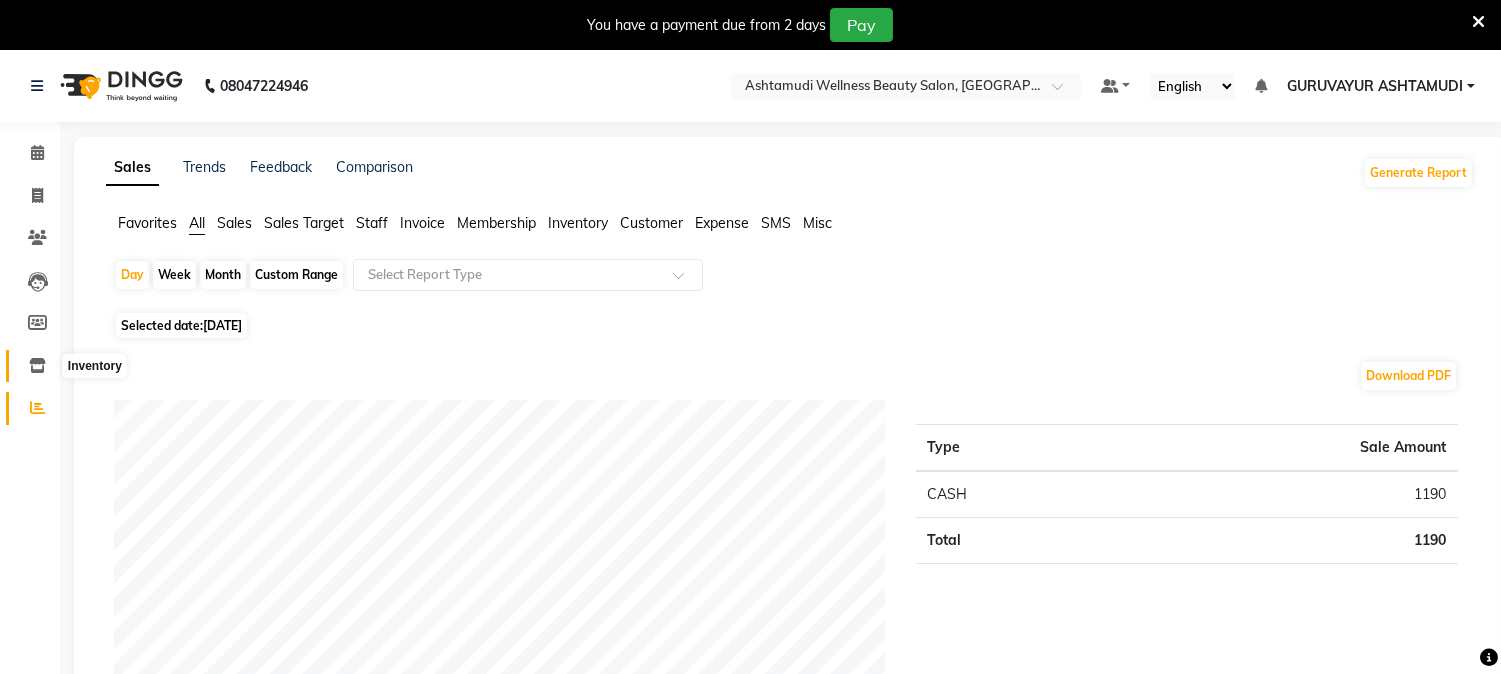 click 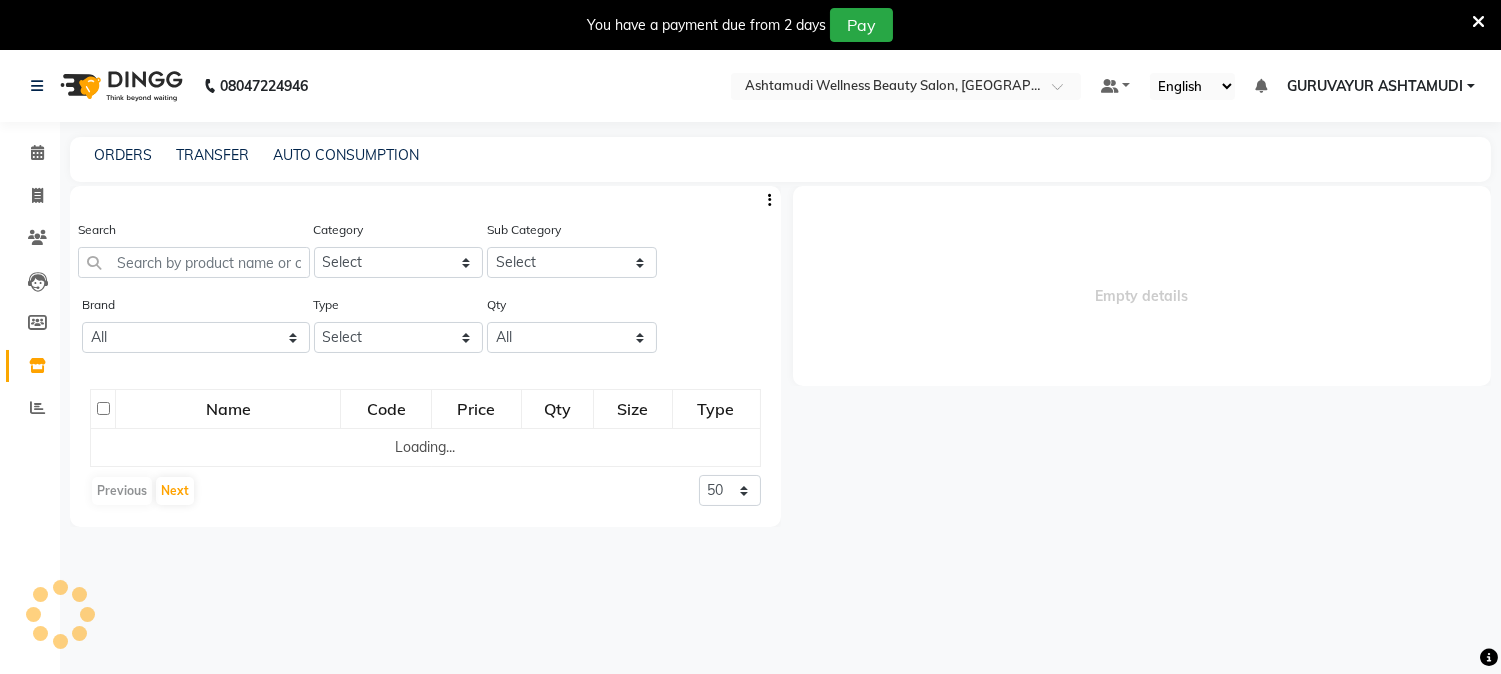 select 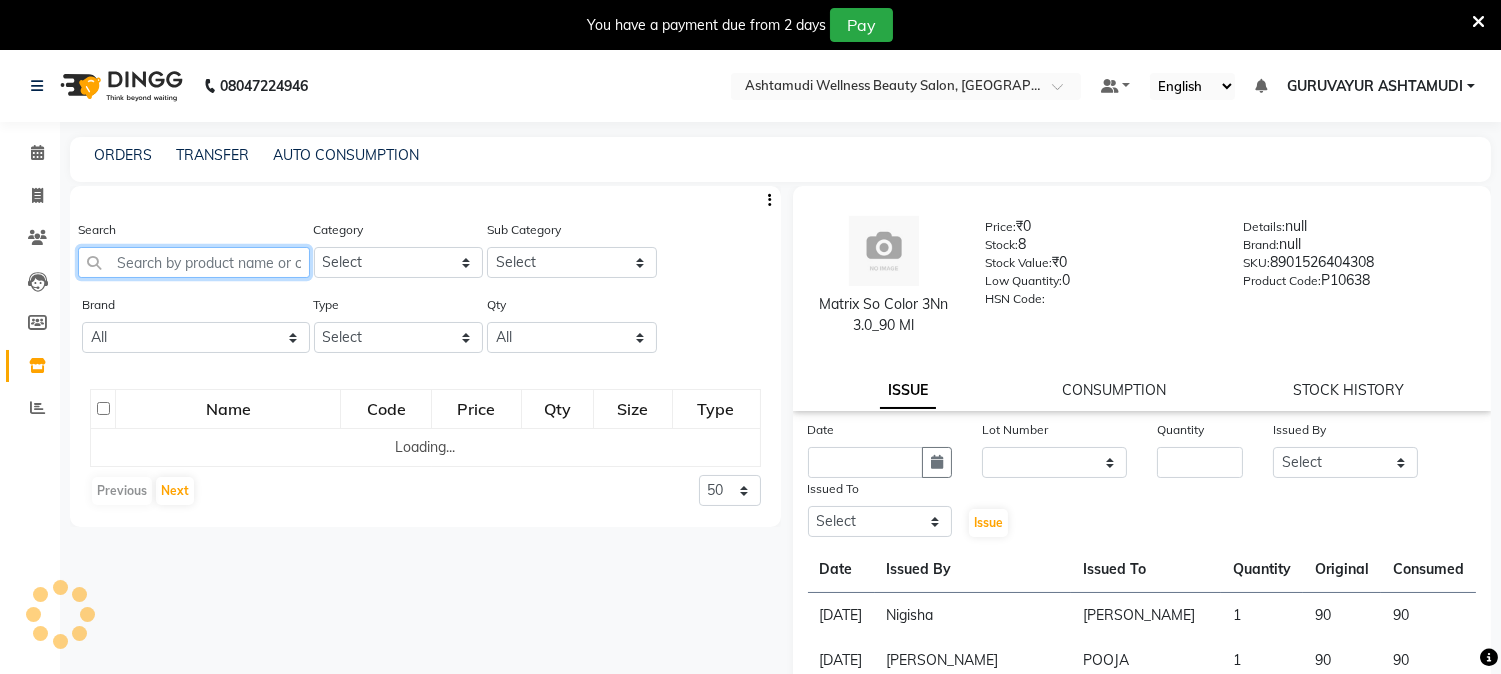 click 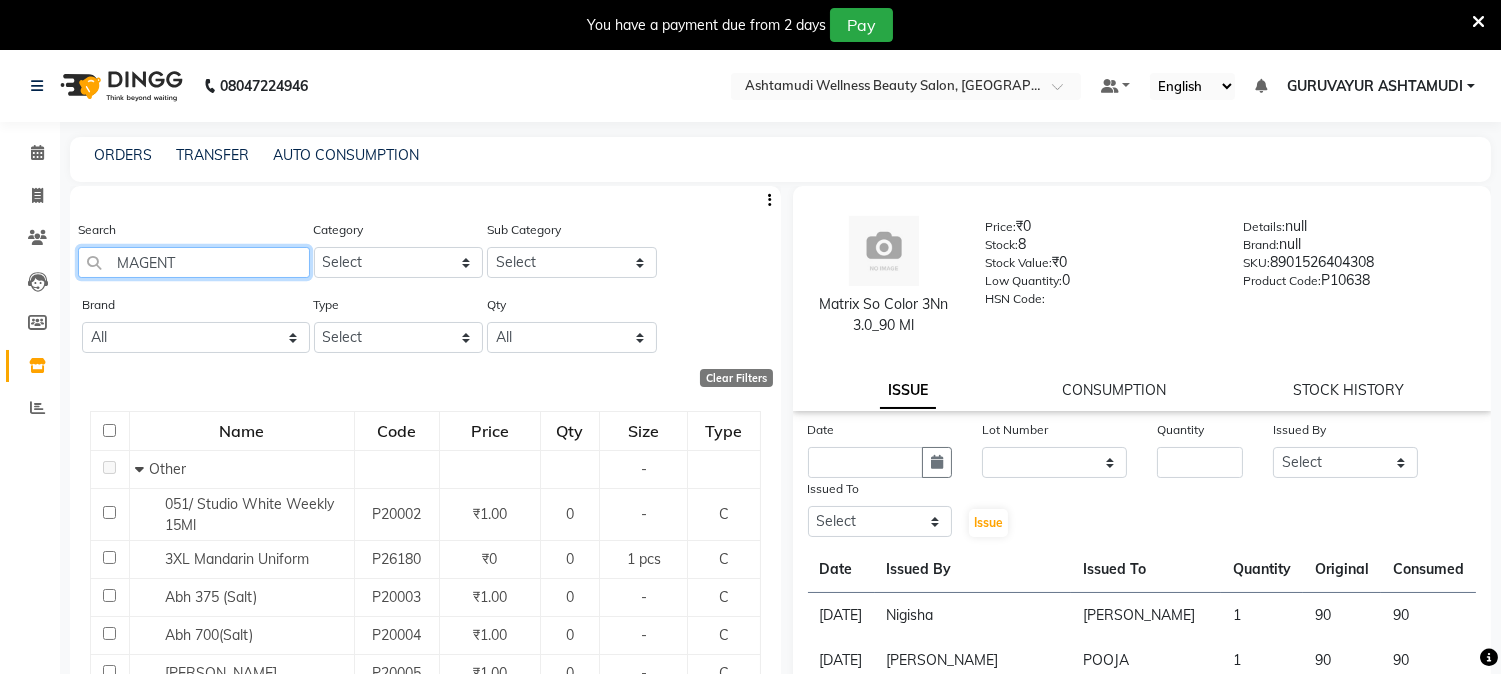 type on "MAGENTA" 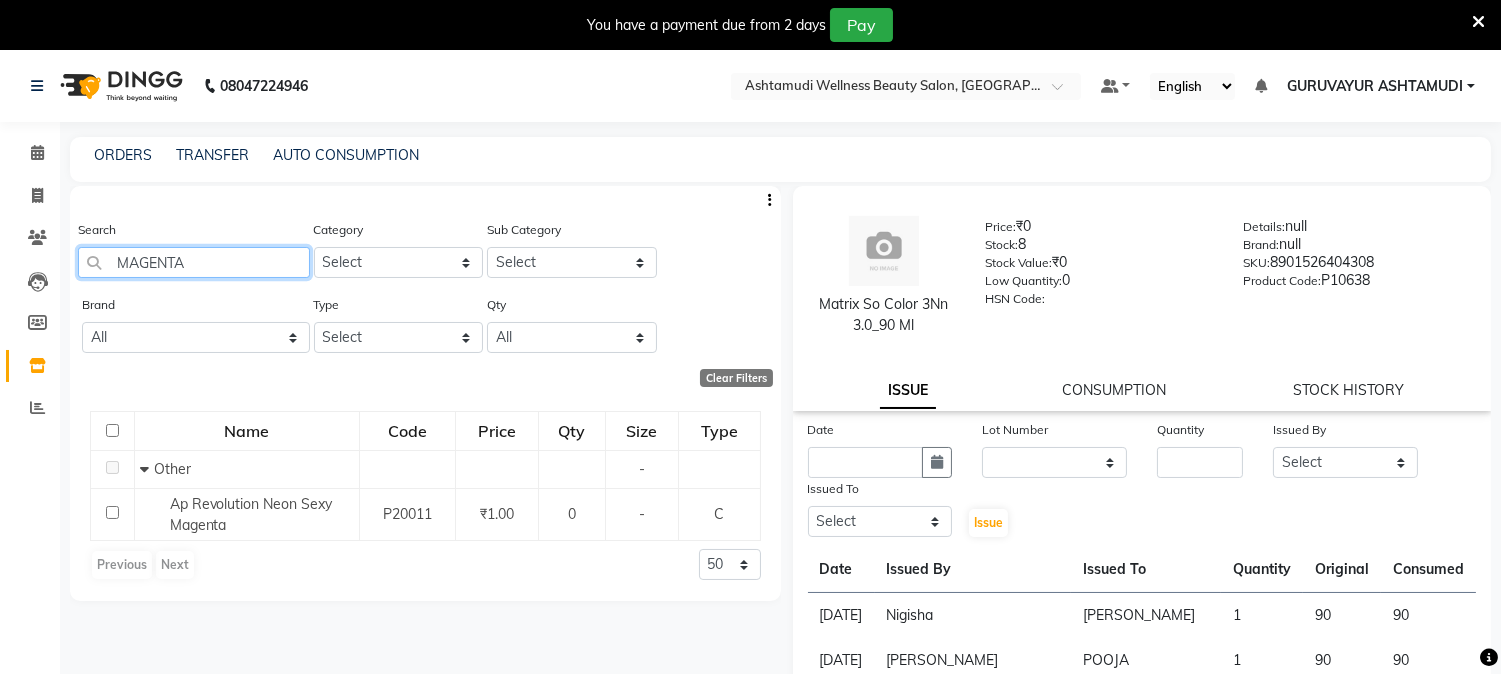 drag, startPoint x: 214, startPoint y: 263, endPoint x: 3, endPoint y: 251, distance: 211.34096 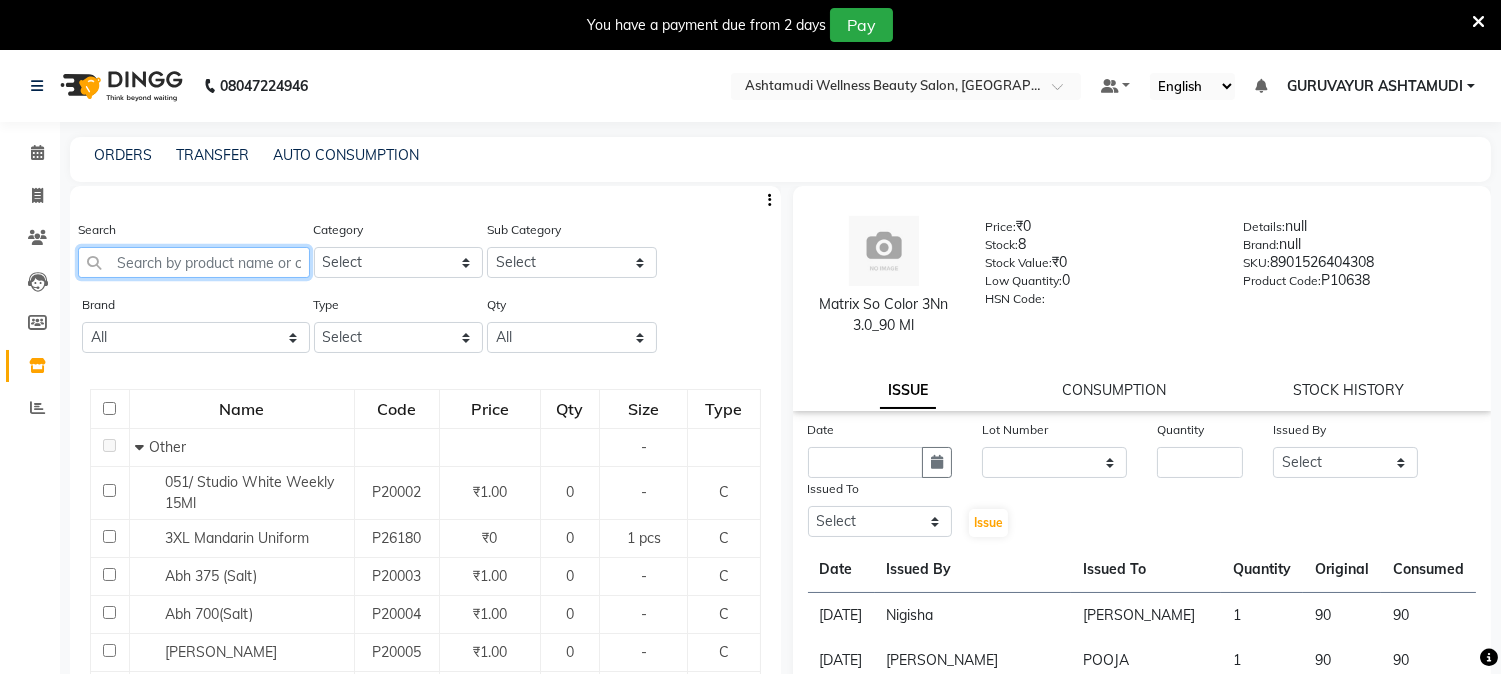 type on "m" 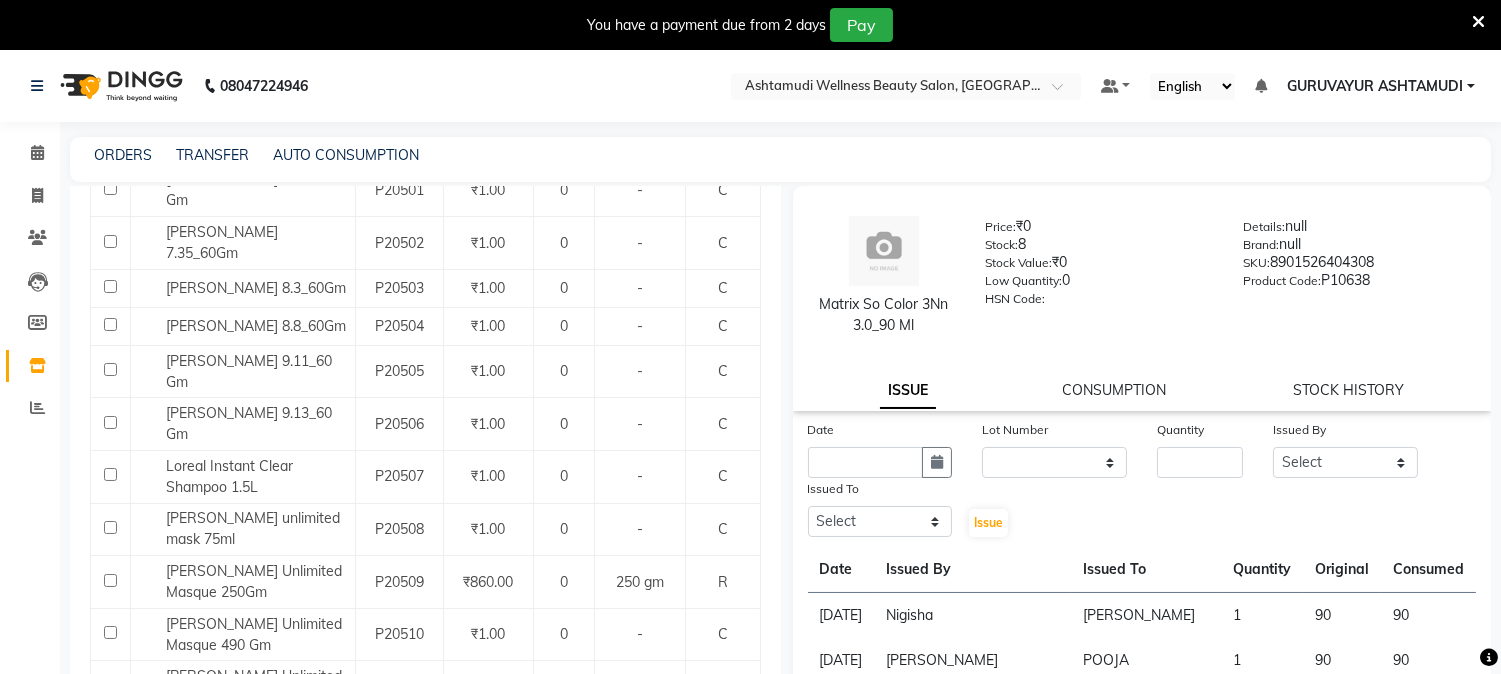 scroll, scrollTop: 2210, scrollLeft: 0, axis: vertical 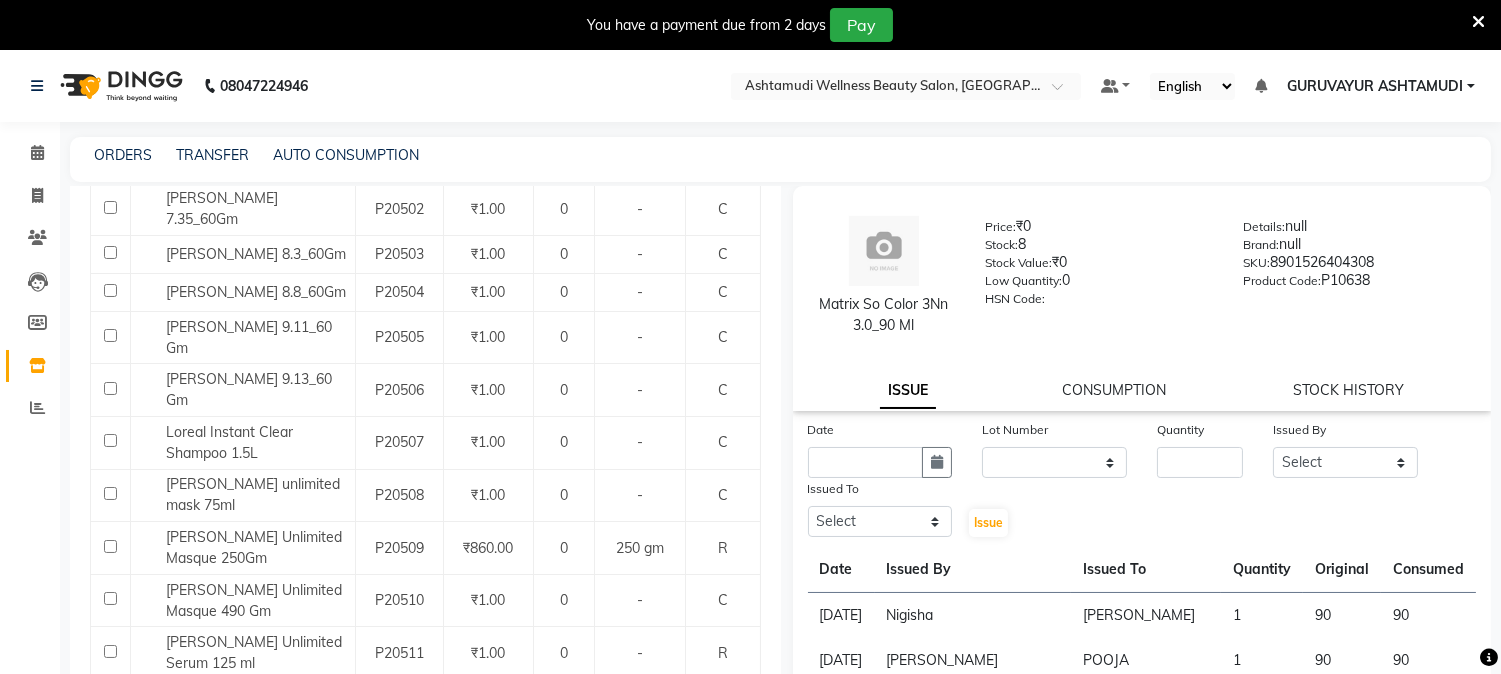 type on "loreal" 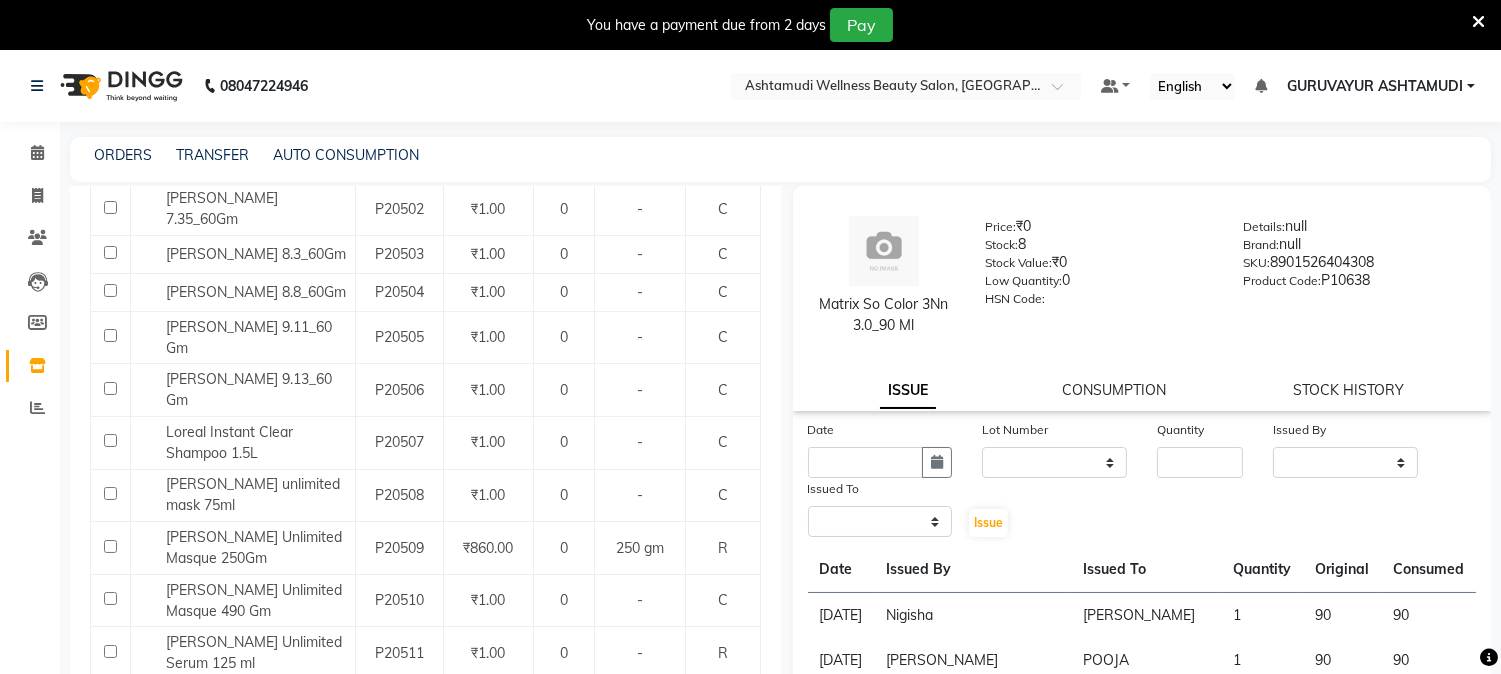 select 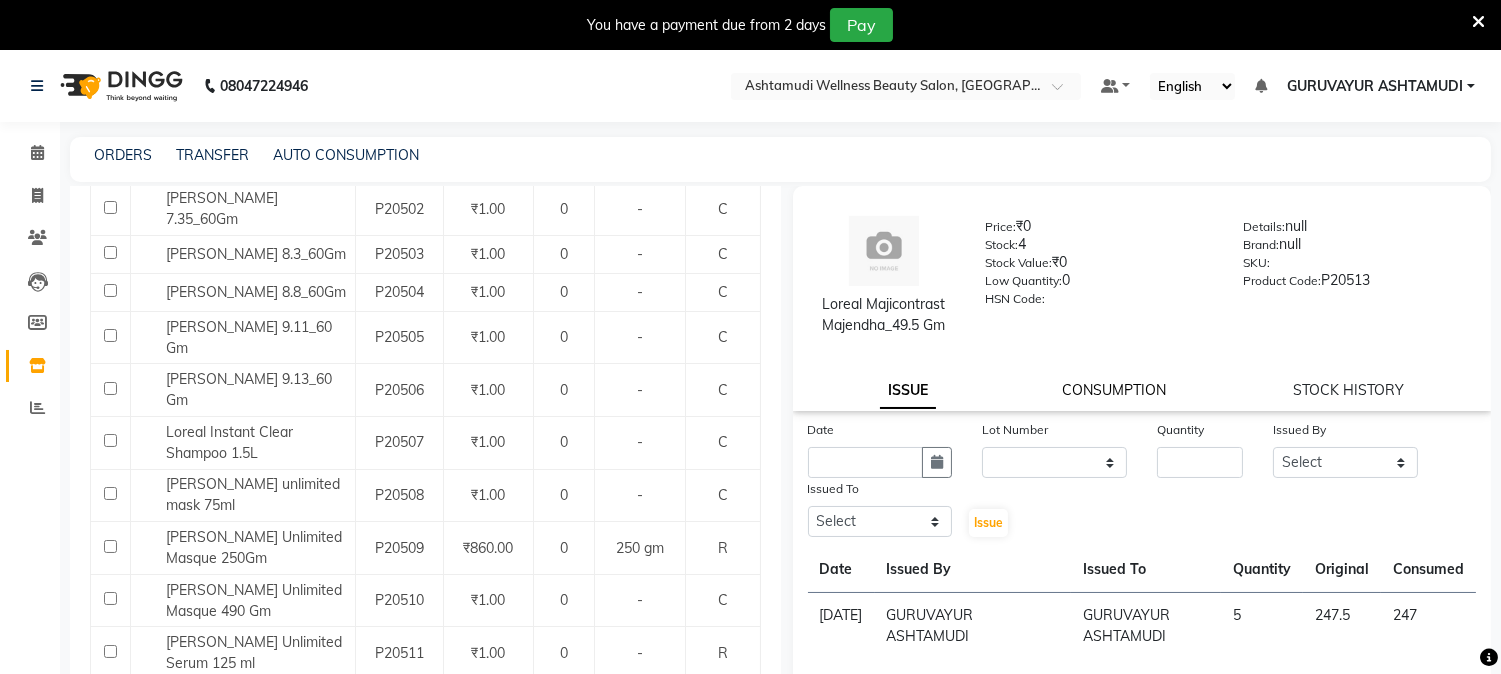click on "CONSUMPTION" 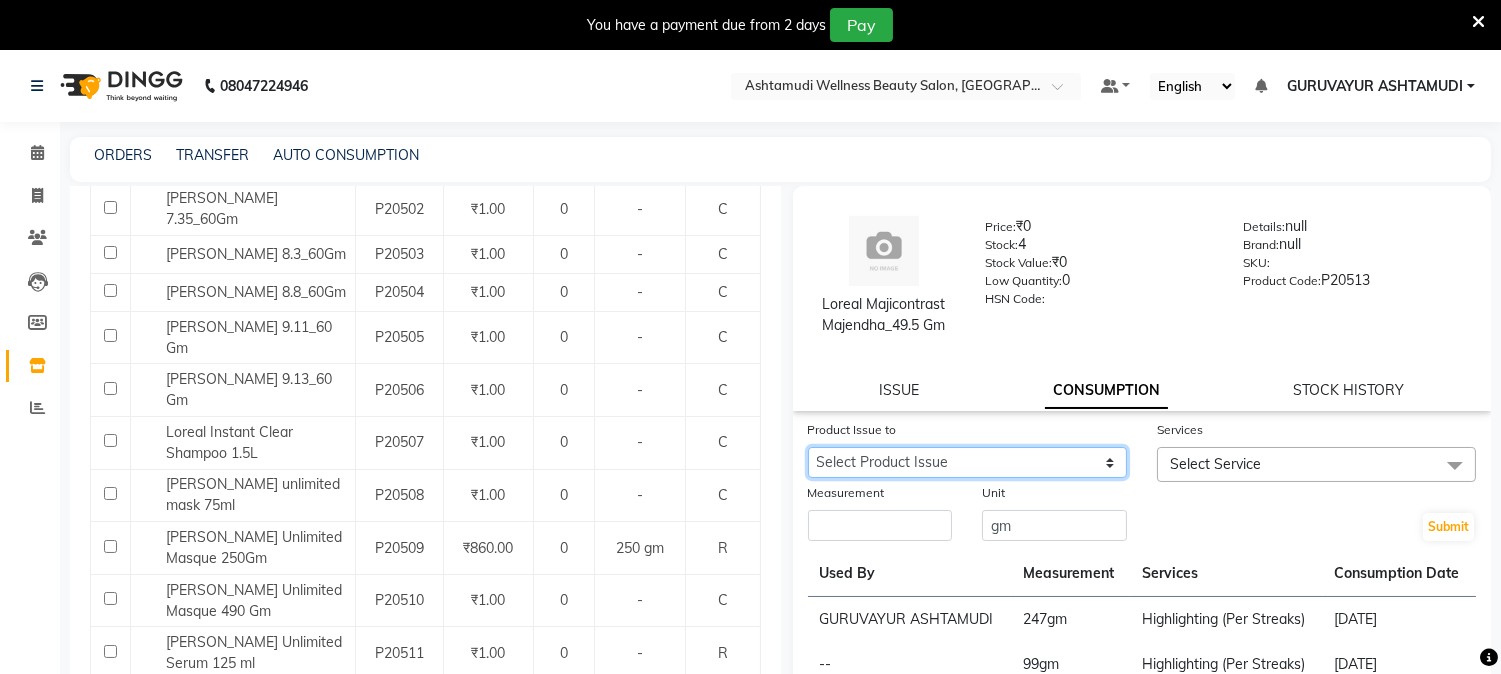 drag, startPoint x: 1041, startPoint y: 465, endPoint x: 1037, endPoint y: 475, distance: 10.770329 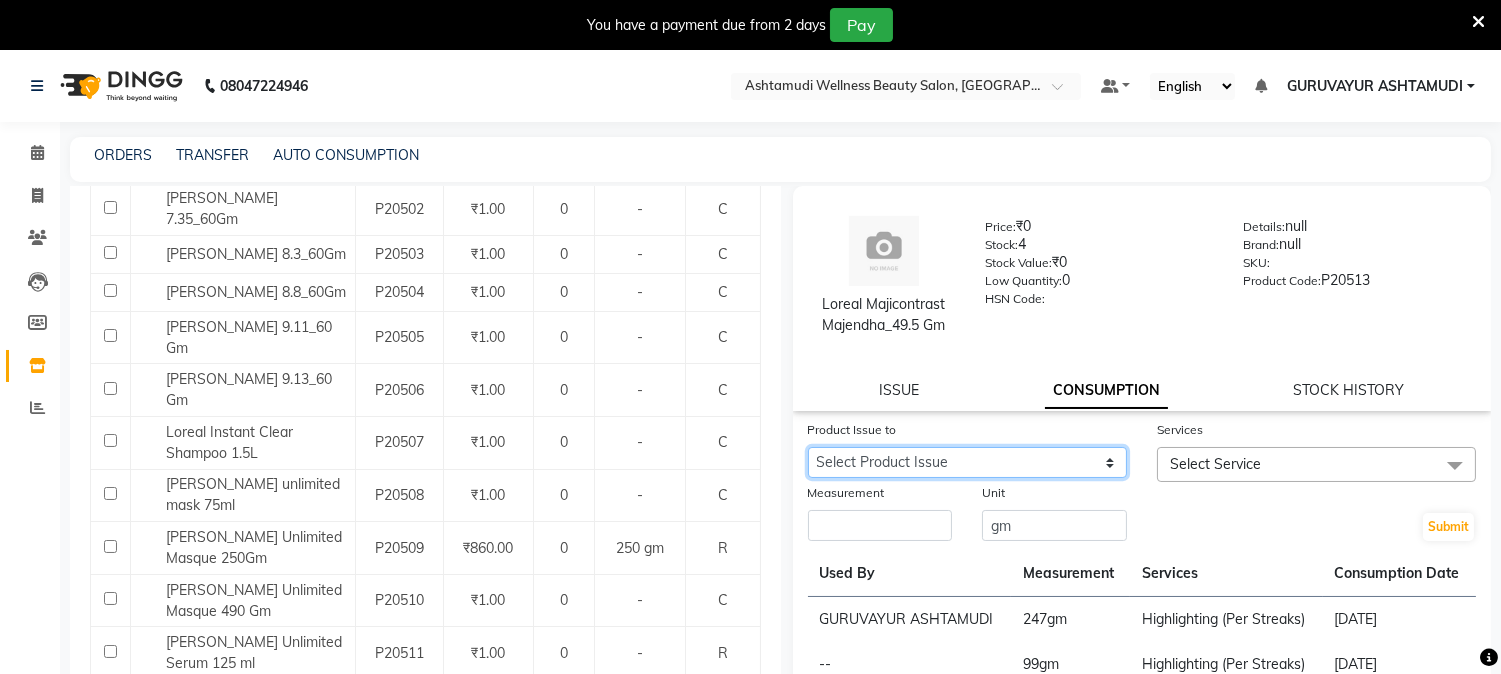 select on "910690" 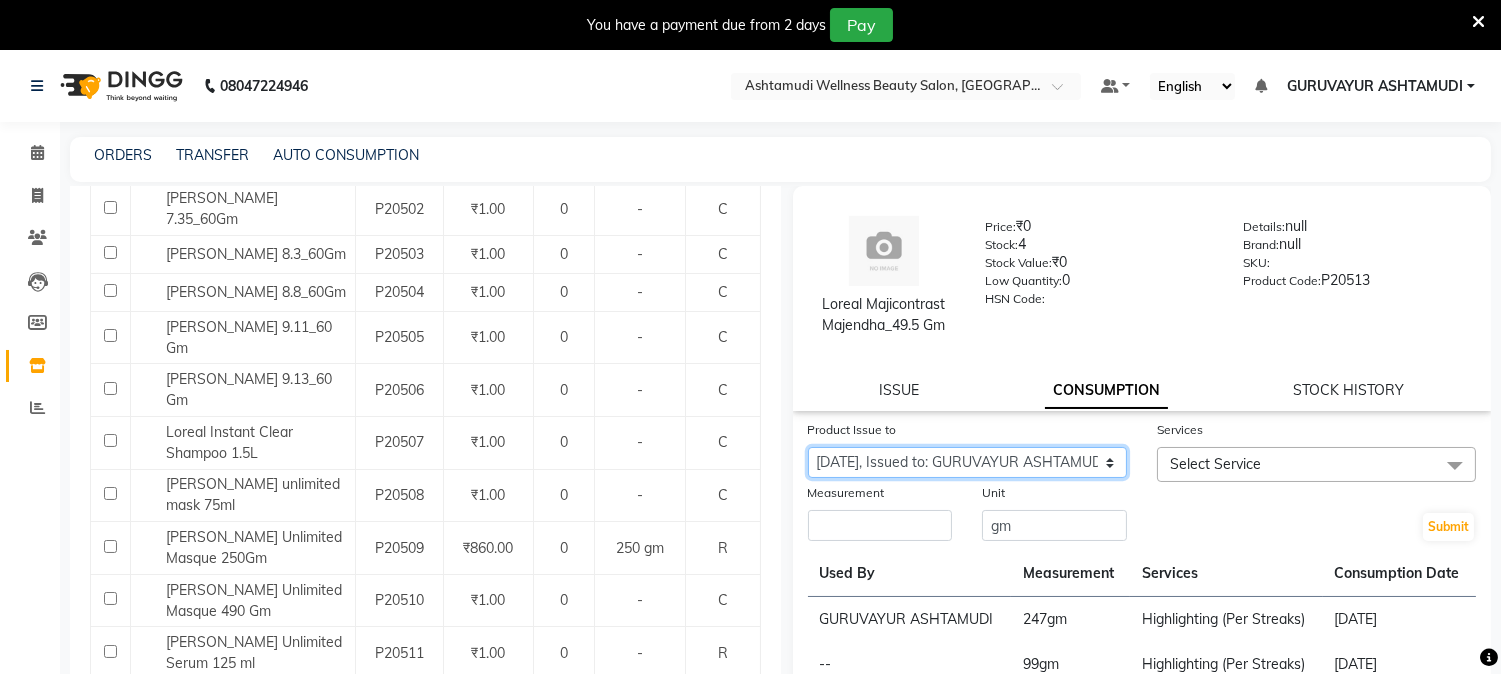 click on "Select Product Issue 2025-05-05, Issued to: GURUVAYUR ASHTAMUDI, Balance: 0.5" 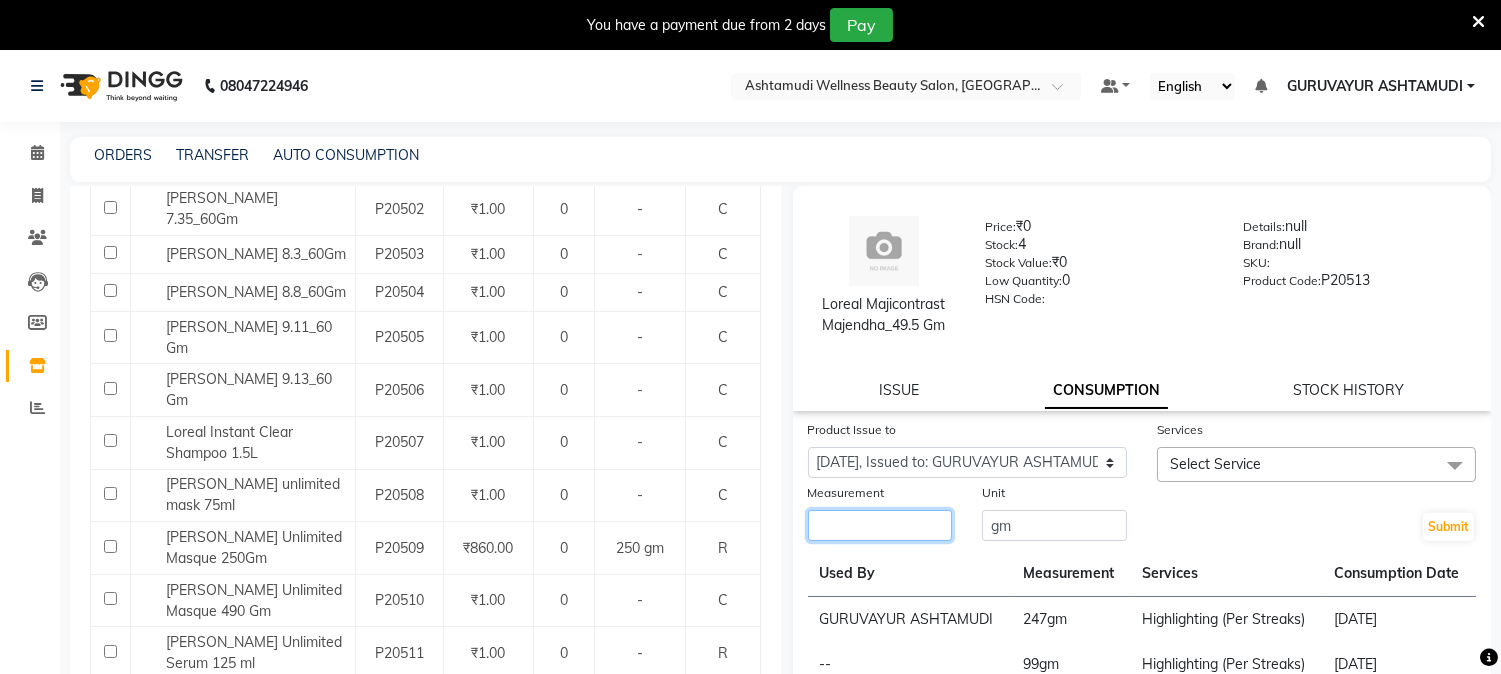 click 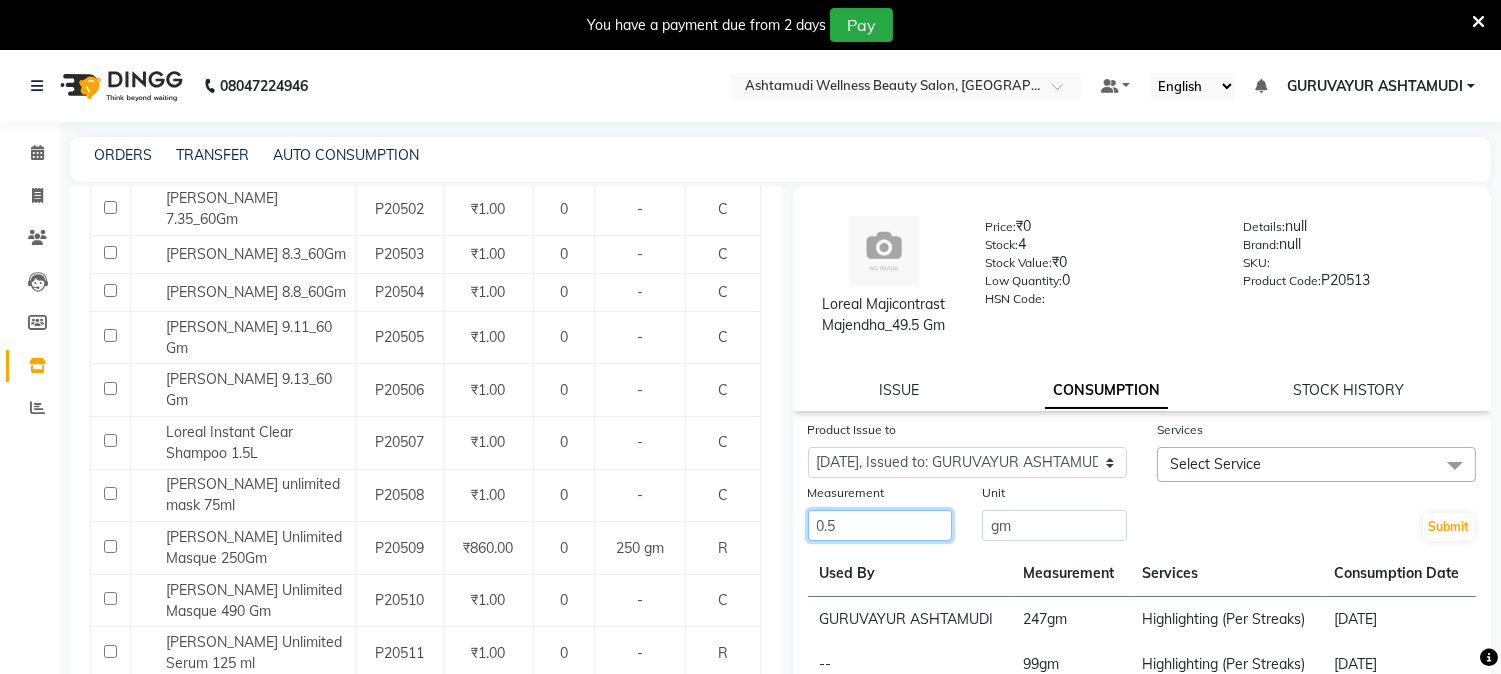 type on "0.5" 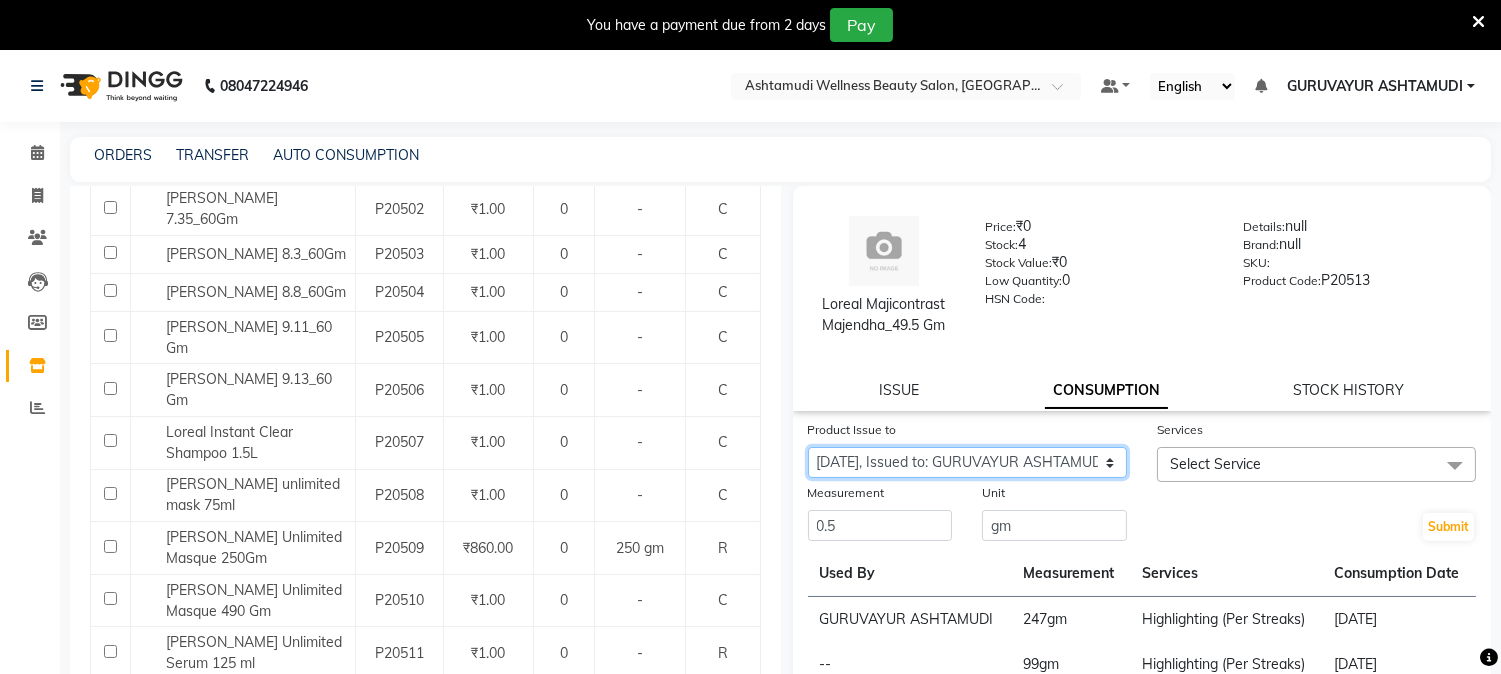 click on "Select Product Issue 2025-05-05, Issued to: GURUVAYUR ASHTAMUDI, Balance: 0.5" 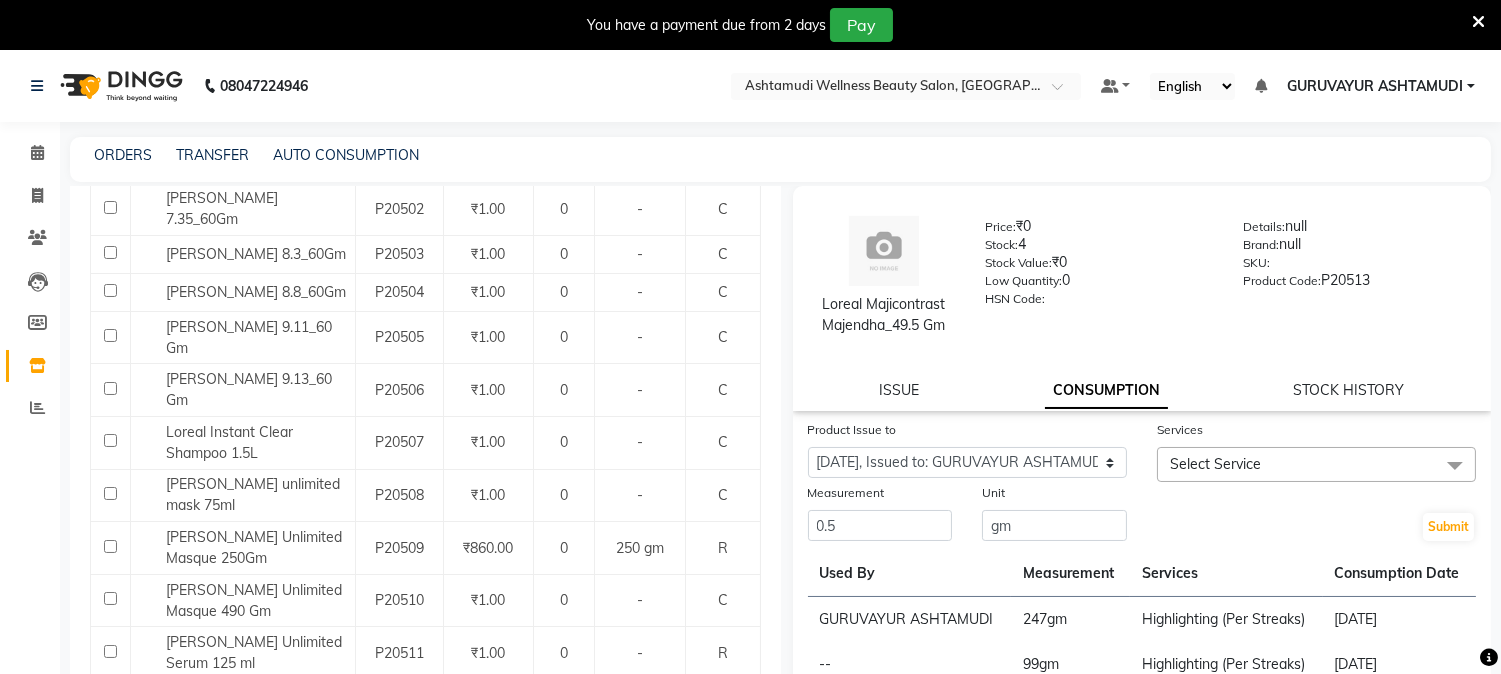 click on "Select Service" 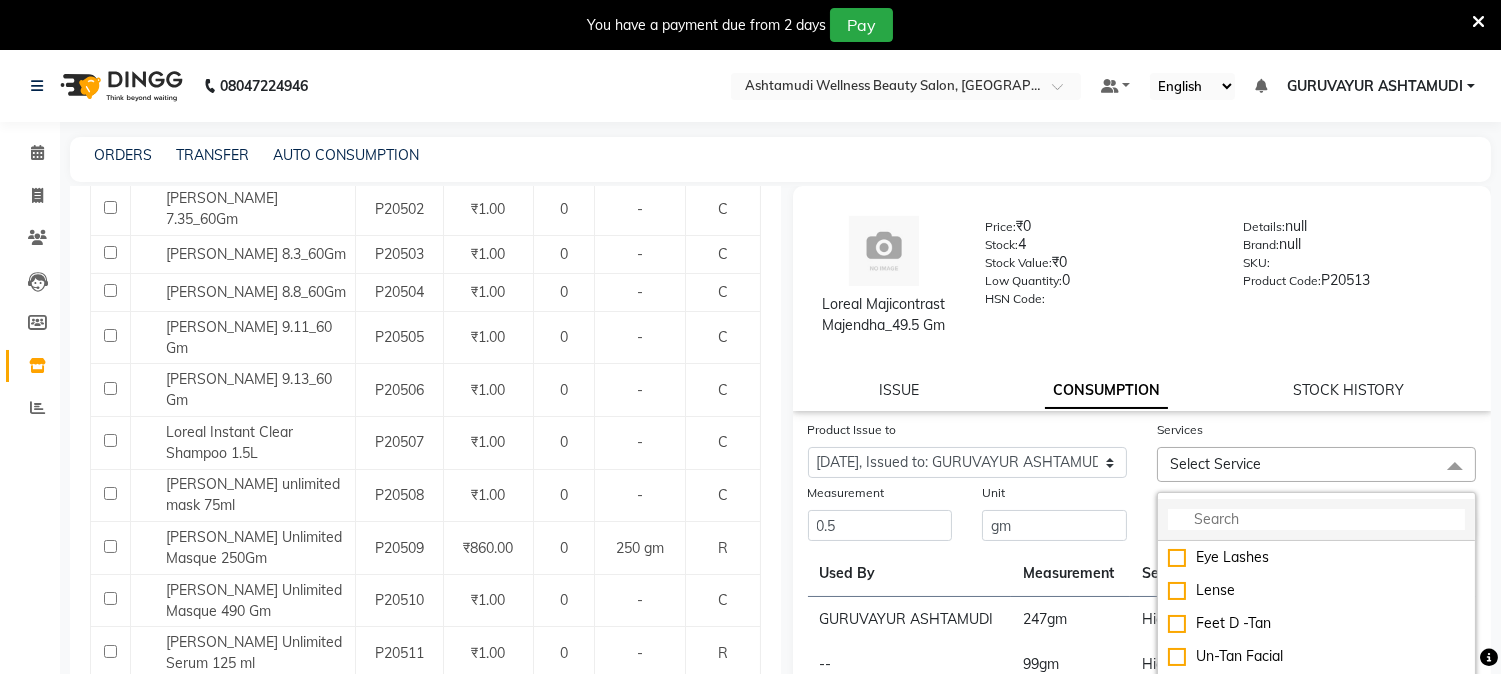 click 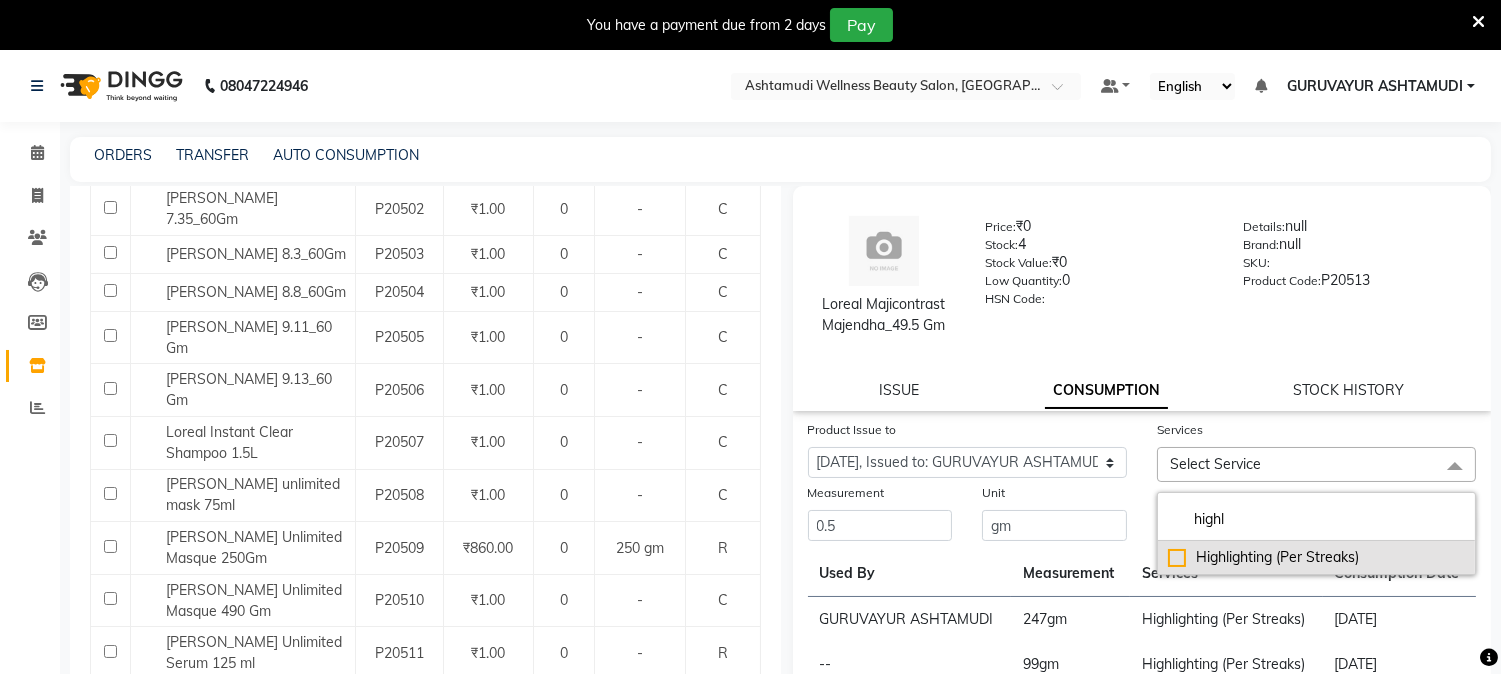 type on "highl" 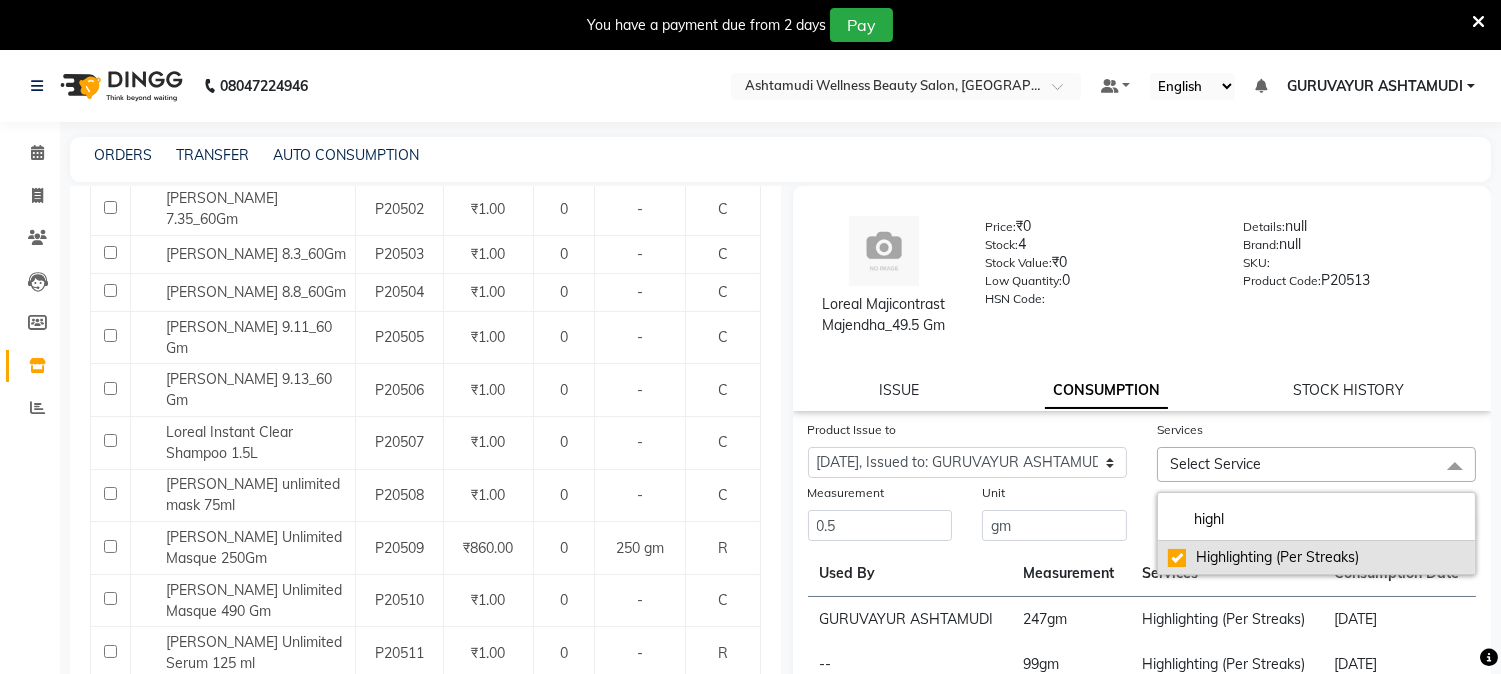 checkbox on "true" 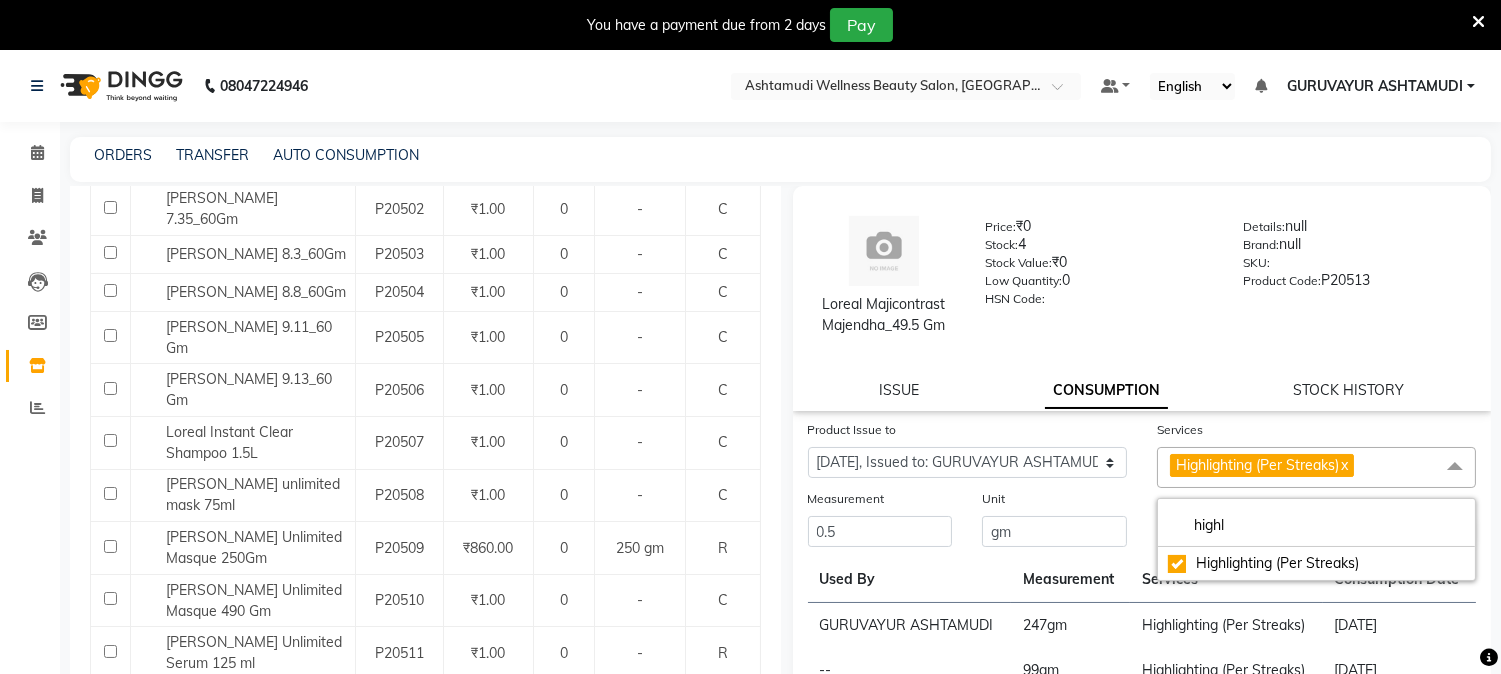 click on "Unit gm" 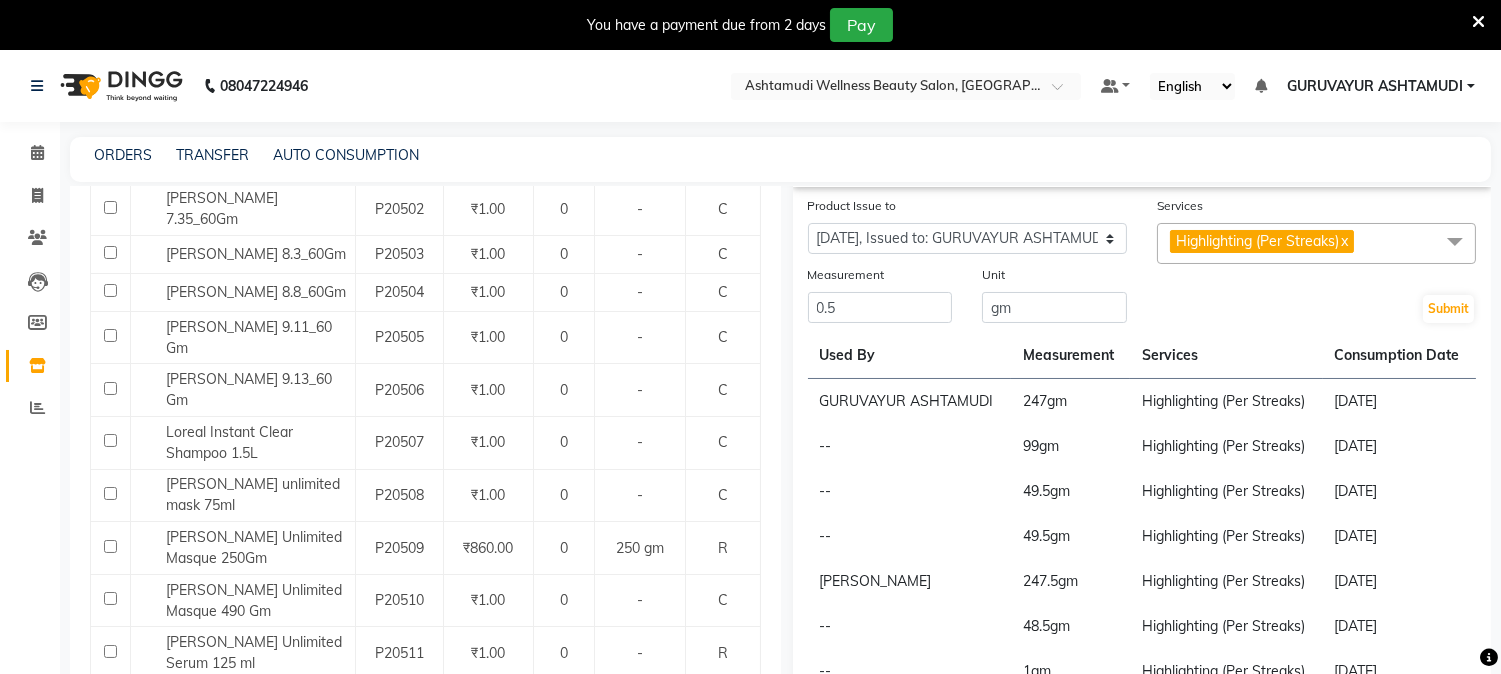 scroll, scrollTop: 227, scrollLeft: 0, axis: vertical 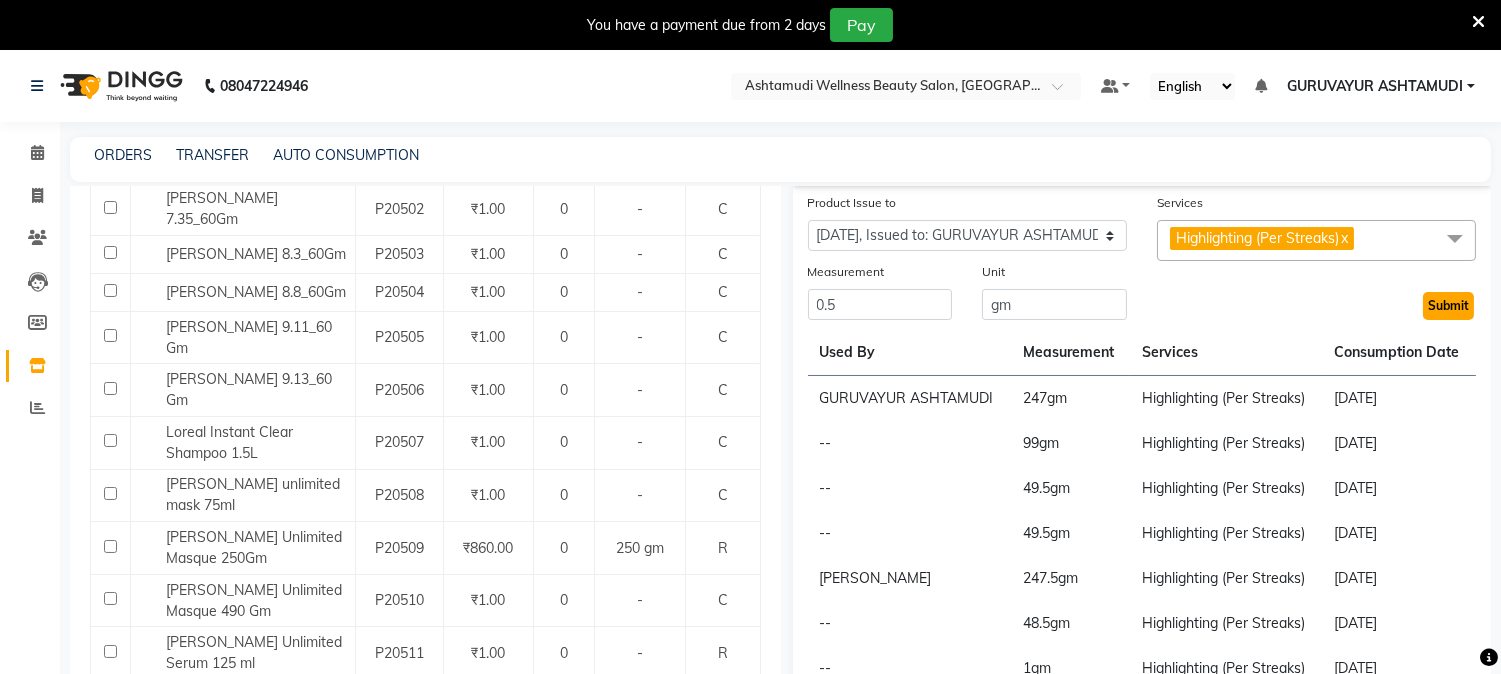 click on "Submit" 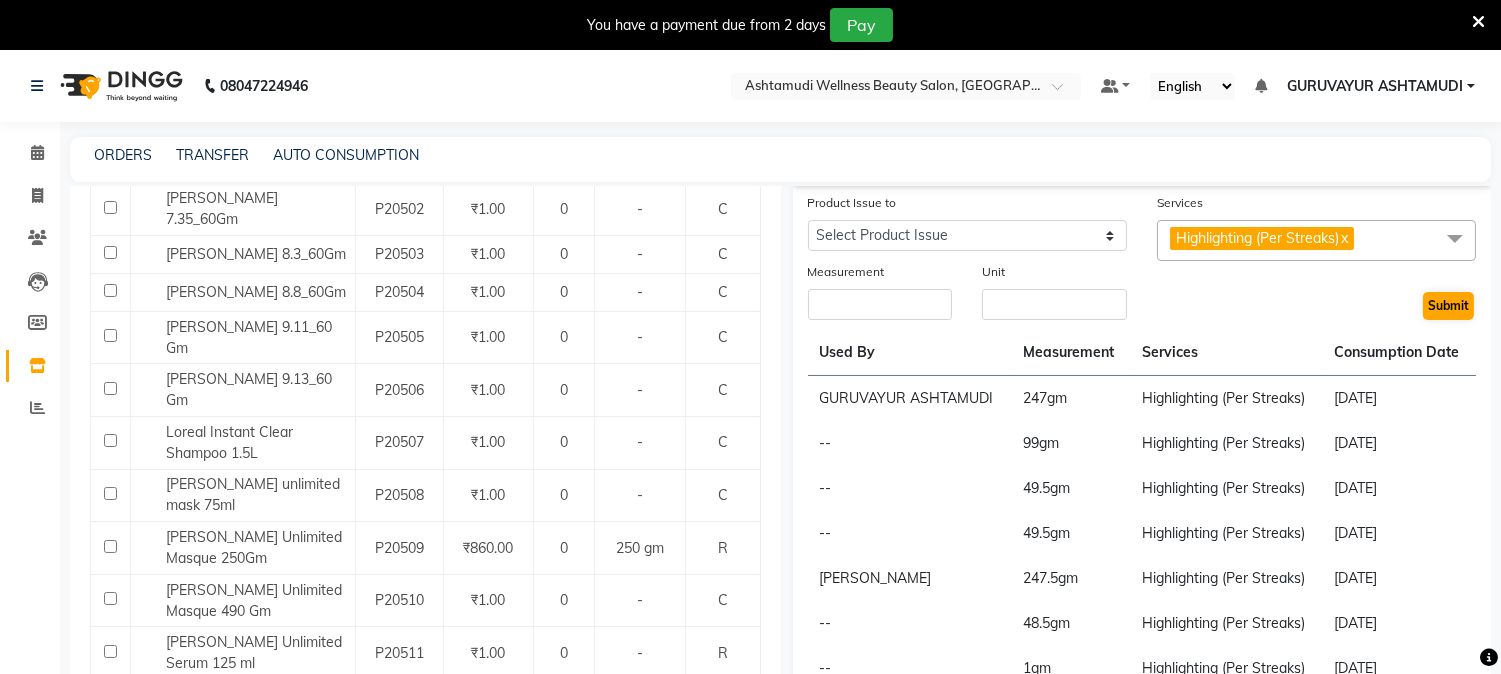 scroll, scrollTop: 0, scrollLeft: 0, axis: both 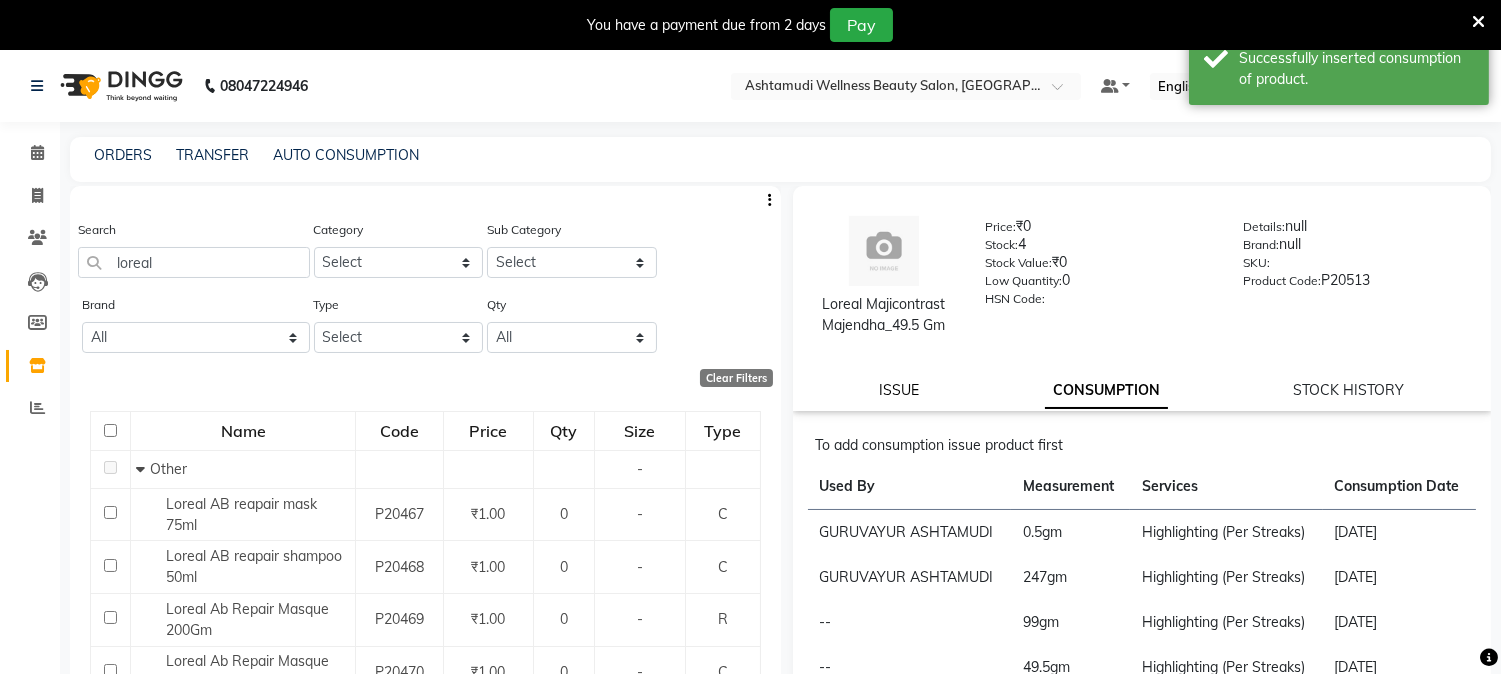 click on "ISSUE" 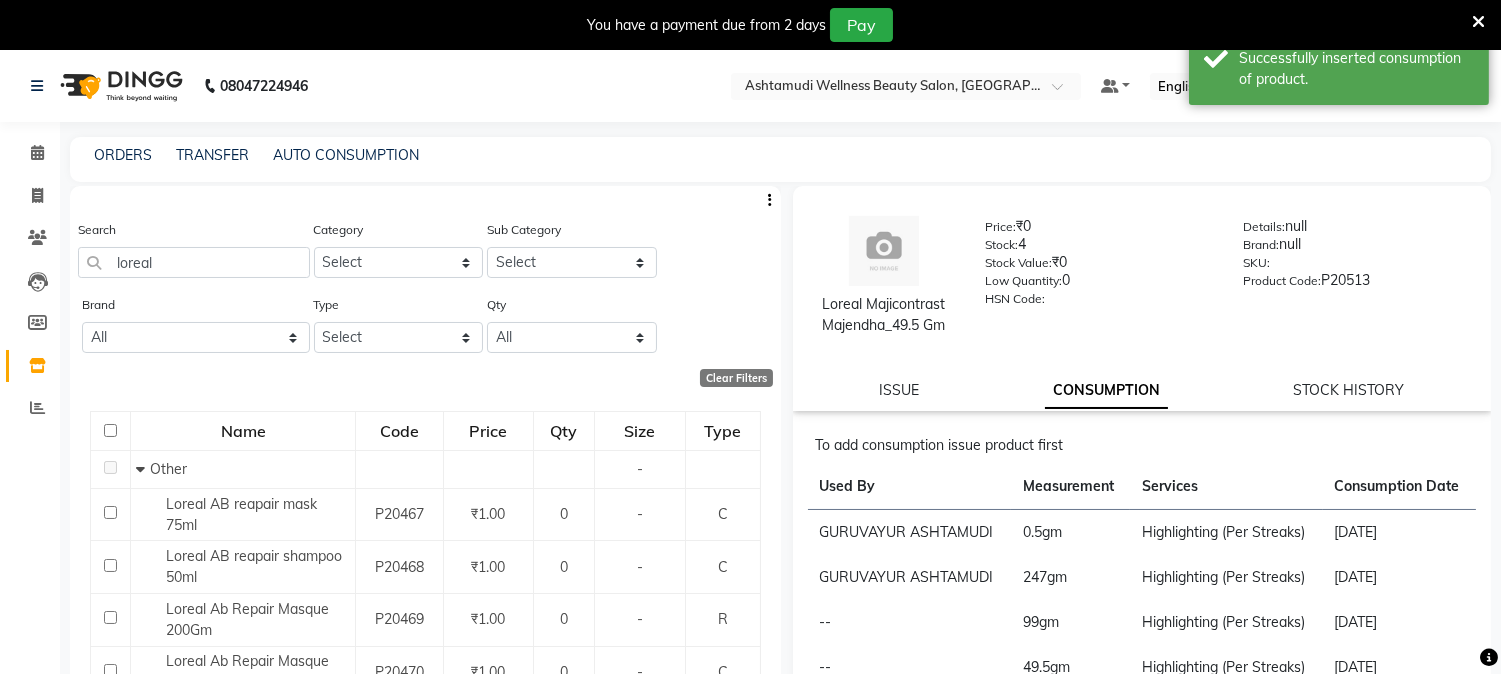 select 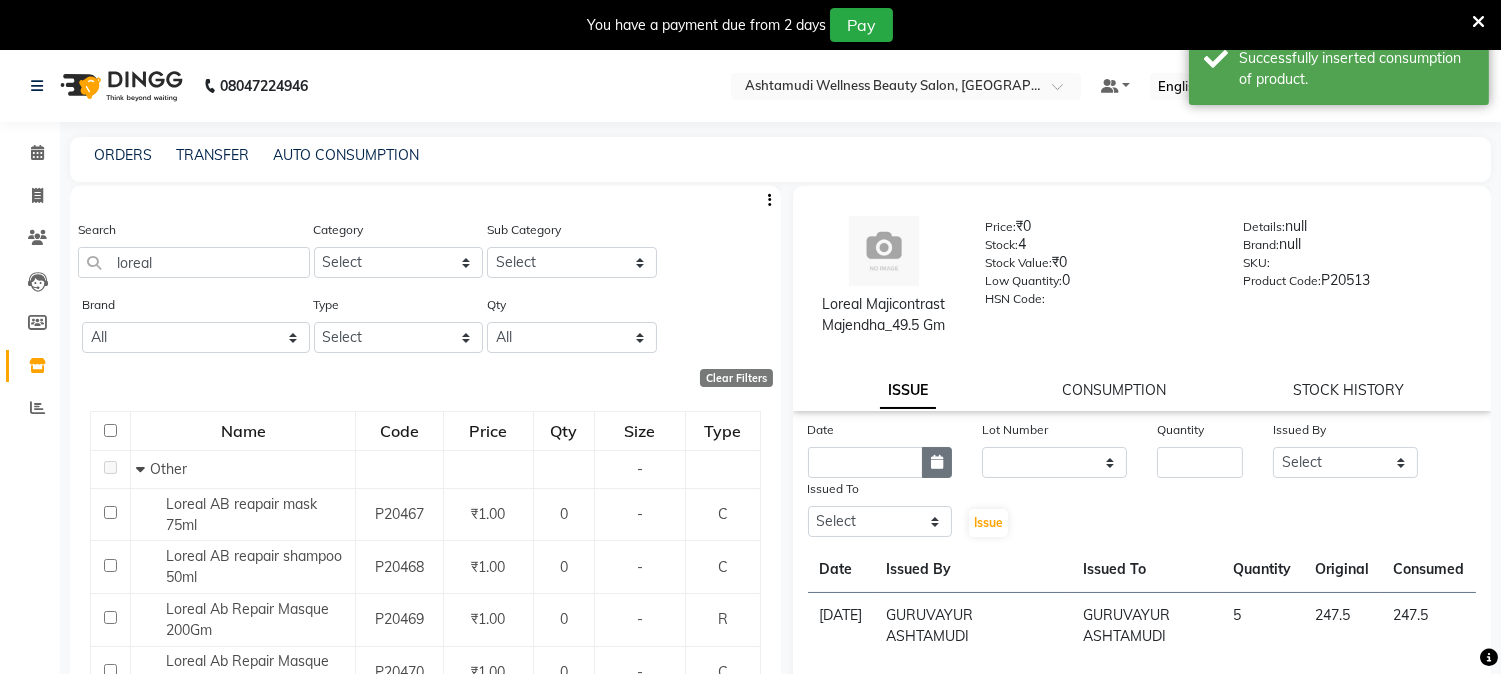 click 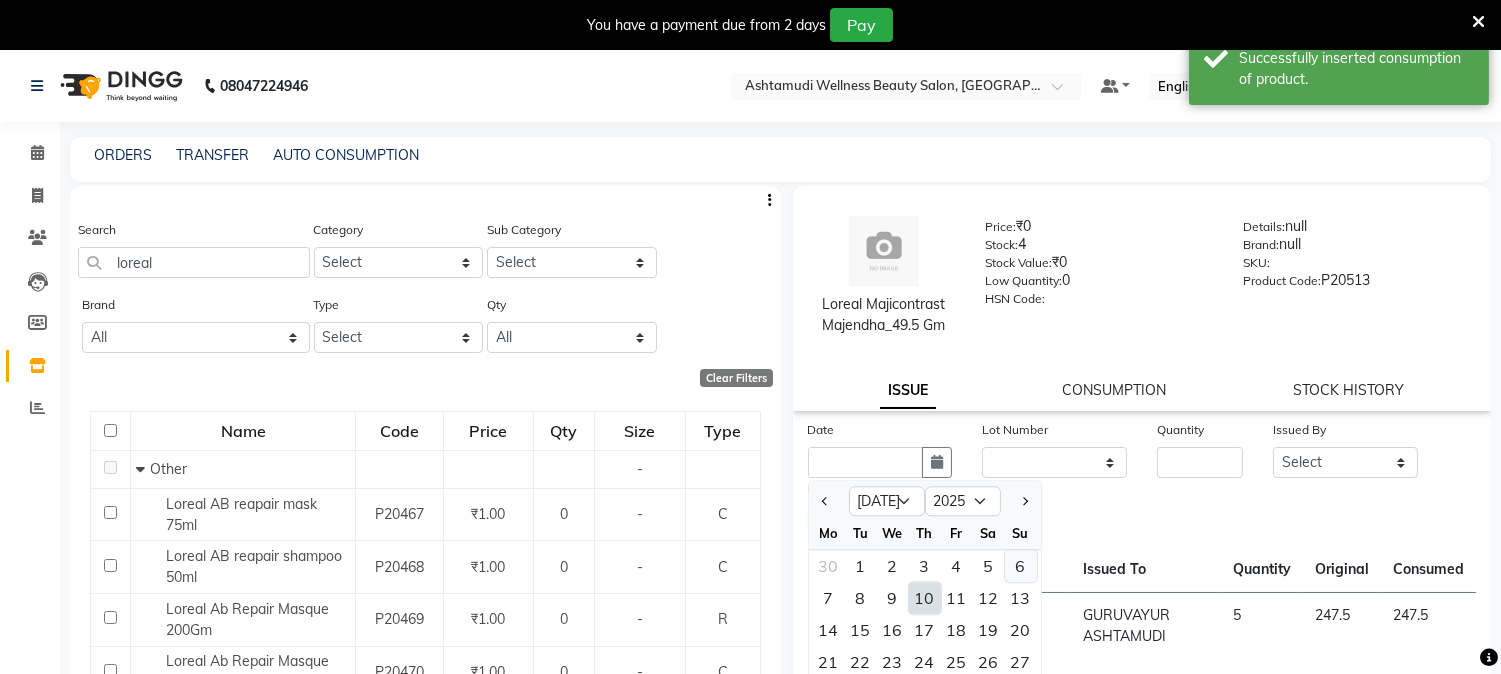 click on "6" 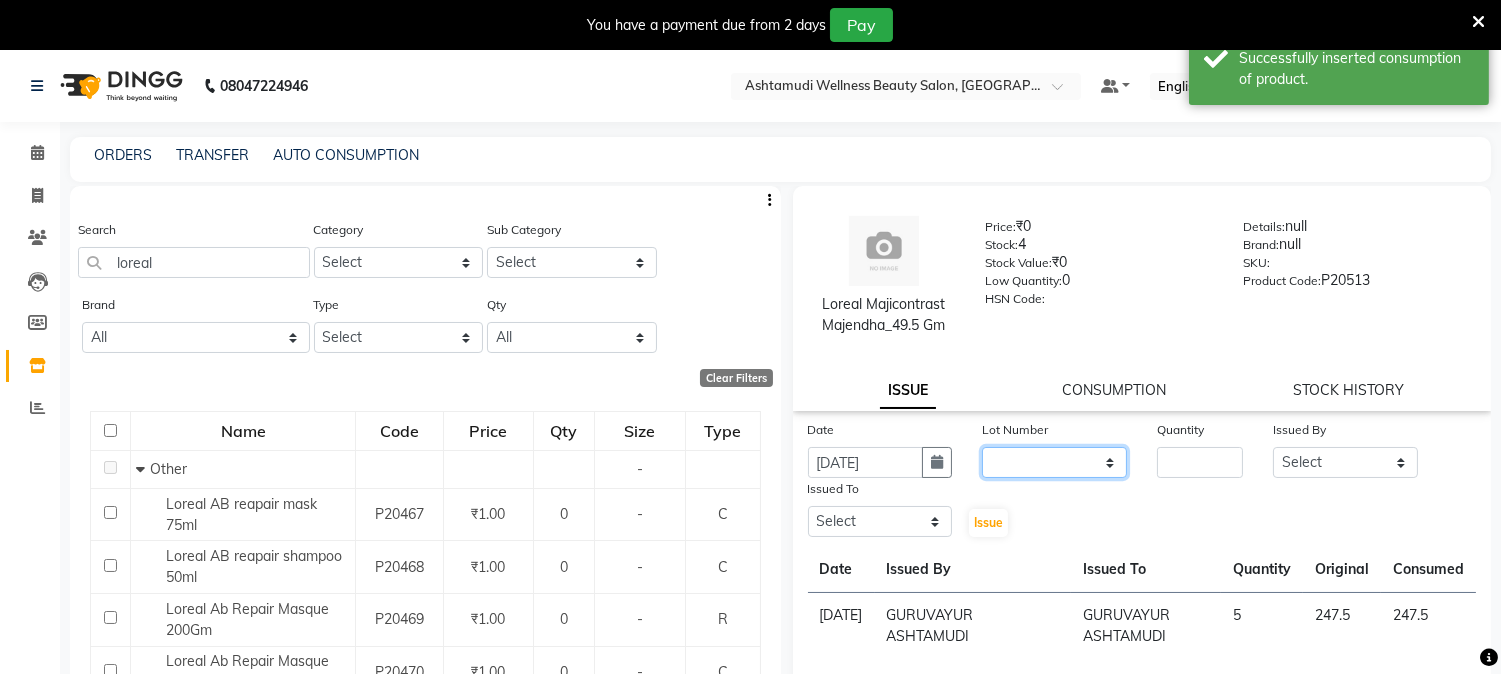 click on "None" 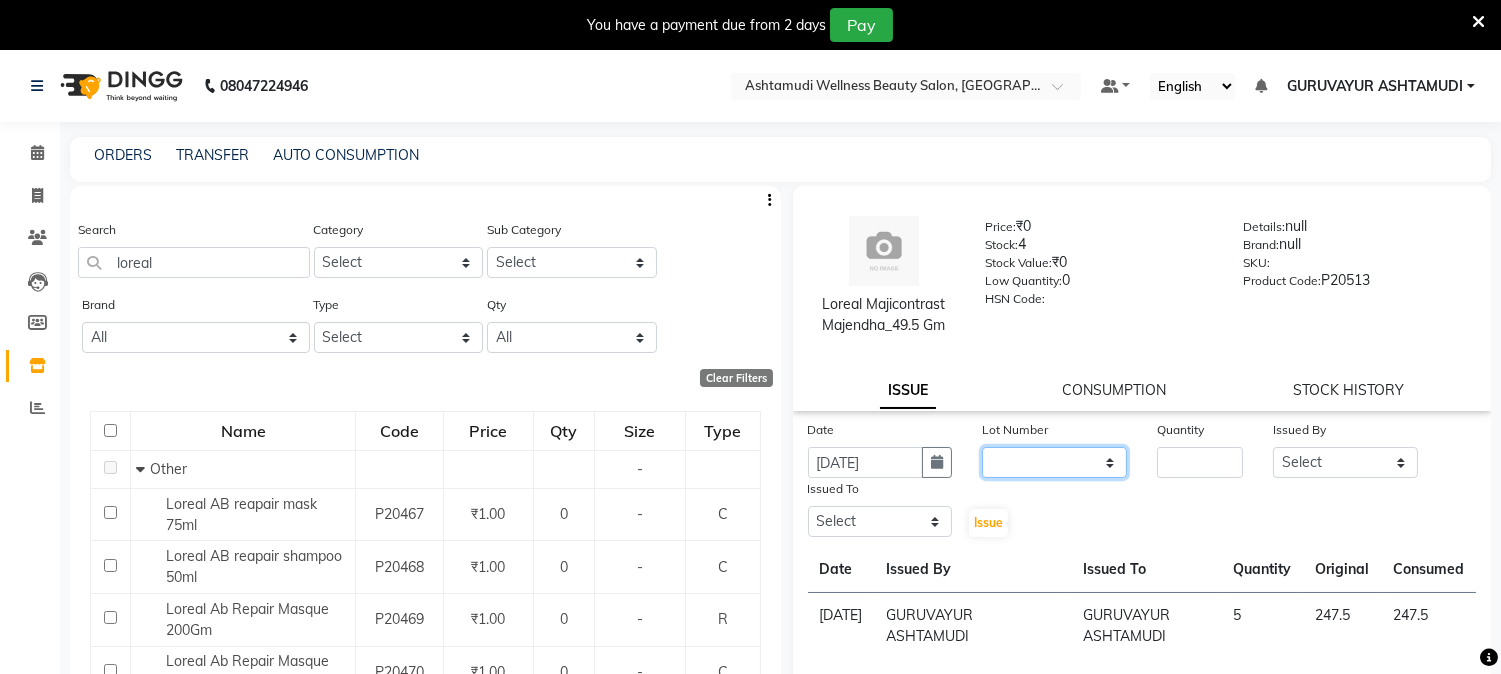 select on "0: null" 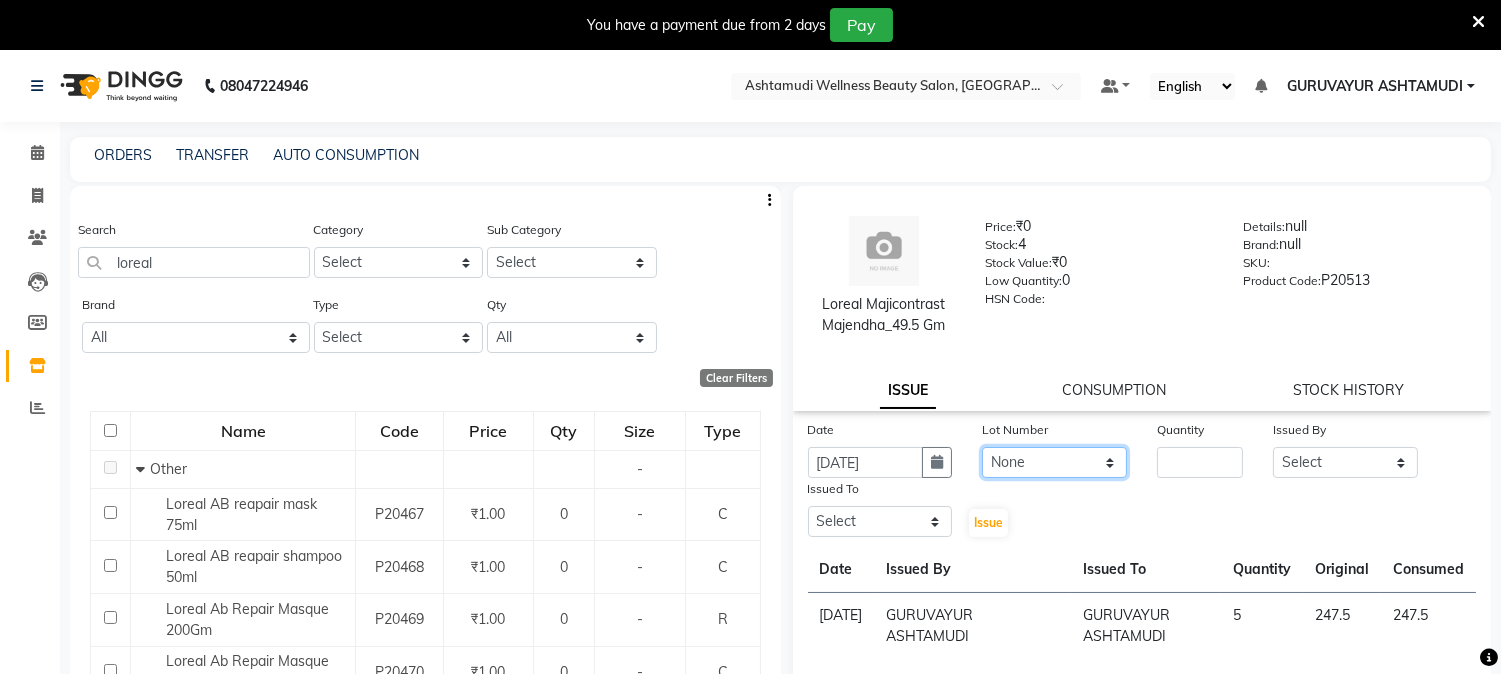click on "None" 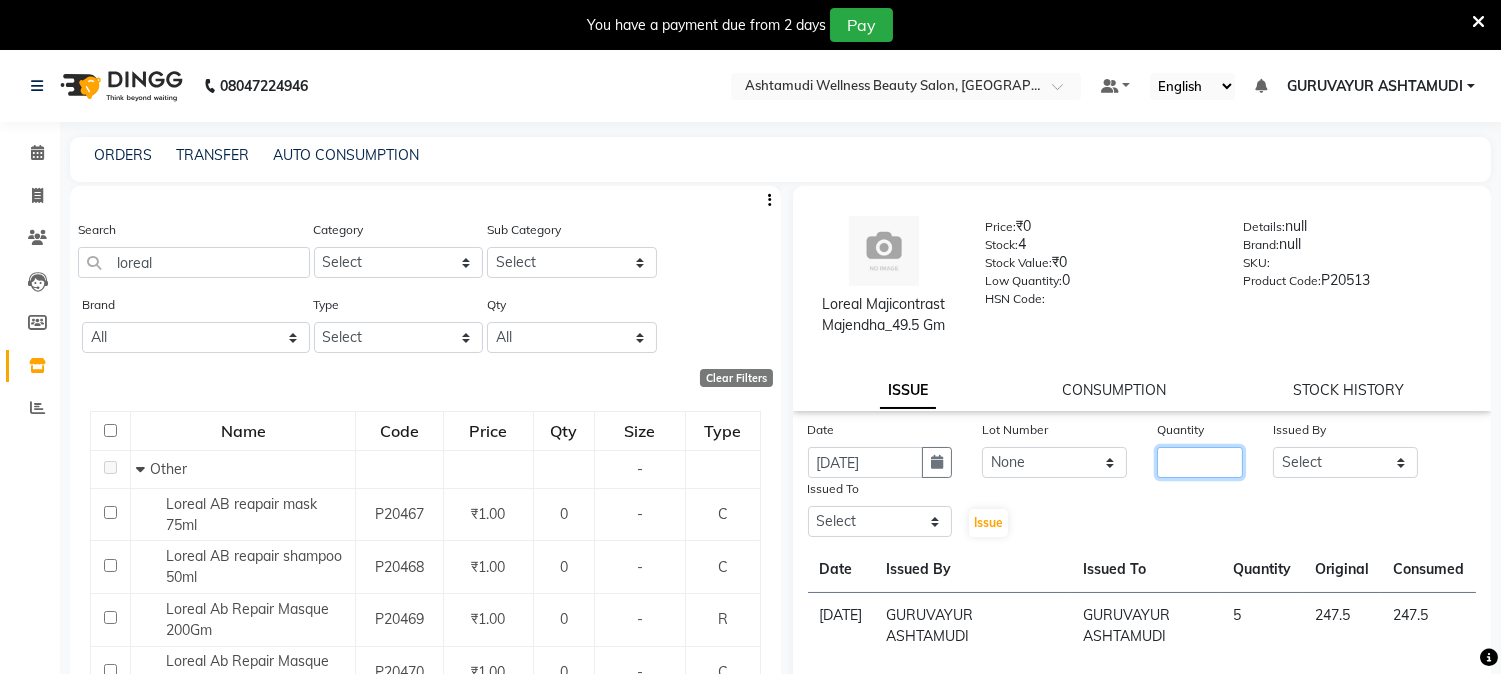 click 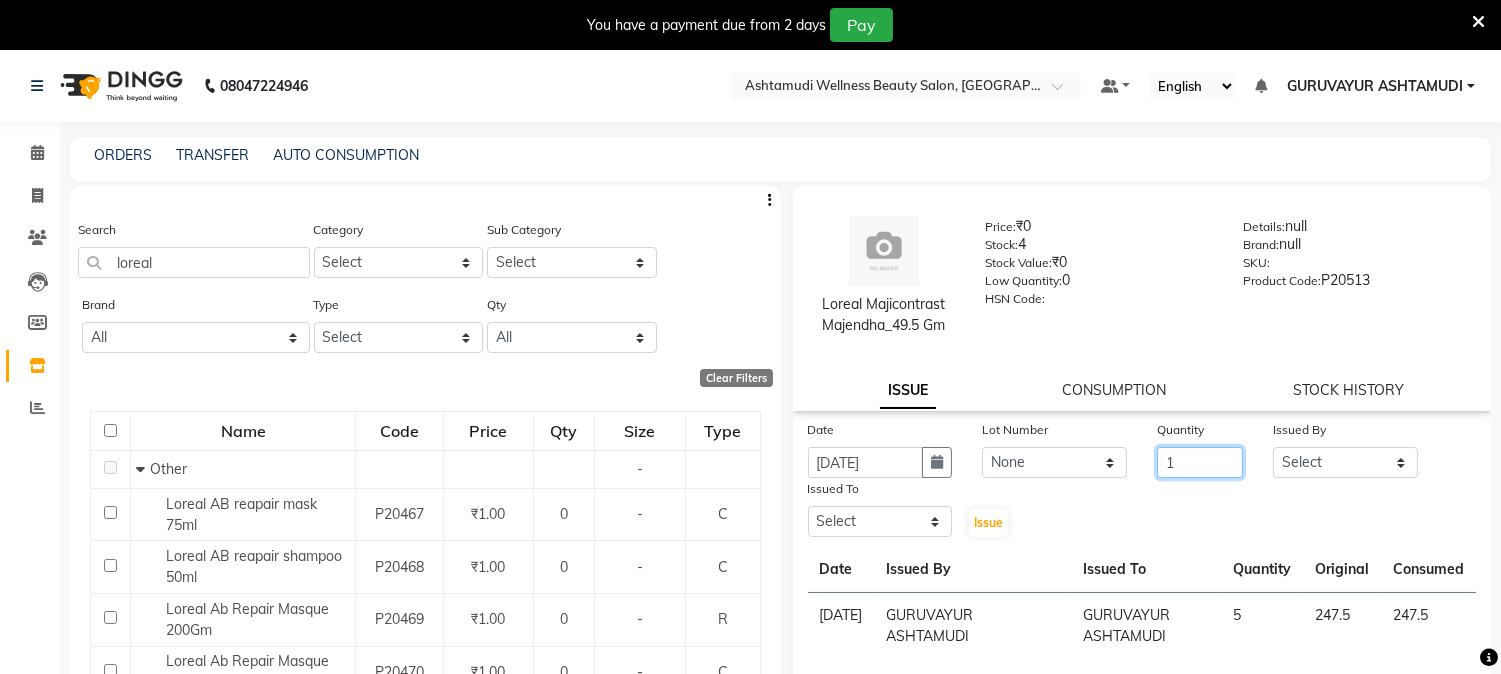 type on "1" 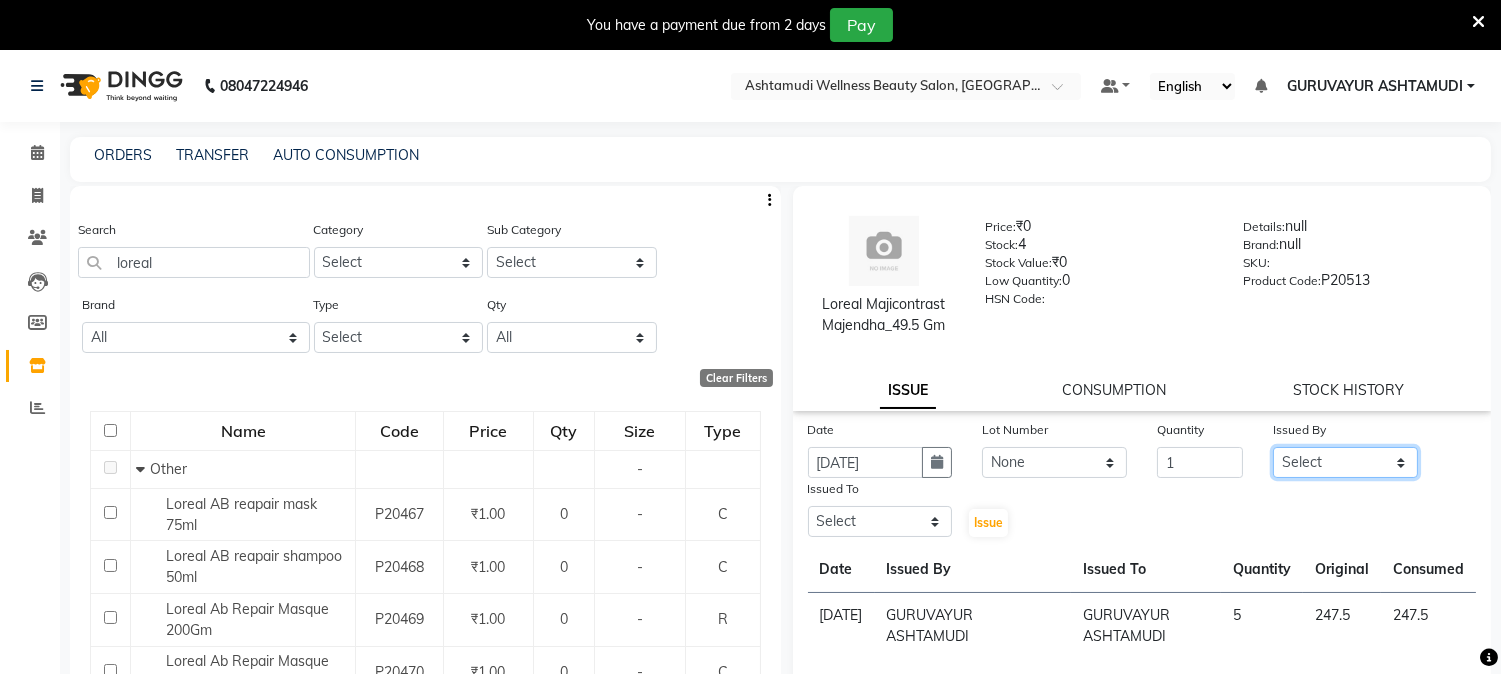 click on "Select Aathithya ANILA ANJANA DAS GURUVAYUR ASHTAMUDI NEETHU Nigisha POOJA PRACHI PRASEETHA REESHMA  Rini SMITHA THANKAMANI" 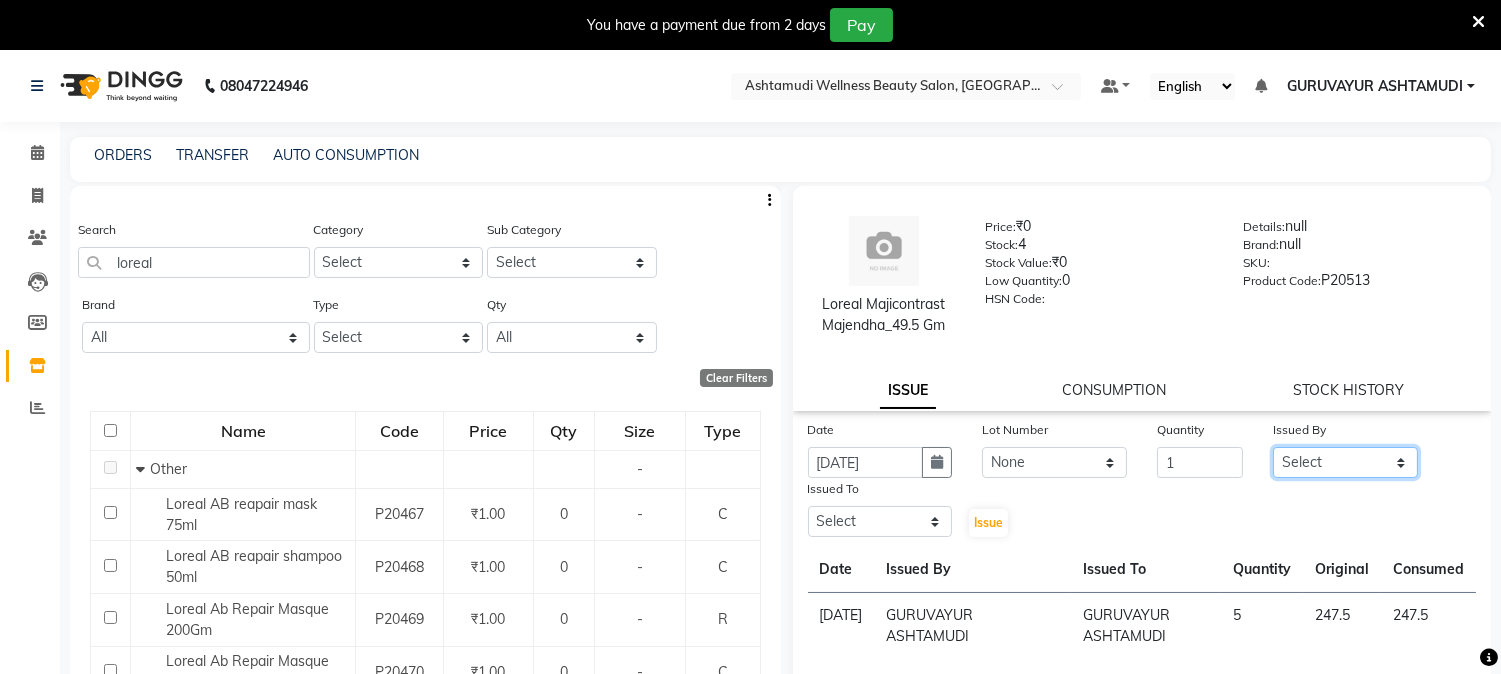 select on "69602" 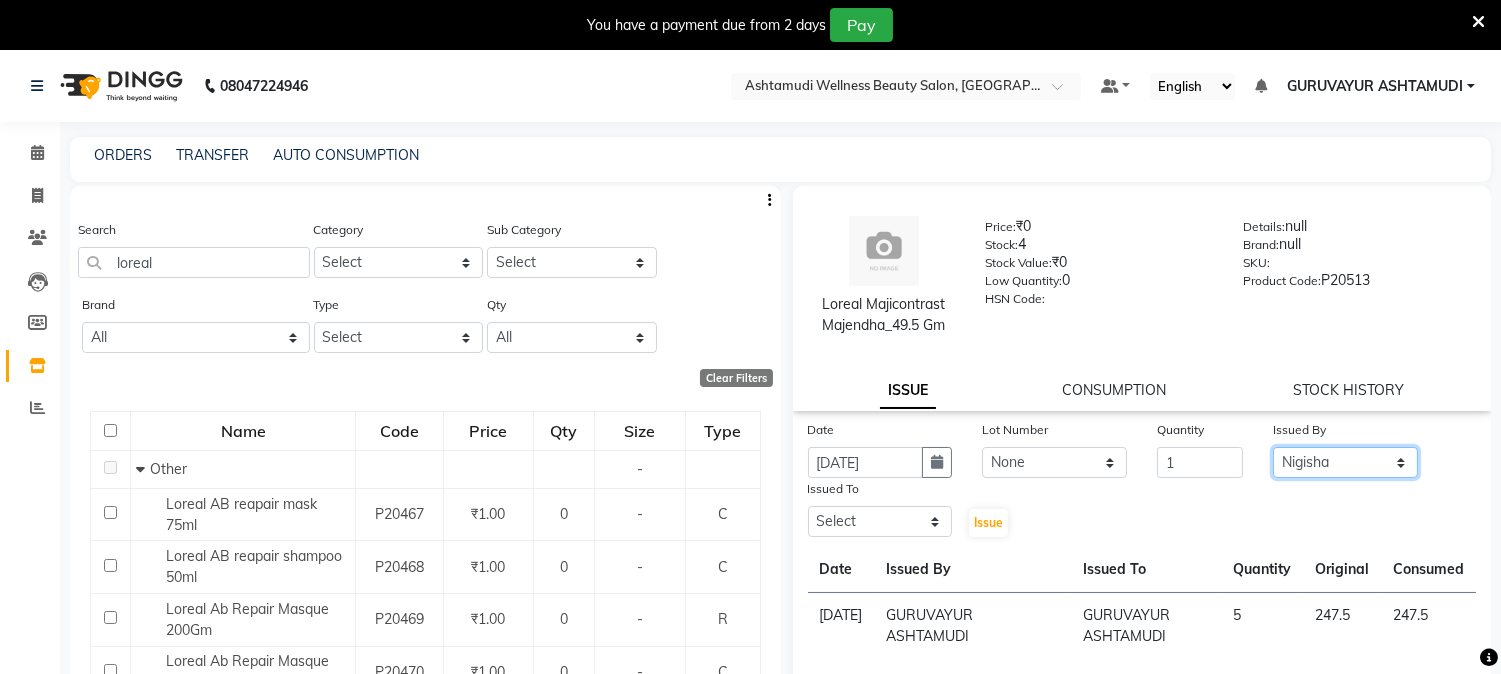 click on "Select Aathithya ANILA ANJANA DAS GURUVAYUR ASHTAMUDI NEETHU Nigisha POOJA PRACHI PRASEETHA REESHMA  Rini SMITHA THANKAMANI" 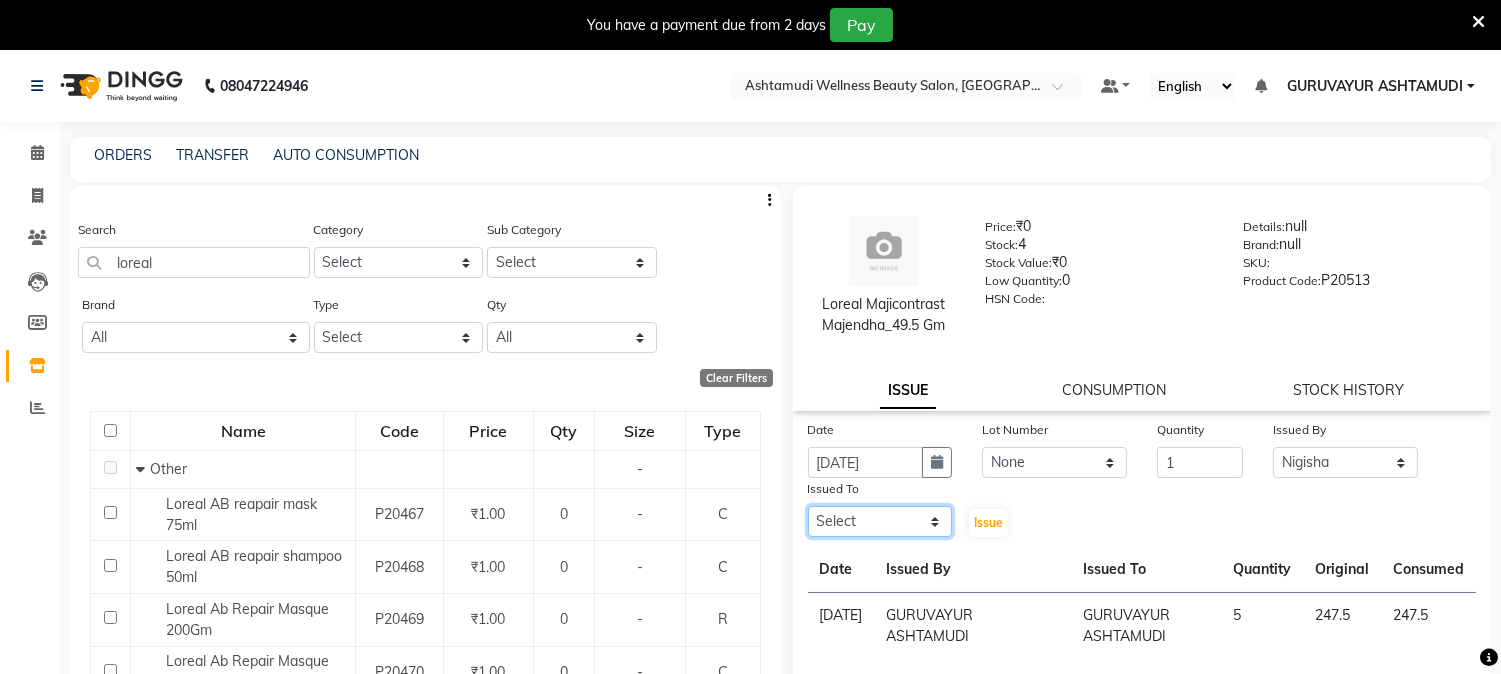 click on "Select Aathithya ANILA ANJANA DAS GURUVAYUR ASHTAMUDI NEETHU Nigisha POOJA PRACHI PRASEETHA REESHMA  Rini SMITHA THANKAMANI" 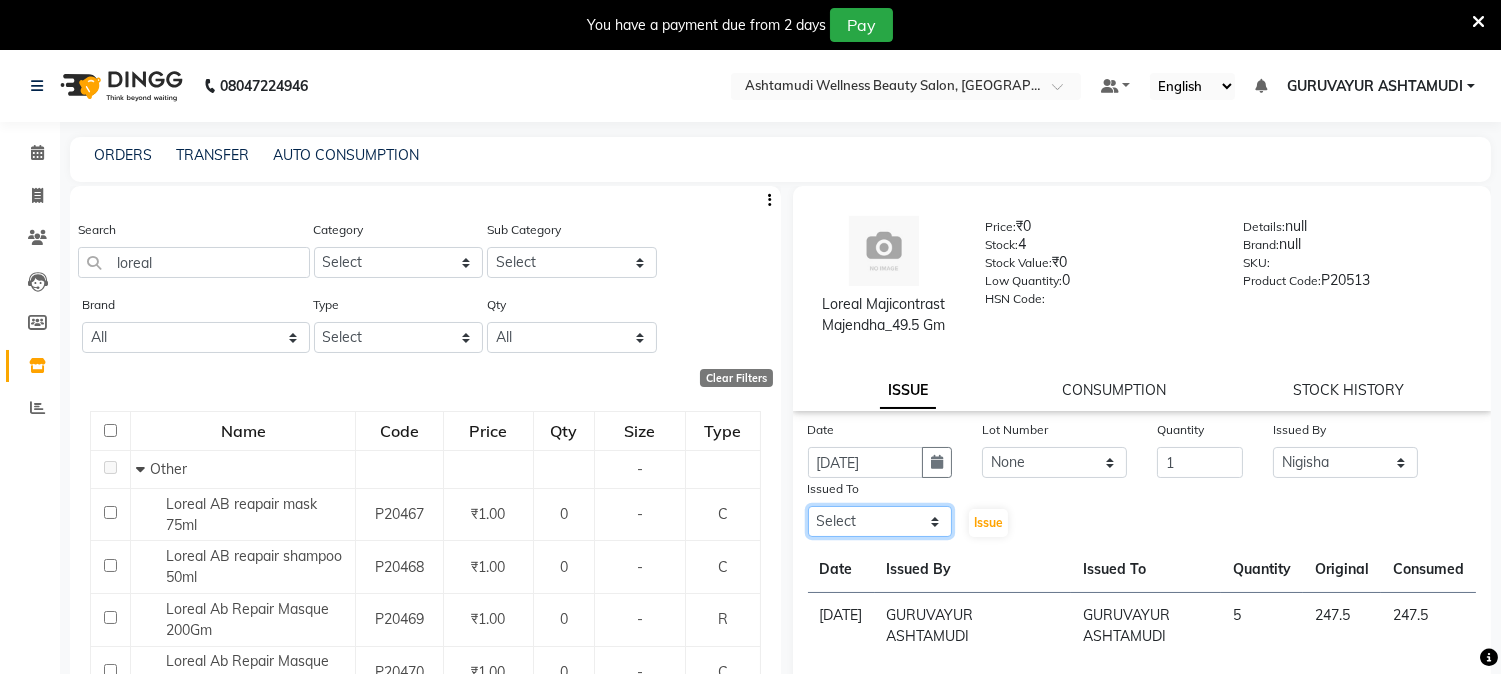 select on "28230" 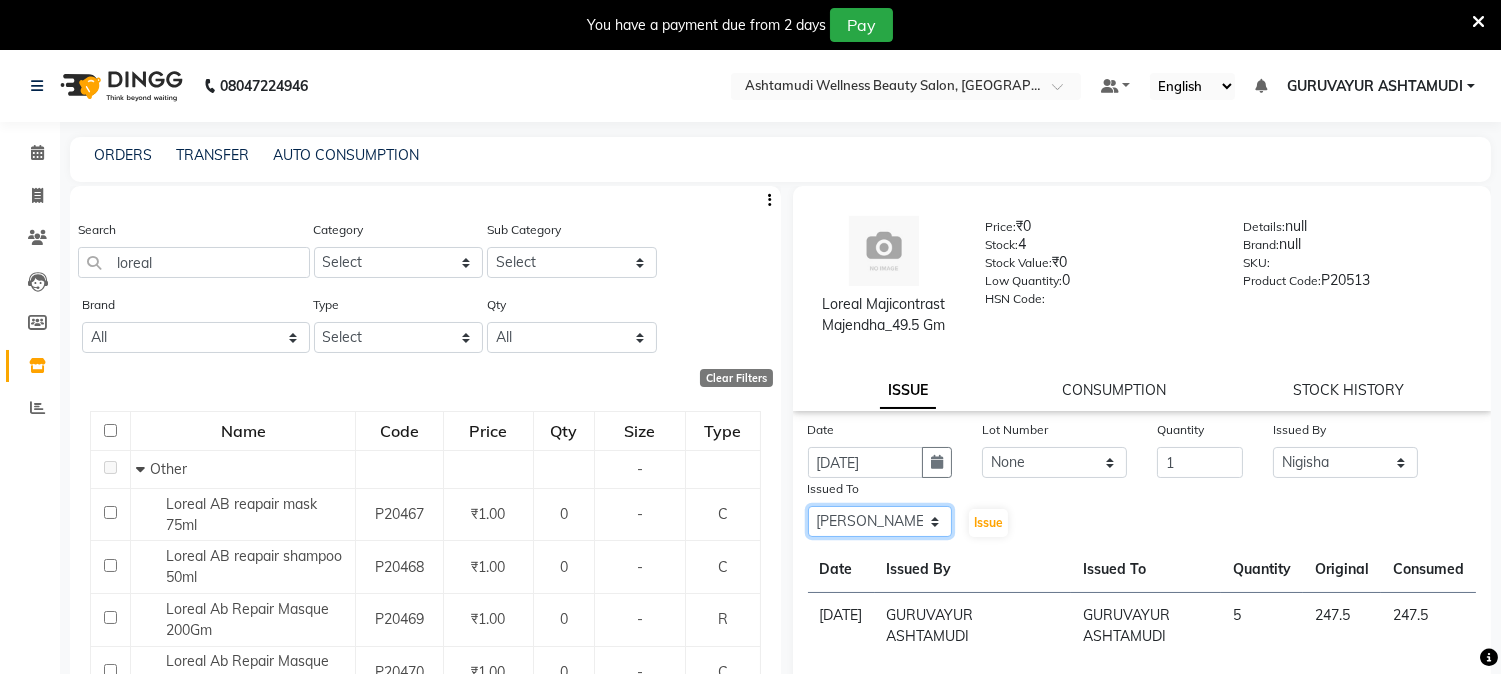 click on "Select Aathithya ANILA ANJANA DAS GURUVAYUR ASHTAMUDI NEETHU Nigisha POOJA PRACHI PRASEETHA REESHMA  Rini SMITHA THANKAMANI" 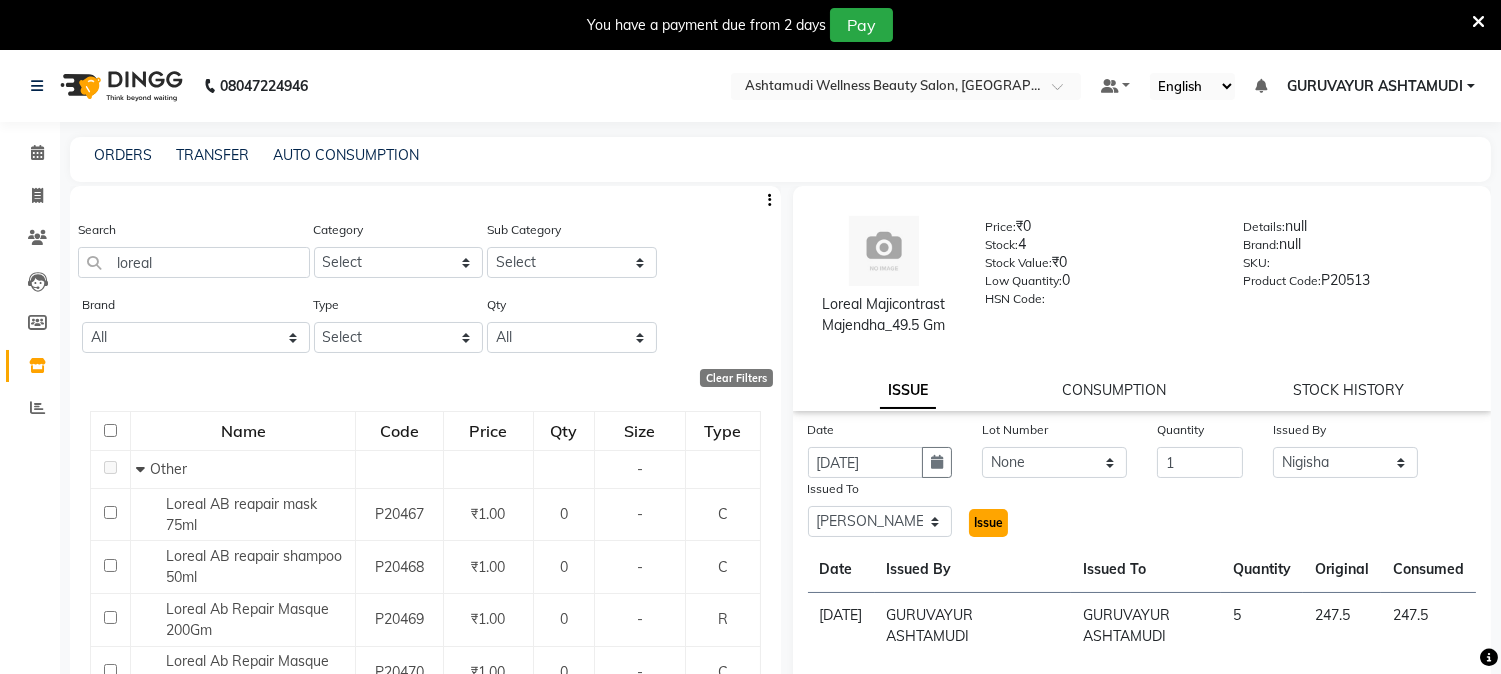 click on "Issue" 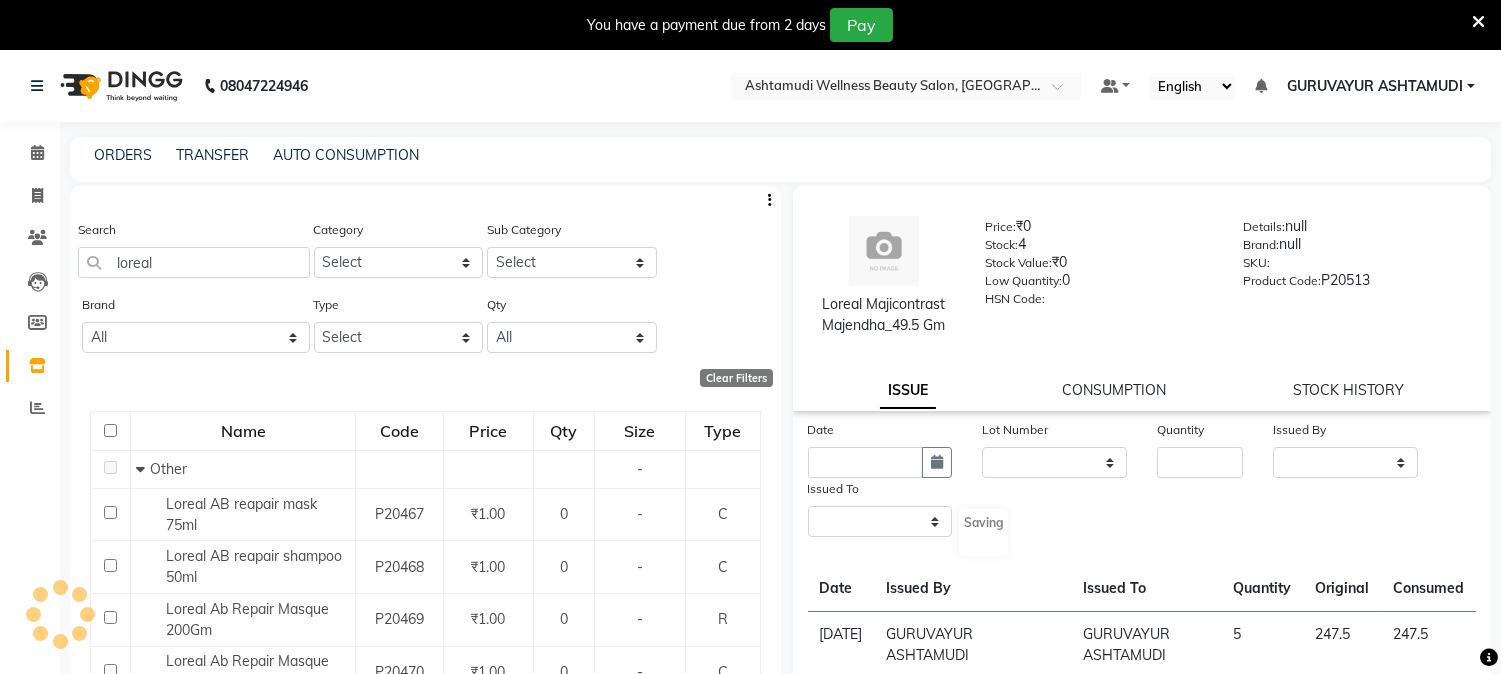 select 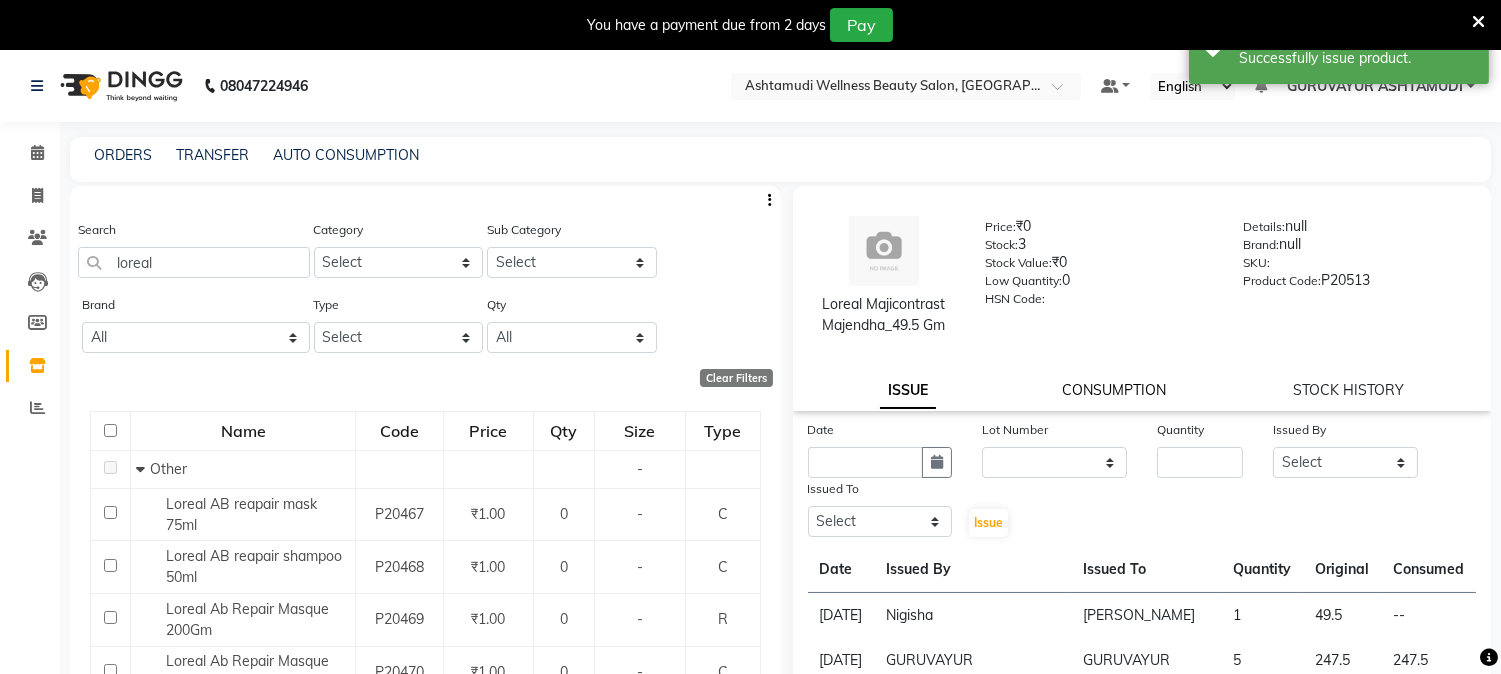 click on "CONSUMPTION" 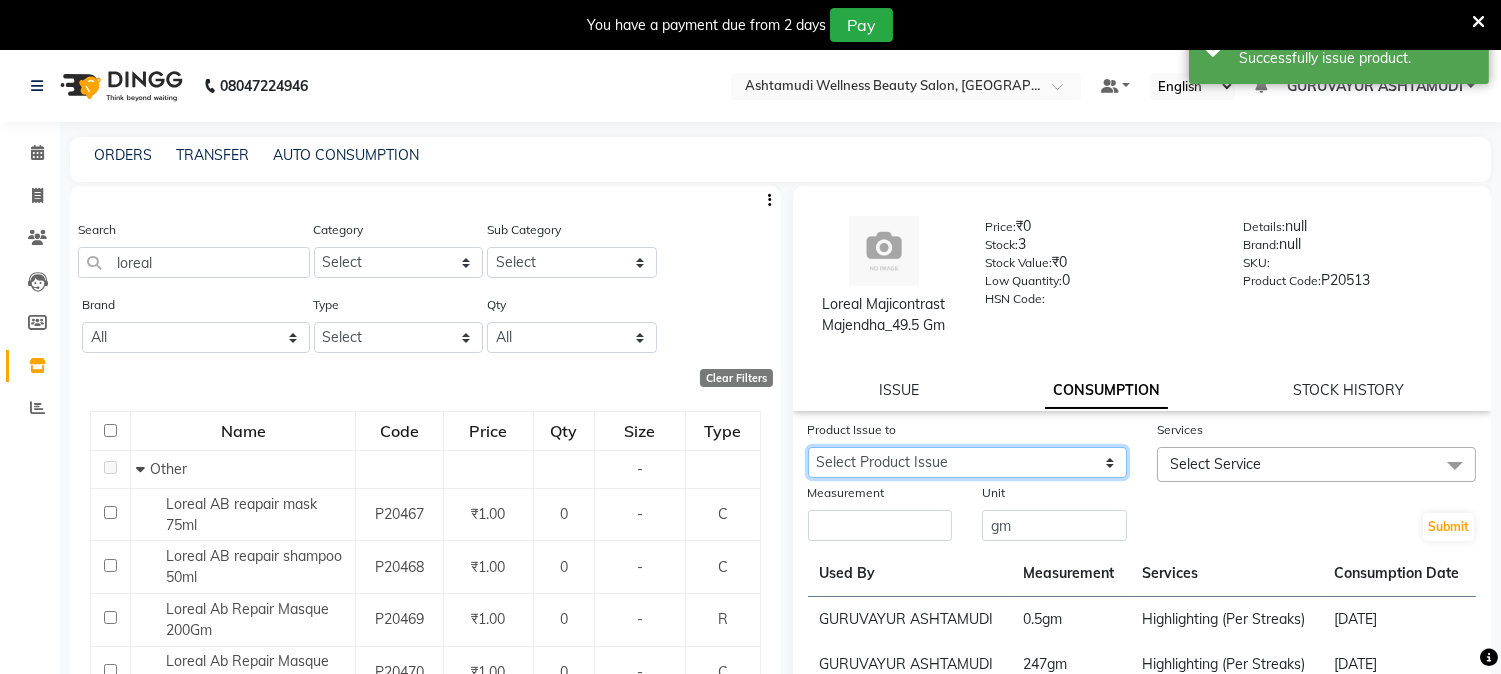 drag, startPoint x: 1063, startPoint y: 455, endPoint x: 1052, endPoint y: 476, distance: 23.70654 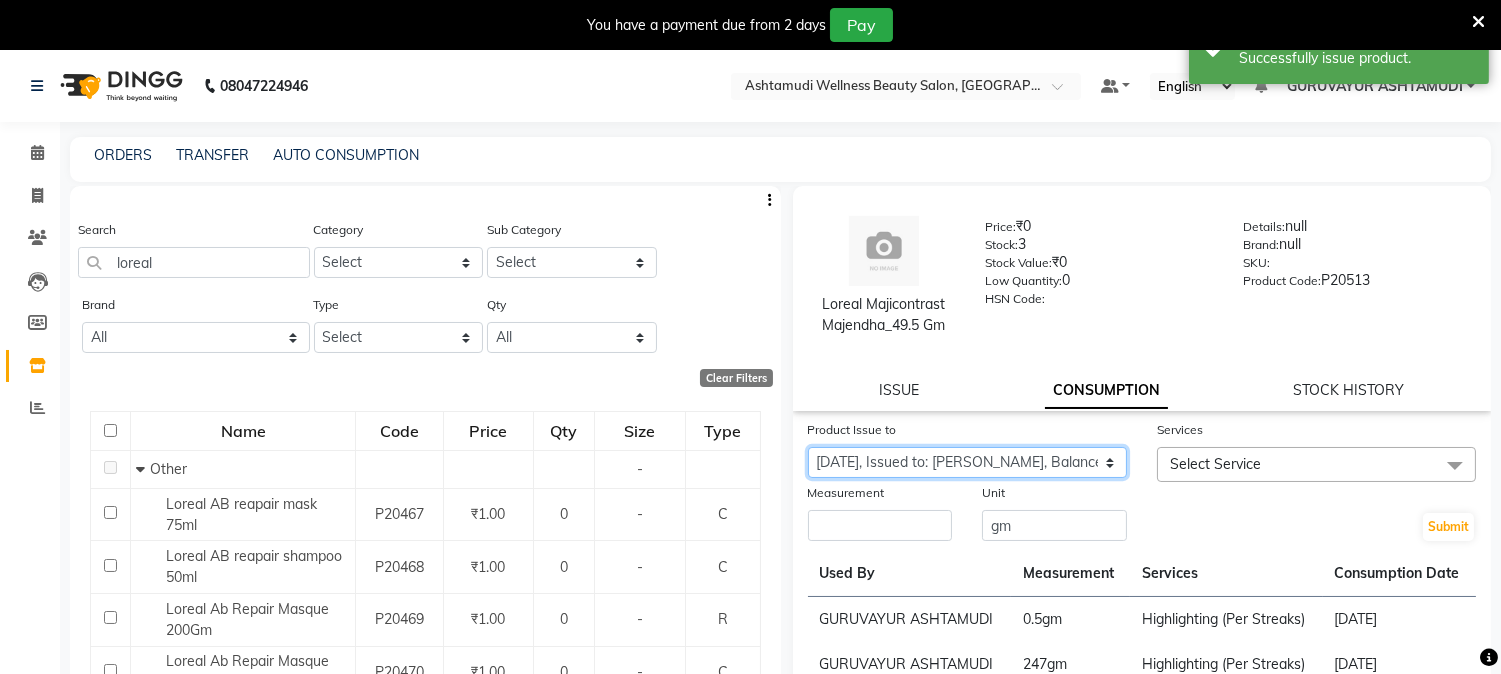 click on "Select Product Issue 2025-07-06, Issued to: PRACHI, Balance: 49.5" 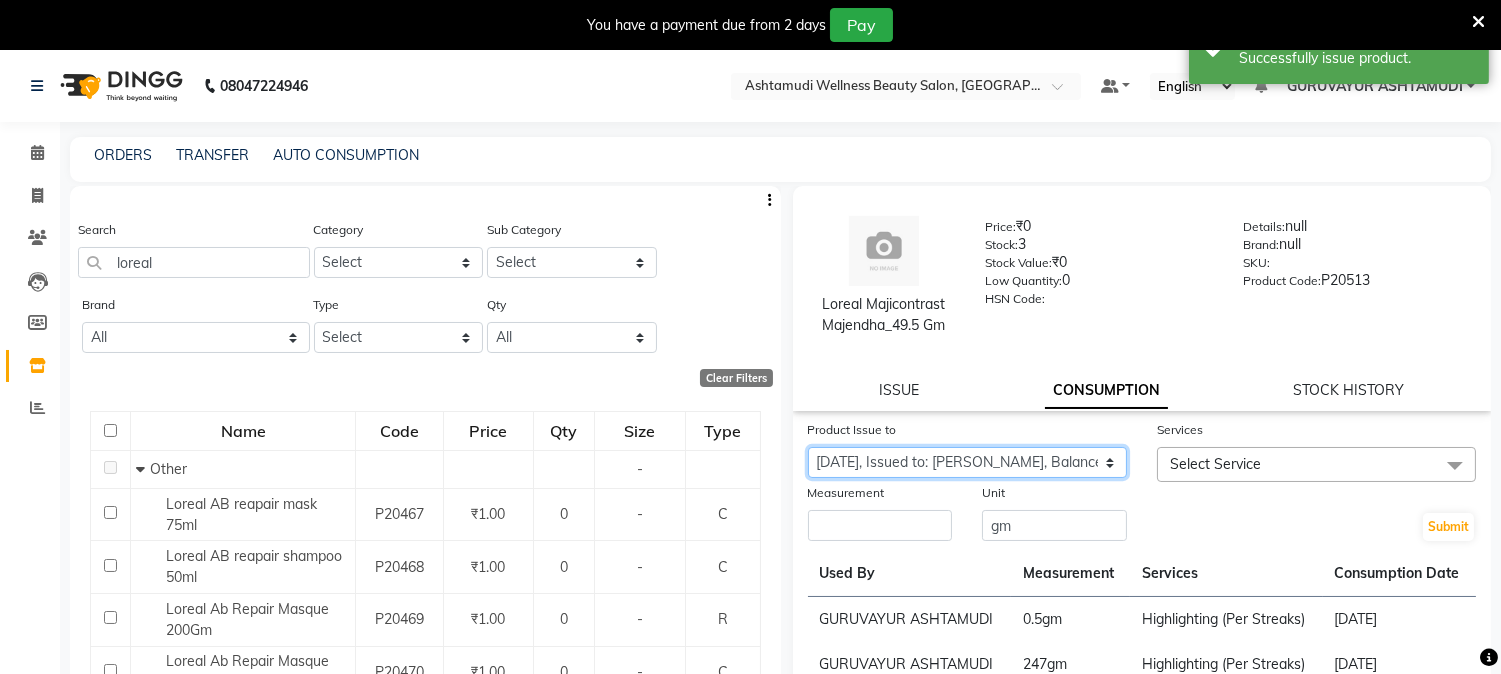 click on "Select Product Issue 2025-07-06, Issued to: PRACHI, Balance: 49.5" 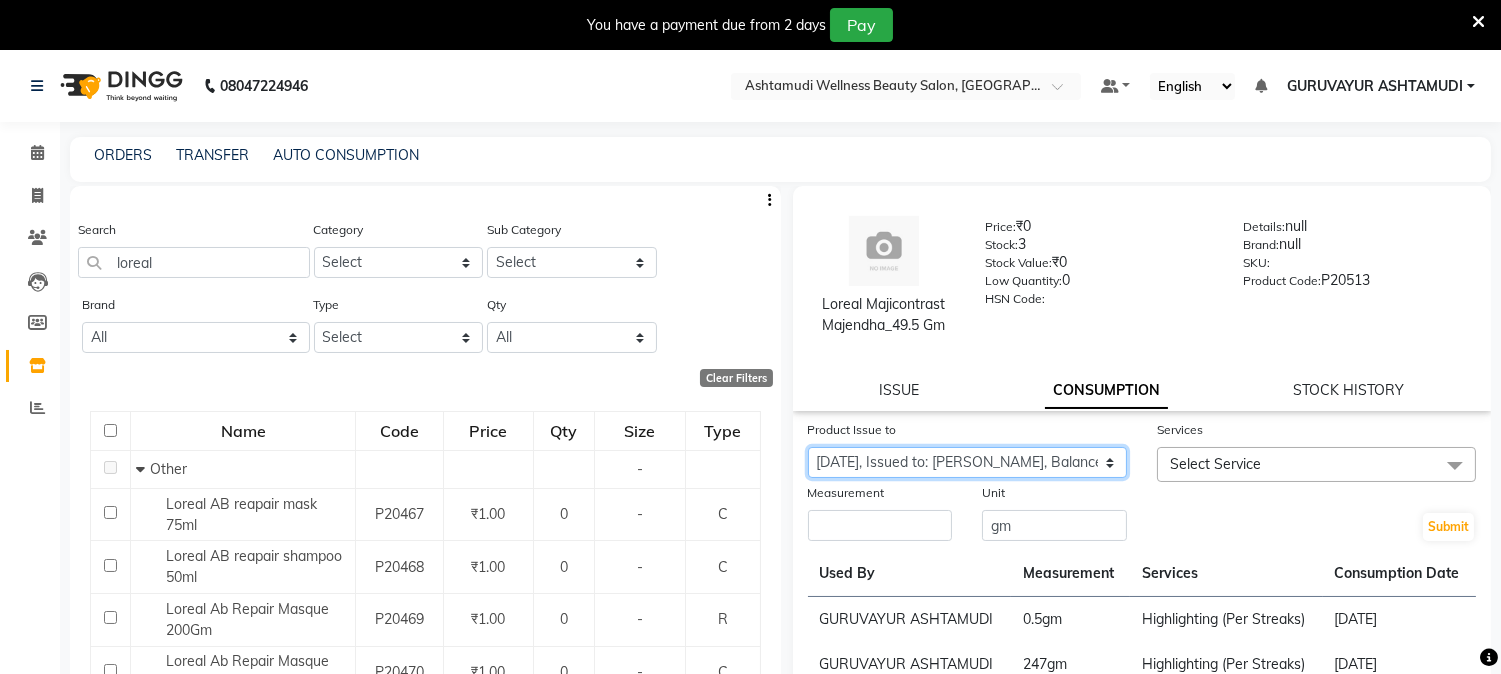 click on "Select Product Issue 2025-07-06, Issued to: PRACHI, Balance: 49.5" 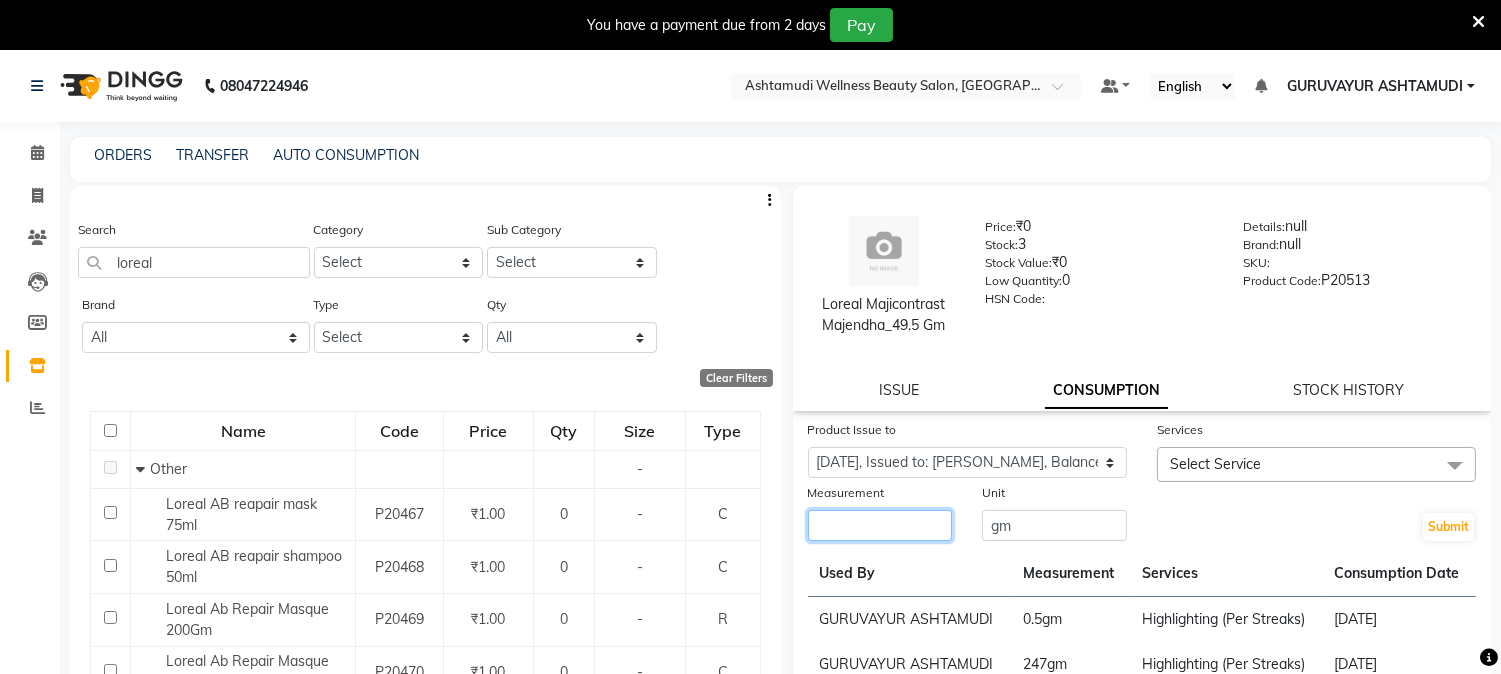 click 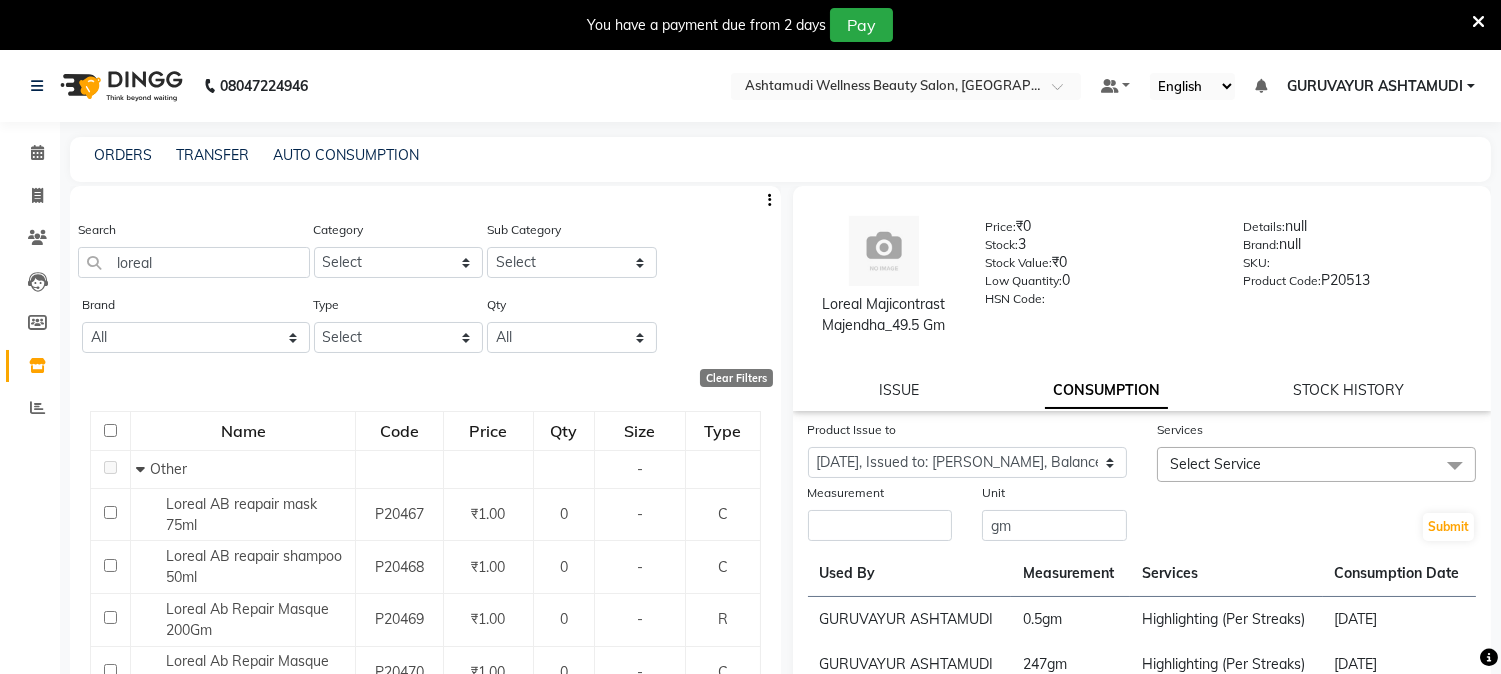 drag, startPoint x: 903, startPoint y: 531, endPoint x: 851, endPoint y: 155, distance: 379.5787 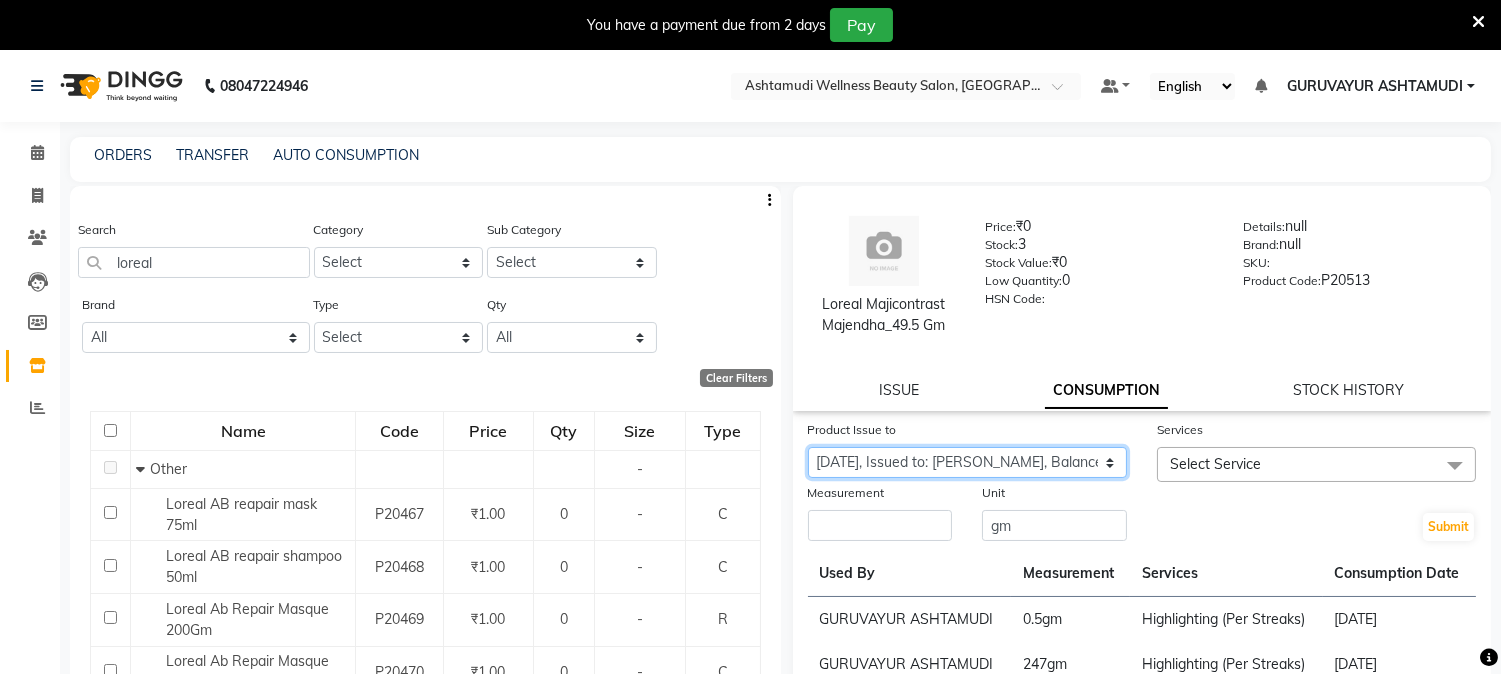 drag, startPoint x: 1051, startPoint y: 462, endPoint x: 1036, endPoint y: 468, distance: 16.155495 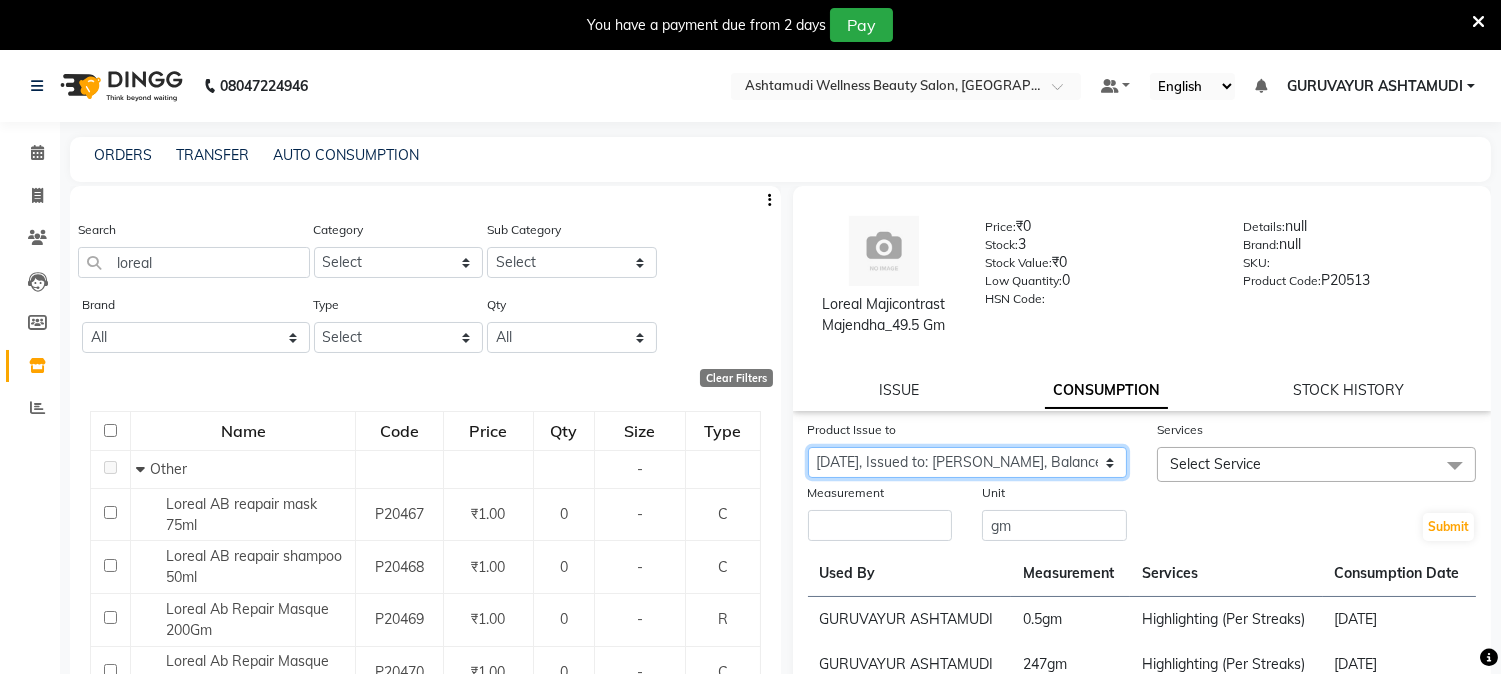 click on "Select Product Issue 2025-07-06, Issued to: PRACHI, Balance: 49.5" 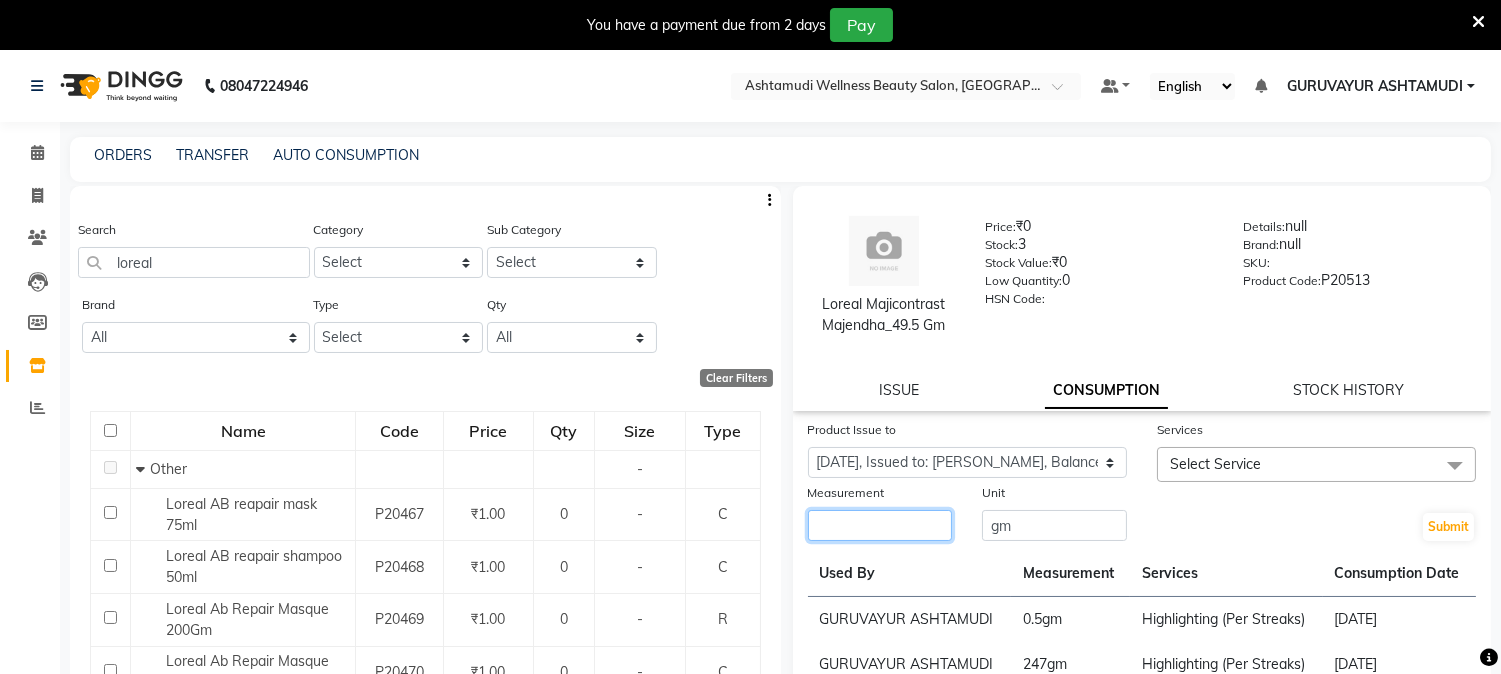 click 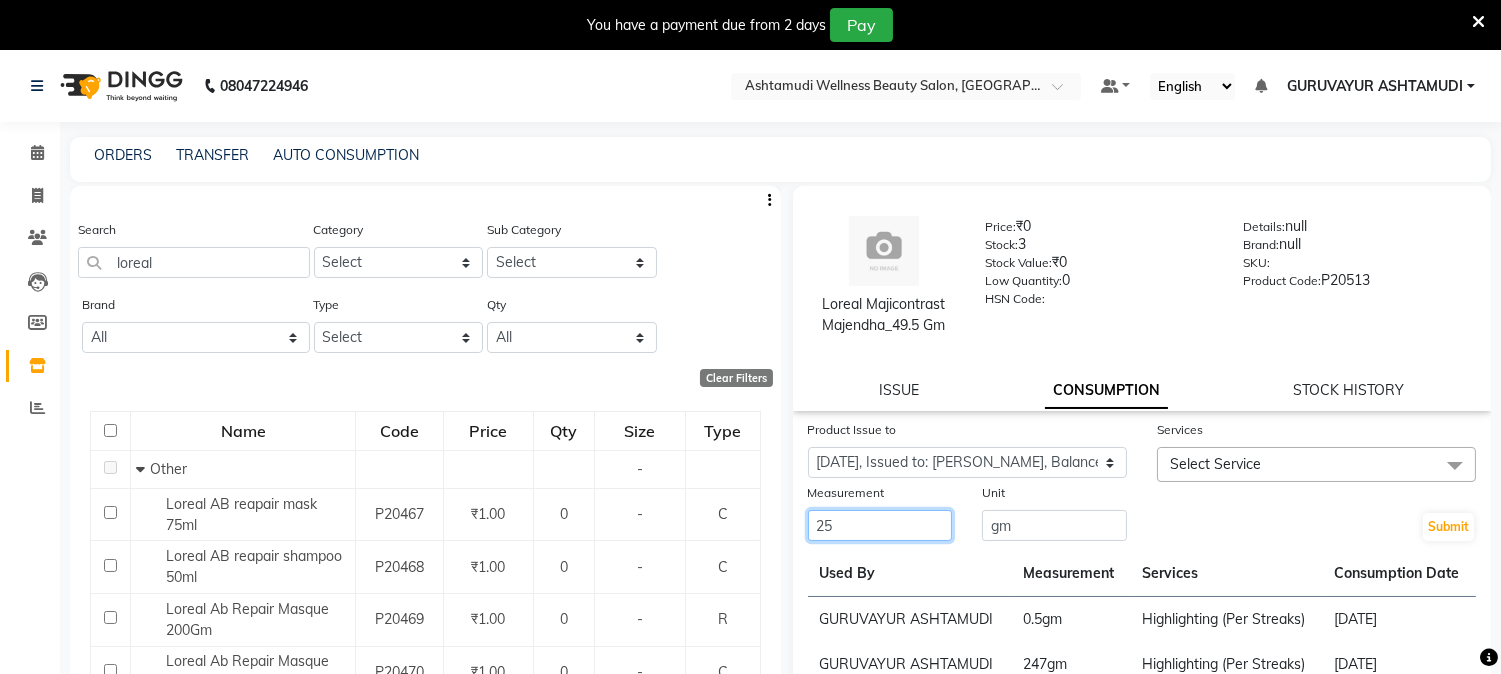 type on "25" 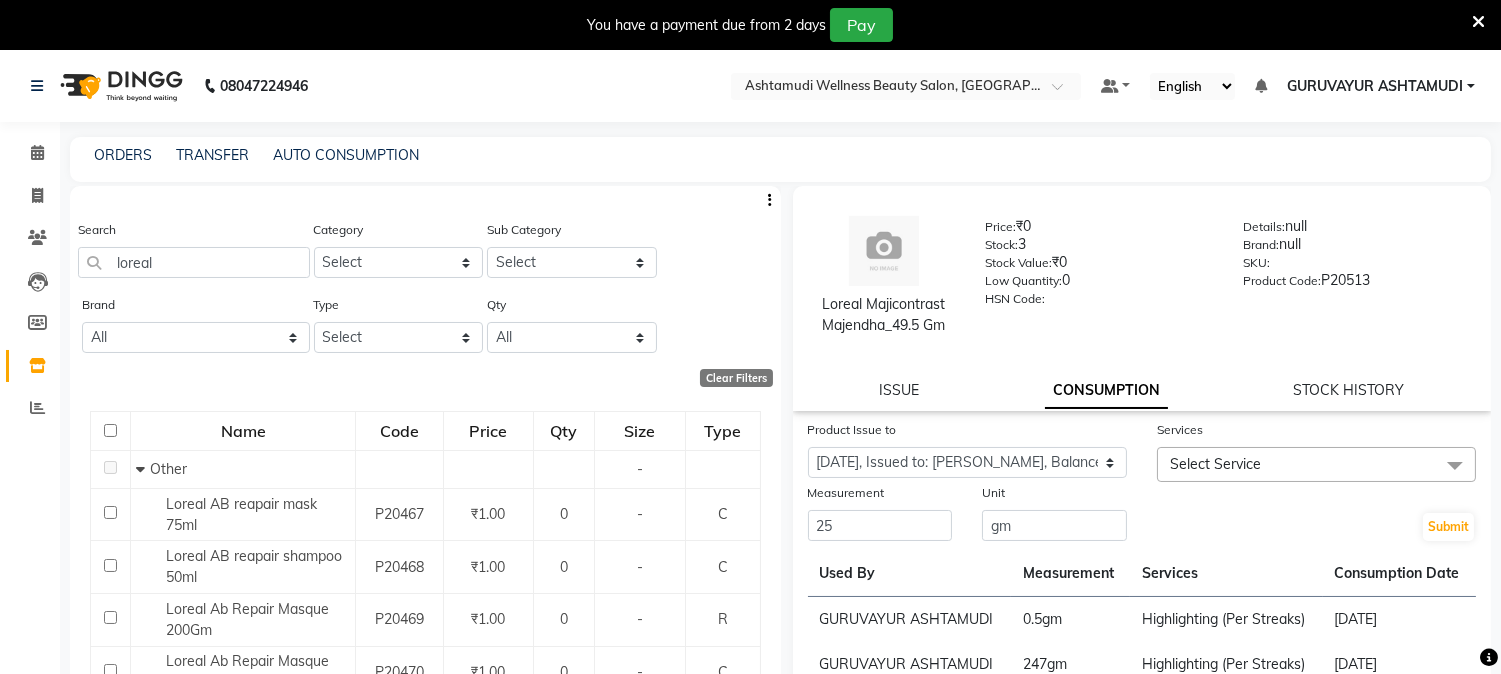 click on "Select Service" 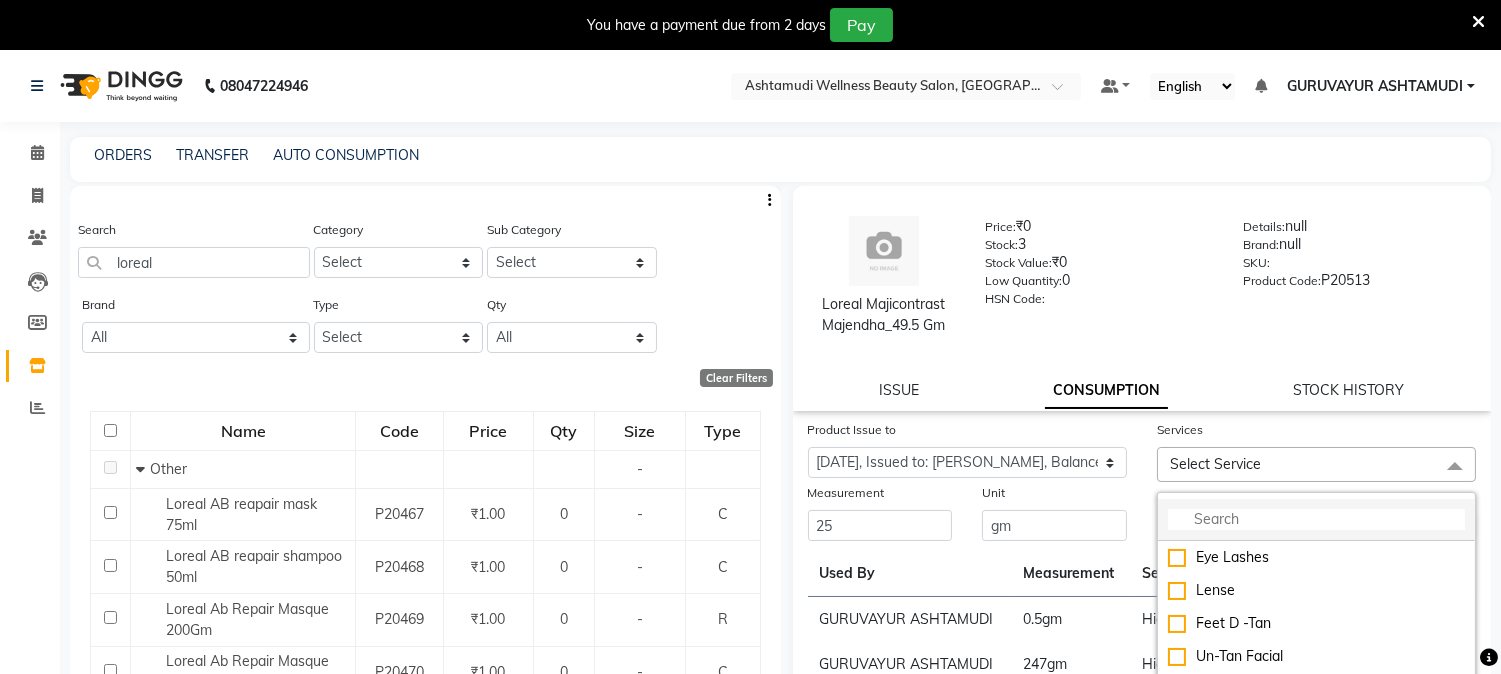 click 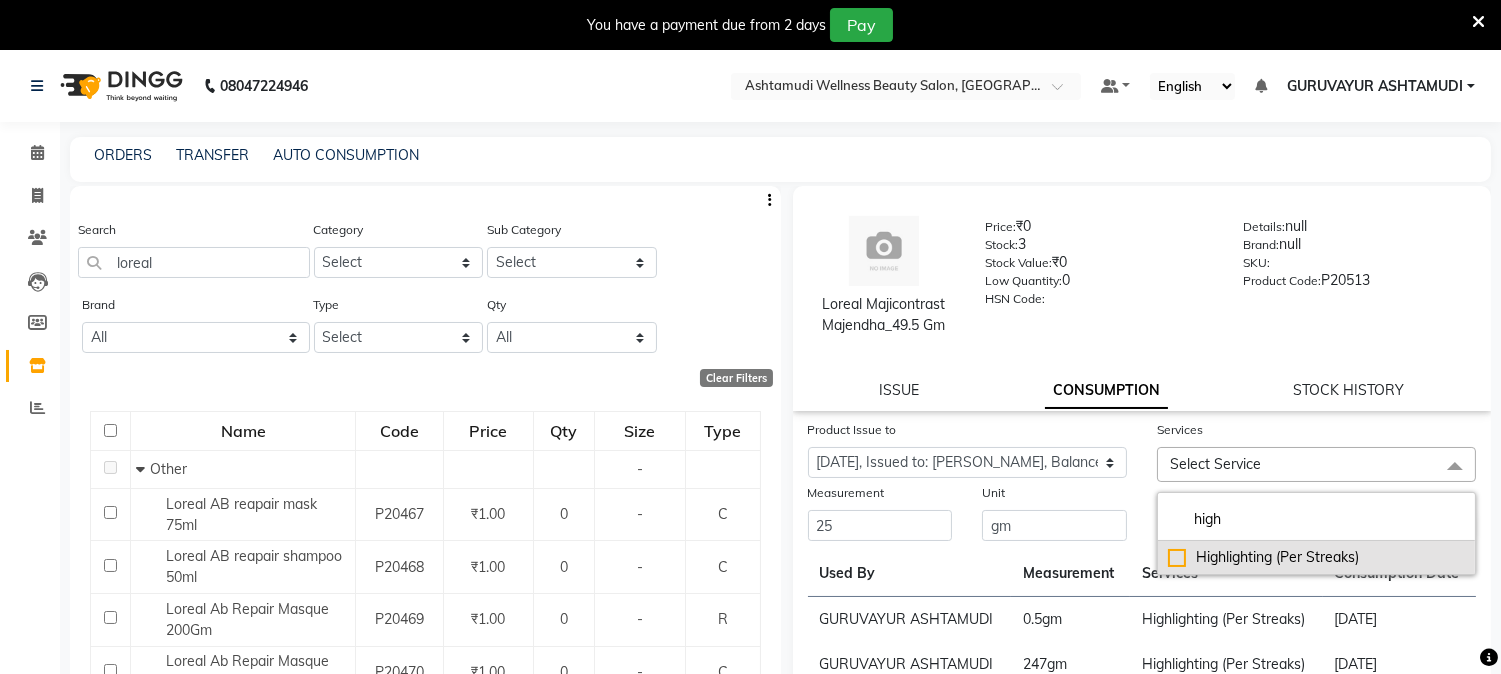 type on "high" 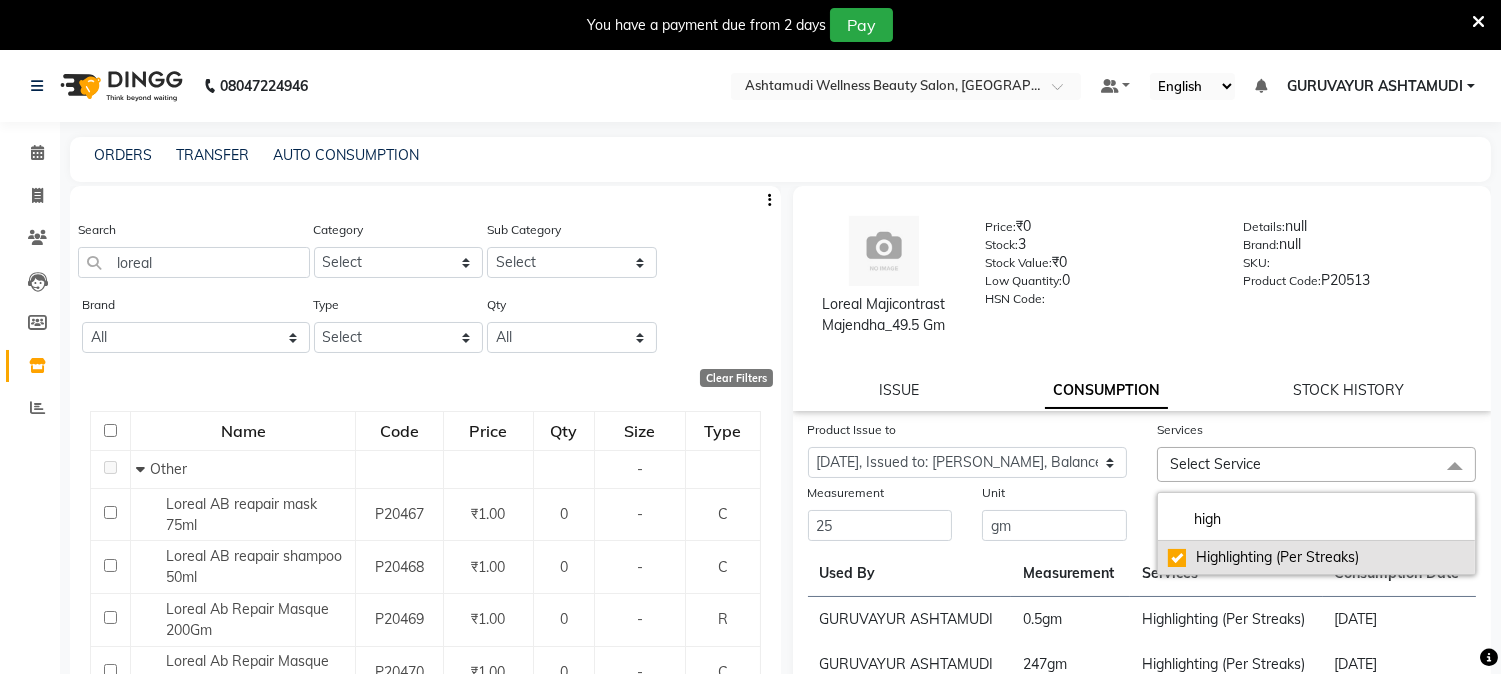 checkbox on "true" 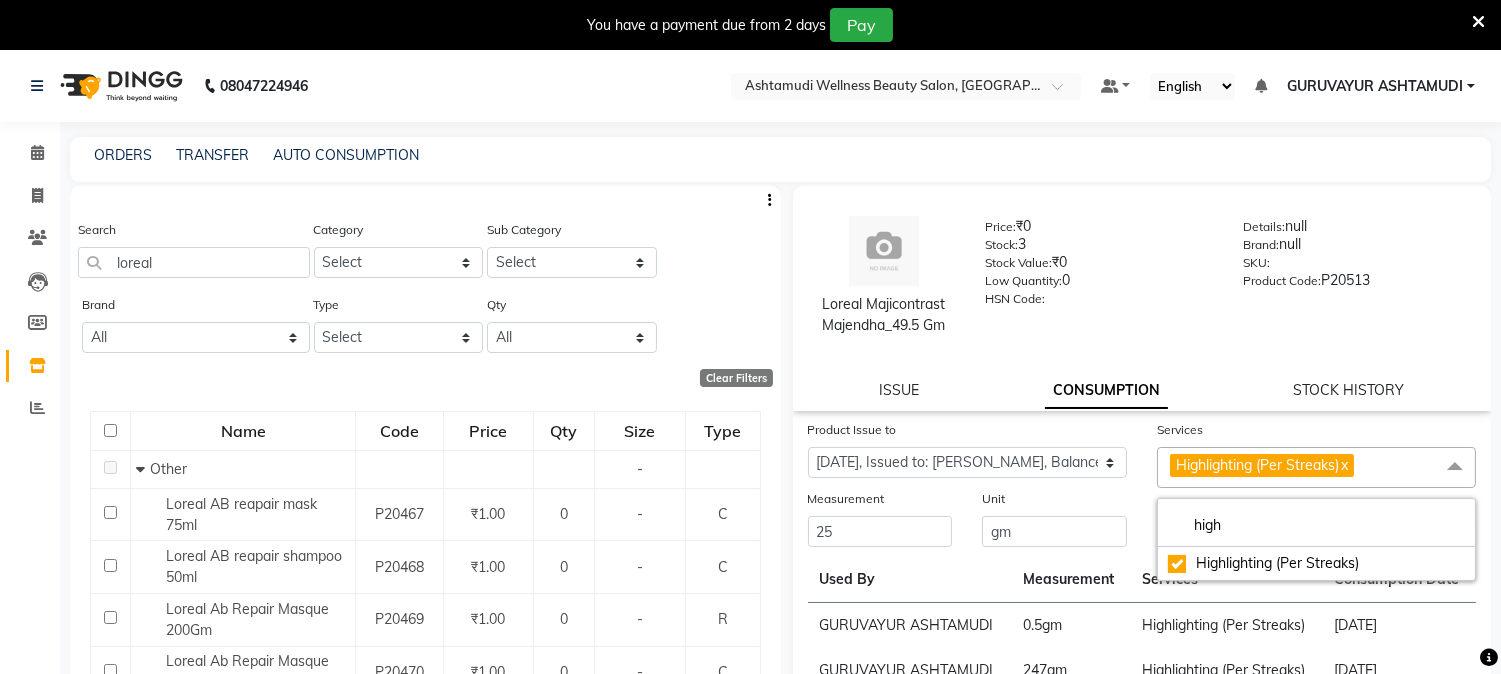 click on "Submit" 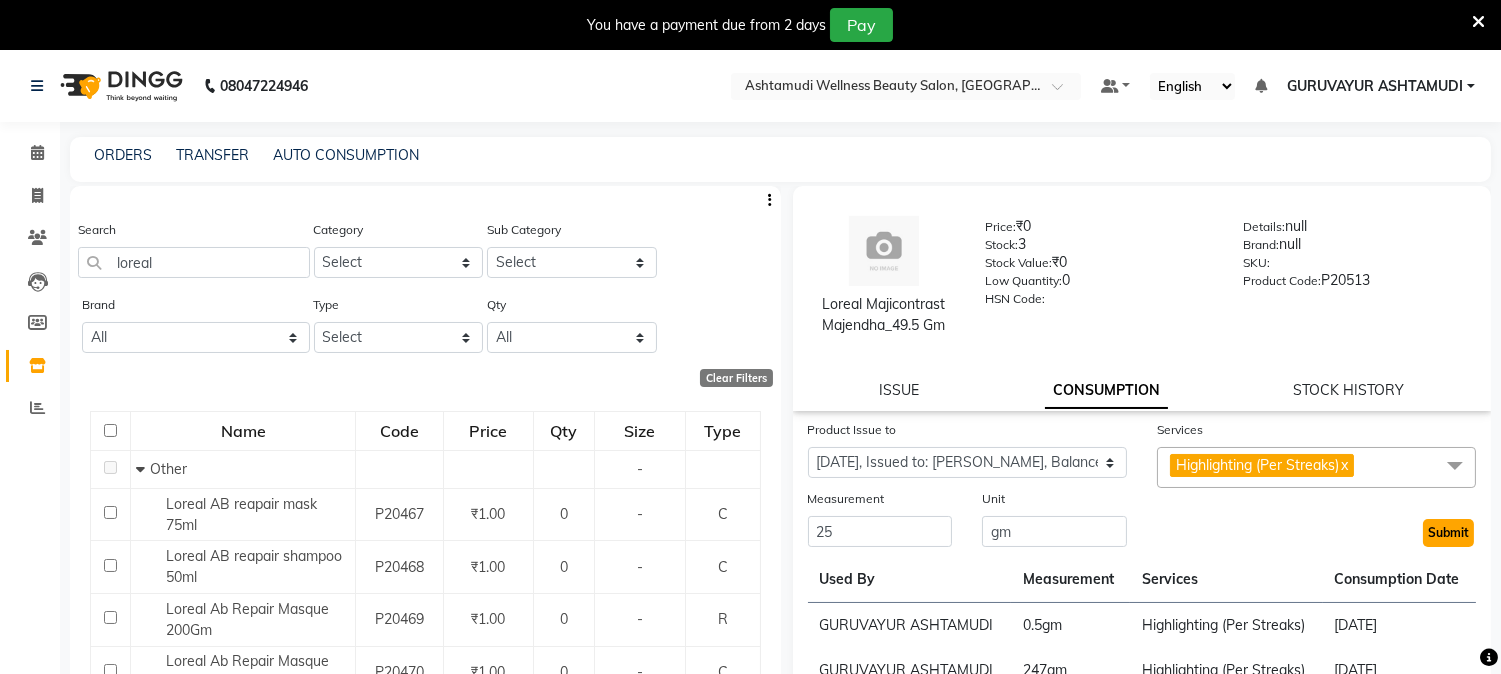 click on "Submit" 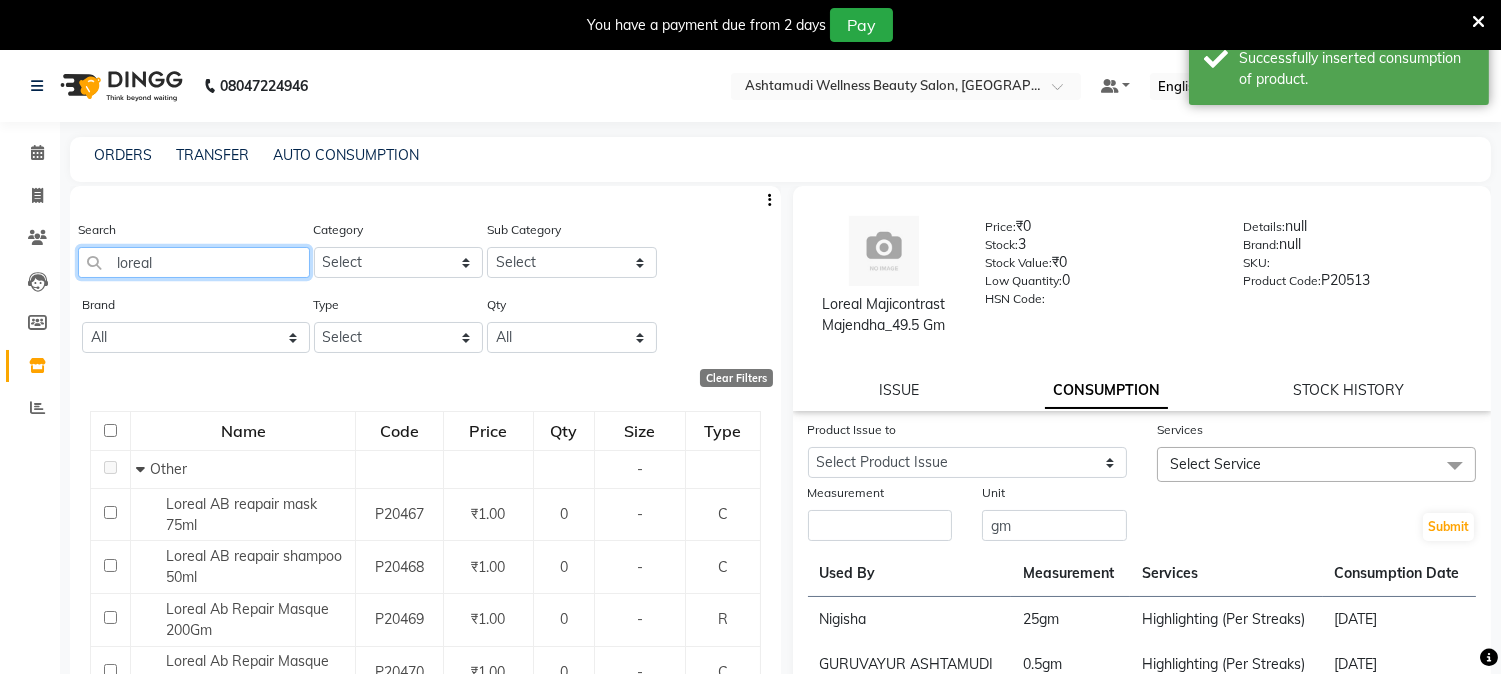 drag, startPoint x: 182, startPoint y: 270, endPoint x: 0, endPoint y: 261, distance: 182.2224 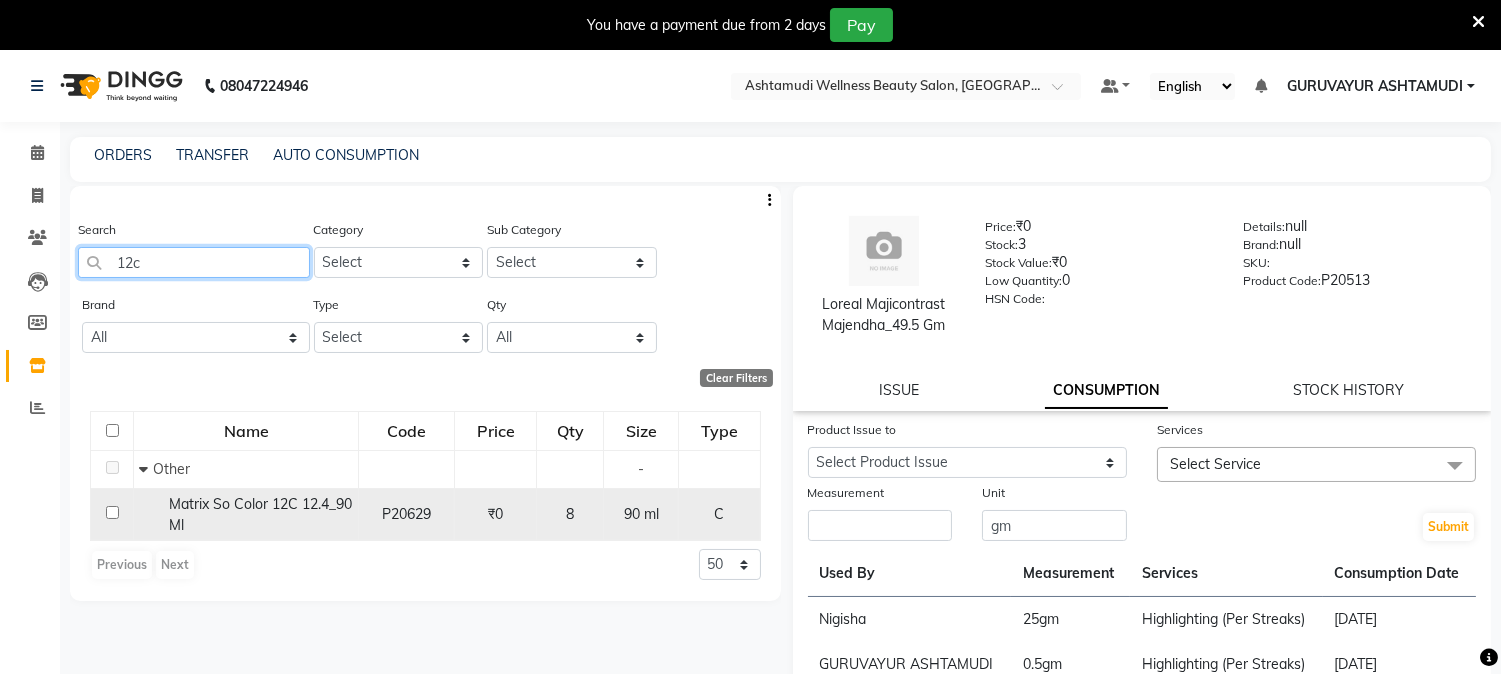 type on "12c" 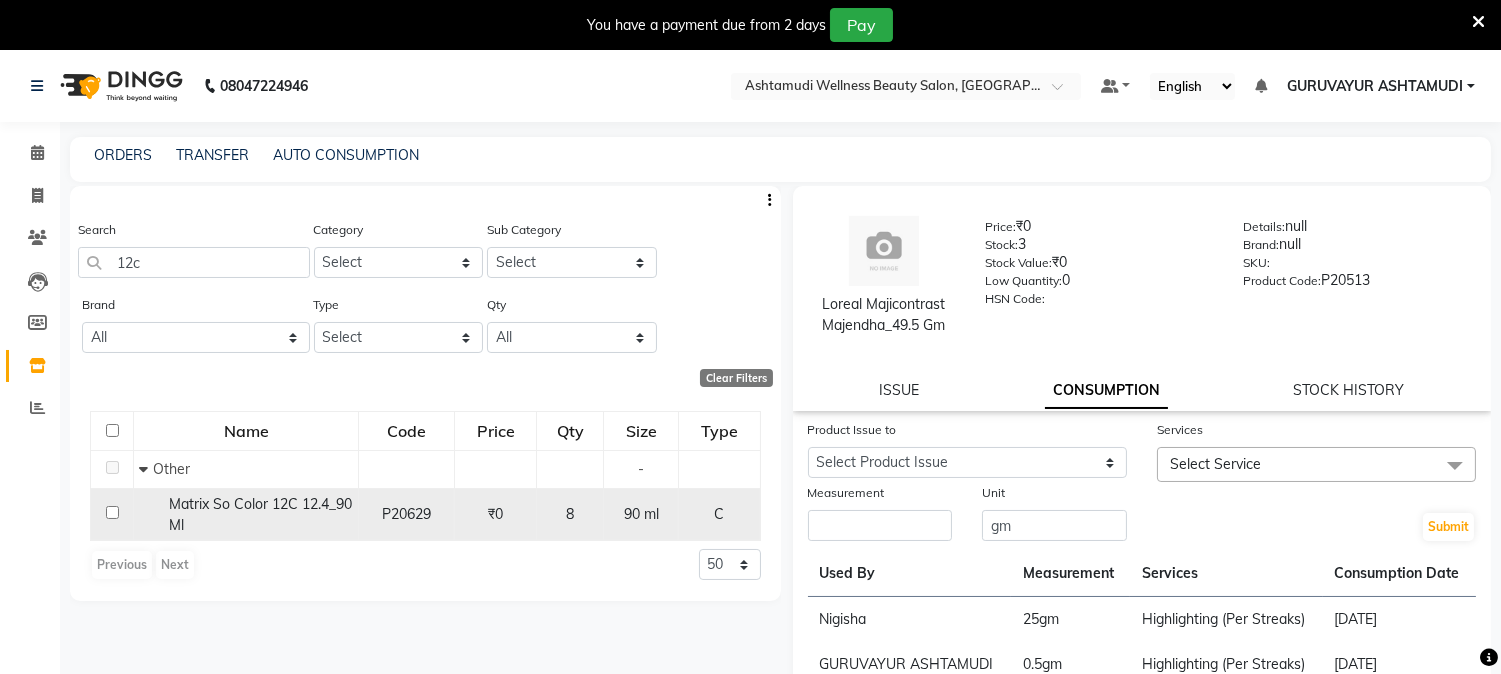 click 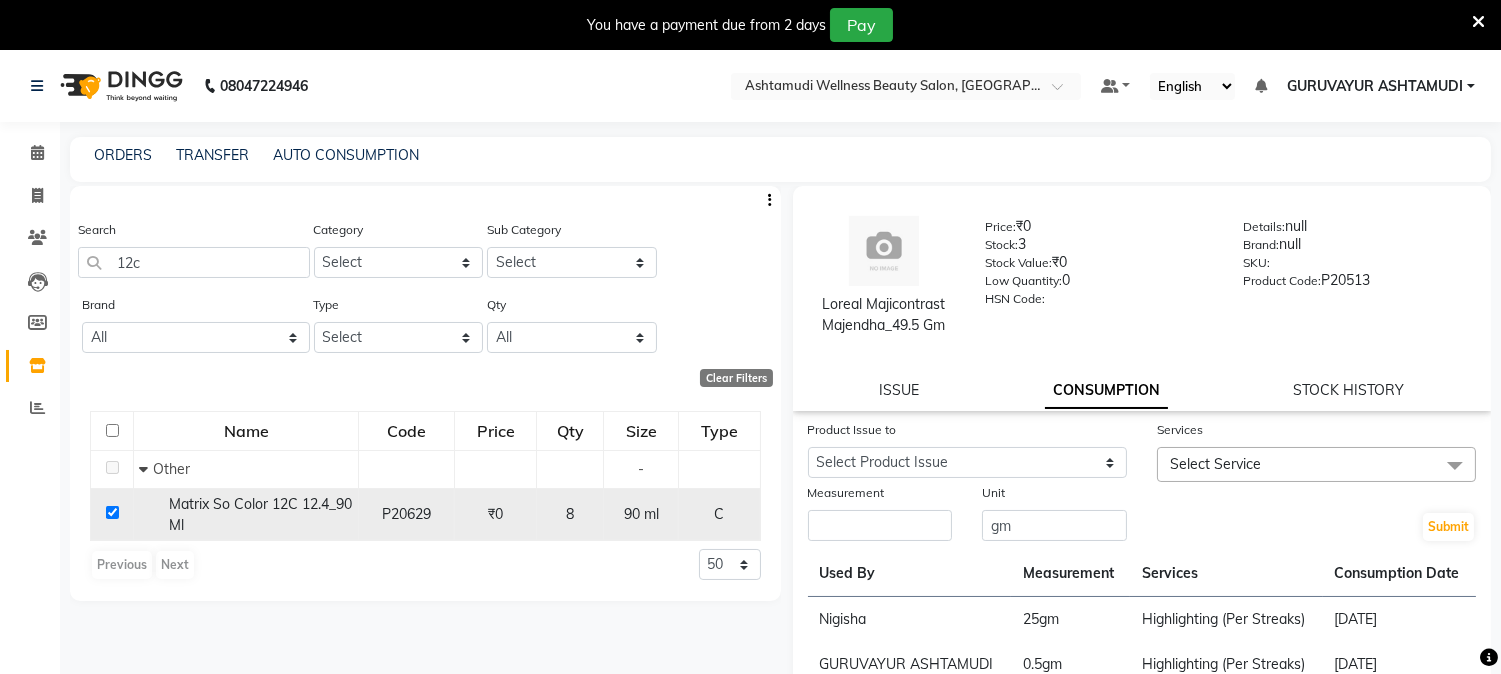 checkbox on "true" 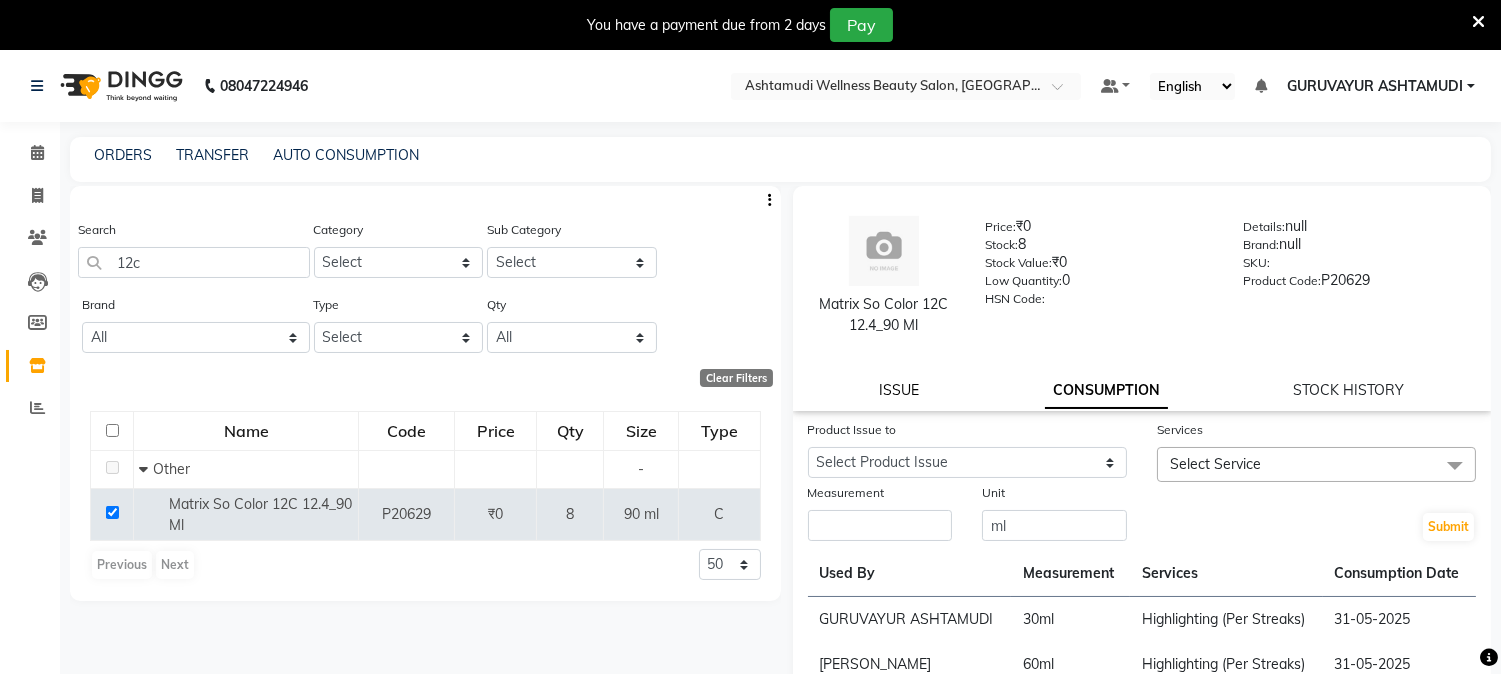 click on "ISSUE" 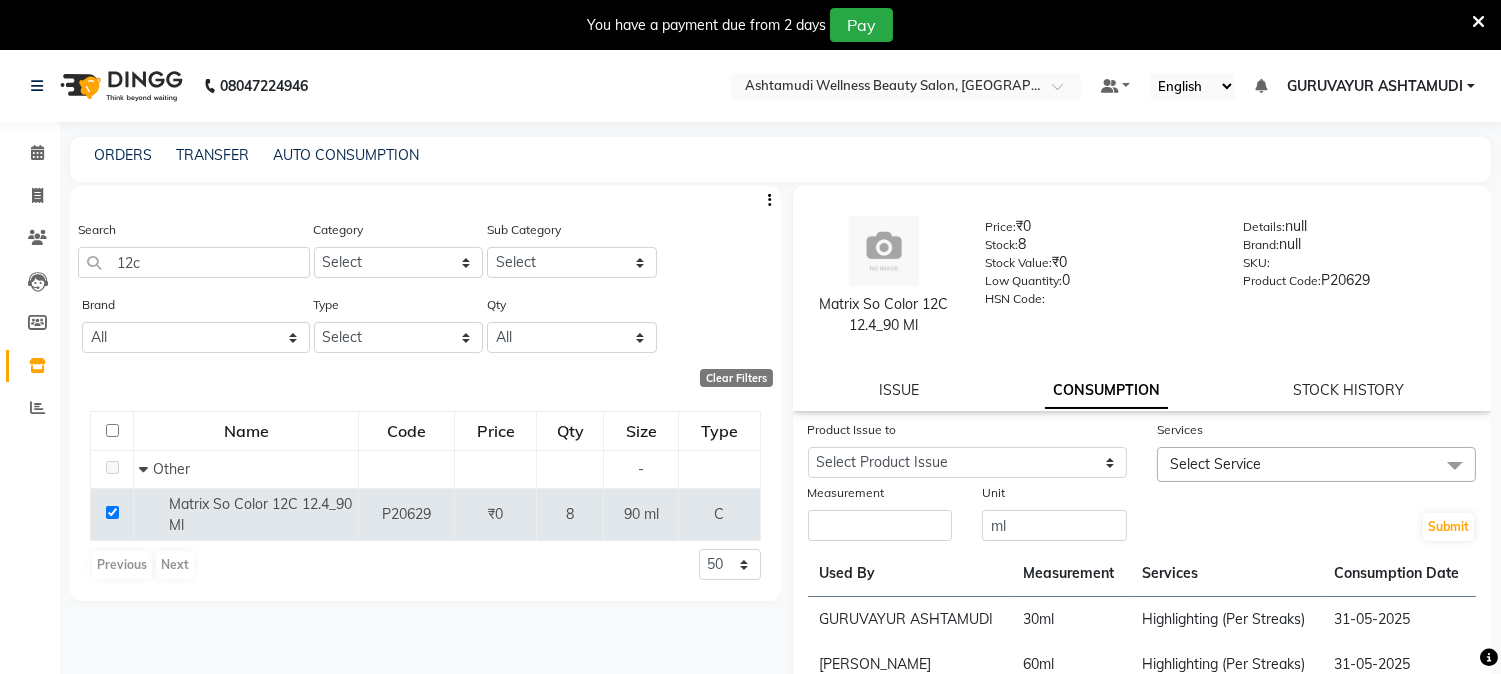 select 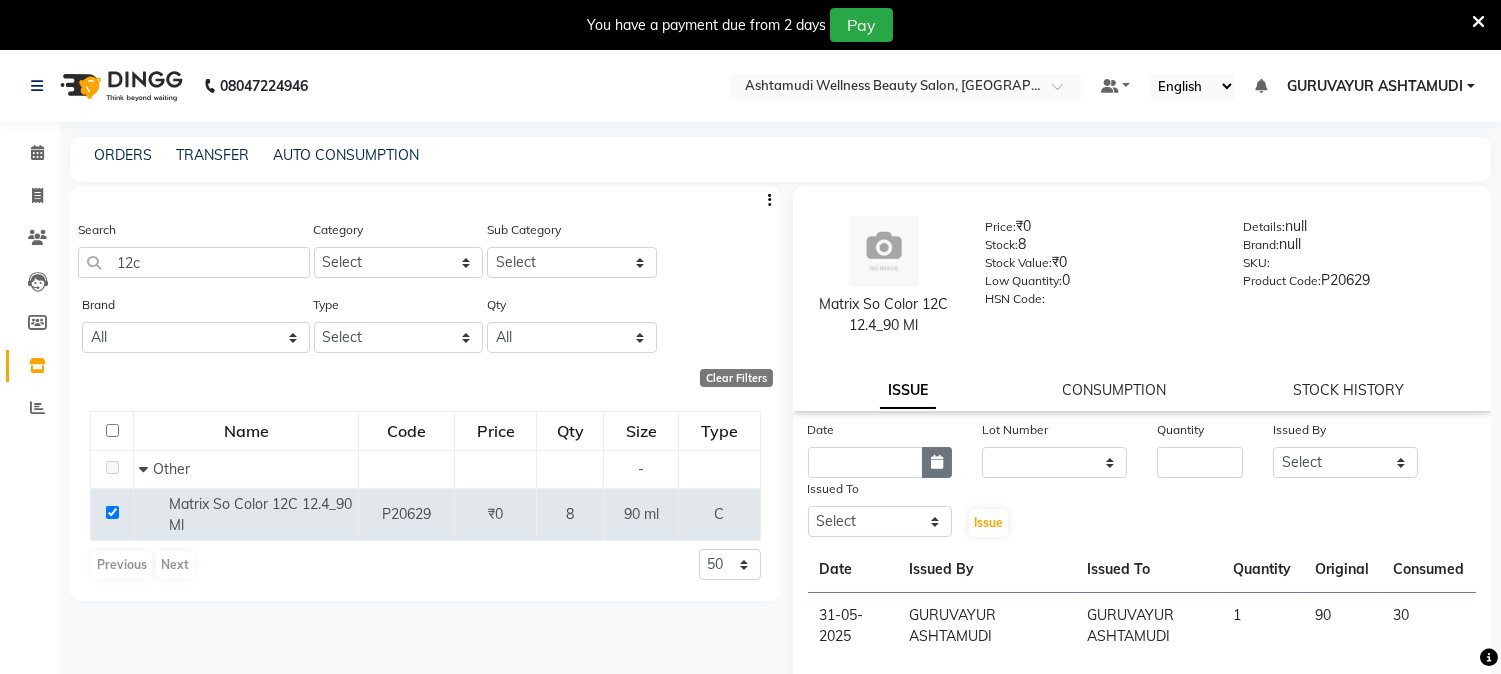 click 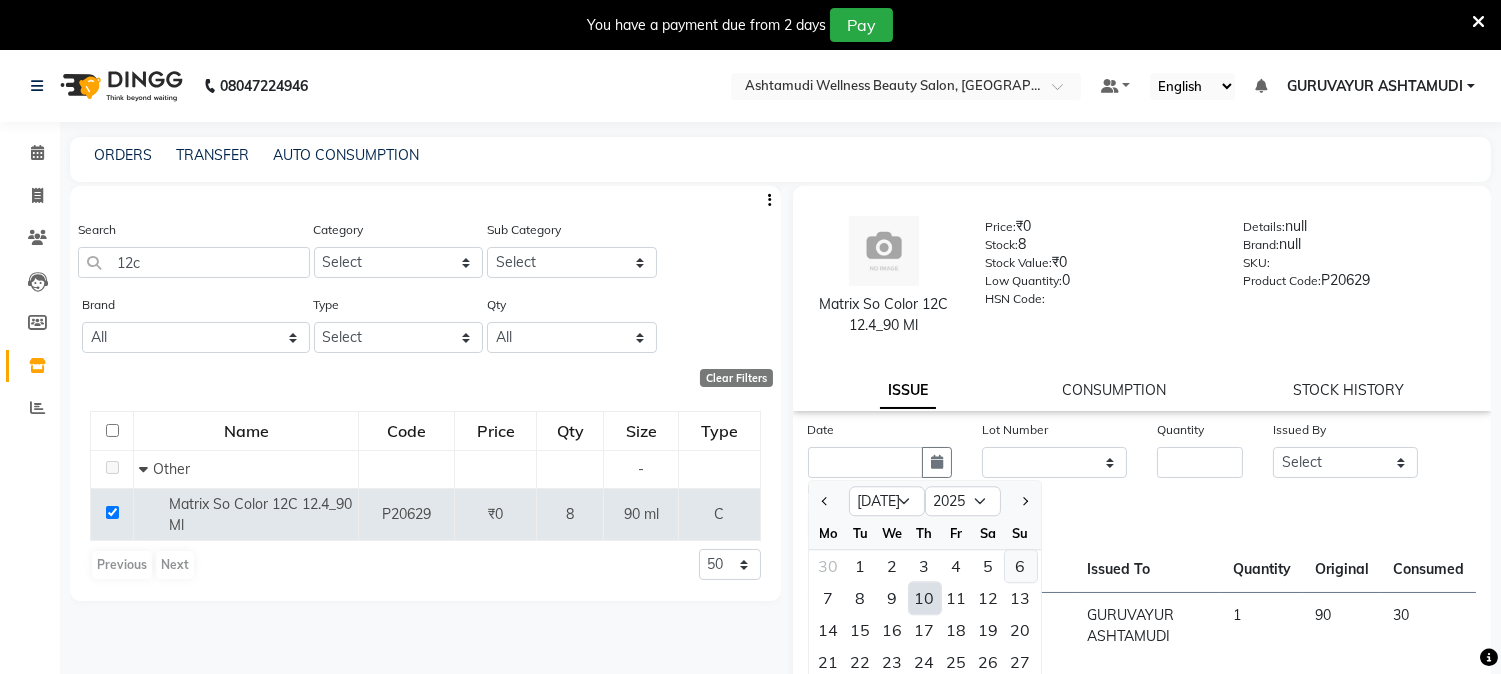 click on "6" 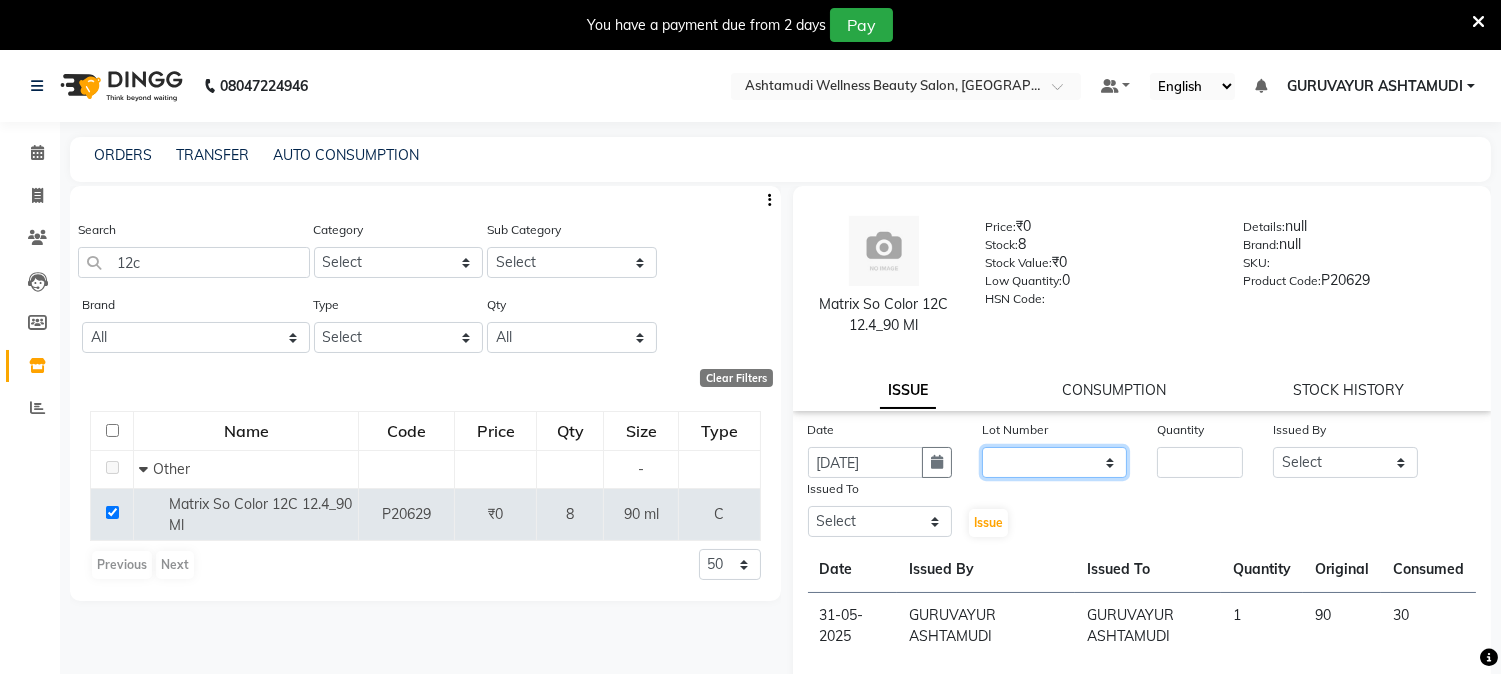 click on "None" 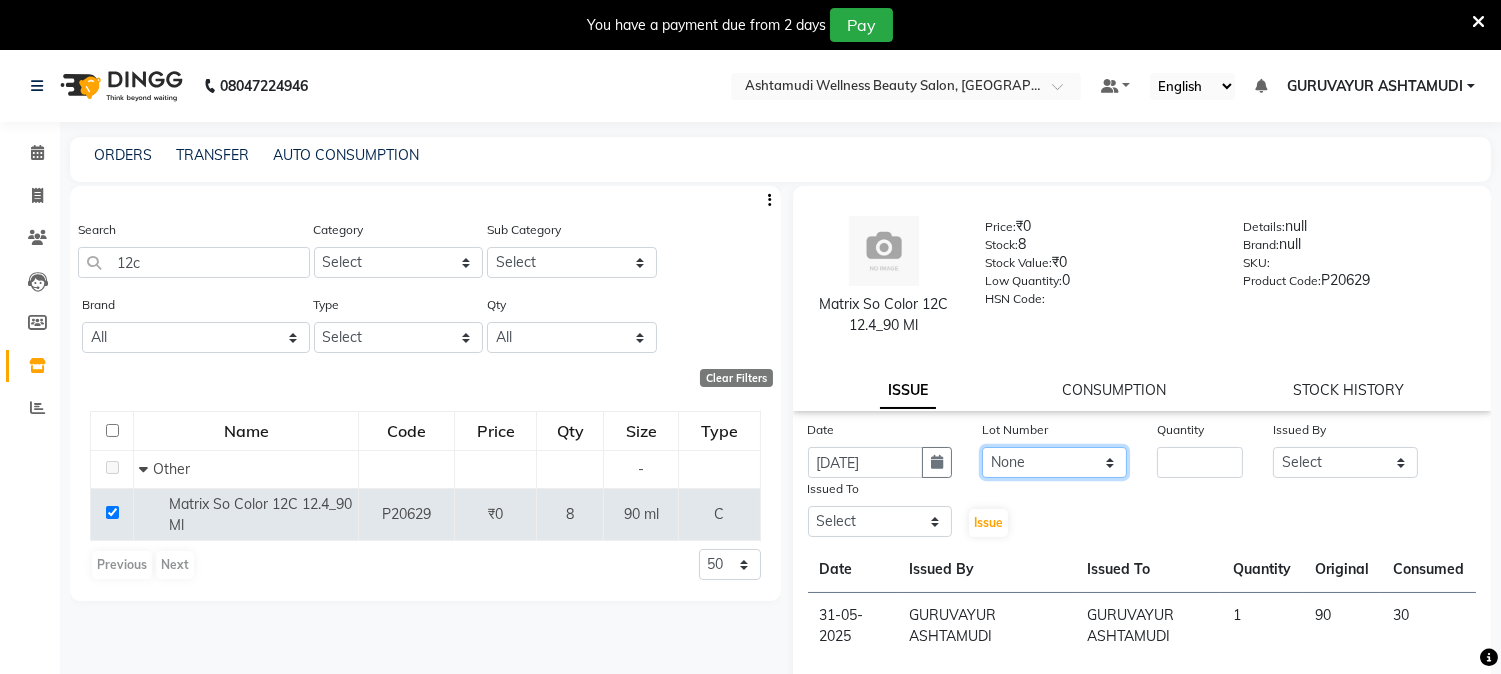 click on "None" 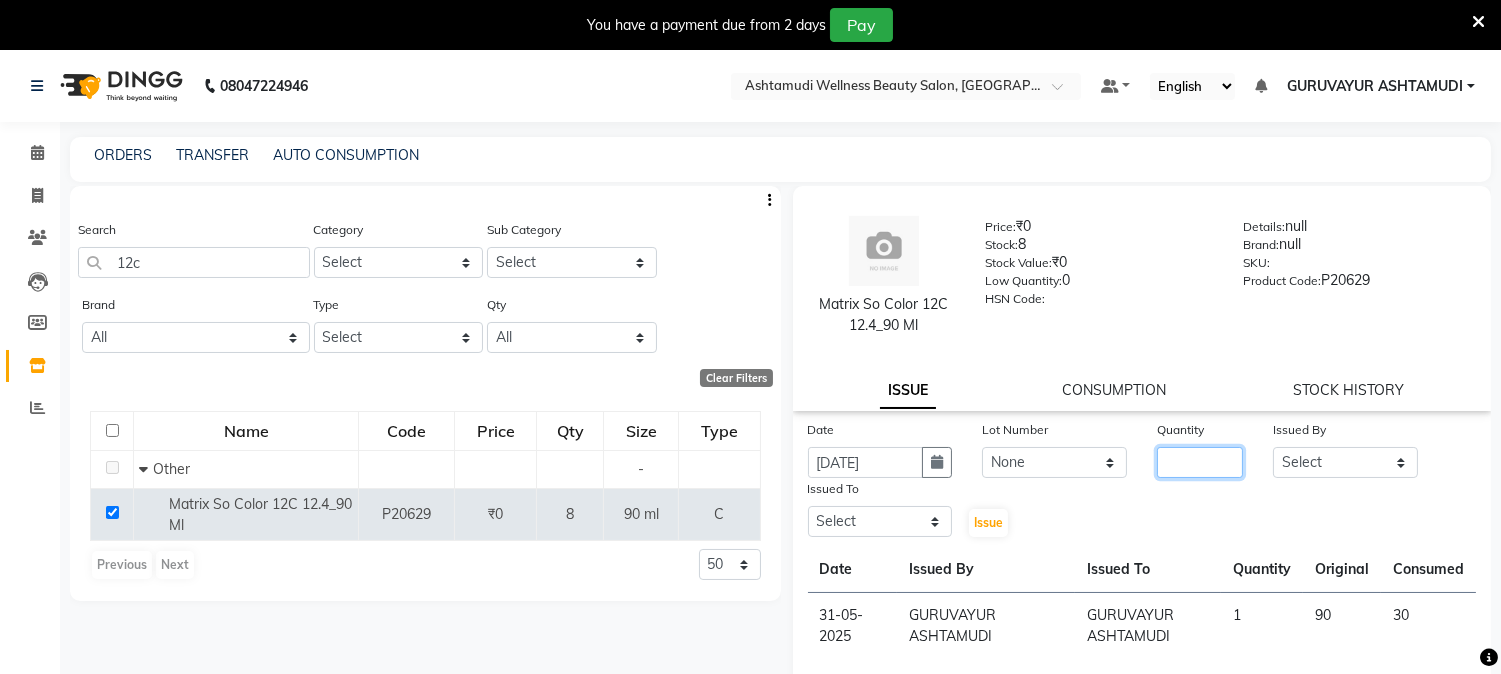 click 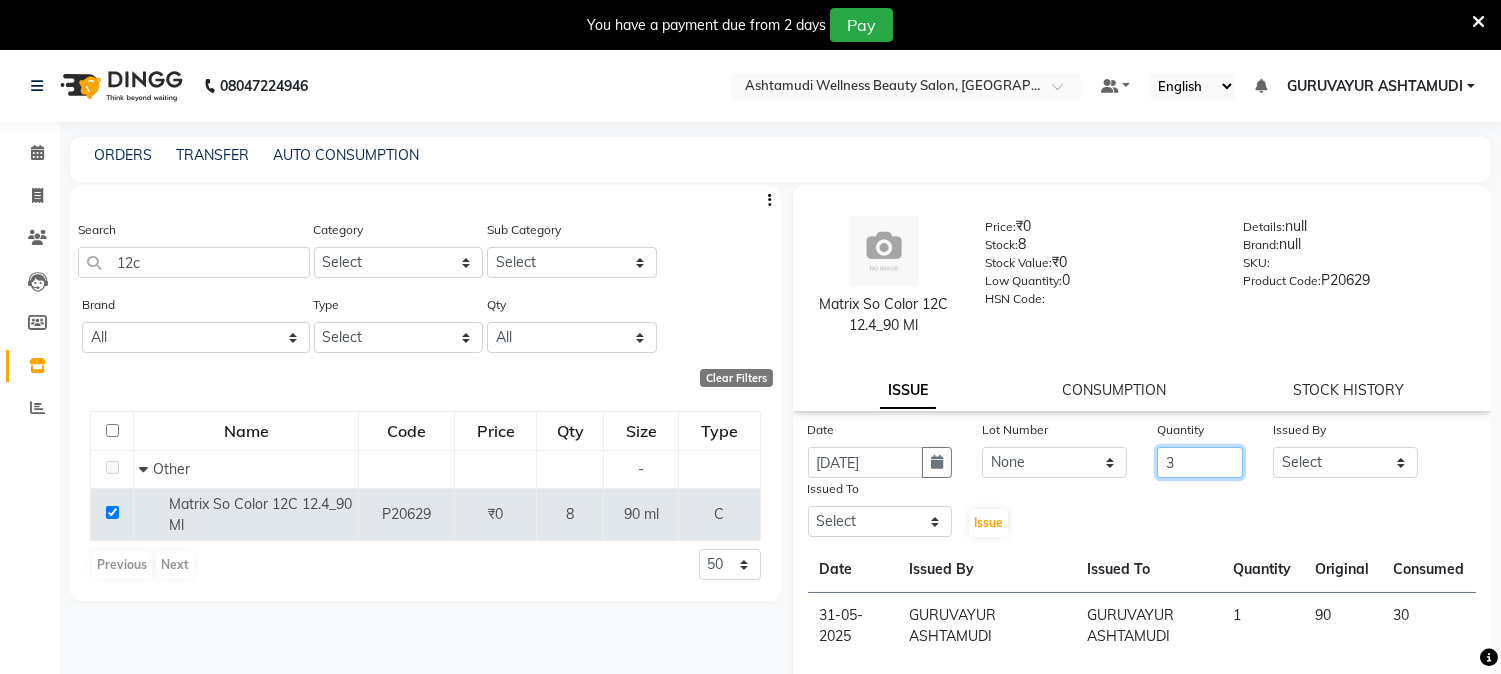 type on "3" 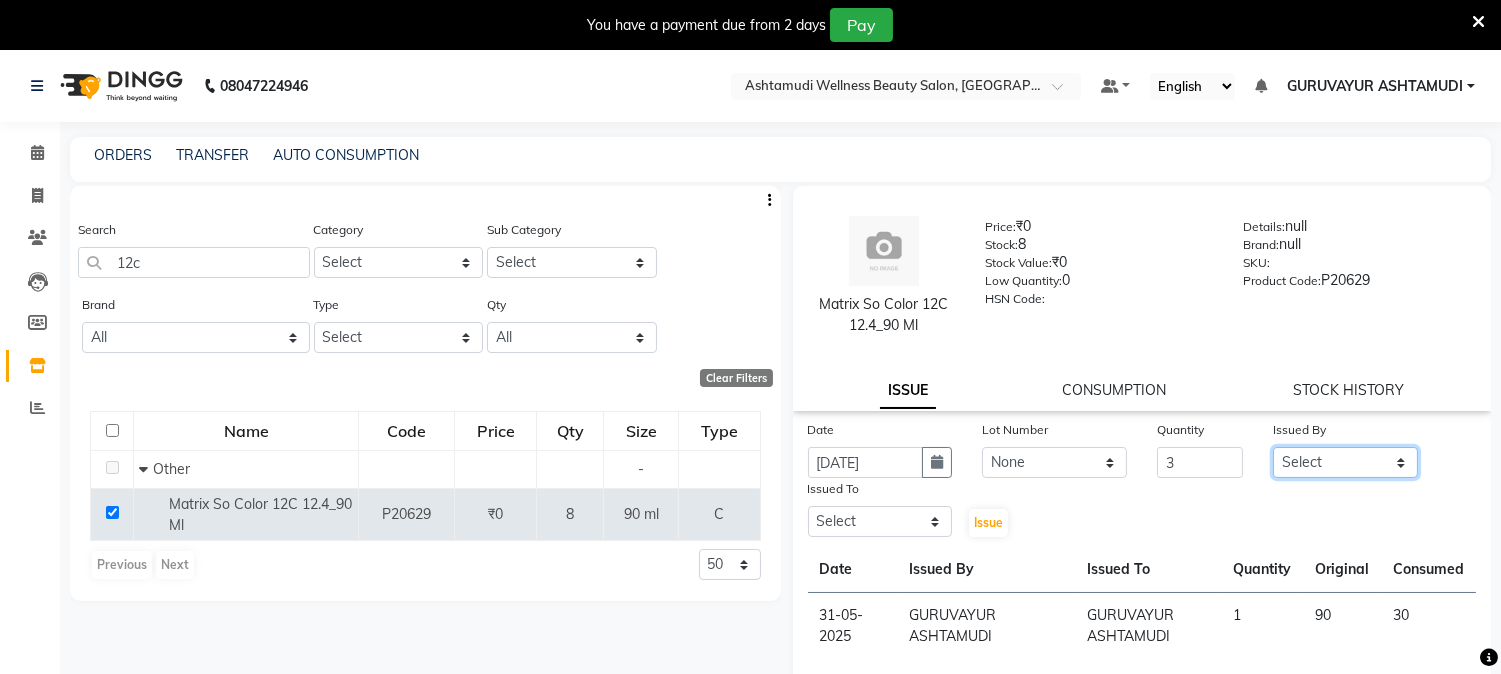 click on "Select Aathithya ANILA ANJANA DAS GURUVAYUR ASHTAMUDI NEETHU Nigisha POOJA PRACHI PRASEETHA REESHMA  Rini SMITHA THANKAMANI" 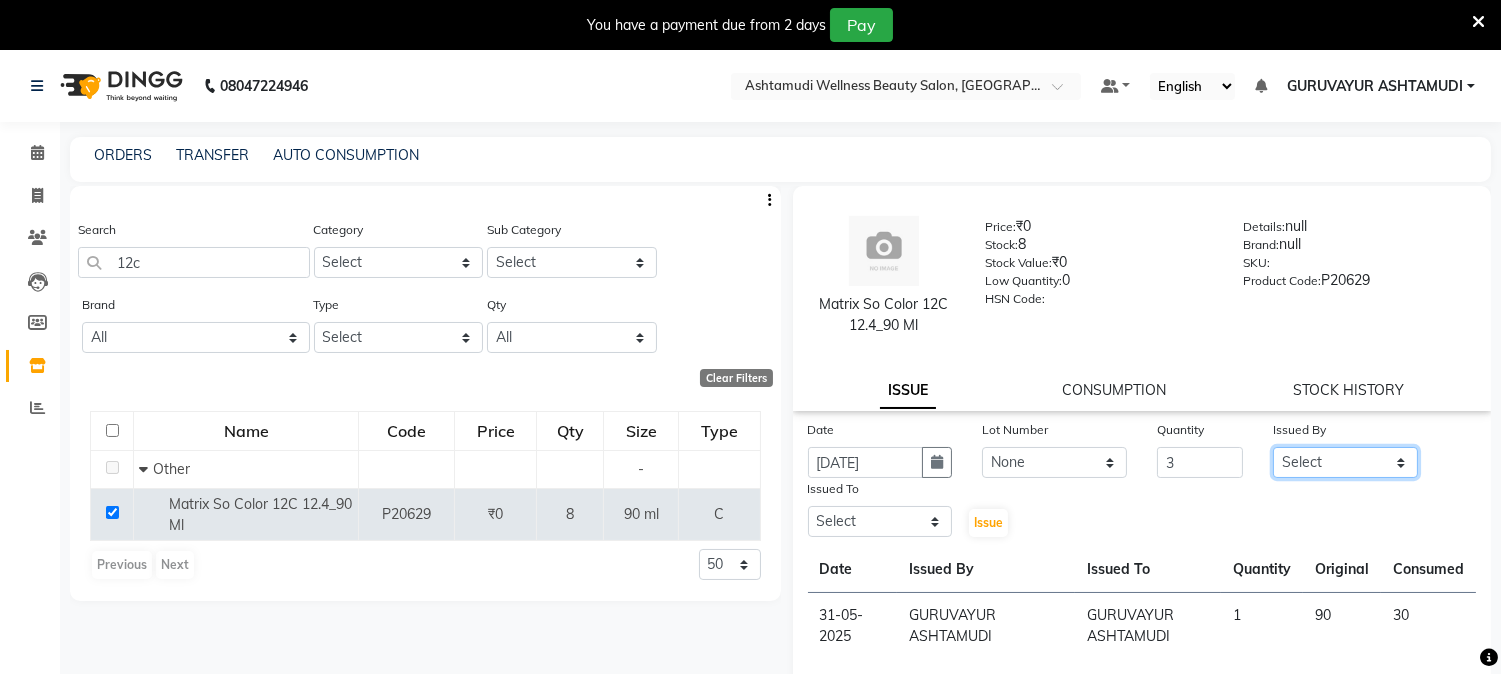 select on "69602" 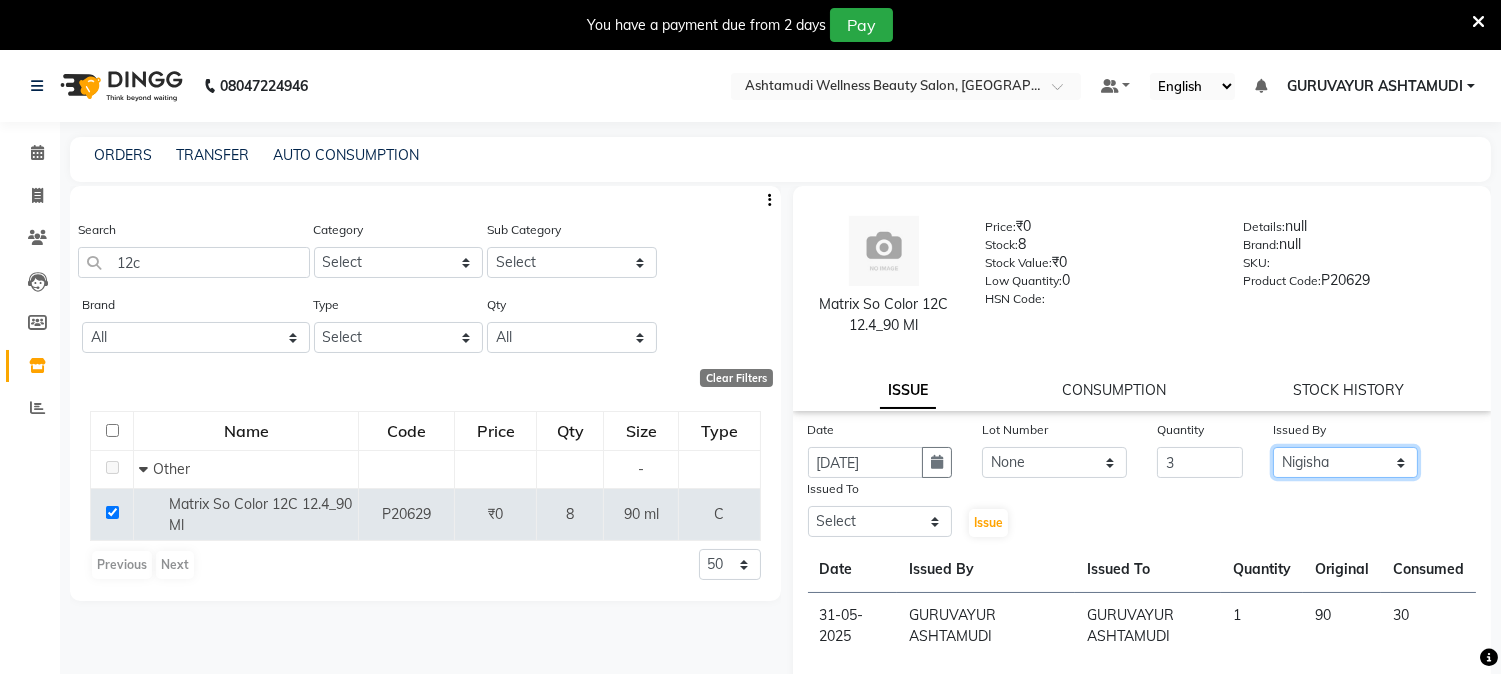 click on "Select Aathithya ANILA ANJANA DAS GURUVAYUR ASHTAMUDI NEETHU Nigisha POOJA PRACHI PRASEETHA REESHMA  Rini SMITHA THANKAMANI" 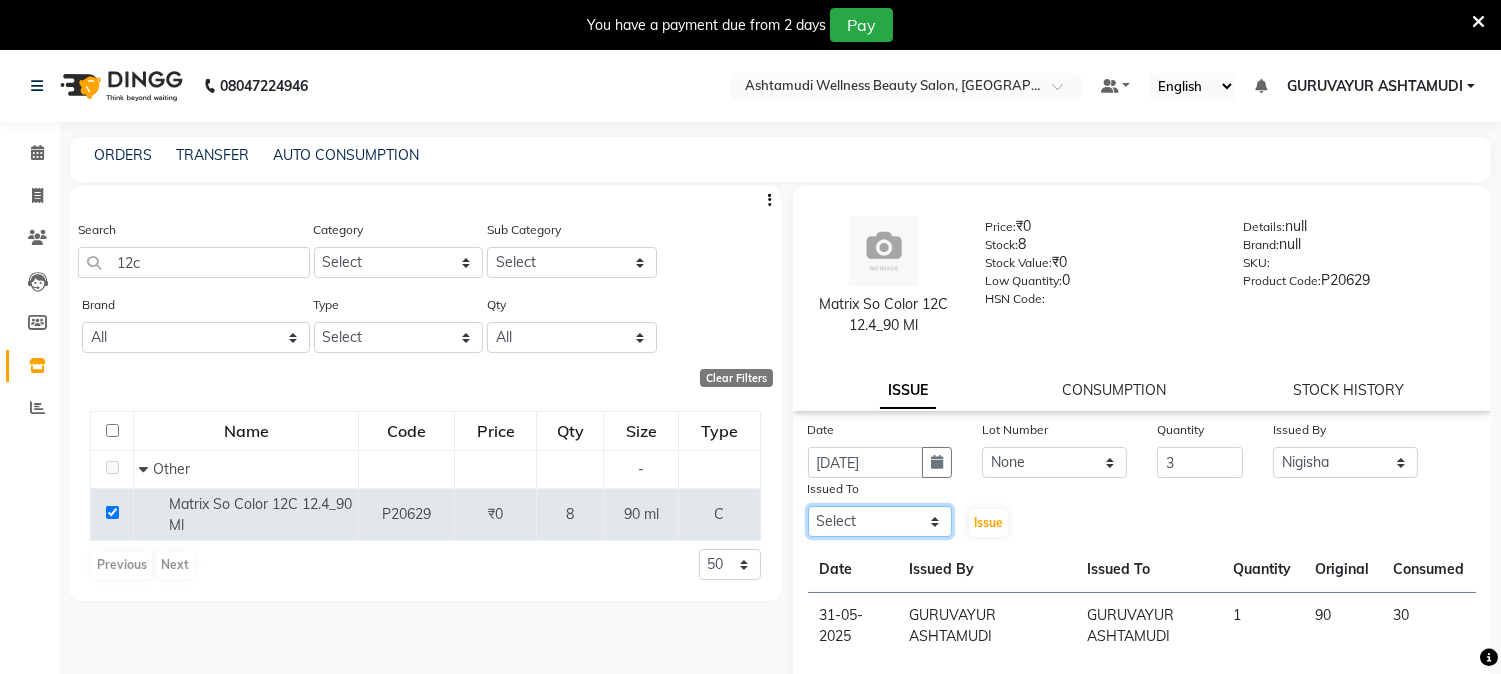 click on "Select Aathithya ANILA ANJANA DAS GURUVAYUR ASHTAMUDI NEETHU Nigisha POOJA PRACHI PRASEETHA REESHMA  Rini SMITHA THANKAMANI" 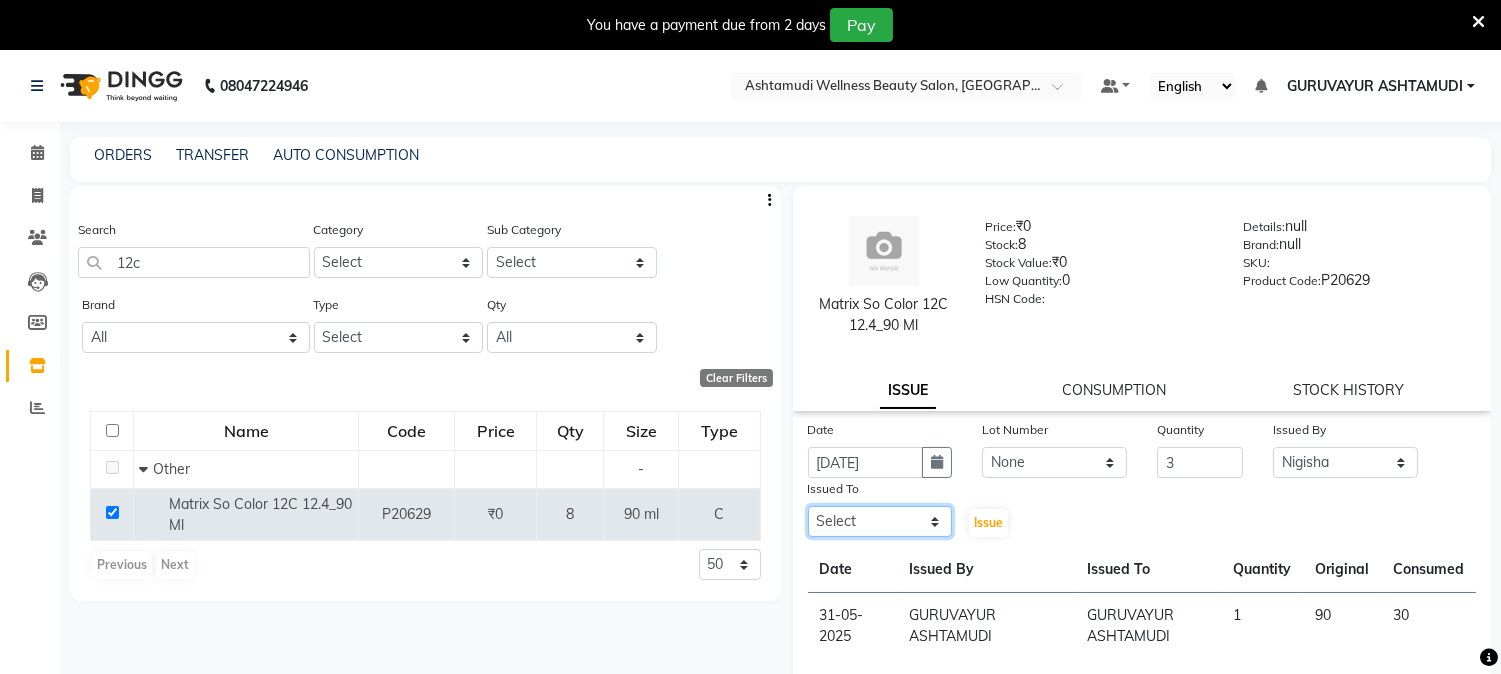 select on "28230" 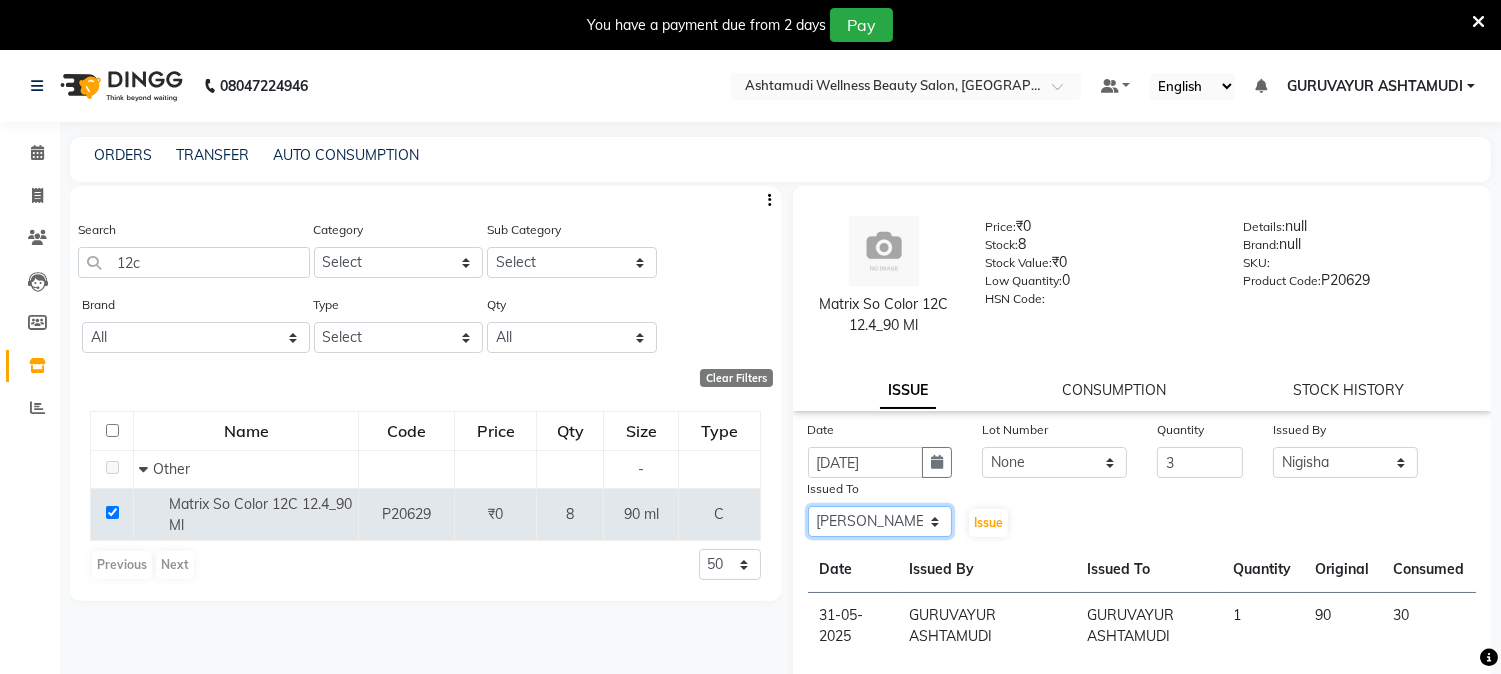 click on "Select Aathithya ANILA ANJANA DAS GURUVAYUR ASHTAMUDI NEETHU Nigisha POOJA PRACHI PRASEETHA REESHMA  Rini SMITHA THANKAMANI" 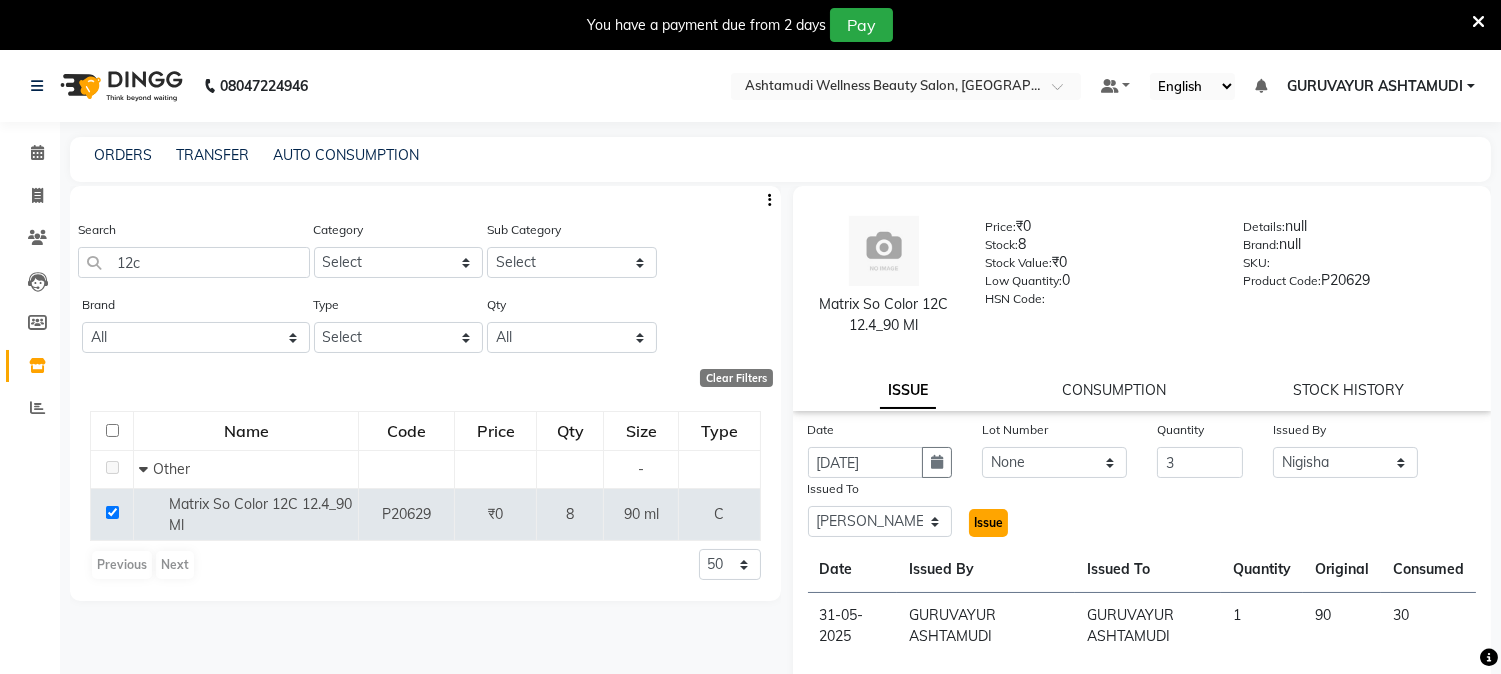 click on "Issue" 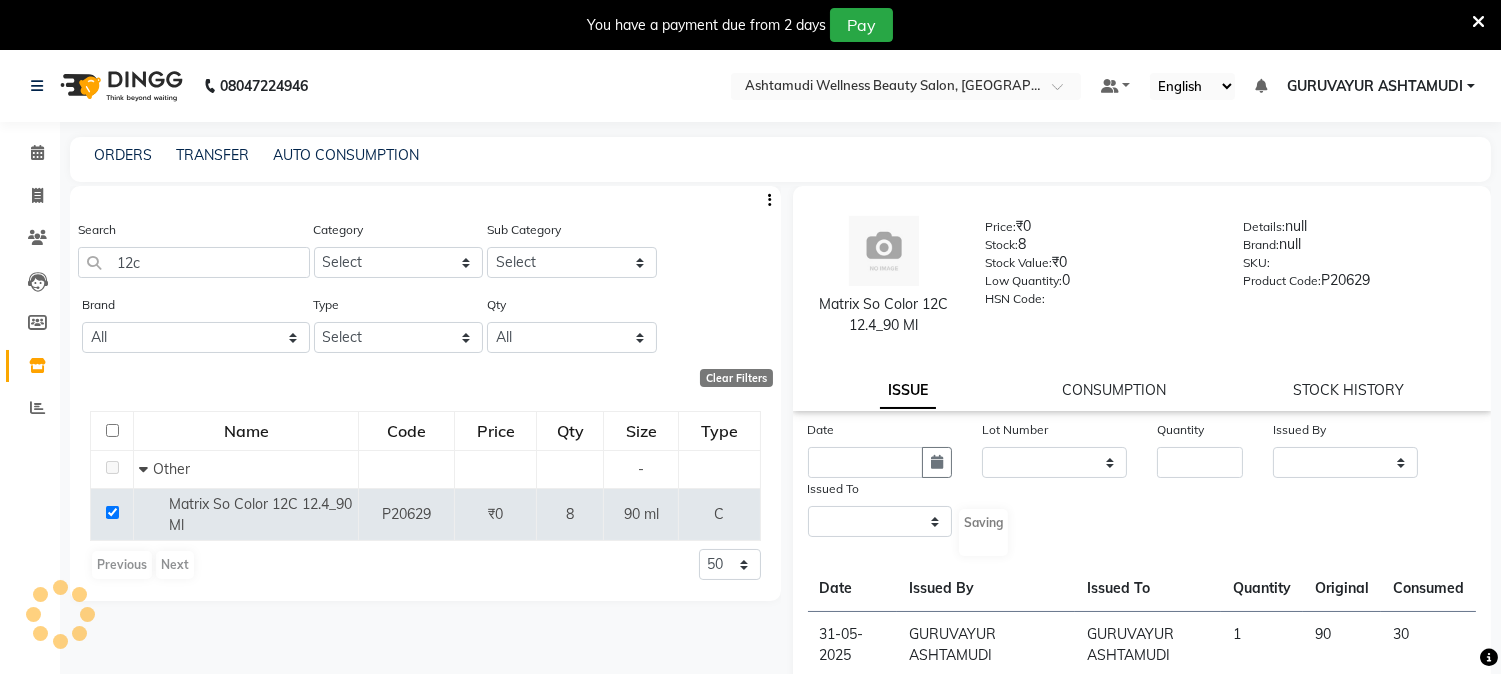 select 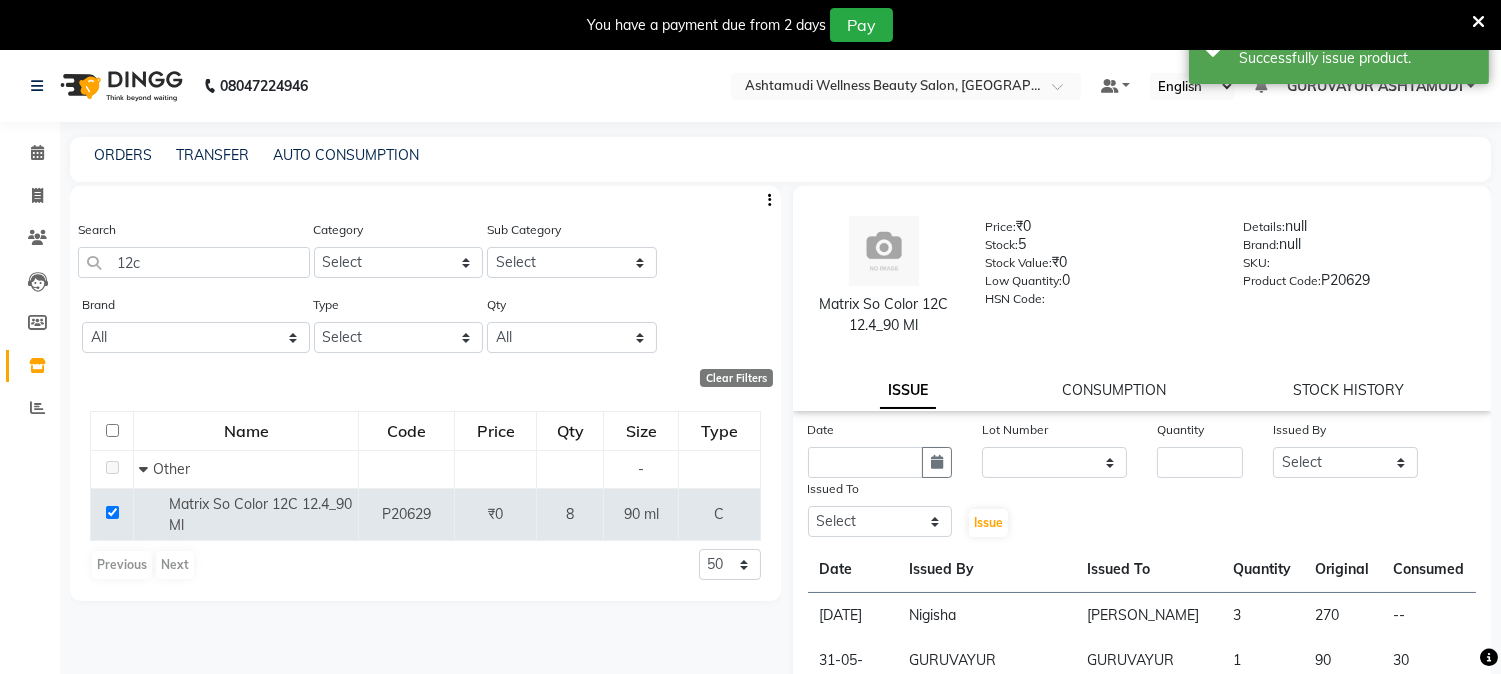 click on "Matrix So Color 12C 12.4_90 Ml  Price:   ₹0  Stock:   5  Stock Value:   ₹0  Low Quantity:  0  HSN Code:    Details:   null  Brand:   null  SKU:     Product Code:   P20629  ISSUE CONSUMPTION STOCK HISTORY" 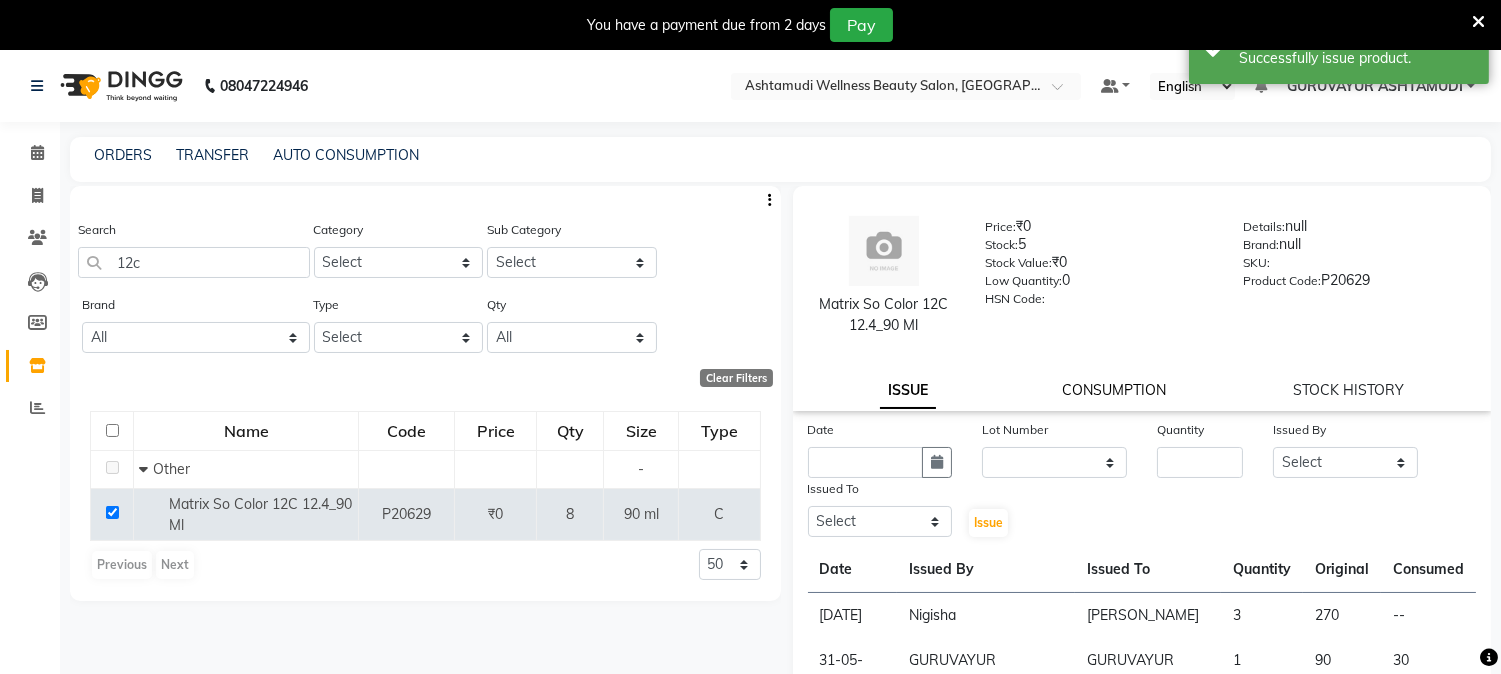 click on "CONSUMPTION" 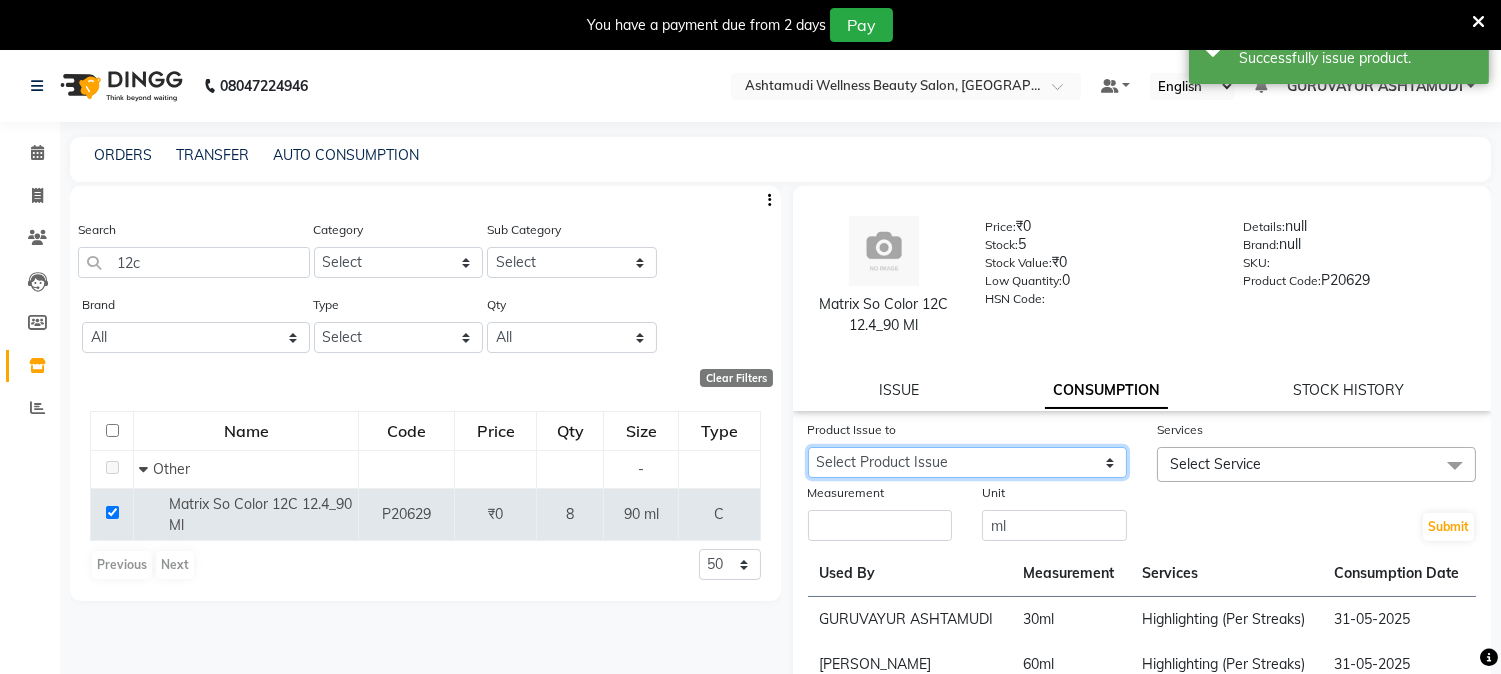drag, startPoint x: 1027, startPoint y: 458, endPoint x: 1026, endPoint y: 475, distance: 17.029387 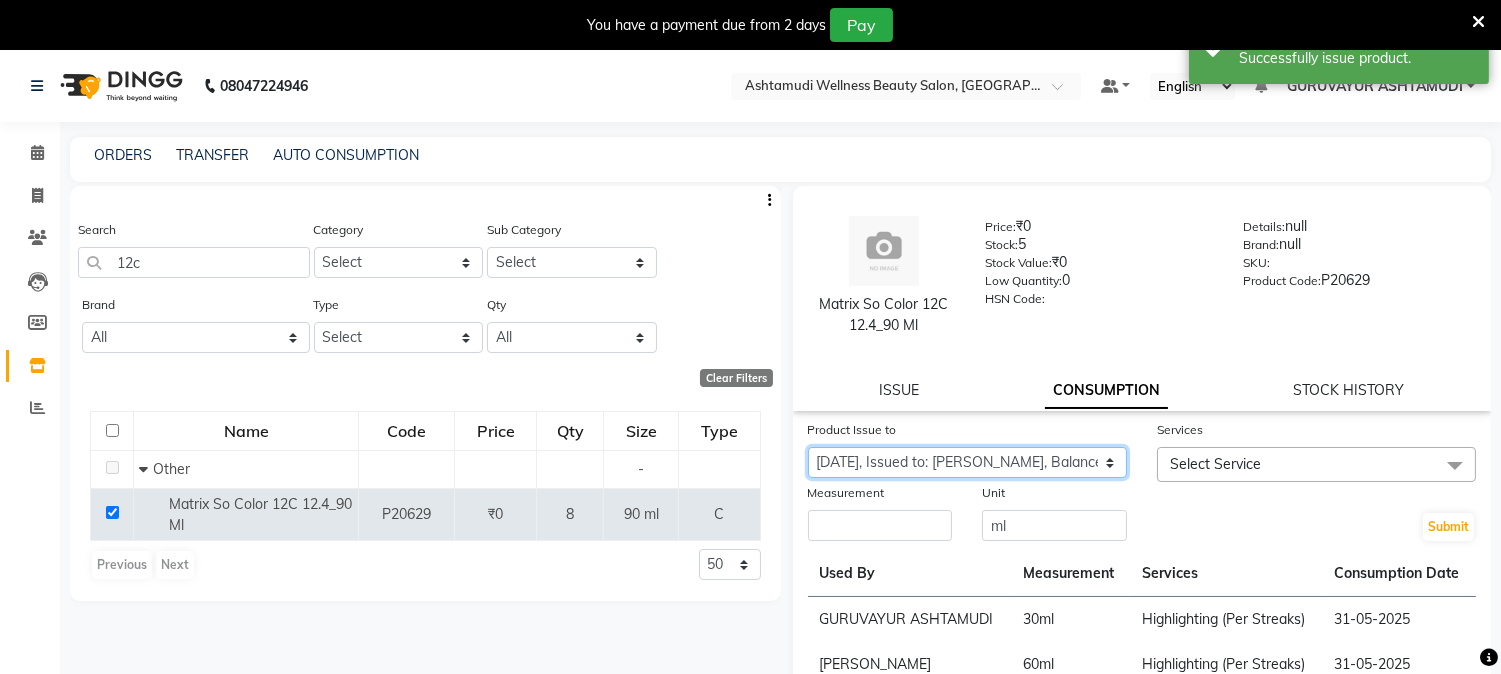 click on "Select Product Issue 2025-07-06, Issued to: PRACHI, Balance: 270 2025-05-31, Issued to: GURUVAYUR ASHTAMUDI, Balance: 60" 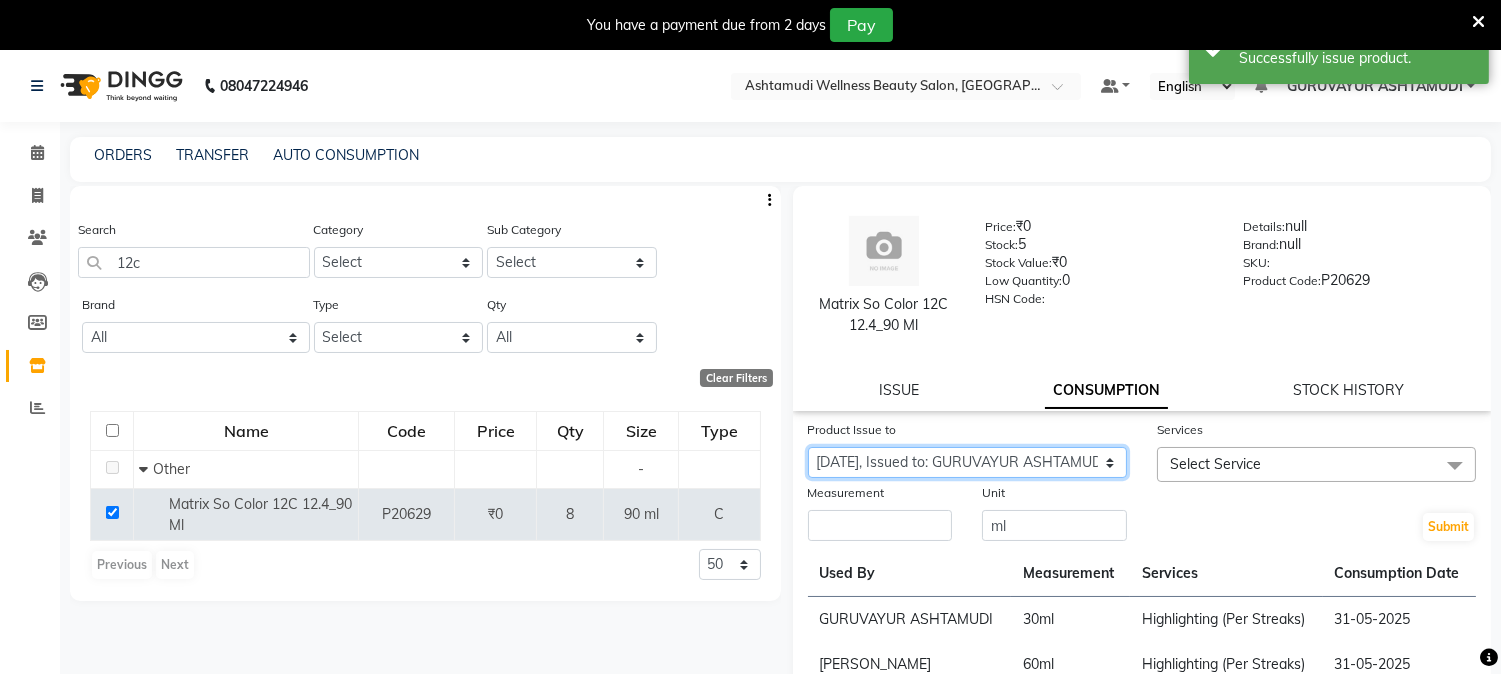 click on "Select Product Issue 2025-07-06, Issued to: PRACHI, Balance: 270 2025-05-31, Issued to: GURUVAYUR ASHTAMUDI, Balance: 60" 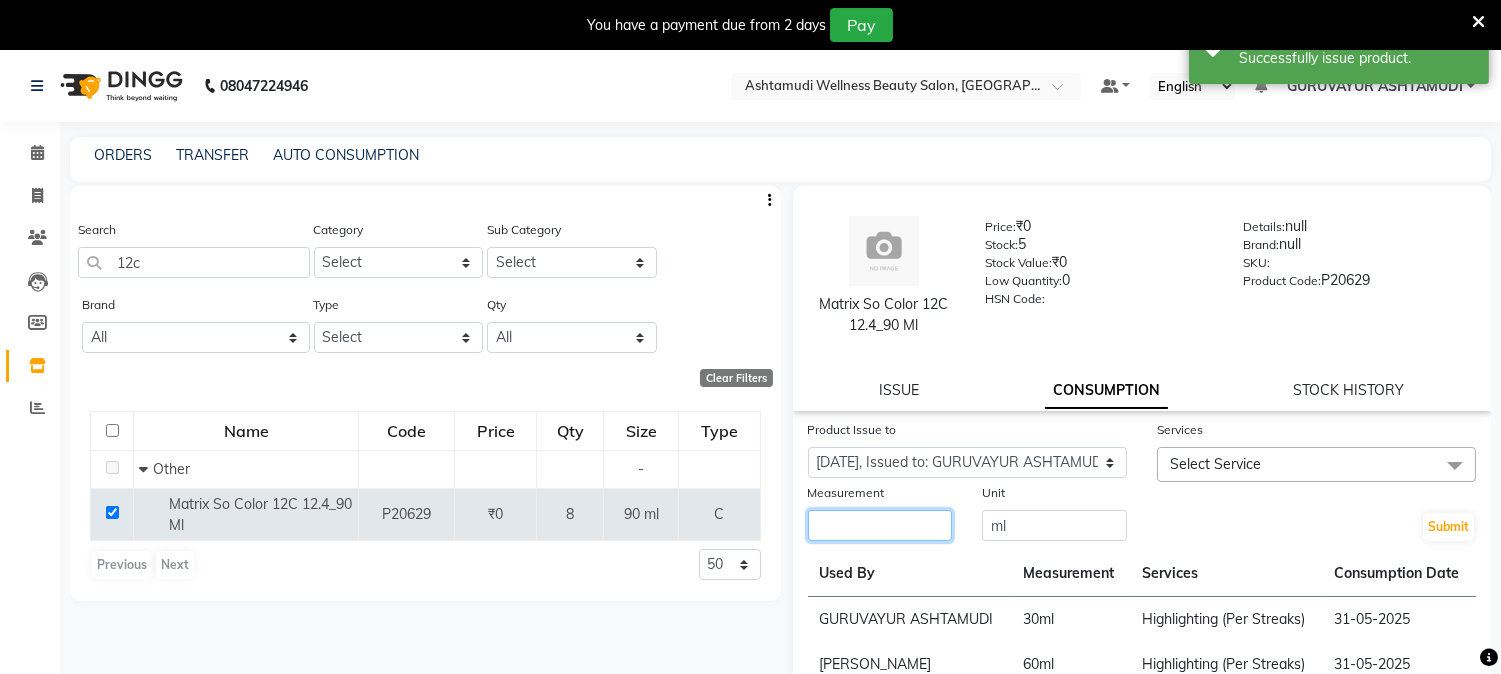 click 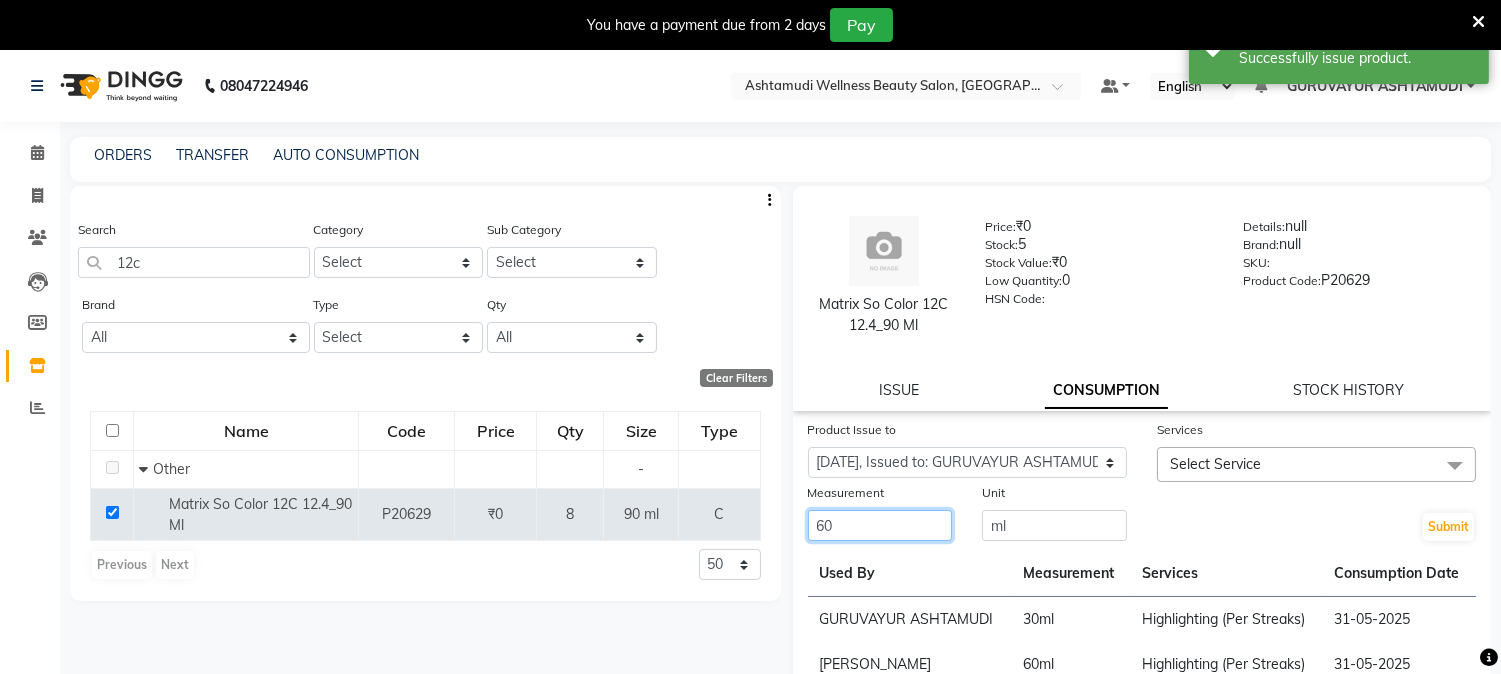 type on "60" 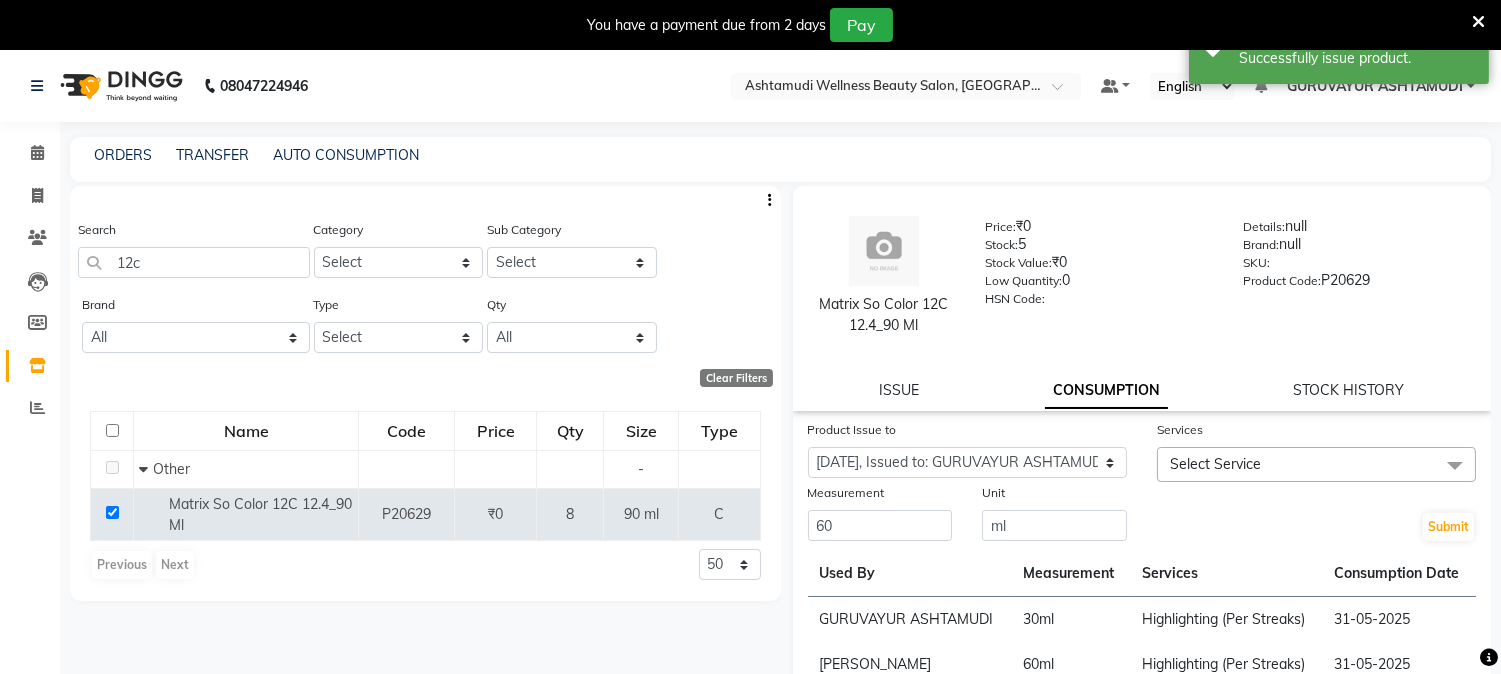click on "Select Service" 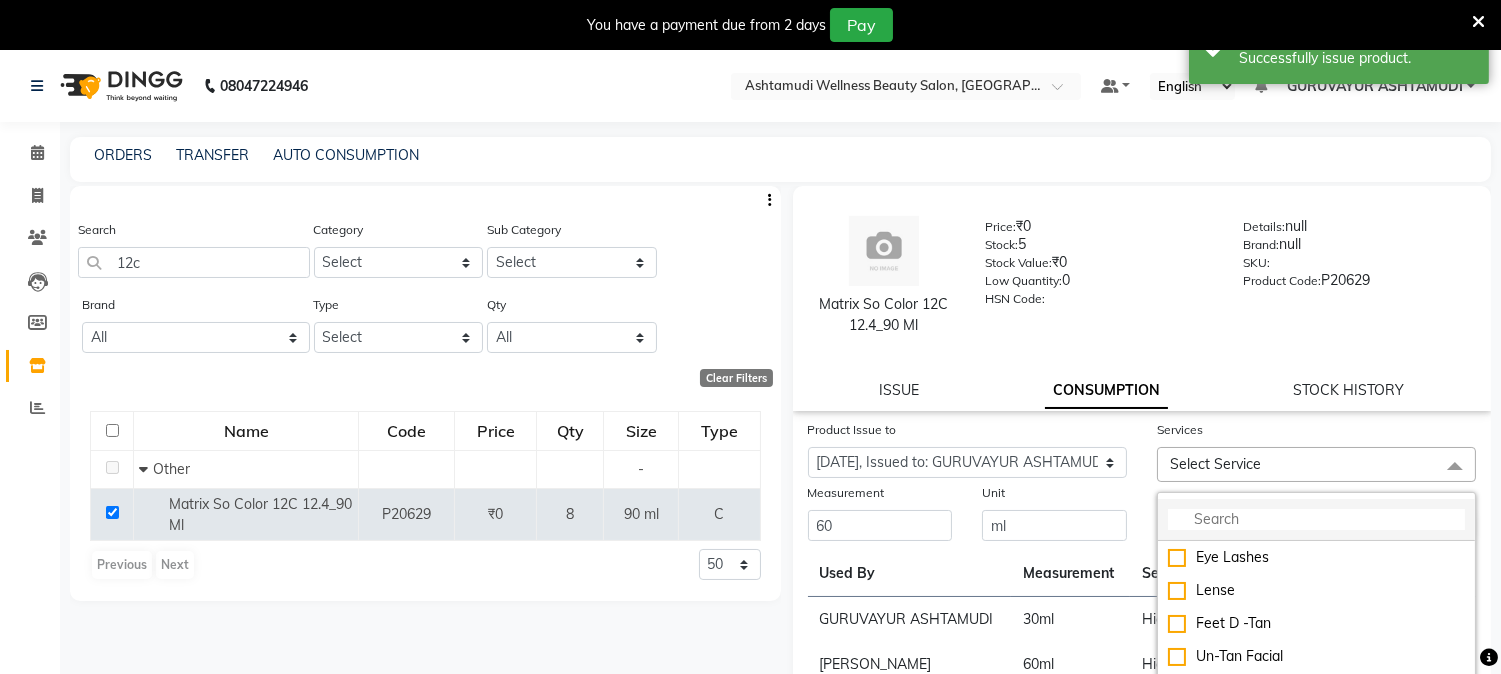 click 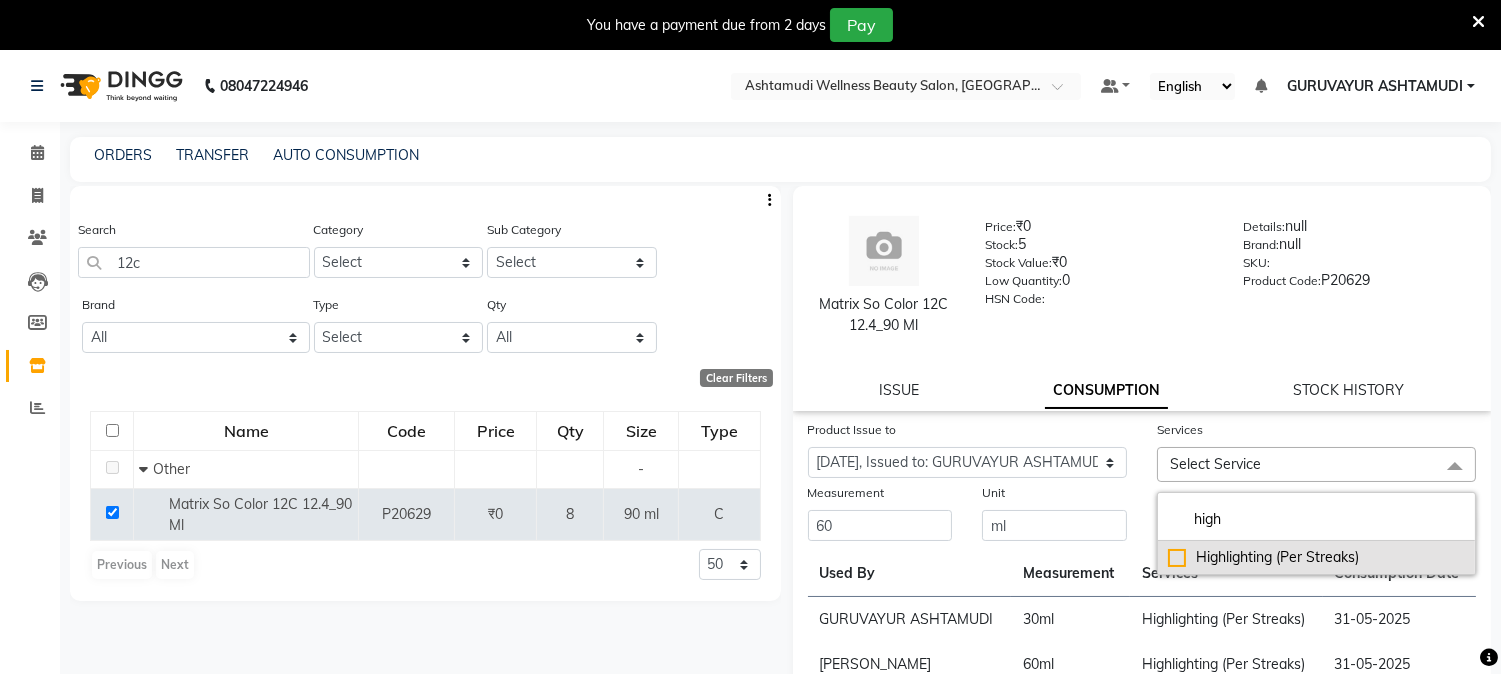 type on "high" 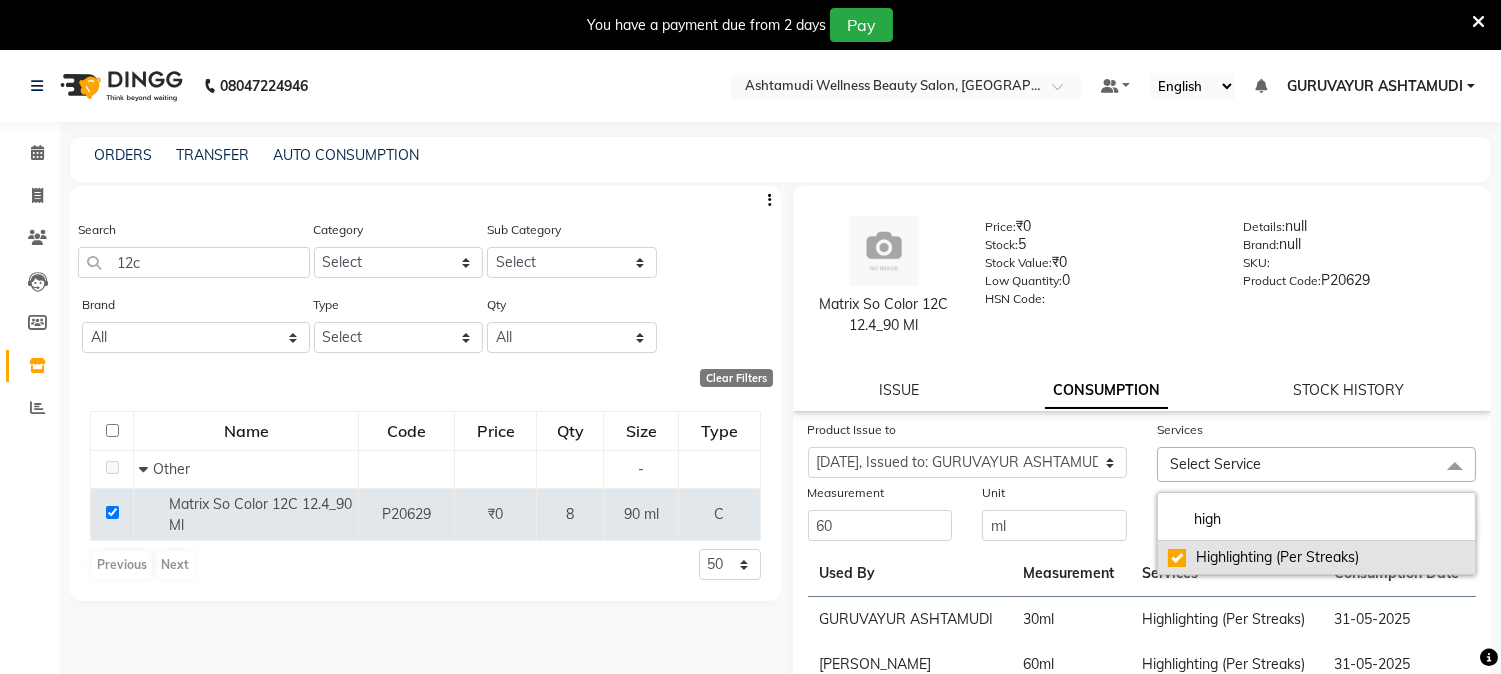checkbox on "true" 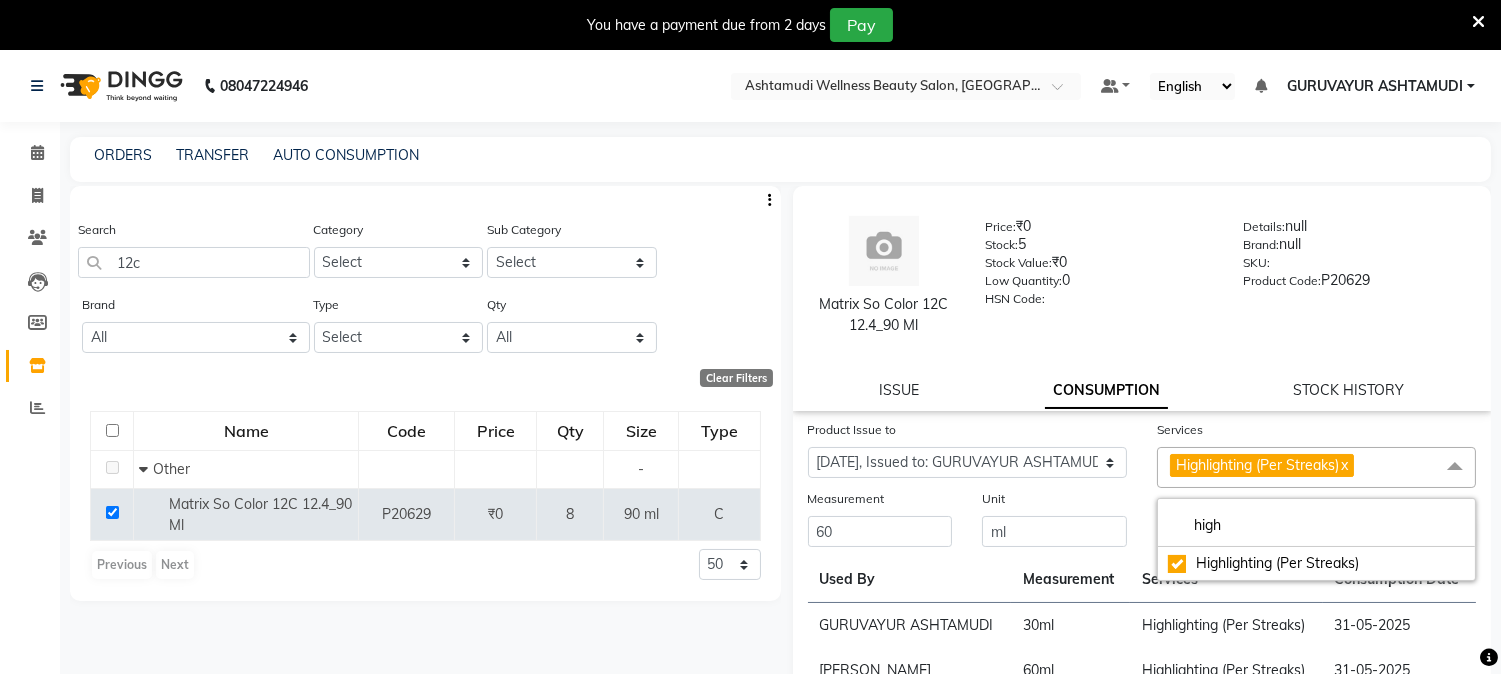 click on "Product Issue to Select Product Issue 2025-07-06, Issued to: PRACHI, Balance: 270 2025-05-31, Issued to: GURUVAYUR ASHTAMUDI, Balance: 60" 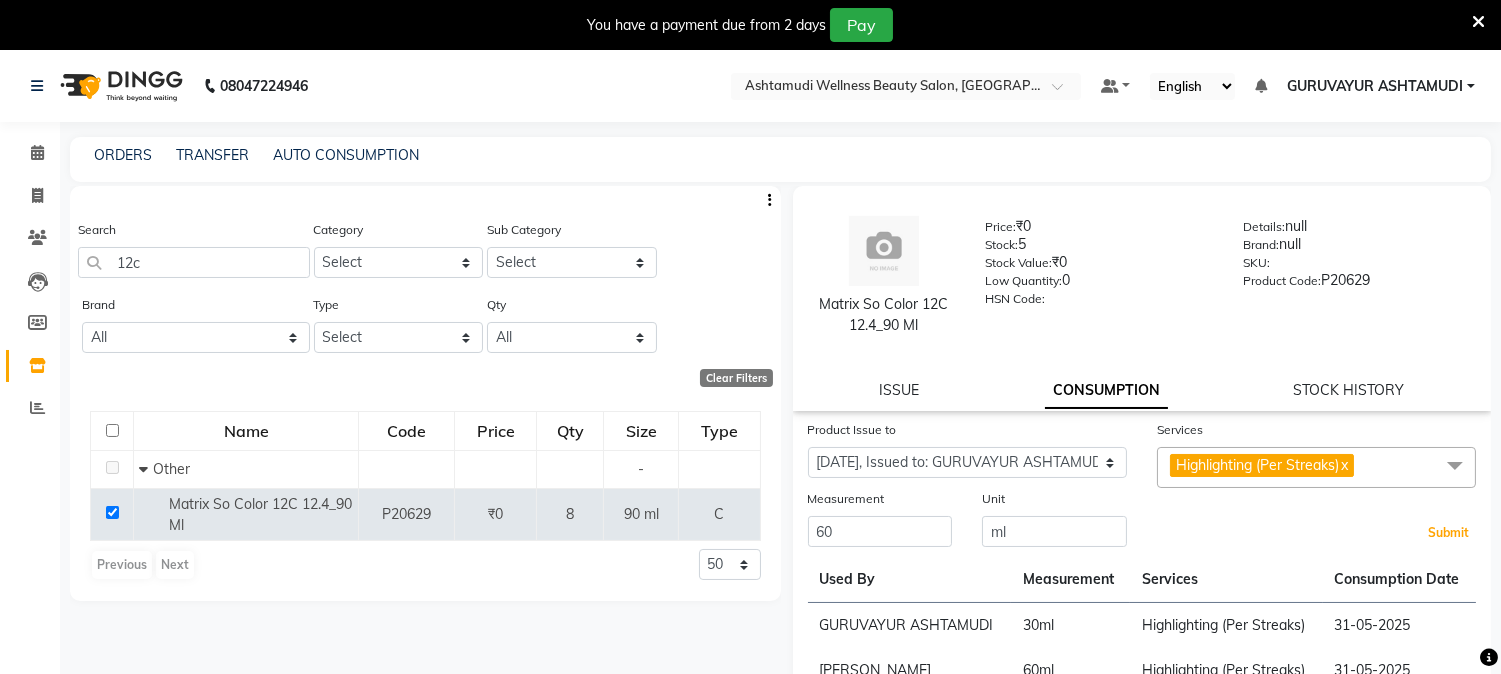 click on "Submit" 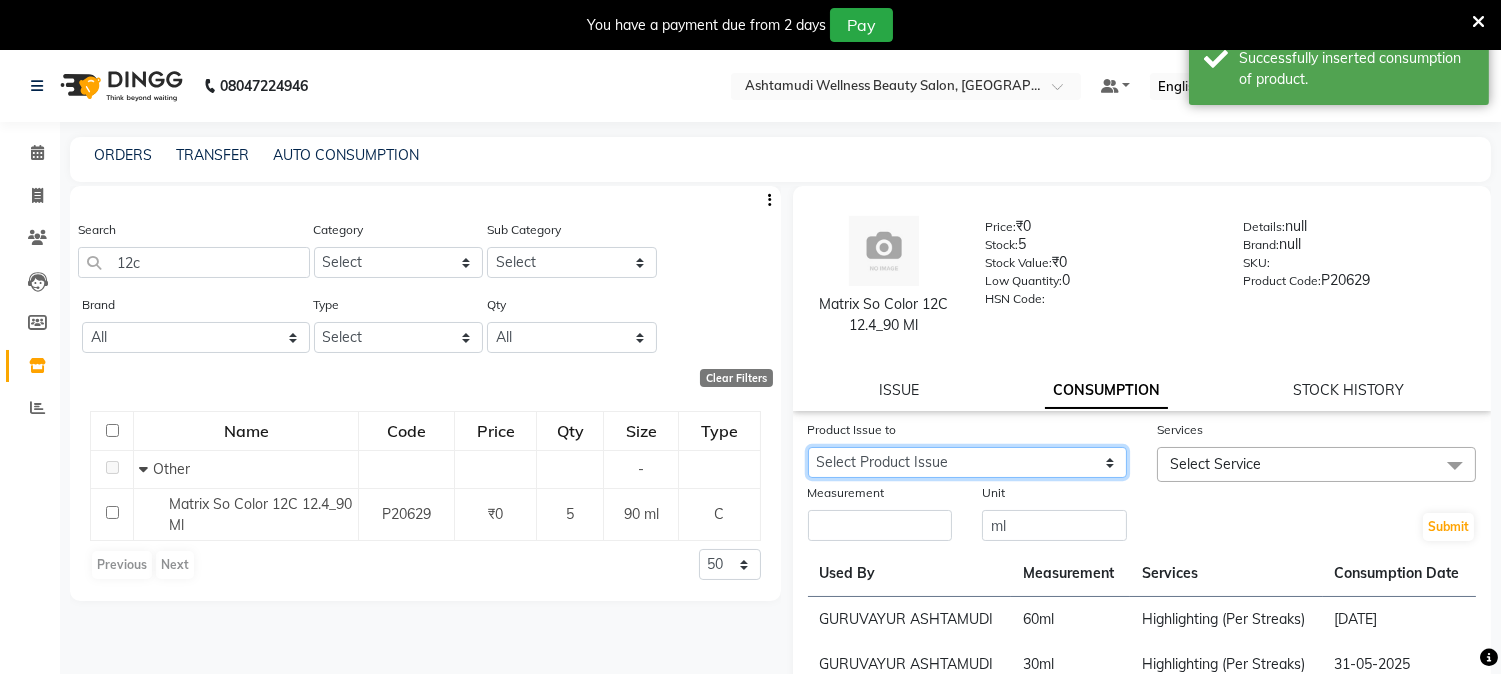 click on "Select Product Issue 2025-07-06, Issued to: PRACHI, Balance: 270" 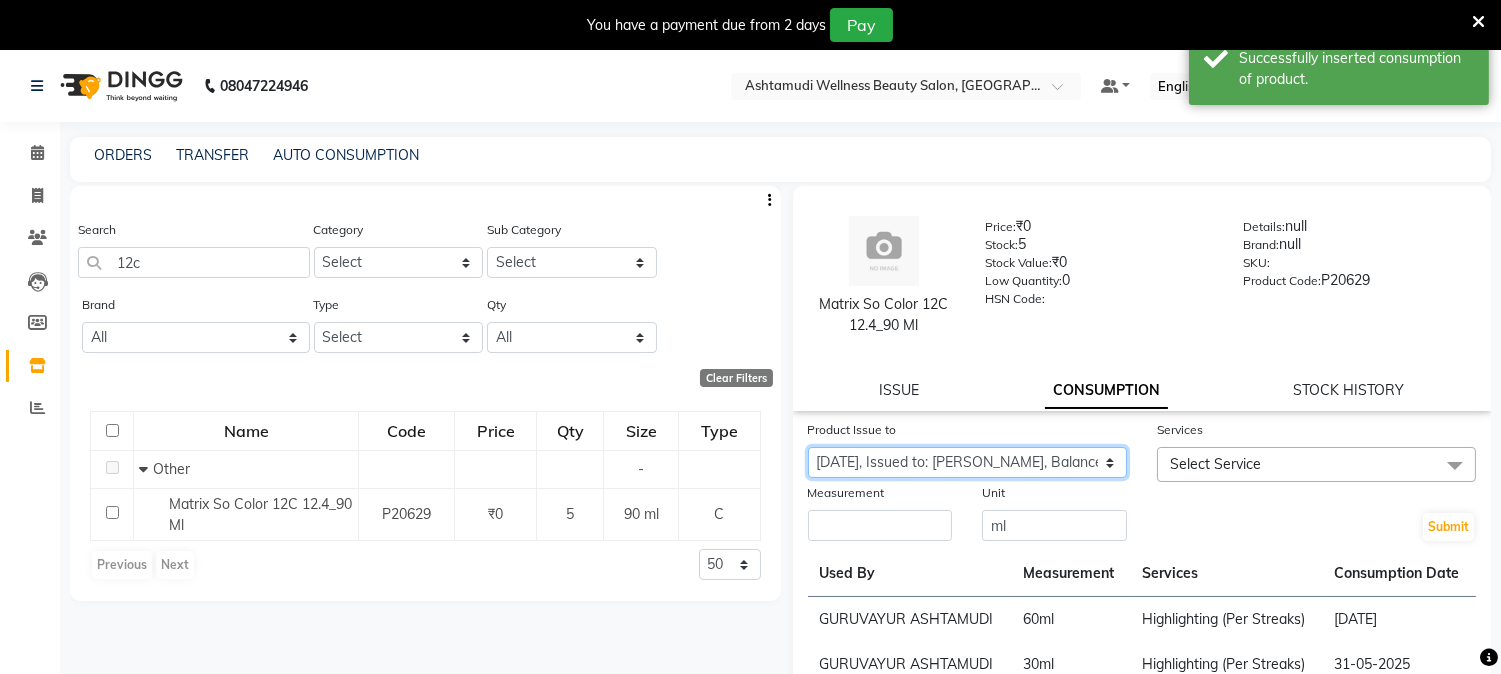 click on "Select Product Issue 2025-07-06, Issued to: PRACHI, Balance: 270" 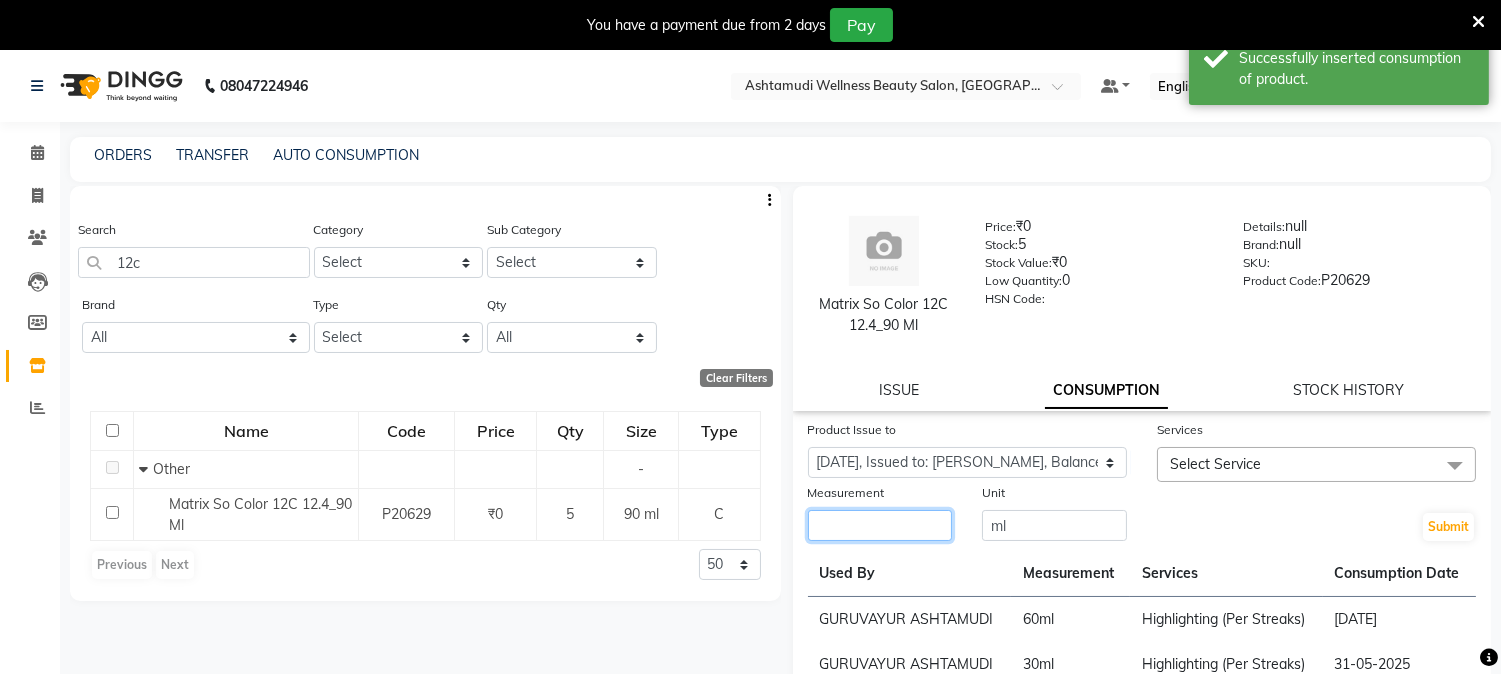 click 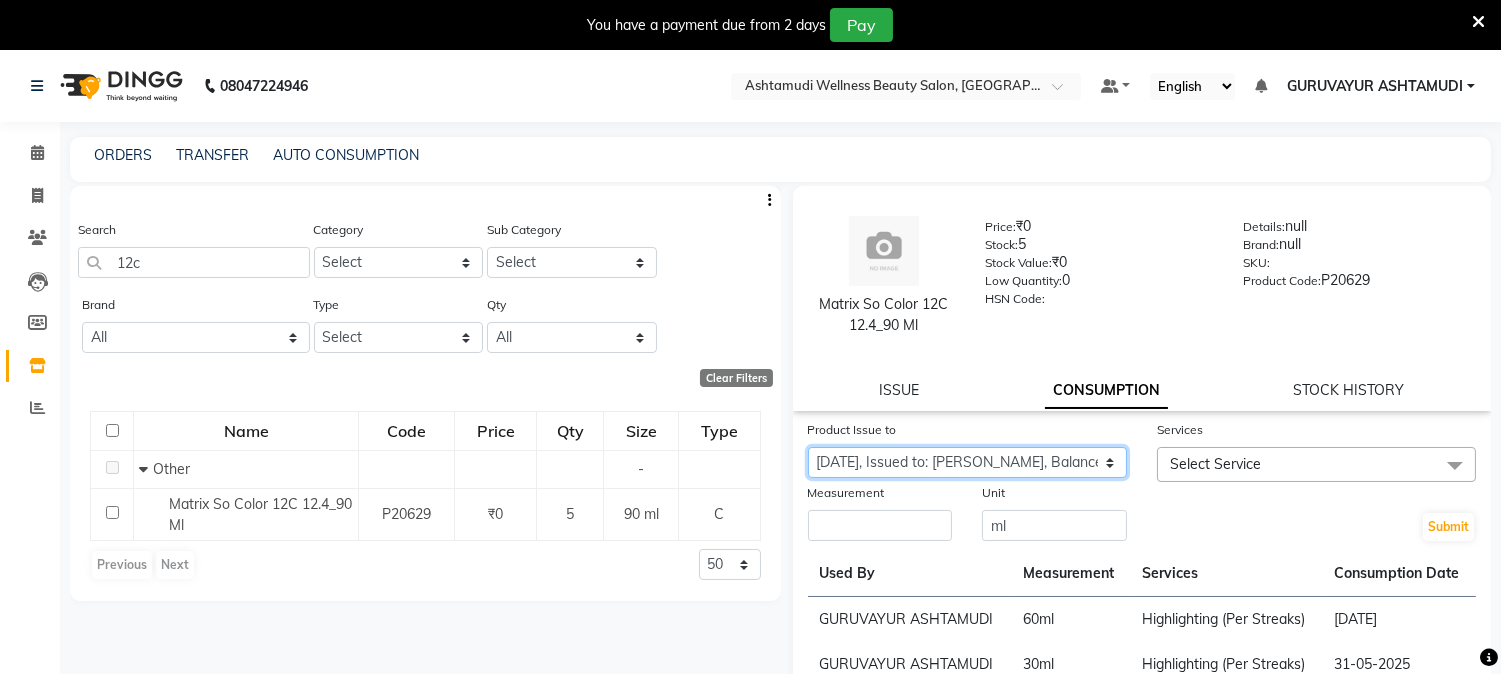 click on "Select Product Issue 2025-07-06, Issued to: PRACHI, Balance: 270" 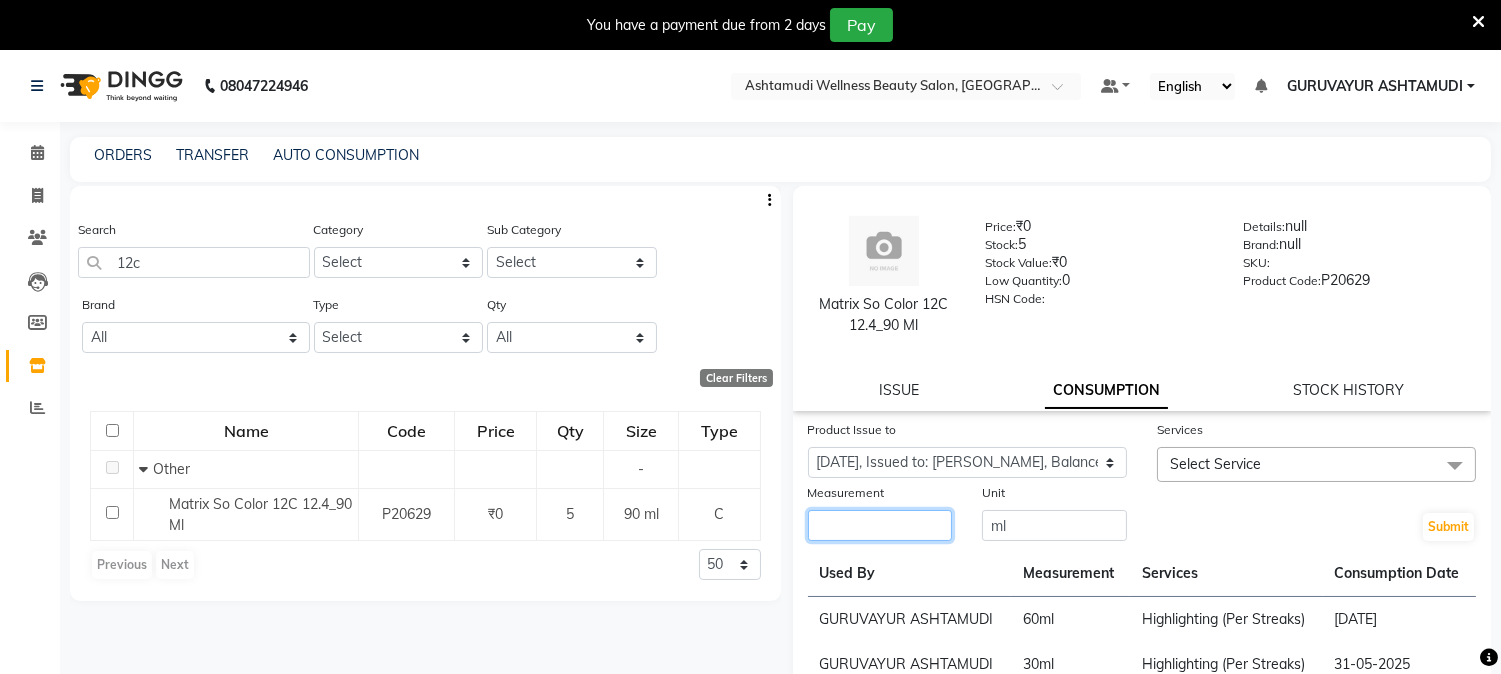 click 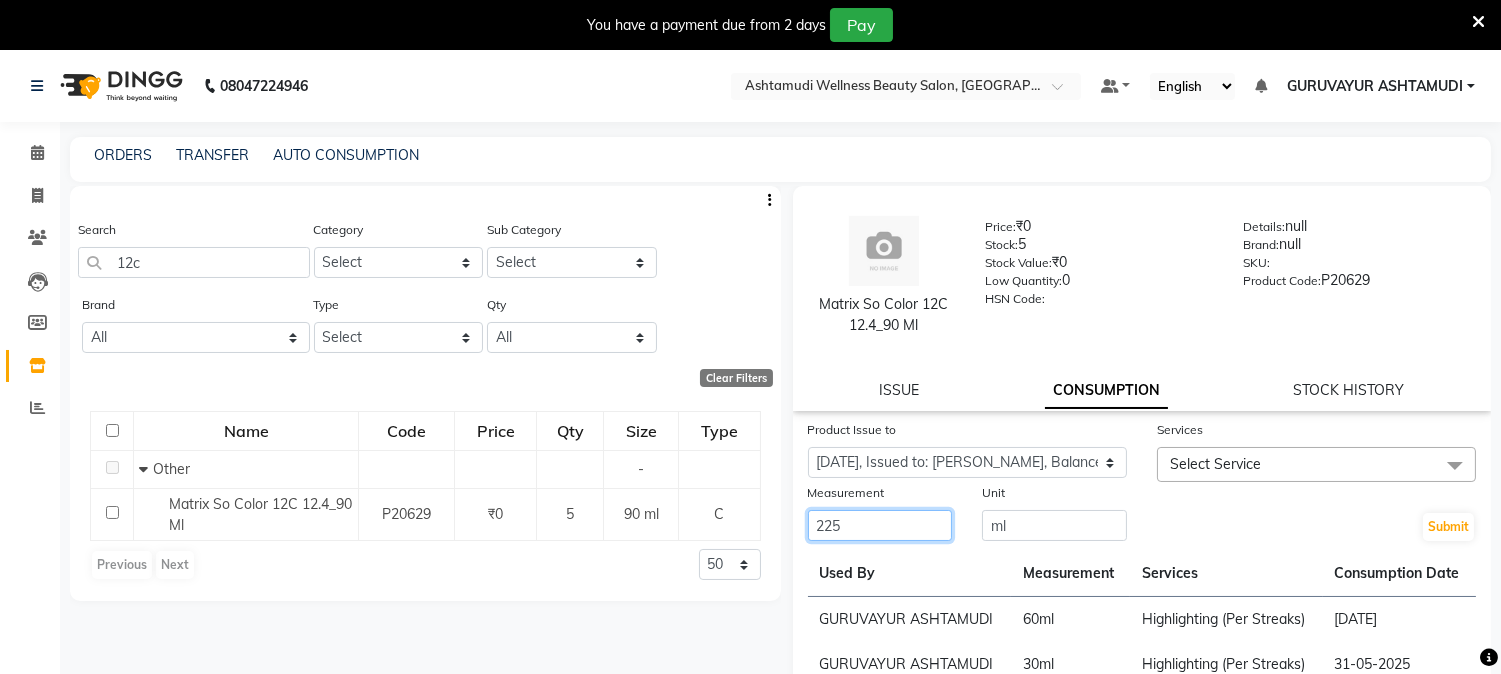 type on "225" 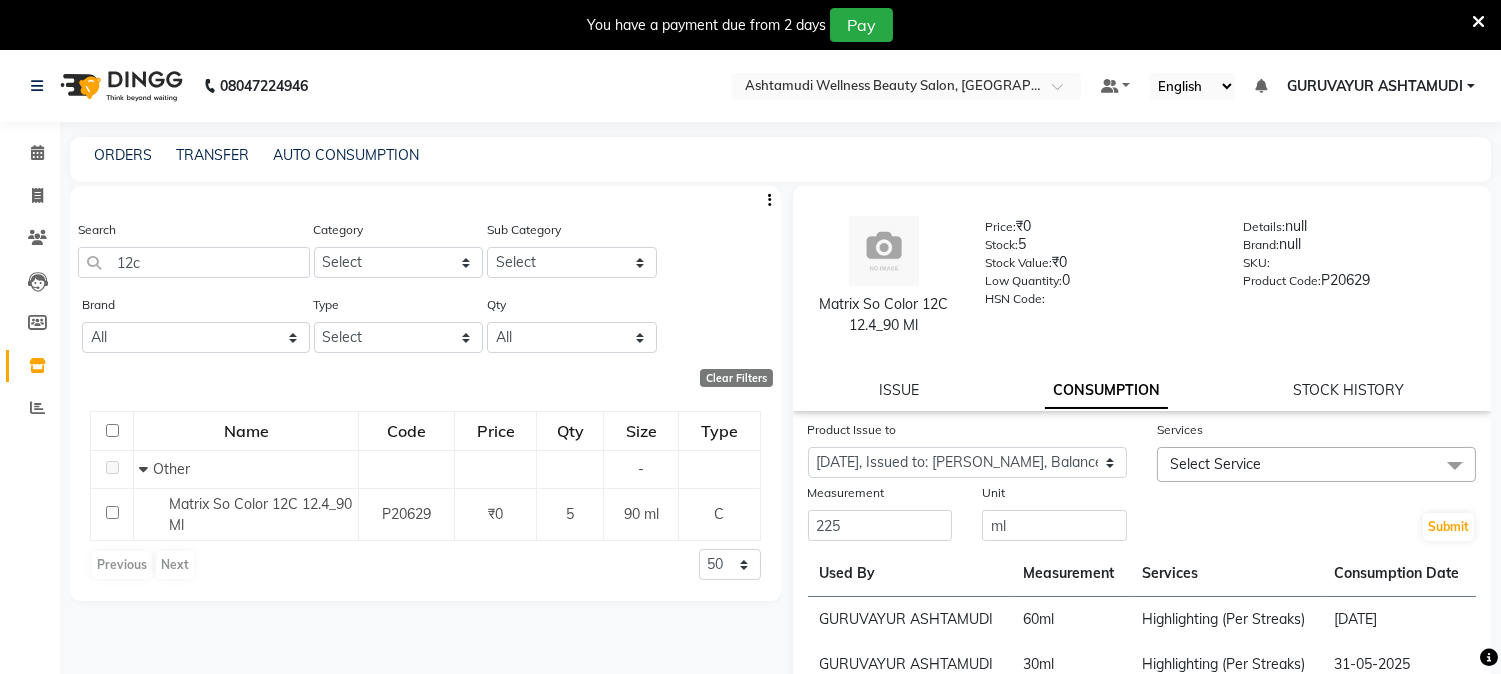 click on "Select Service" 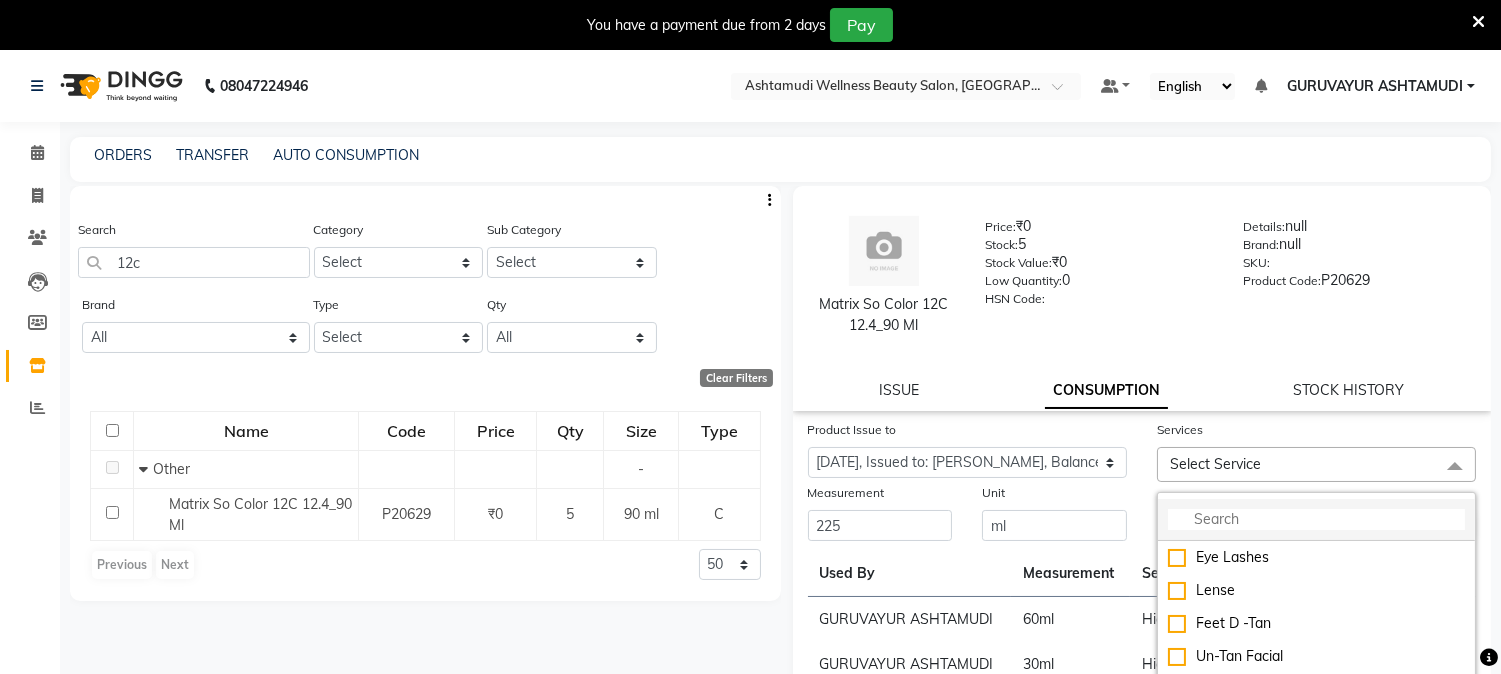 click 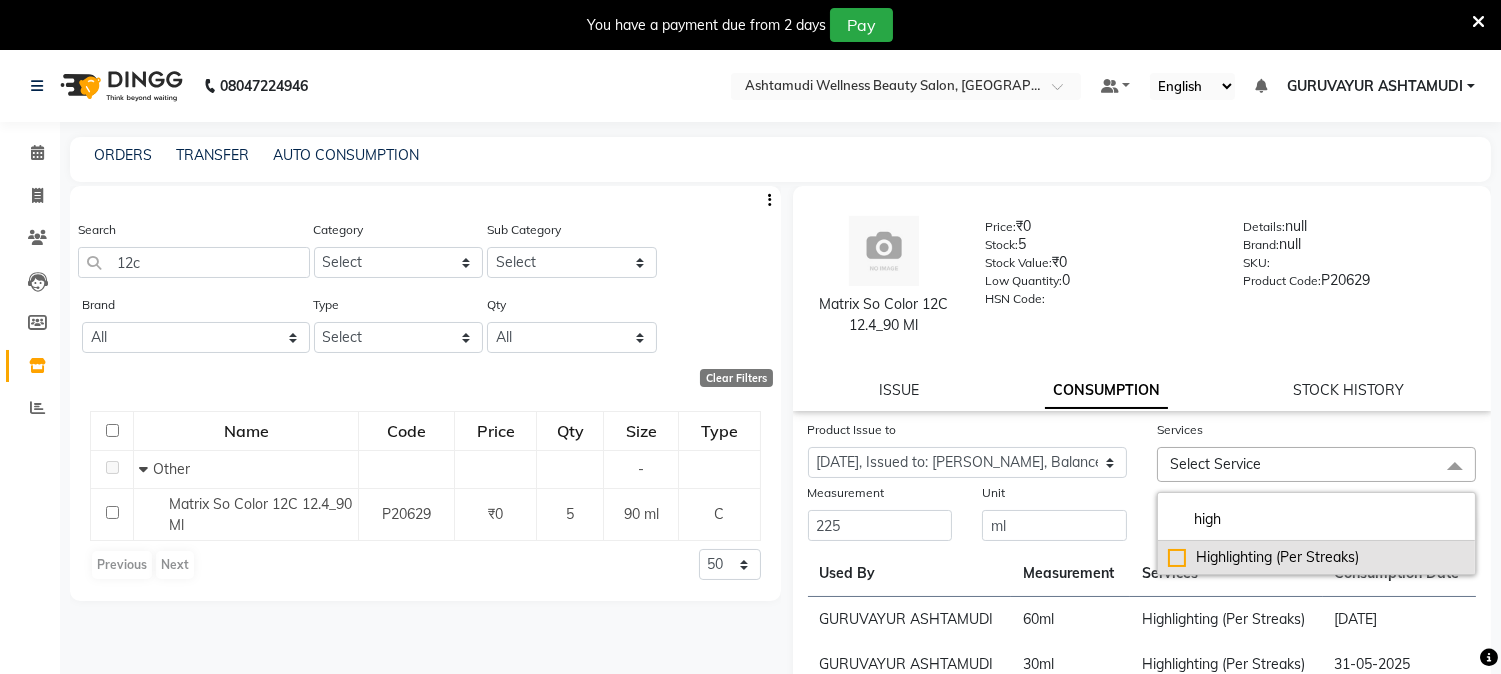 type on "high" 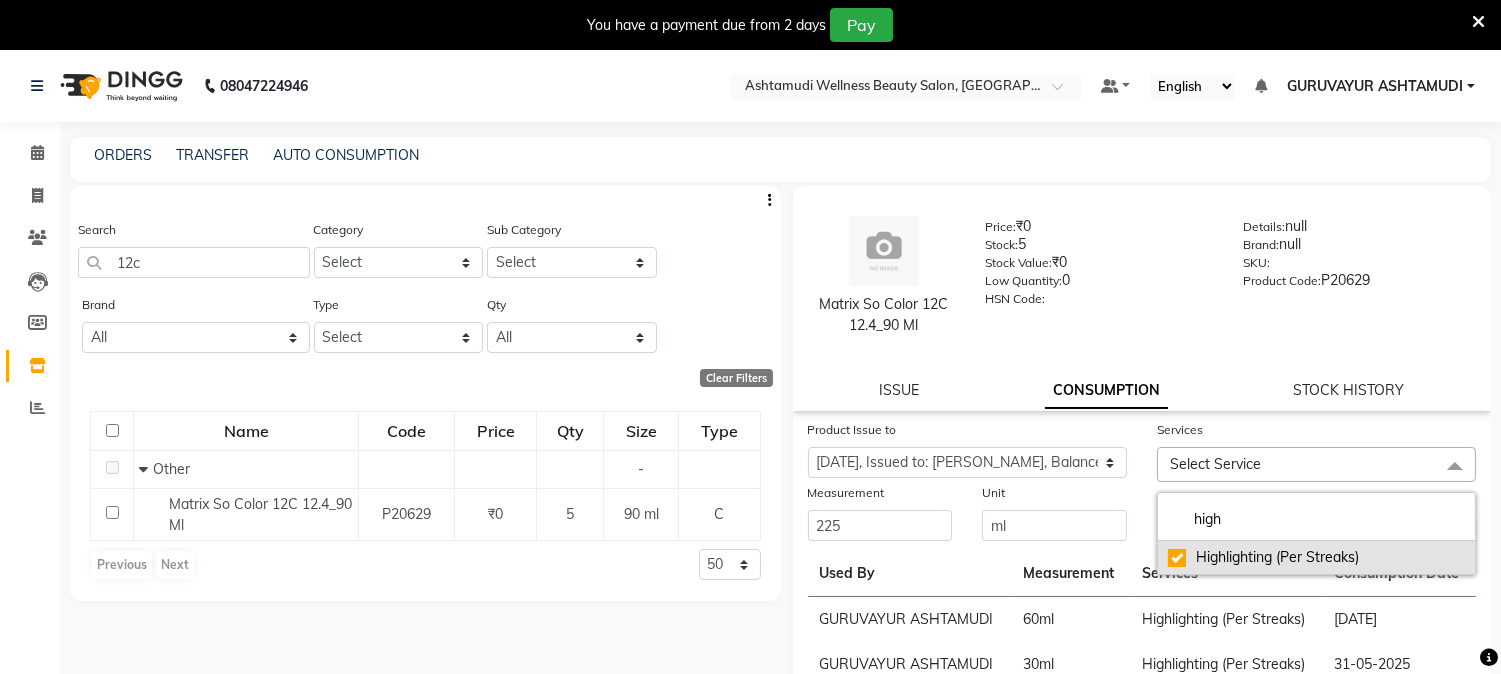checkbox on "true" 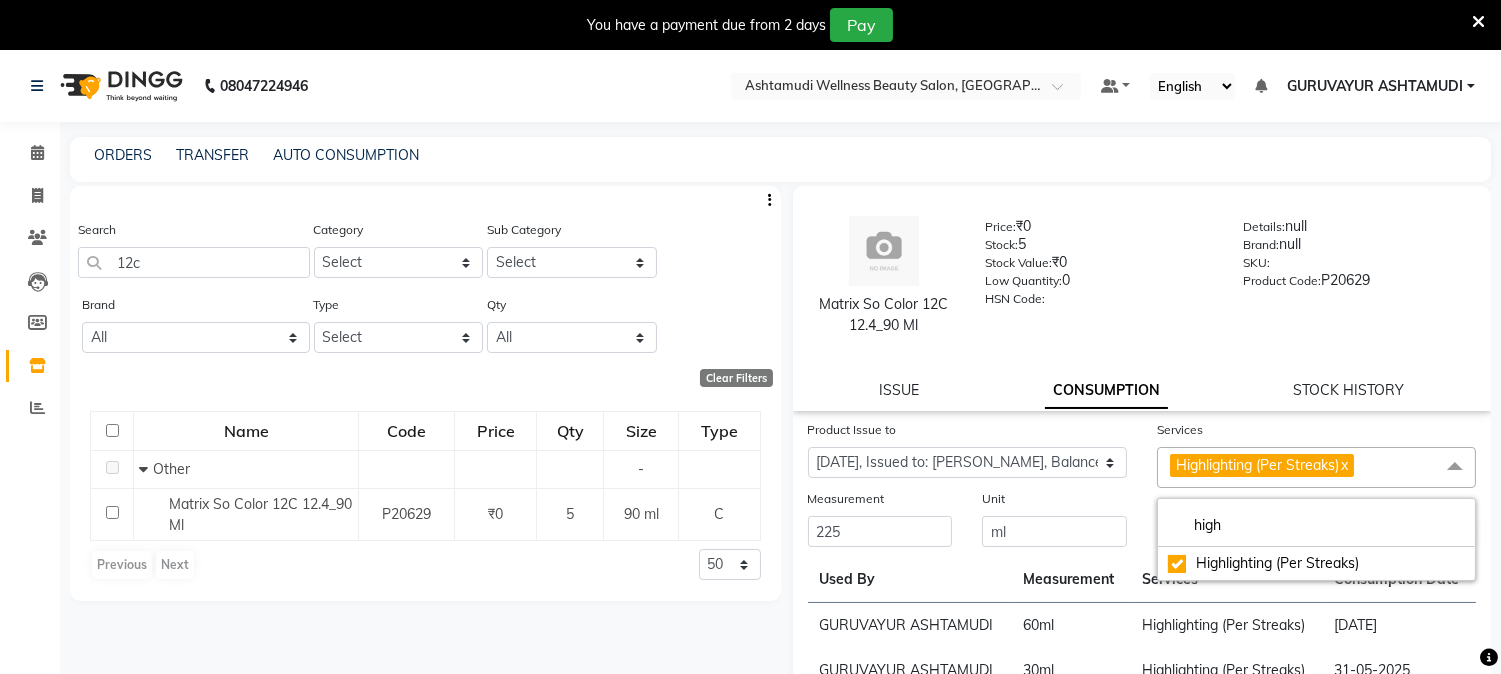 click on "Unit ml" 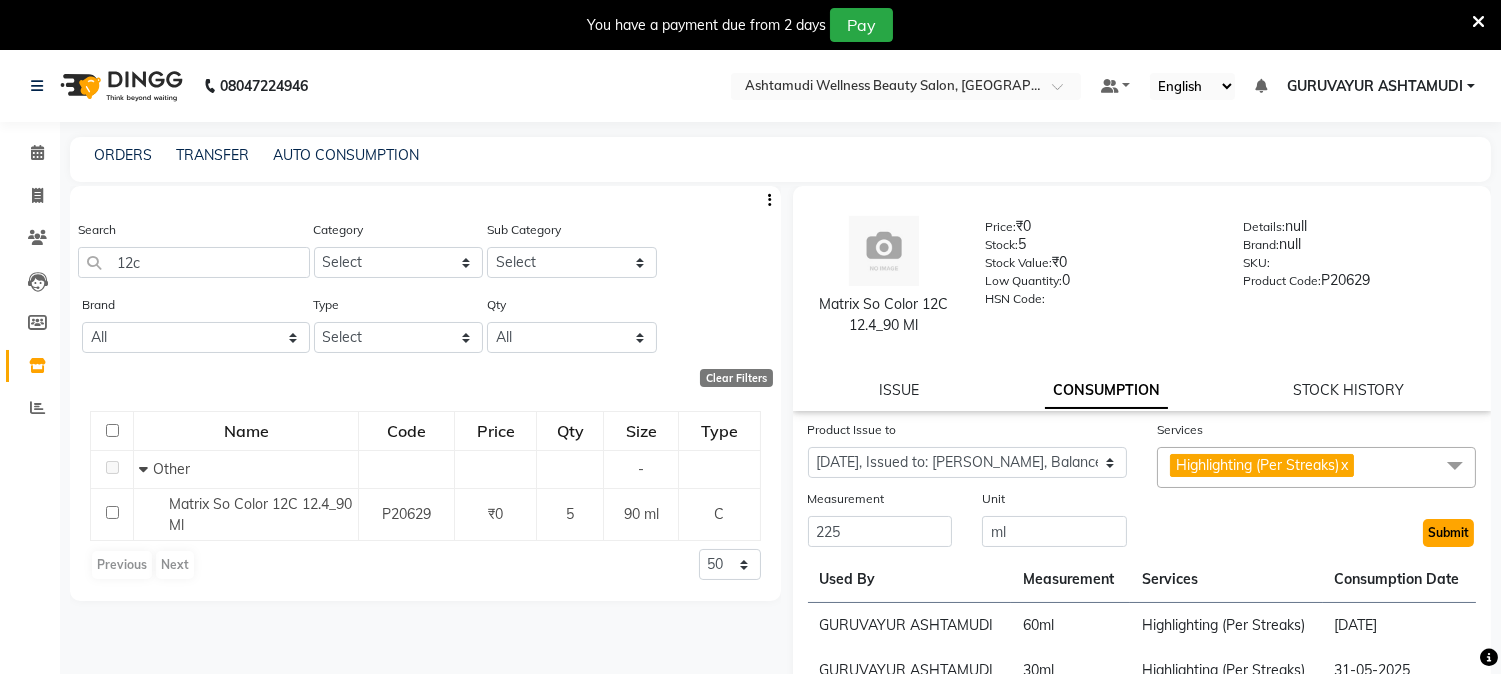 click on "Submit" 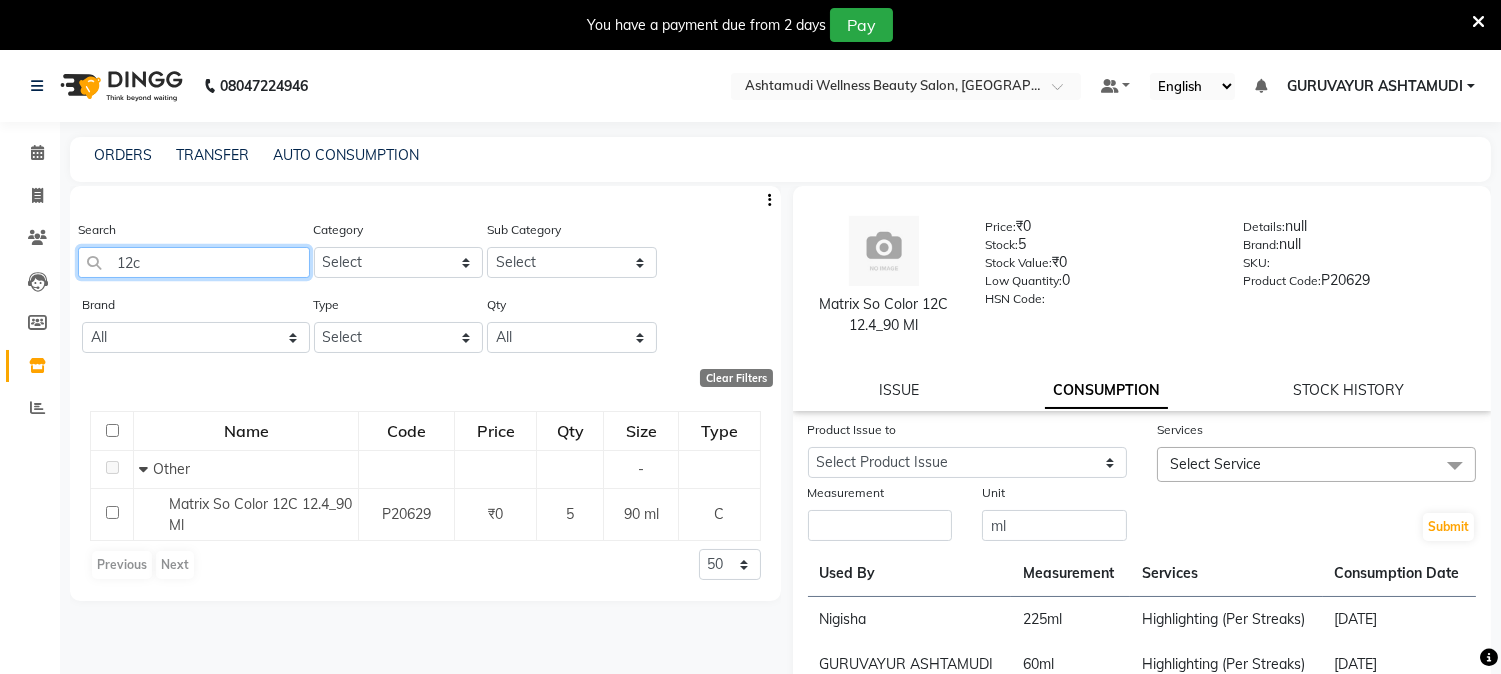 drag, startPoint x: 235, startPoint y: 271, endPoint x: 0, endPoint y: 245, distance: 236.43393 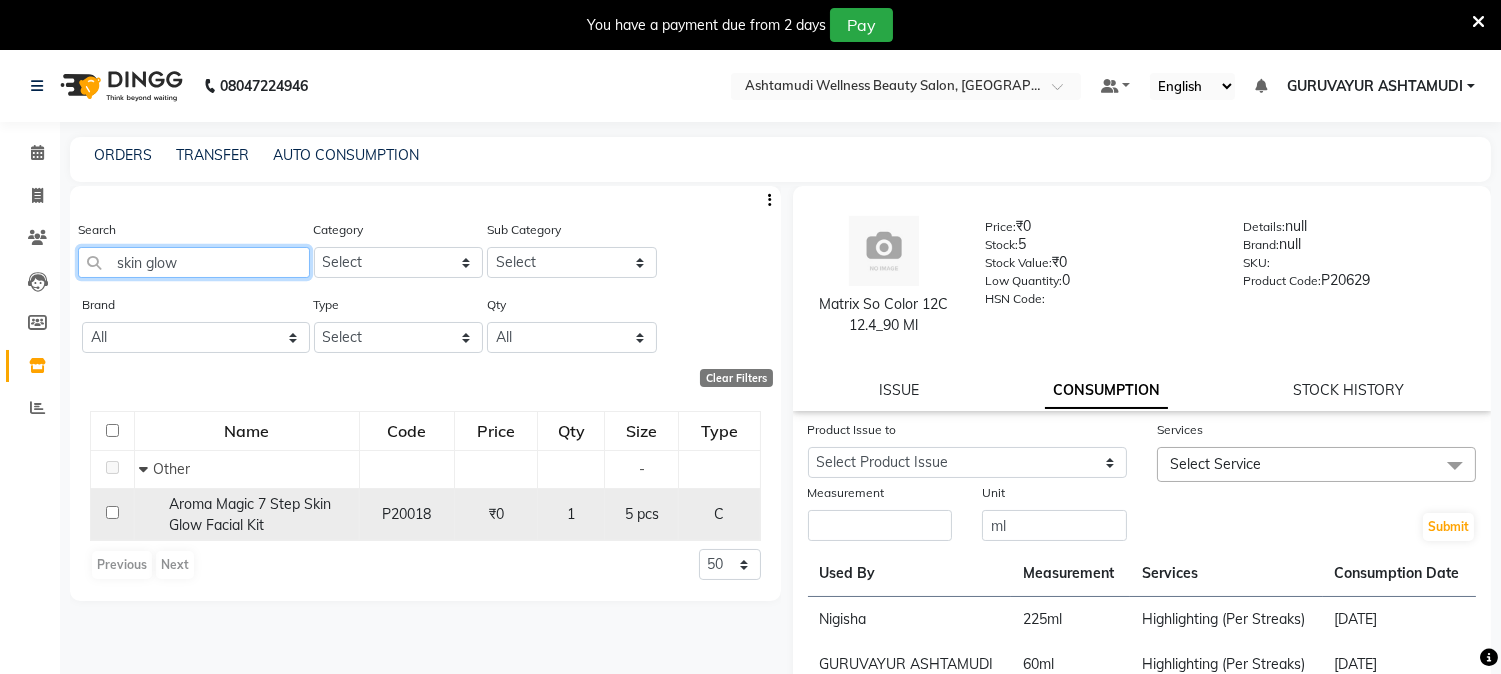 type on "skin glow" 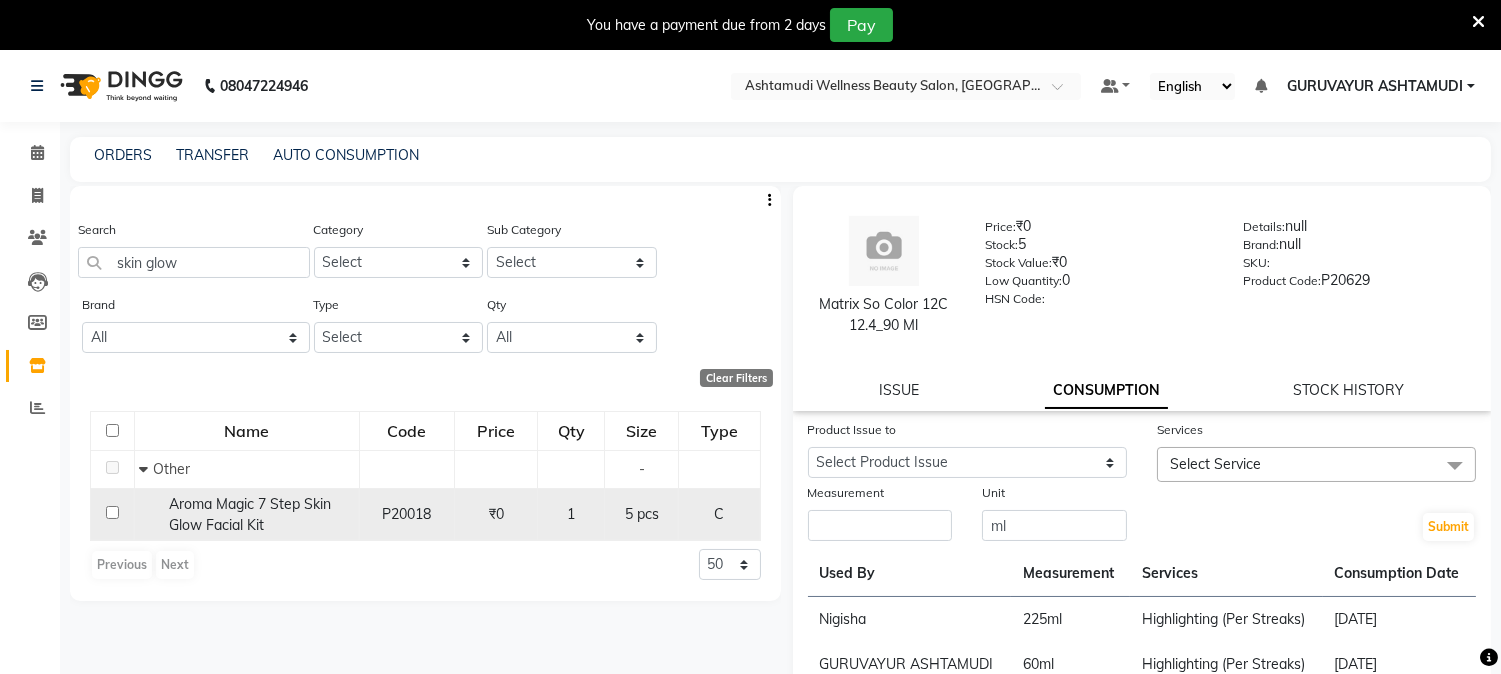 click 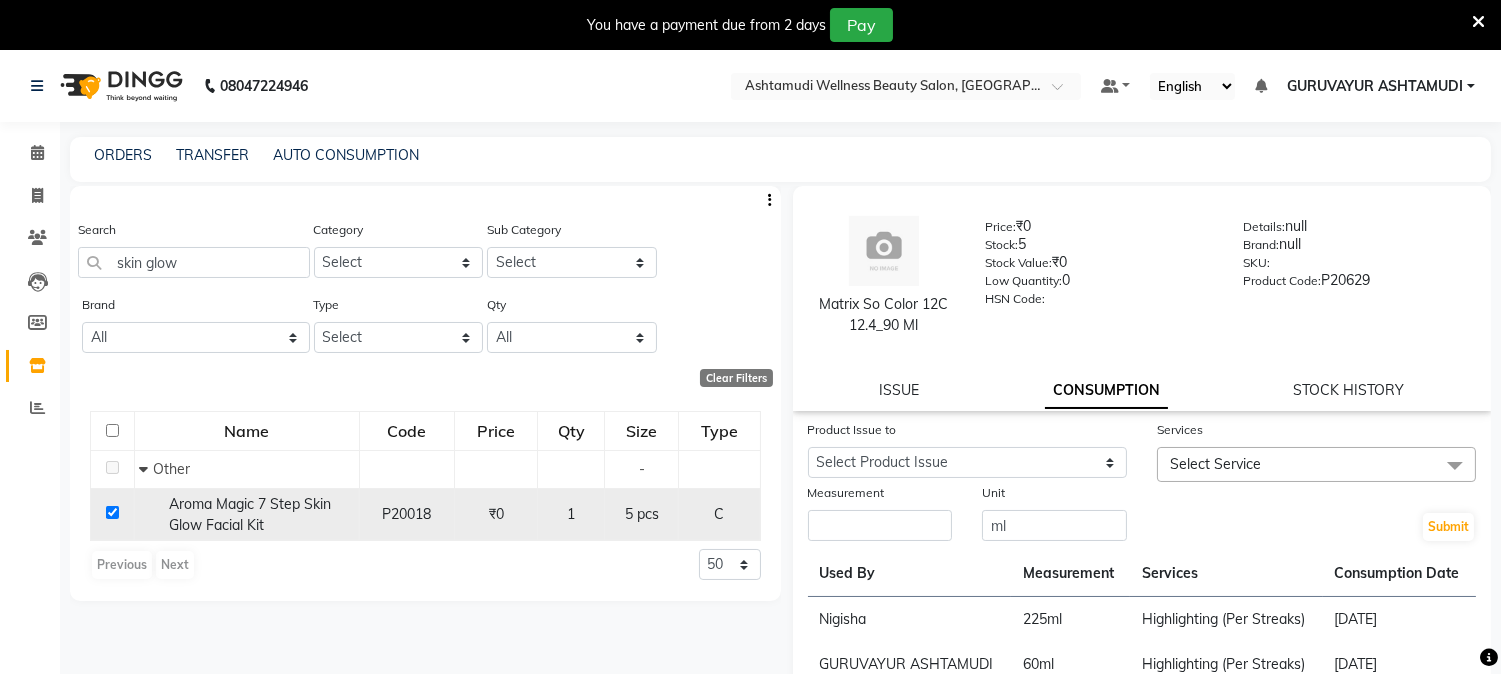 checkbox on "true" 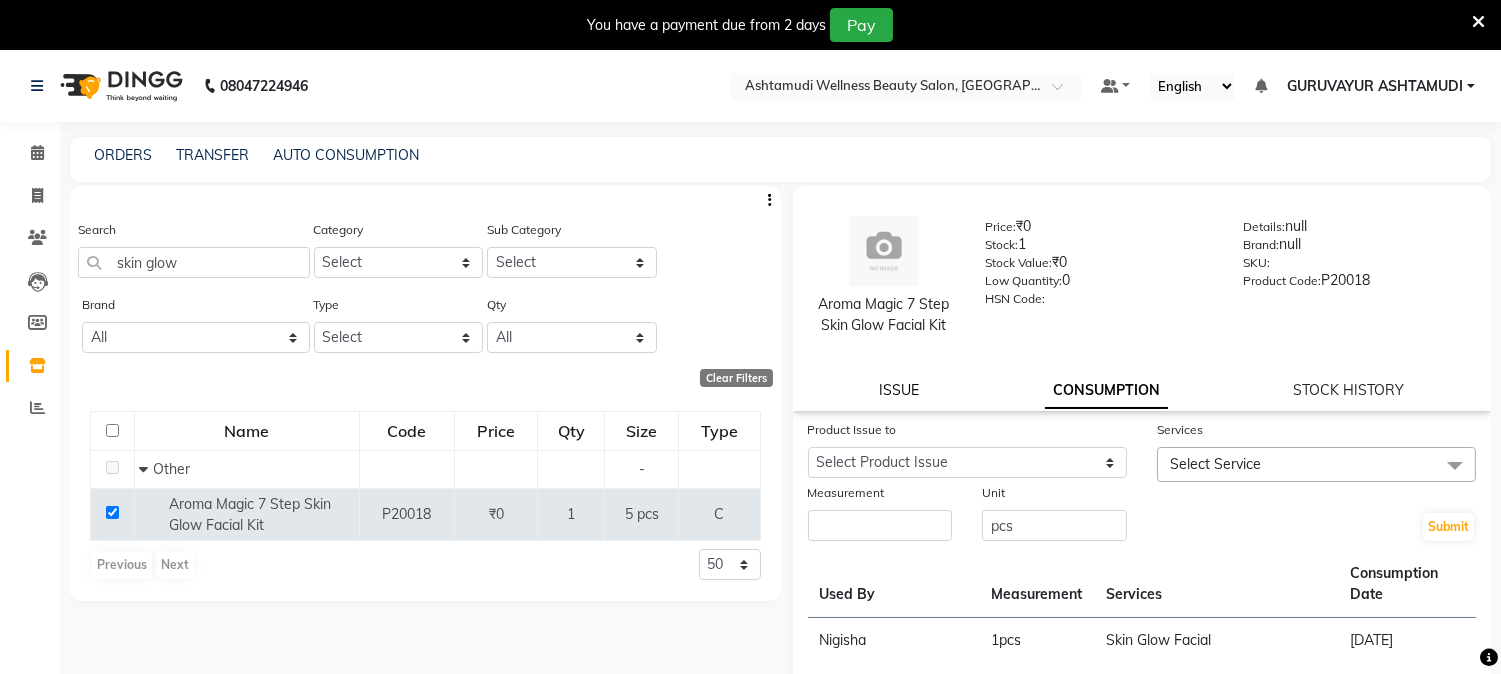 click on "ISSUE" 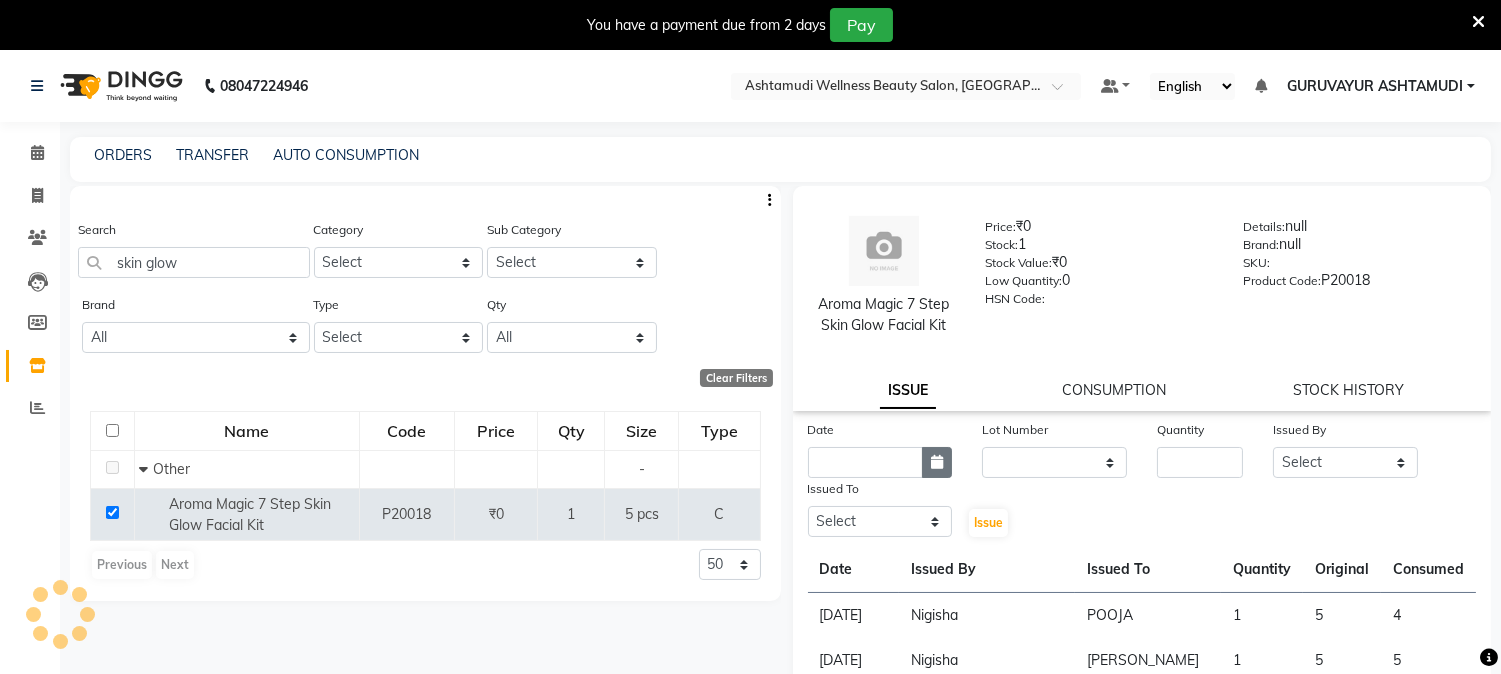 click 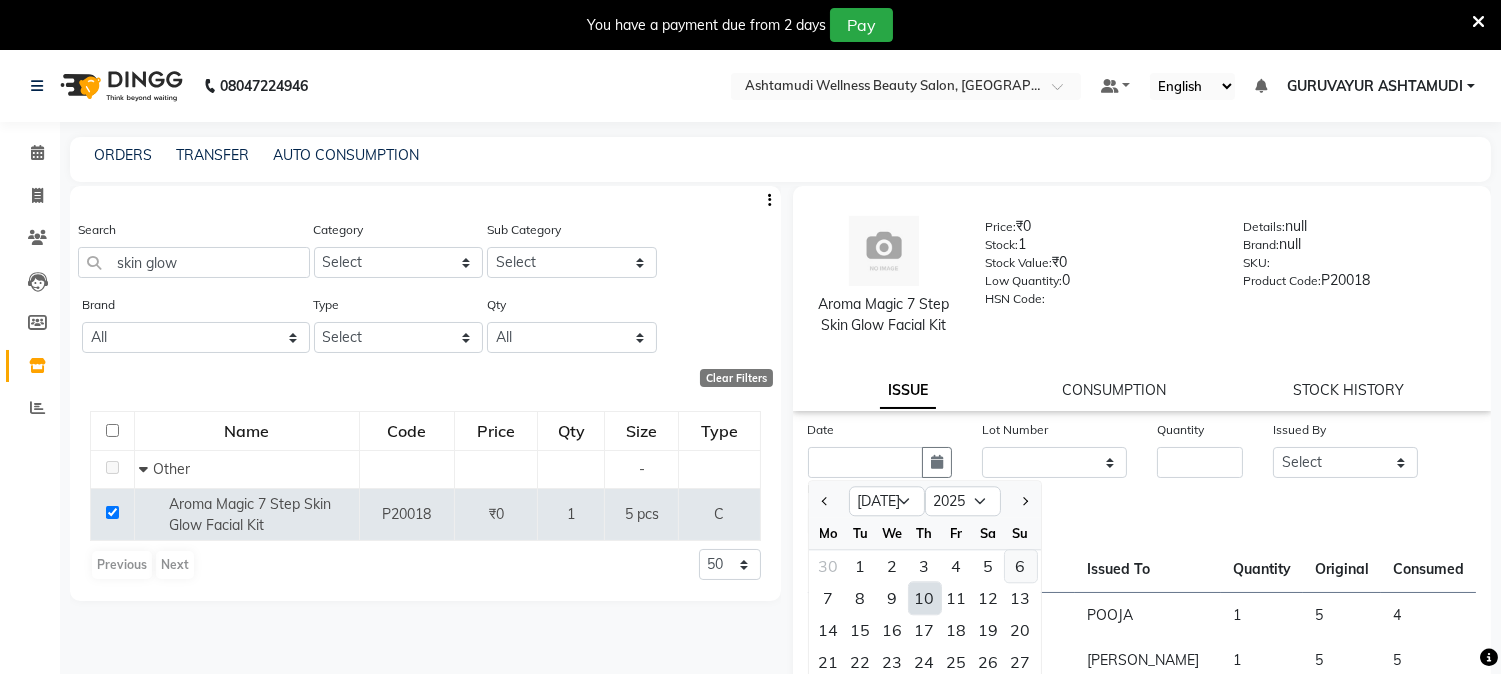 click on "6" 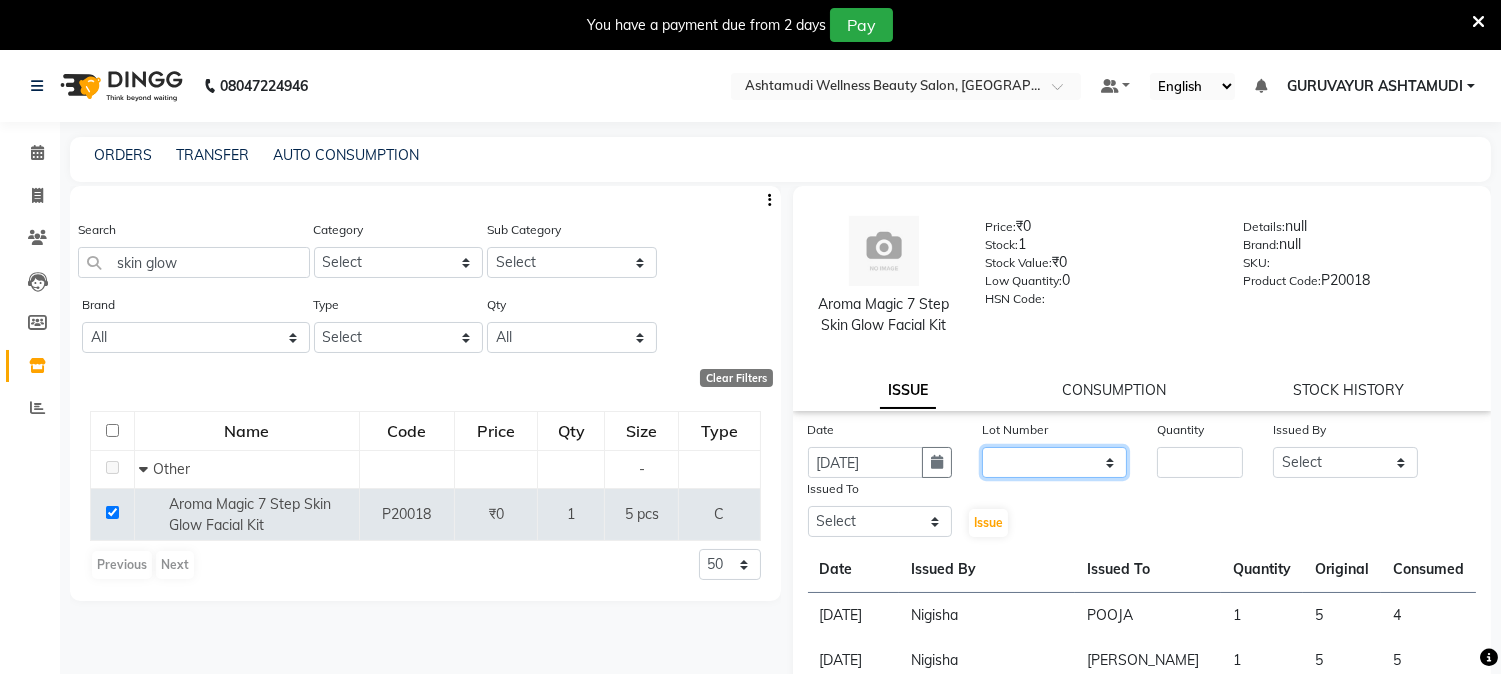 click on "None" 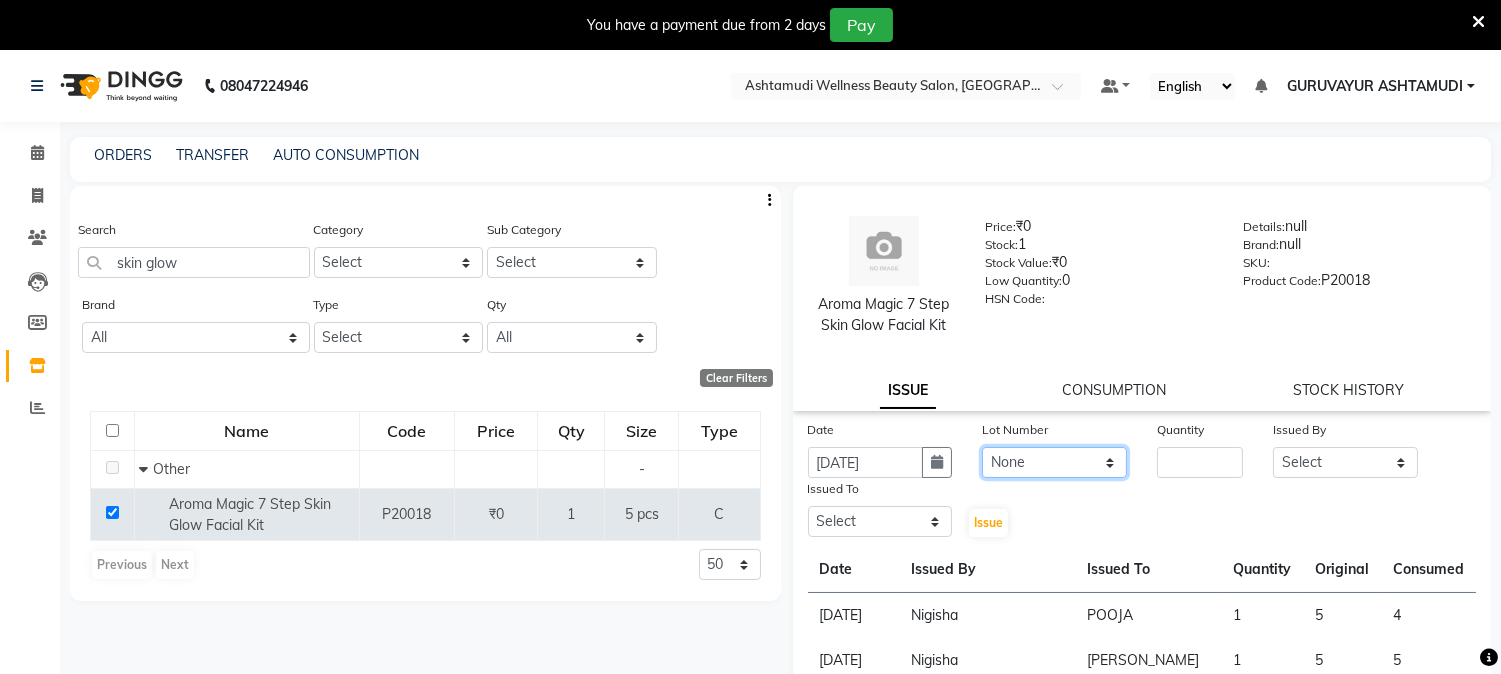click on "None" 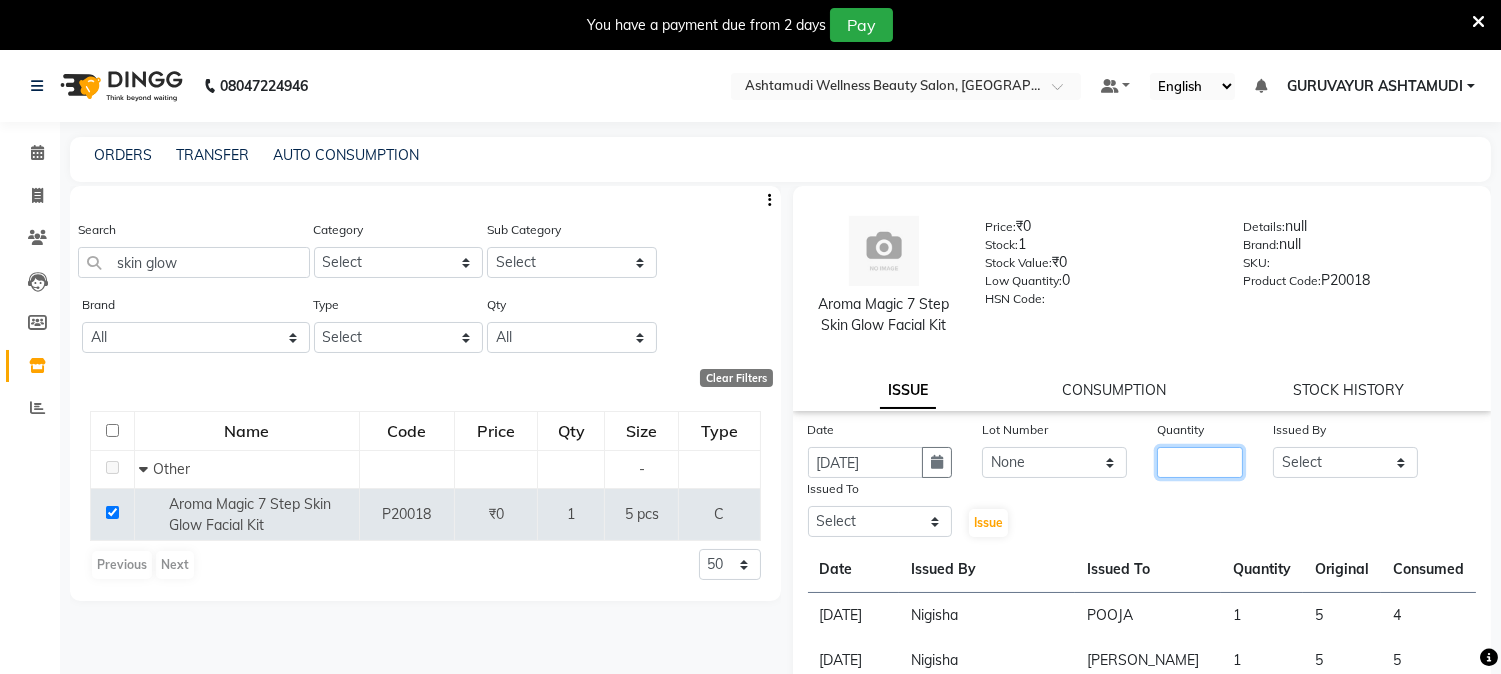 click 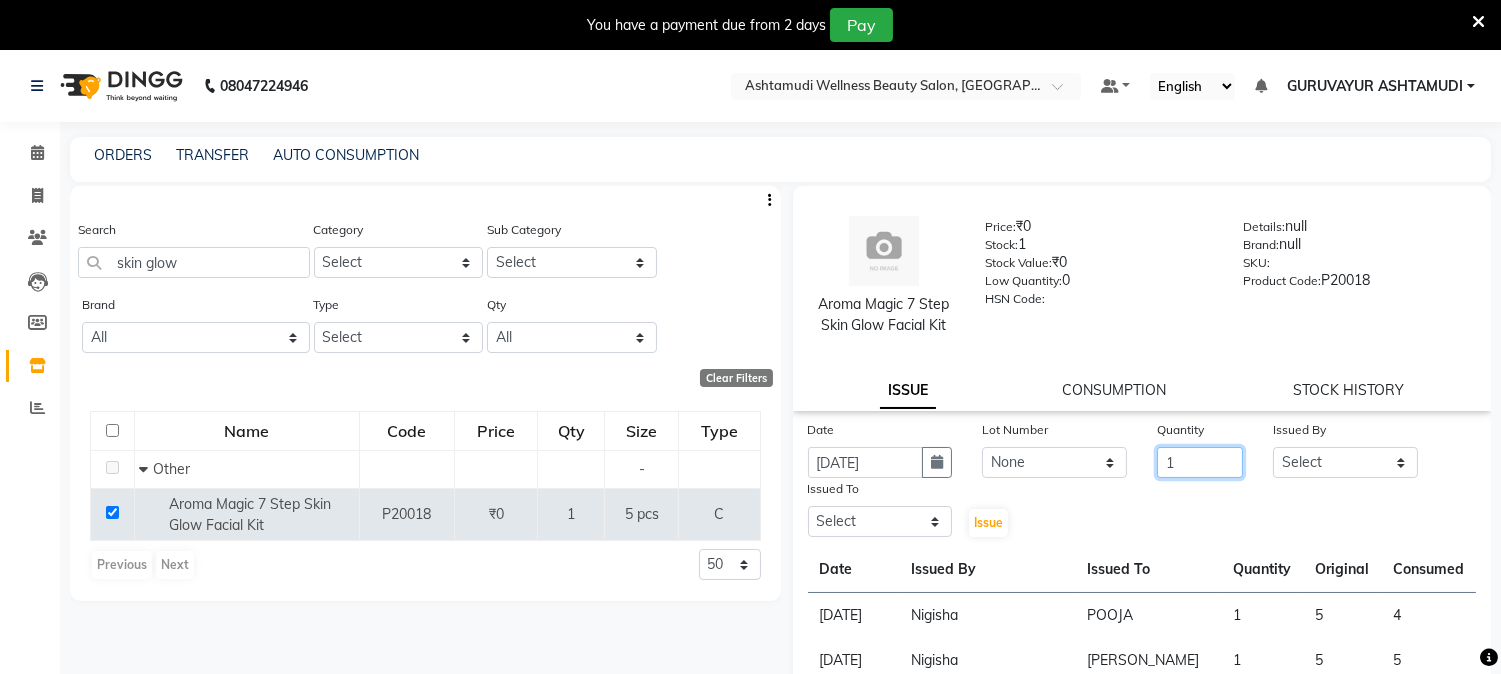 type on "1" 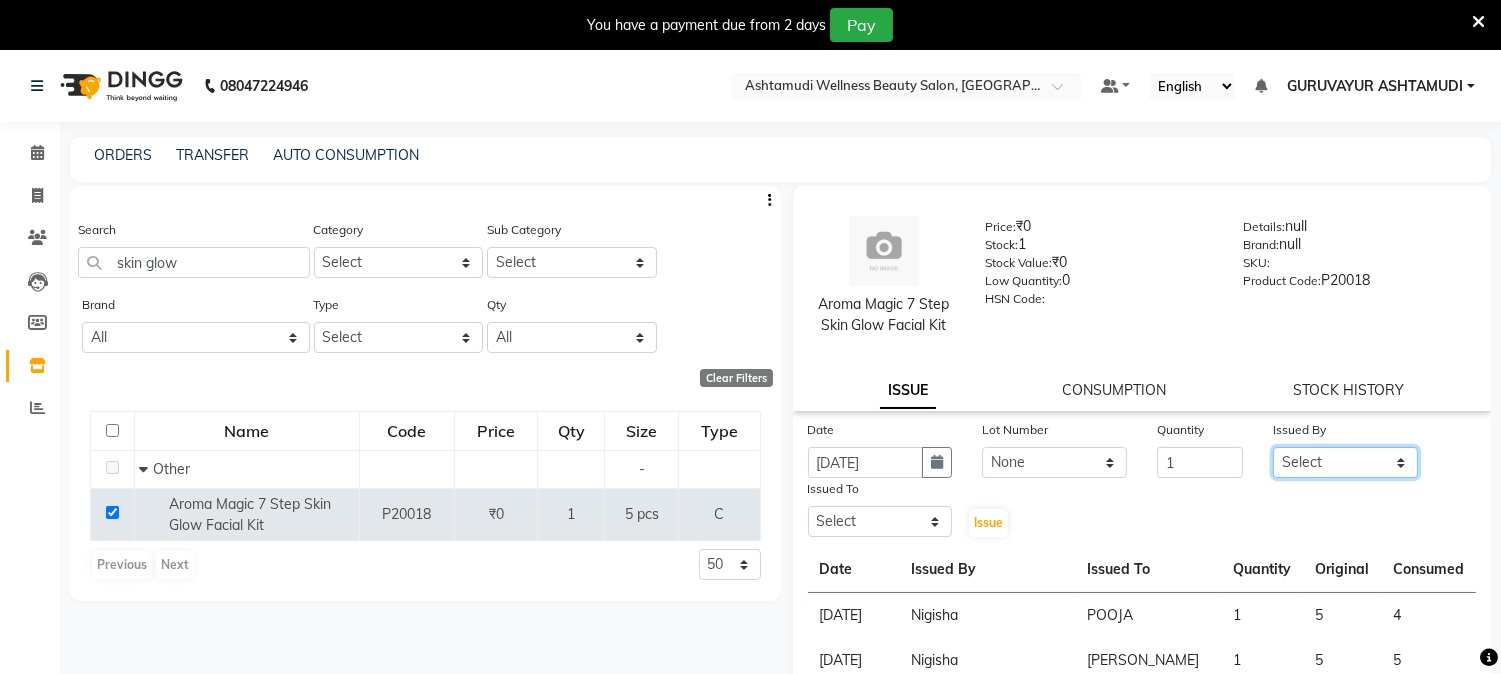 click on "Select Aathithya ANILA ANJANA DAS GURUVAYUR ASHTAMUDI NEETHU Nigisha POOJA PRACHI PRASEETHA REESHMA  Rini SMITHA THANKAMANI" 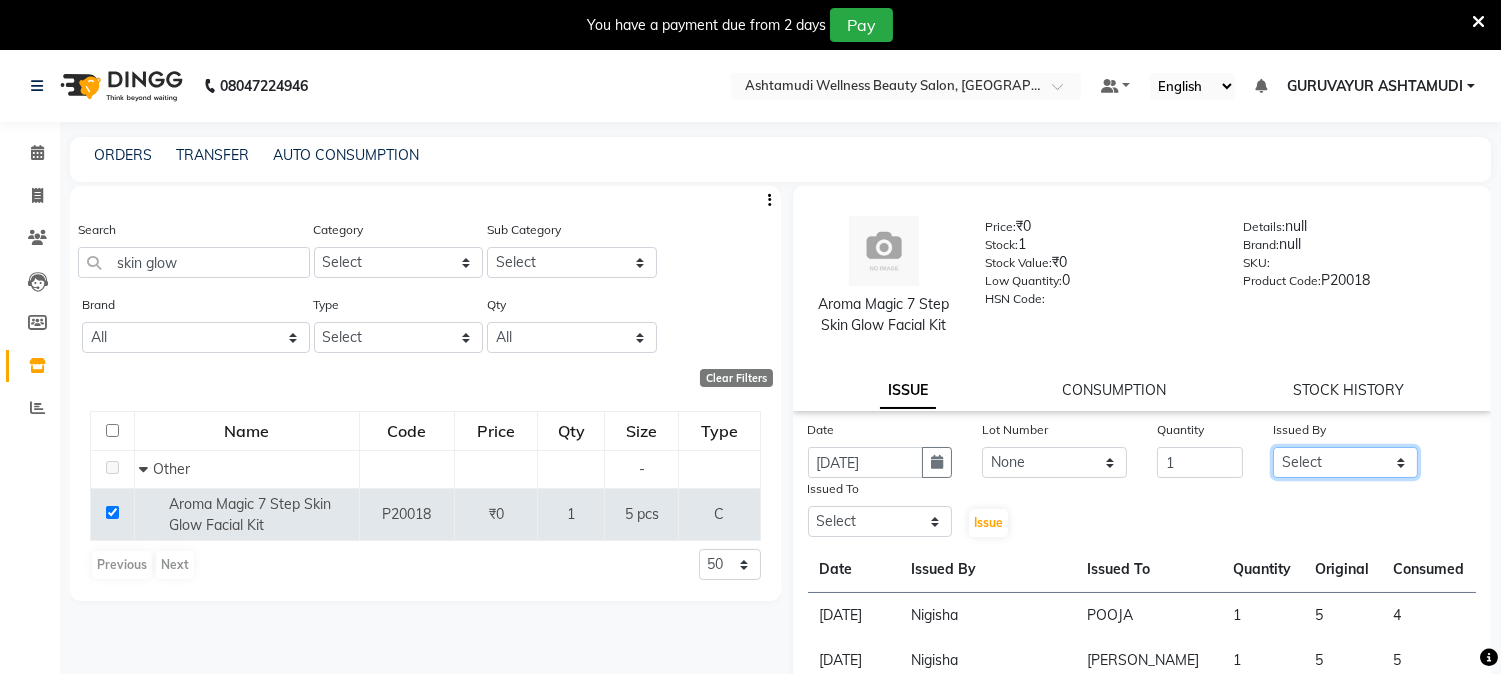 select on "69602" 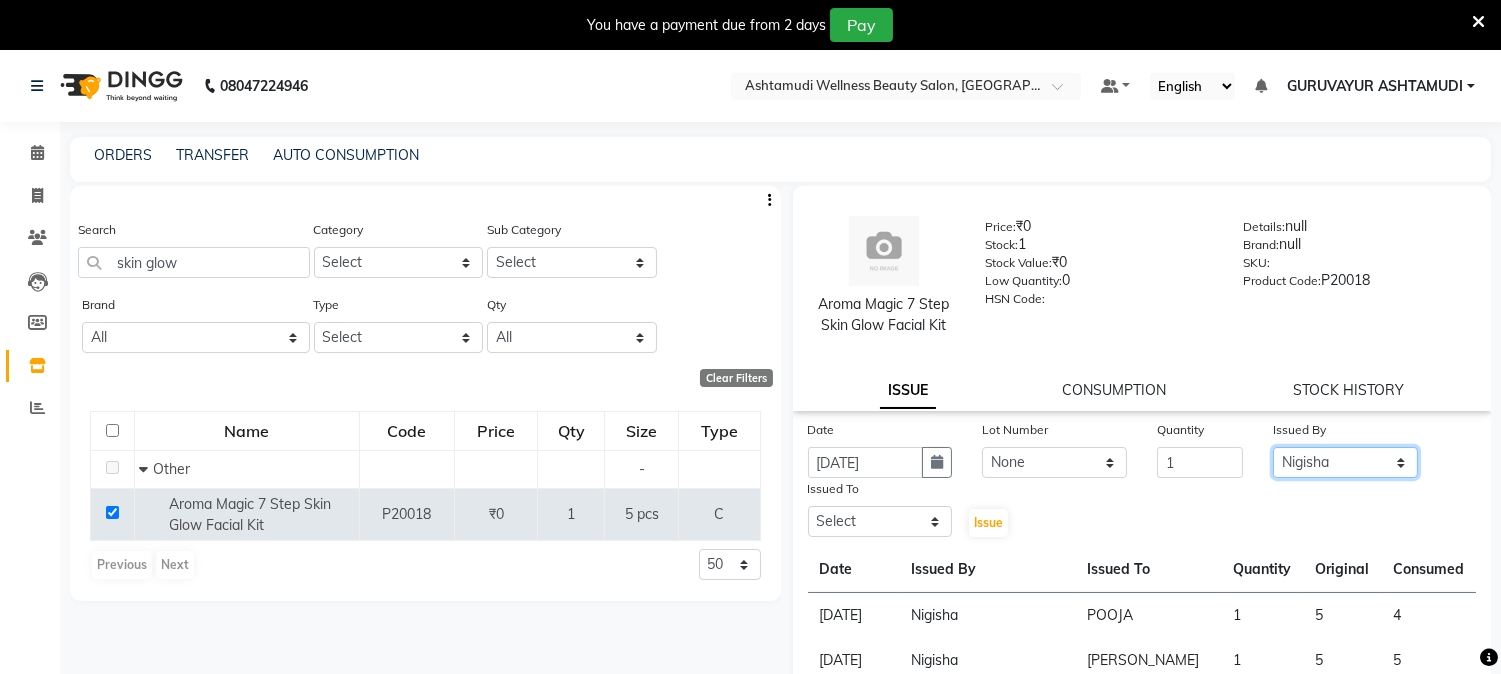 click on "Select Aathithya ANILA ANJANA DAS GURUVAYUR ASHTAMUDI NEETHU Nigisha POOJA PRACHI PRASEETHA REESHMA  Rini SMITHA THANKAMANI" 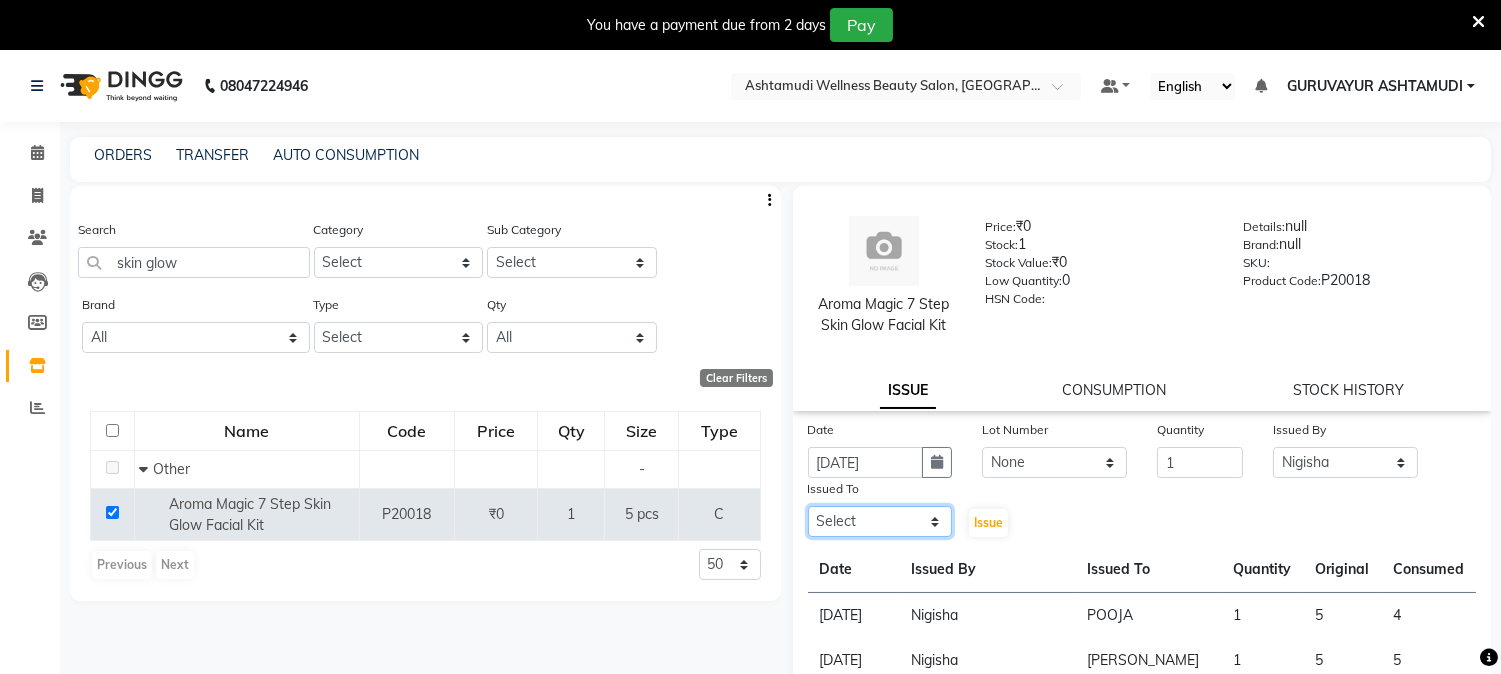 drag, startPoint x: 916, startPoint y: 520, endPoint x: 917, endPoint y: 506, distance: 14.035668 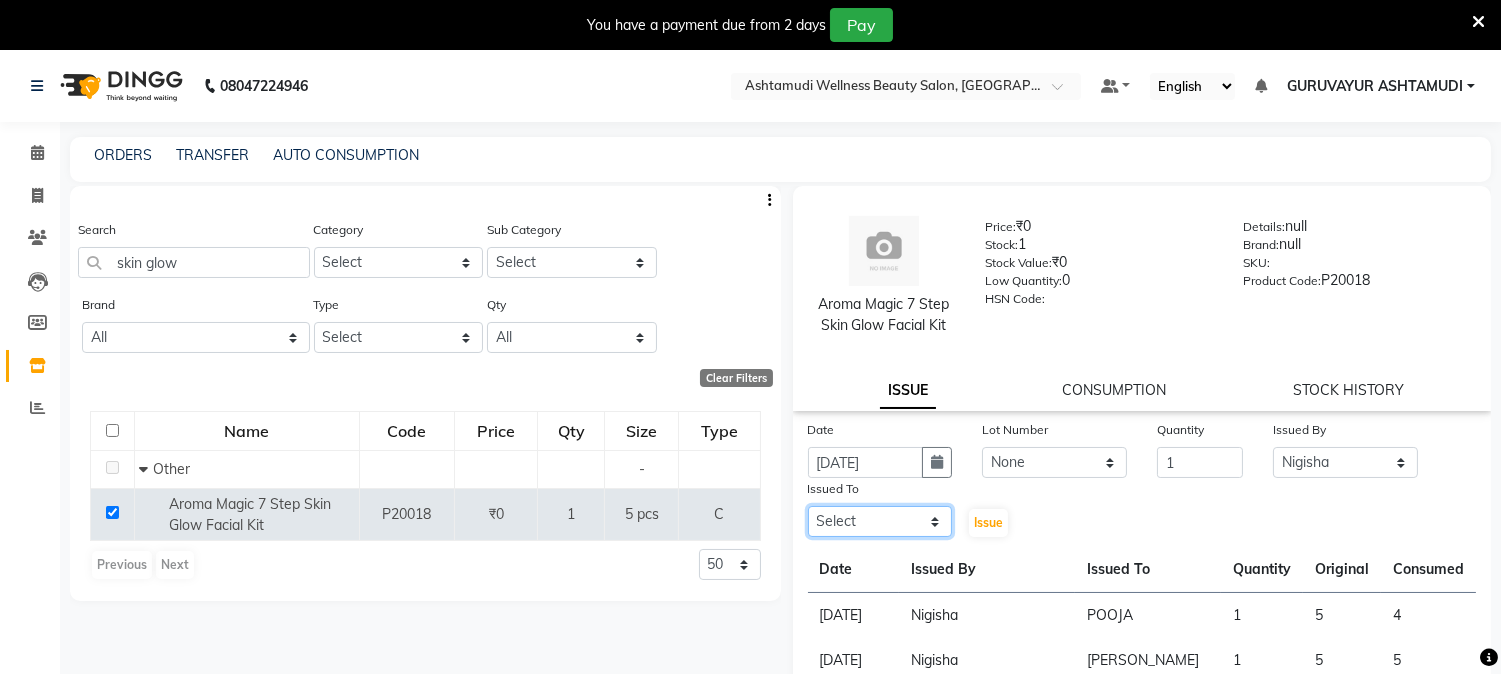 select on "27386" 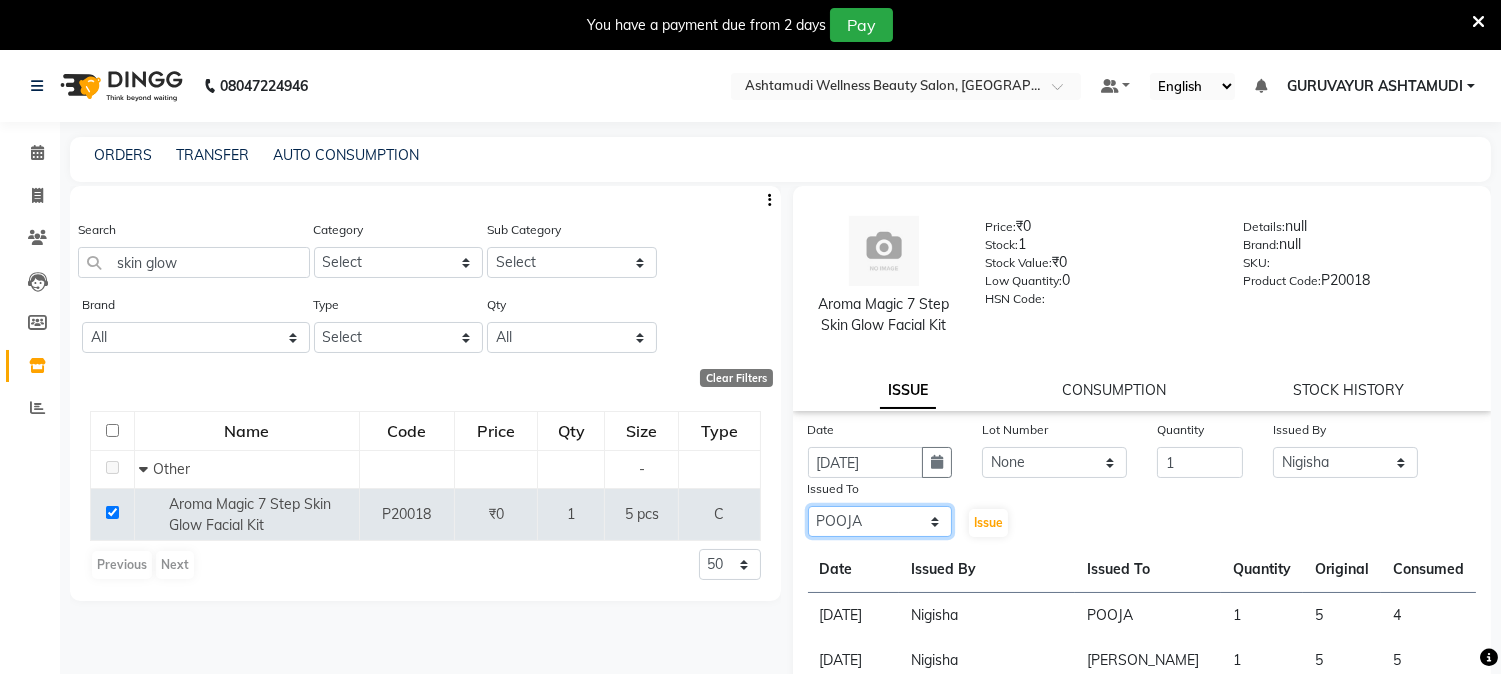 click on "Select Aathithya ANILA ANJANA DAS GURUVAYUR ASHTAMUDI NEETHU Nigisha POOJA PRACHI PRASEETHA REESHMA  Rini SMITHA THANKAMANI" 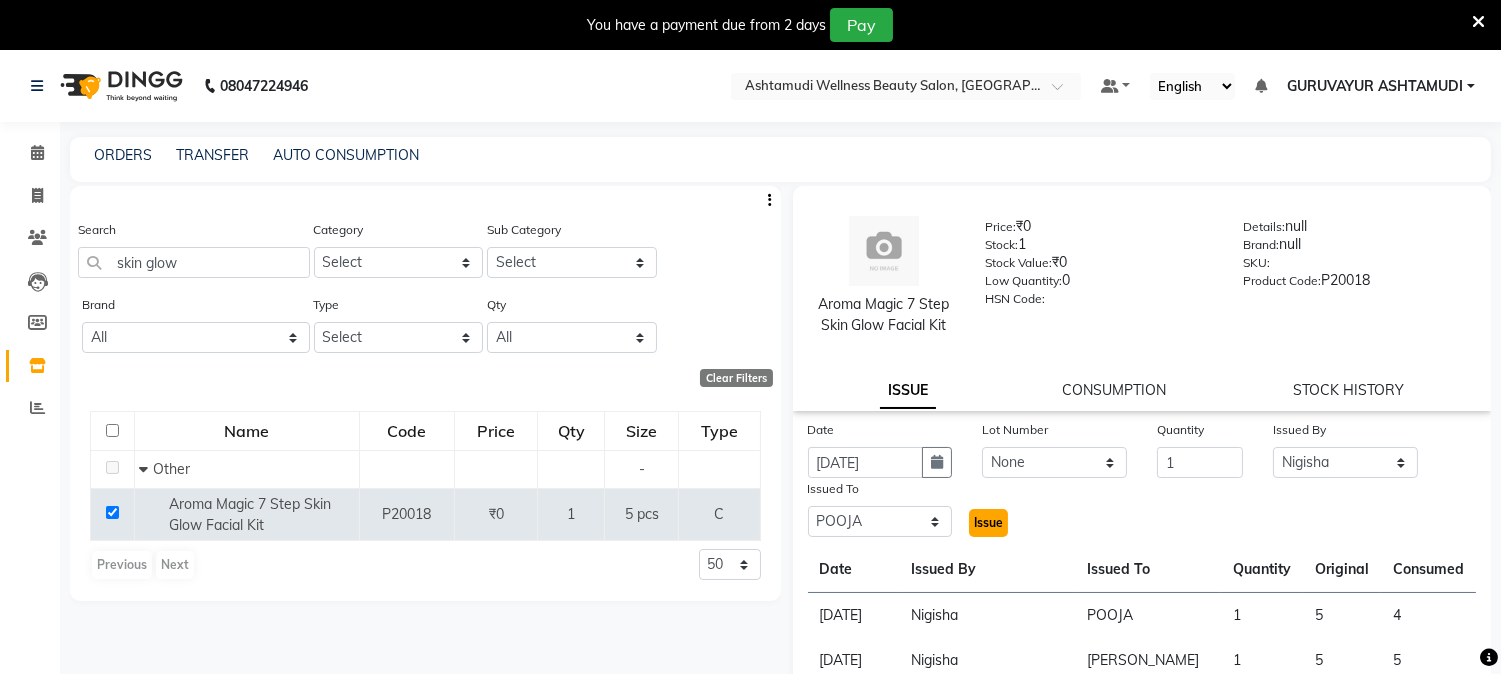 click on "Issue" 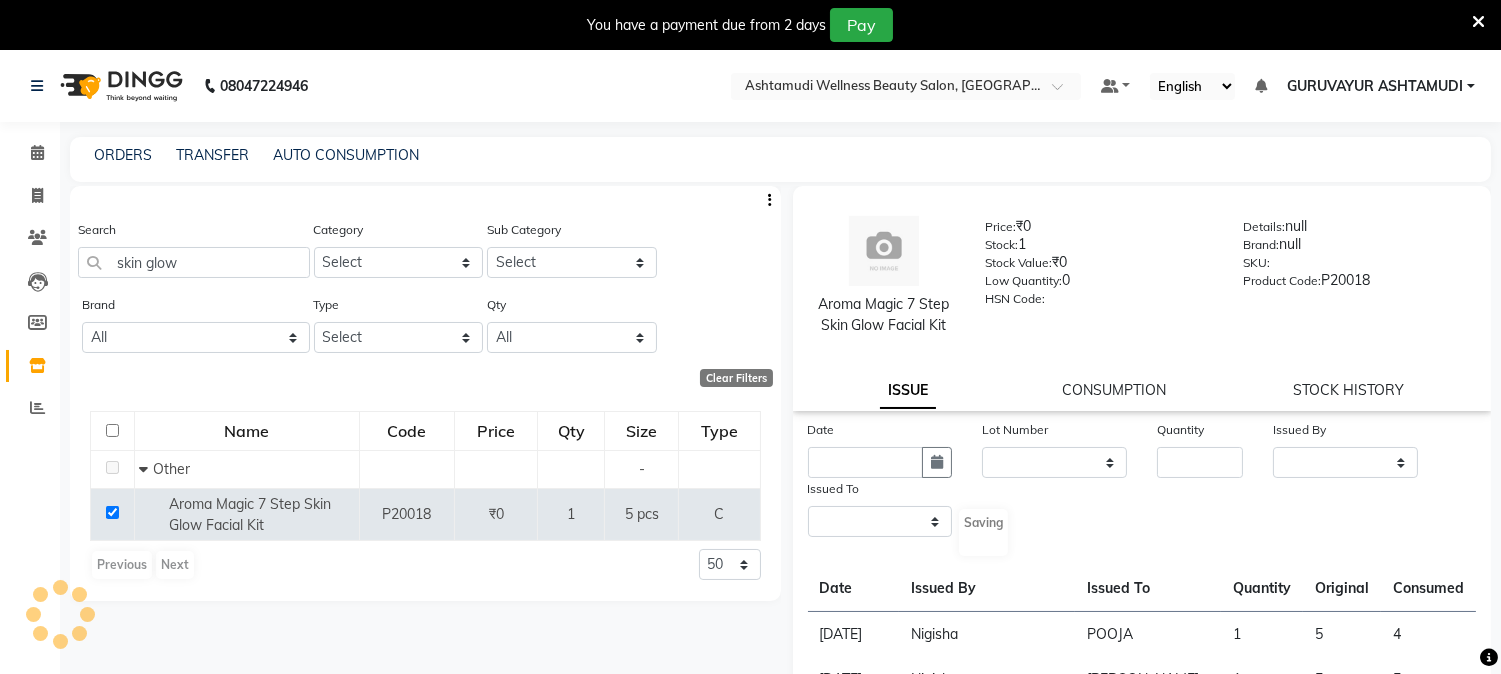 select 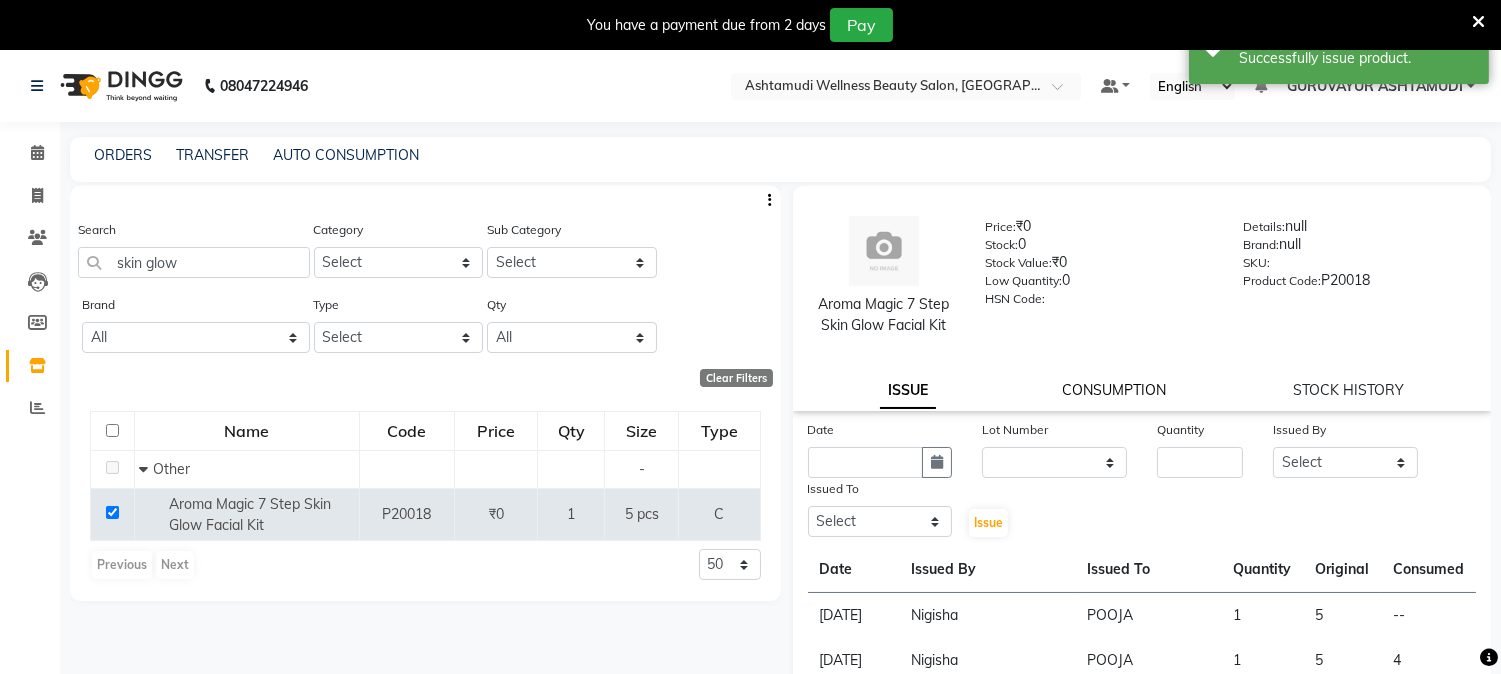 click on "CONSUMPTION" 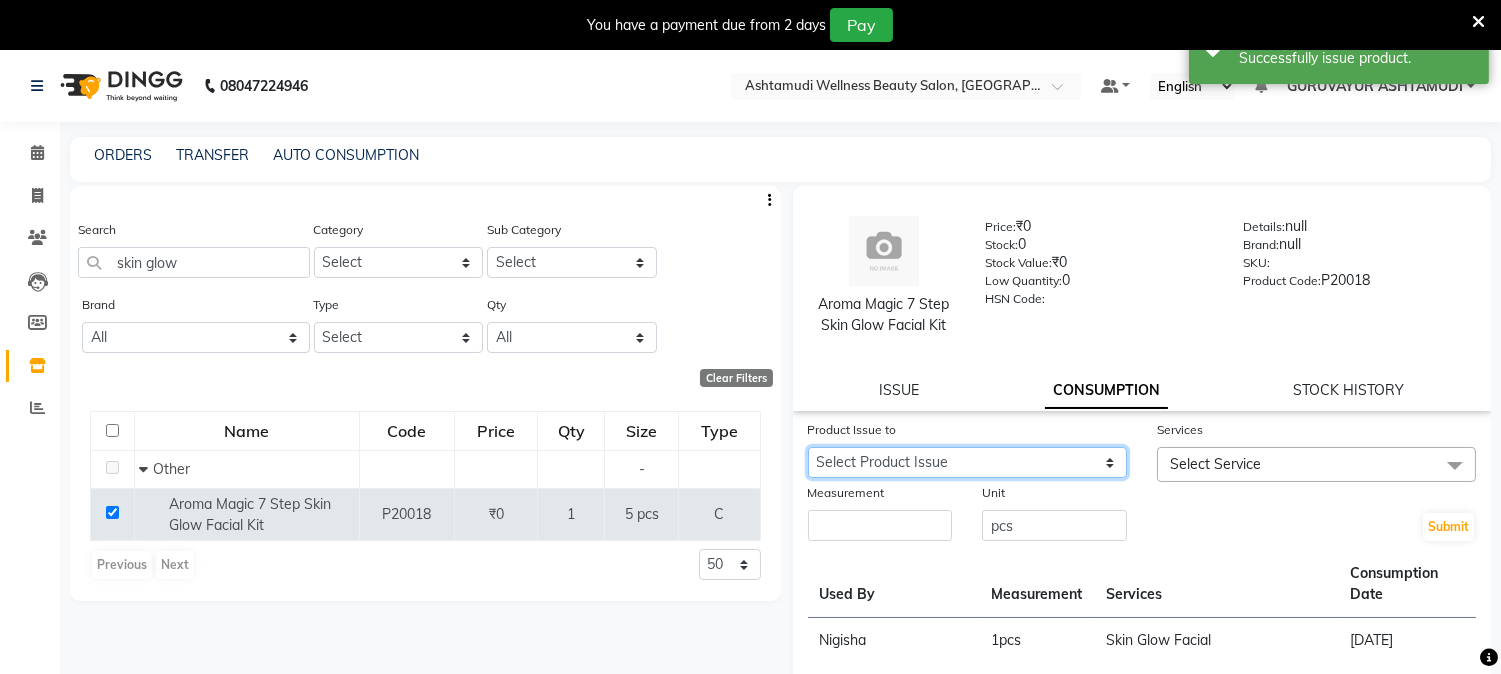 click on "Select Product Issue 2025-07-06, Issued to: POOJA, Balance: 5 2025-06-11, Issued to: POOJA, Balance: 1" 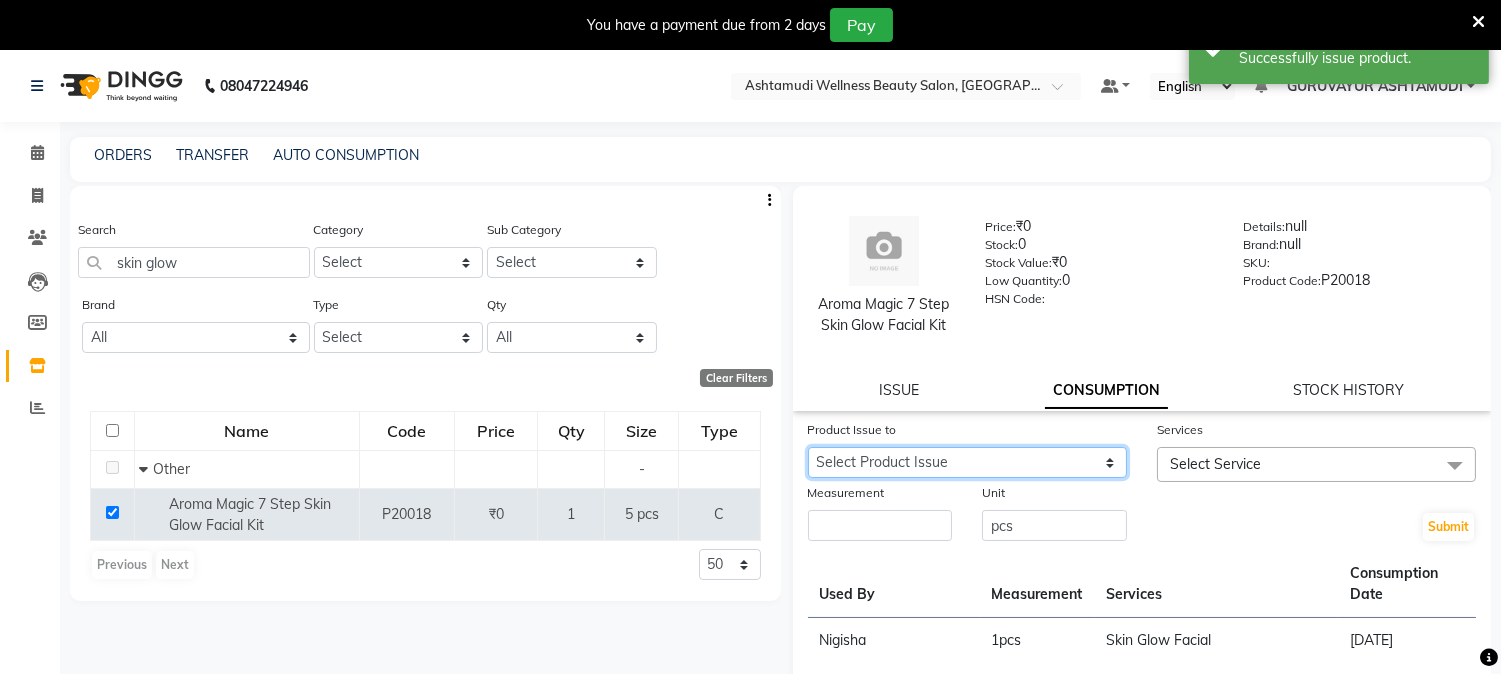 select on "996256" 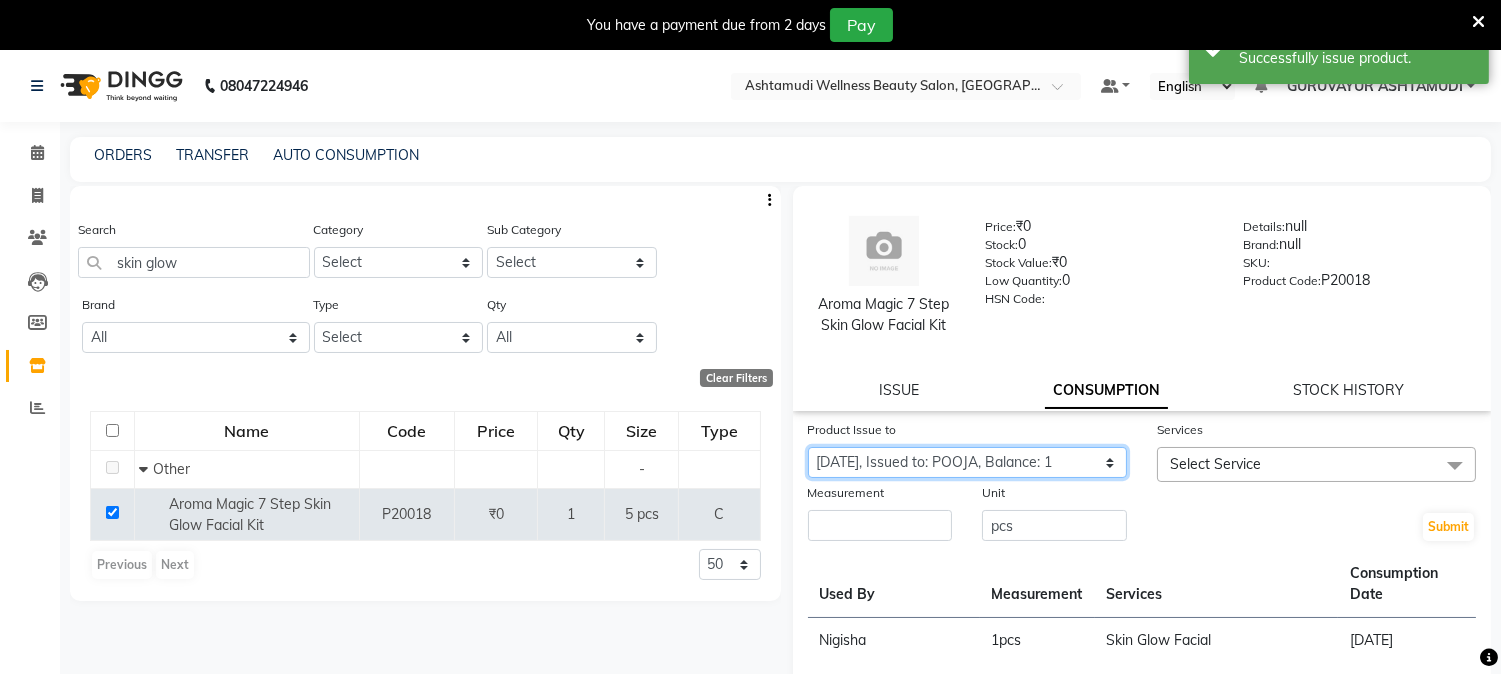 click on "Select Product Issue 2025-07-06, Issued to: POOJA, Balance: 5 2025-06-11, Issued to: POOJA, Balance: 1" 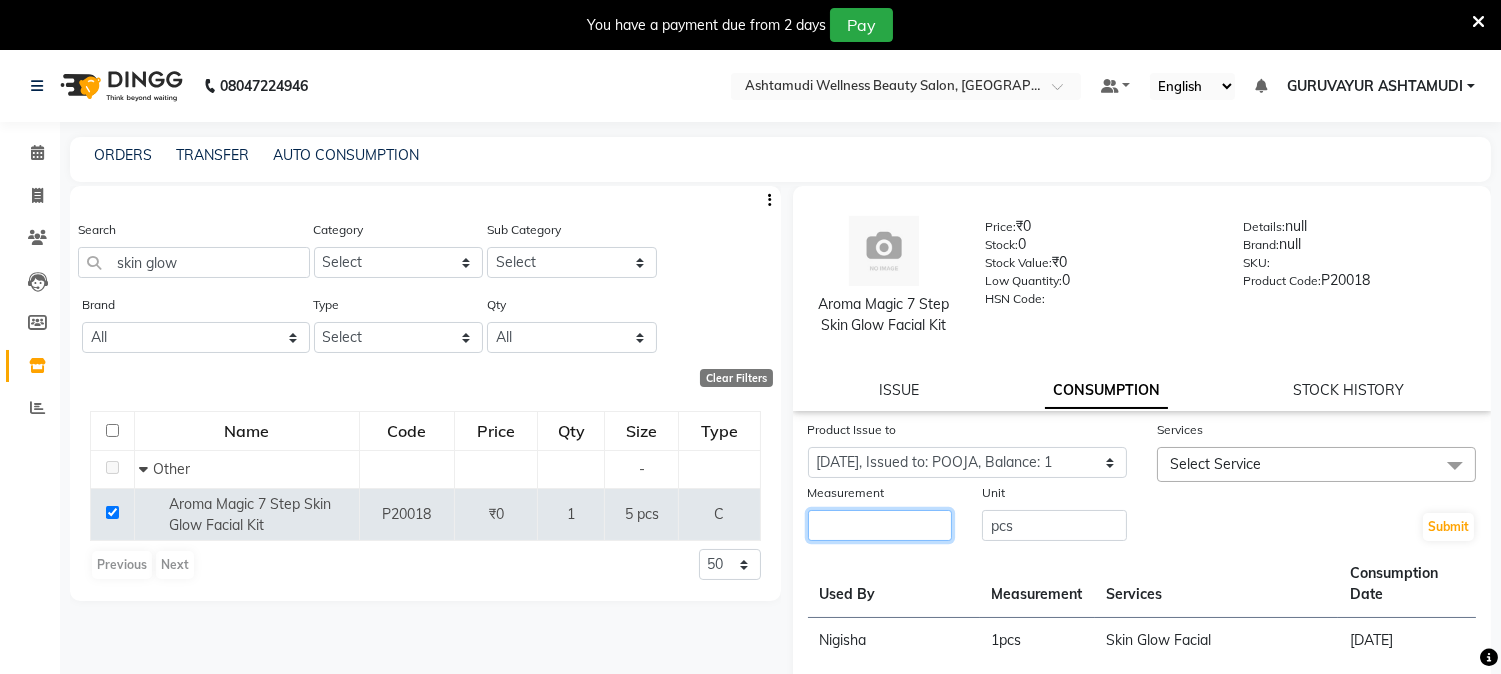 click 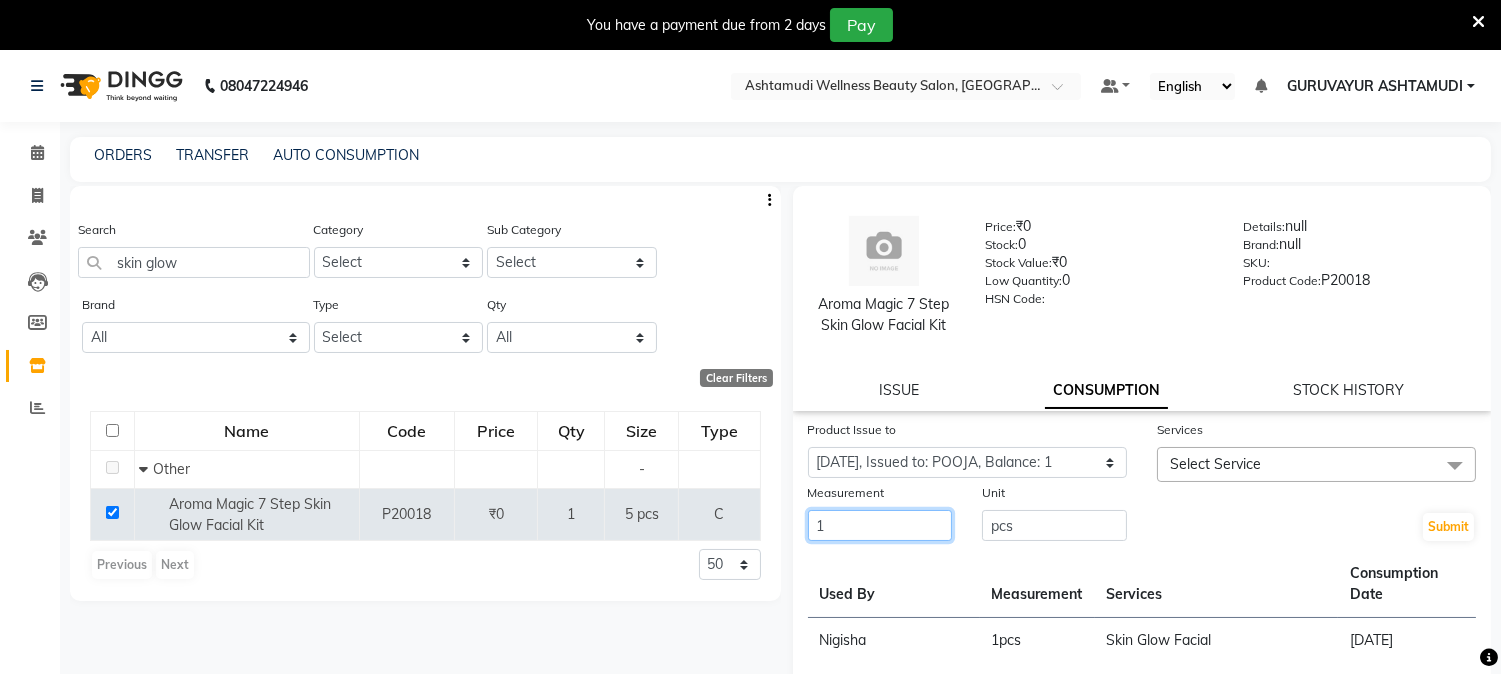 type on "1" 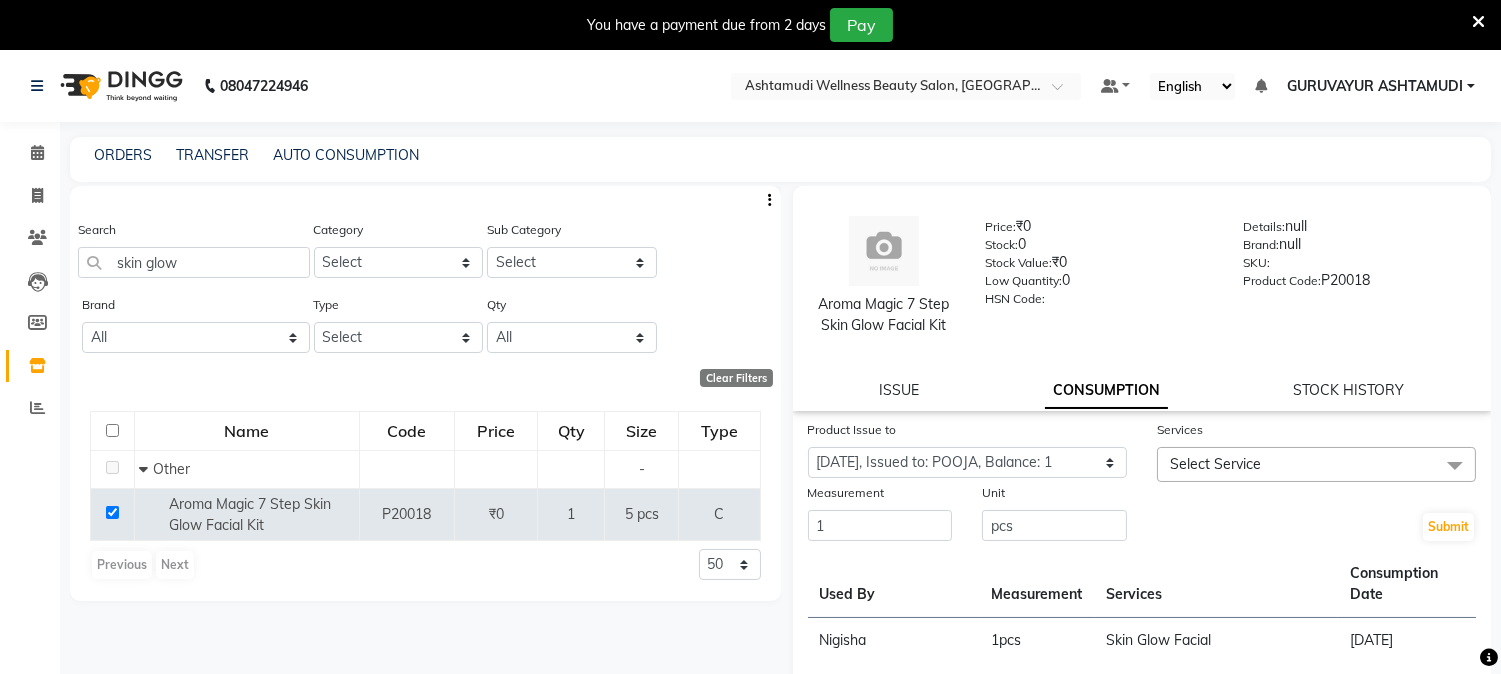 click on "Select Service" 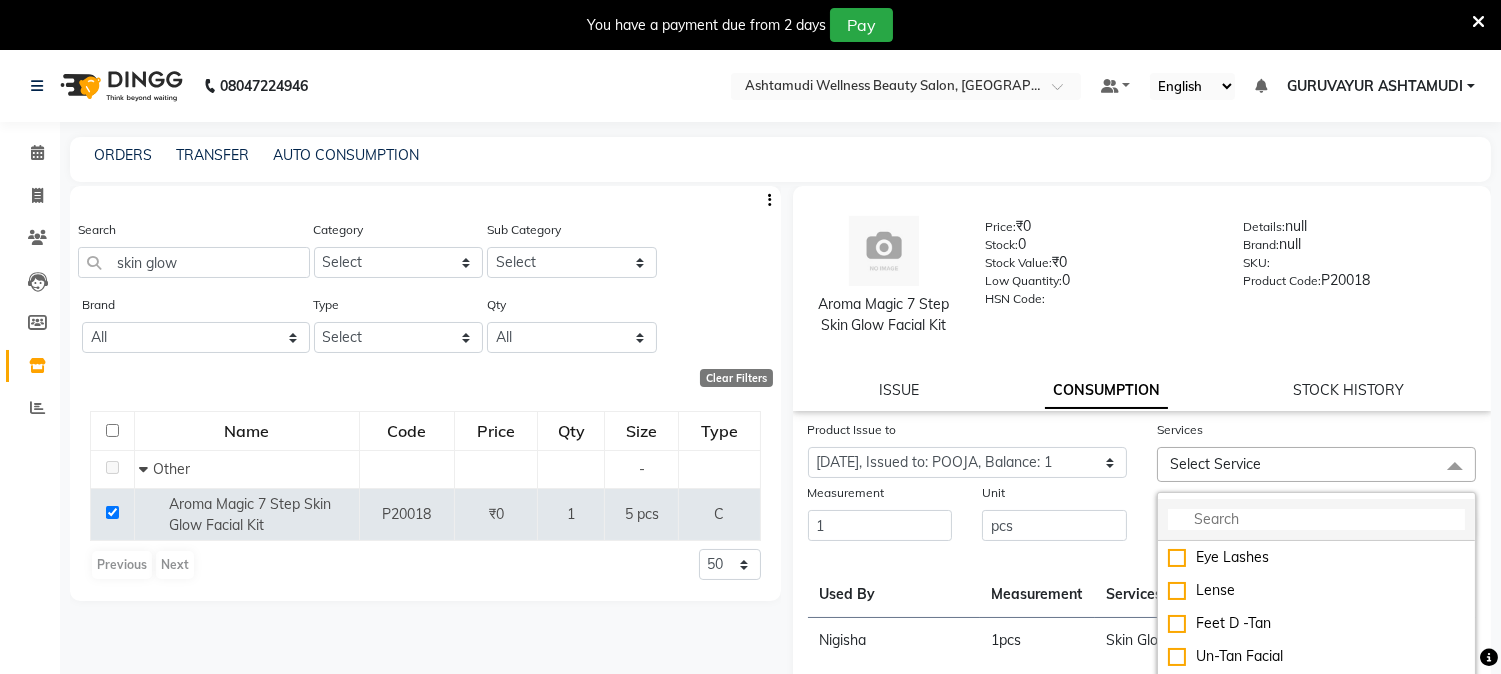 click 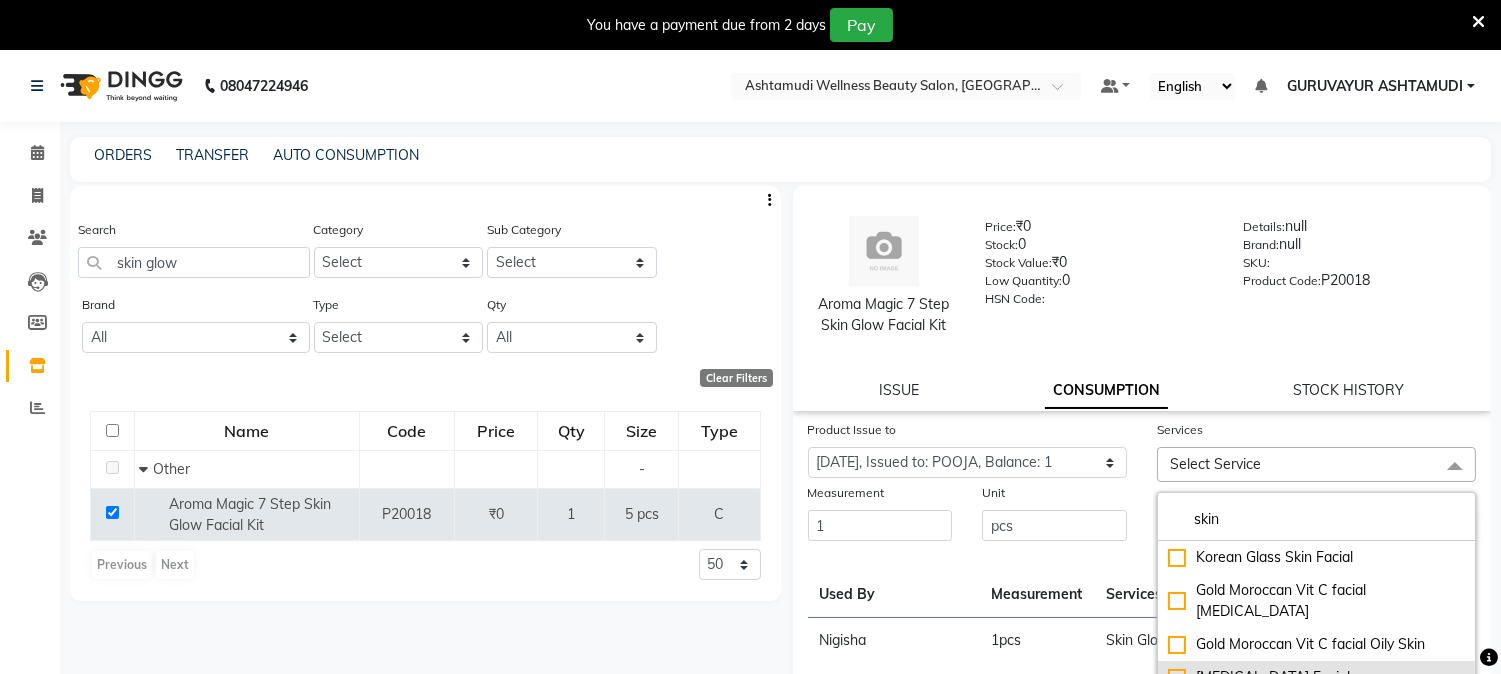 scroll, scrollTop: 33, scrollLeft: 0, axis: vertical 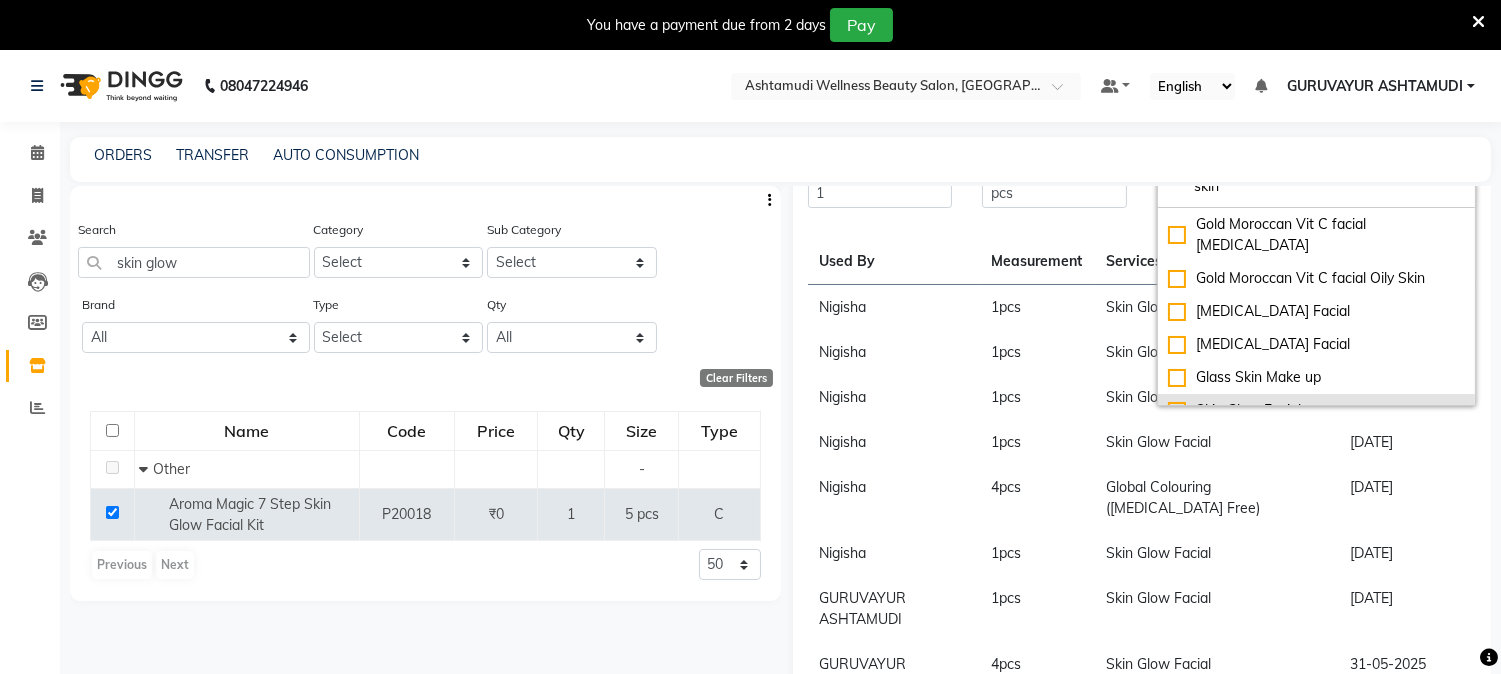 type on "skin" 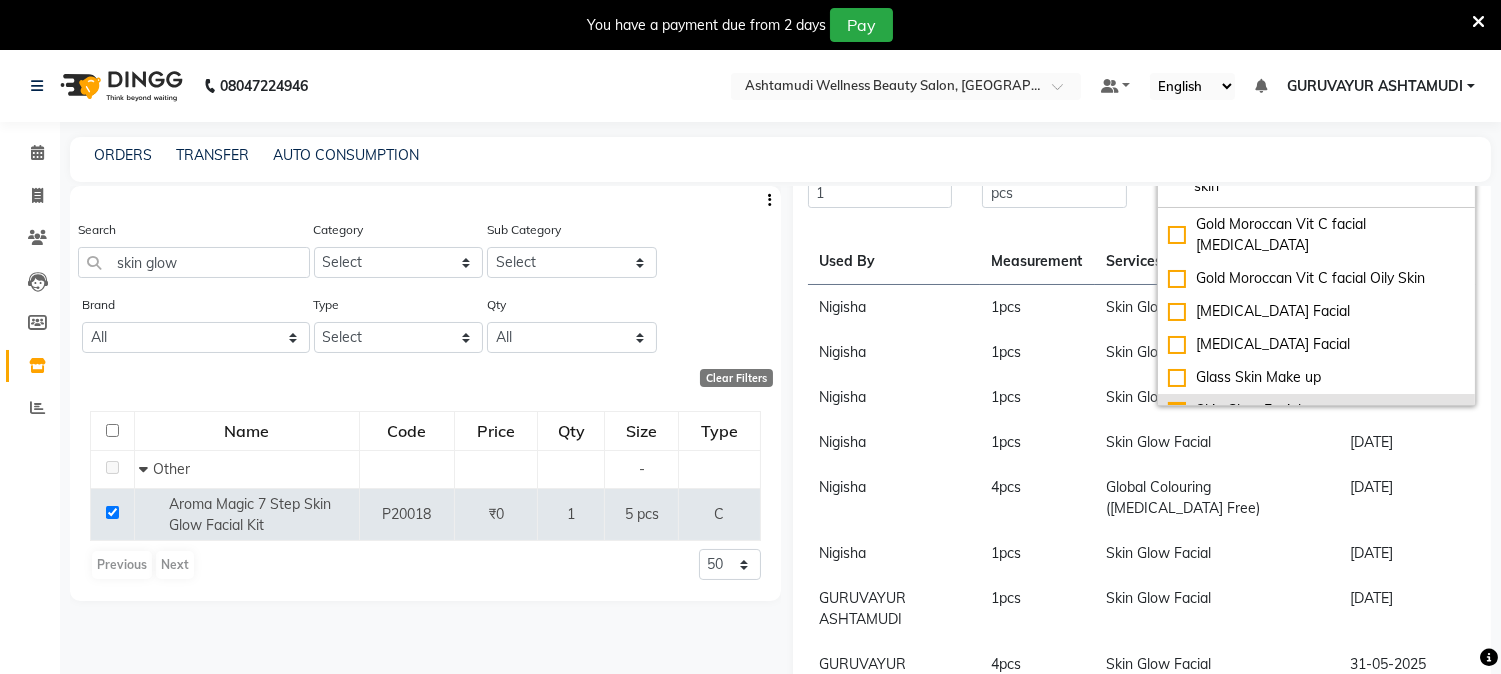 checkbox on "true" 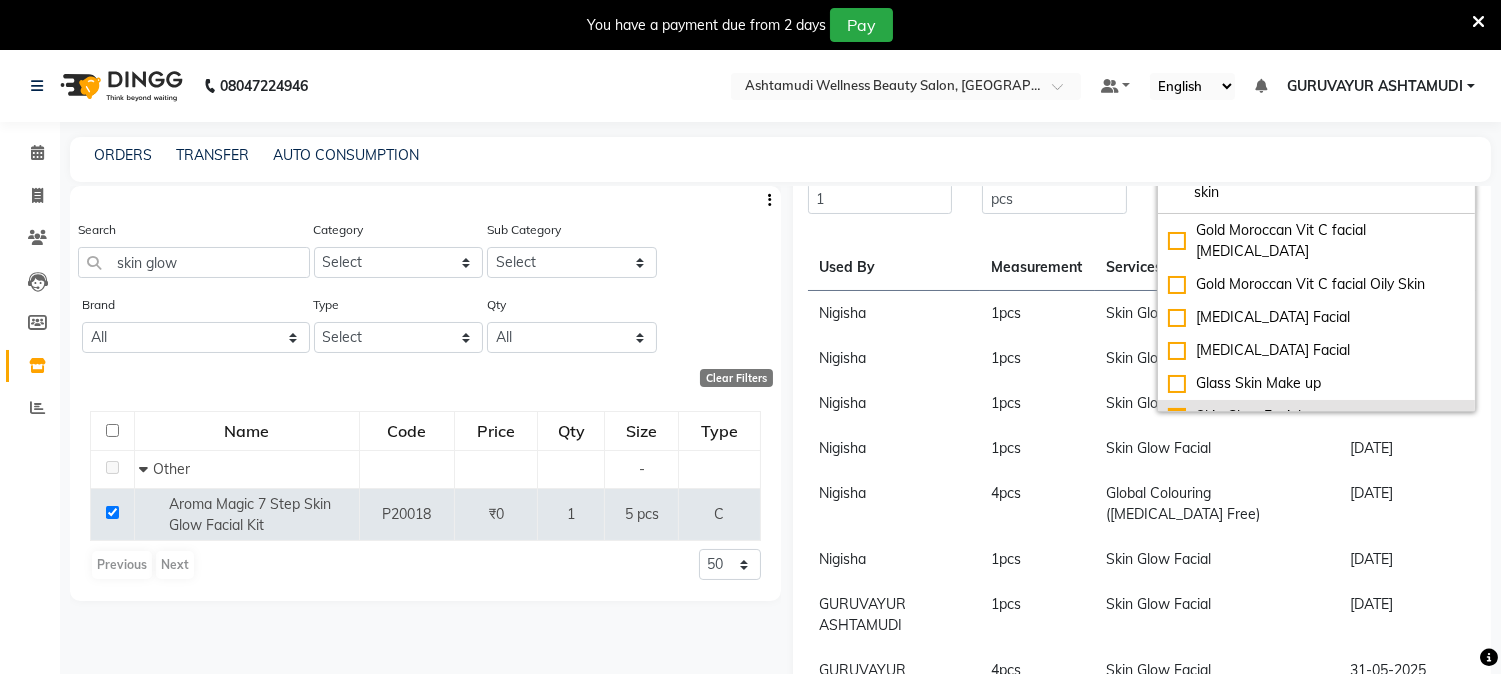 scroll, scrollTop: 340, scrollLeft: 0, axis: vertical 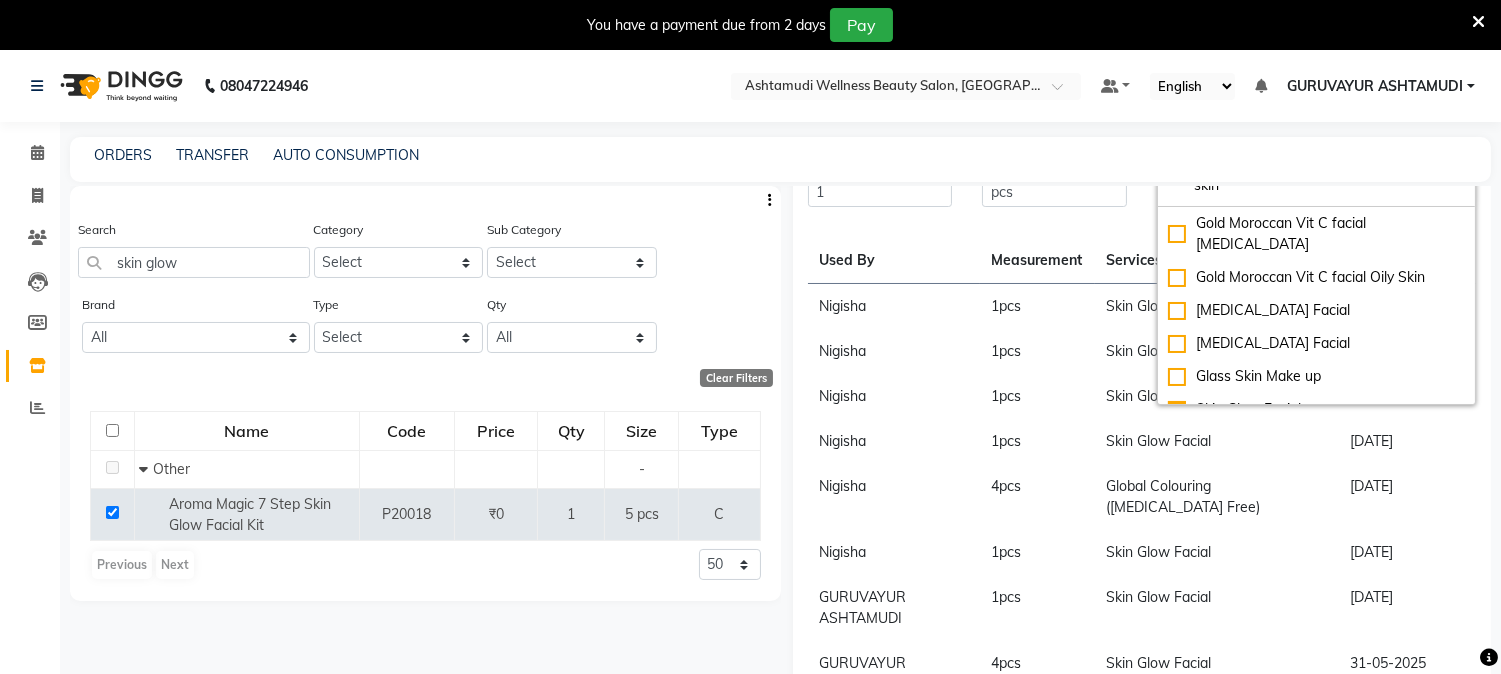 click on "Product Issue to Select Product Issue 2025-07-06, Issued to: POOJA, Balance: 5 2025-06-11, Issued to: POOJA, Balance: 1 Services Skin Glow Facial  x skin Korean Glass Skin Facial Gold Moroccan Vit C facial Dry Skin Gold Moroccan Vit C facial Oily Skin Skin Lightening Facial Skin Whitening Facial Glass Skin Make up Skin Glow Facial Measurement 1 Unit pcs  Submit  Used By Measurement Services Consumption Date Nigisha 1  pcs Skin Glow Facial 06-07-2025 Nigisha 1  pcs Skin Glow Facial 25-06-2025 Nigisha 1  pcs Skin Glow Facial 12-06-2025 Nigisha 1  pcs Skin Glow Facial 11-06-2025 Nigisha 4  pcs Global Colouring (Ammonia Free) 08-06-2025 Nigisha 1  pcs Skin Glow Facial 08-06-2025 GURUVAYUR ASHTAMUDI 1  pcs Skin Glow Facial 08-06-2025 GURUVAYUR ASHTAMUDI 4  pcs Skin Glow Facial 31-05-2025 Nigisha 3  pcs Skin Glow Facial 31-05-2025 Nigisha 1  pcs Skin Glow Facial 27-04-2025  Previous  page  1 / 9  You're on page  1 page  2 page  3 page  4 page  5 page  ... page  9  Next  page" 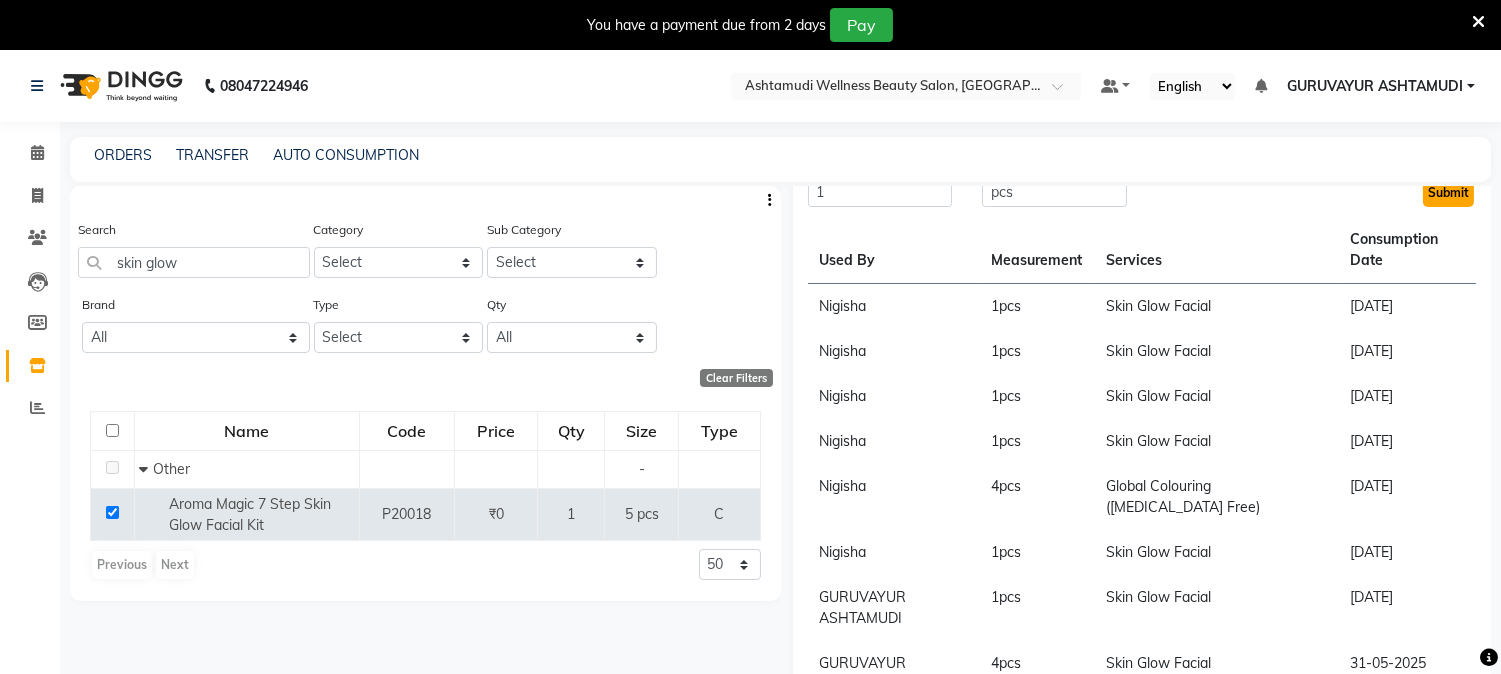click on "Submit" 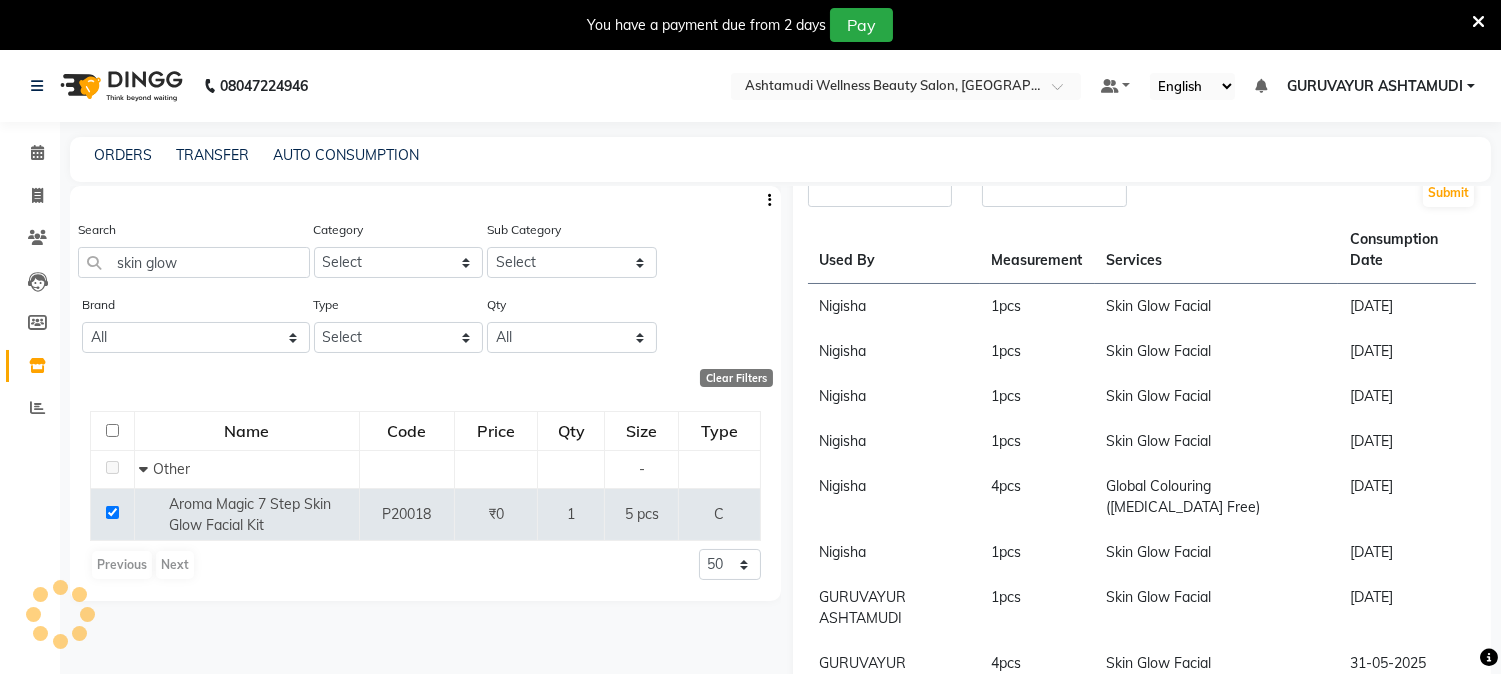 scroll, scrollTop: 0, scrollLeft: 0, axis: both 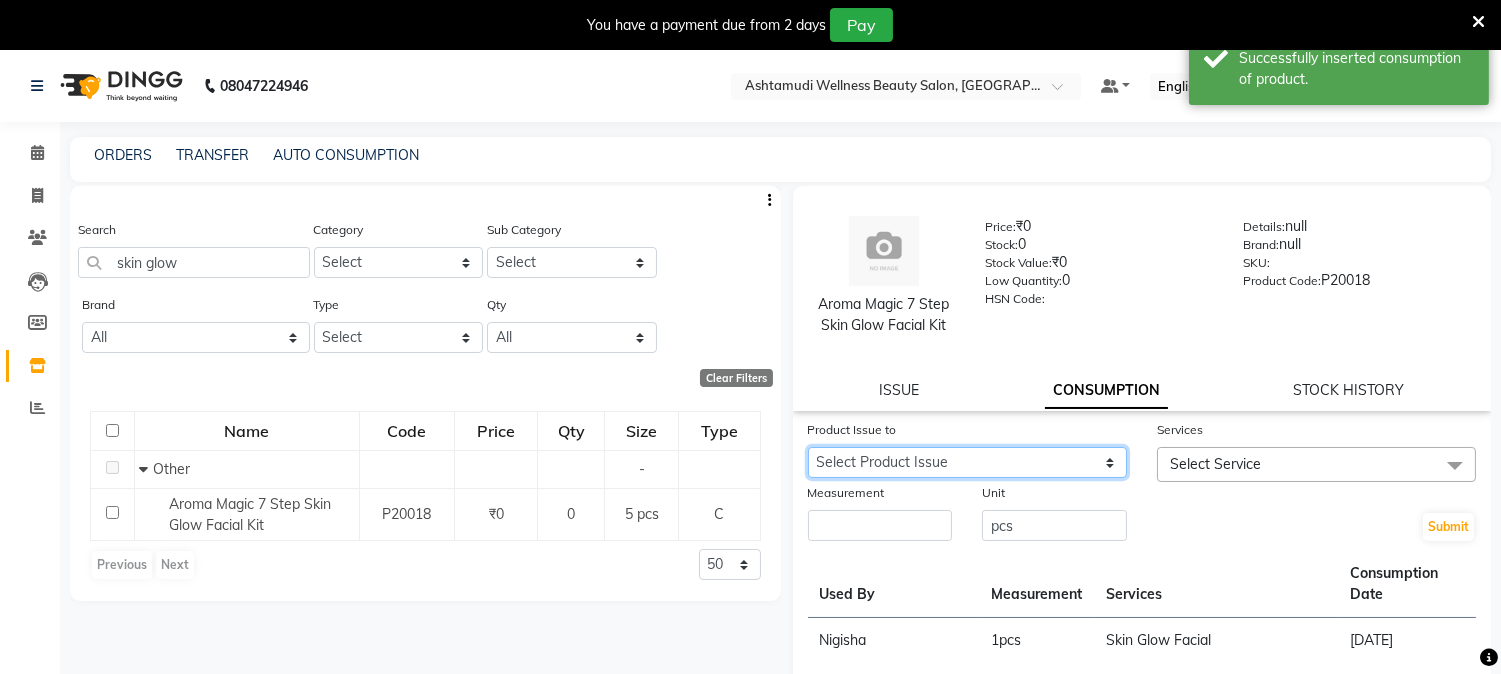 click on "Select Product Issue 2025-07-06, Issued to: POOJA, Balance: 5" 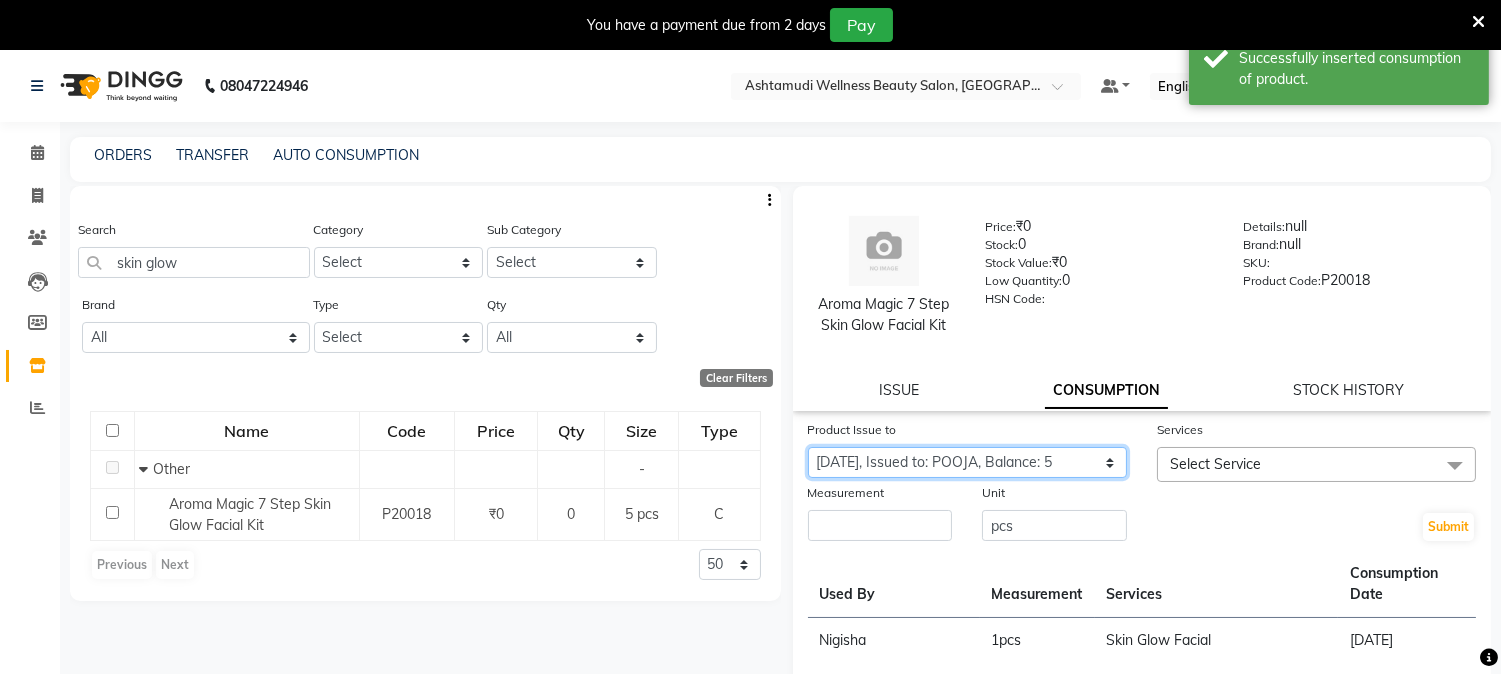 click on "Select Product Issue 2025-07-06, Issued to: POOJA, Balance: 5" 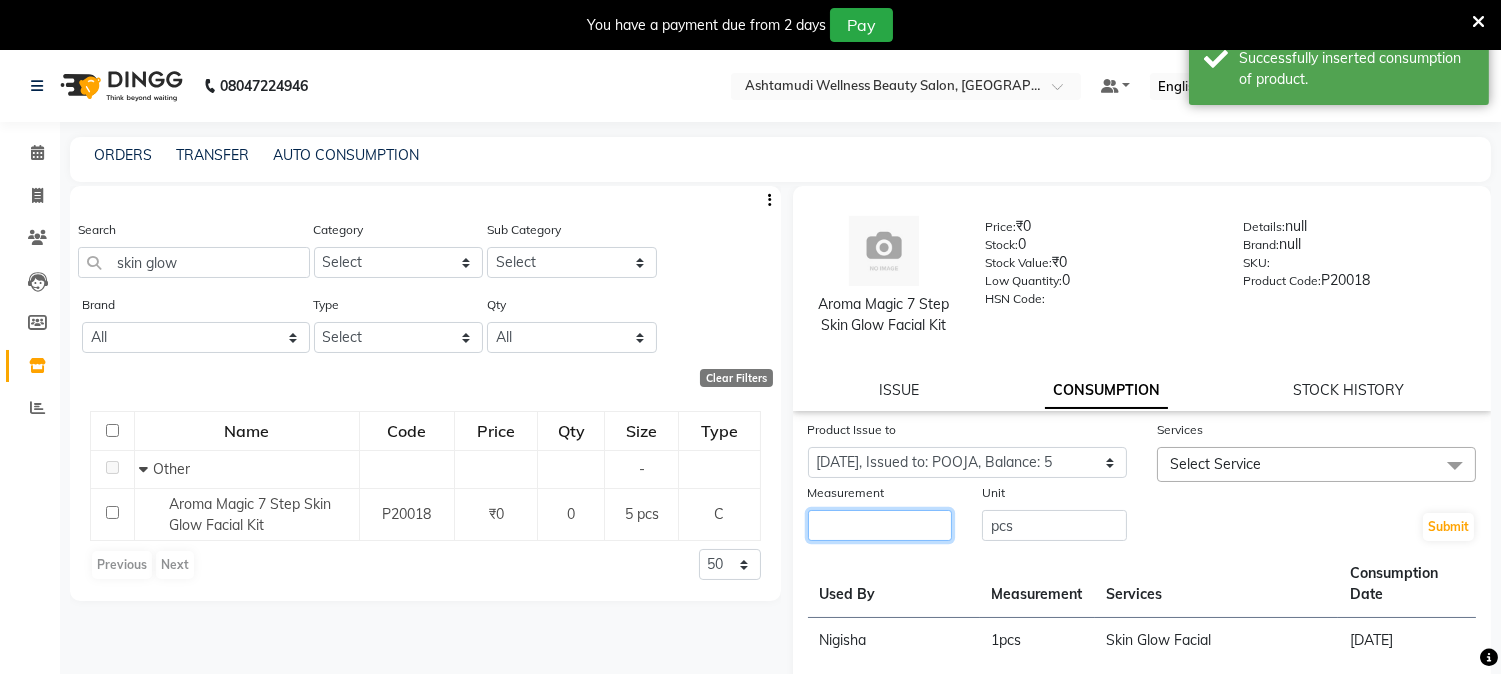 click 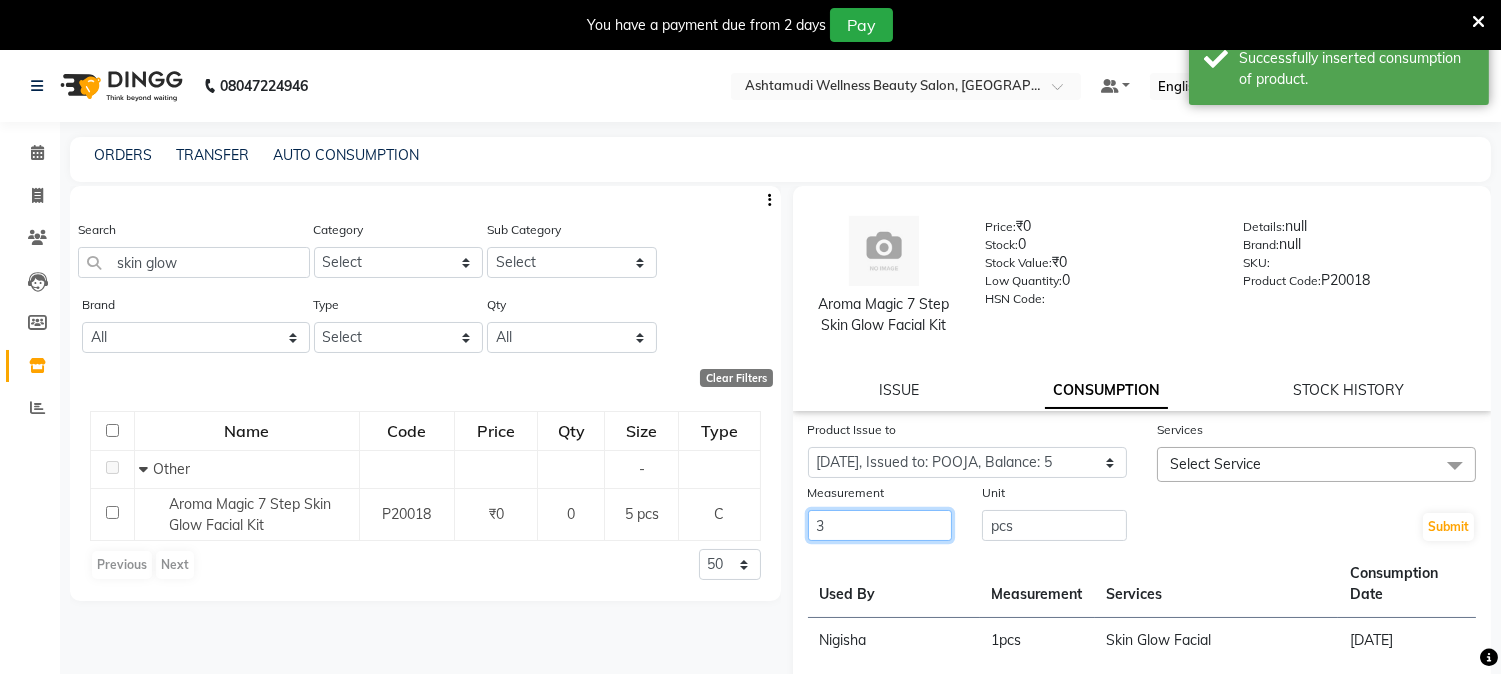 type on "3" 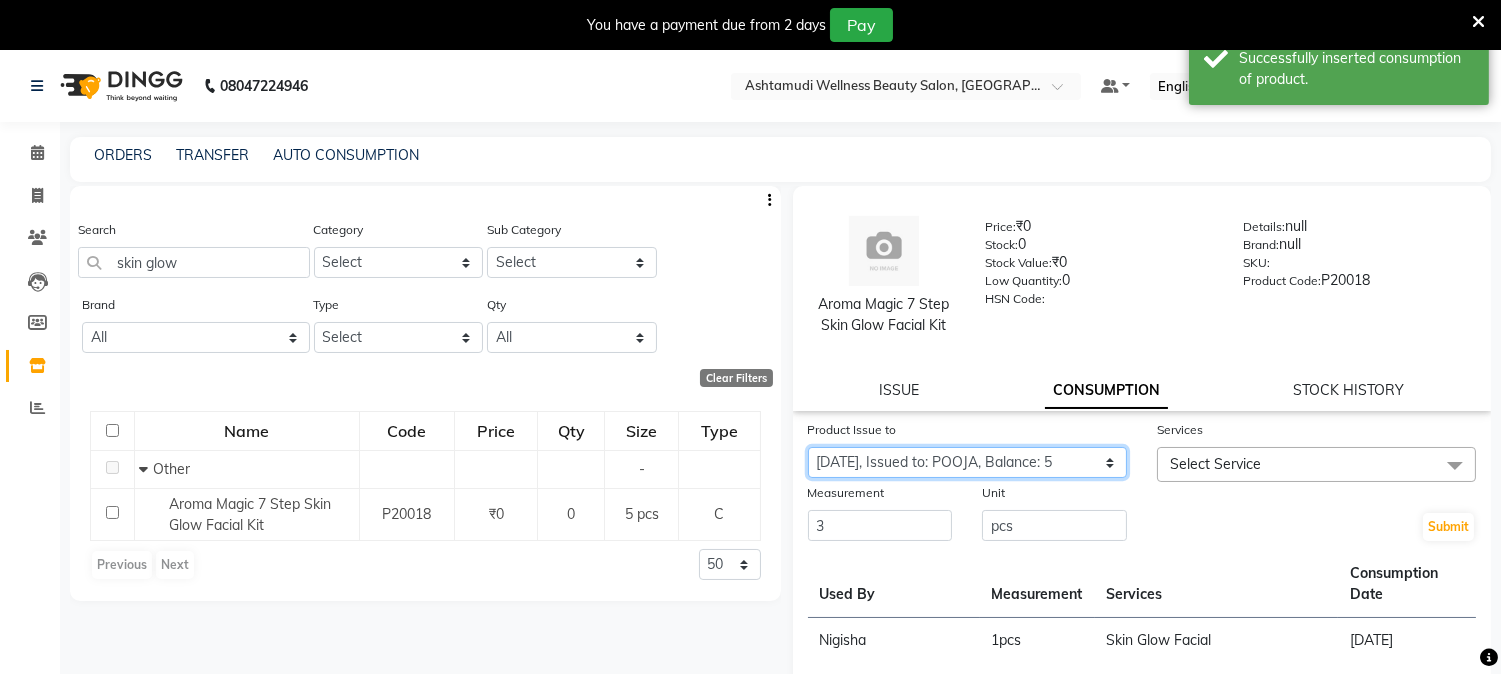 click on "Select Product Issue 2025-07-06, Issued to: POOJA, Balance: 5" 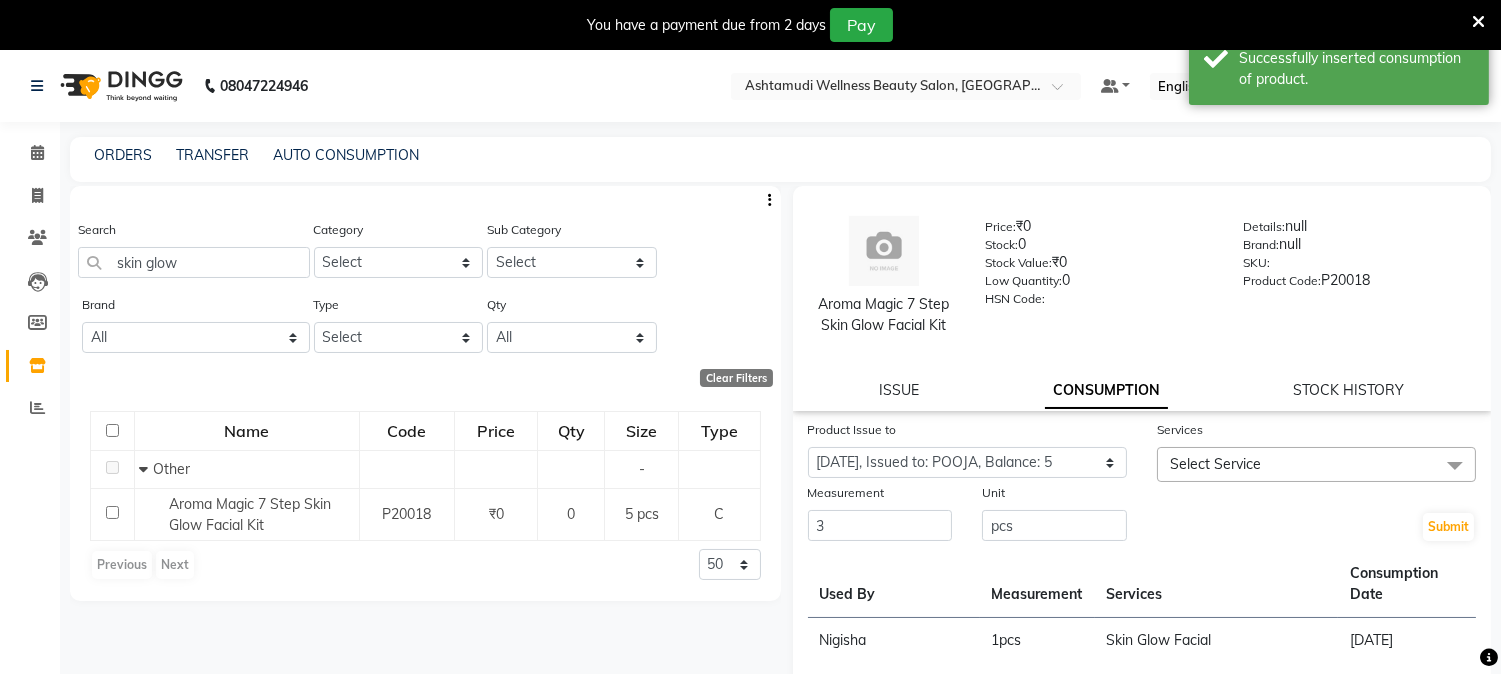 click on "Select Service" 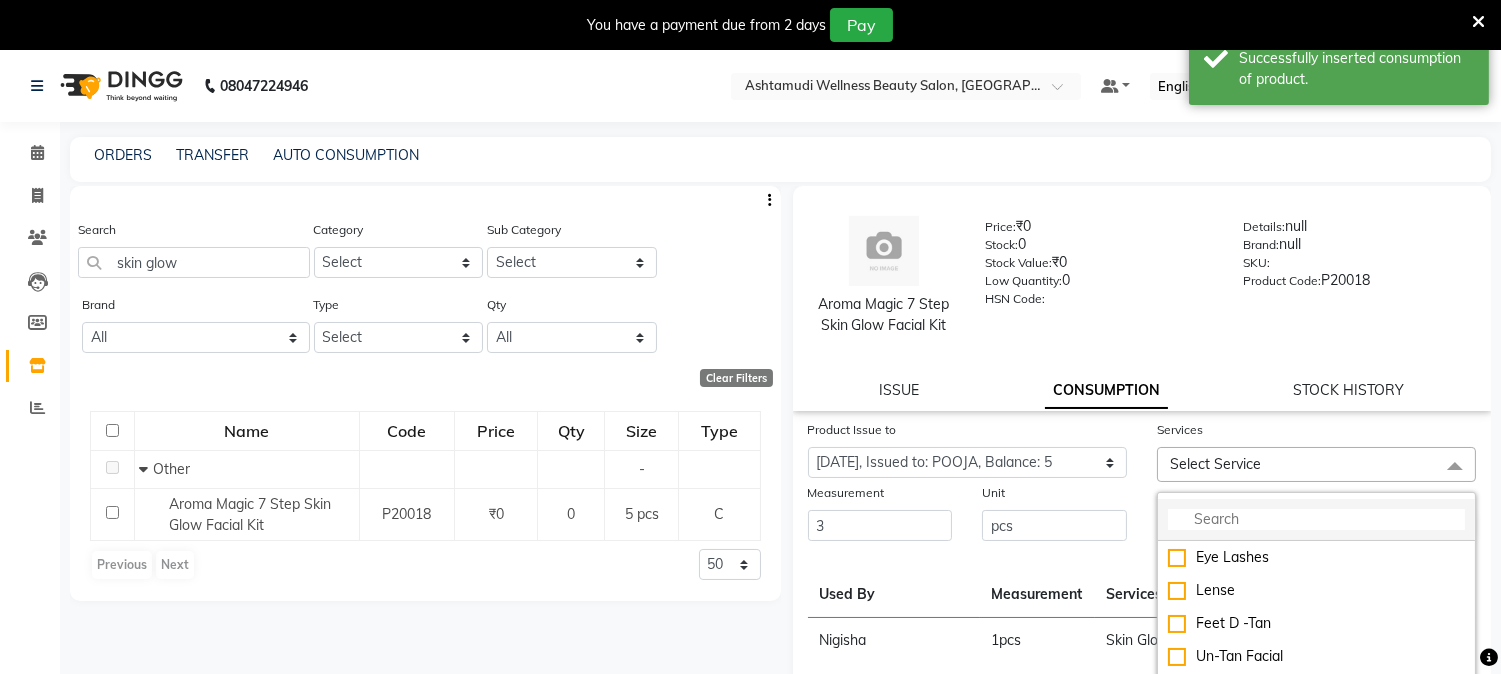 click 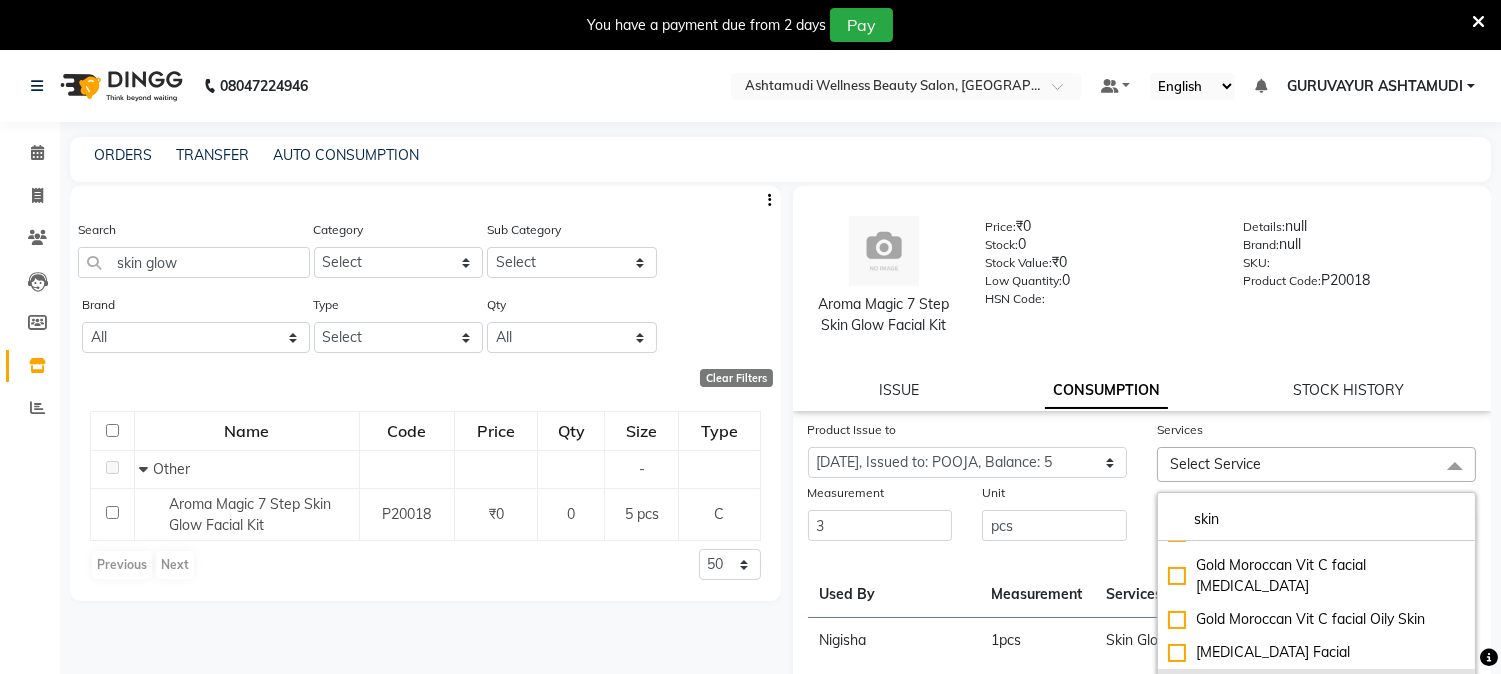scroll, scrollTop: 33, scrollLeft: 0, axis: vertical 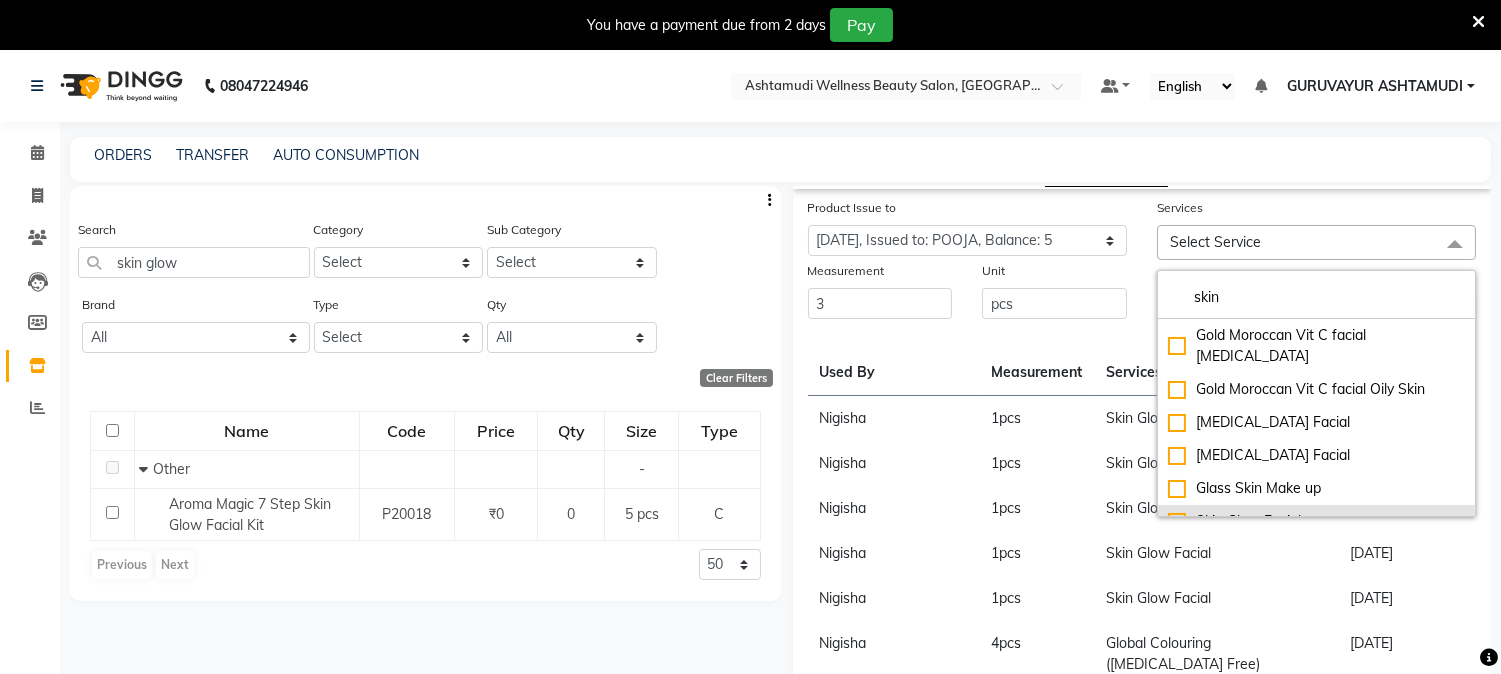 type on "skin" 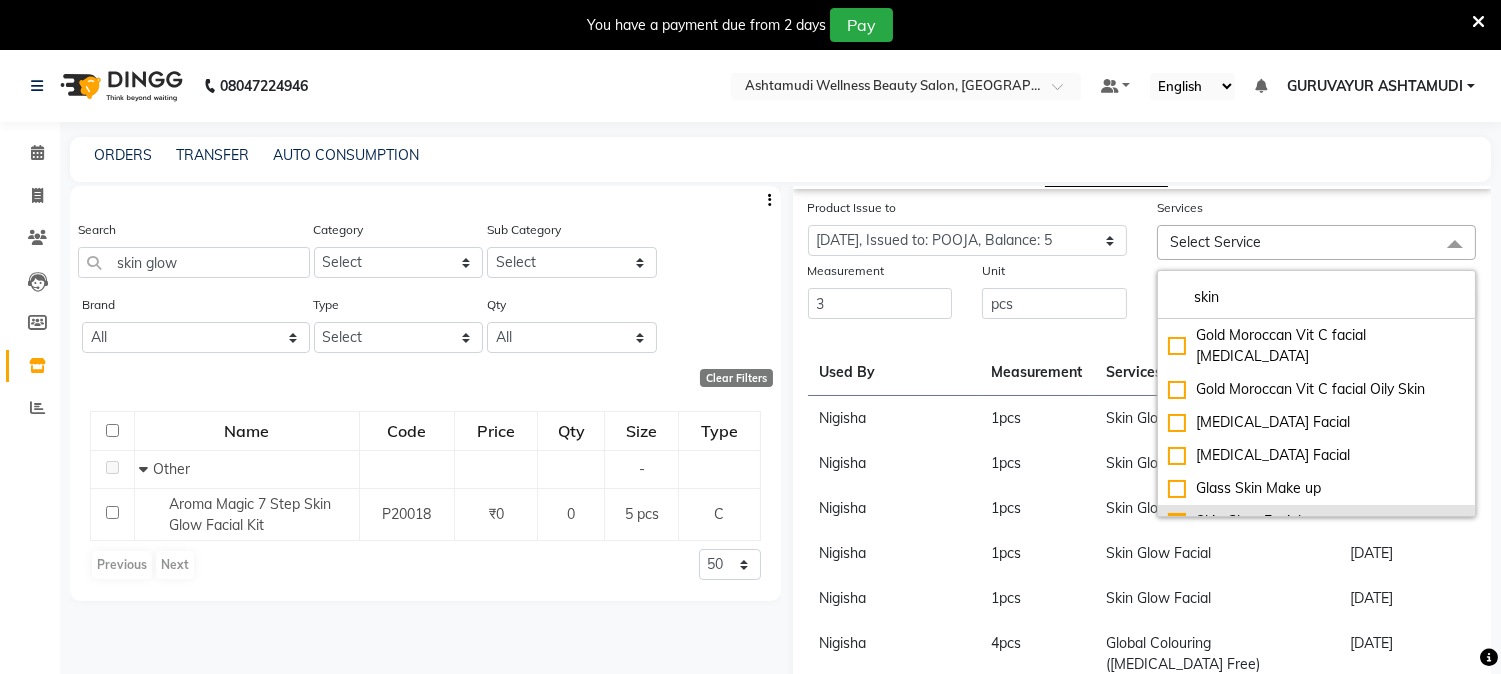 checkbox on "true" 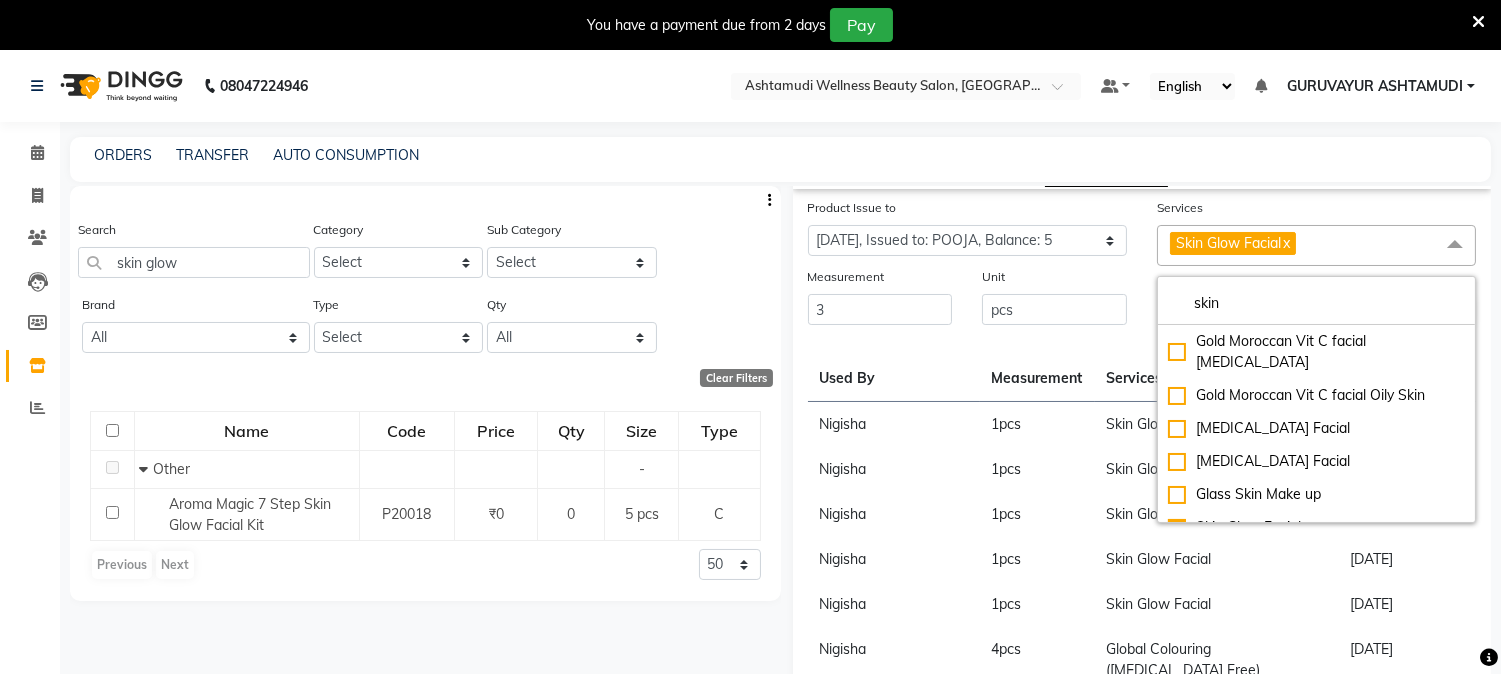 click on "Submit" 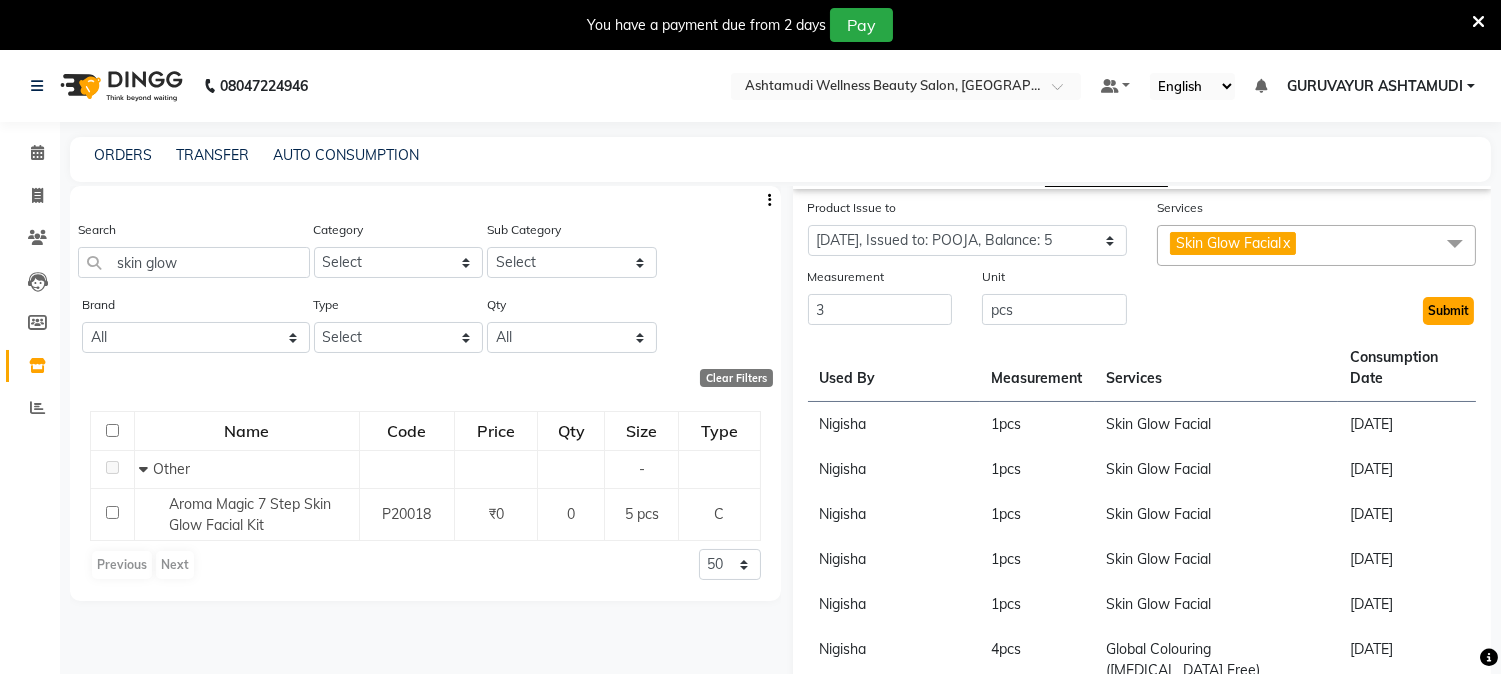 click on "Submit" 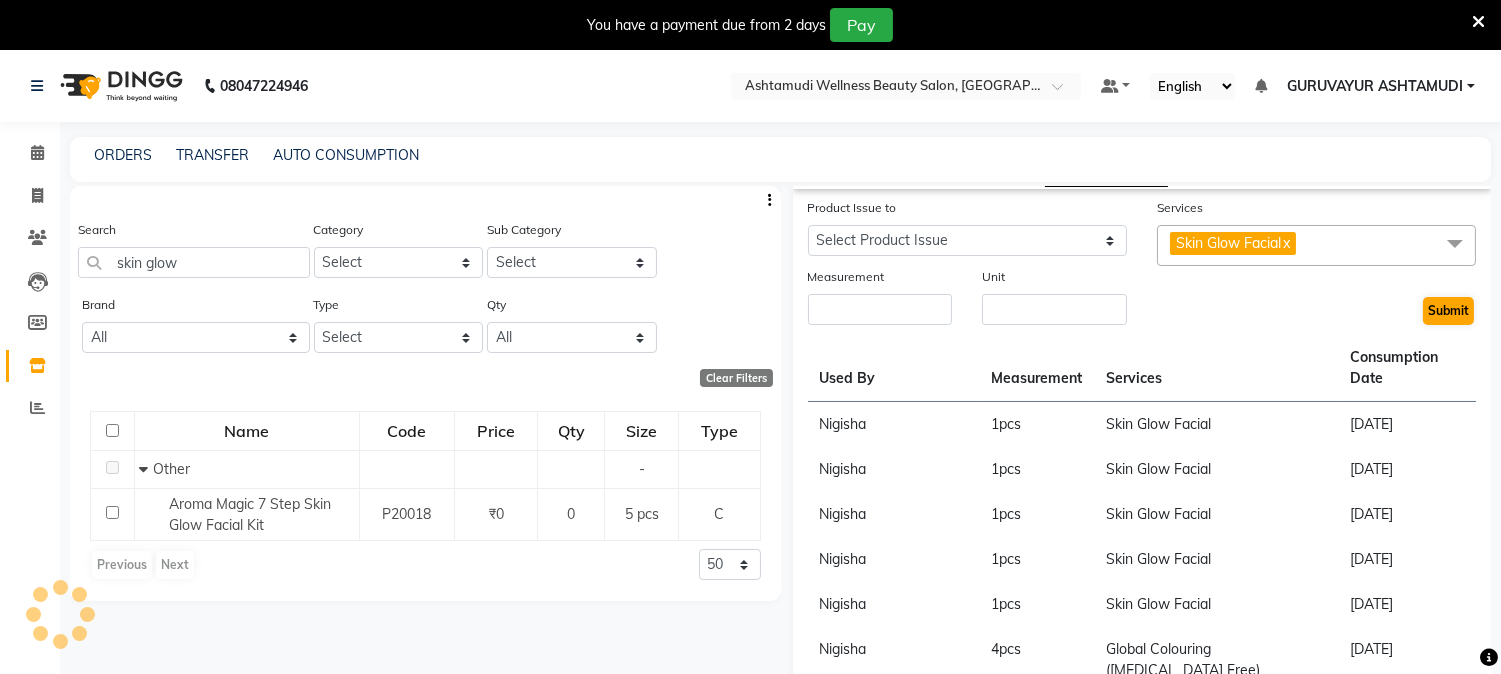 scroll, scrollTop: 0, scrollLeft: 0, axis: both 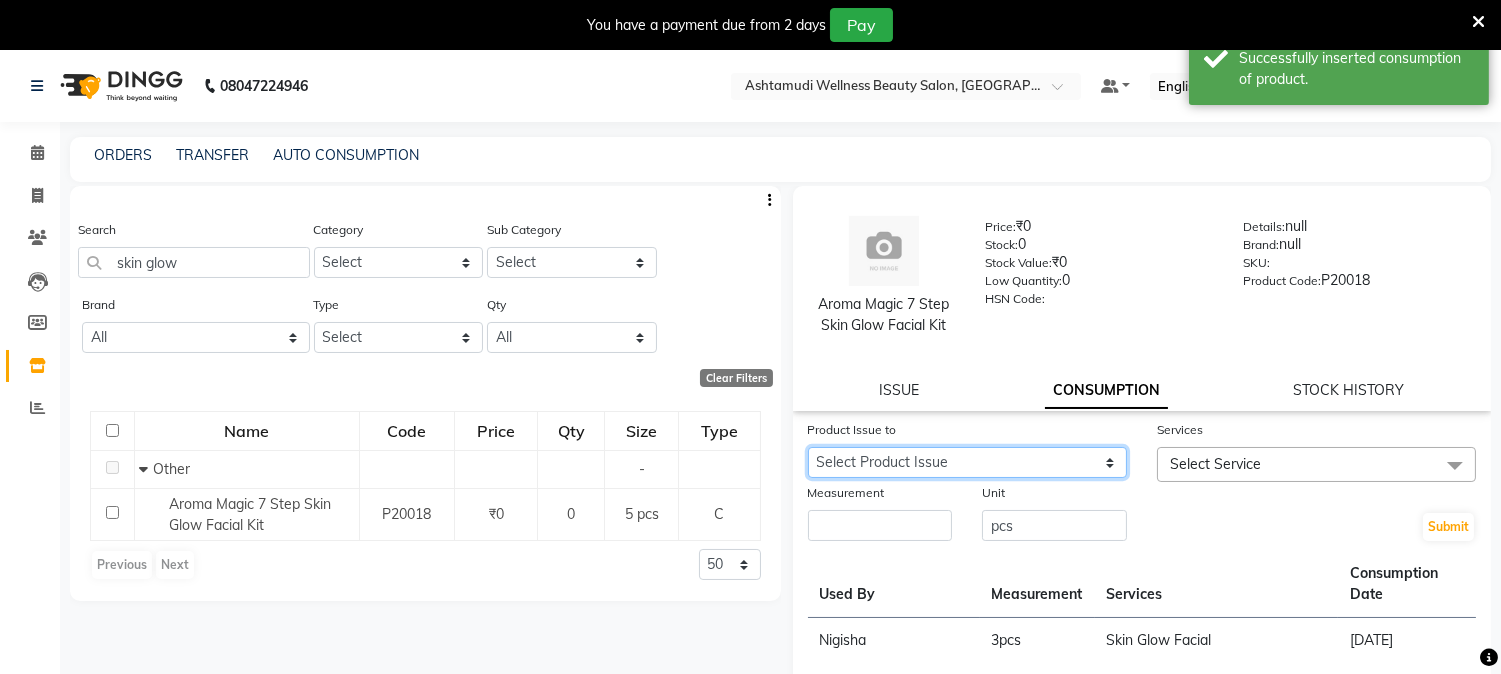 click on "Select Product Issue 2025-07-06, Issued to: POOJA, Balance: 2" 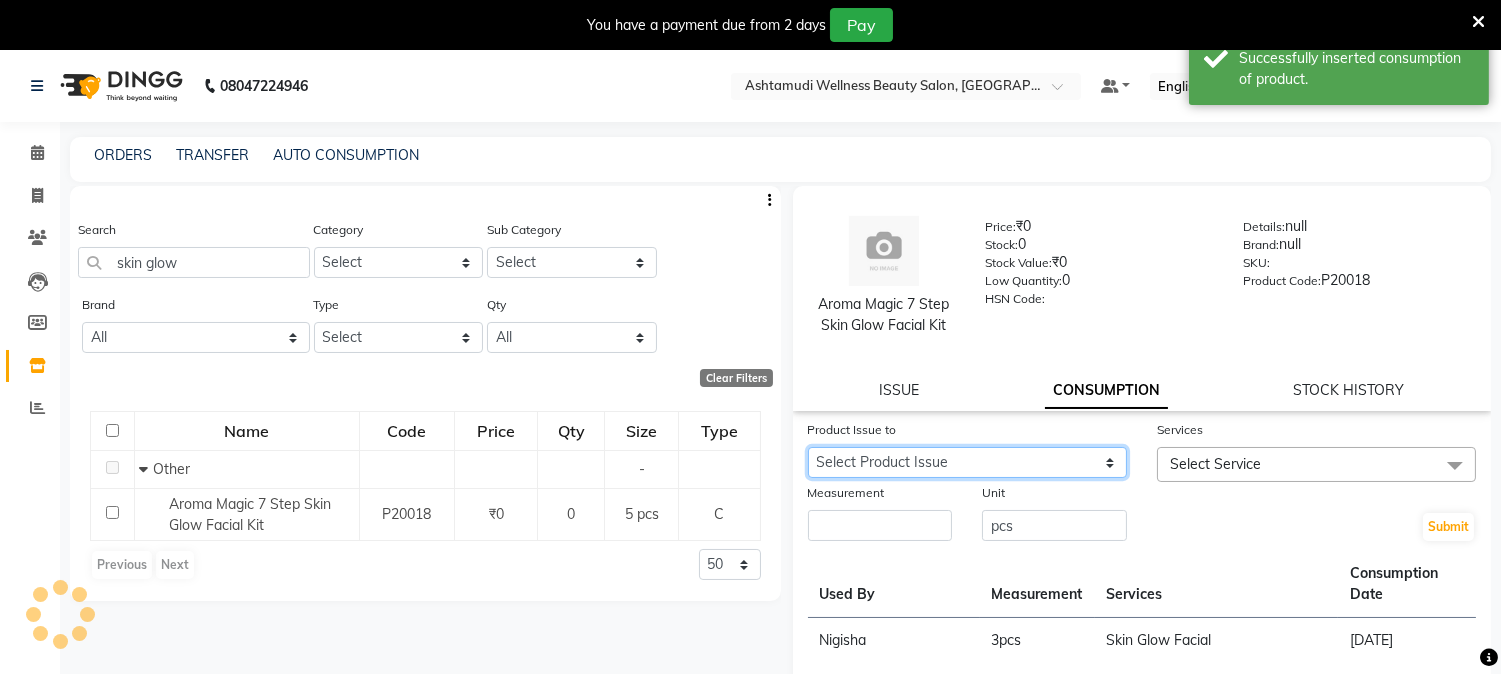 click on "Select Product Issue 2025-07-06, Issued to: POOJA, Balance: 2" 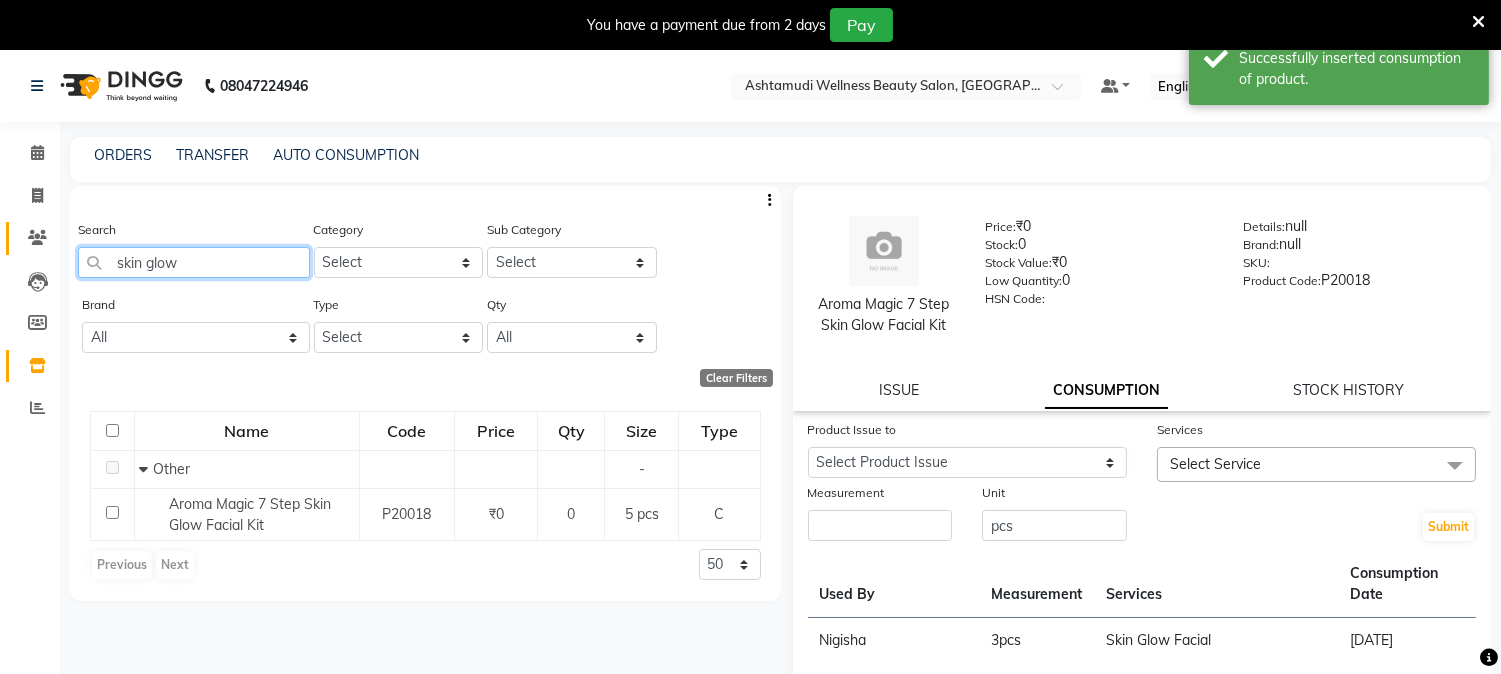 drag, startPoint x: 203, startPoint y: 267, endPoint x: 0, endPoint y: 245, distance: 204.18864 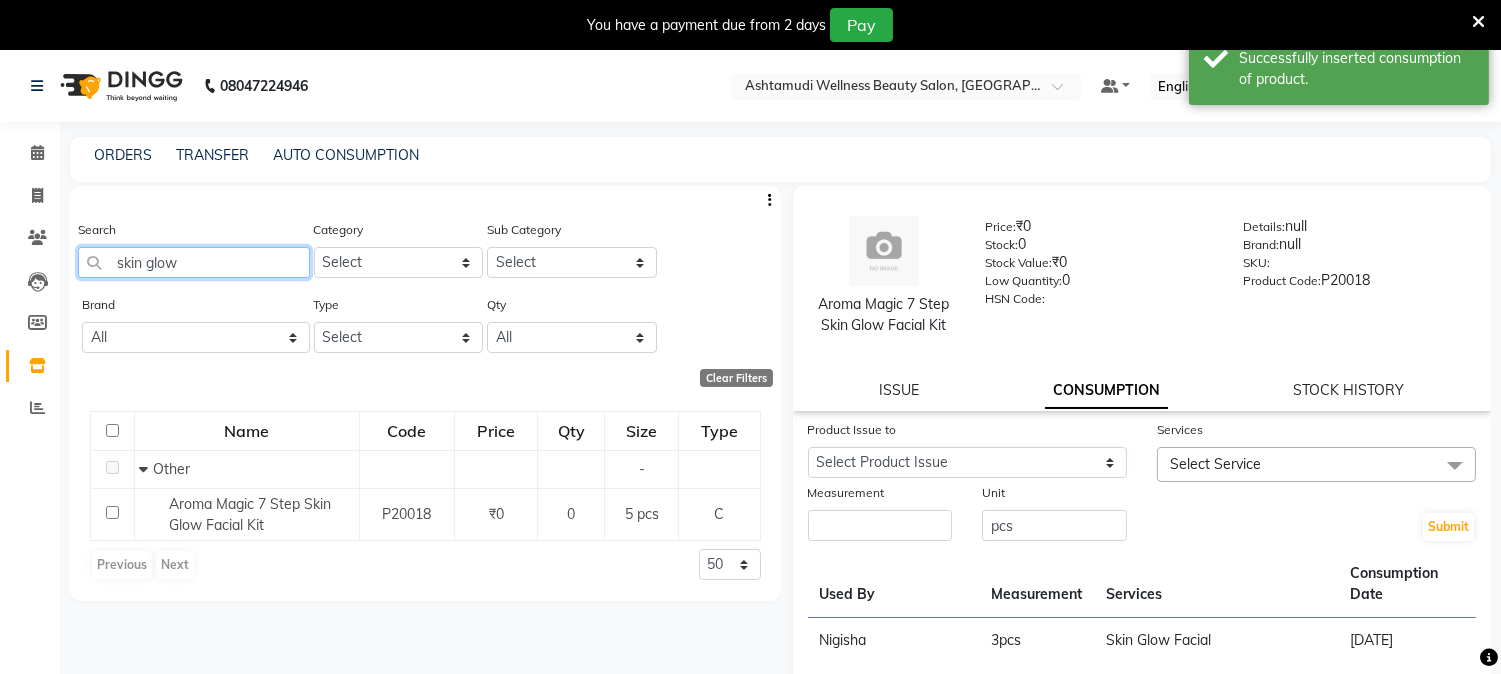 click on "08047224946 Select Location × Ashtamudi Wellness Beauty Salon, Guruvayur Default Panel My Panel English ENGLISH Español العربية मराठी हिंदी ગુજરાતી தமிழ் 中文 Notifications nothing to show GURUVAYUR ASHTAMUDI Manage Profile Change Password Sign out  Version:3.15.4  ☀ Ashtamudi Wellness Beauty Salon, GURUVAYUR  Calendar  Invoice  Clients  Leads   Members  Inventory  Reports Completed InProgress Upcoming Dropped Tentative Check-In Confirm Bookings Generate Report Segments Page Builder ORDERS TRANSFER AUTO CONSUMPTION Search skin glow Category Select Hair Skin Makeup Personal Care Appliances Beard Waxing Disposable Threading Hands and Feet Beauty Planet Botox Cadiveu Casmara Cheryls Loreal Olaplex ACCESSORIES NAIL UNIFORMS CLEANING PRODUCT TISSUE NAIL ESSENTIALS COTTON FACIAL TISSUE NAIL ESSENTIALS ACCESSORIES NAIL Other Sub Category Select Brand All Null Type Select Both Retail Consumable Qty All Low Out Of Stock  Clear Filters  Name Code Price Qty Size" 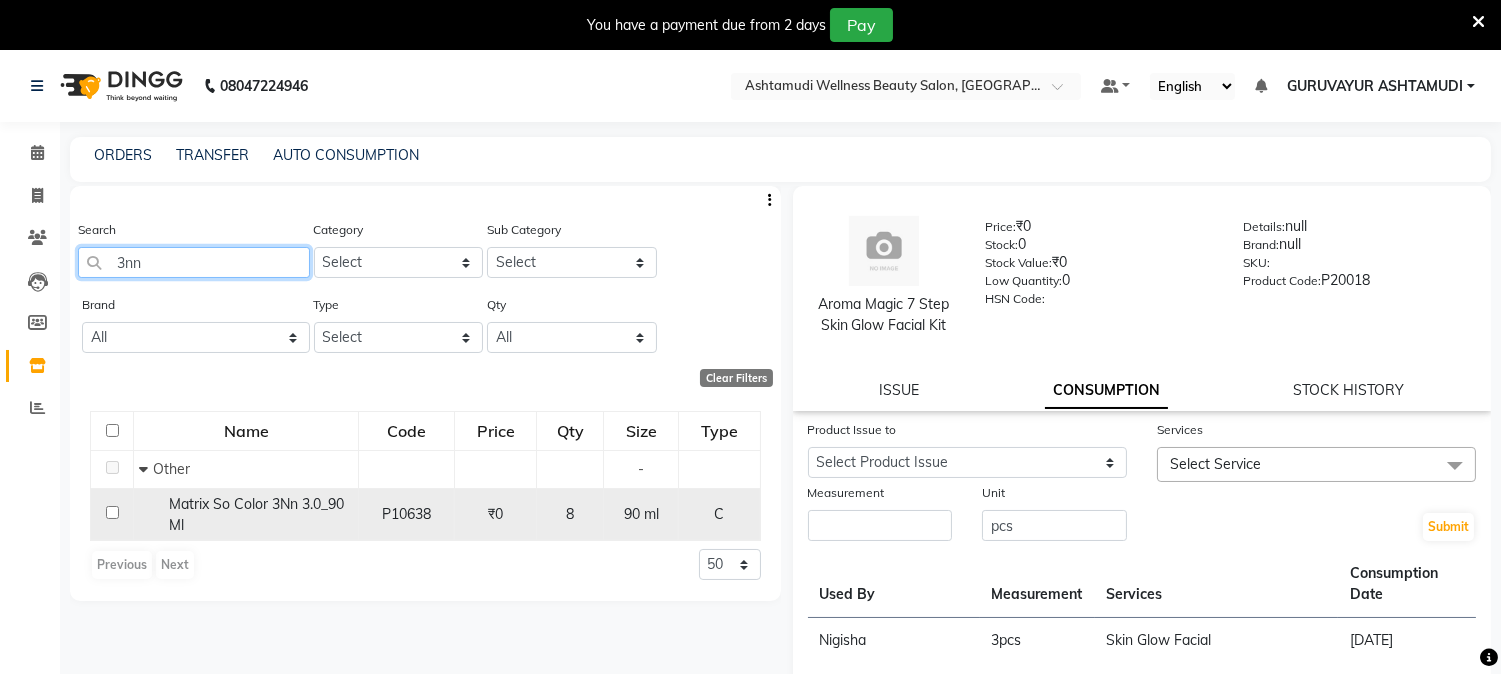 type on "3nn" 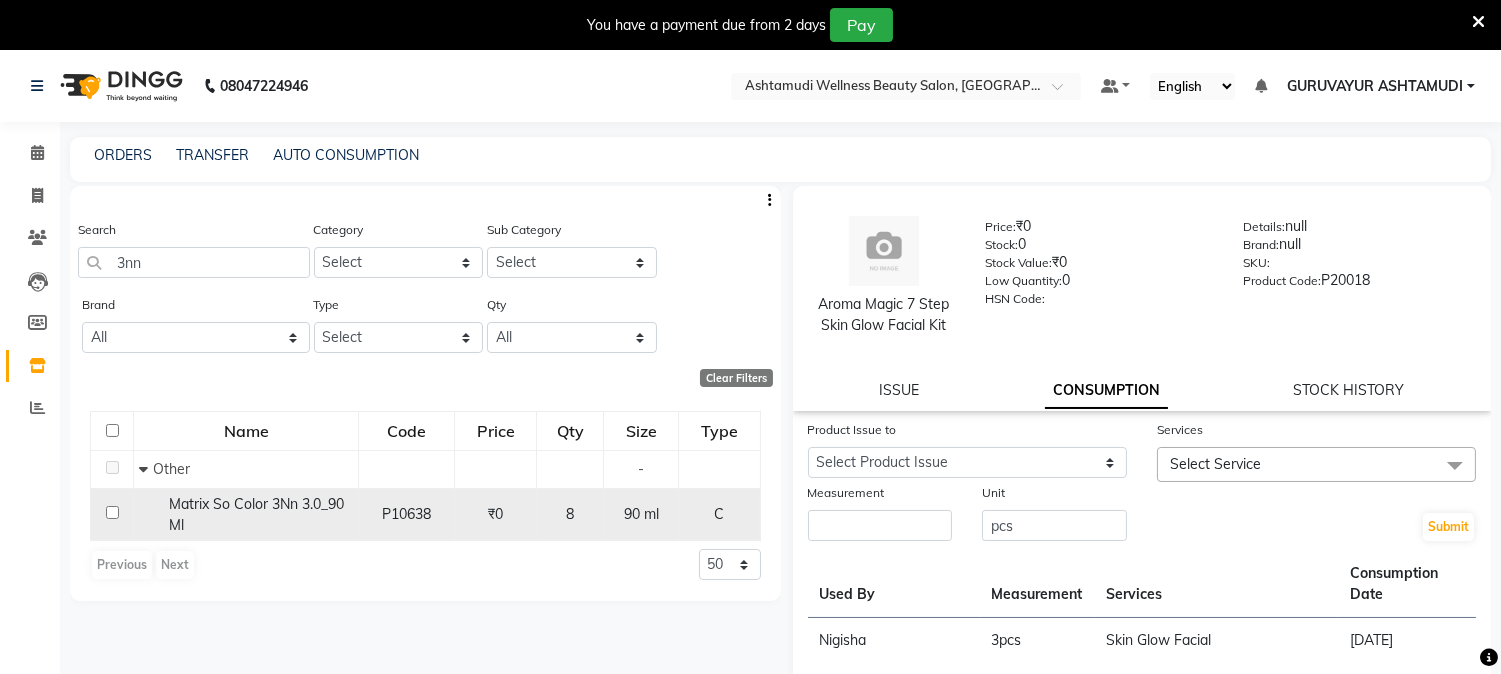 click 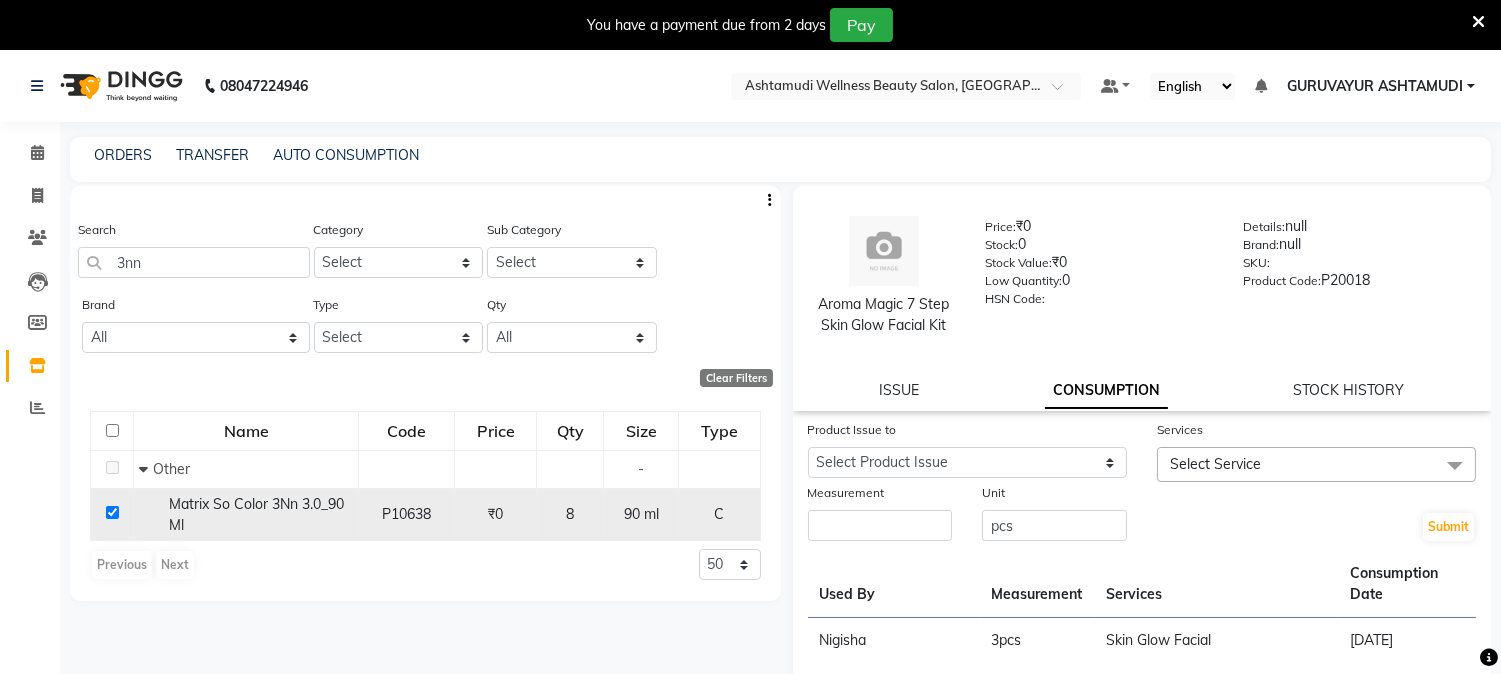 checkbox on "true" 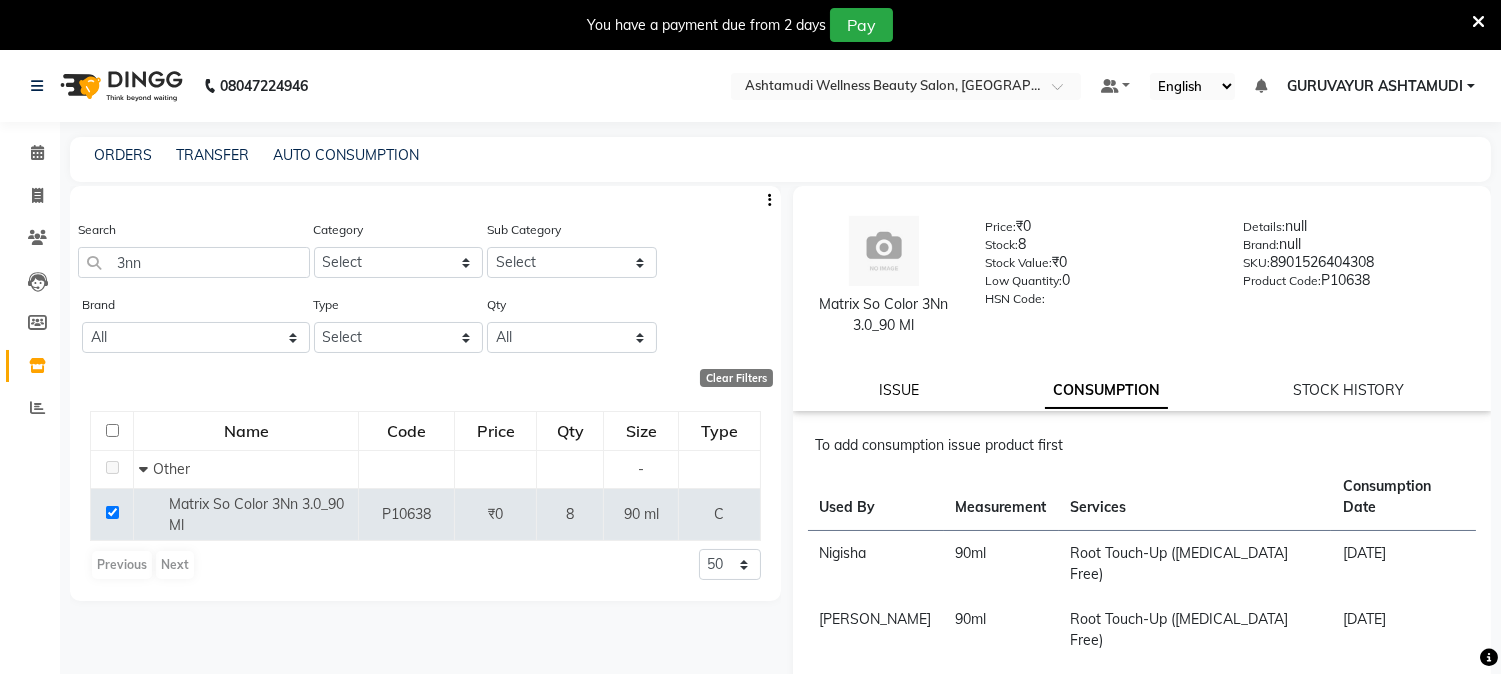 click on "ISSUE" 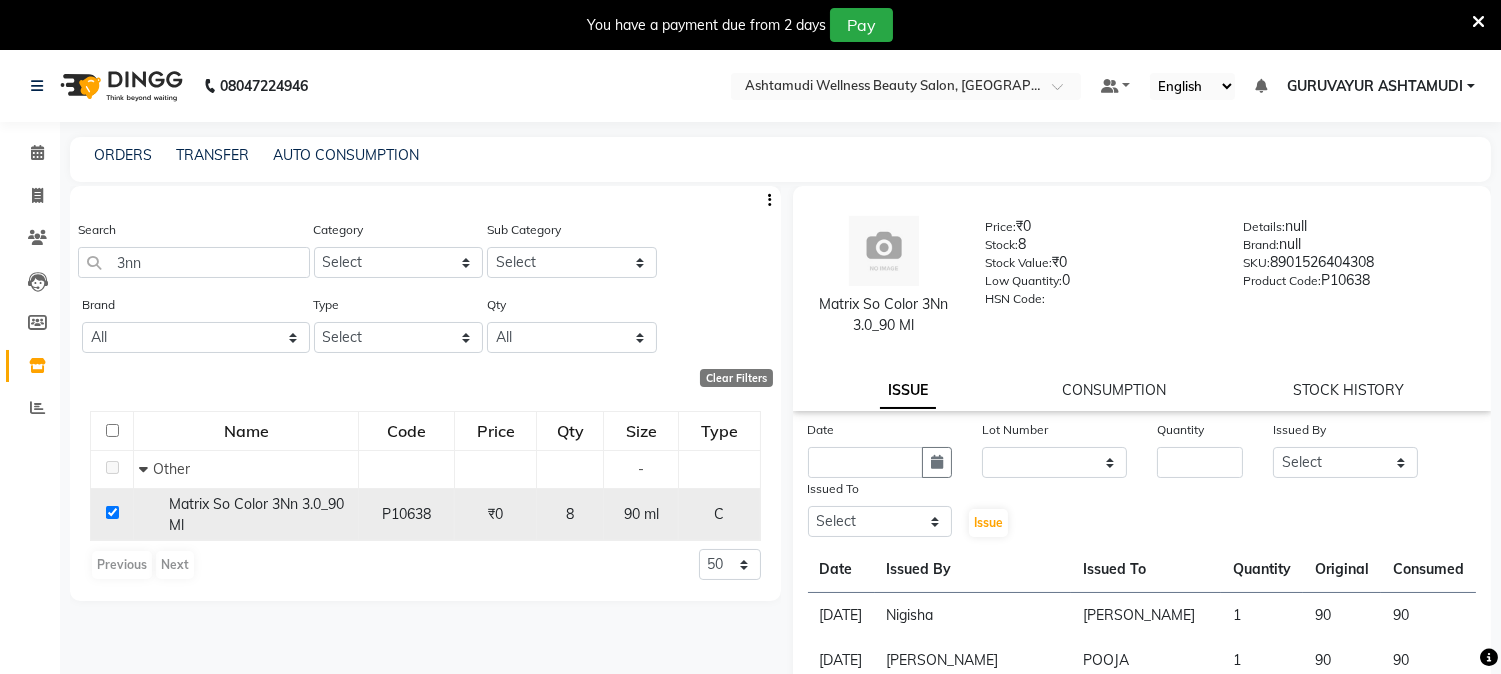 click 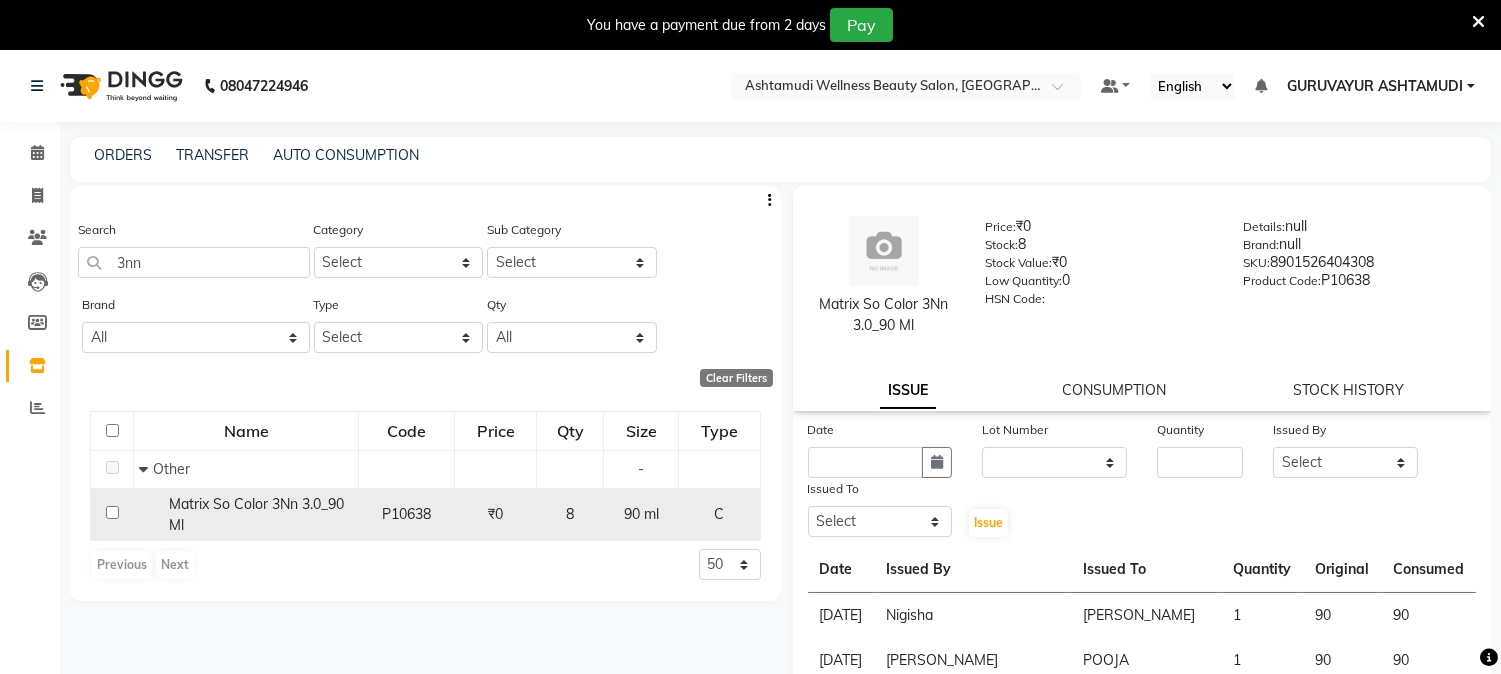 checkbox on "false" 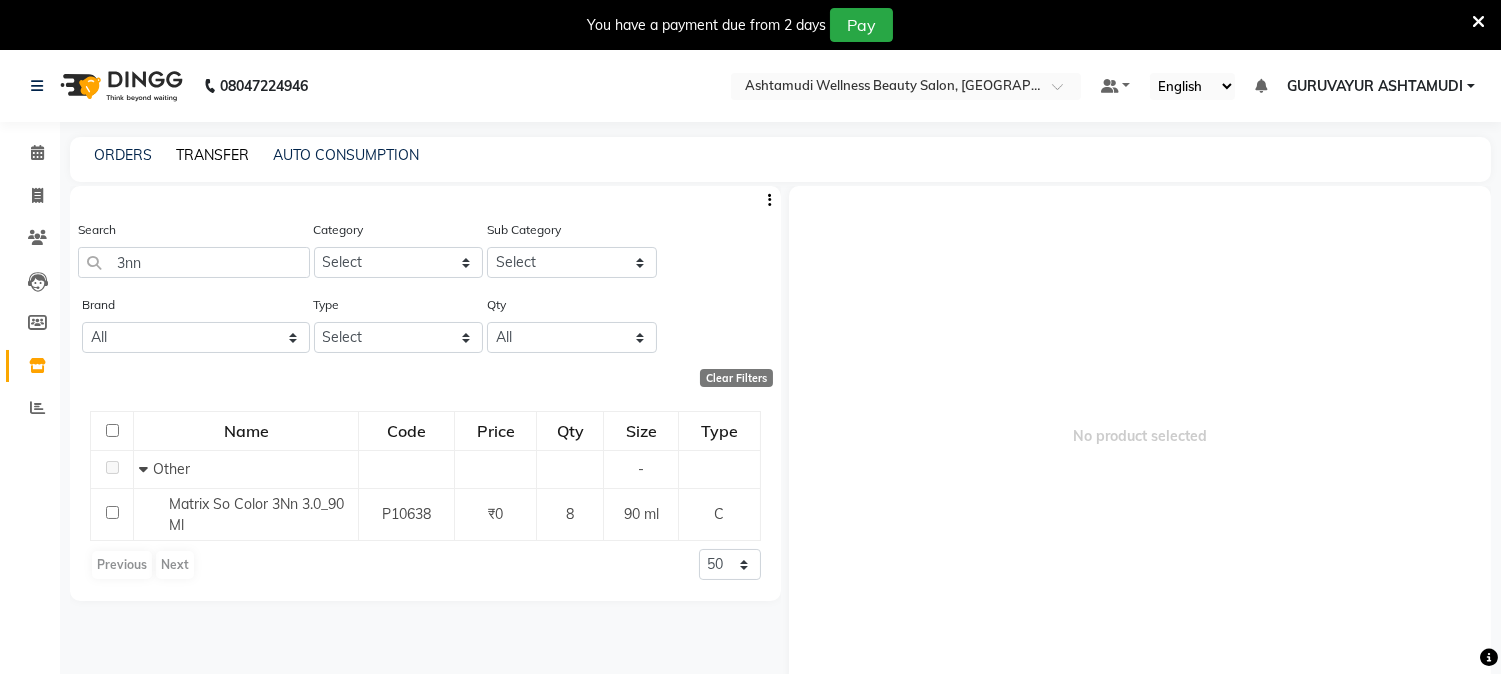 click on "TRANSFER" 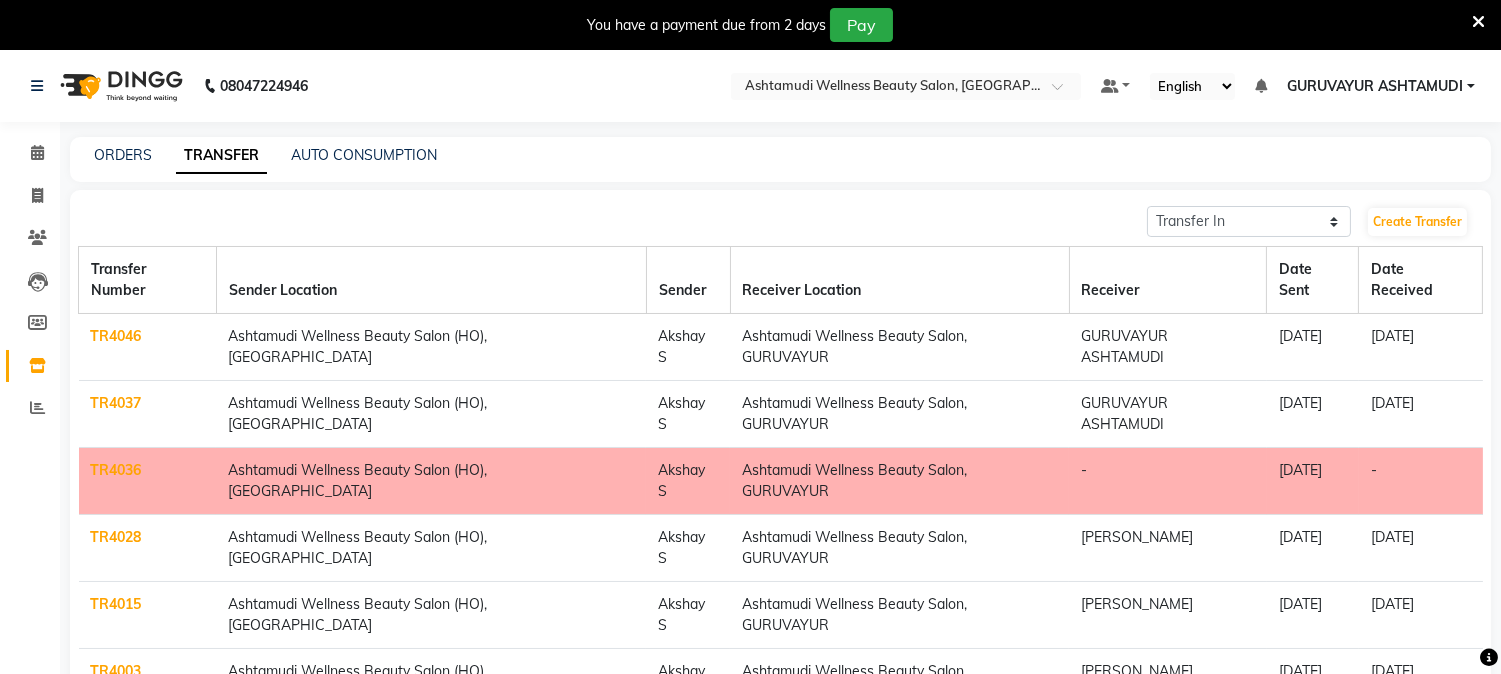 click on "TR4046" 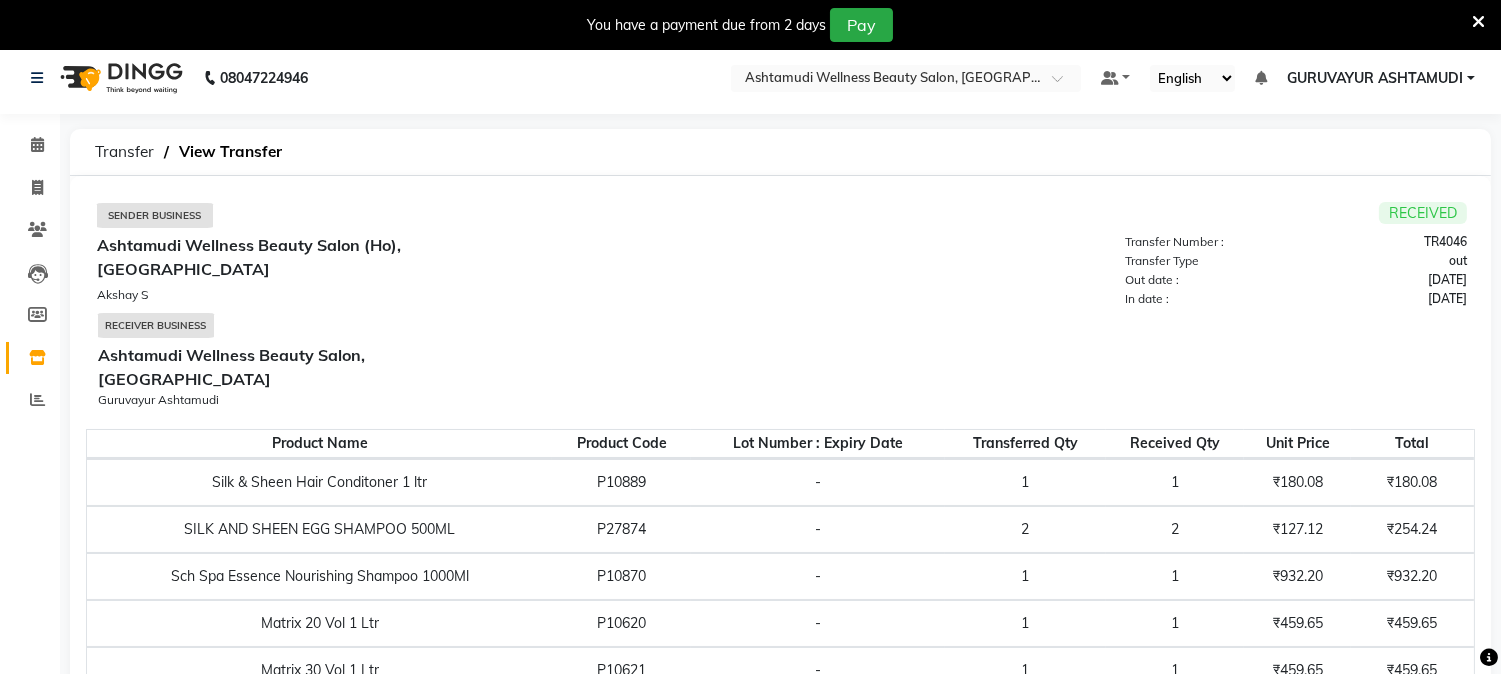 scroll, scrollTop: 0, scrollLeft: 0, axis: both 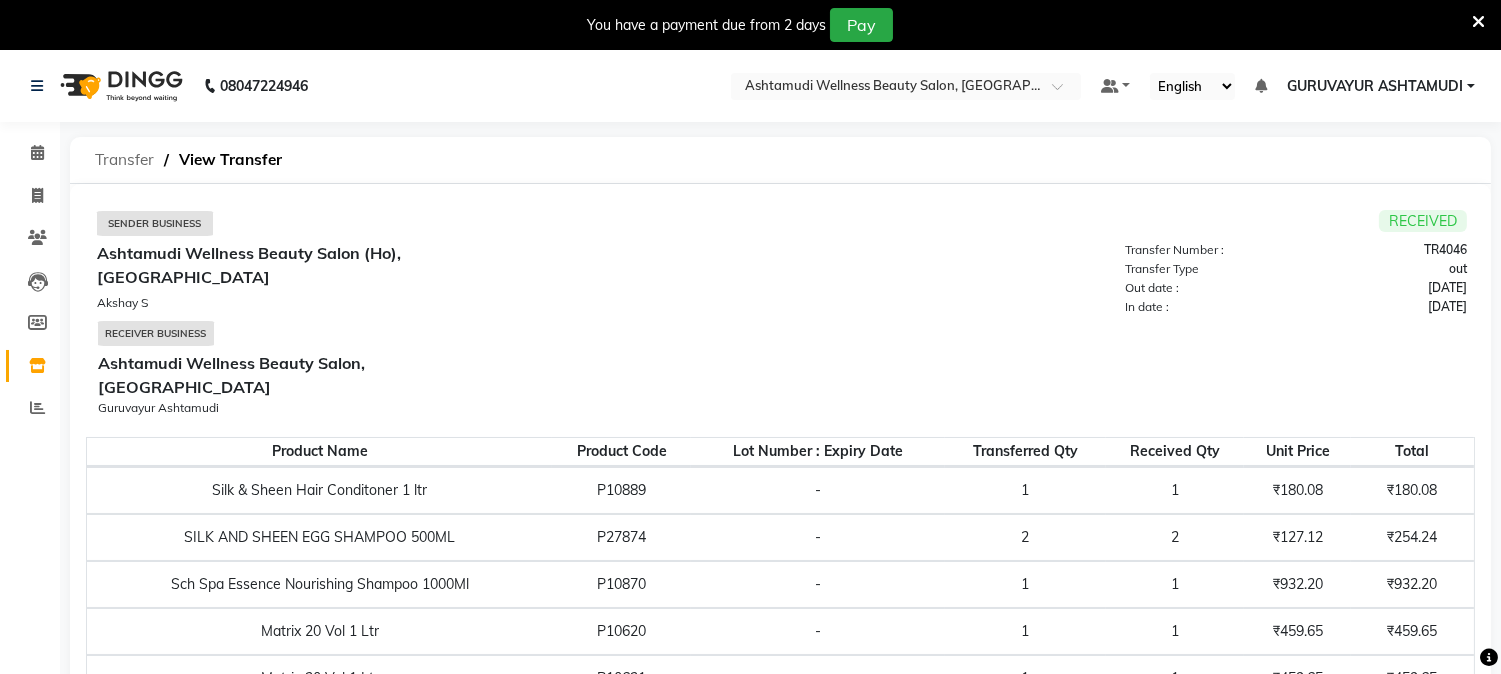 click on "Transfer" 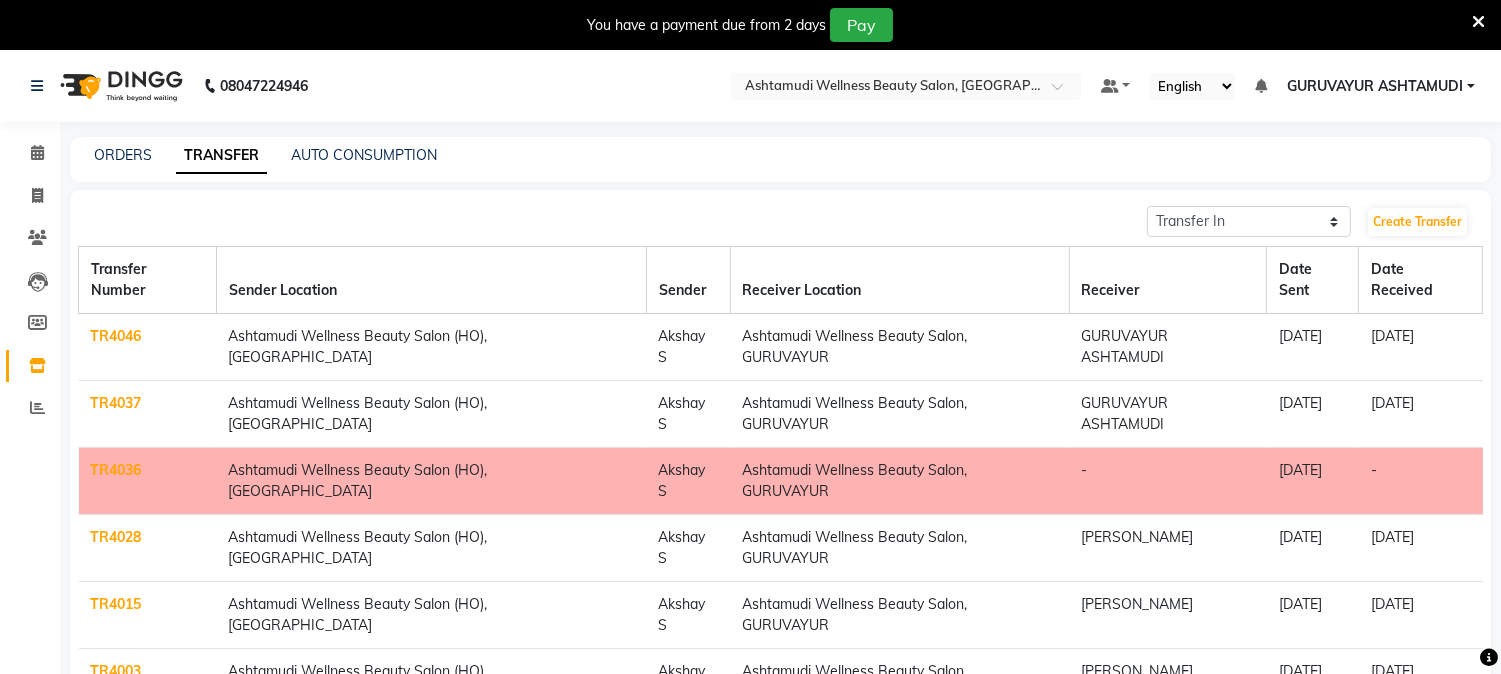 click on "TR4037" 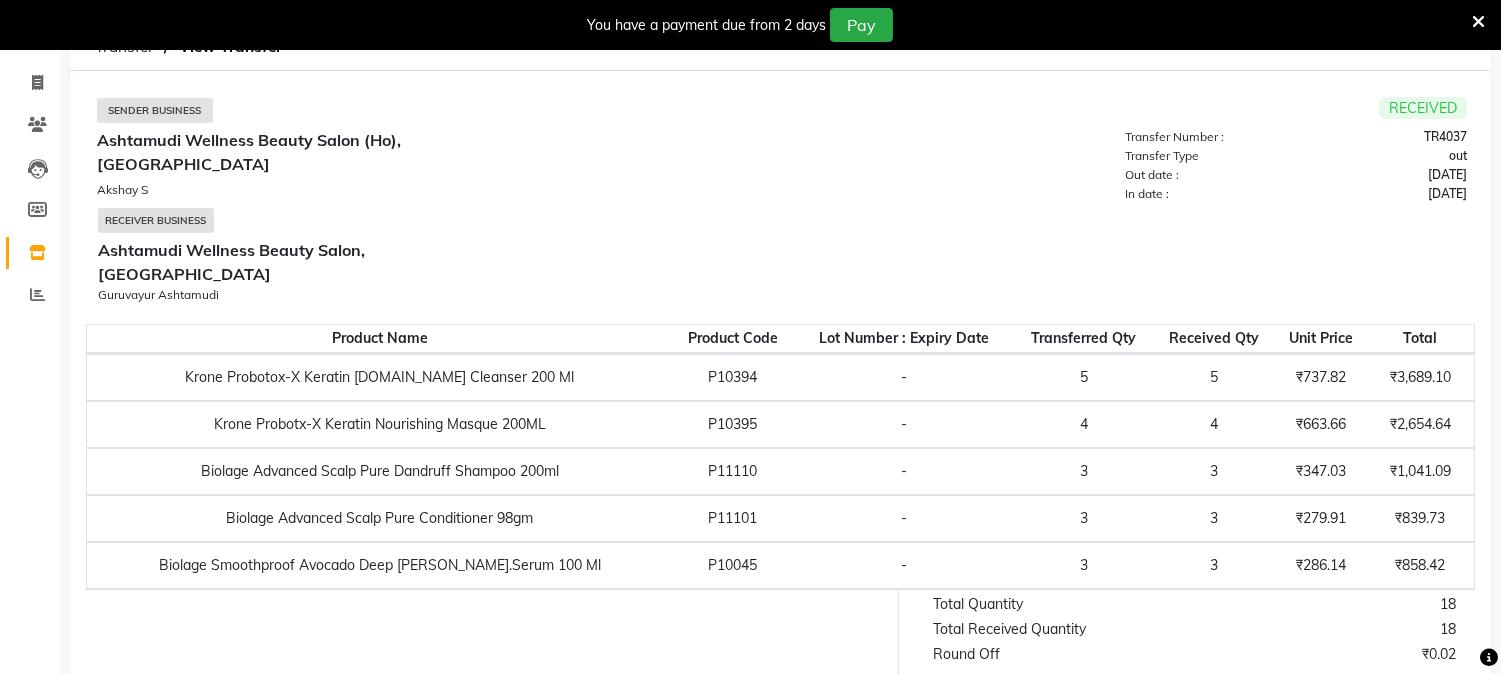 scroll, scrollTop: 0, scrollLeft: 0, axis: both 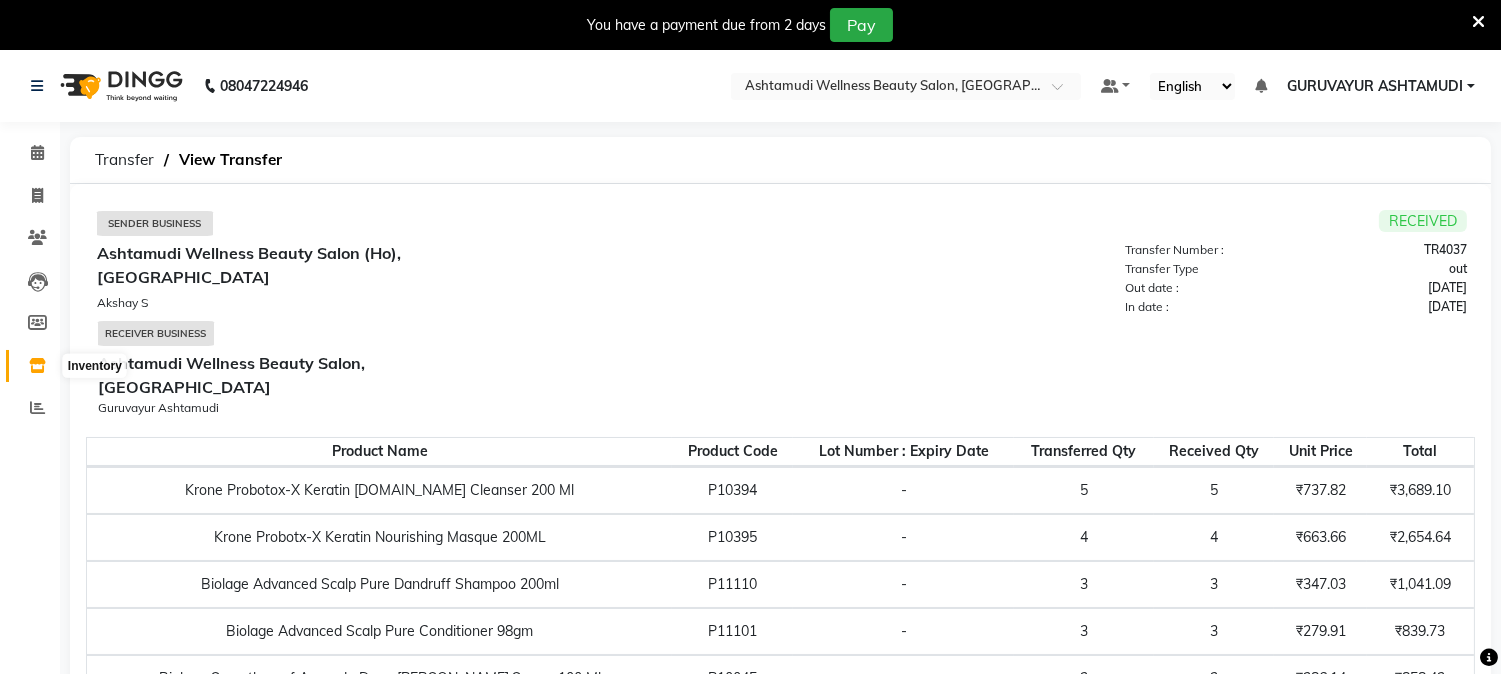 click 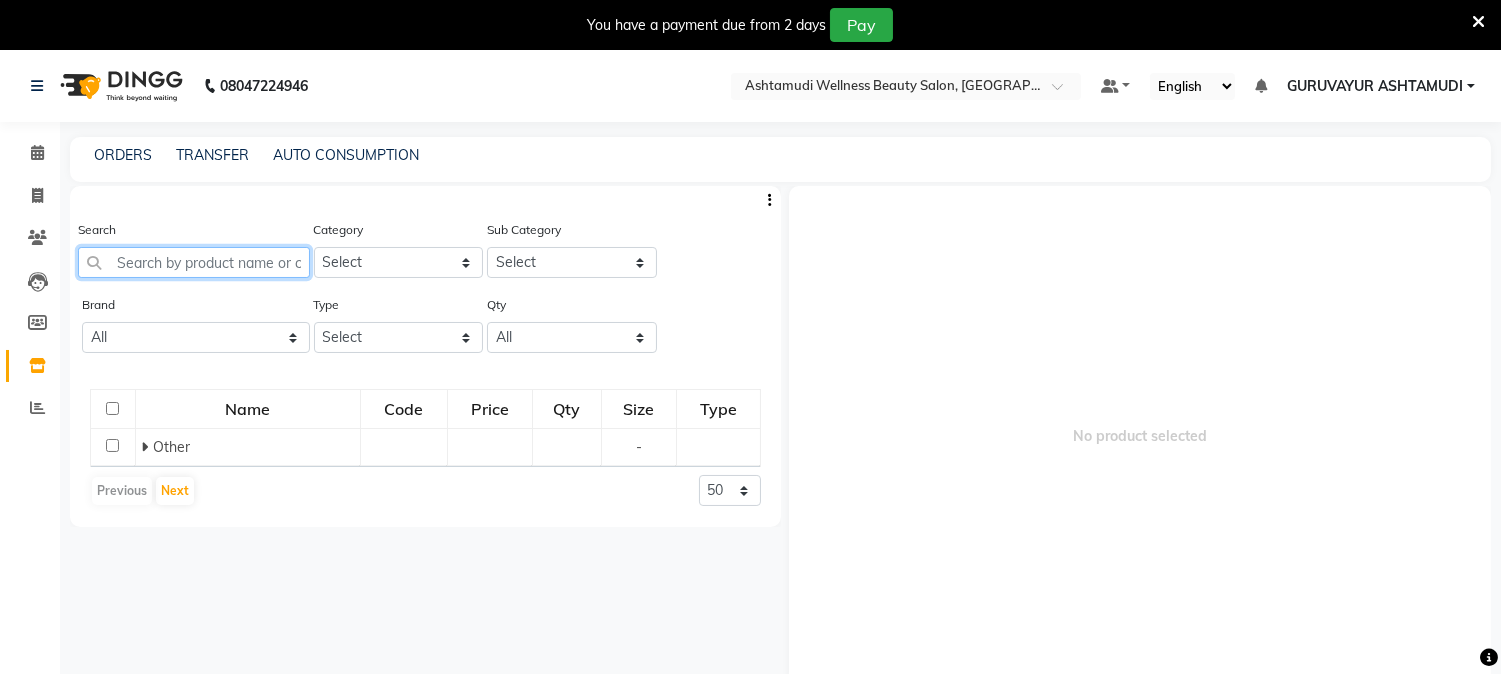 click 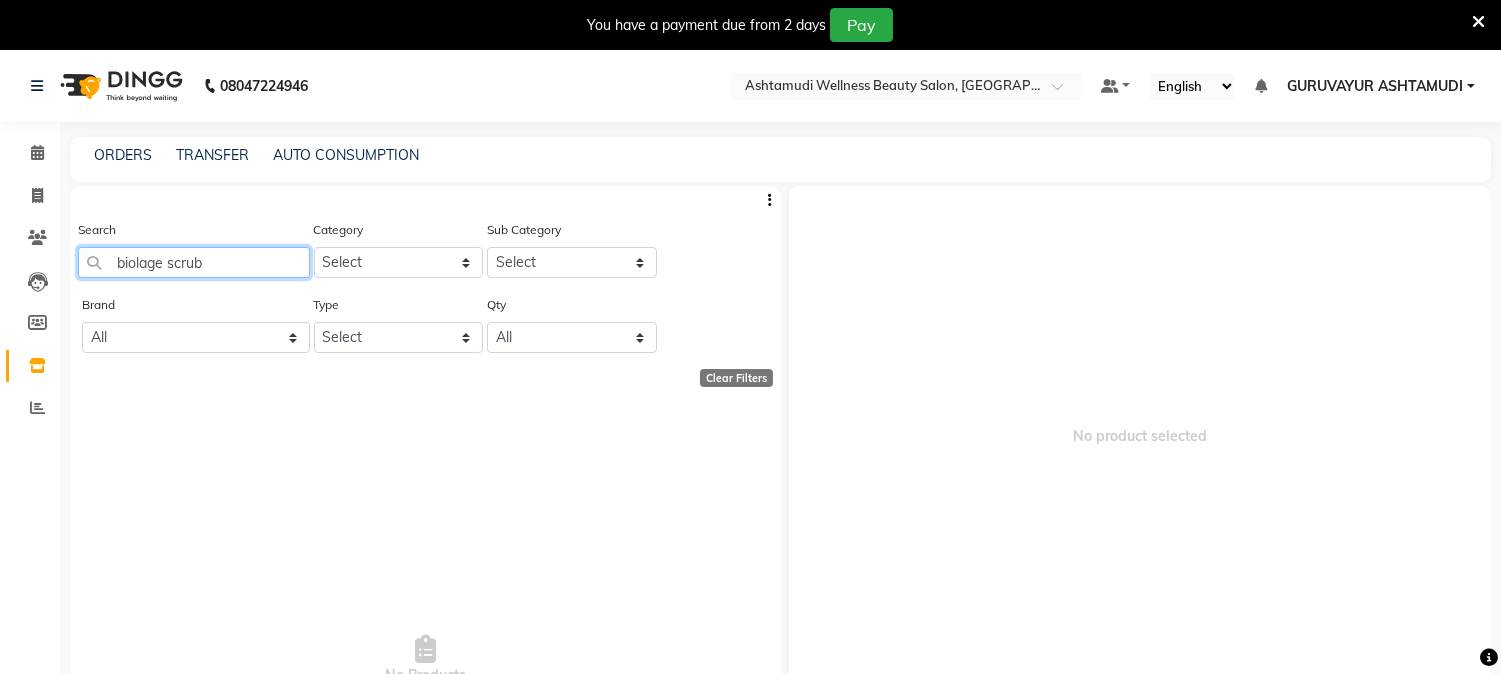 click on "biolage scrub" 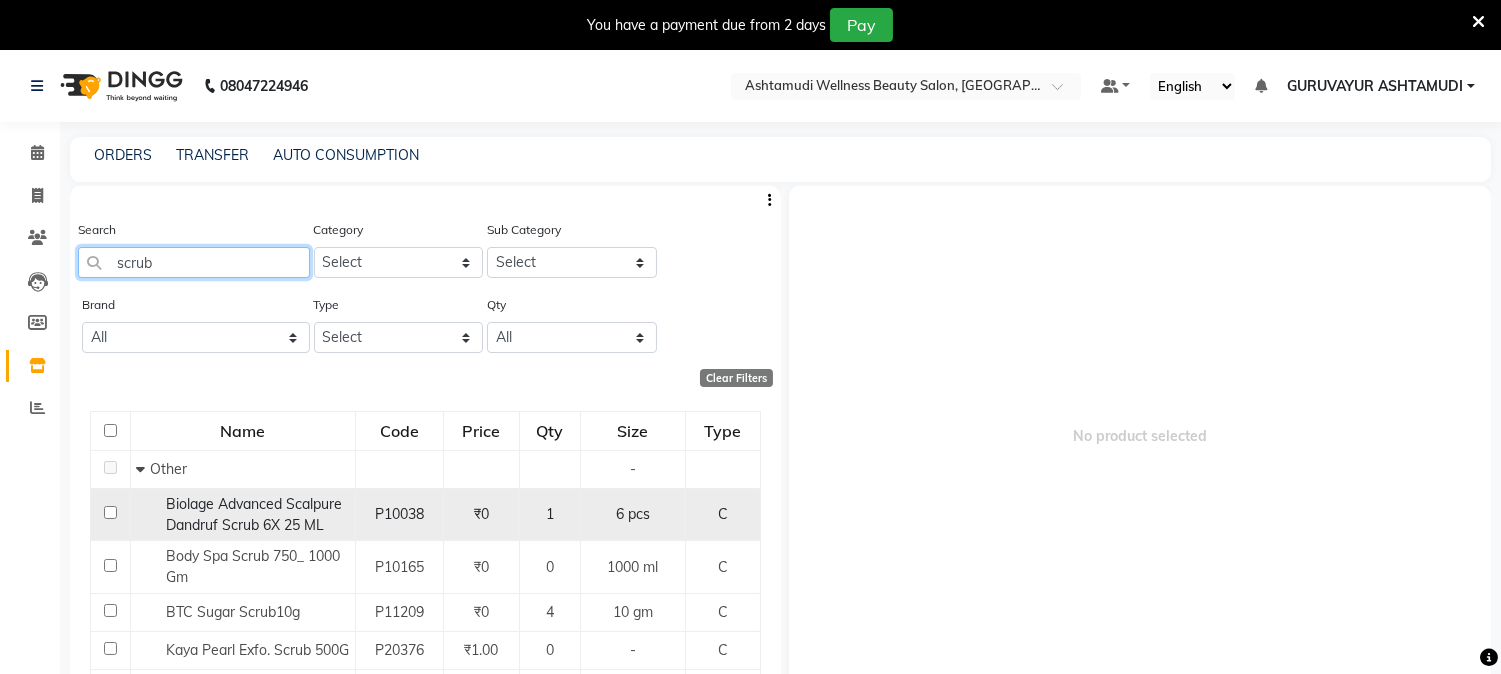 type on "scrub" 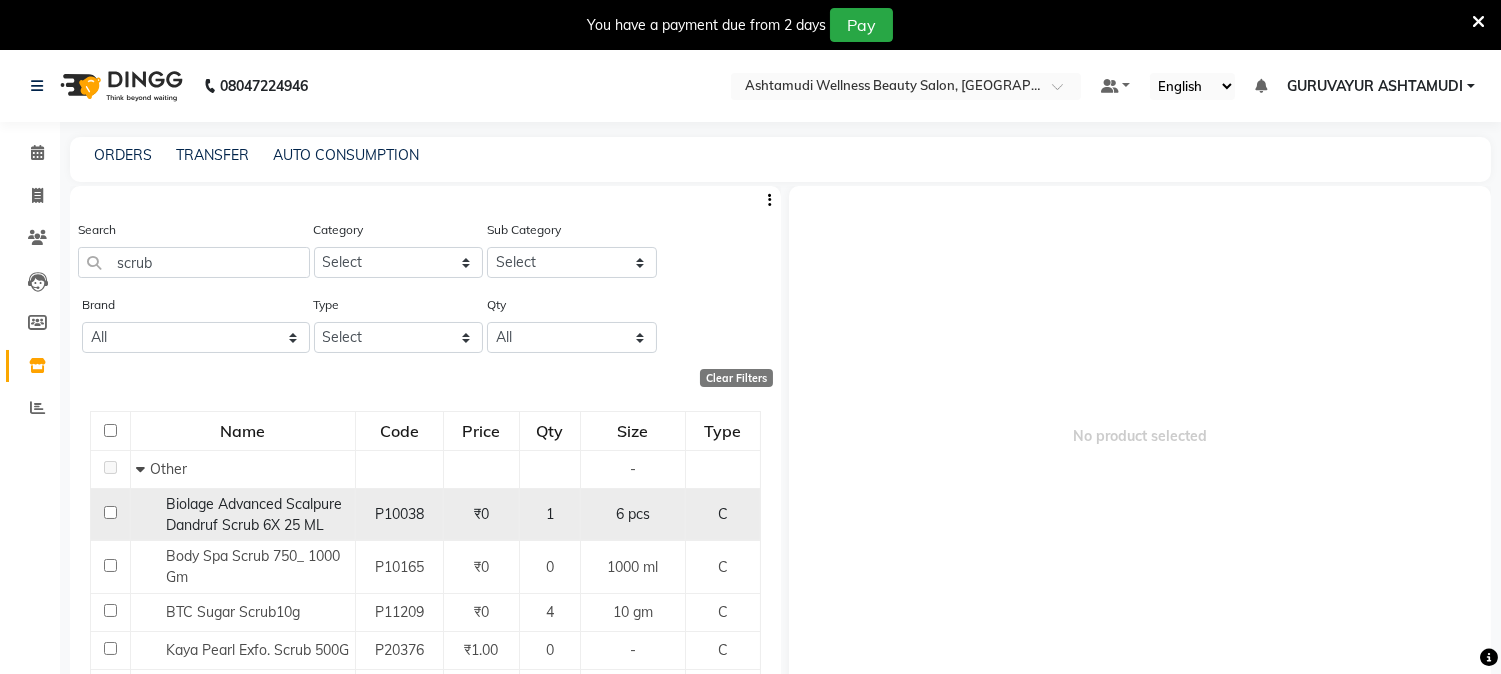click 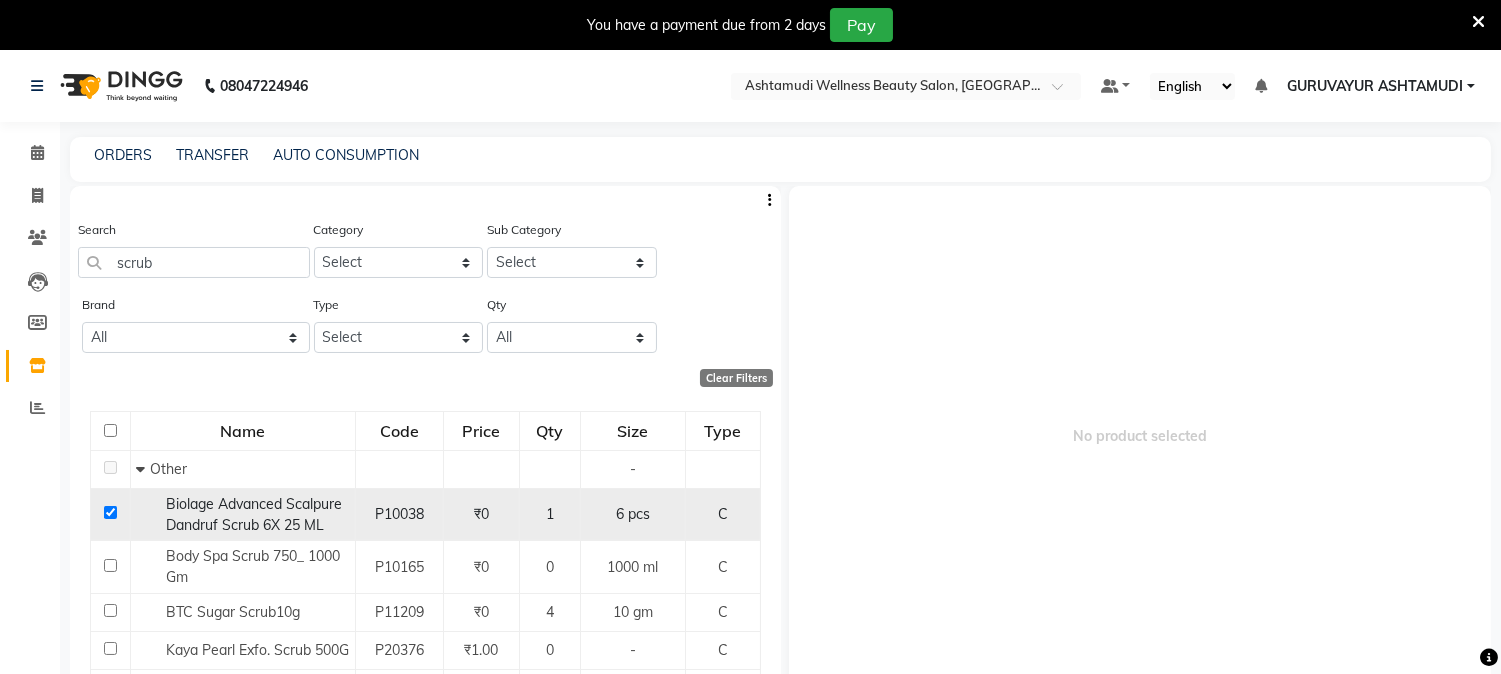 checkbox on "true" 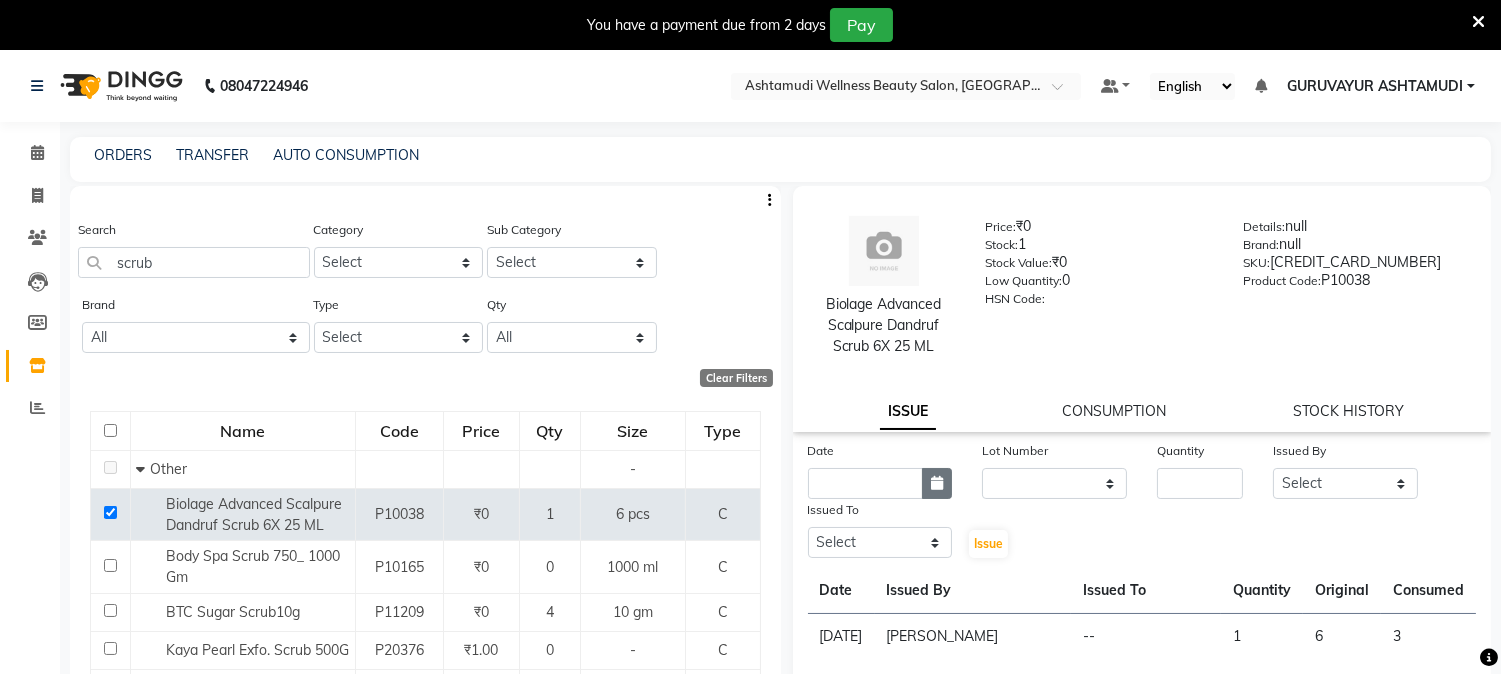 click 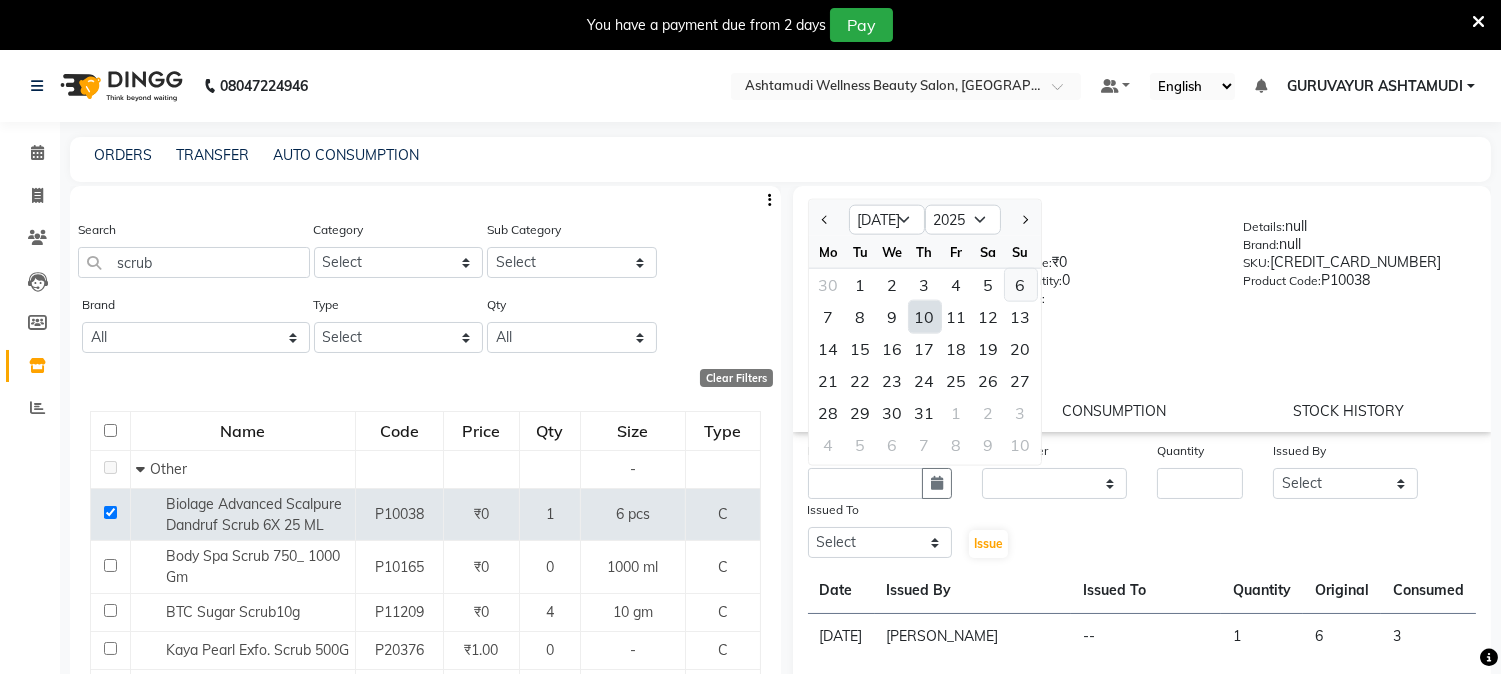 click on "6" 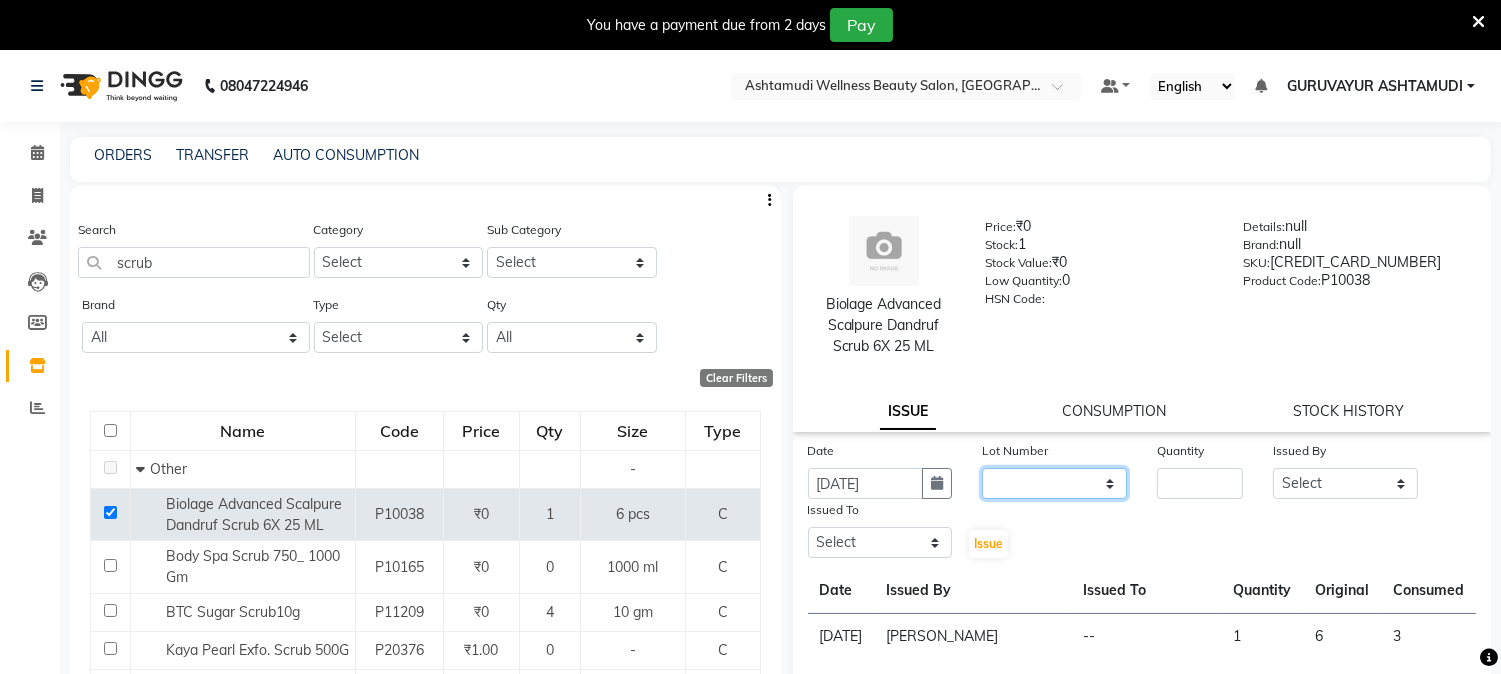 click on "None" 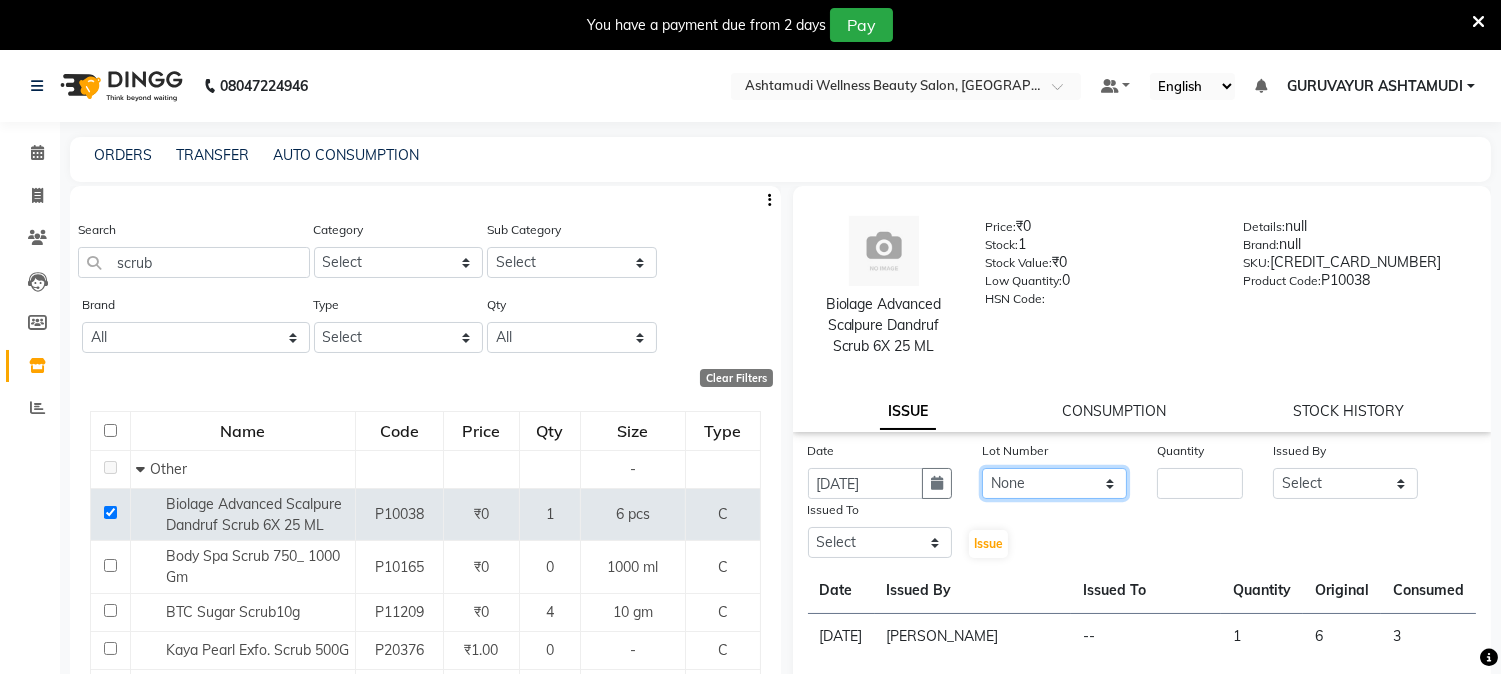 click on "None" 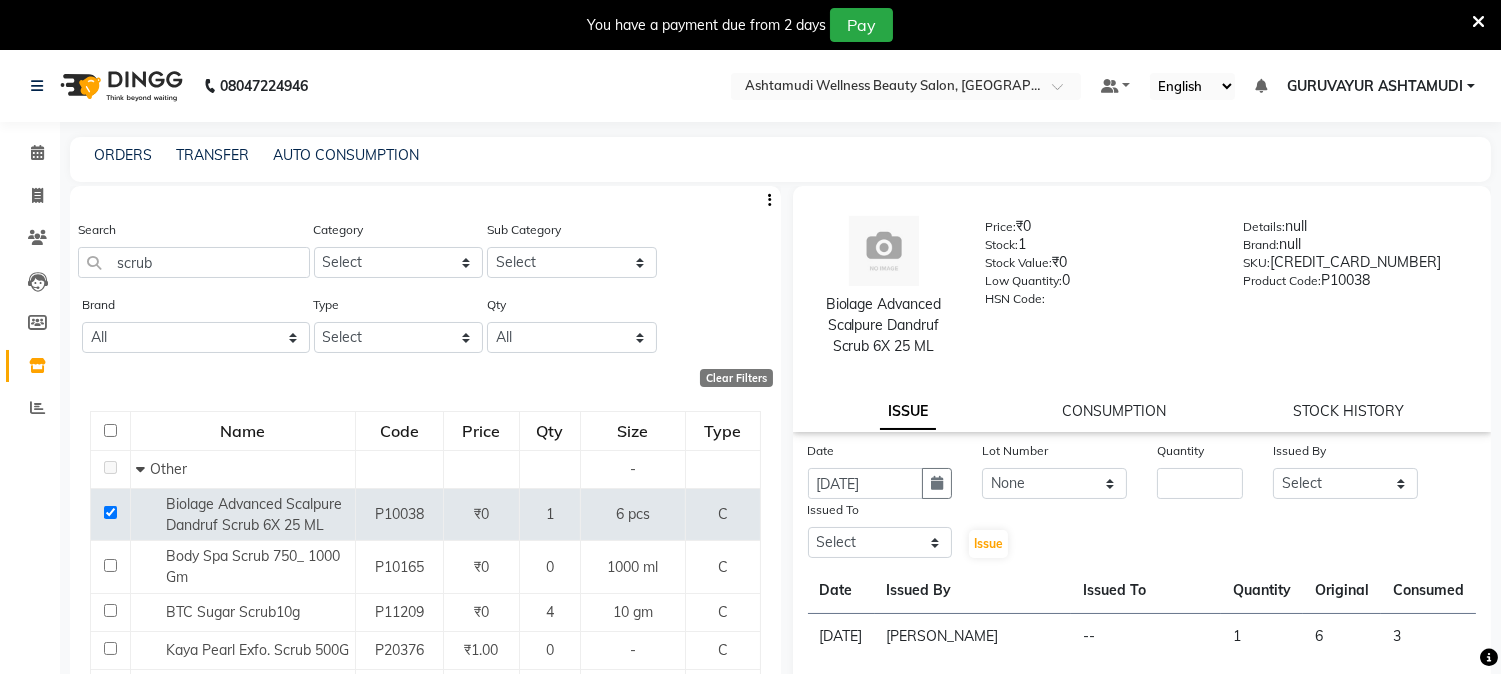 click on "Quantity" 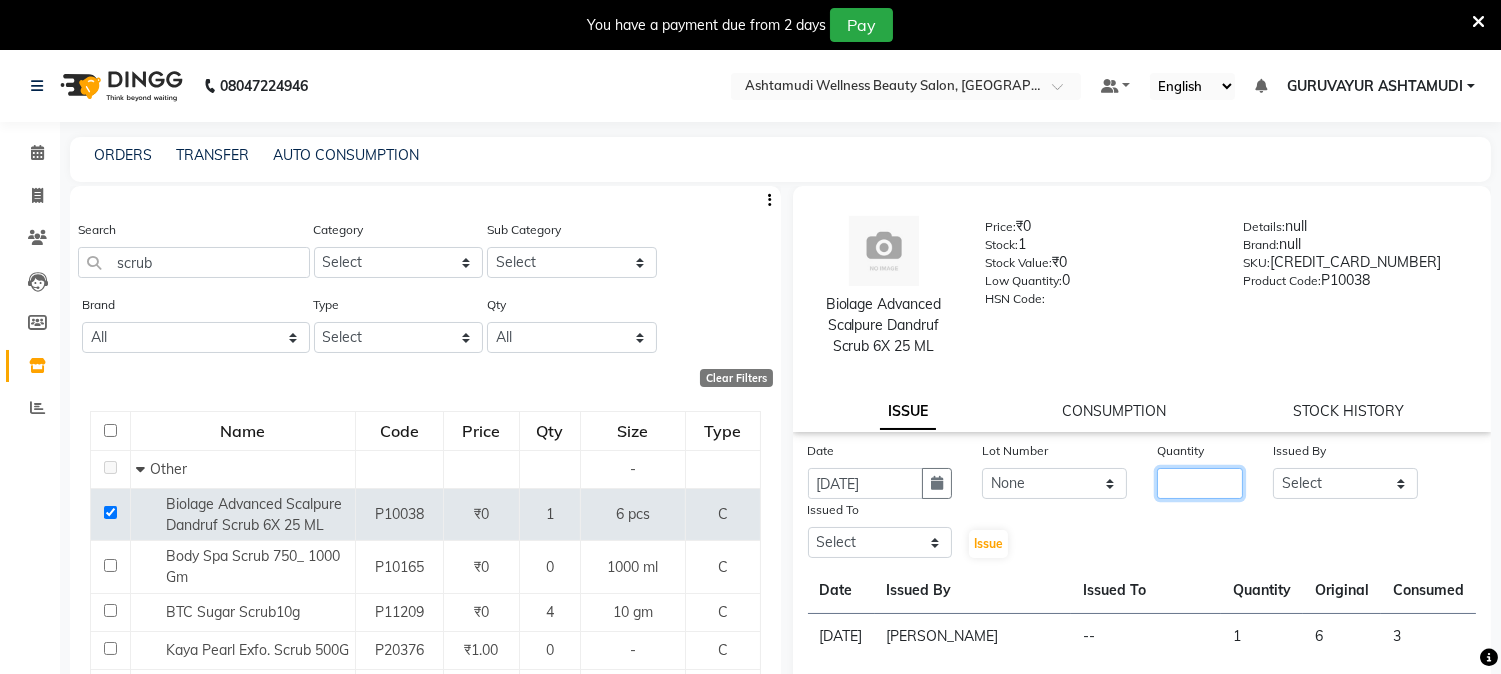 click 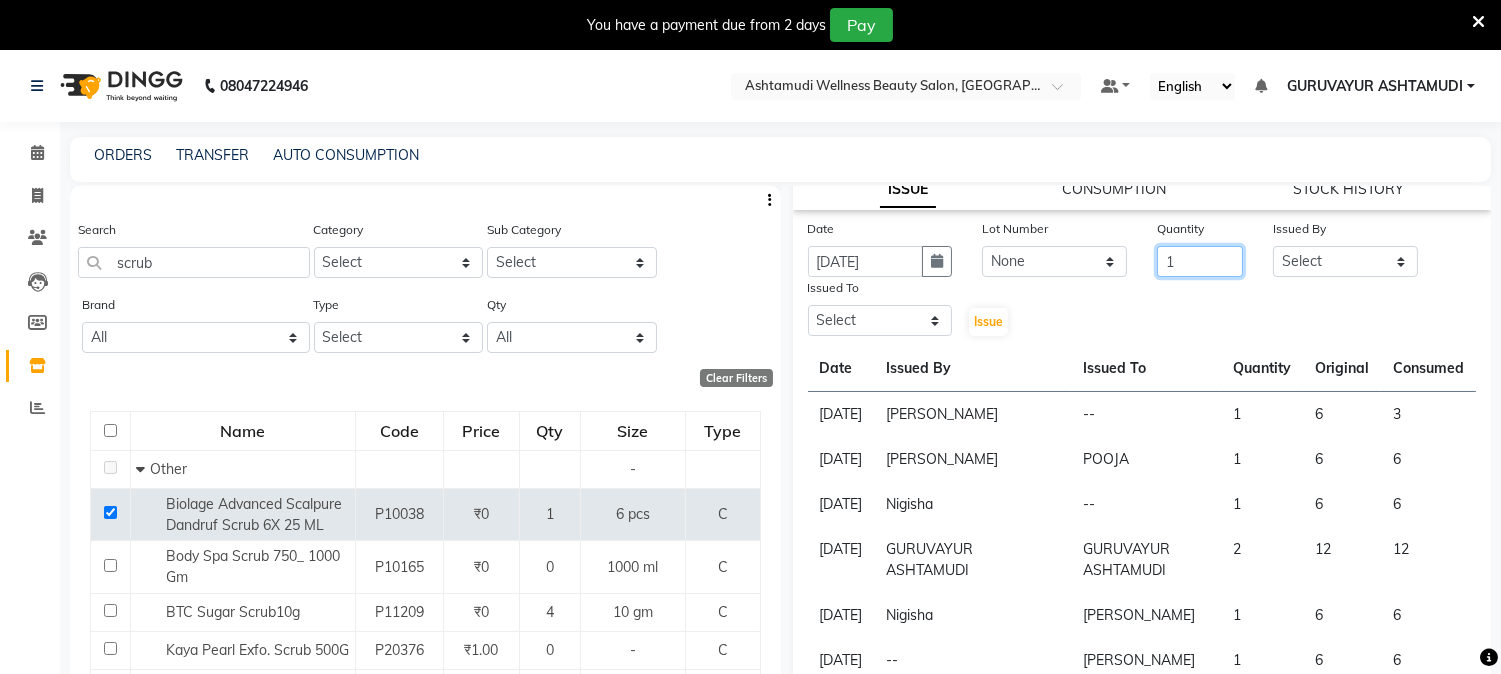 scroll, scrollTop: 111, scrollLeft: 0, axis: vertical 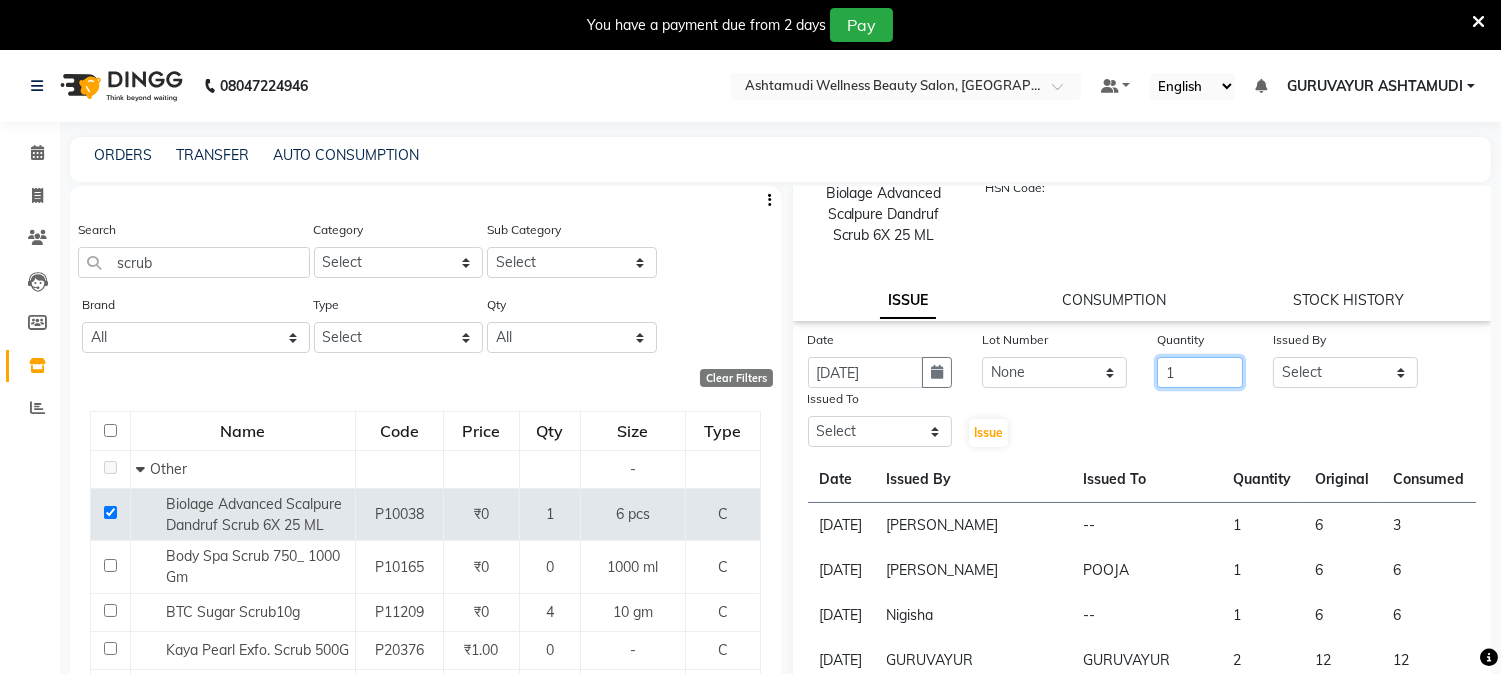 type on "1" 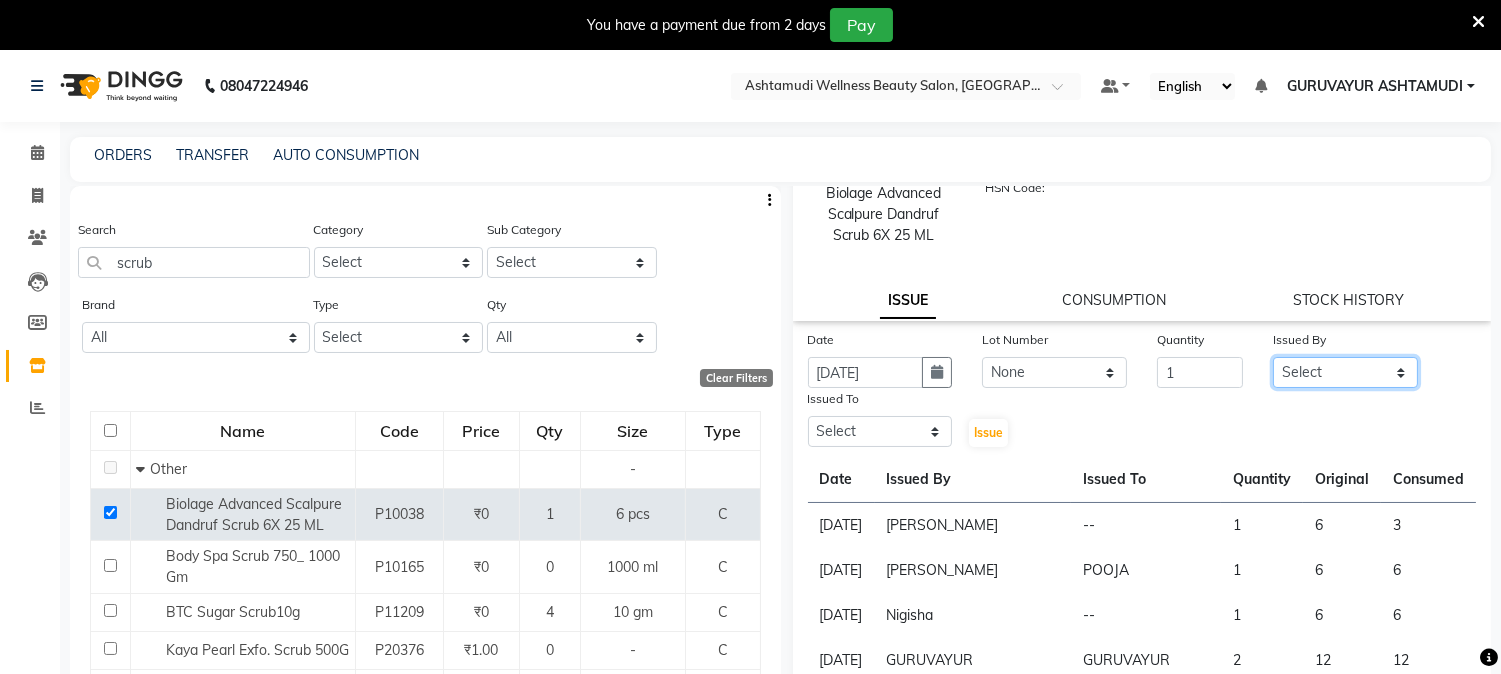 click on "Select Aathithya ANILA ANJANA DAS GURUVAYUR ASHTAMUDI NEETHU Nigisha POOJA PRACHI PRASEETHA REESHMA  Rini SMITHA THANKAMANI" 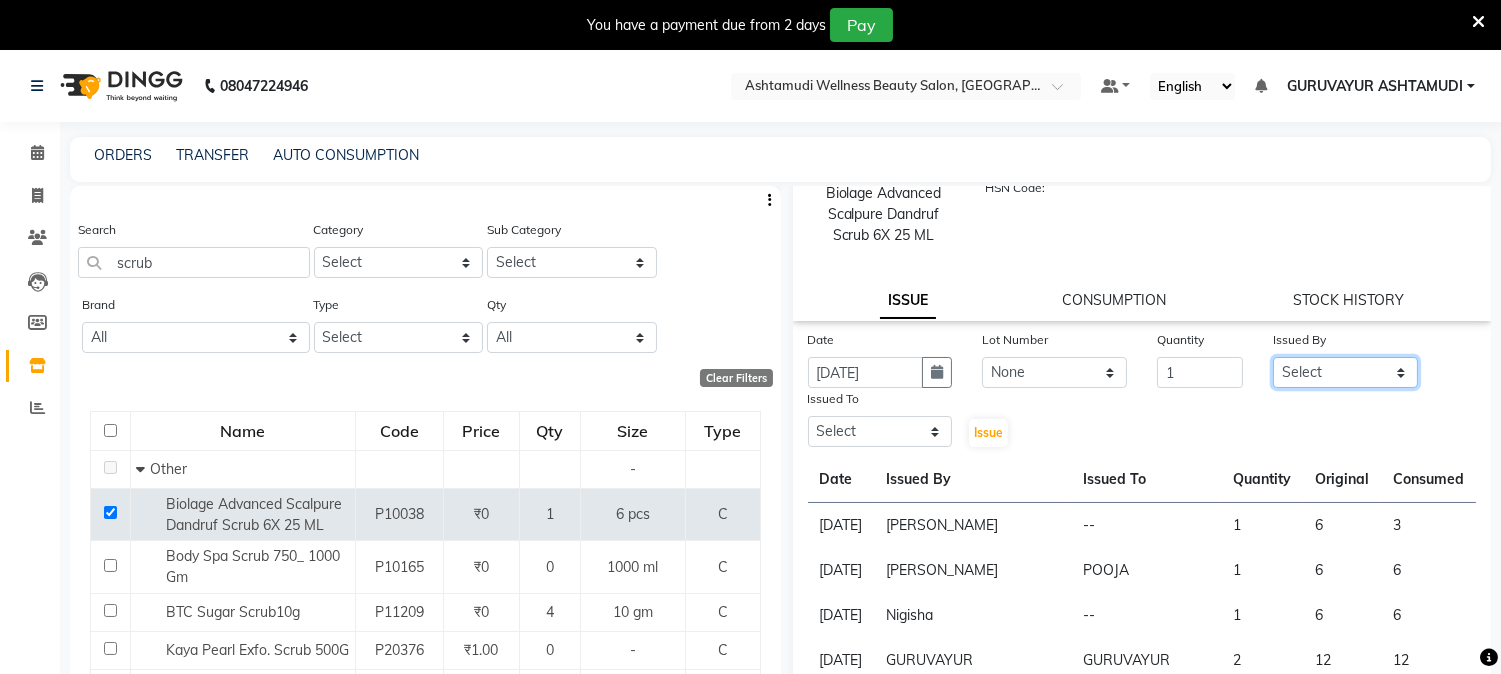 select on "69602" 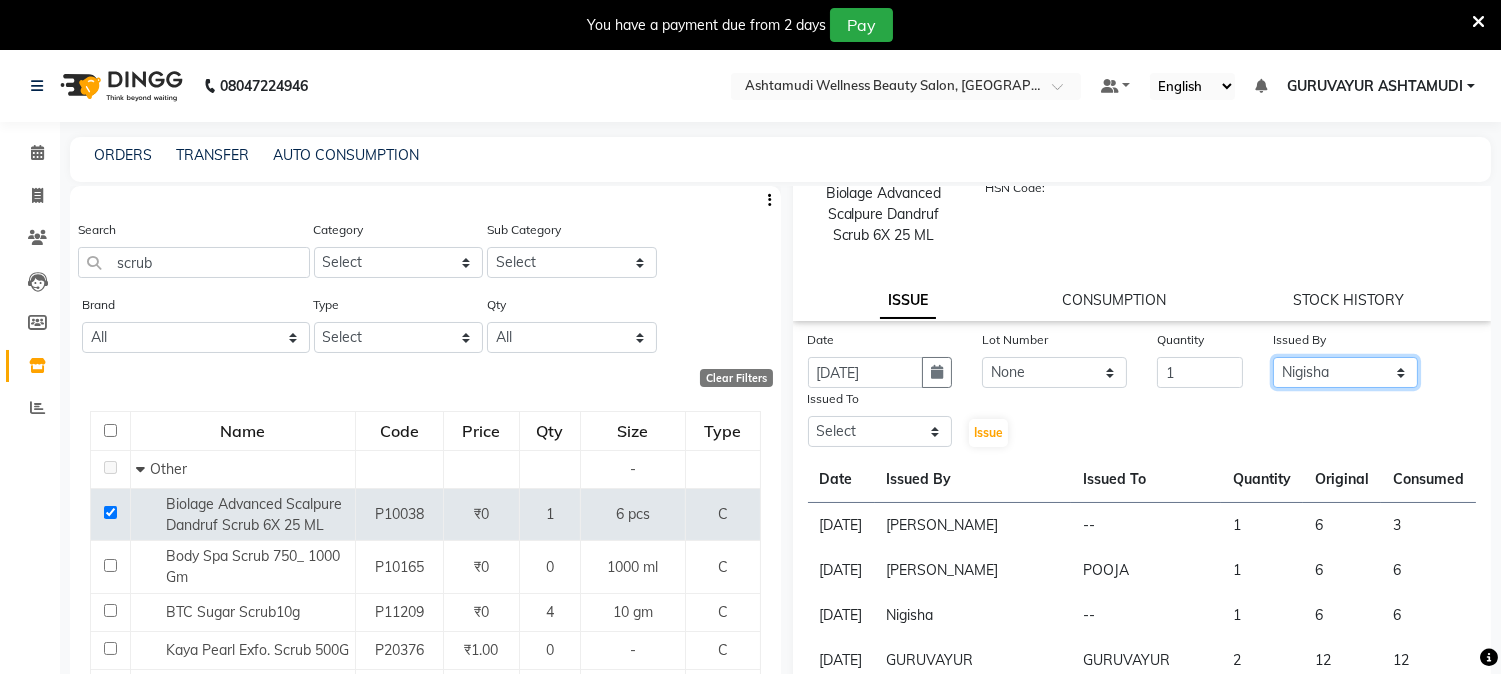click on "Select Aathithya ANILA ANJANA DAS GURUVAYUR ASHTAMUDI NEETHU Nigisha POOJA PRACHI PRASEETHA REESHMA  Rini SMITHA THANKAMANI" 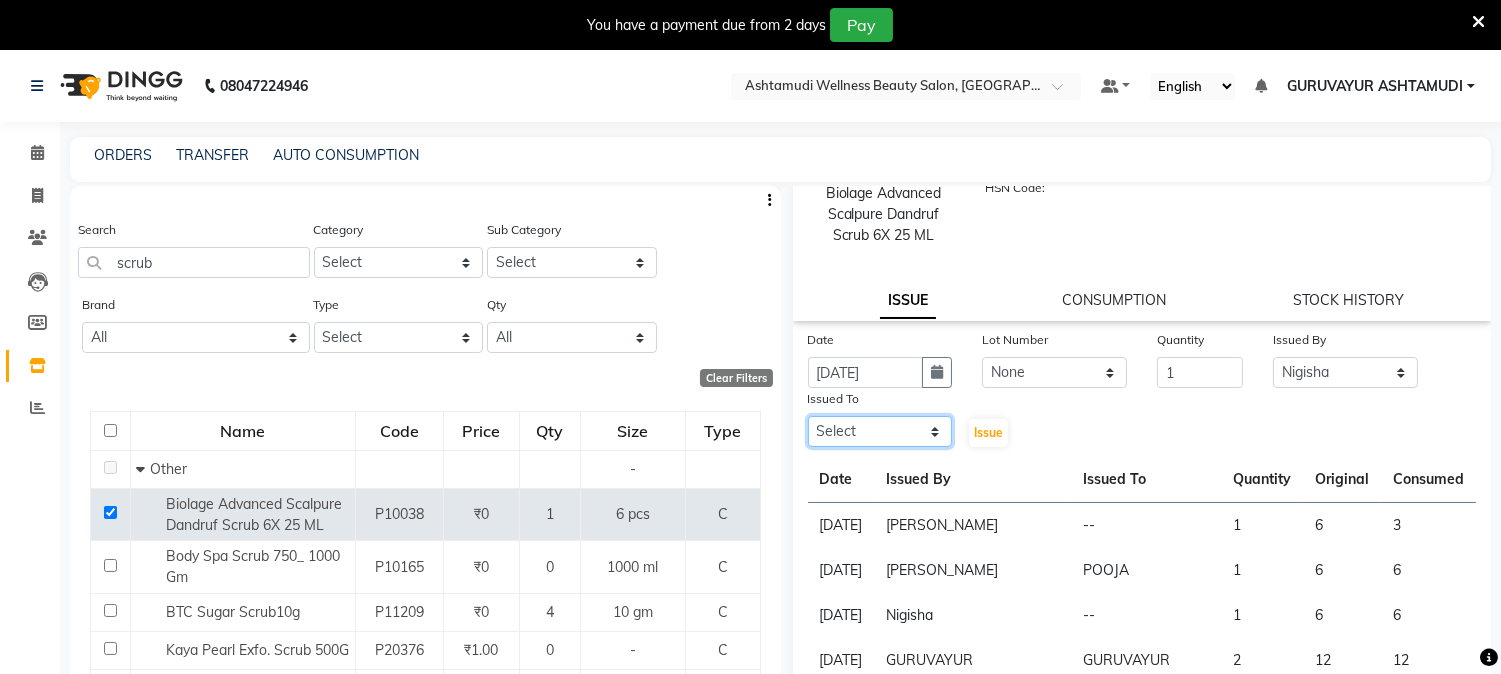 click on "Select Aathithya ANILA ANJANA DAS GURUVAYUR ASHTAMUDI NEETHU Nigisha POOJA PRACHI PRASEETHA REESHMA  Rini SMITHA THANKAMANI" 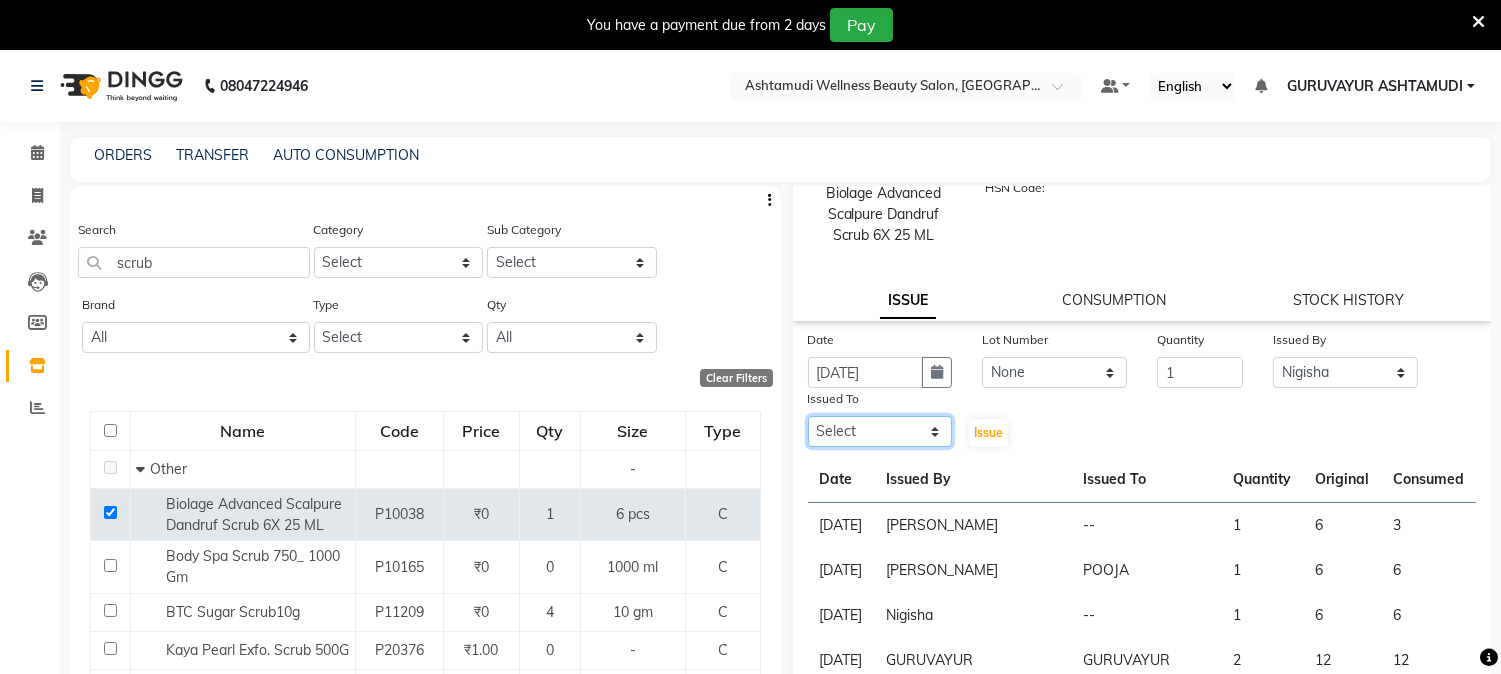 select on "38876" 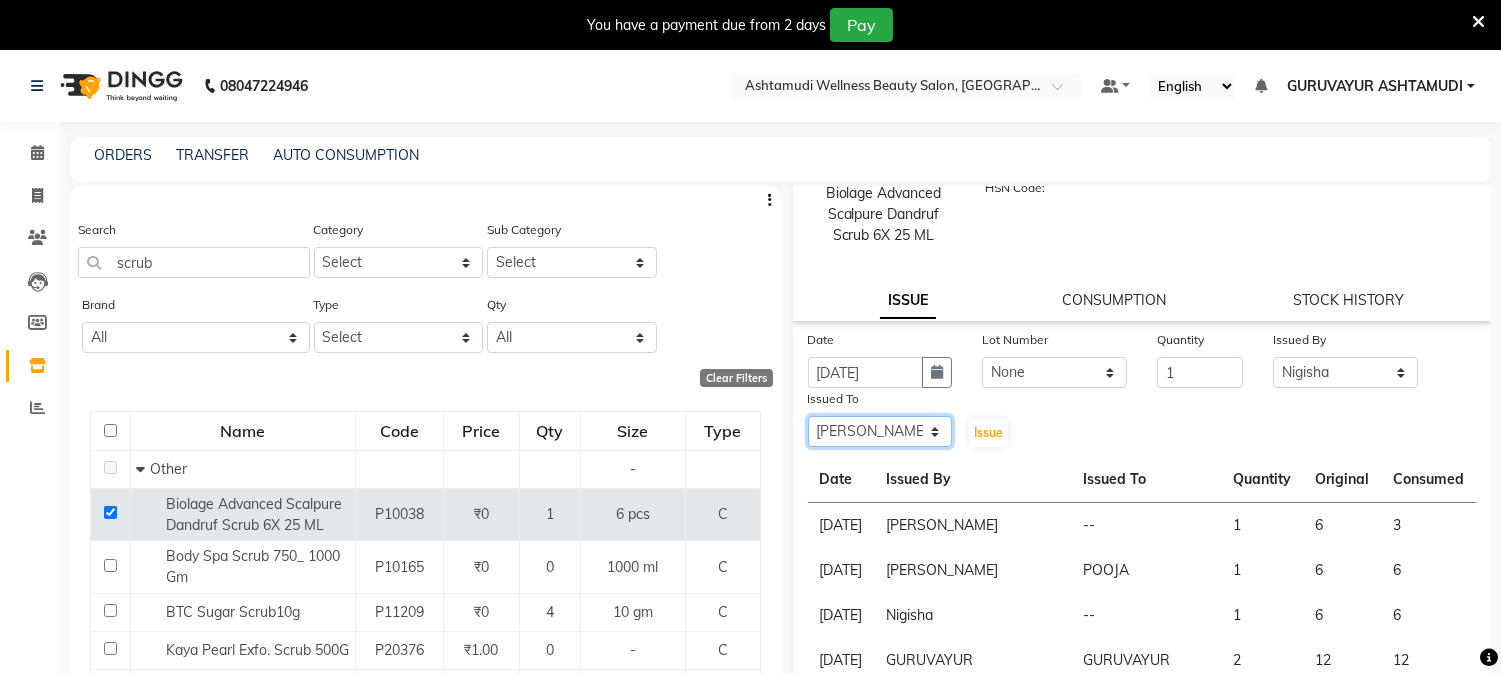 click on "Select Aathithya ANILA ANJANA DAS GURUVAYUR ASHTAMUDI NEETHU Nigisha POOJA PRACHI PRASEETHA REESHMA  Rini SMITHA THANKAMANI" 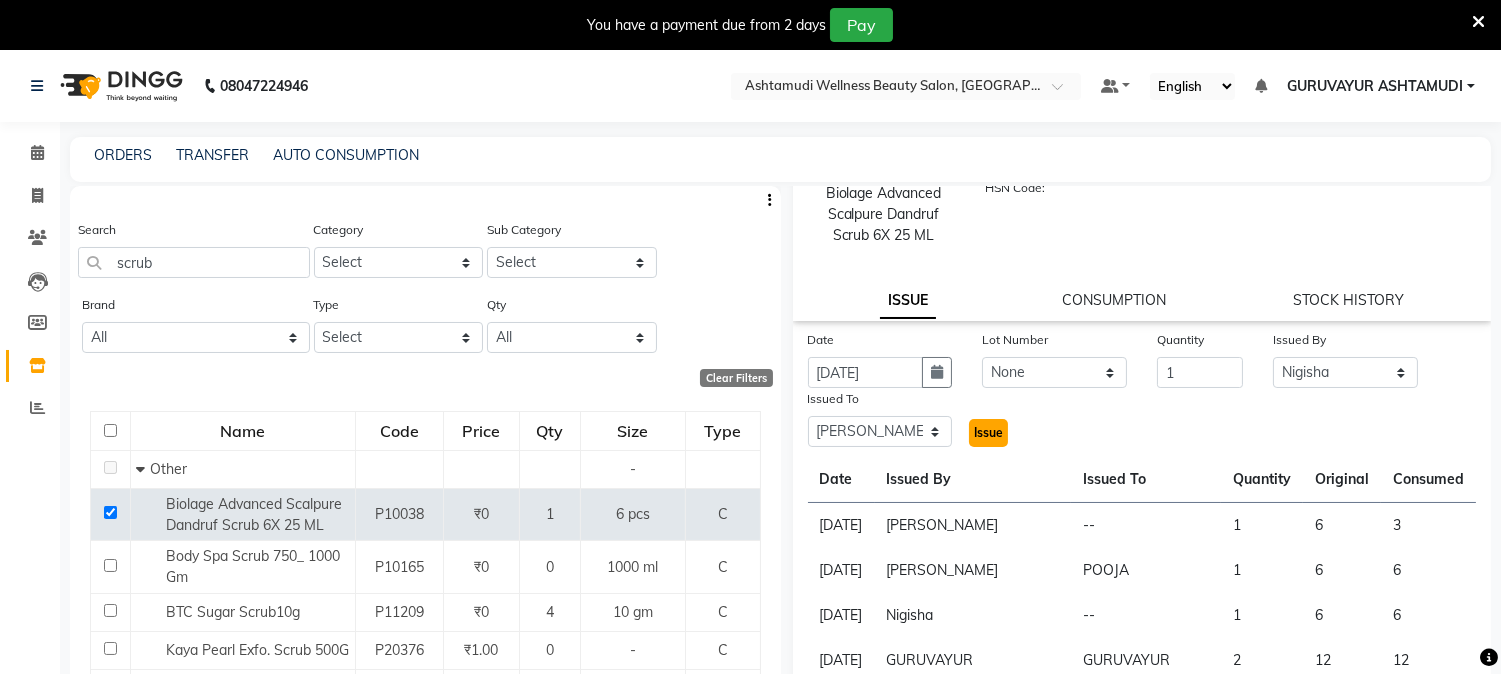 click on "Issue" 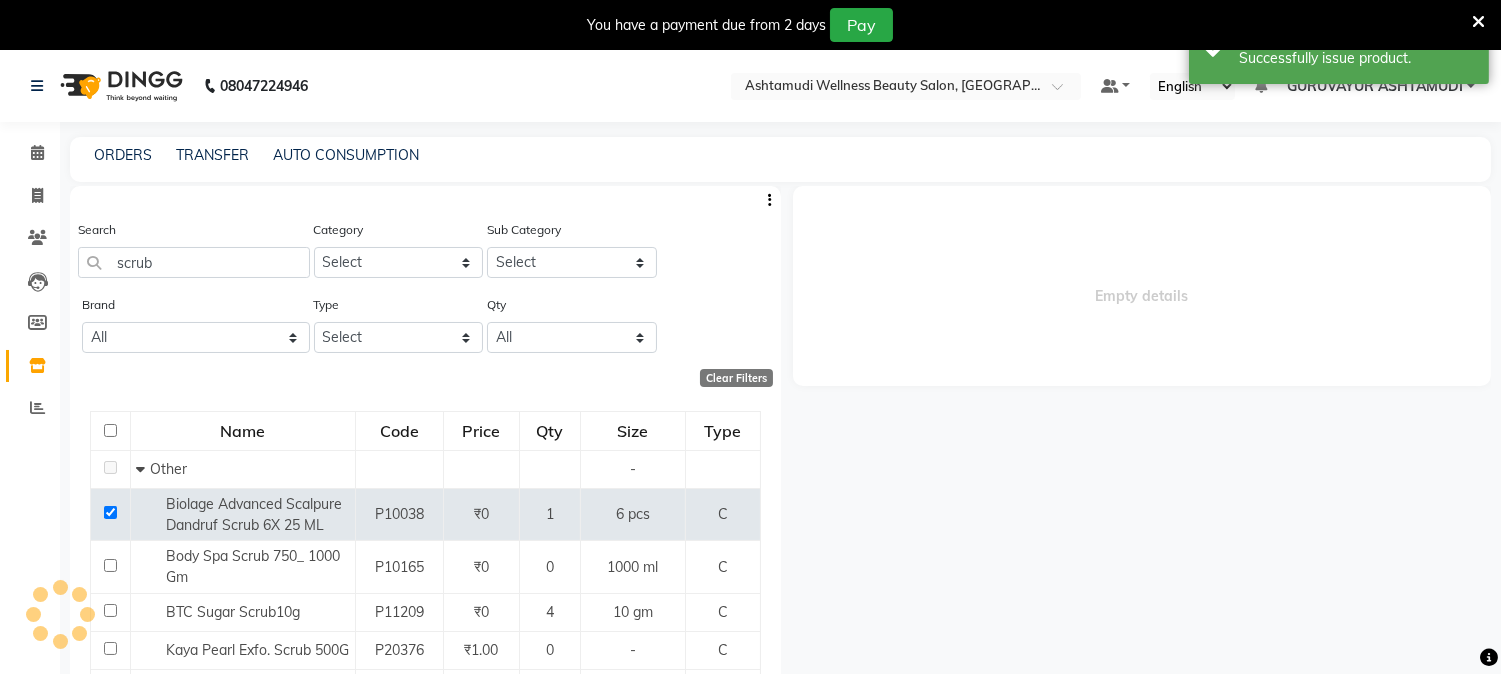 scroll, scrollTop: 0, scrollLeft: 0, axis: both 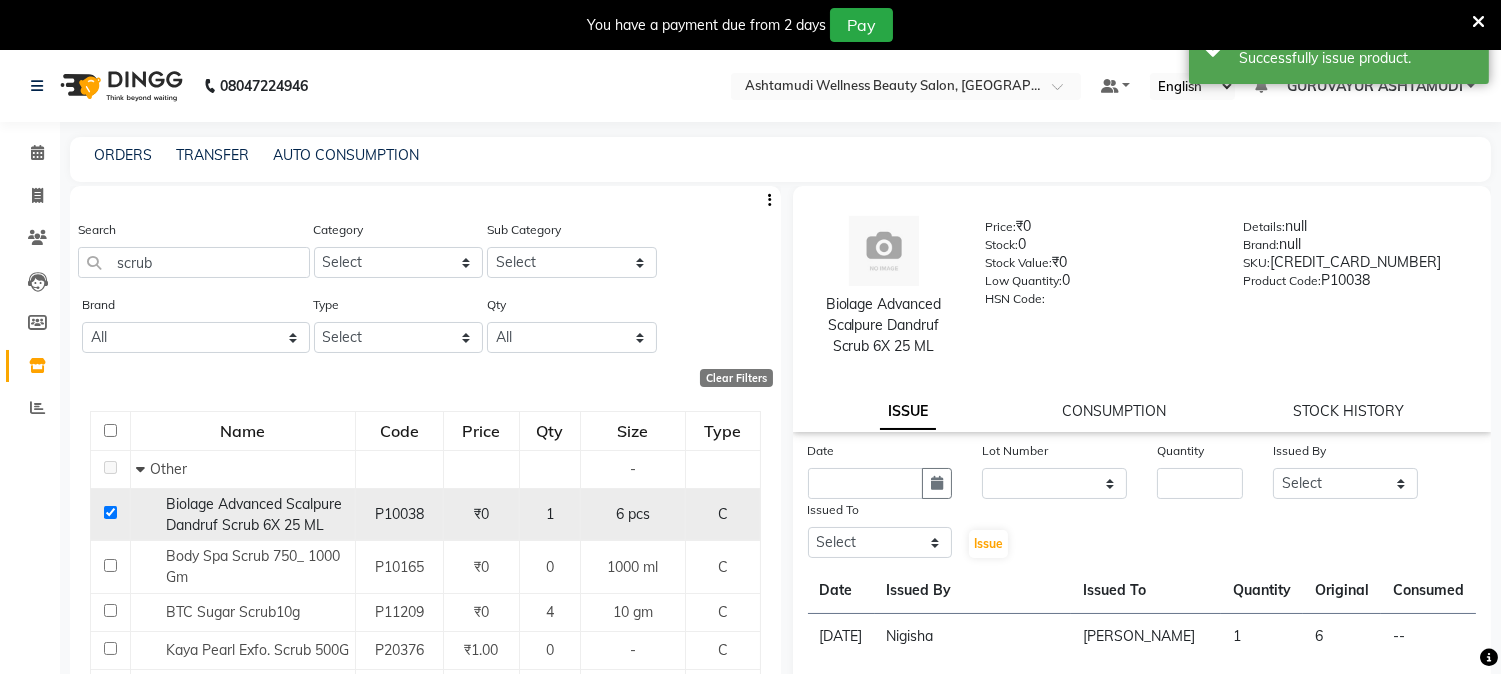 click 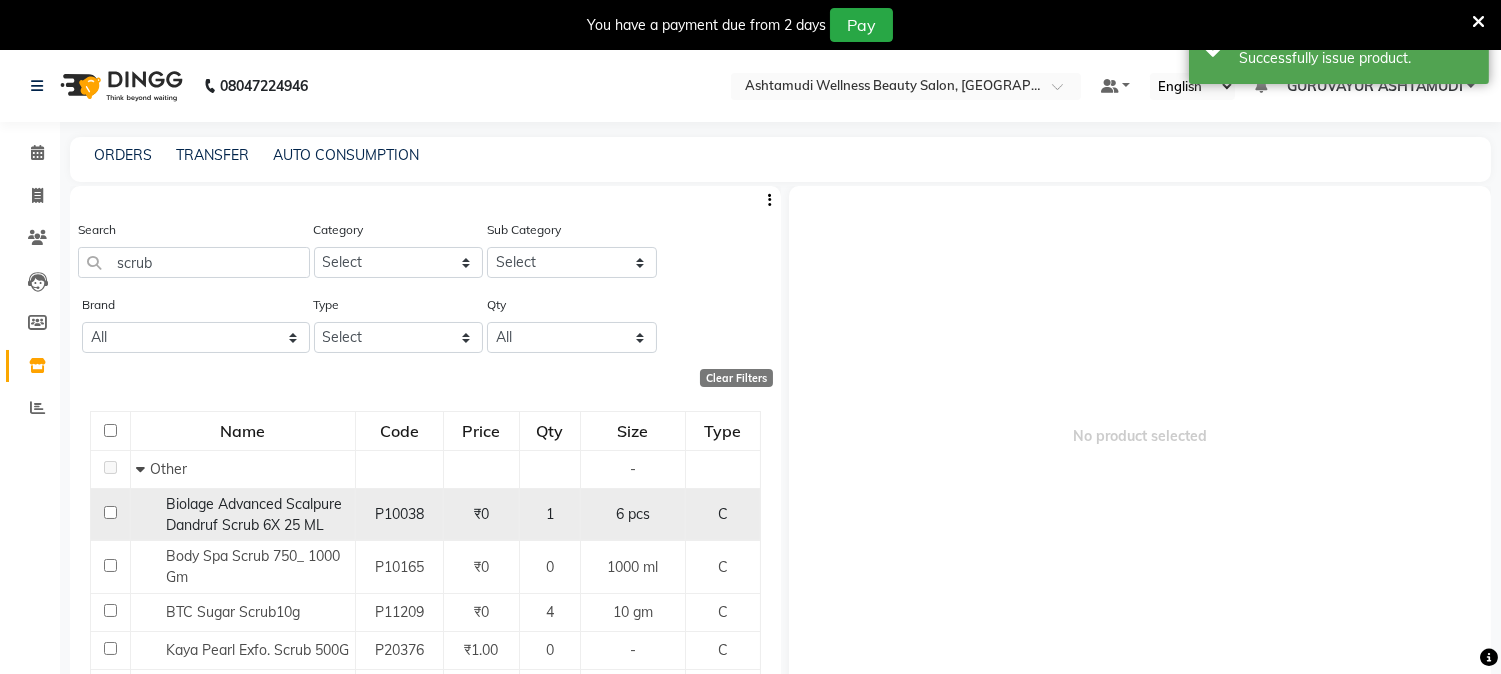click 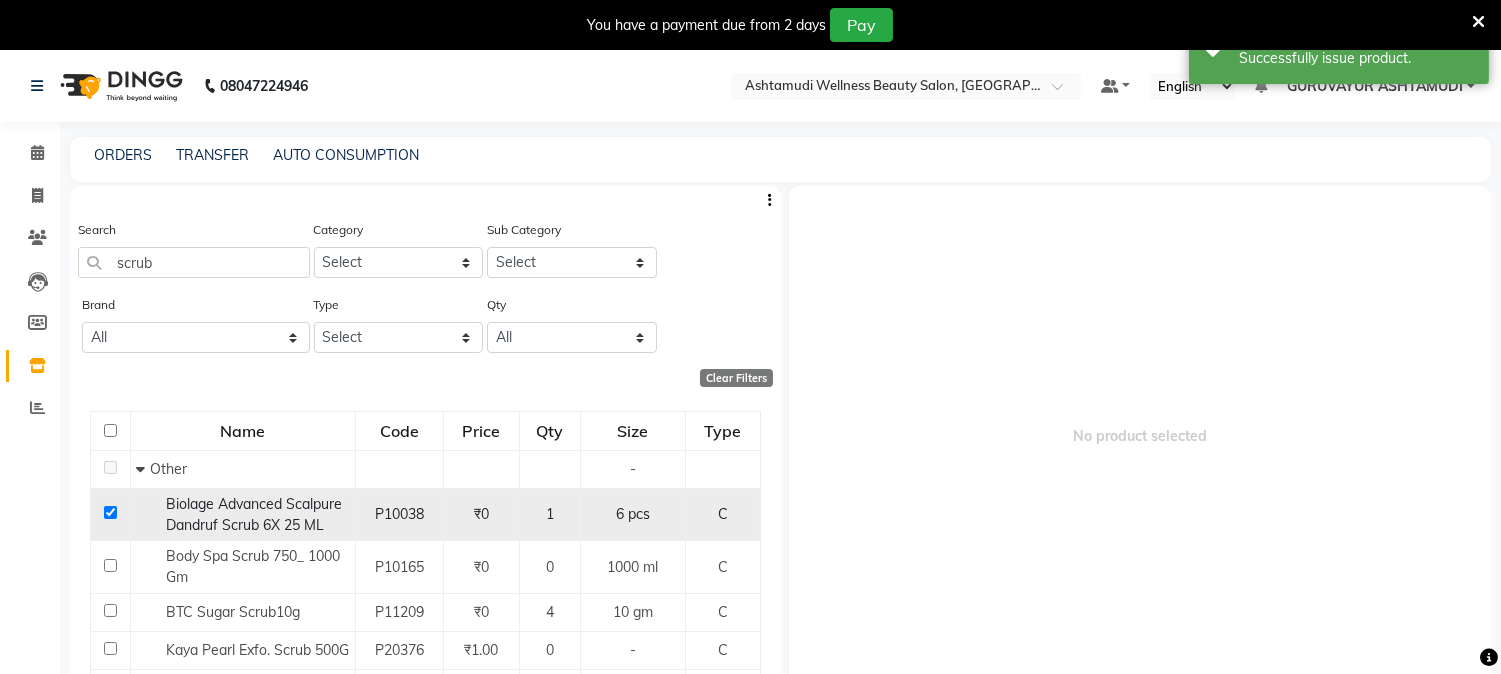 checkbox on "true" 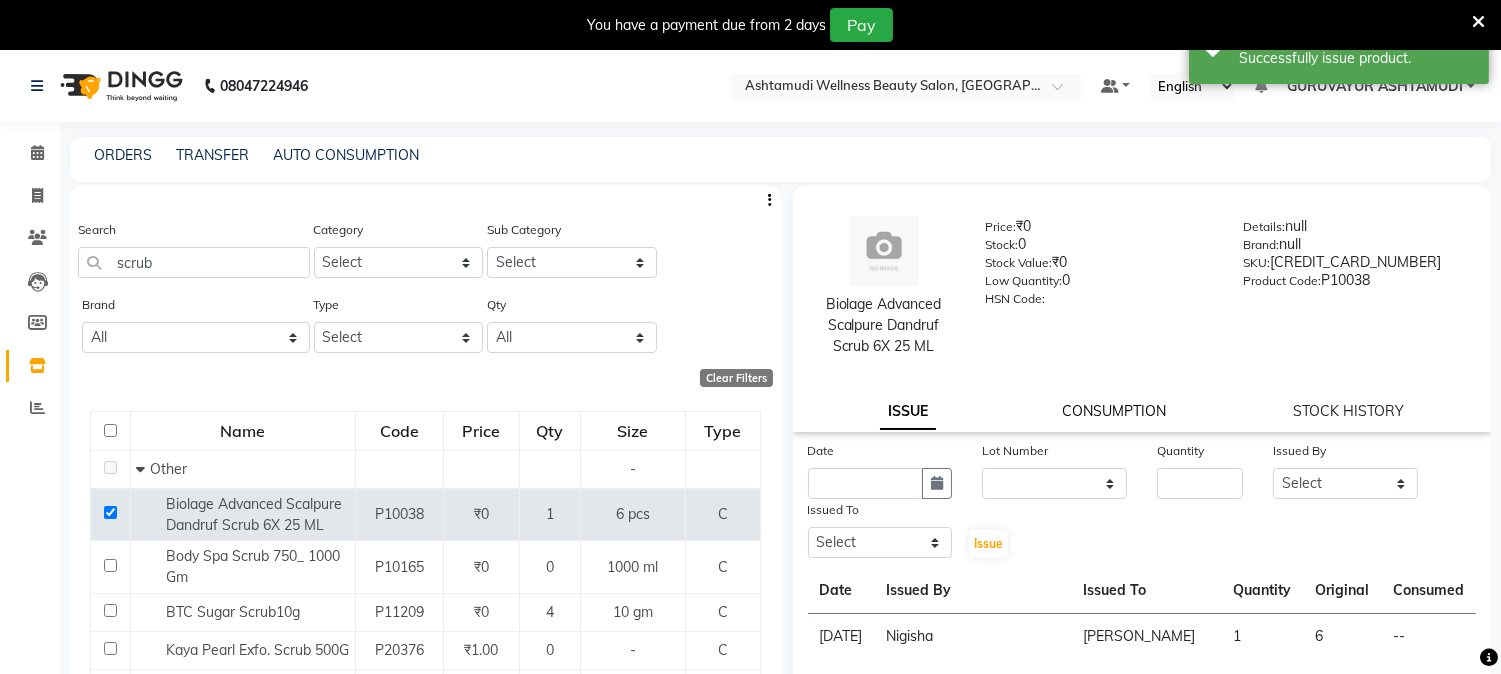 click on "CONSUMPTION" 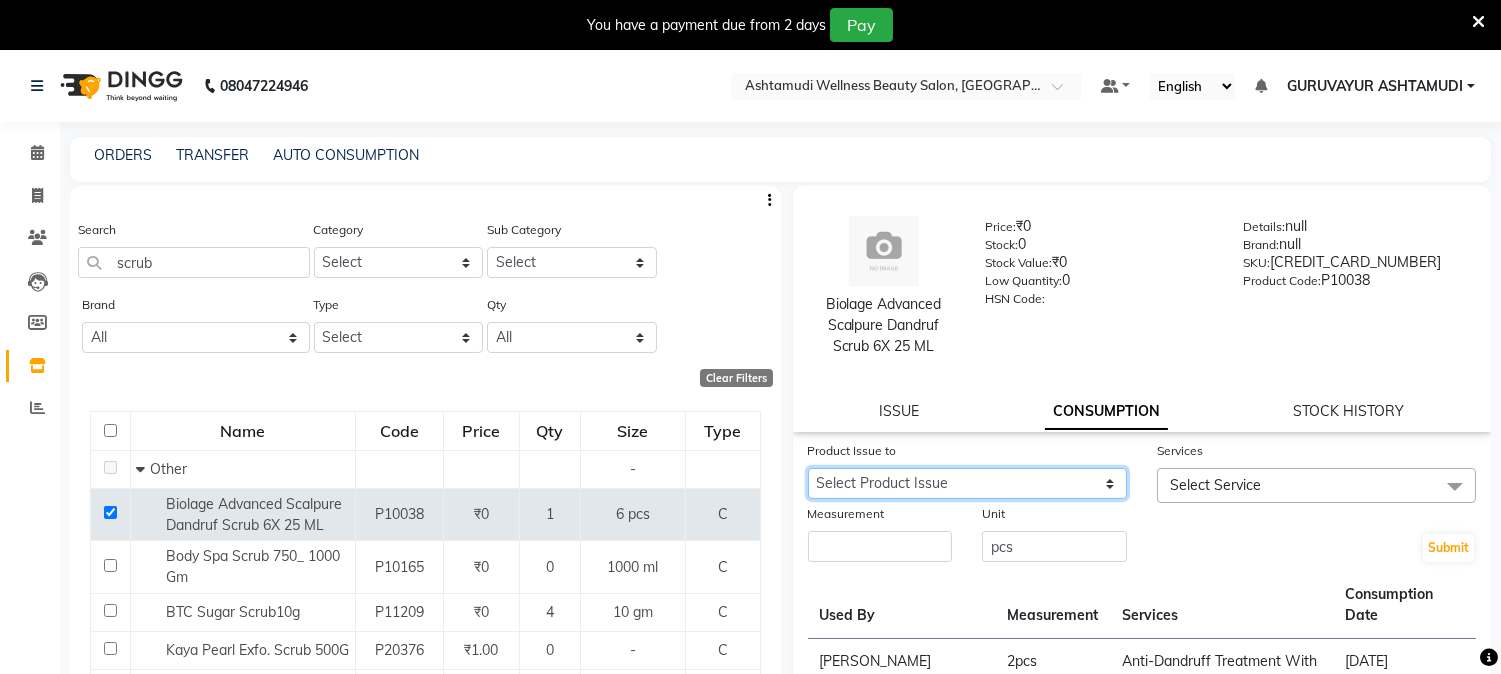 drag, startPoint x: 1080, startPoint y: 483, endPoint x: 1073, endPoint y: 497, distance: 15.652476 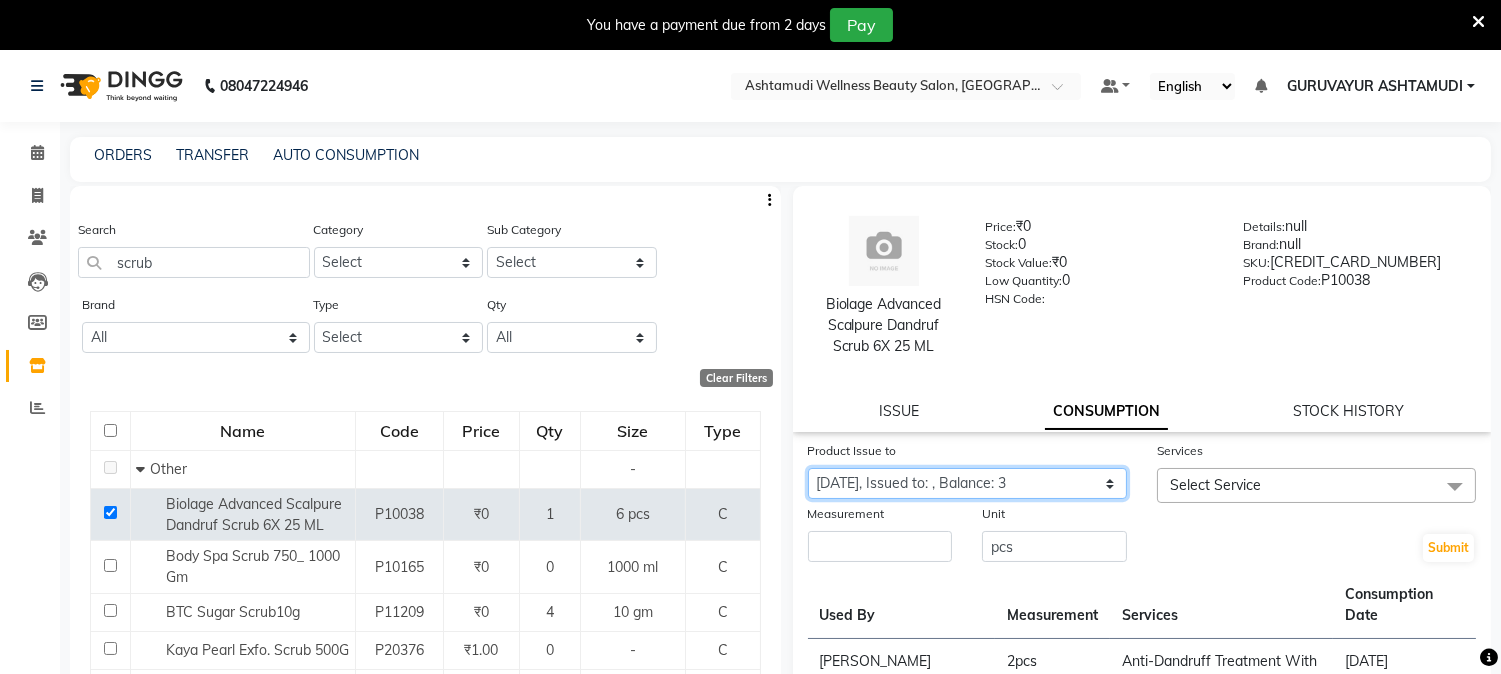 click on "Select Product Issue 2025-07-06, Issued to: ANILA, Balance: 6 2025-06-01, Issued to: , Balance: 3" 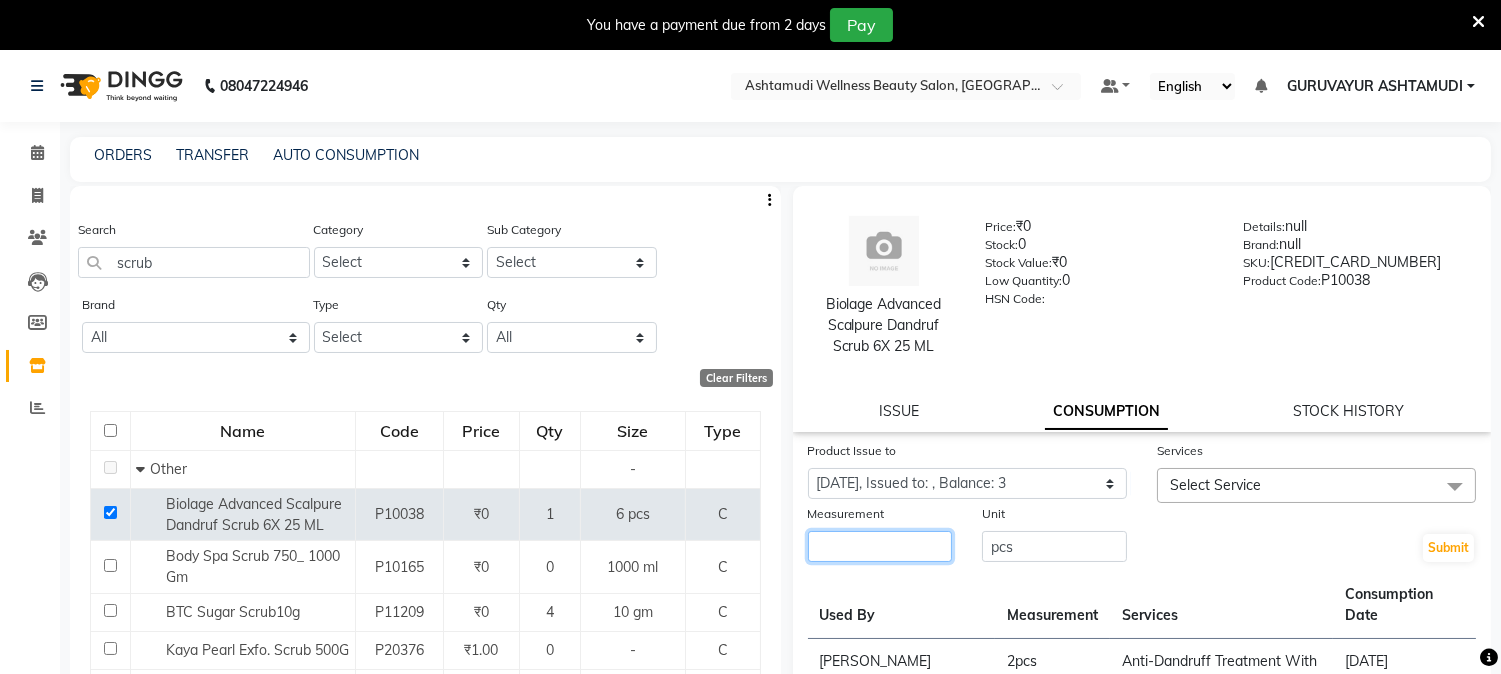 click 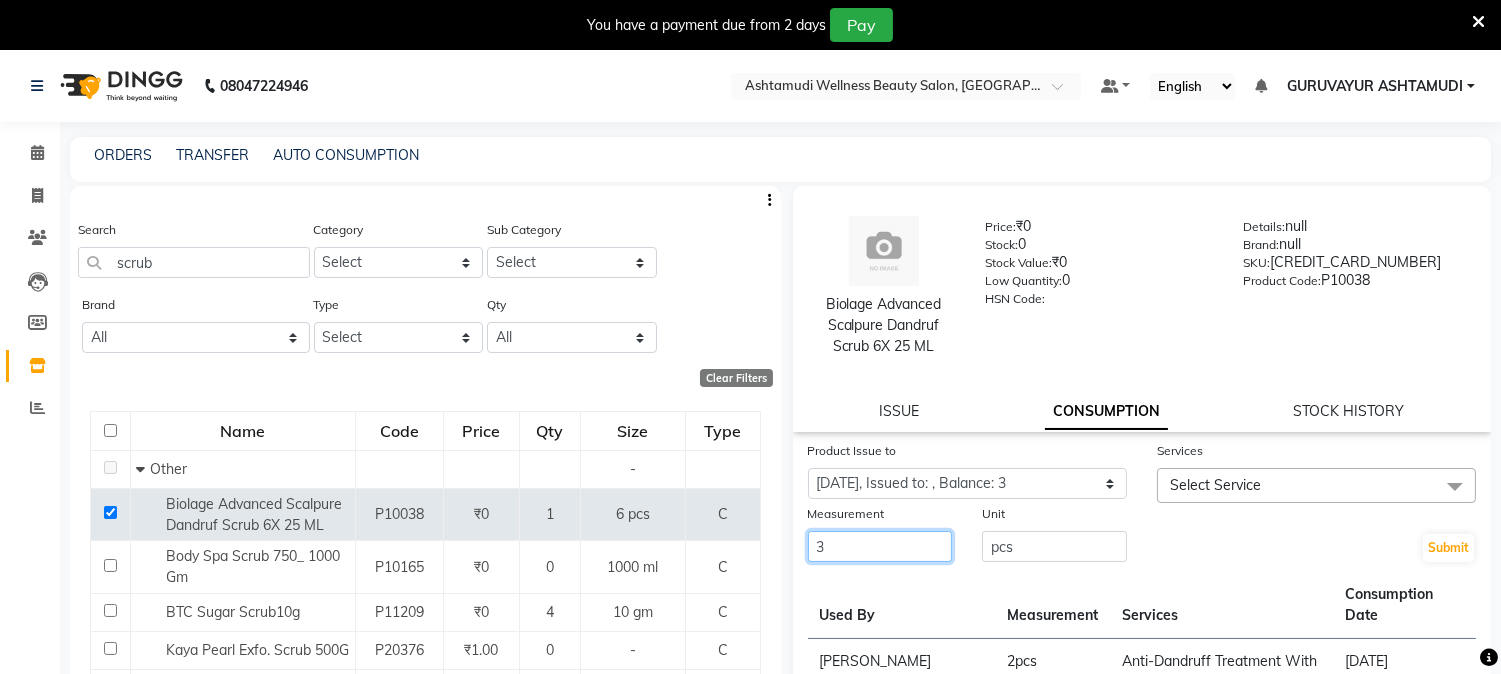 type on "3" 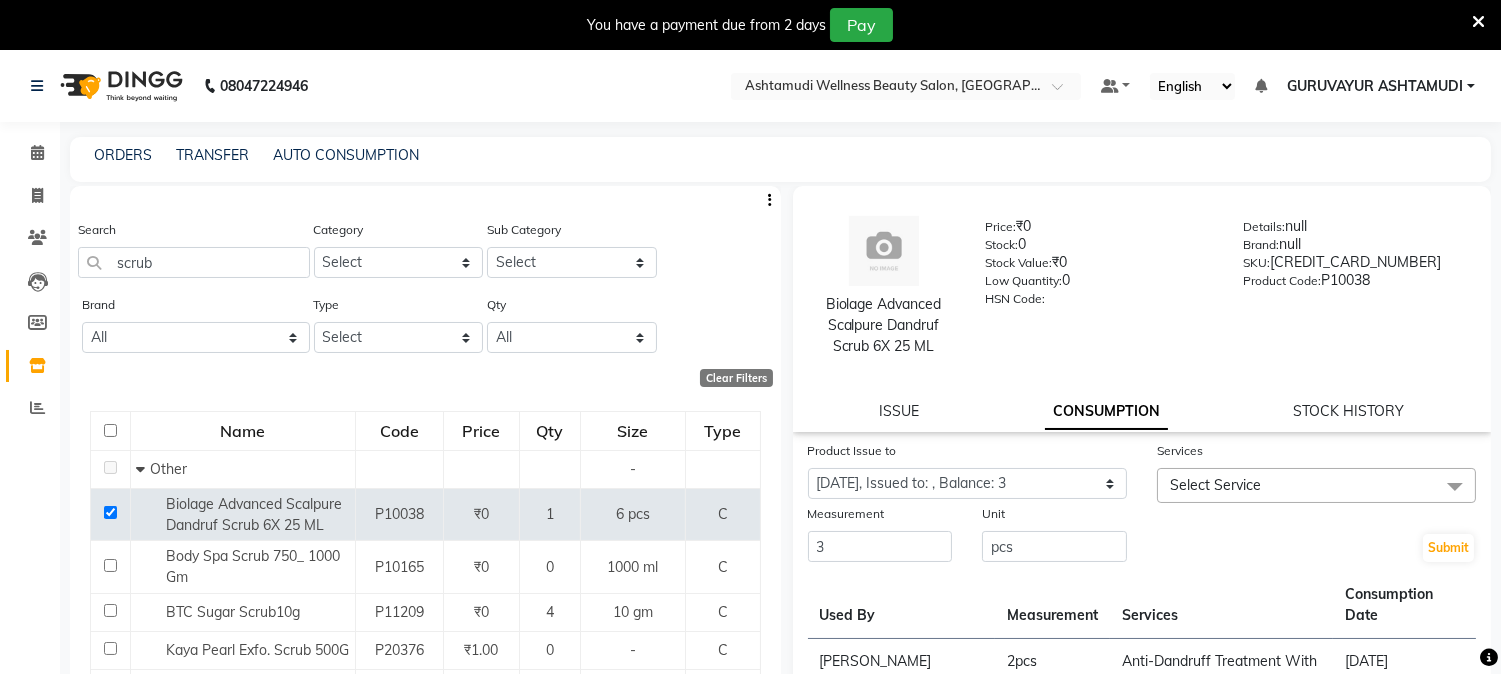 click on "Select Service" 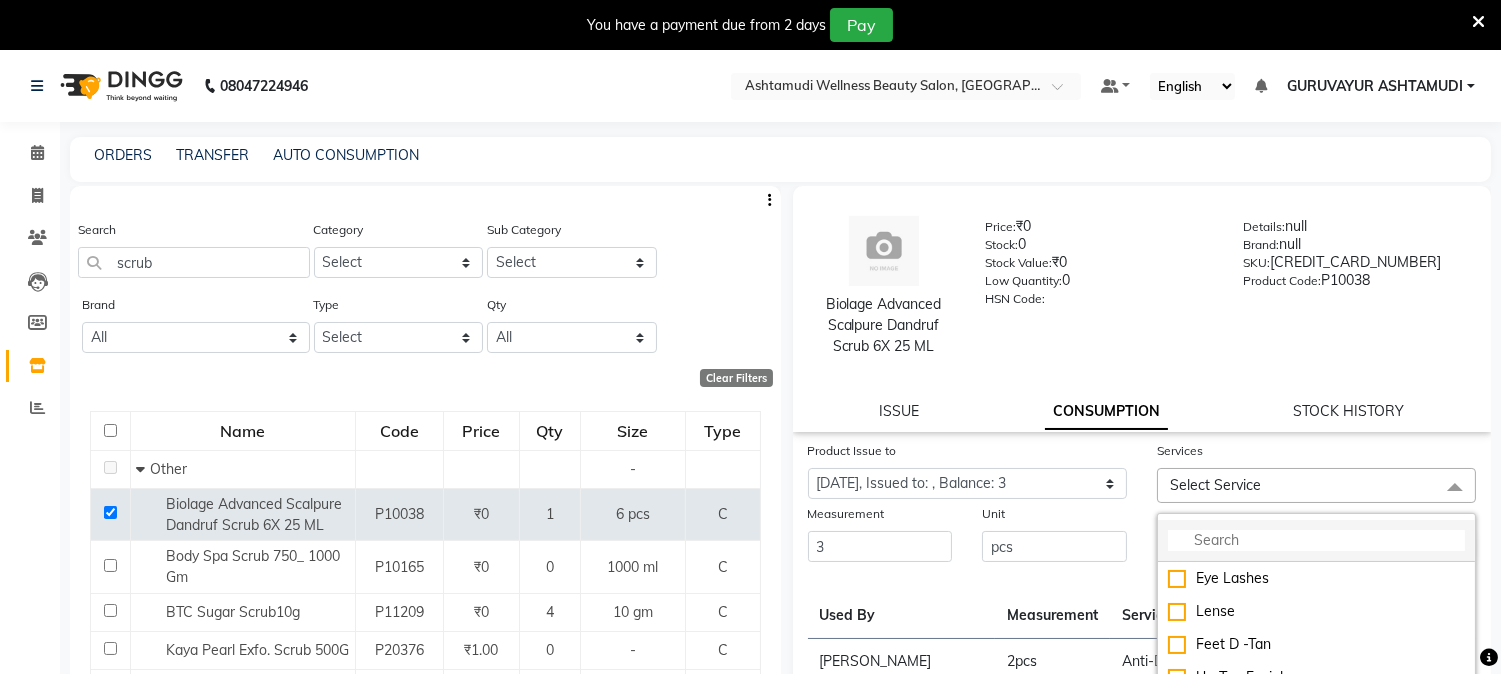 click 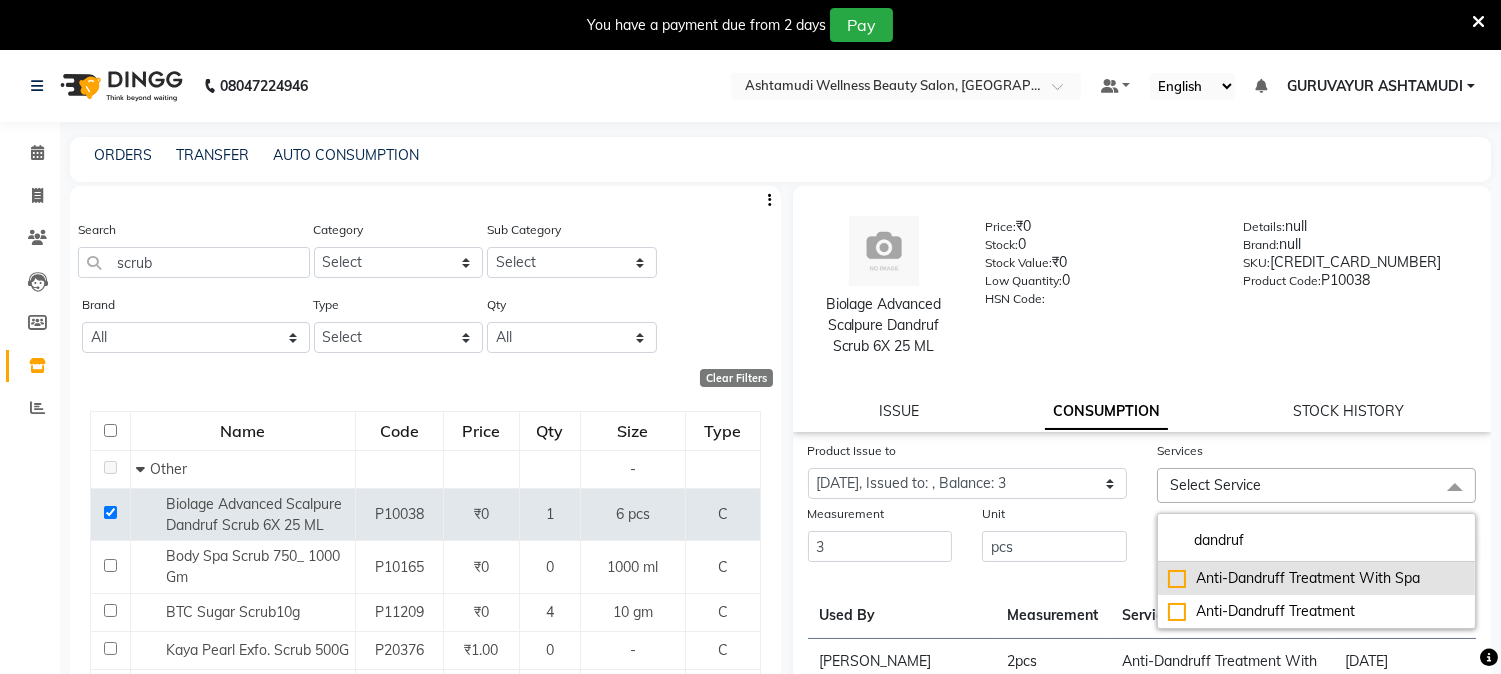 type on "dandruf" 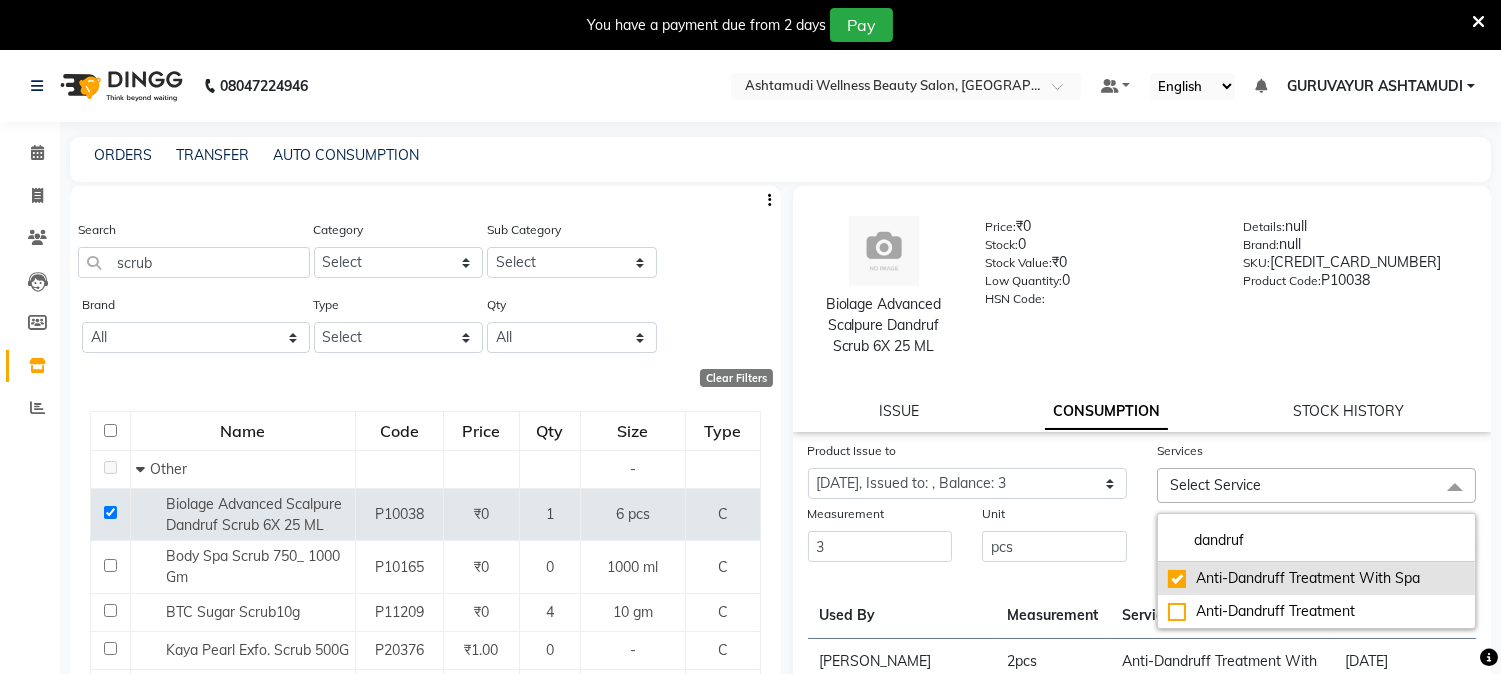 checkbox on "true" 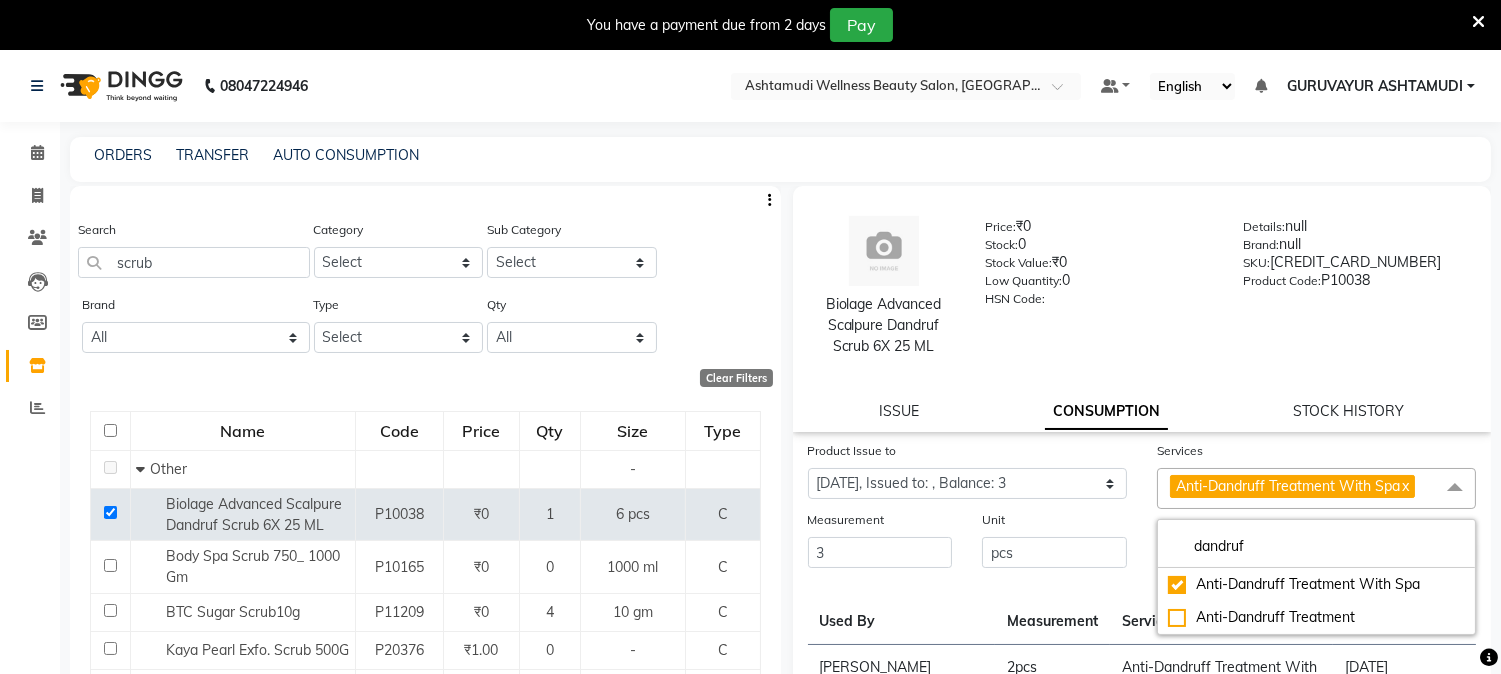 click on "Submit" 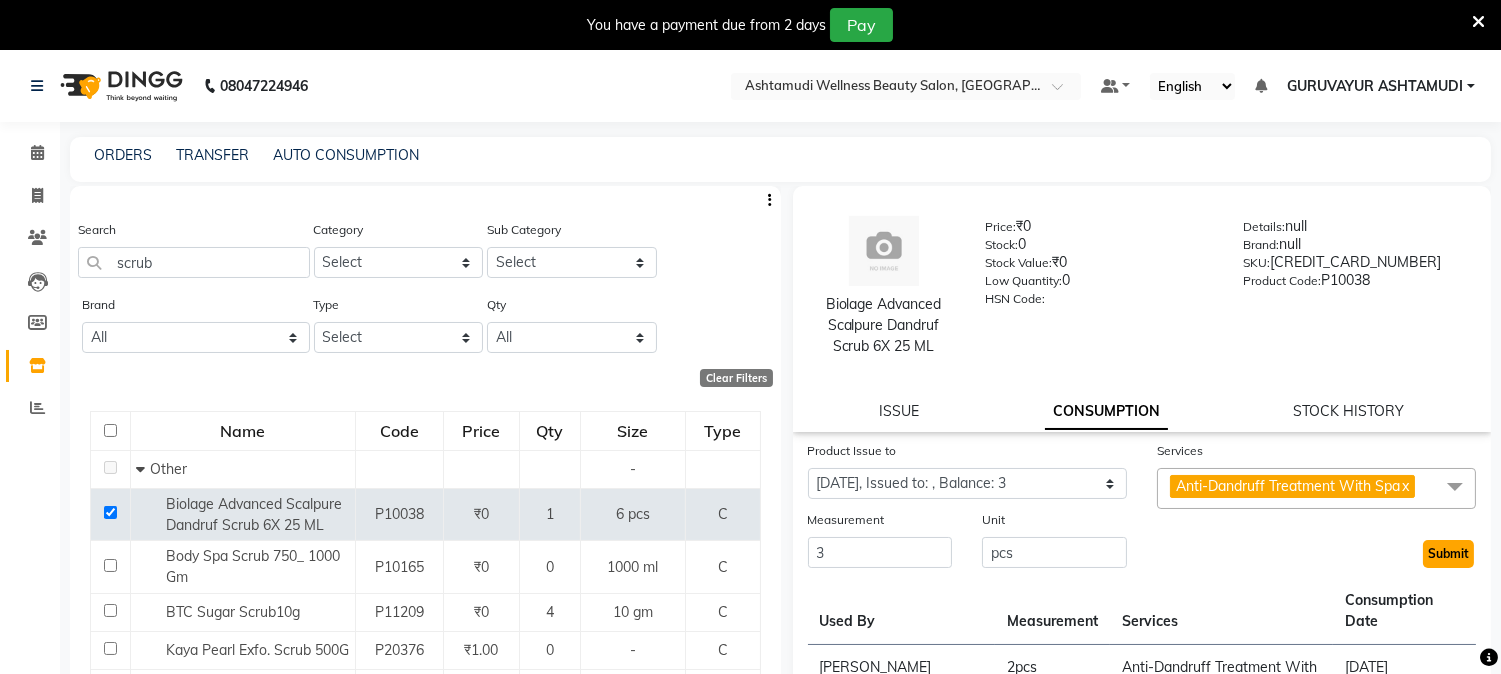 click on "Submit" 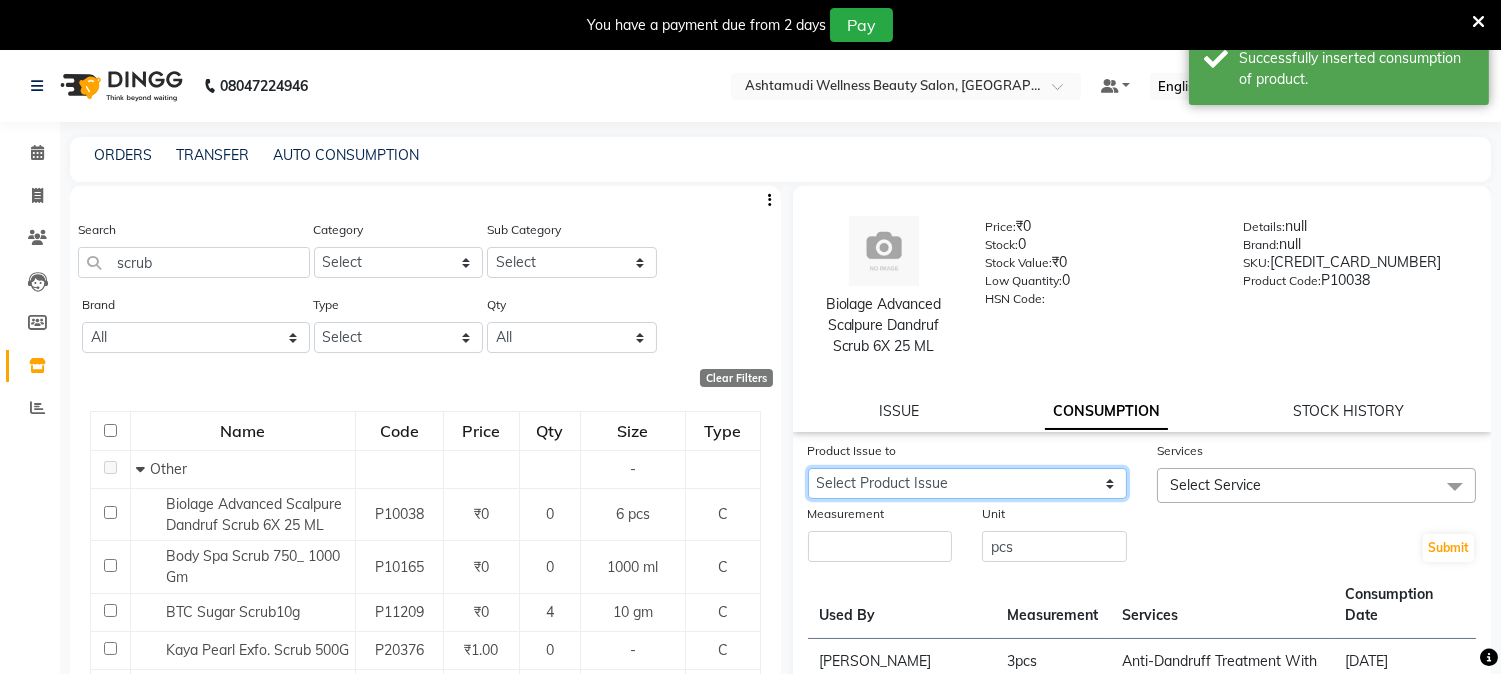 click on "Select Product Issue 2025-07-06, Issued to: ANILA, Balance: 6" 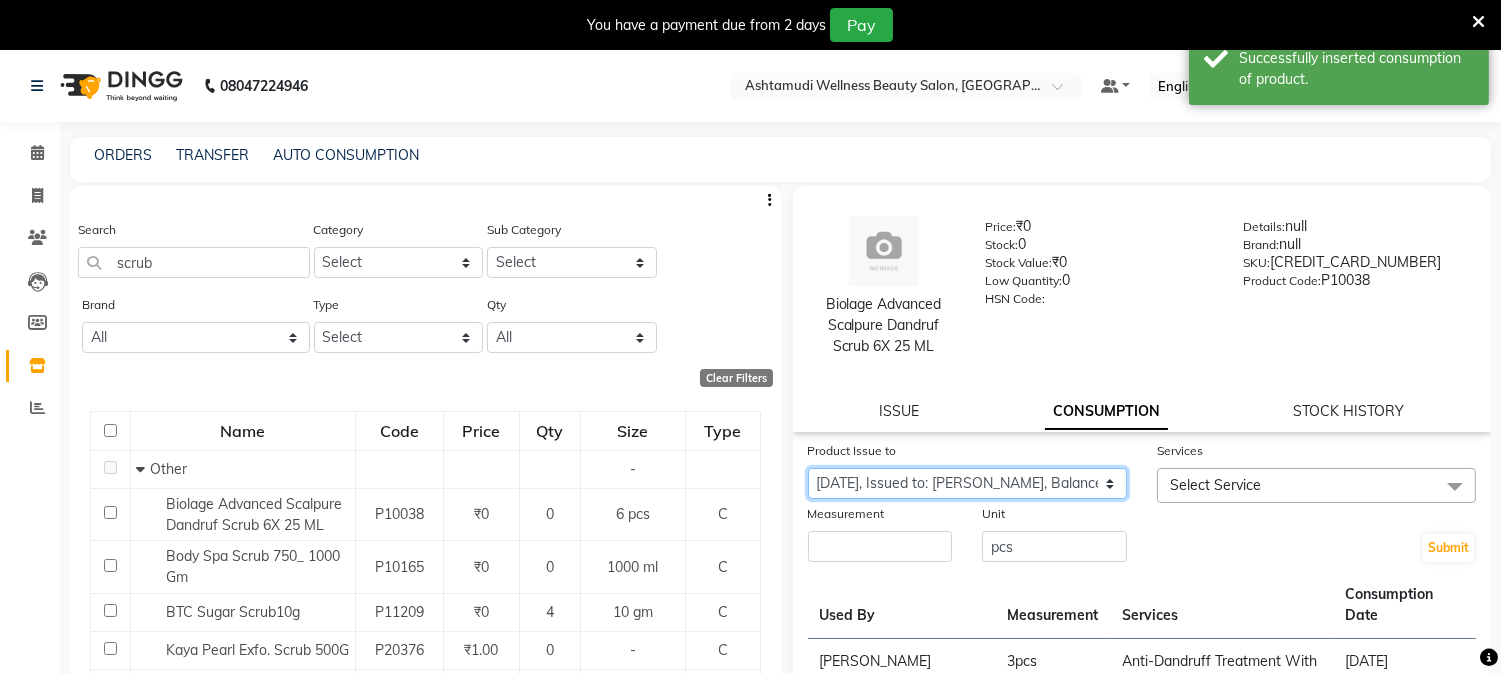 click on "Select Product Issue 2025-07-06, Issued to: ANILA, Balance: 6" 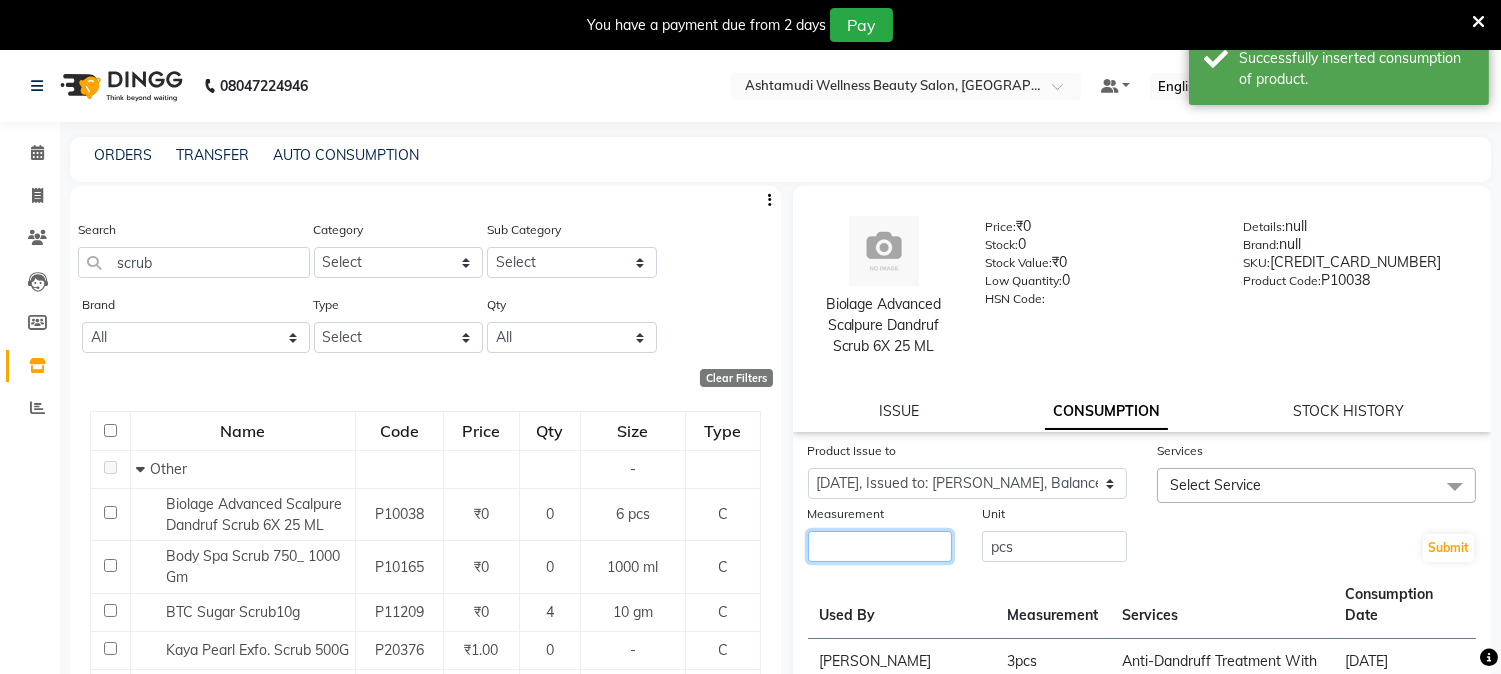 click 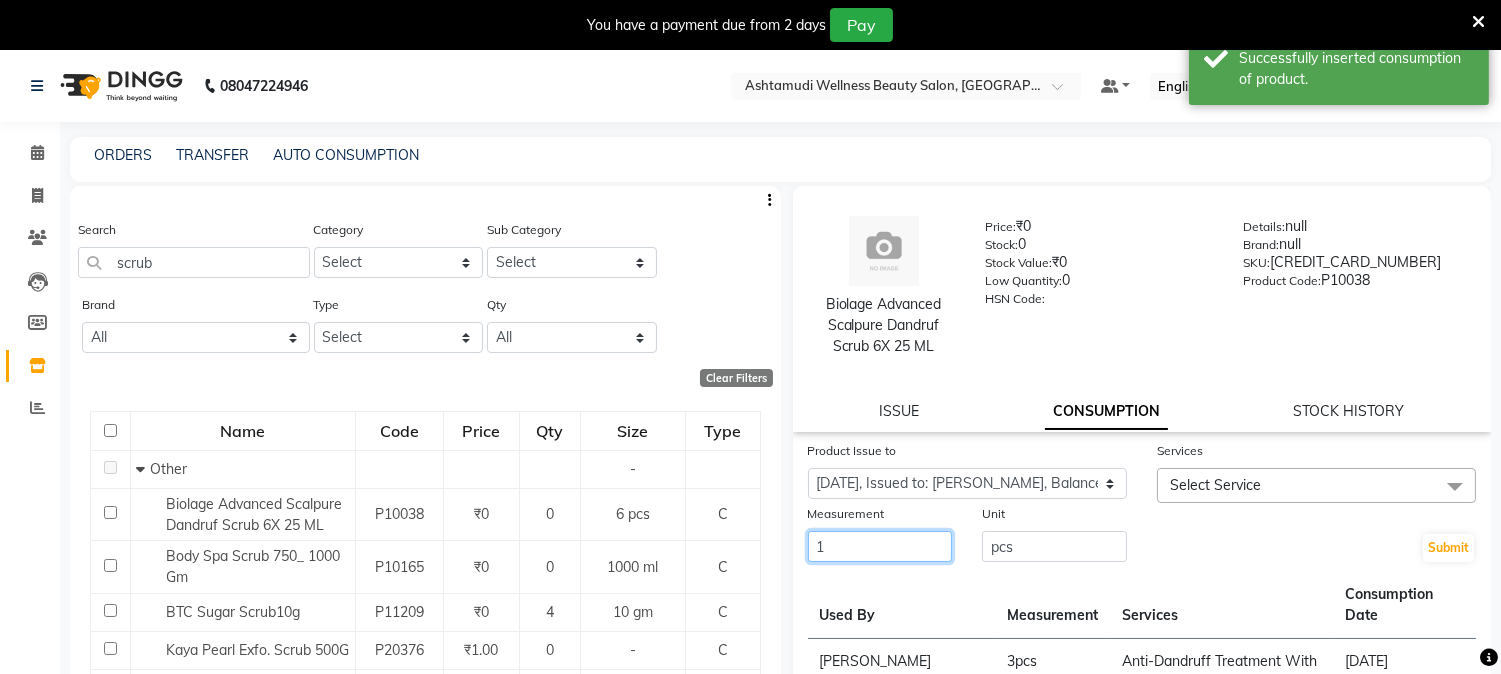 type on "1" 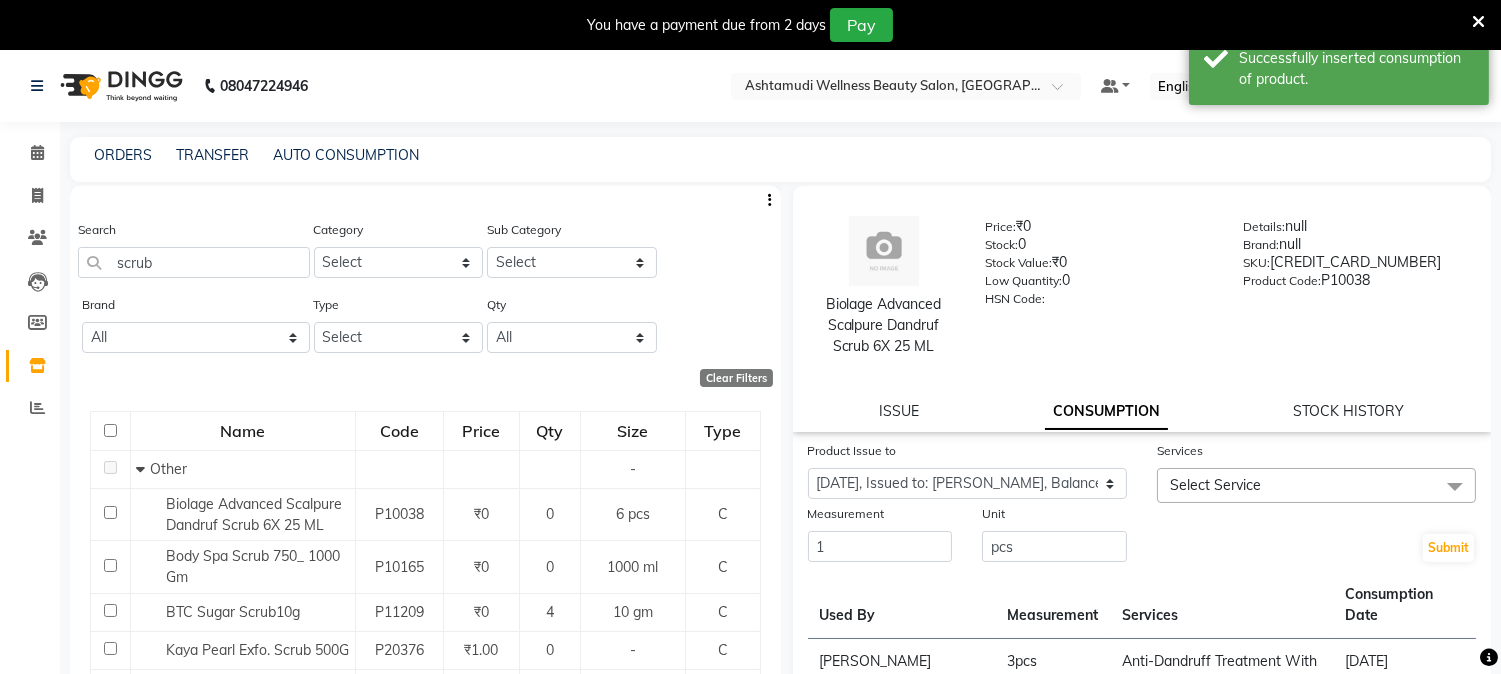 click on "Select Service" 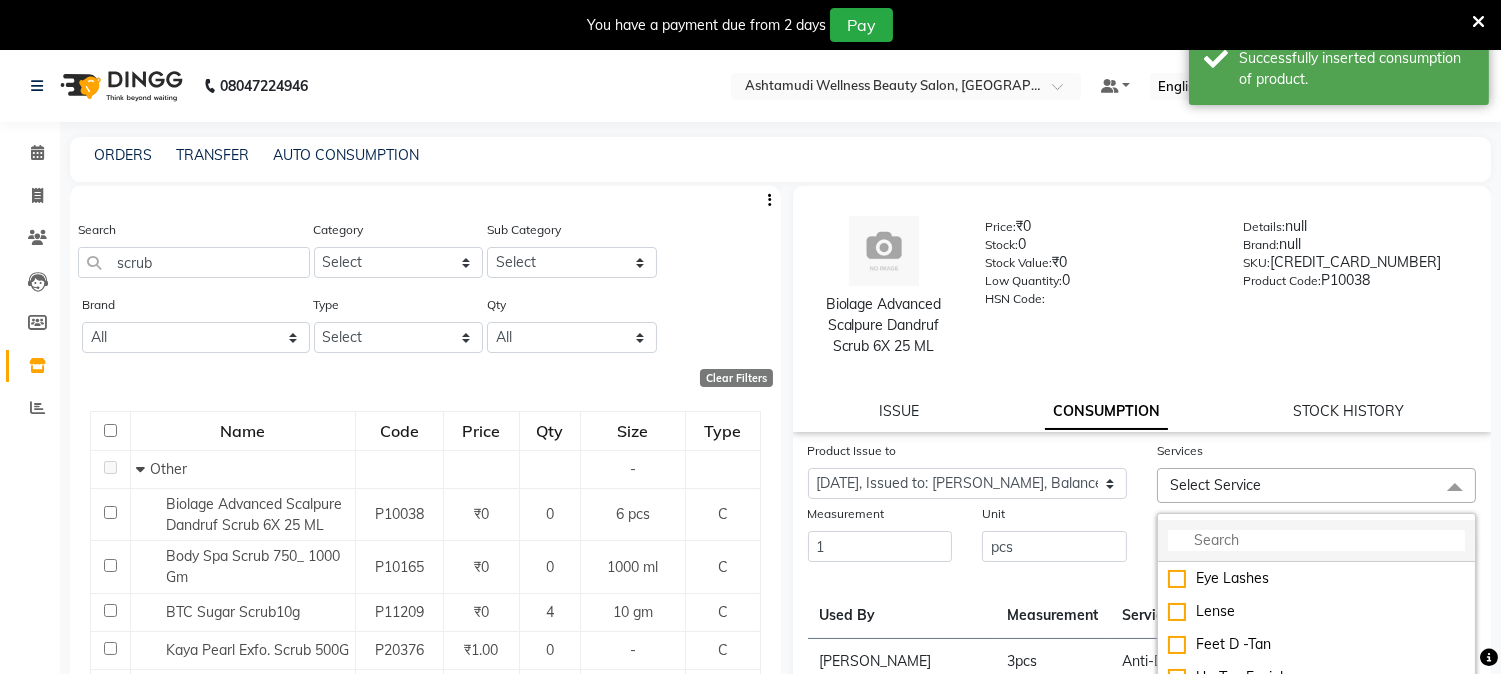 click 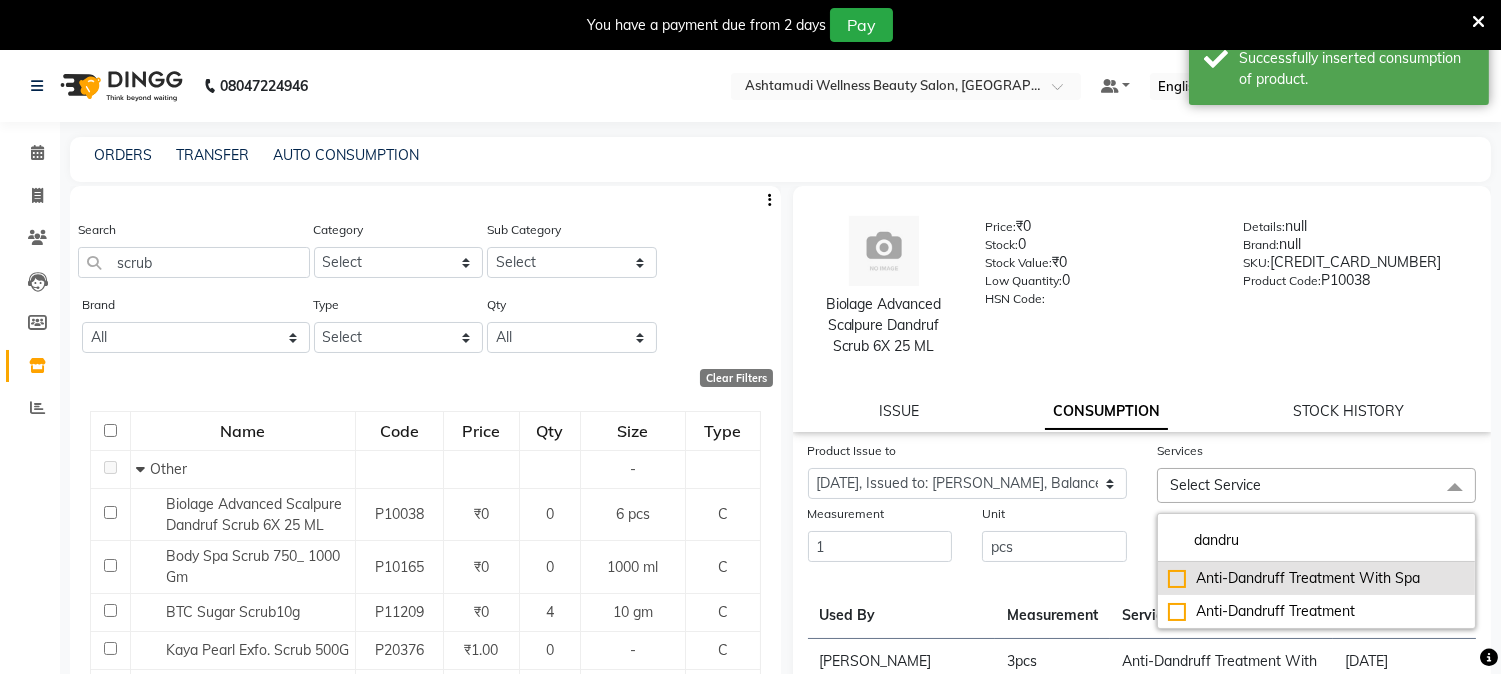 type on "dandru" 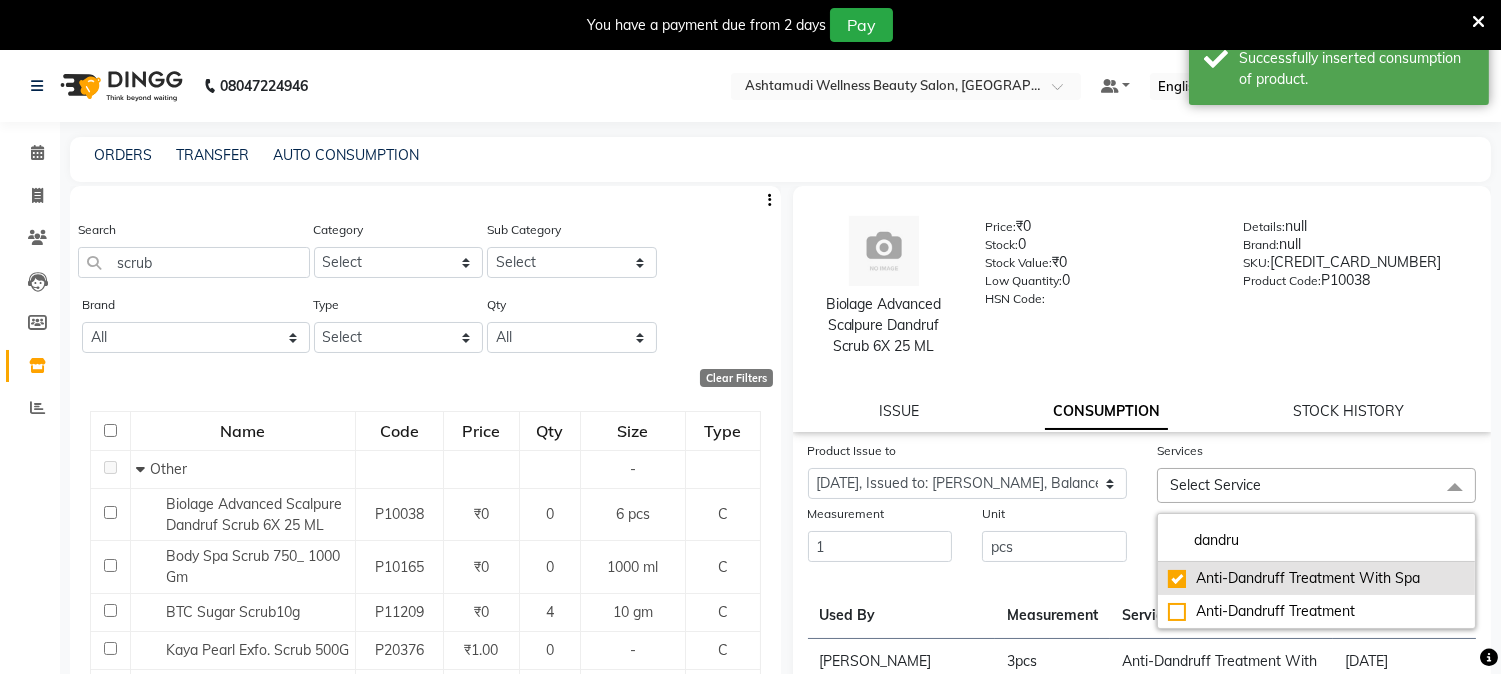 checkbox on "true" 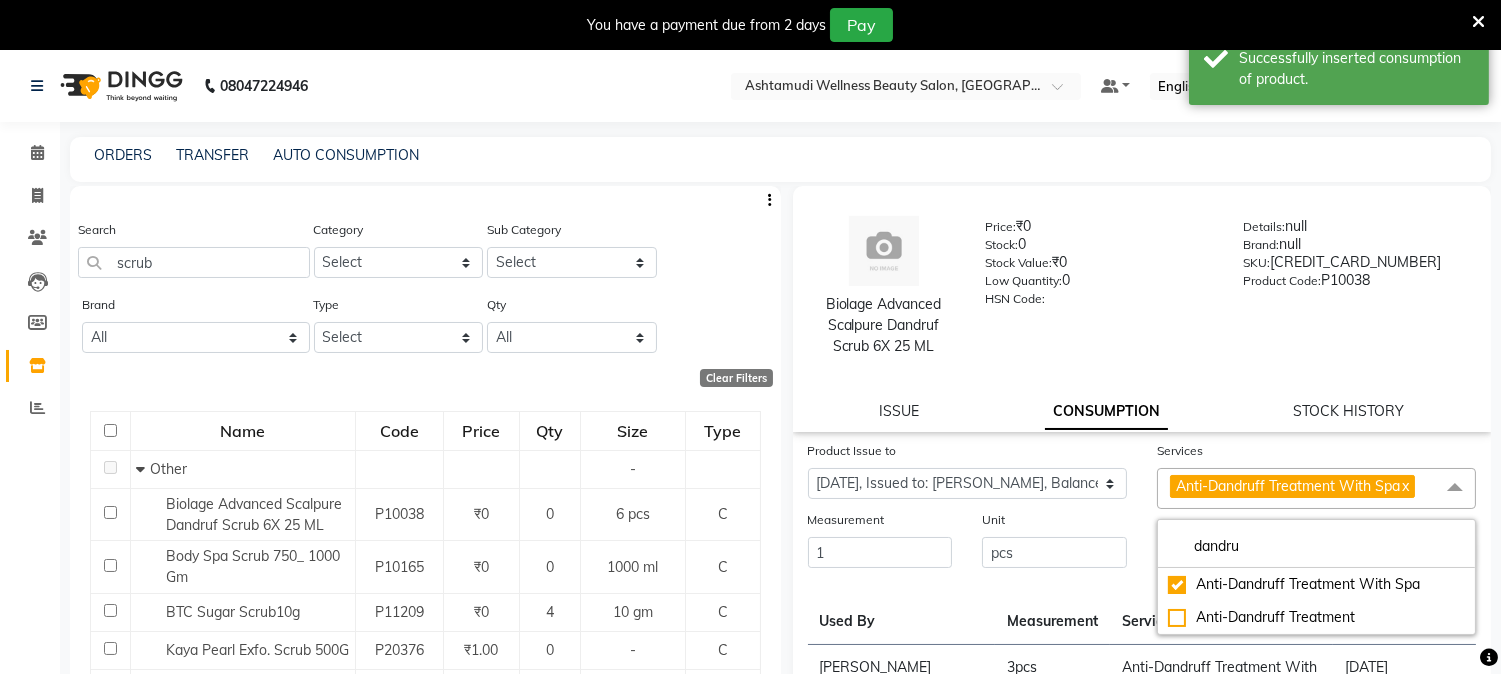 click on "Submit" 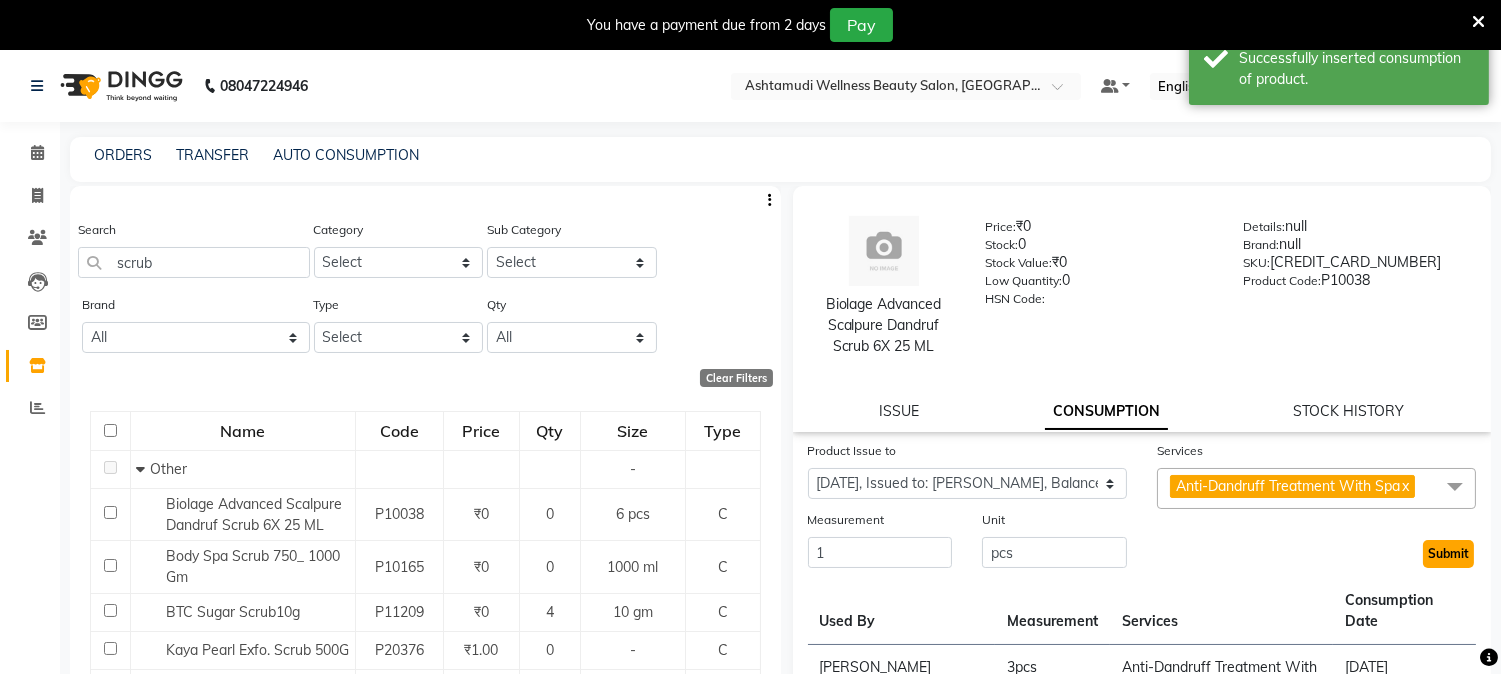 click on "Submit" 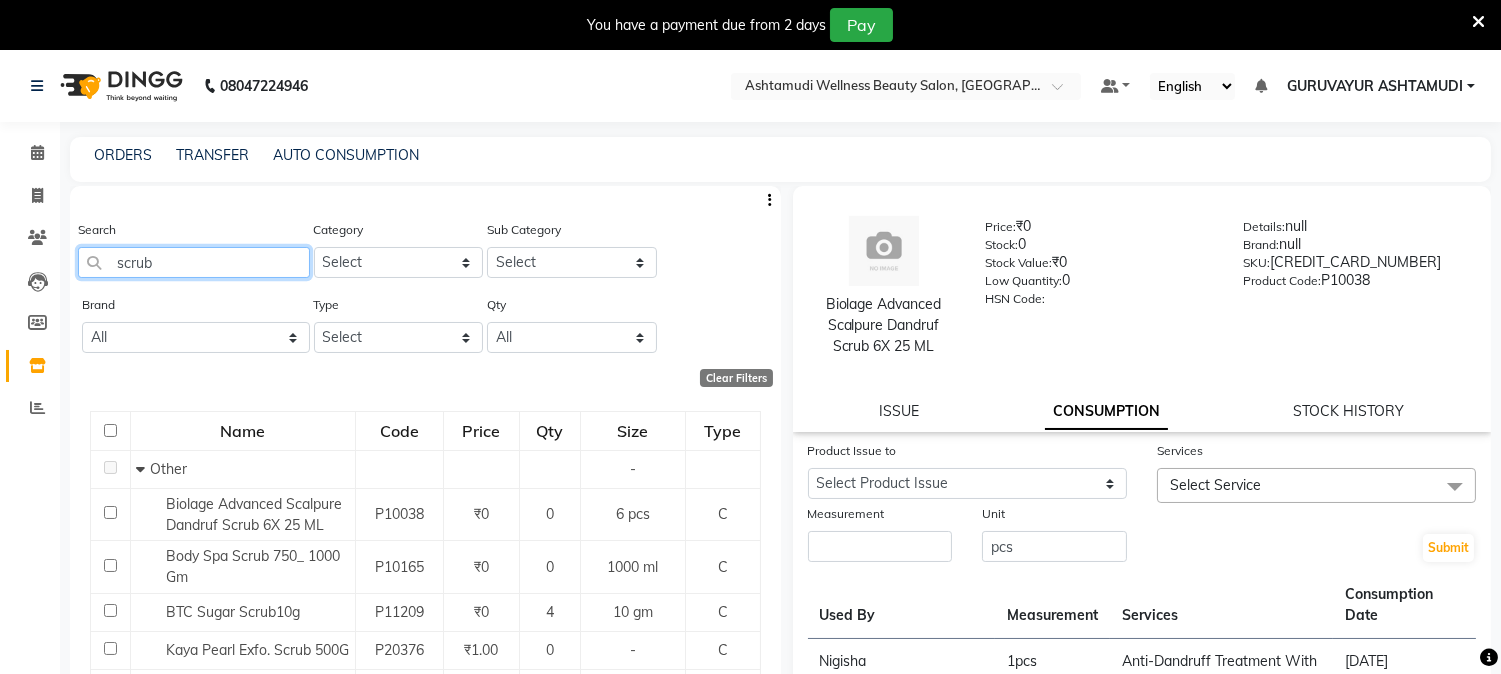 drag, startPoint x: 210, startPoint y: 258, endPoint x: 0, endPoint y: 258, distance: 210 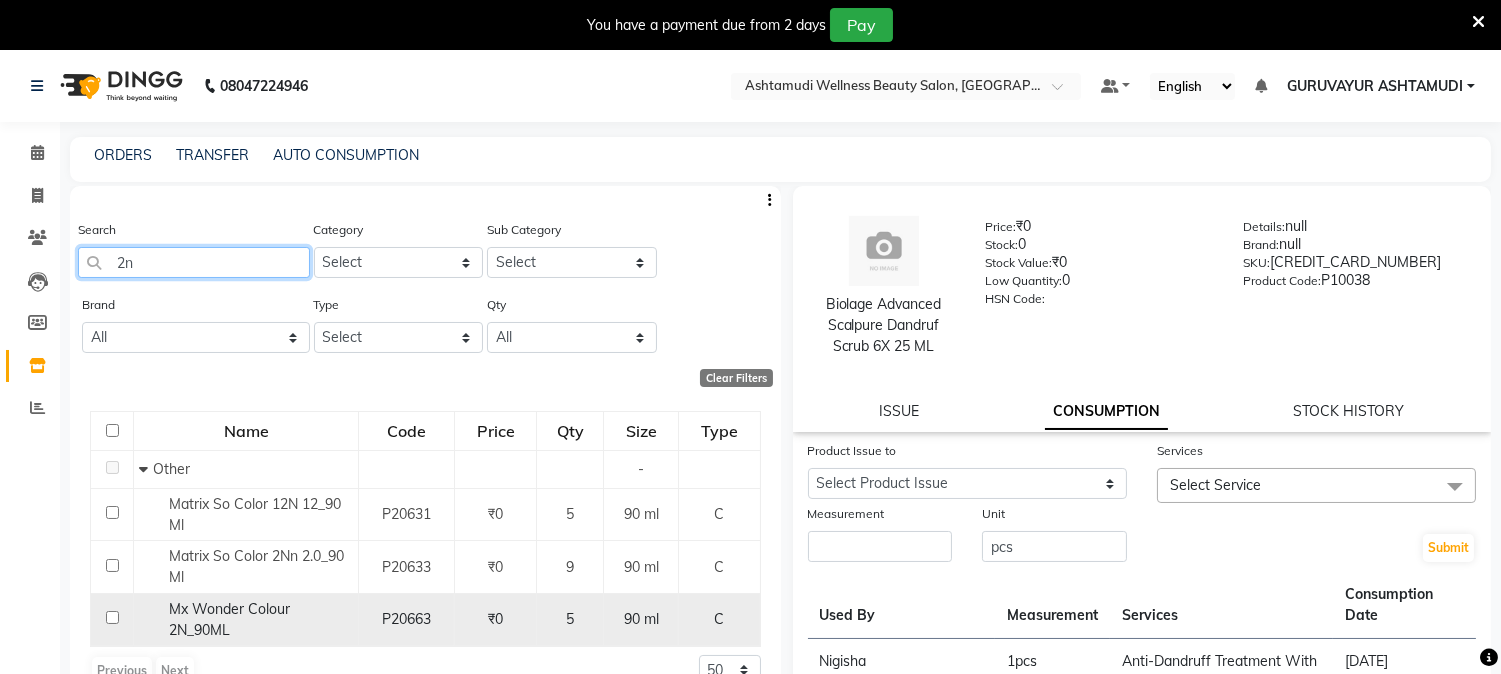 type on "2n" 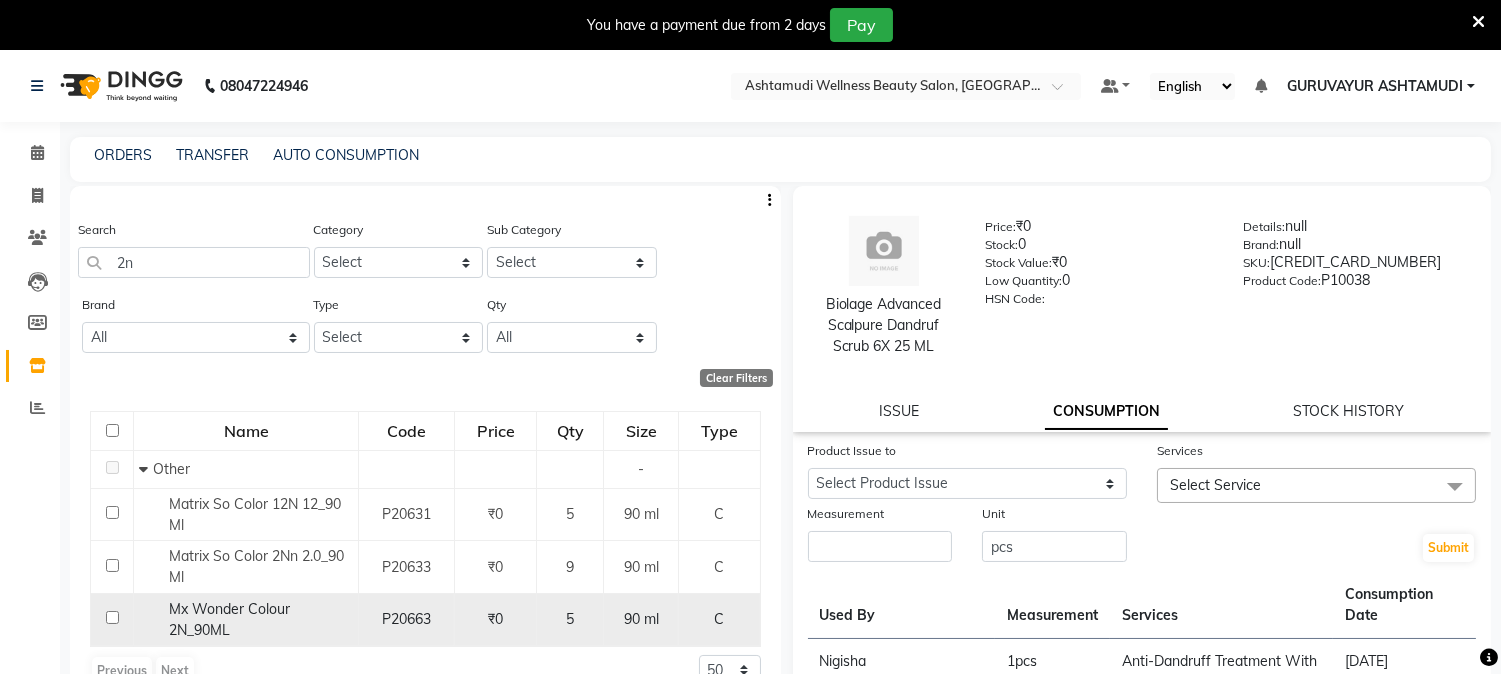click 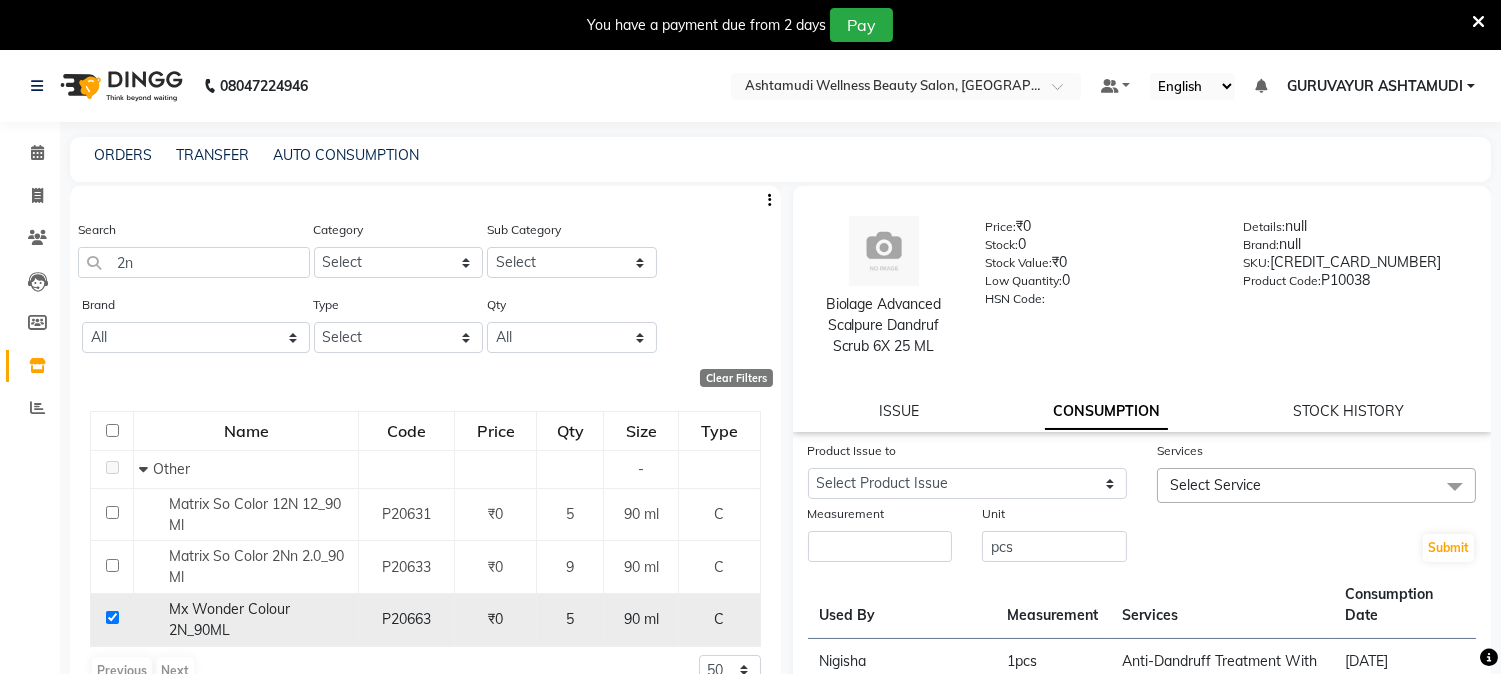 checkbox on "true" 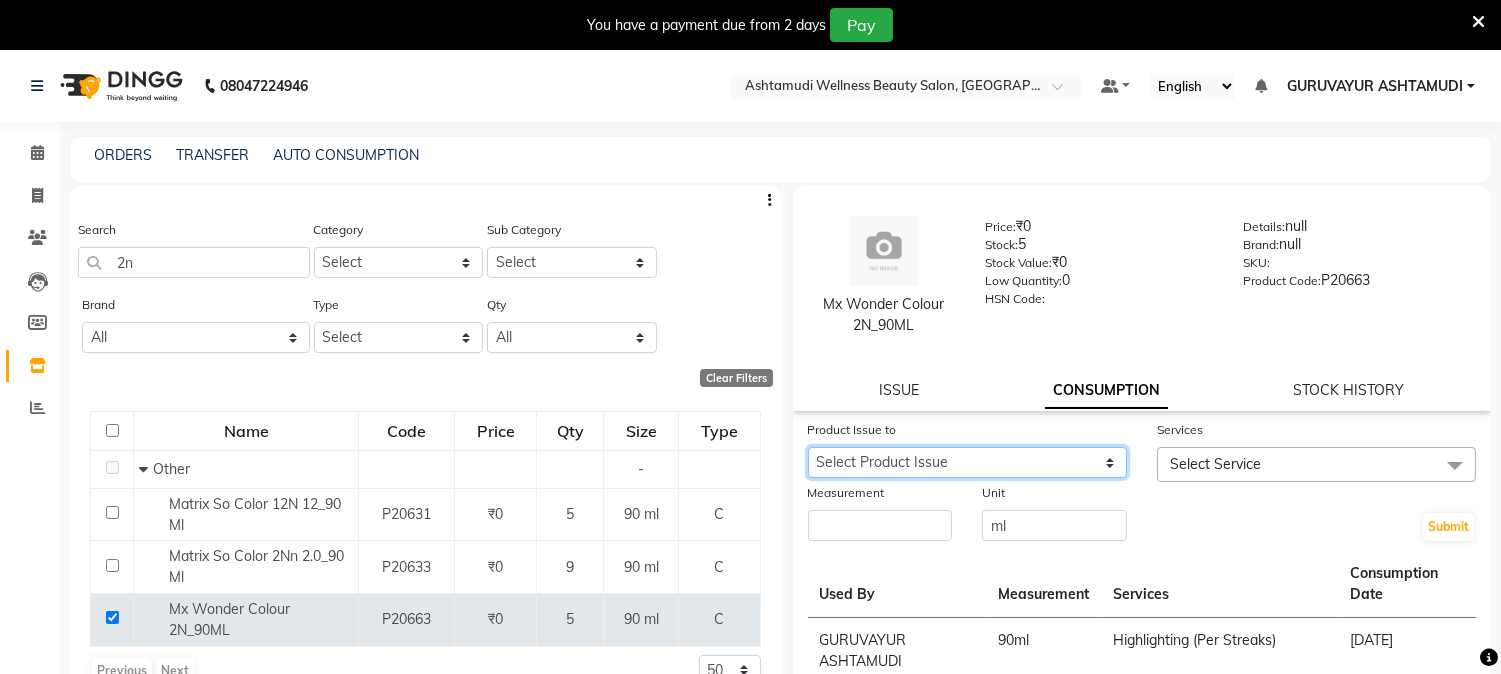 click on "Select Product Issue 2025-06-28, Issued to: NEETHU, Balance: 90" 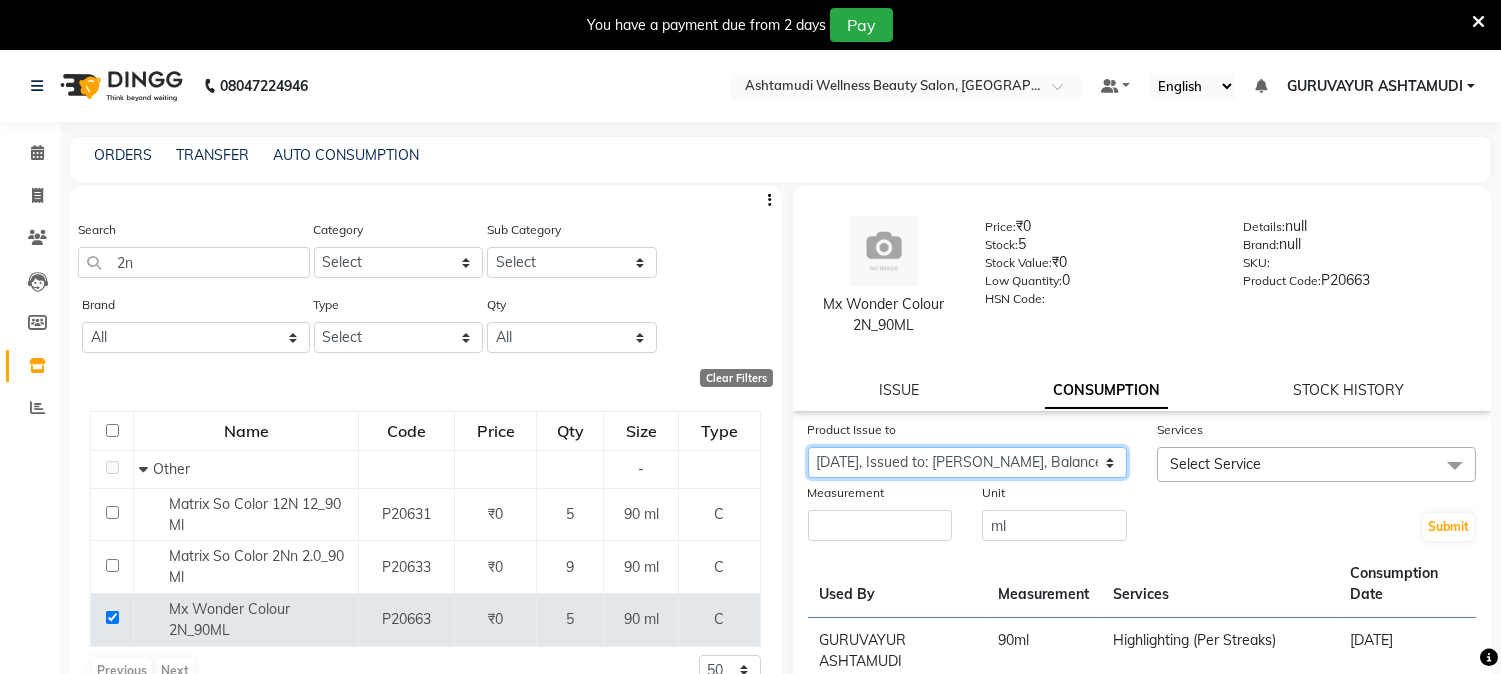 click on "Select Product Issue 2025-06-28, Issued to: NEETHU, Balance: 90" 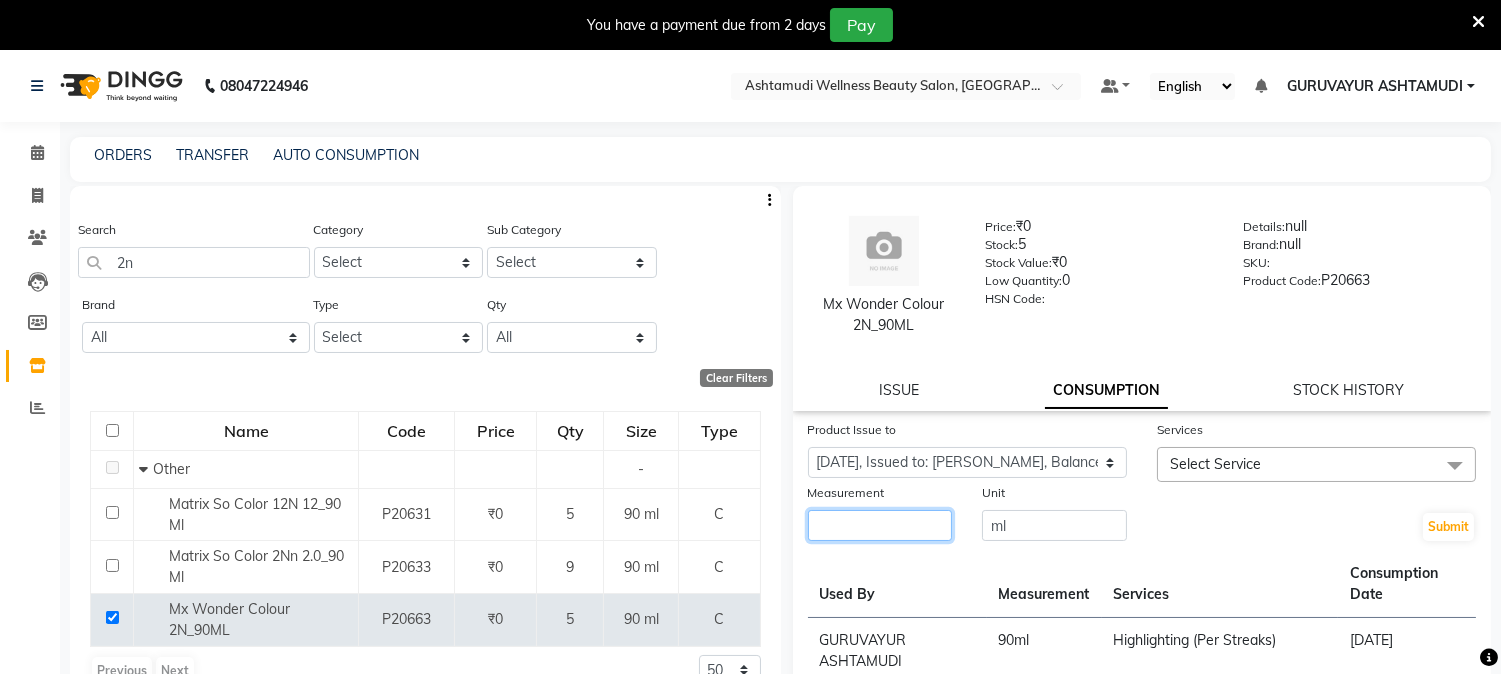 click 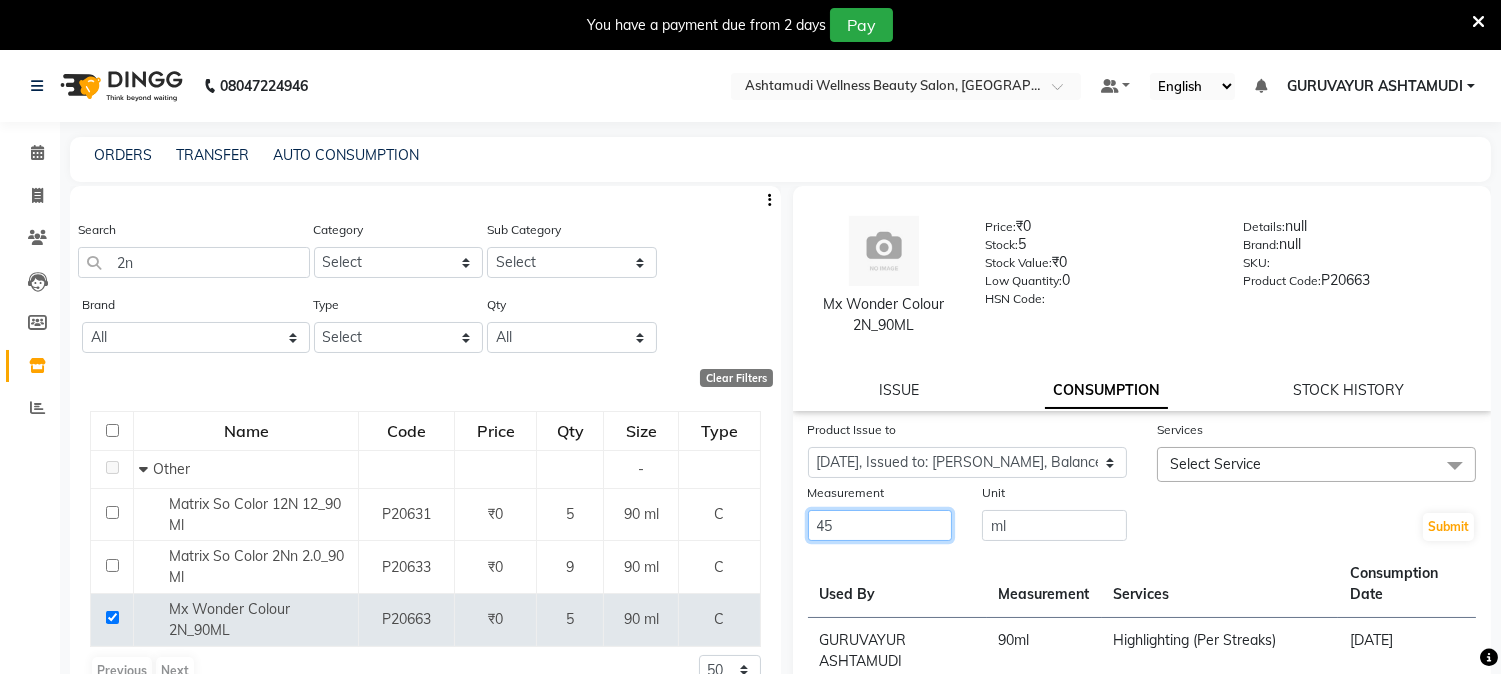 type on "45" 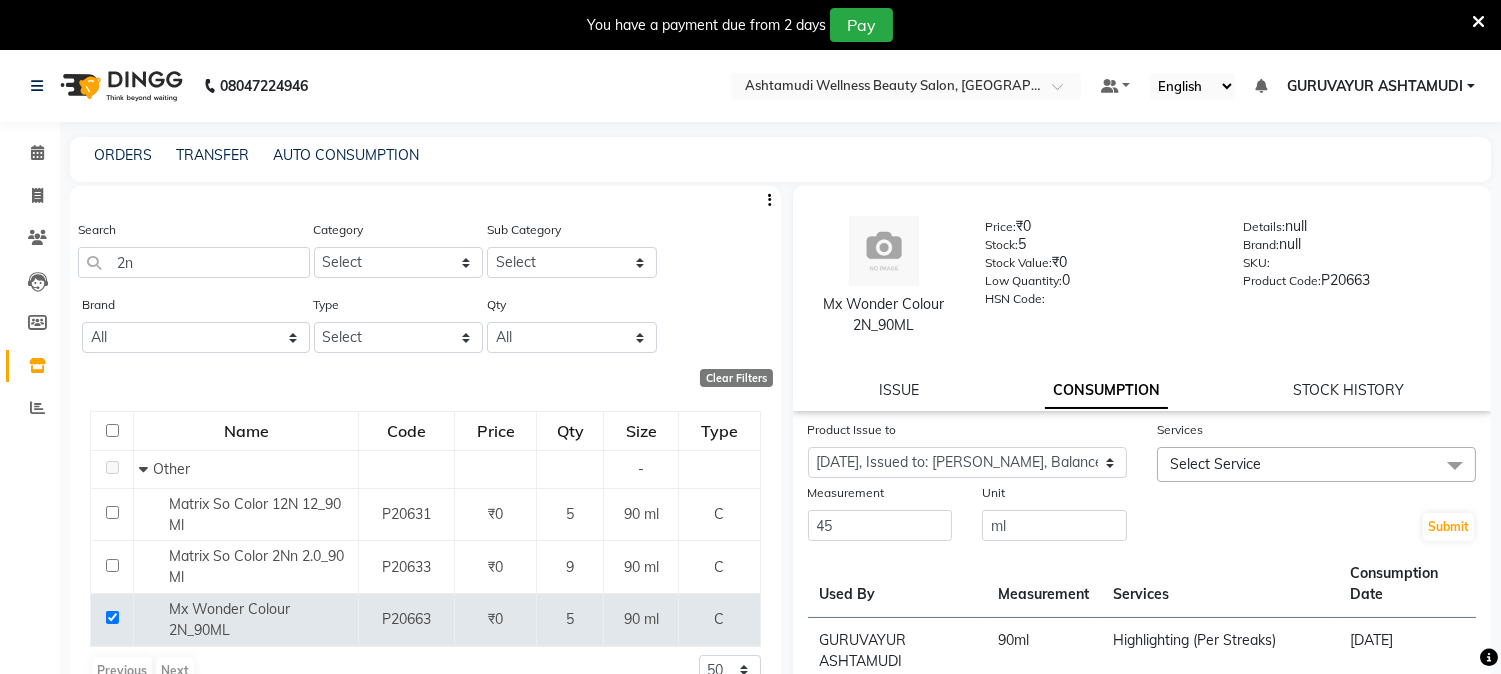 click on "Select Service" 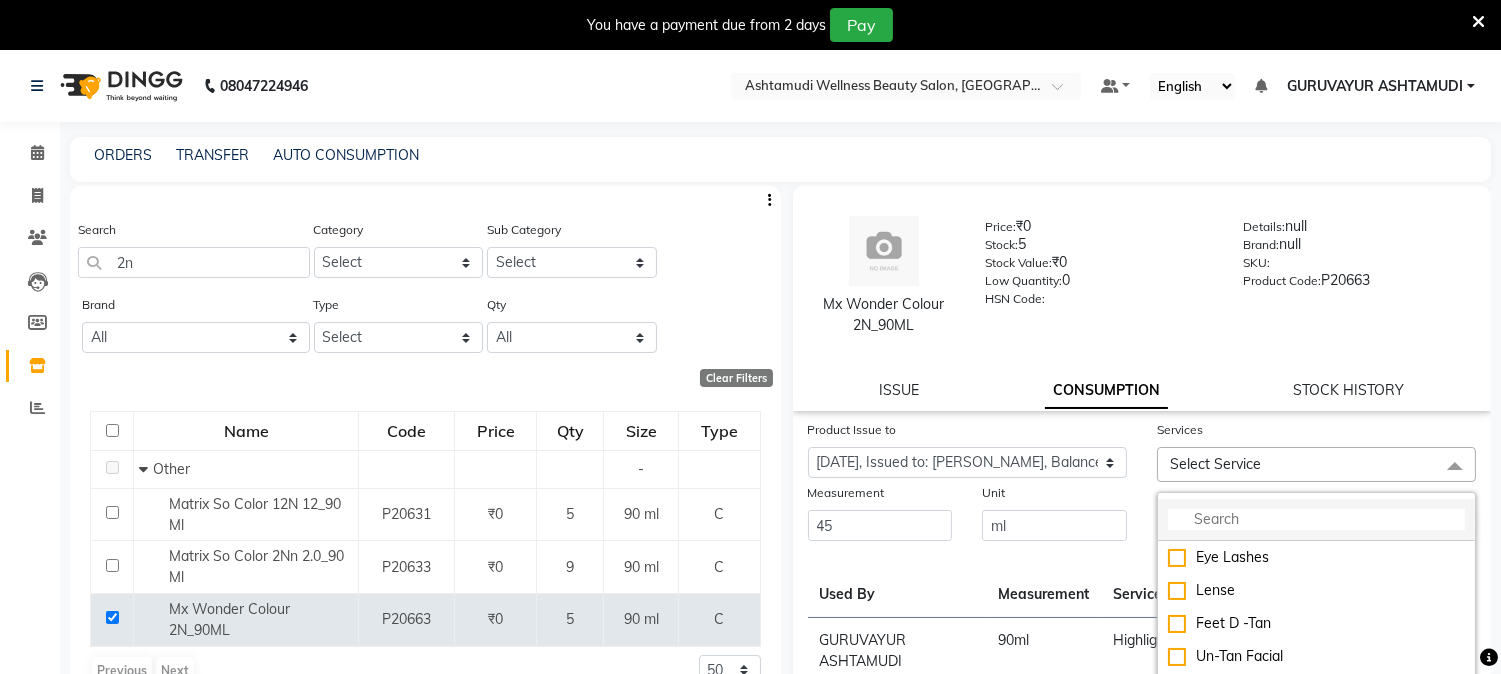 click 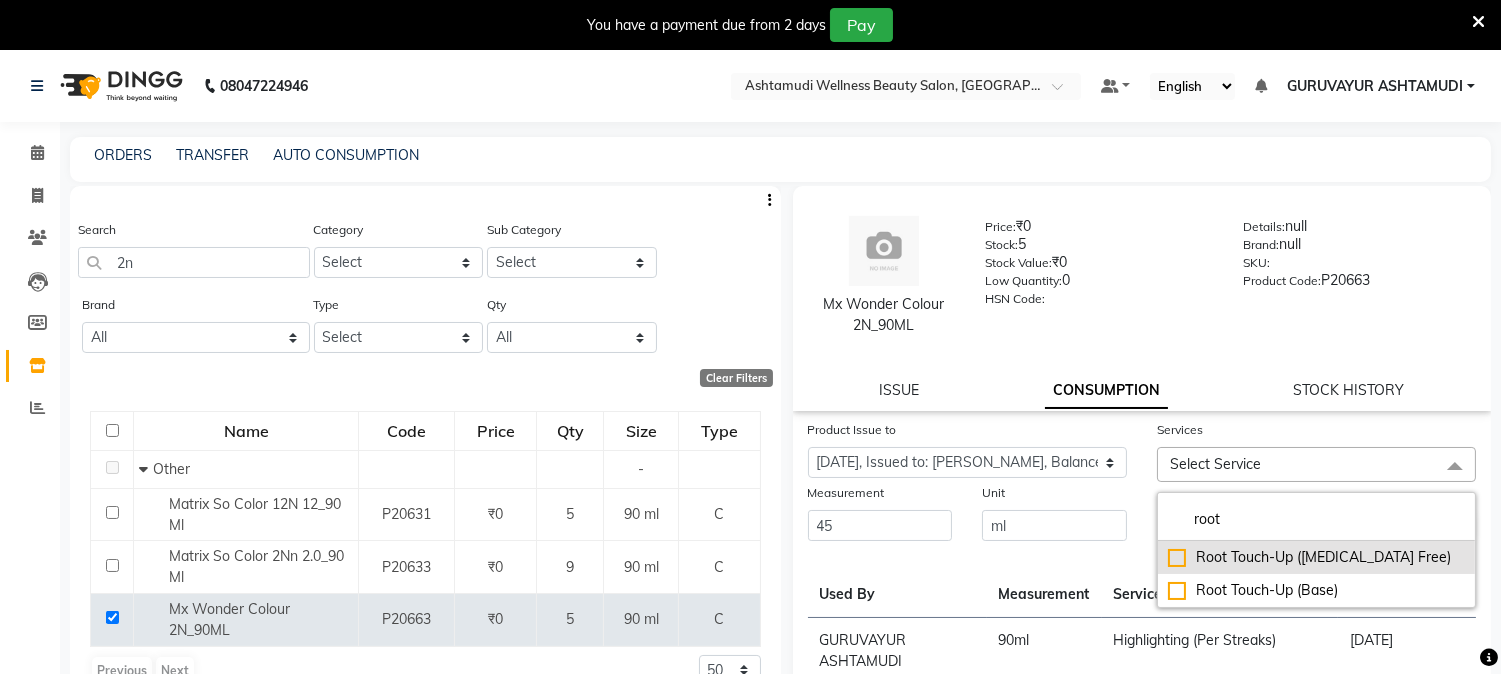 type on "root" 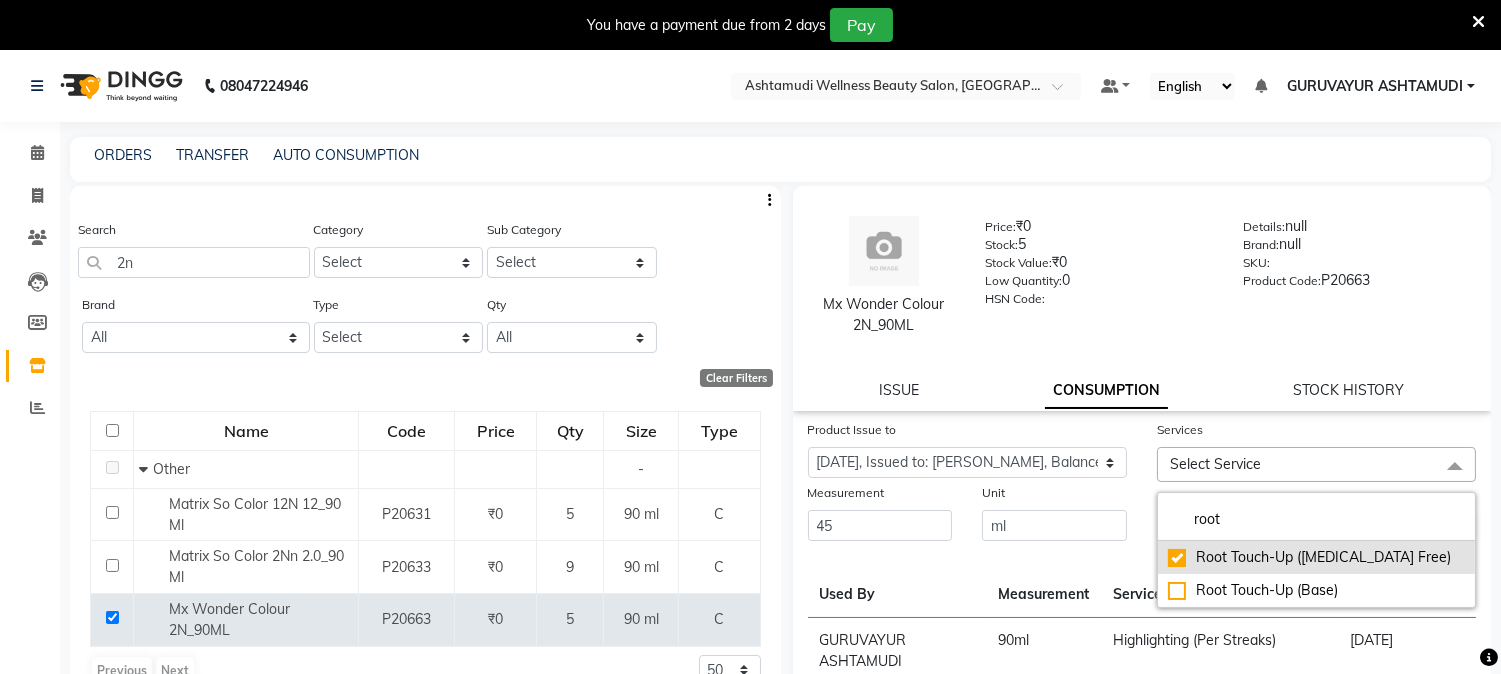 checkbox on "true" 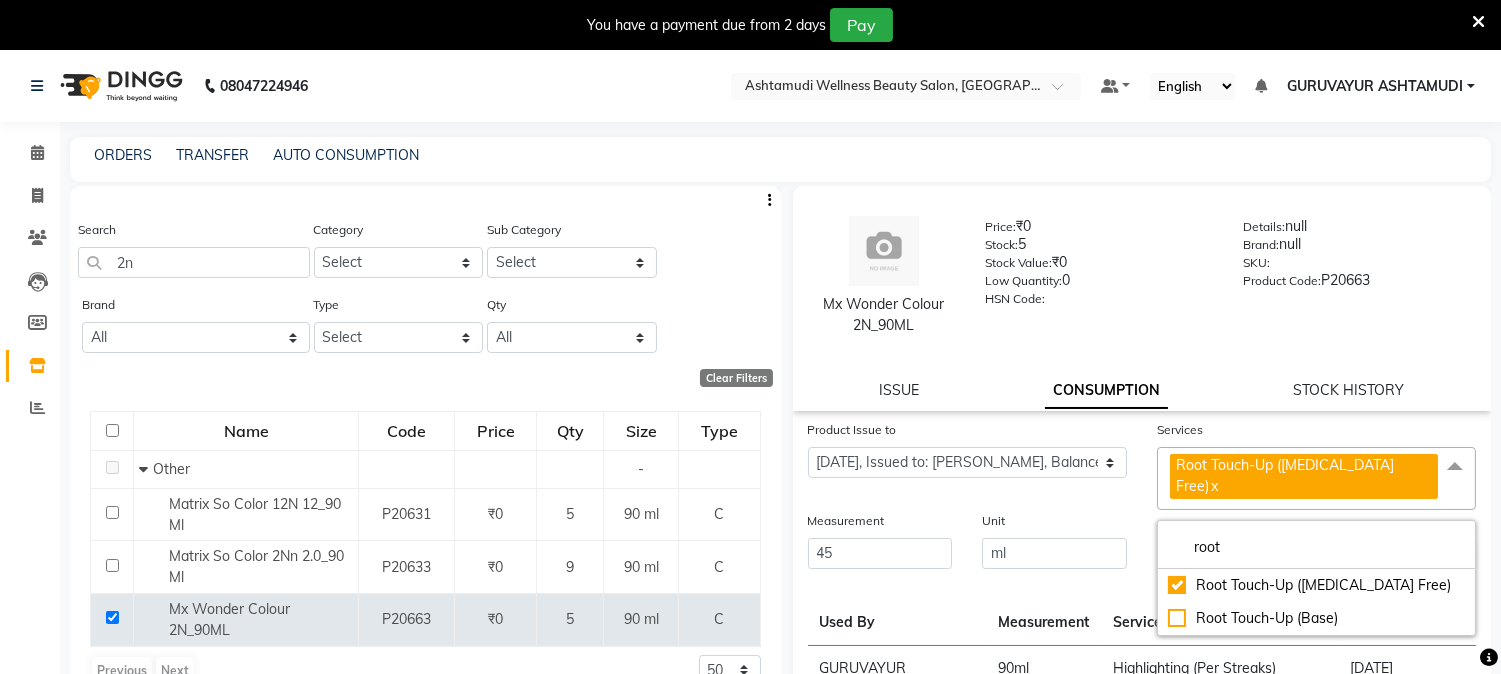 click on "Unit ml" 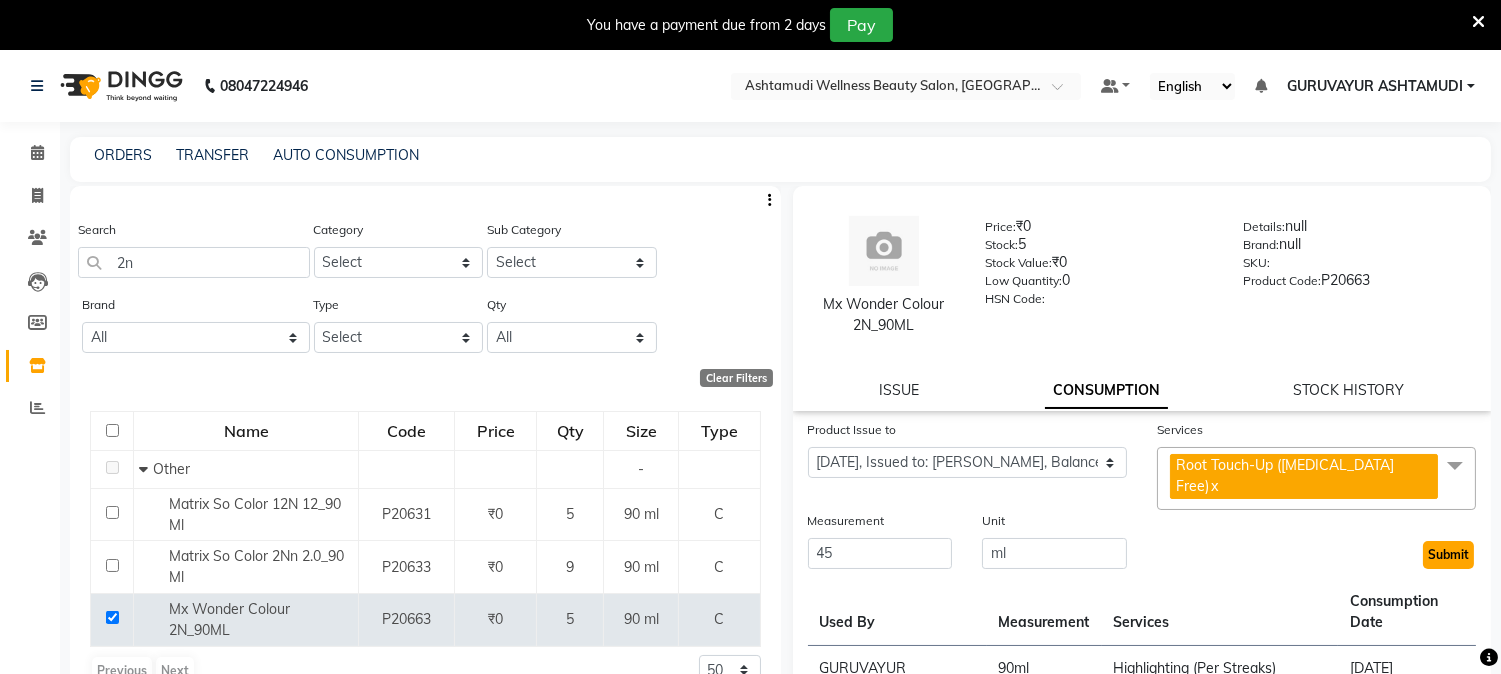 click on "Submit" 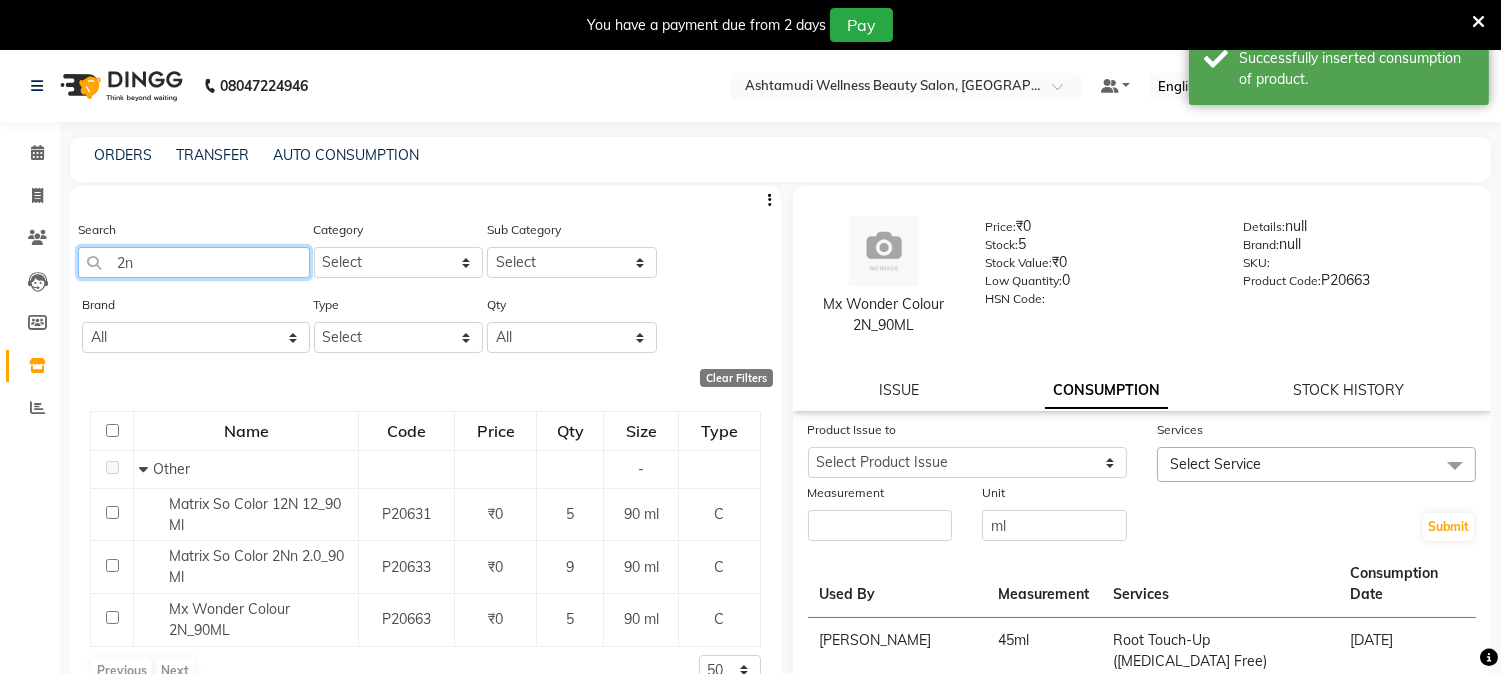 drag, startPoint x: 155, startPoint y: 254, endPoint x: 0, endPoint y: 237, distance: 155.92947 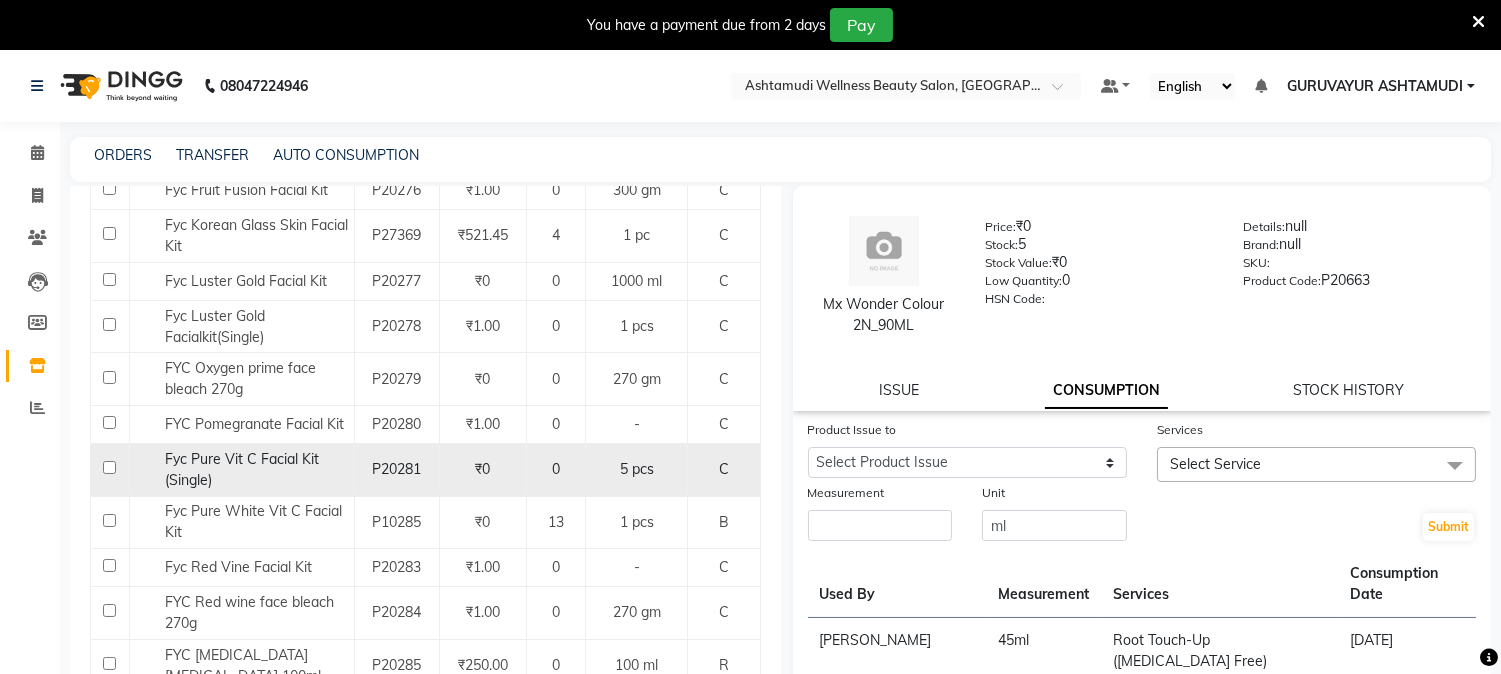 scroll, scrollTop: 888, scrollLeft: 0, axis: vertical 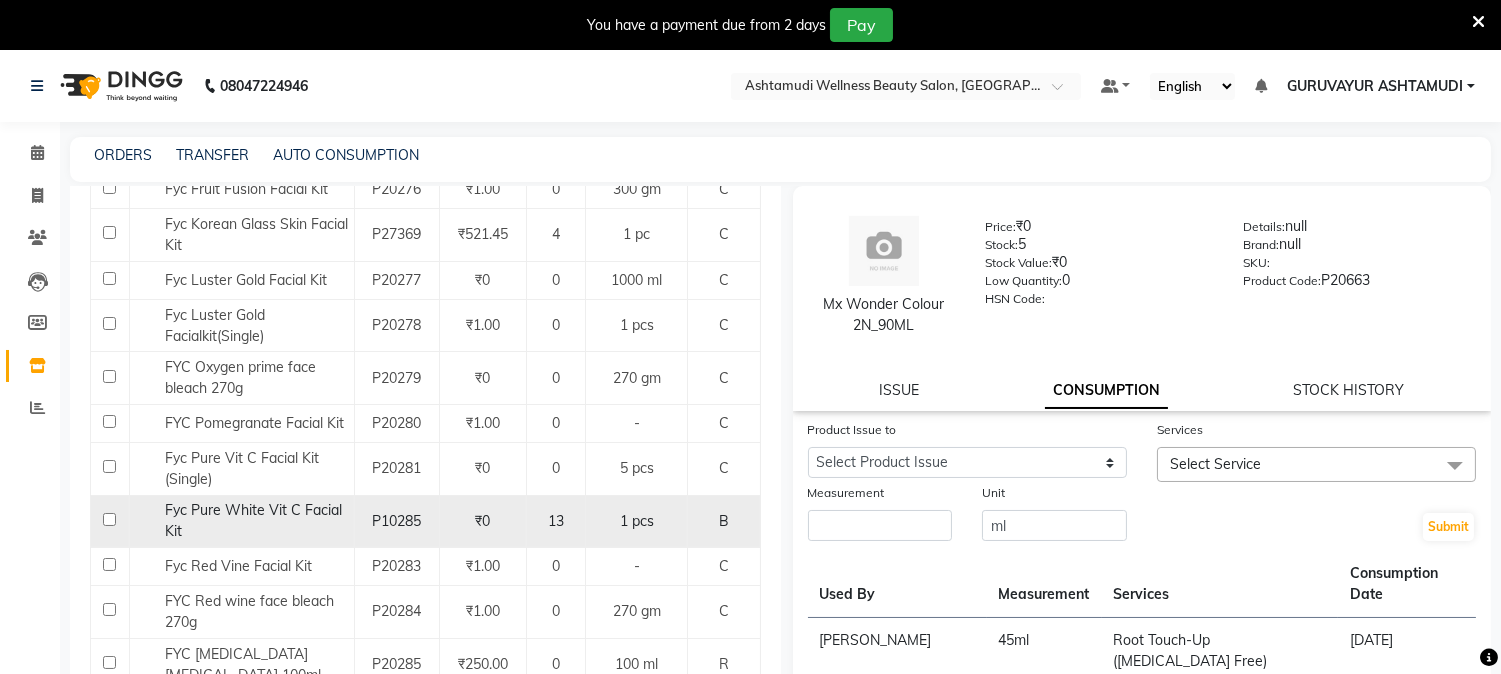 type on "fyc" 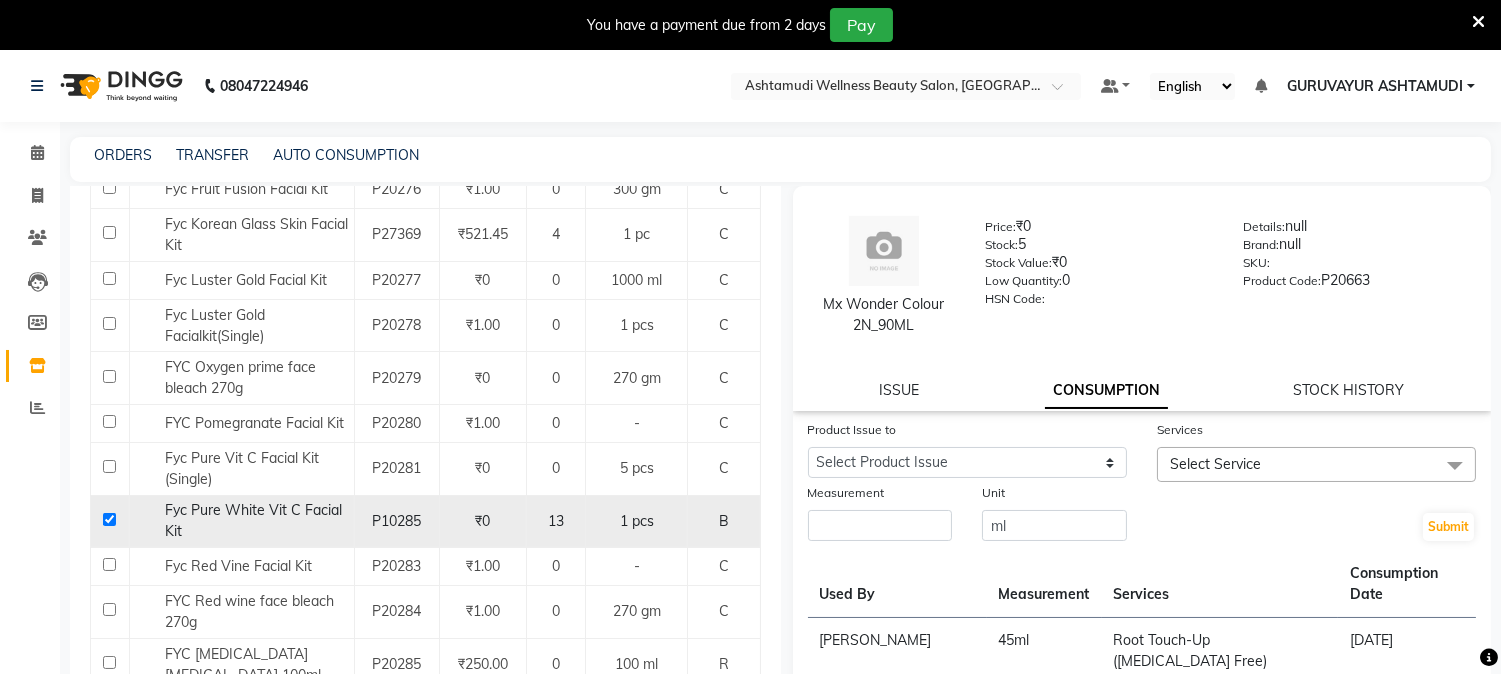 checkbox on "true" 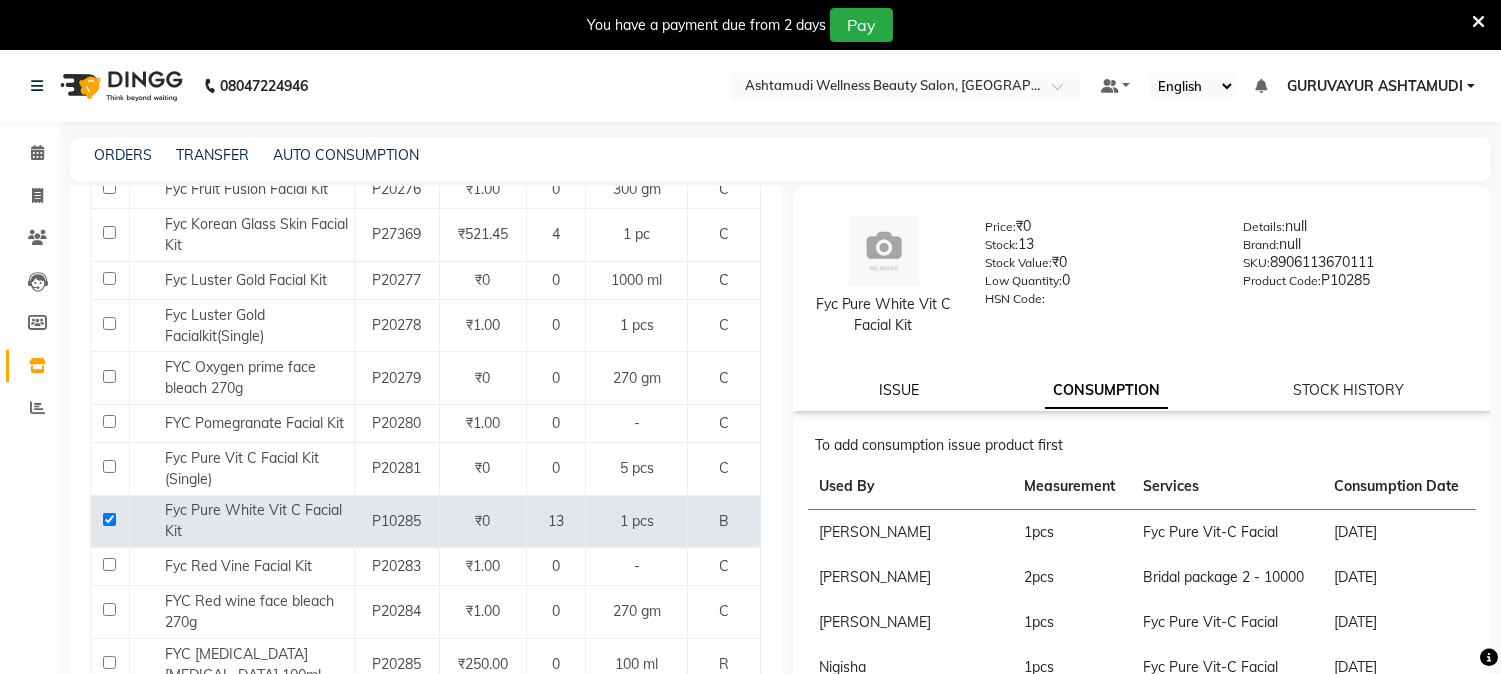 click on "ISSUE" 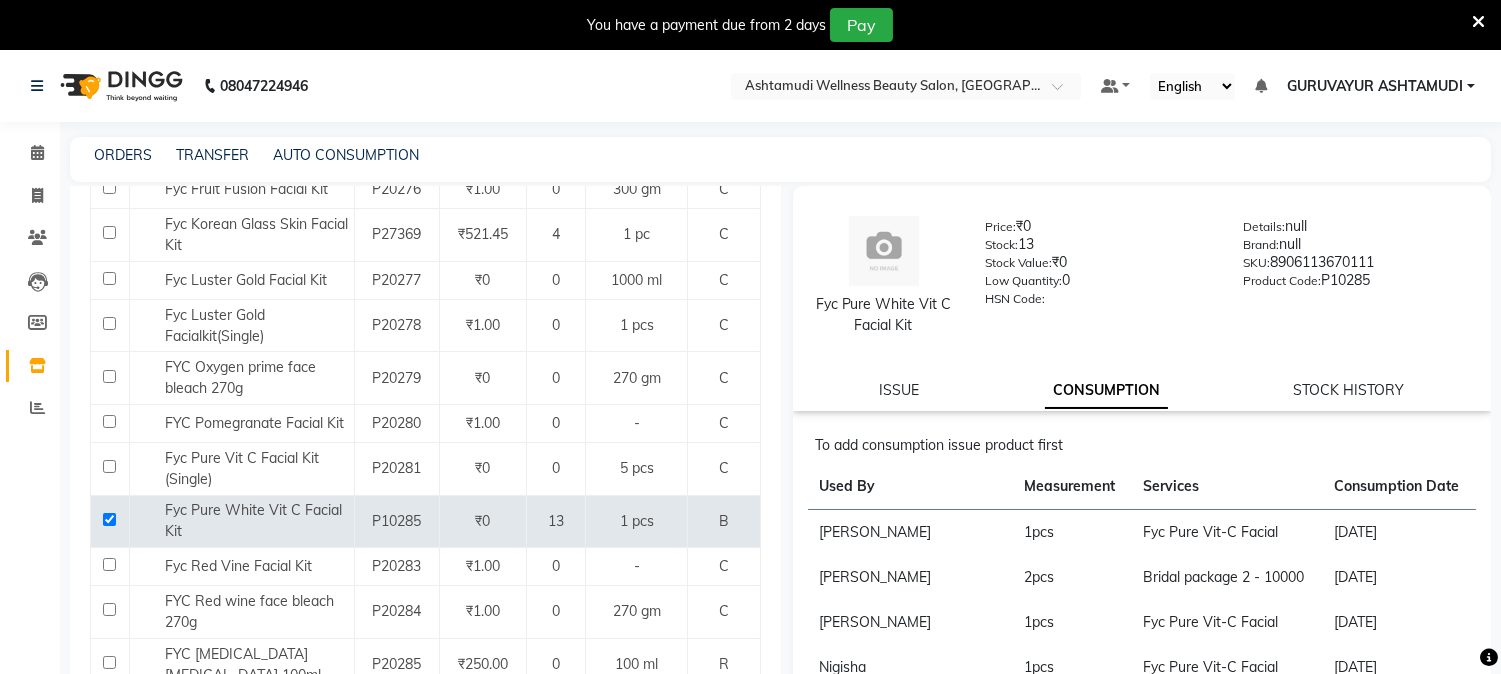 select 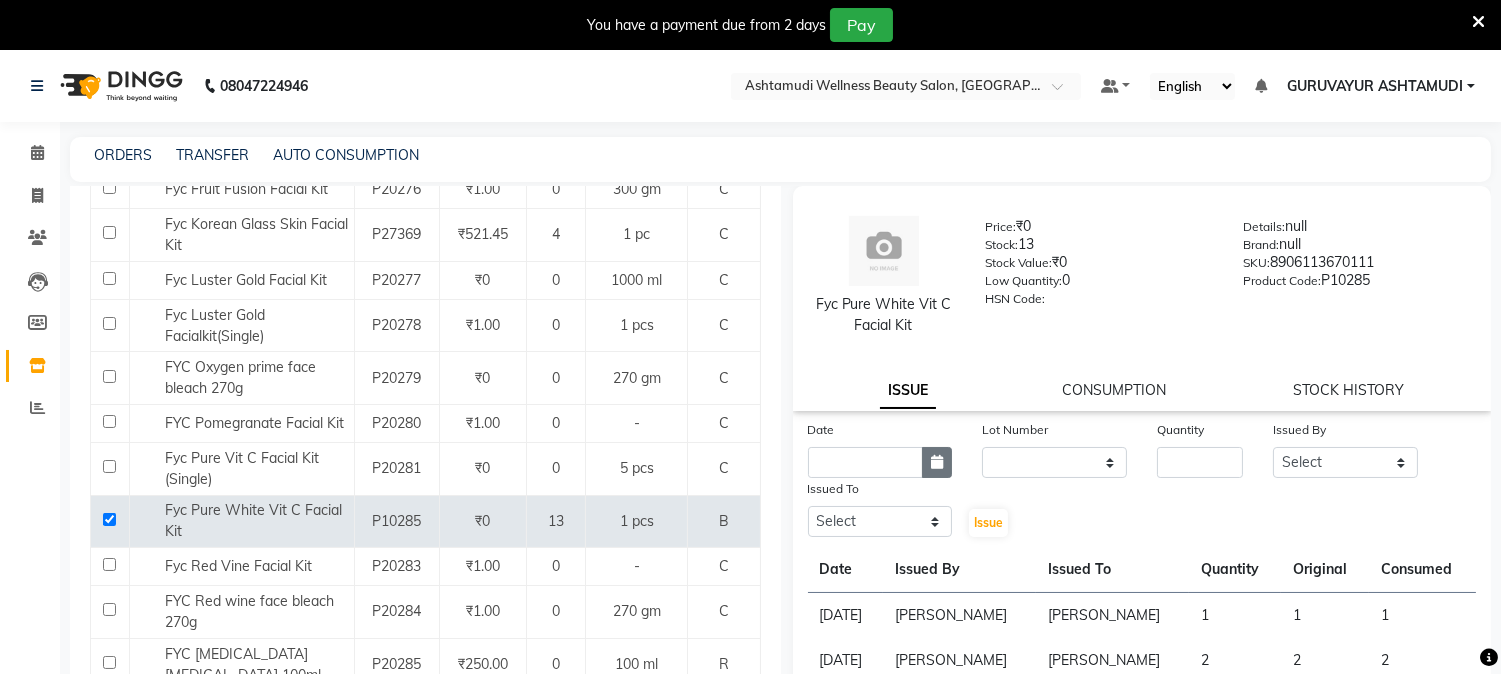 click 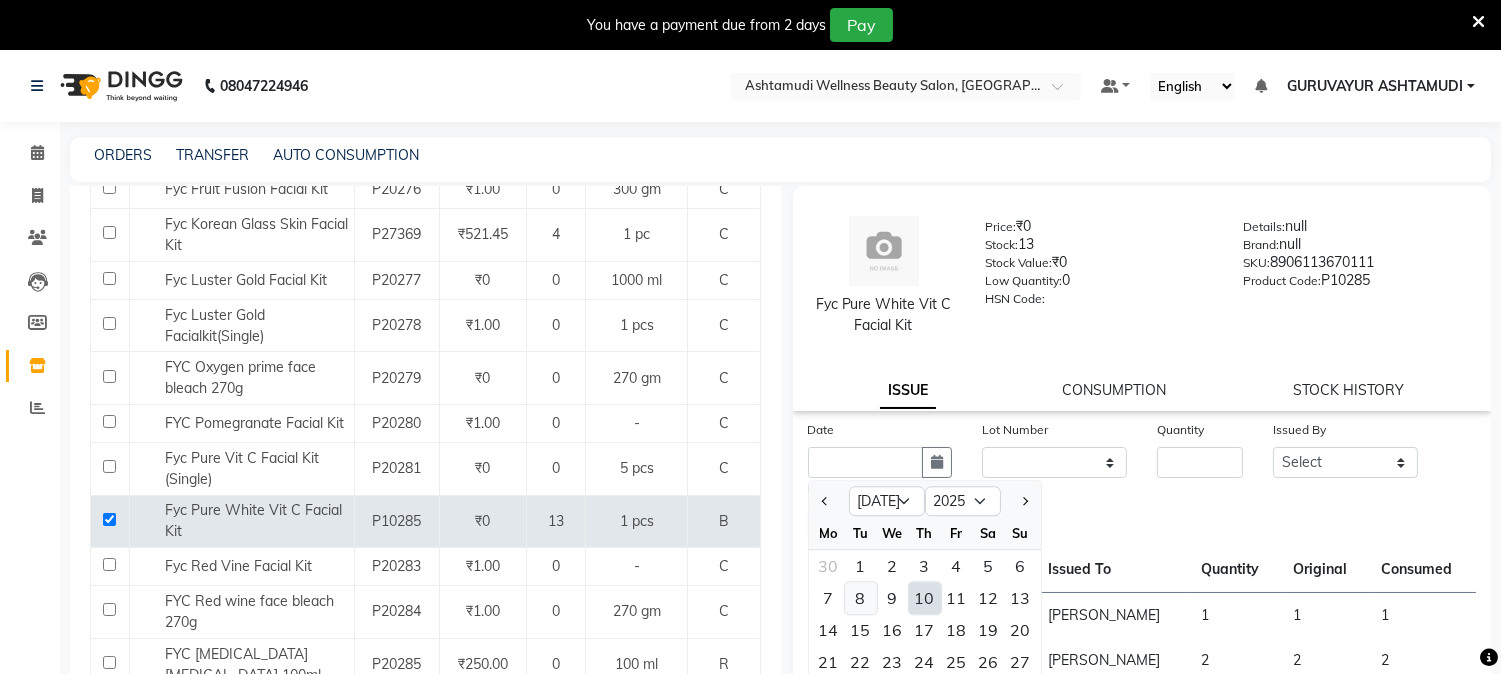 click on "8" 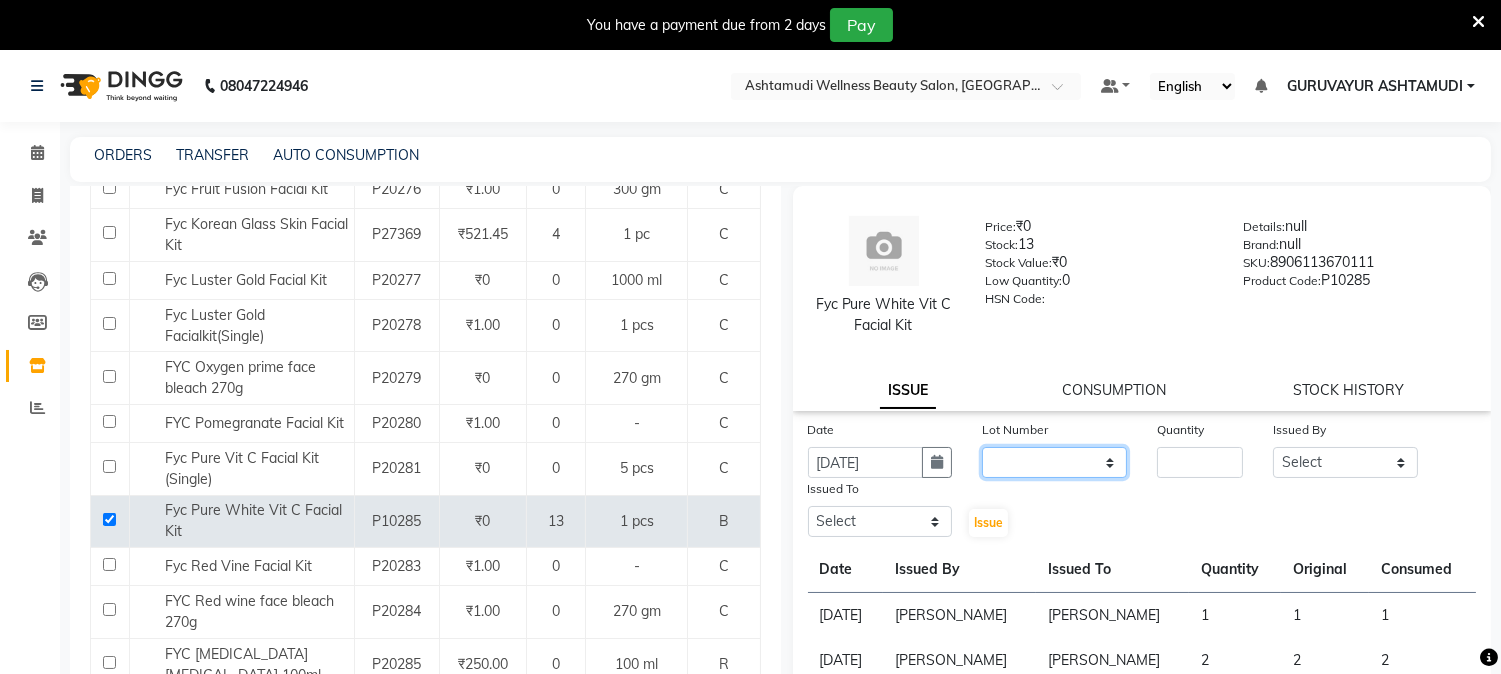 click on "None" 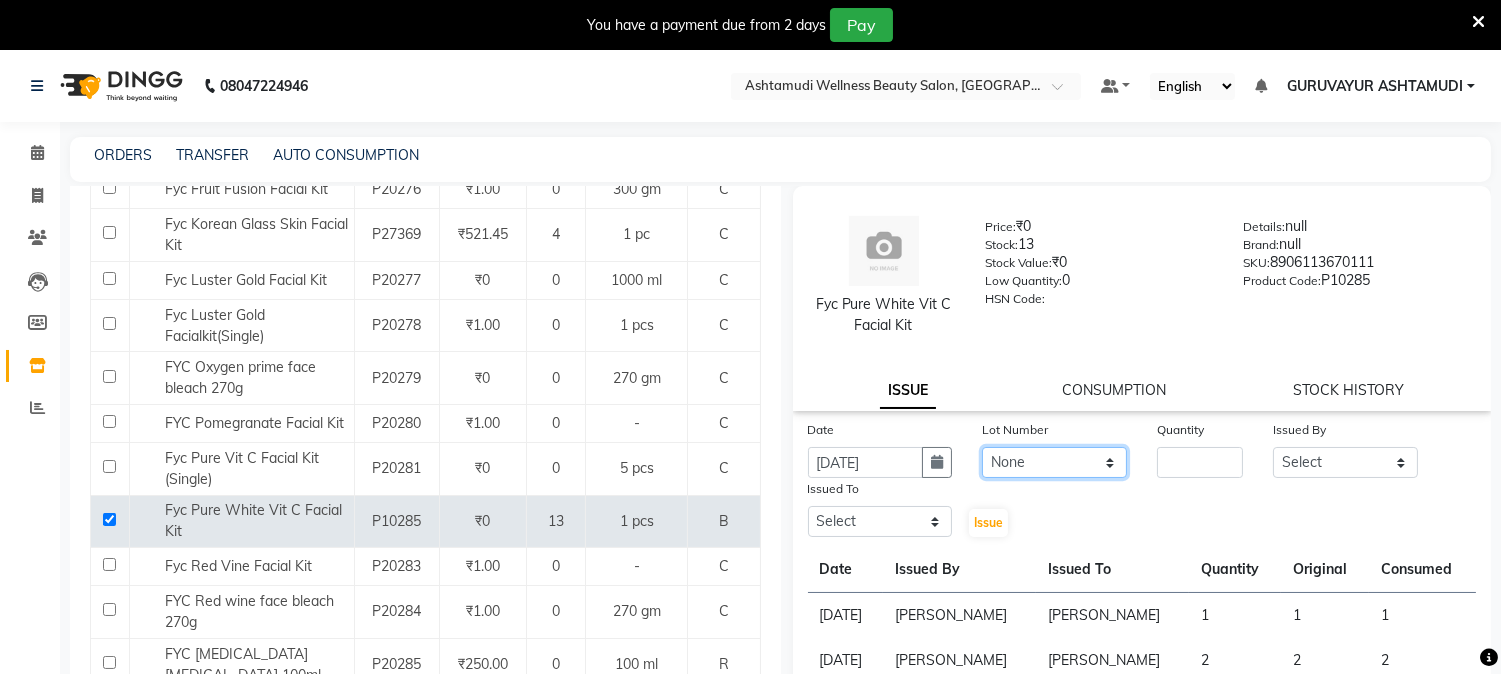 click on "None" 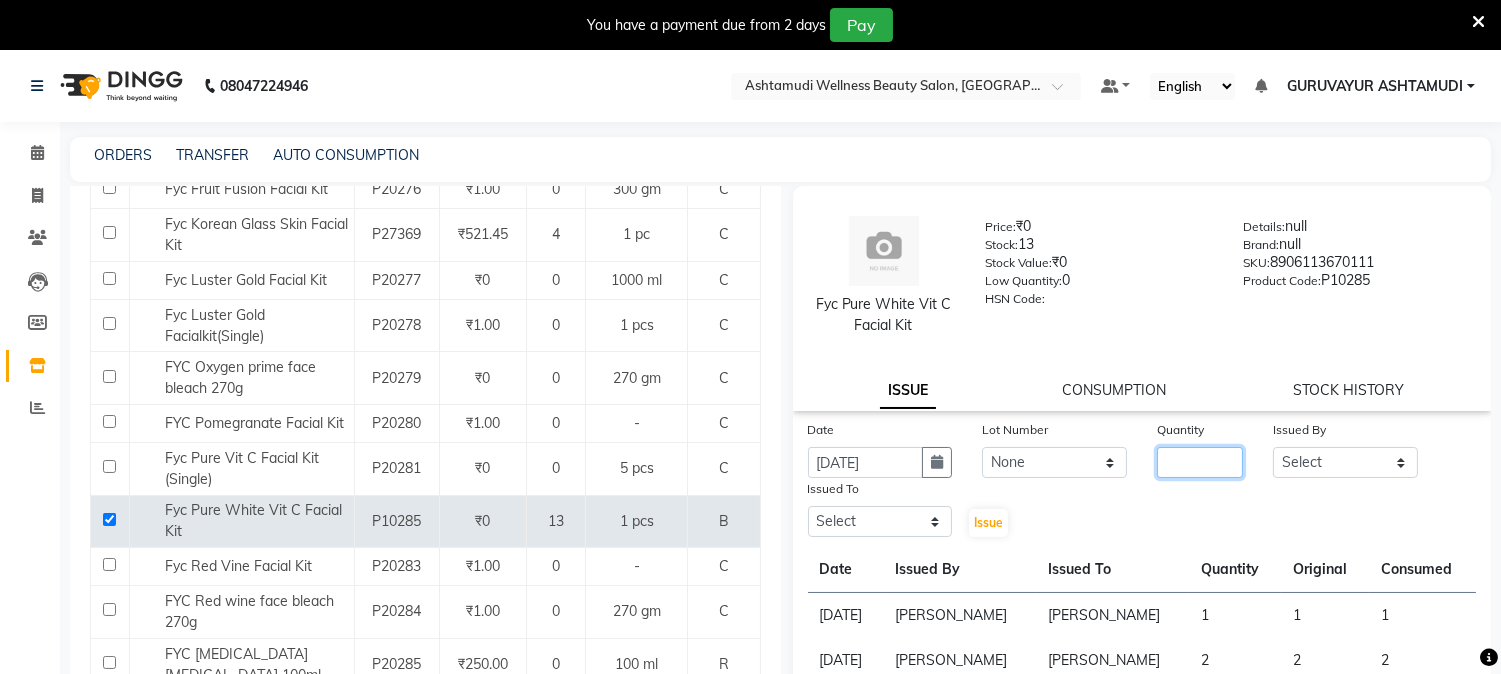 click 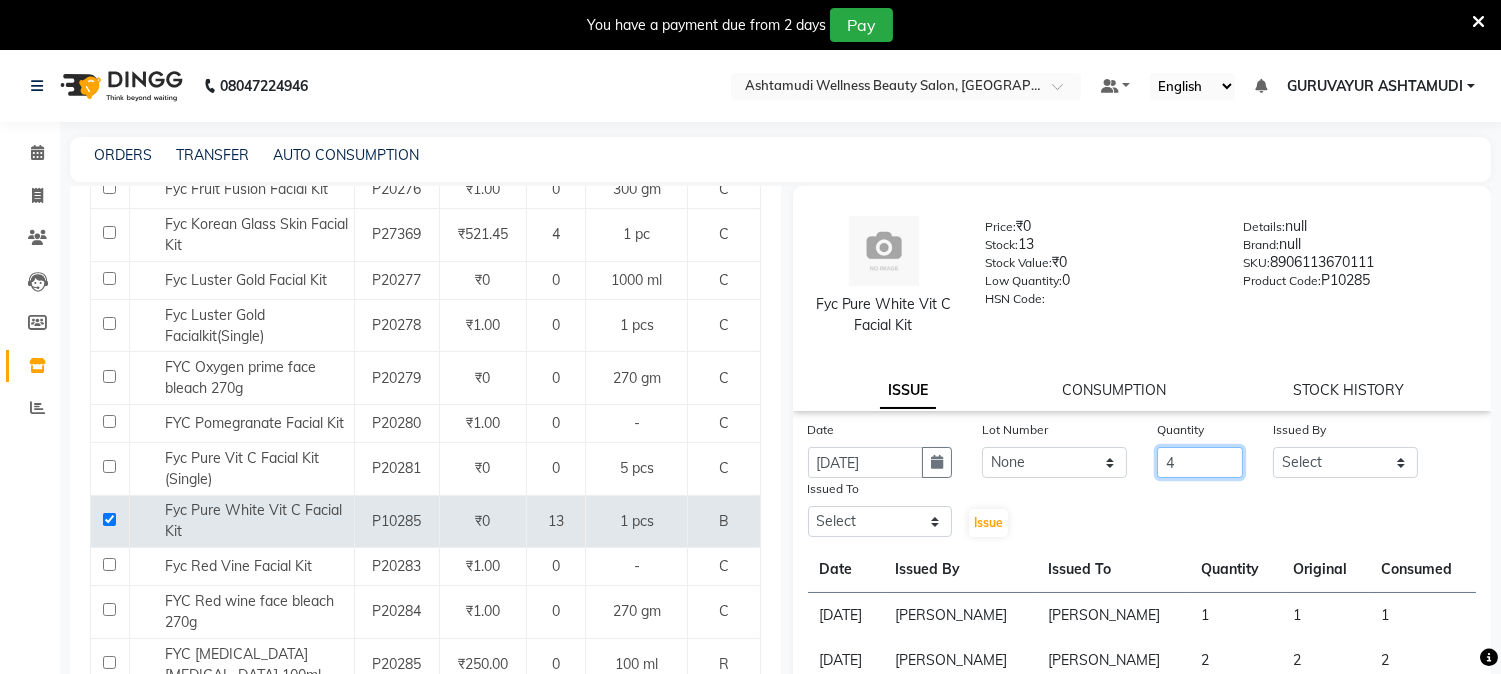 type on "4" 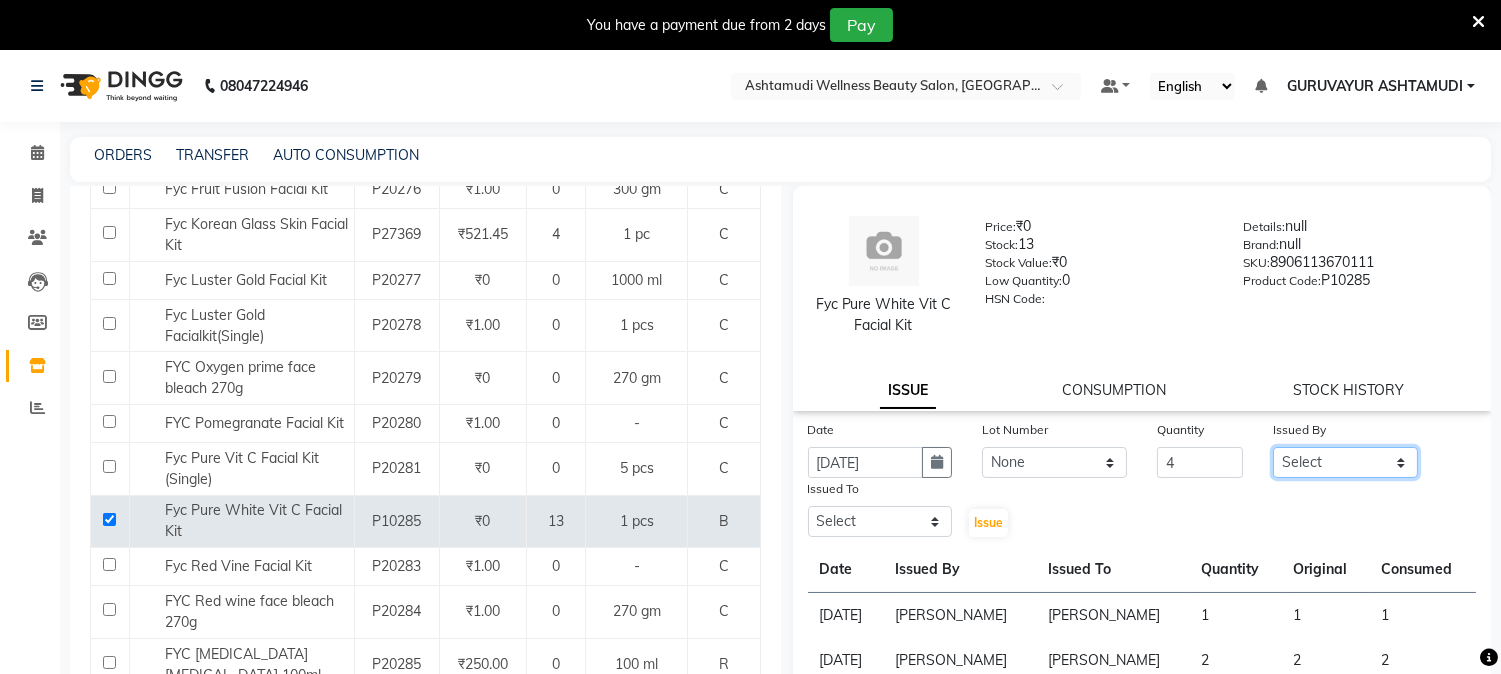 click on "Select Aathithya ANILA ANJANA DAS GURUVAYUR ASHTAMUDI NEETHU Nigisha POOJA PRACHI PRASEETHA REESHMA  Rini SMITHA THANKAMANI" 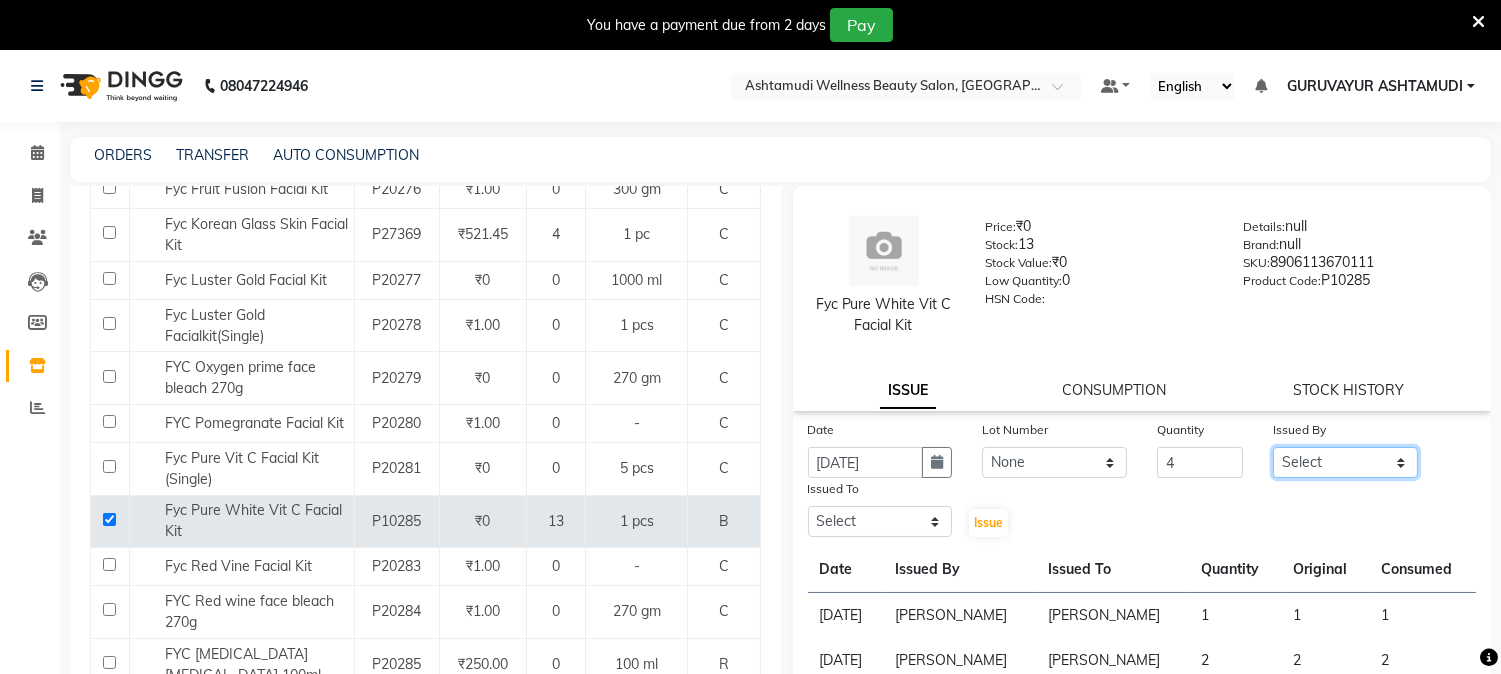 select on "69602" 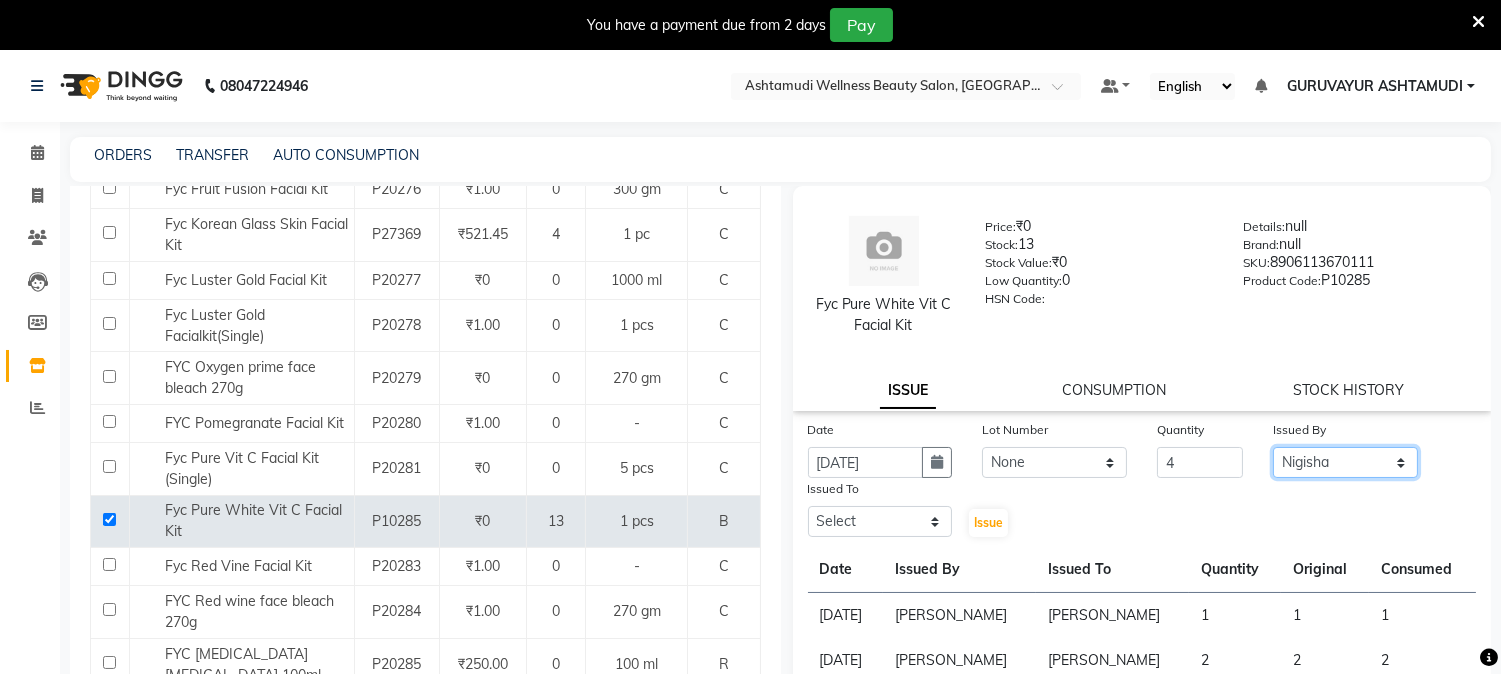 click on "Select Aathithya ANILA ANJANA DAS GURUVAYUR ASHTAMUDI NEETHU Nigisha POOJA PRACHI PRASEETHA REESHMA  Rini SMITHA THANKAMANI" 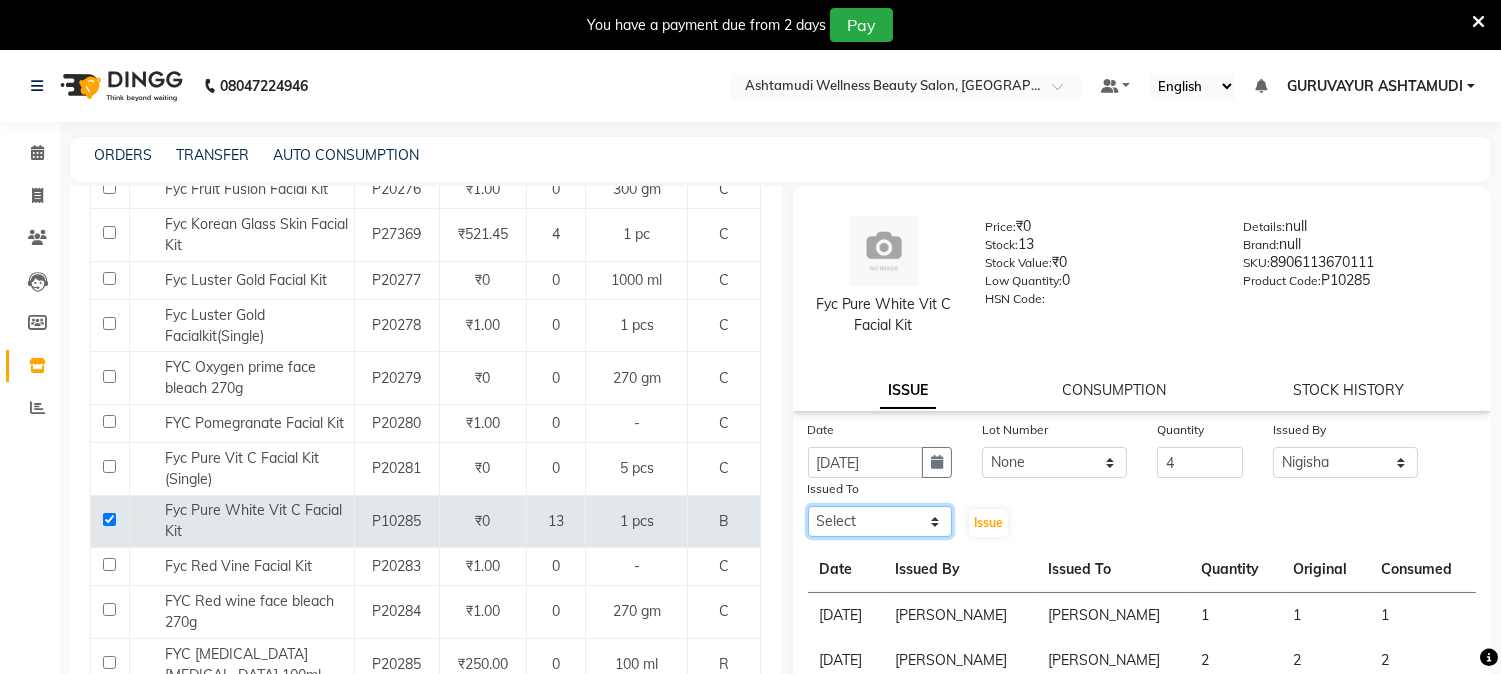 click on "Select Aathithya ANILA ANJANA DAS GURUVAYUR ASHTAMUDI NEETHU Nigisha POOJA PRACHI PRASEETHA REESHMA  Rini SMITHA THANKAMANI" 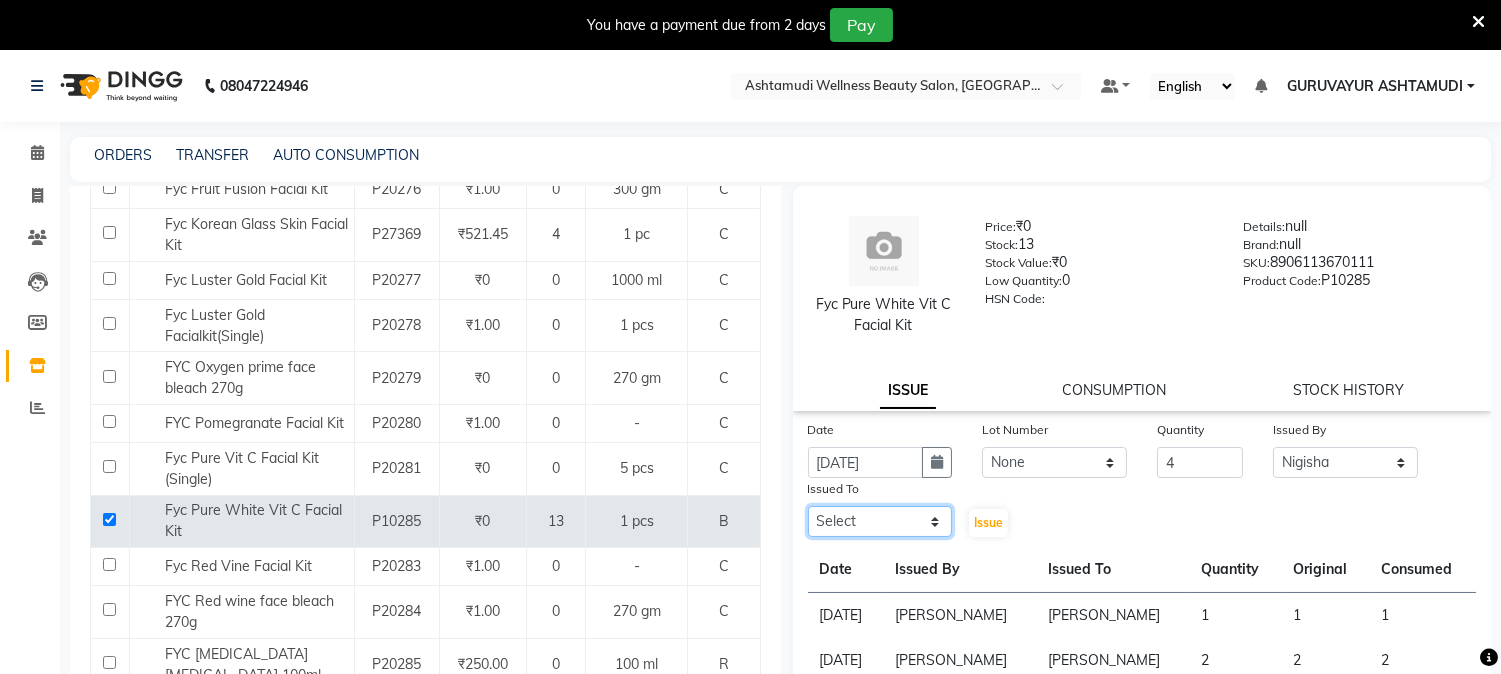 select on "39865" 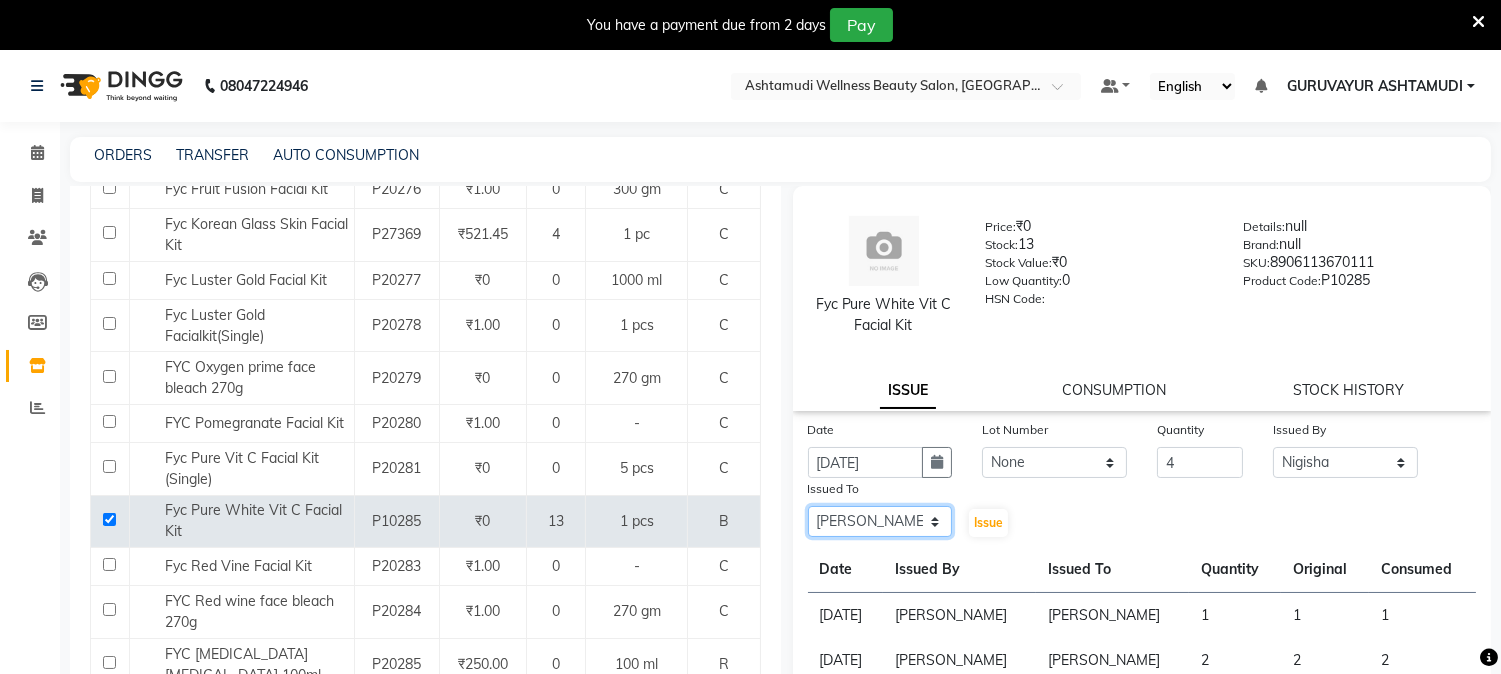 click on "Select Aathithya ANILA ANJANA DAS GURUVAYUR ASHTAMUDI NEETHU Nigisha POOJA PRACHI PRASEETHA REESHMA  Rini SMITHA THANKAMANI" 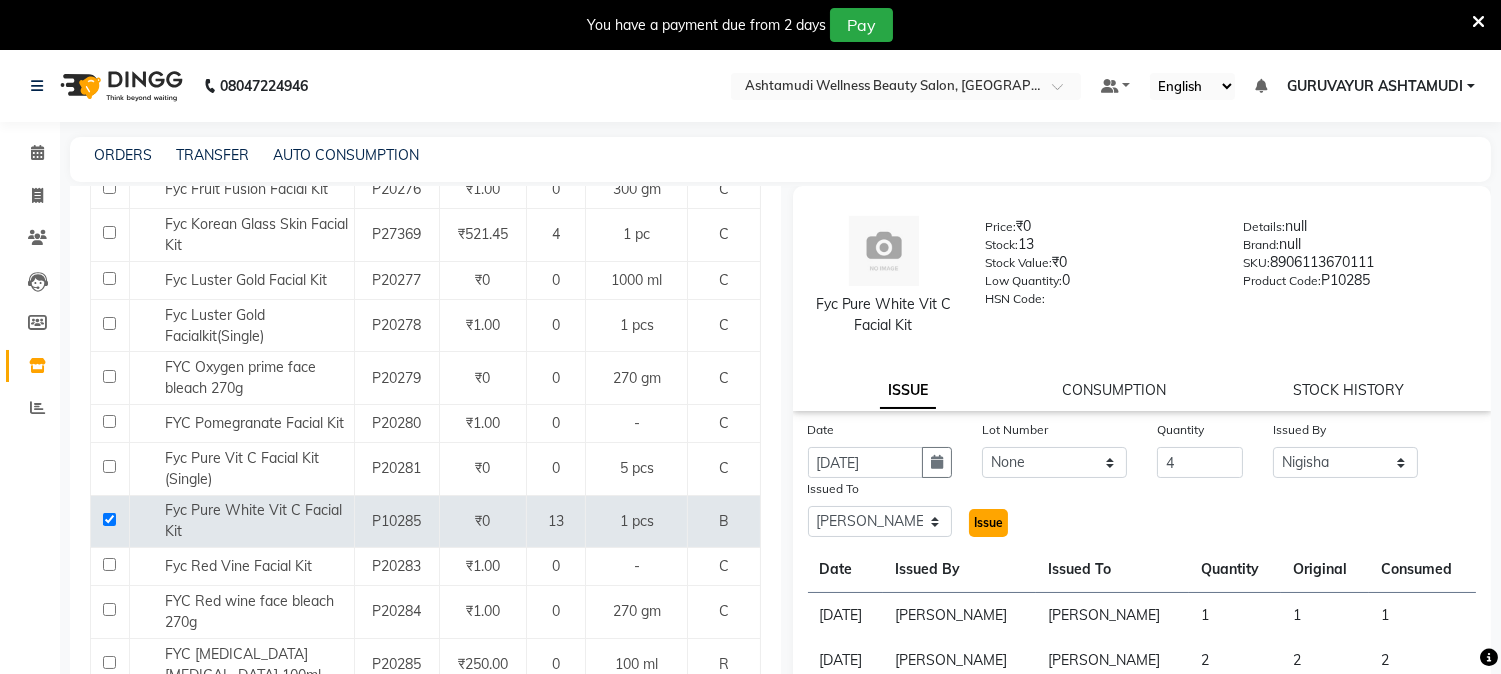 click on "Issue" 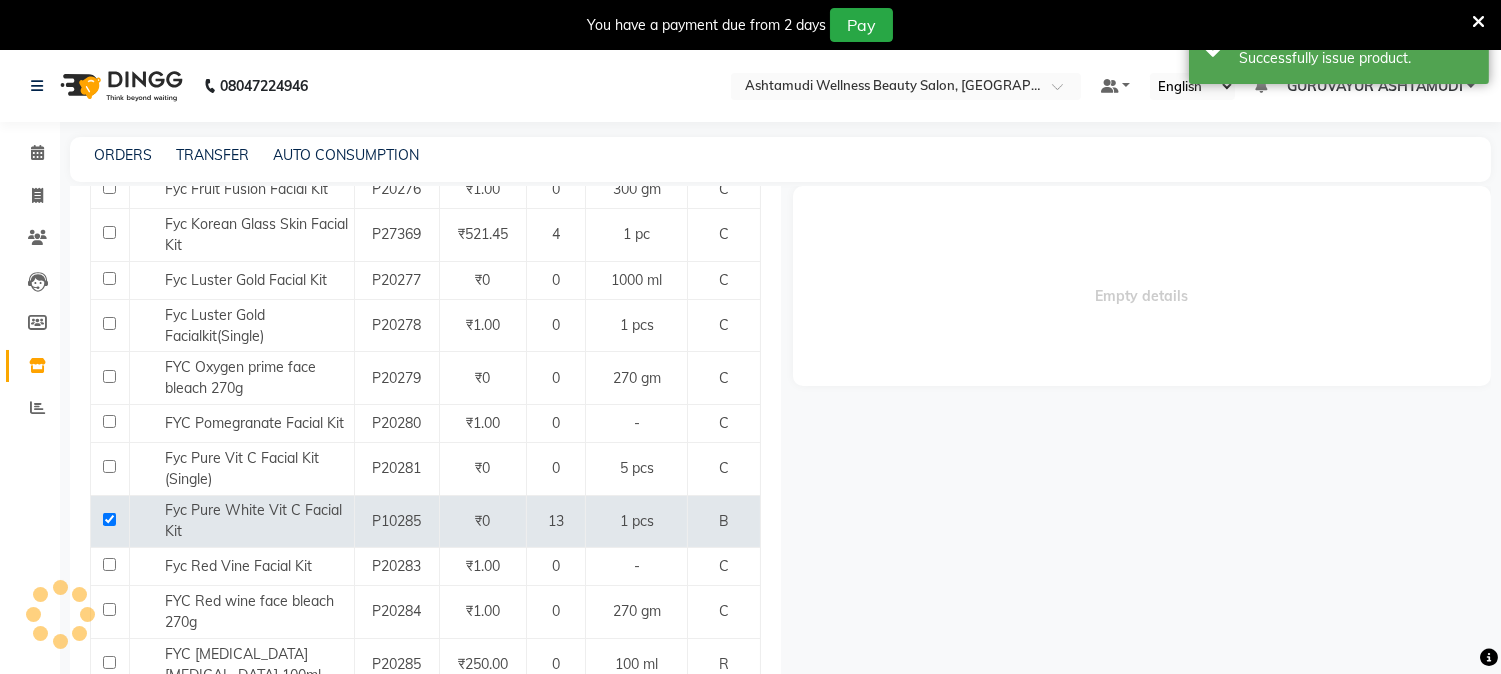 select 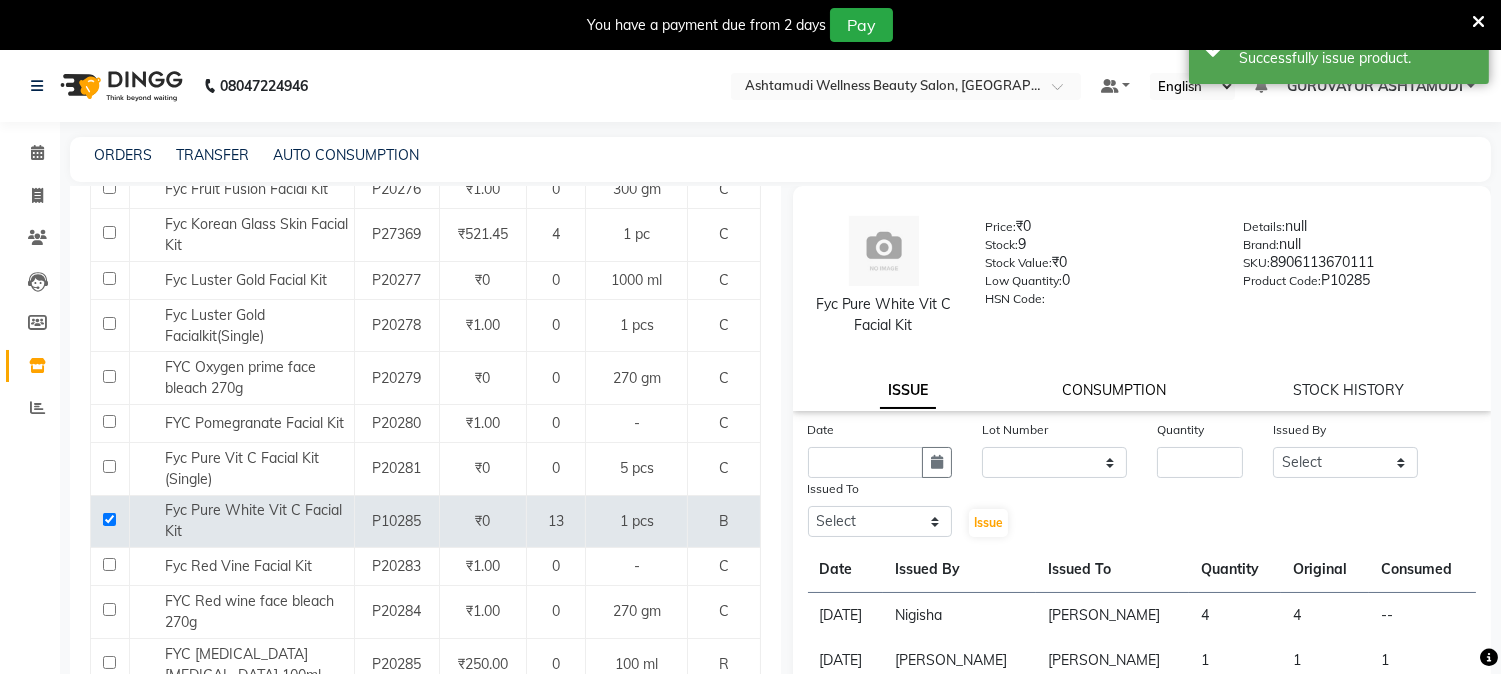 click on "CONSUMPTION" 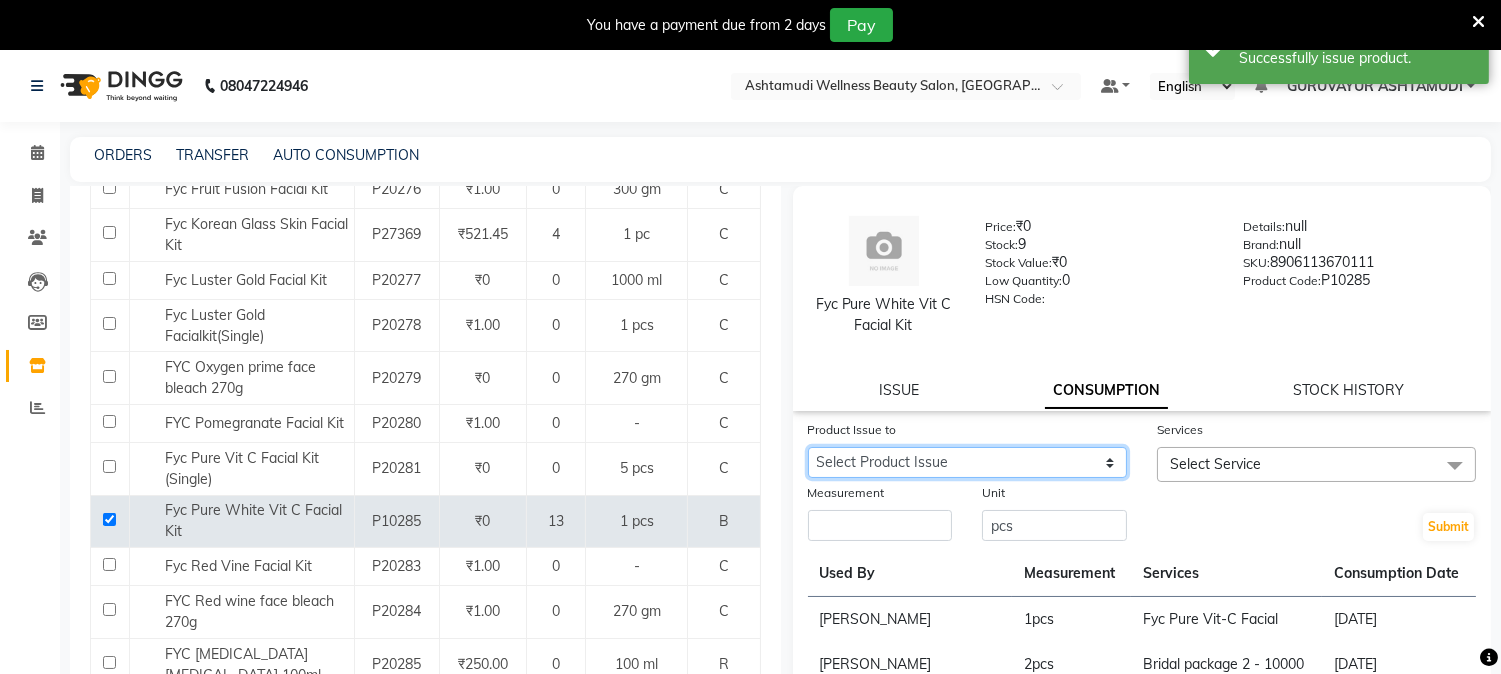 drag, startPoint x: 1074, startPoint y: 453, endPoint x: 1061, endPoint y: 474, distance: 24.698177 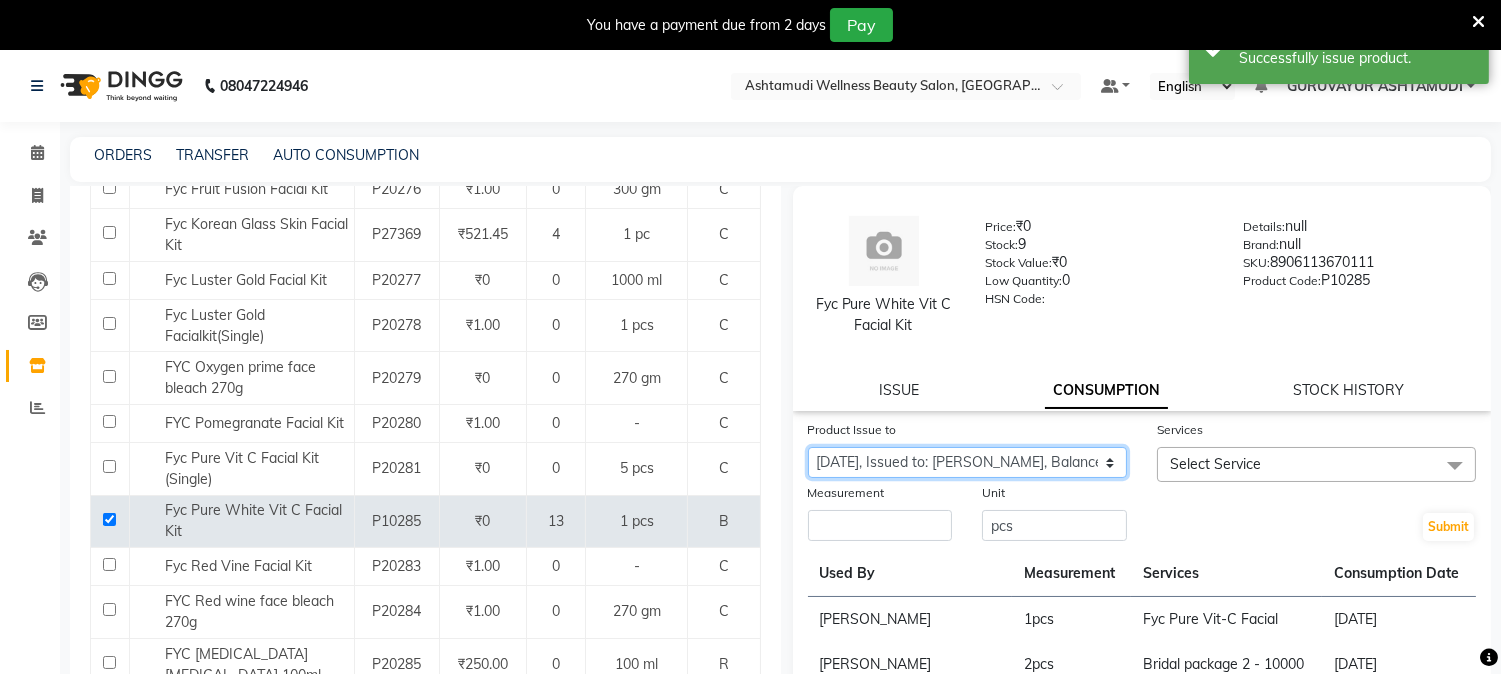 click on "Select Product Issue 2025-07-08, Issued to: PRASEETHA, Balance: 4" 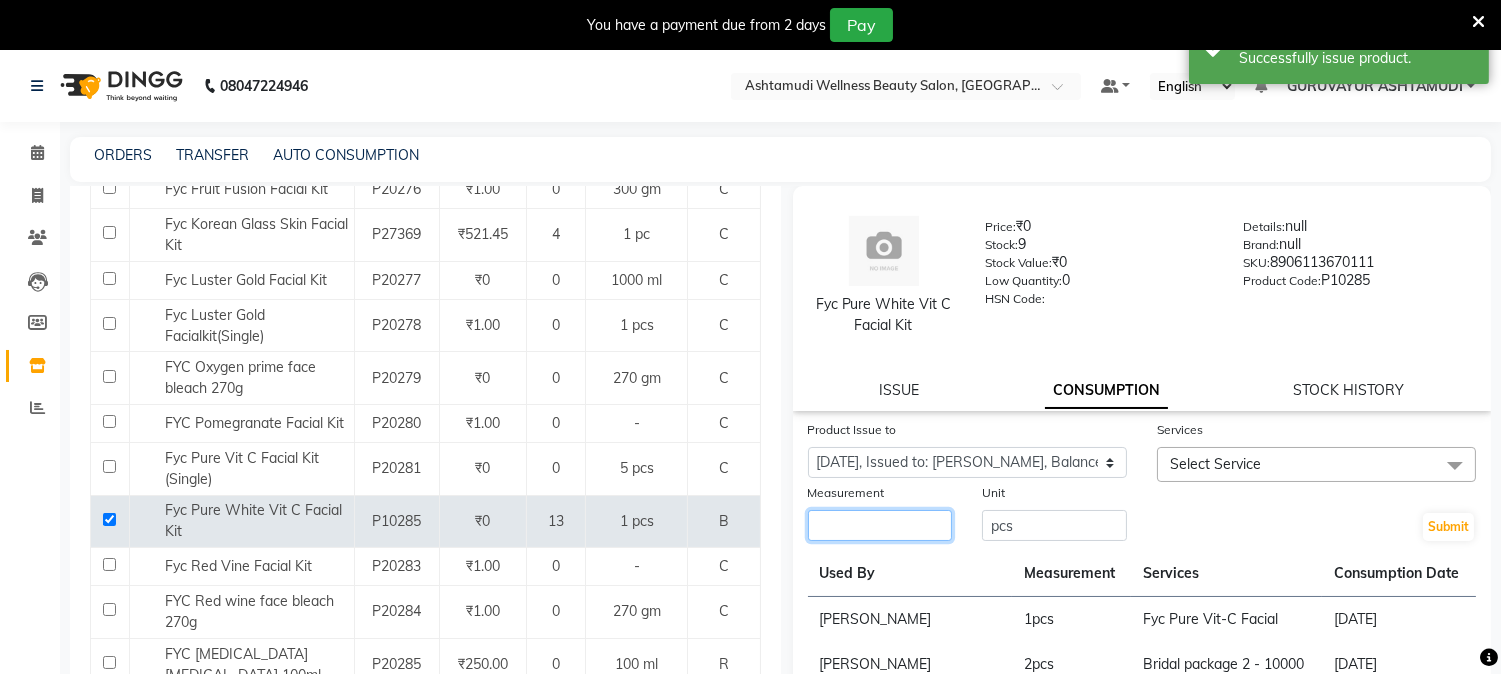 click 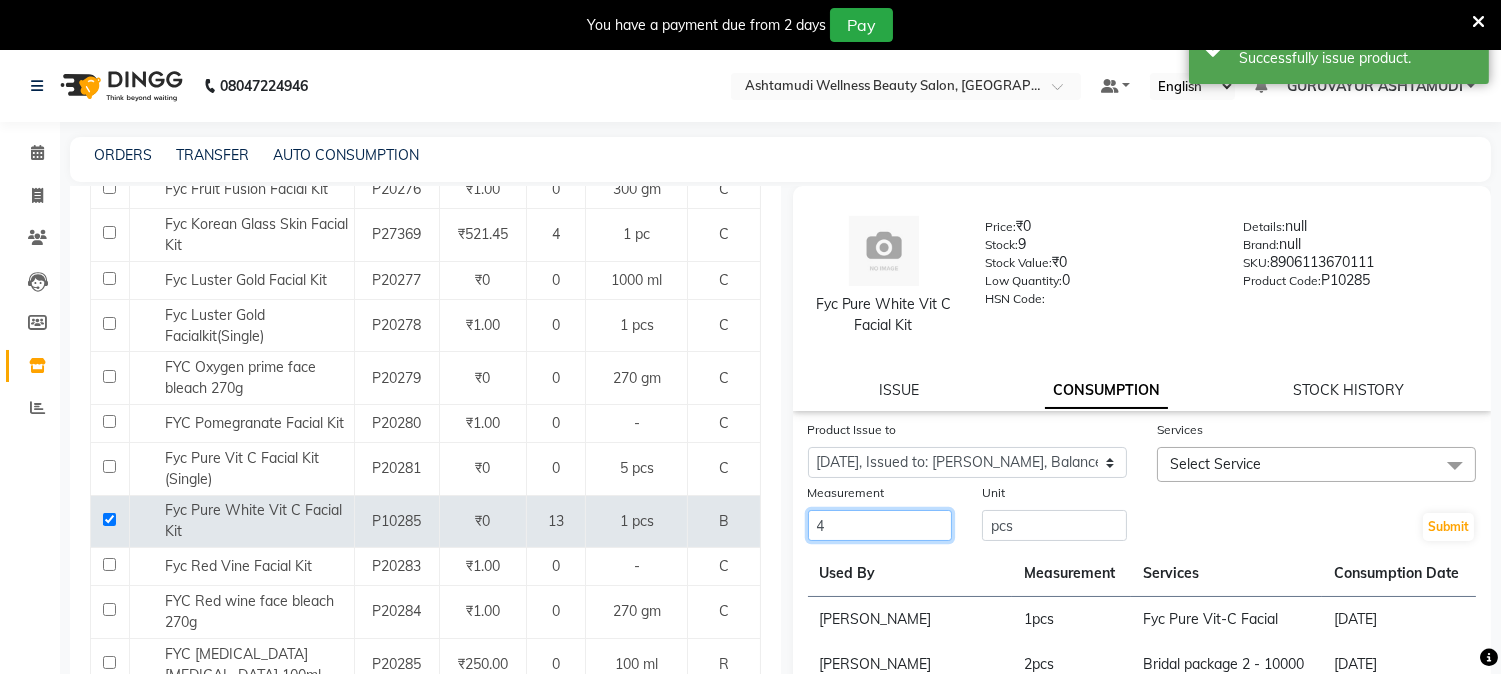 type on "4" 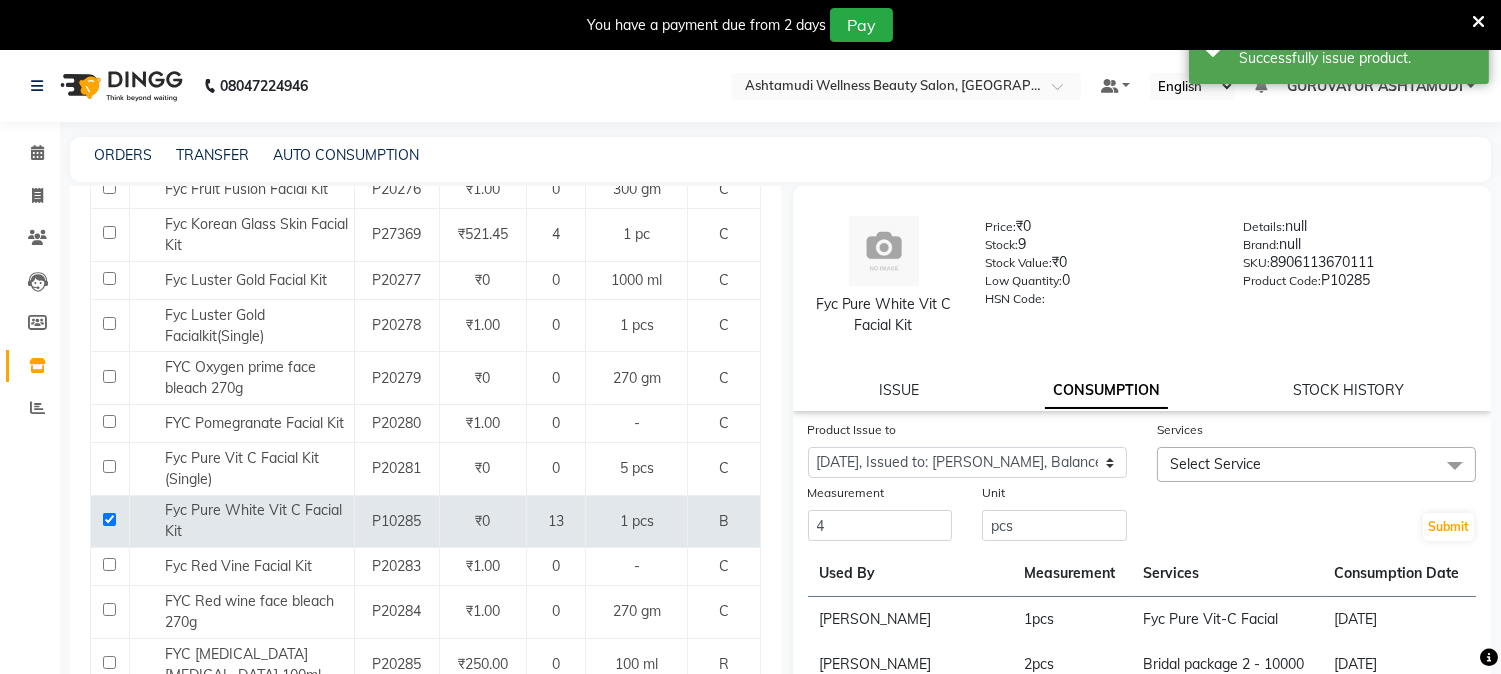 drag, startPoint x: 1198, startPoint y: 467, endPoint x: 1192, endPoint y: 501, distance: 34.525352 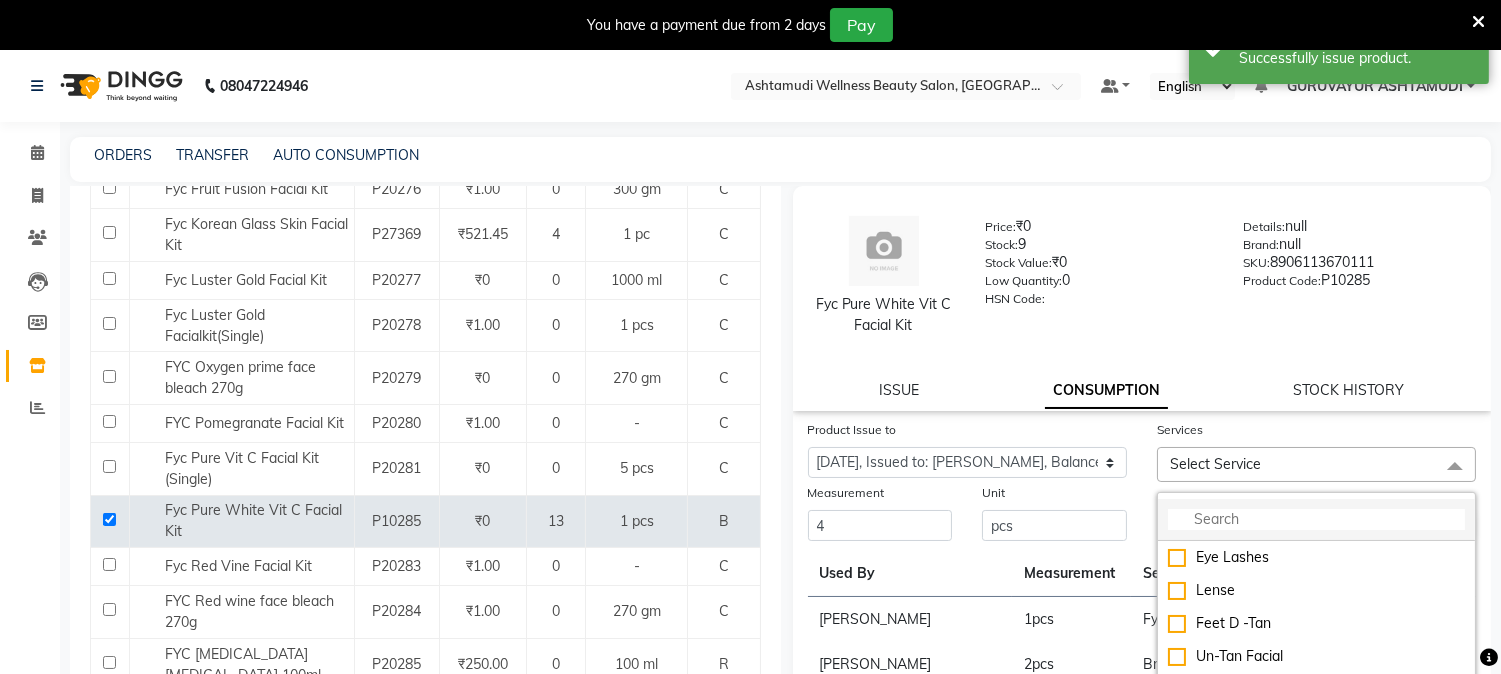 click 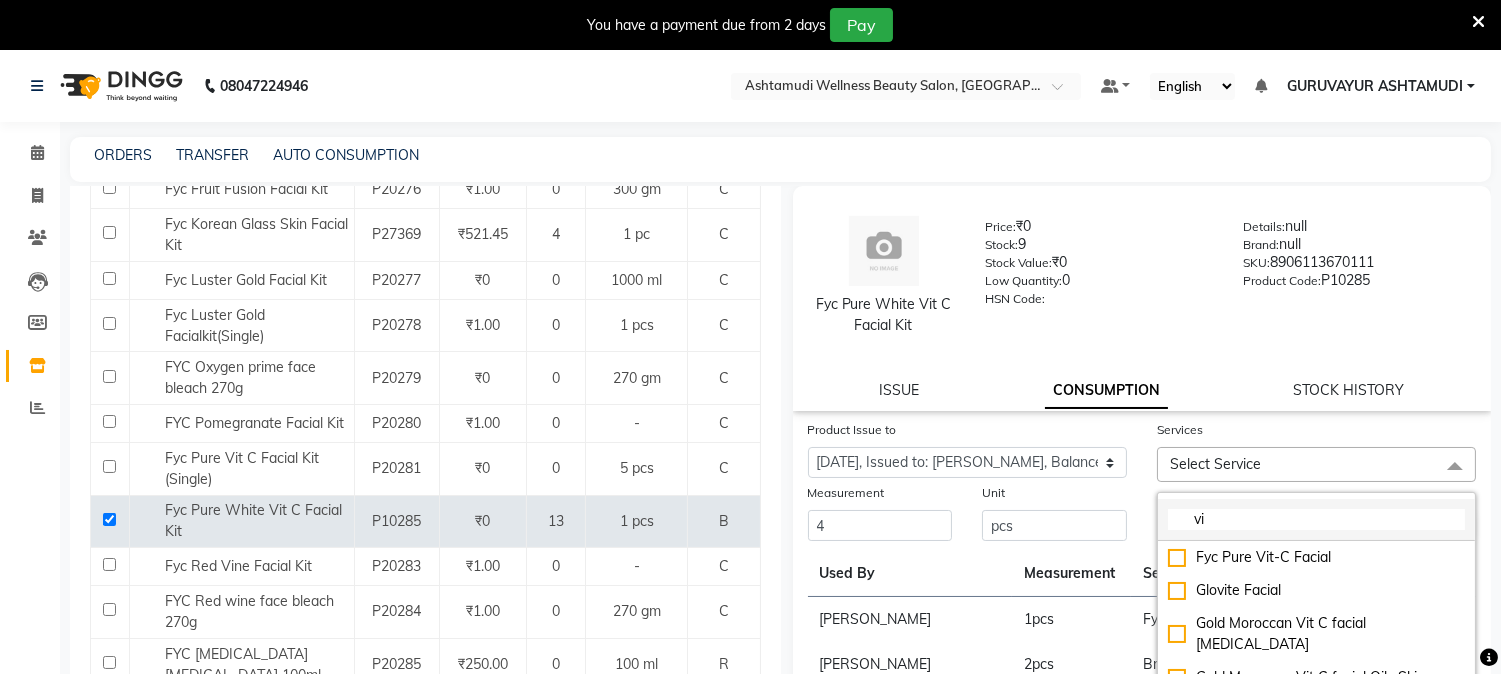 type on "v" 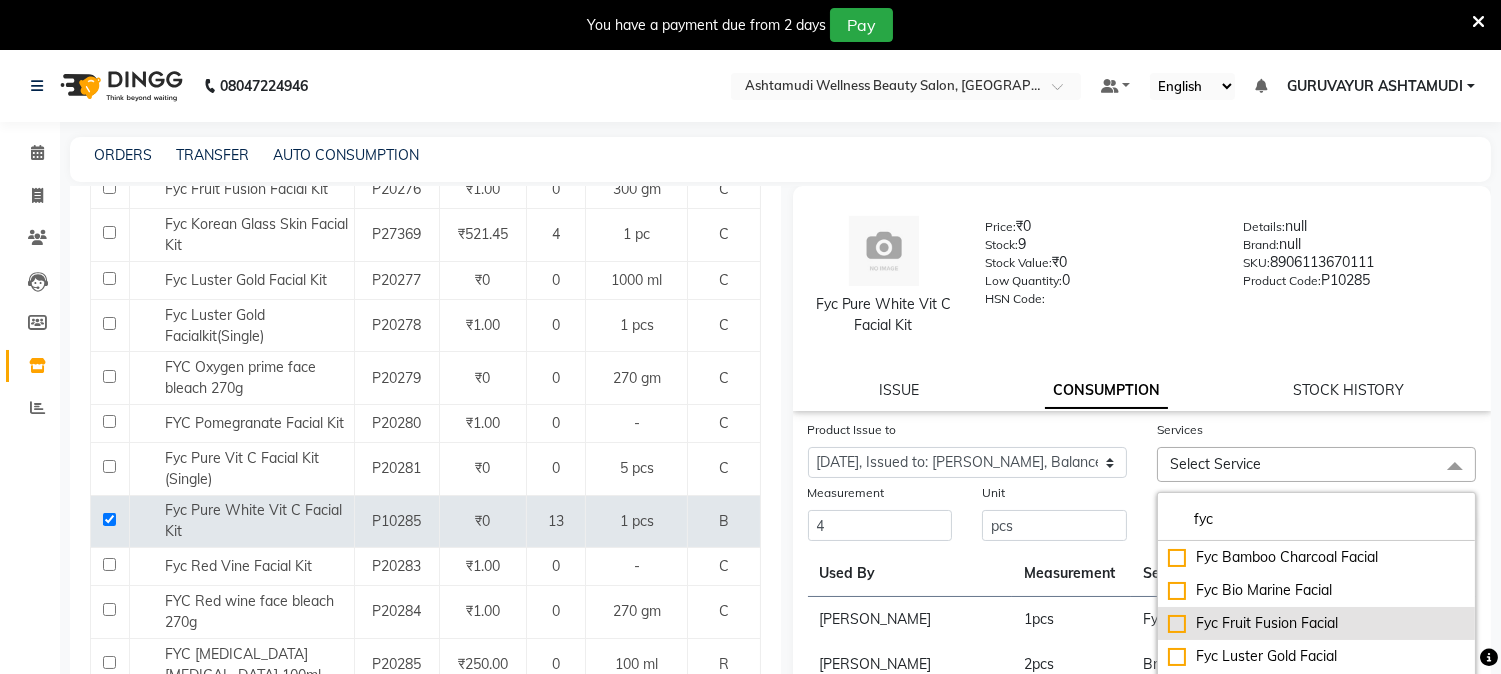scroll, scrollTop: 1, scrollLeft: 0, axis: vertical 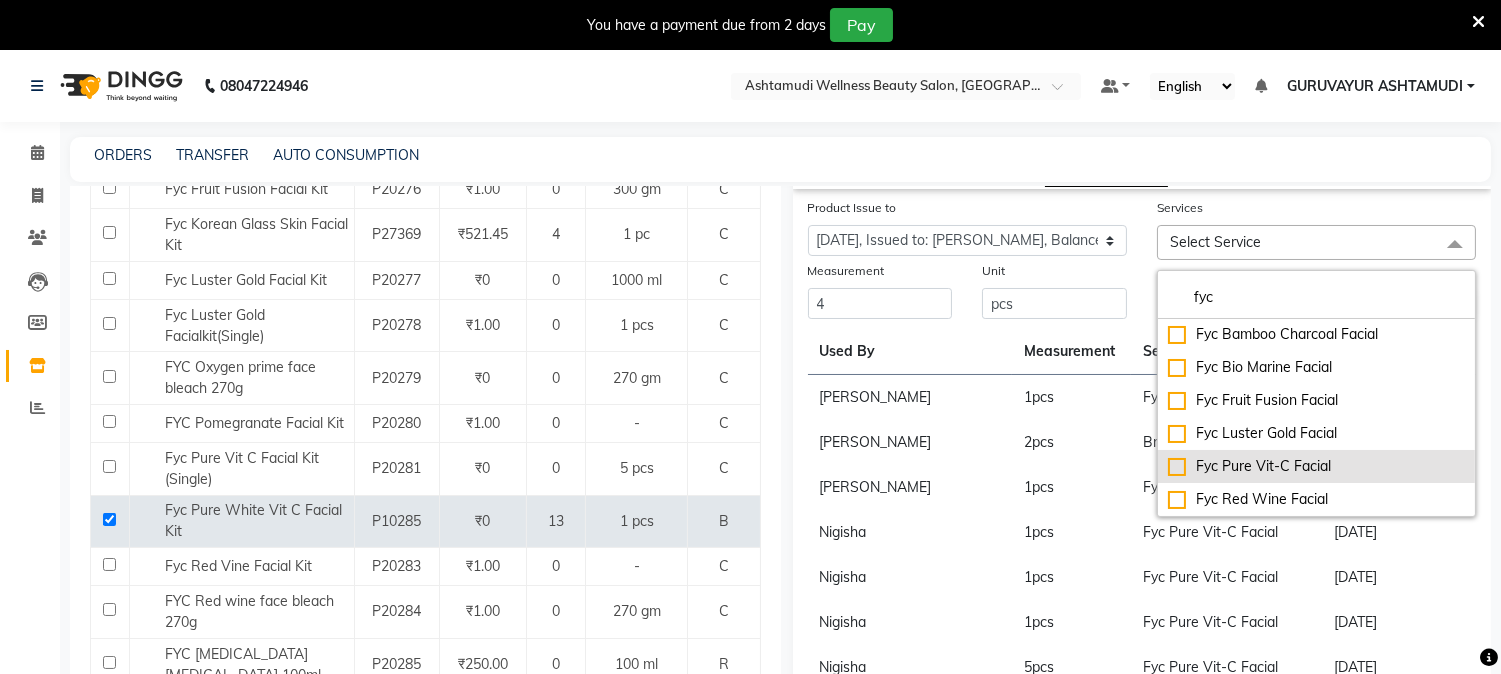 type on "fyc" 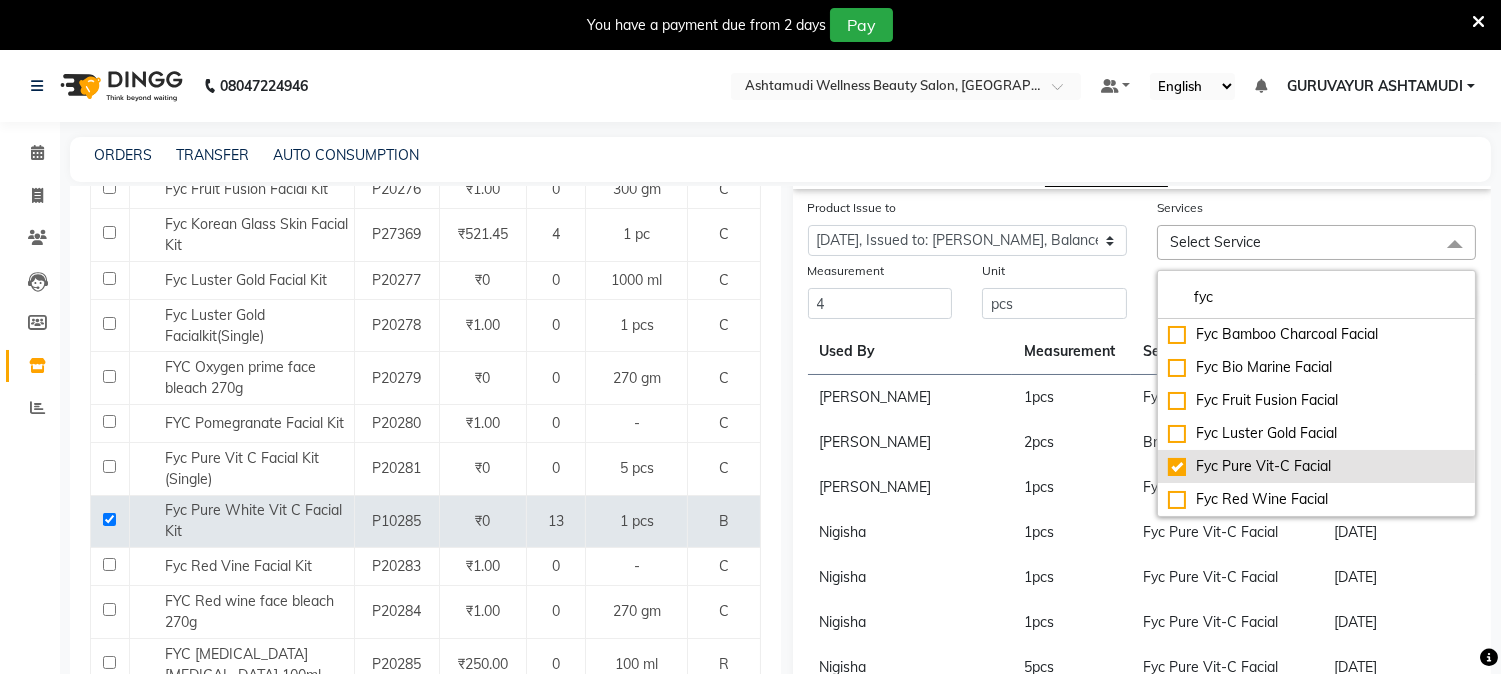 checkbox on "true" 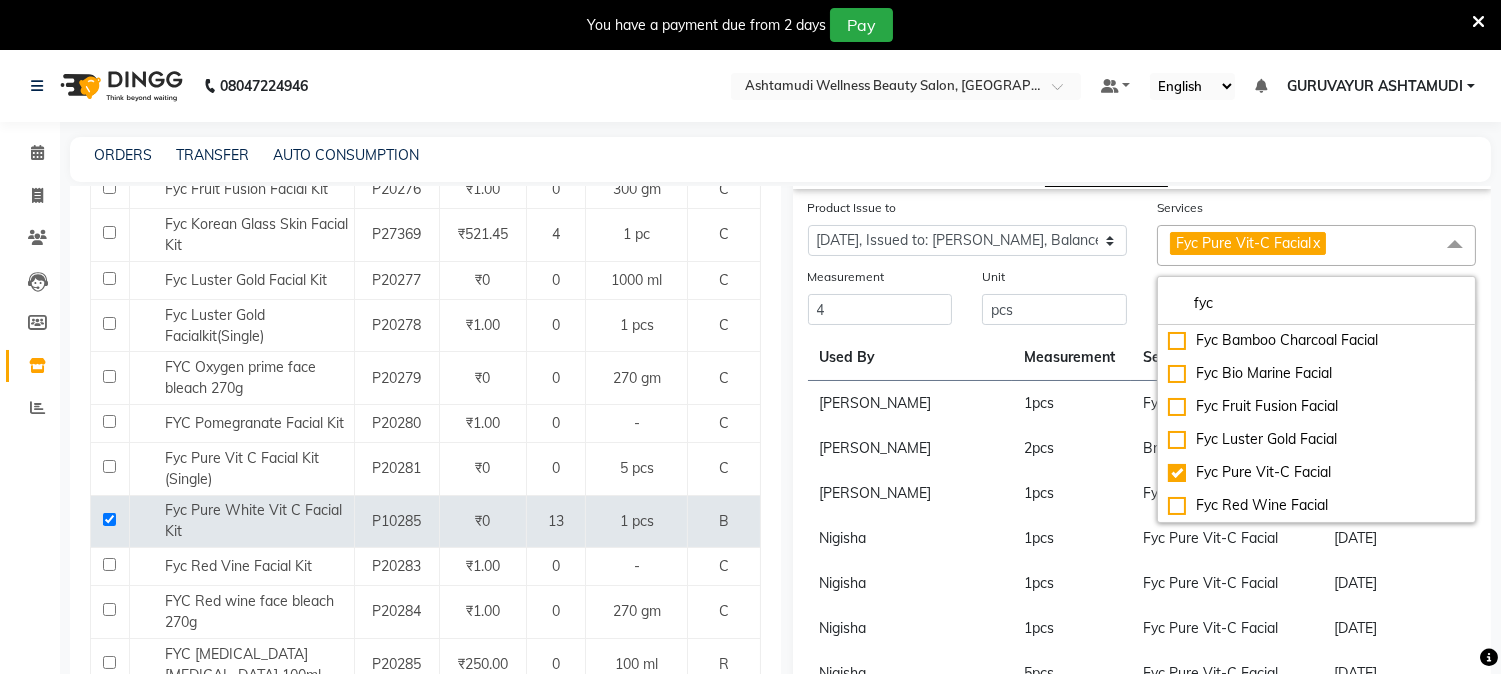 click on "Submit" 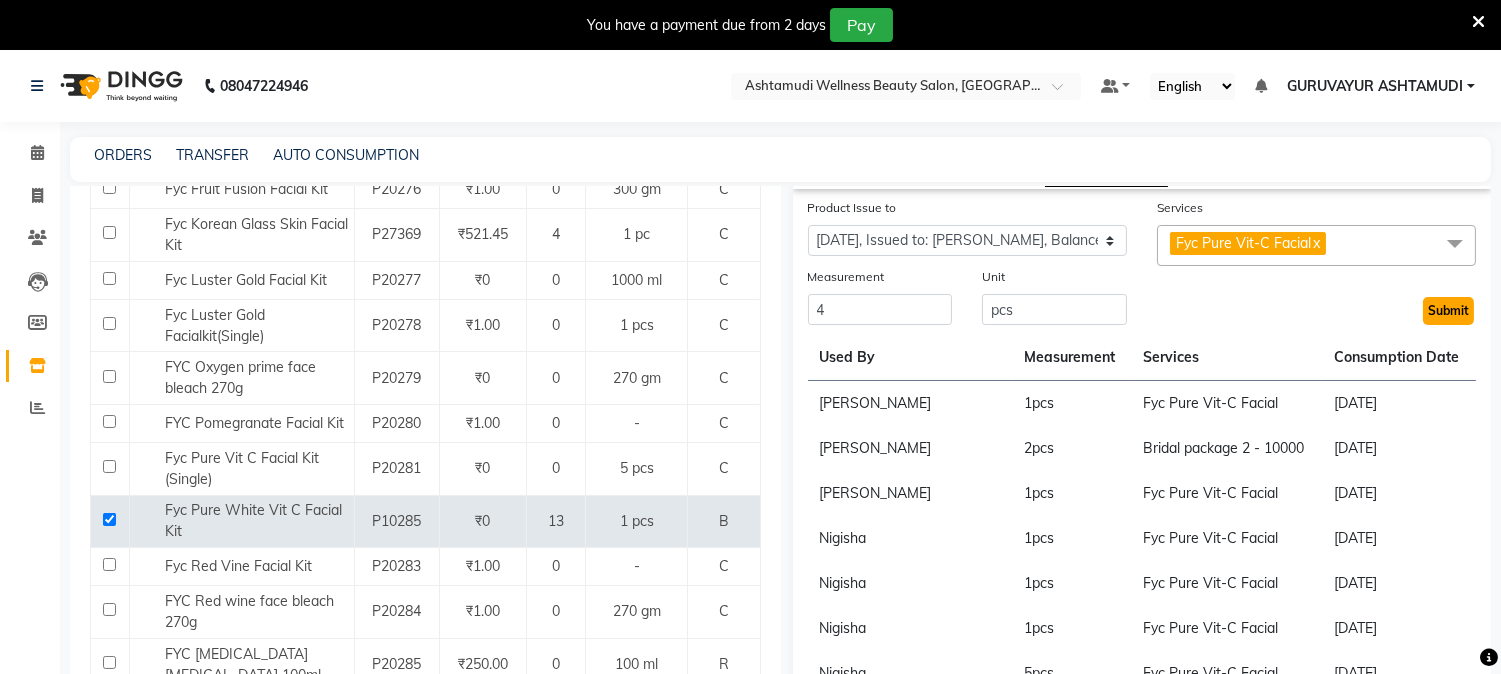 click on "Submit" 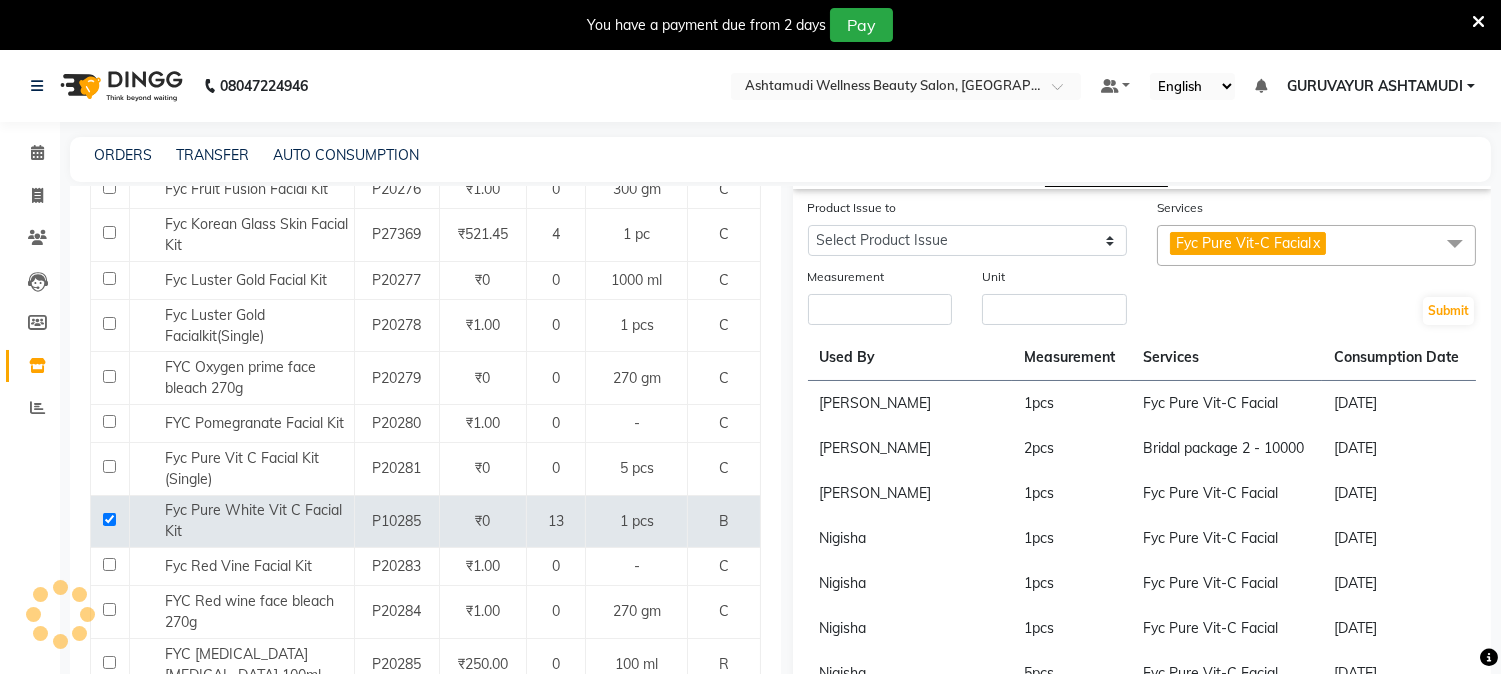scroll, scrollTop: 0, scrollLeft: 0, axis: both 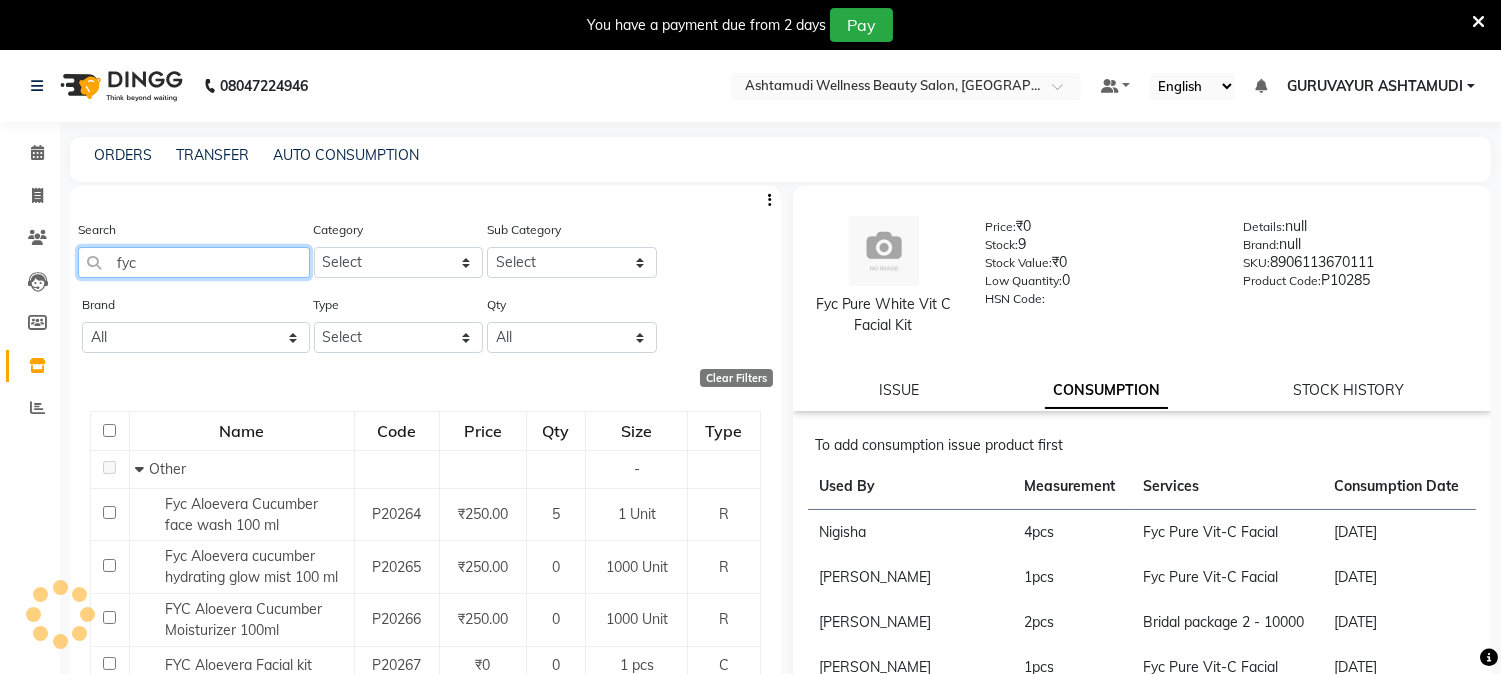 click on "fyc" 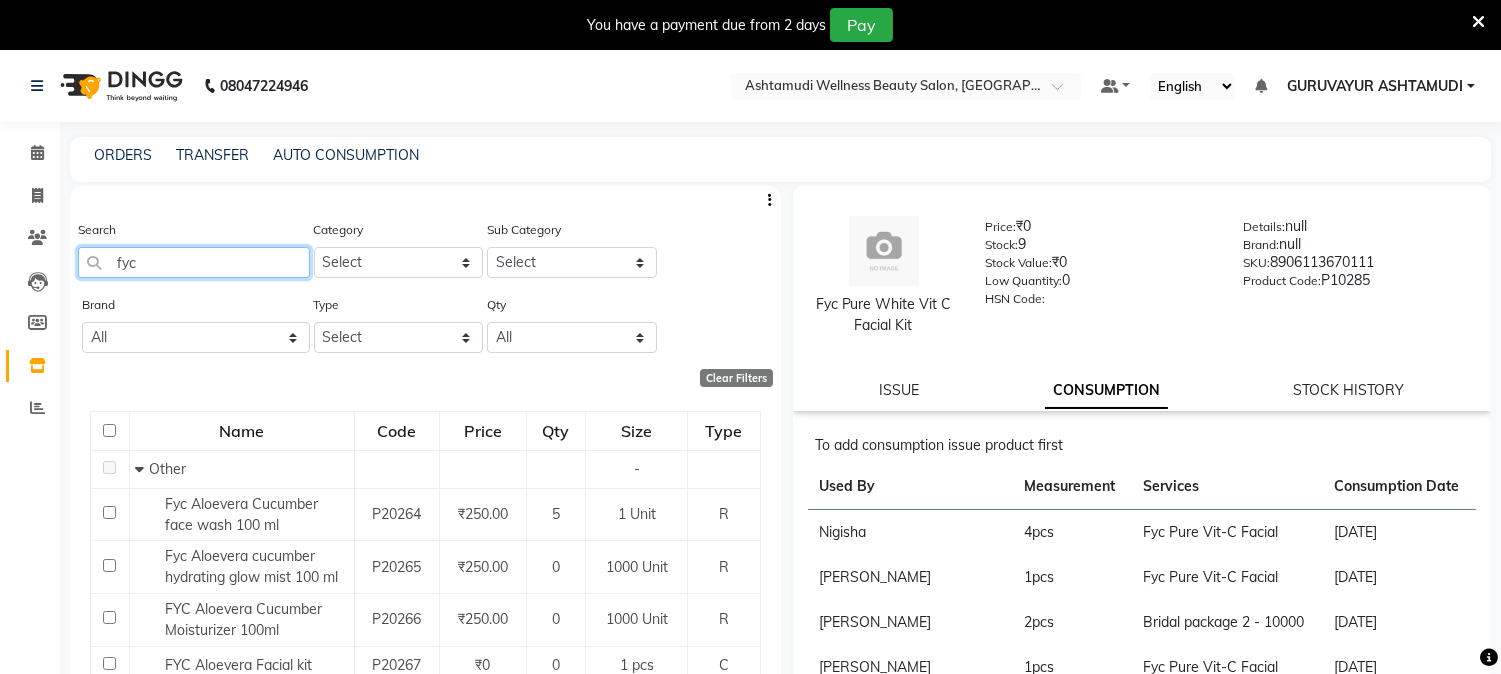 drag, startPoint x: 201, startPoint y: 254, endPoint x: 0, endPoint y: 275, distance: 202.09404 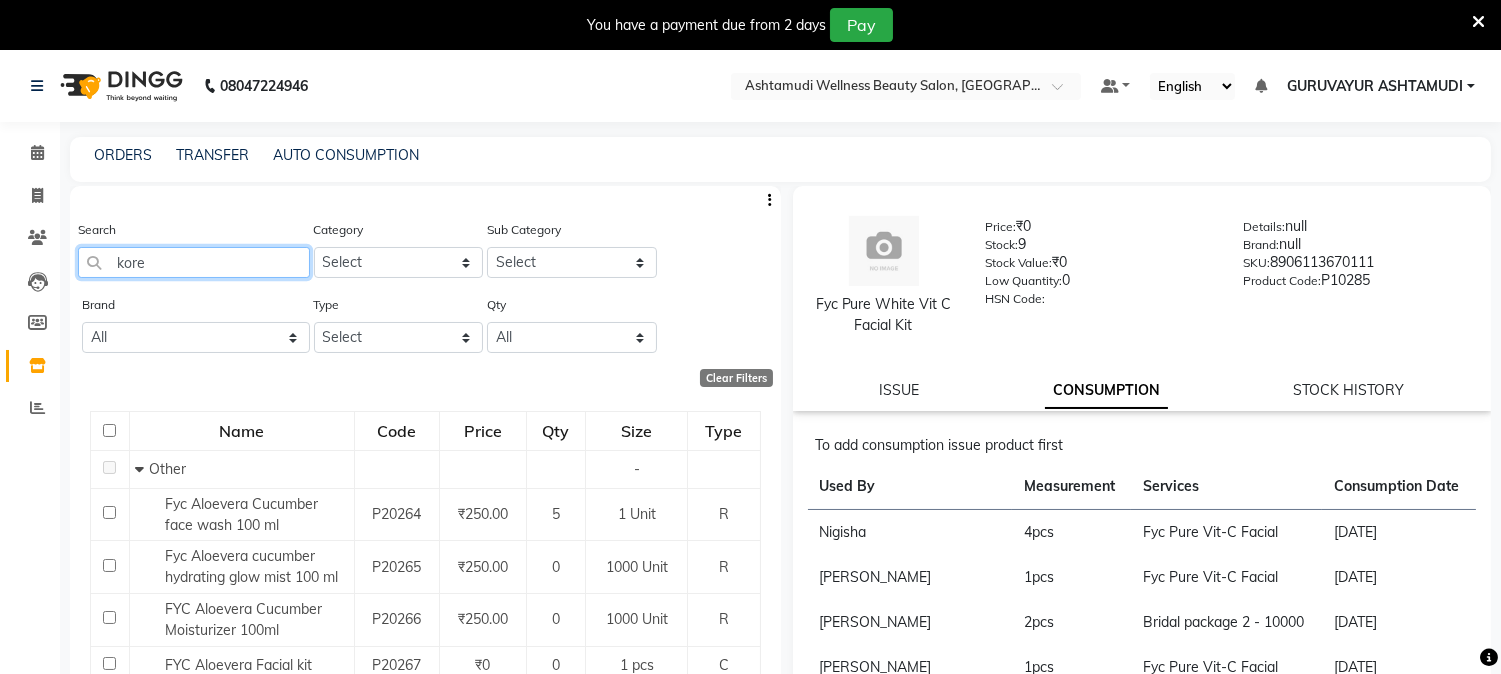 type on "korea" 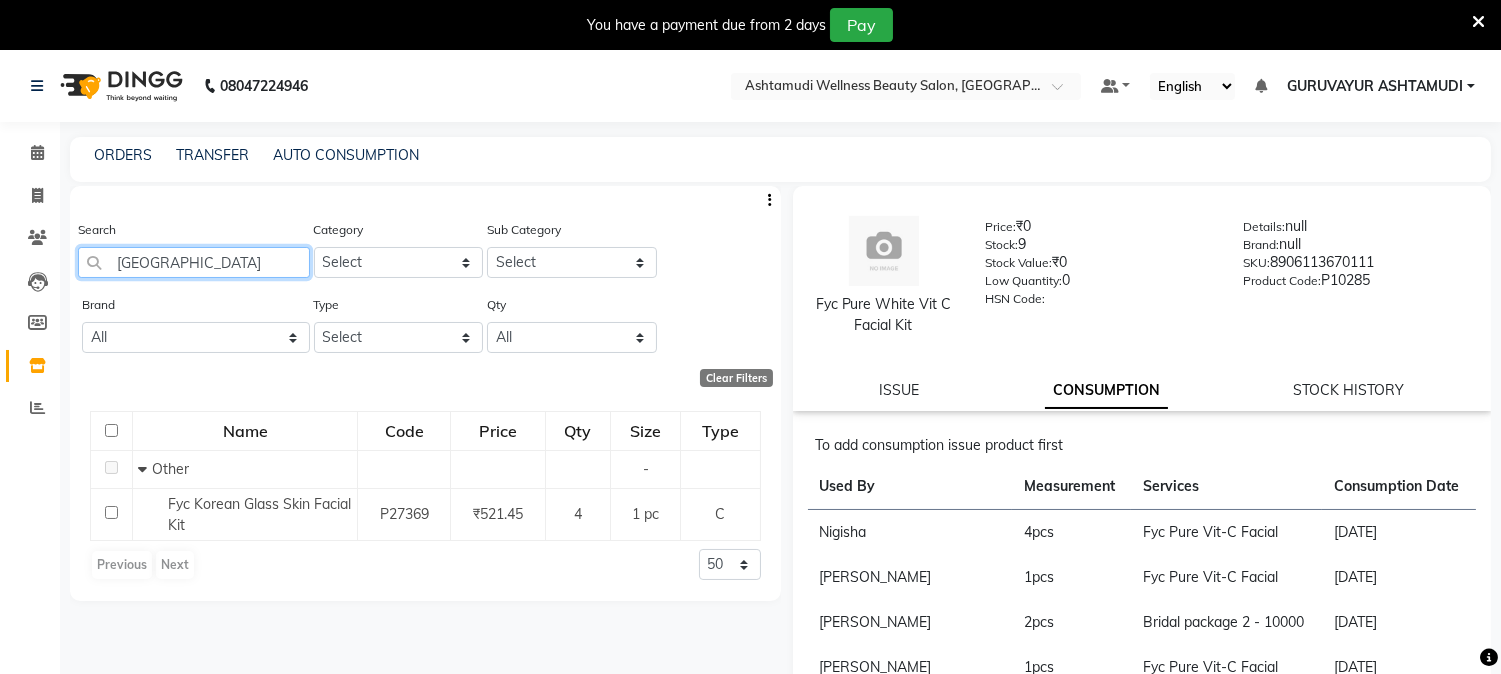 drag, startPoint x: 194, startPoint y: 257, endPoint x: 0, endPoint y: 253, distance: 194.04123 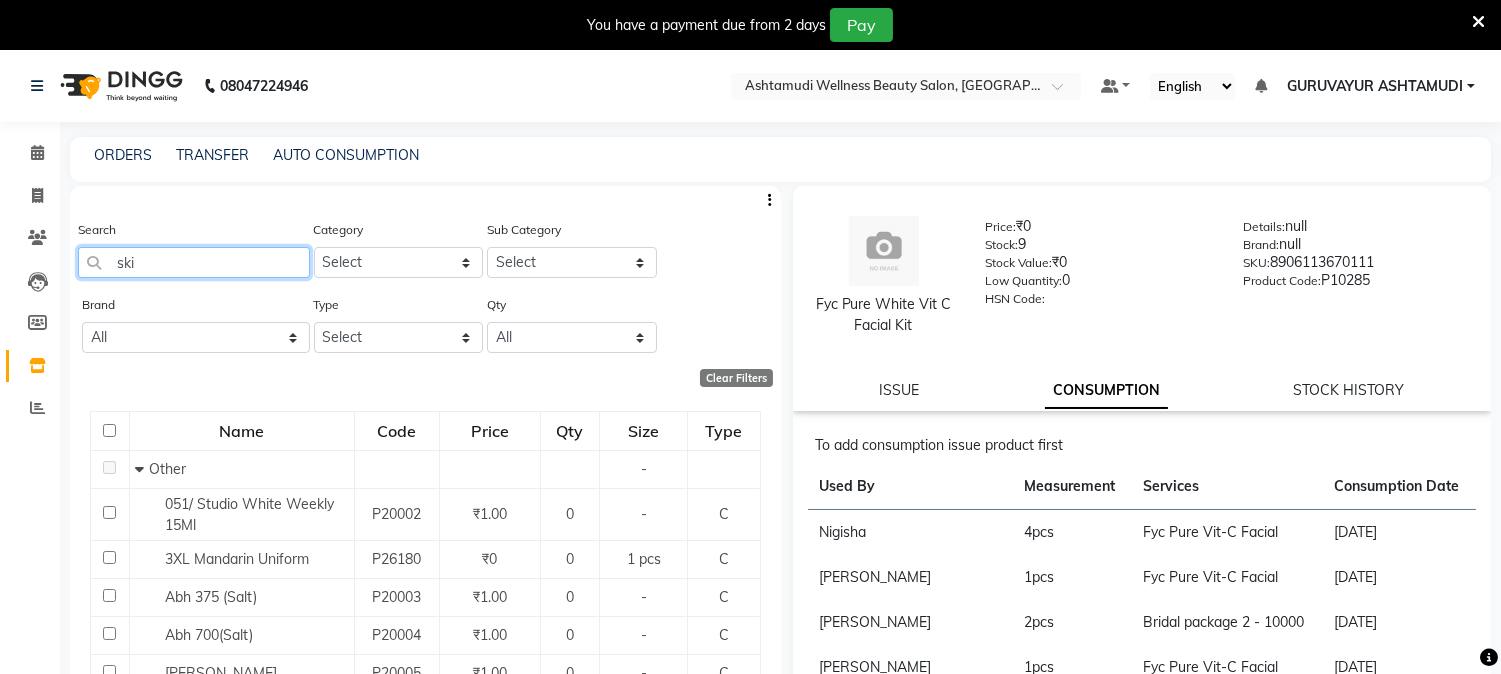 type on "skin" 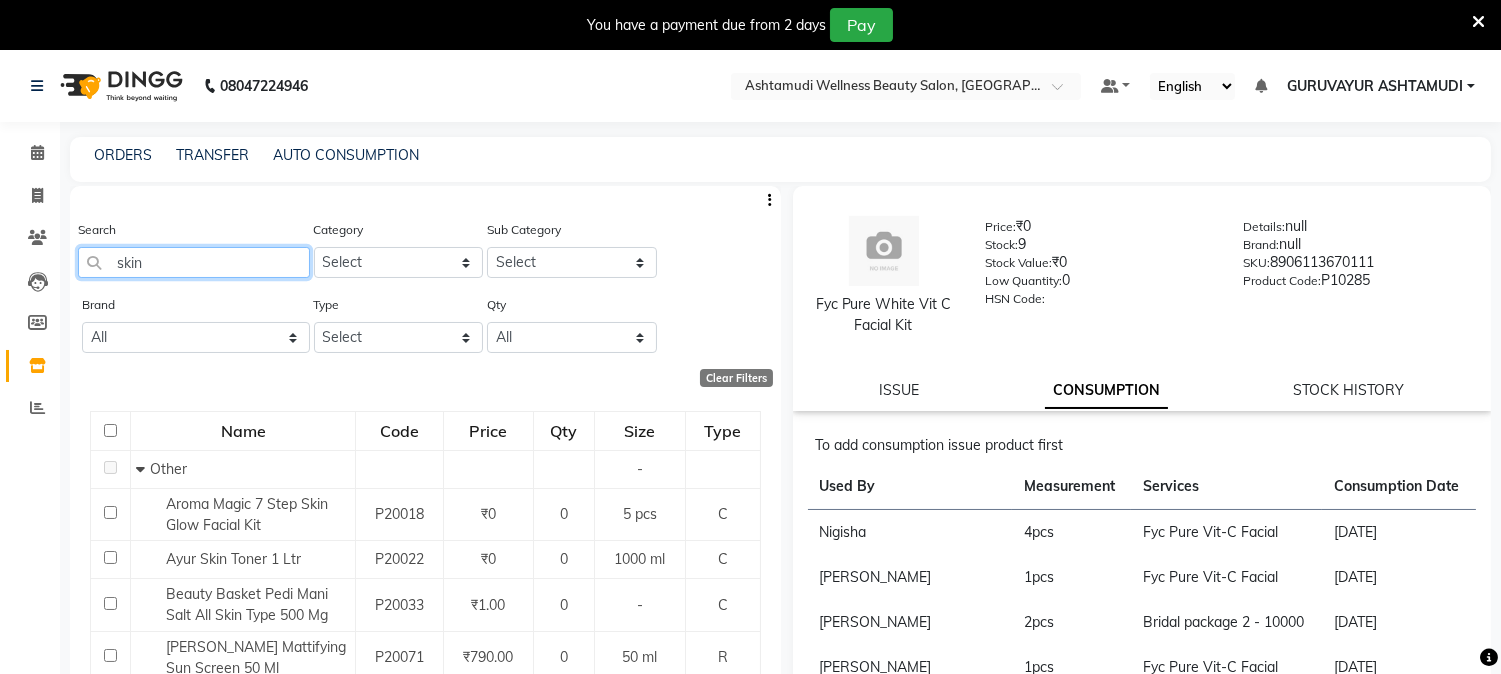 drag, startPoint x: 223, startPoint y: 261, endPoint x: 0, endPoint y: 260, distance: 223.00224 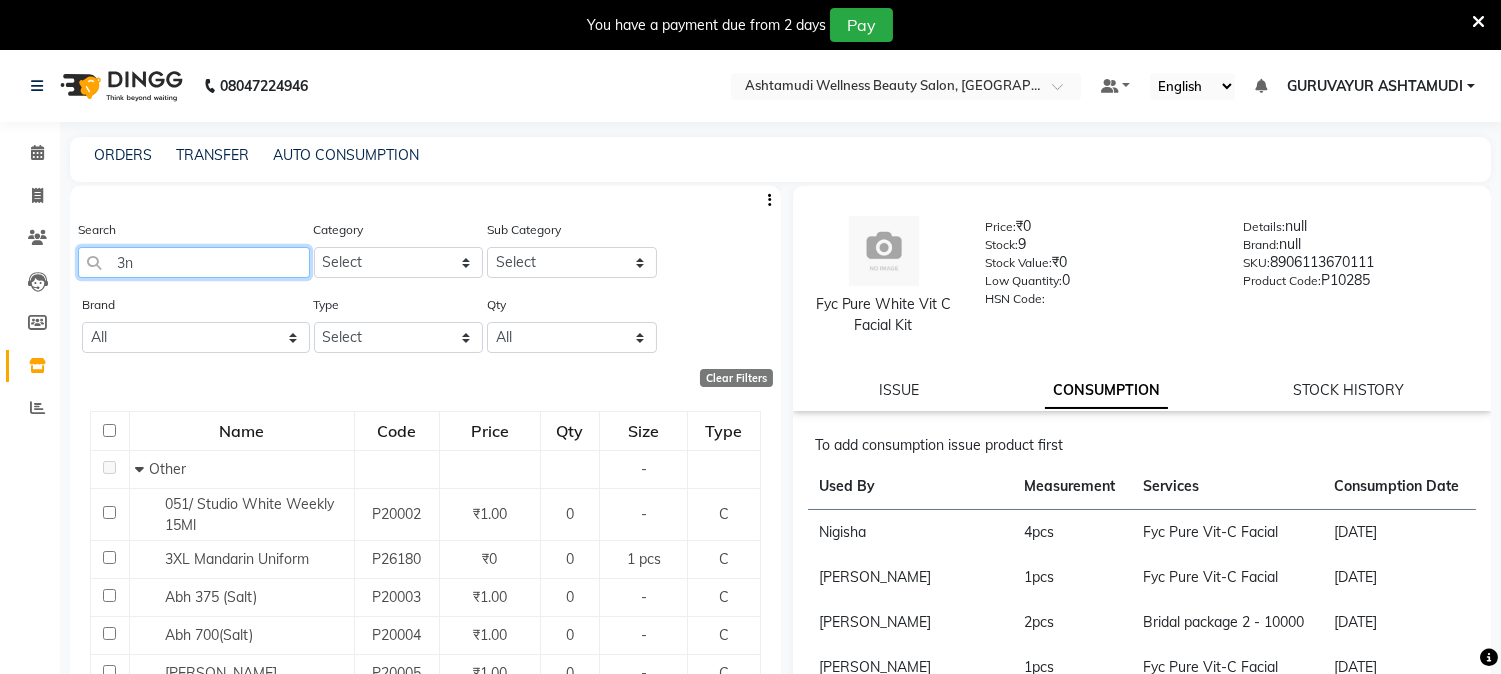 type on "3nn" 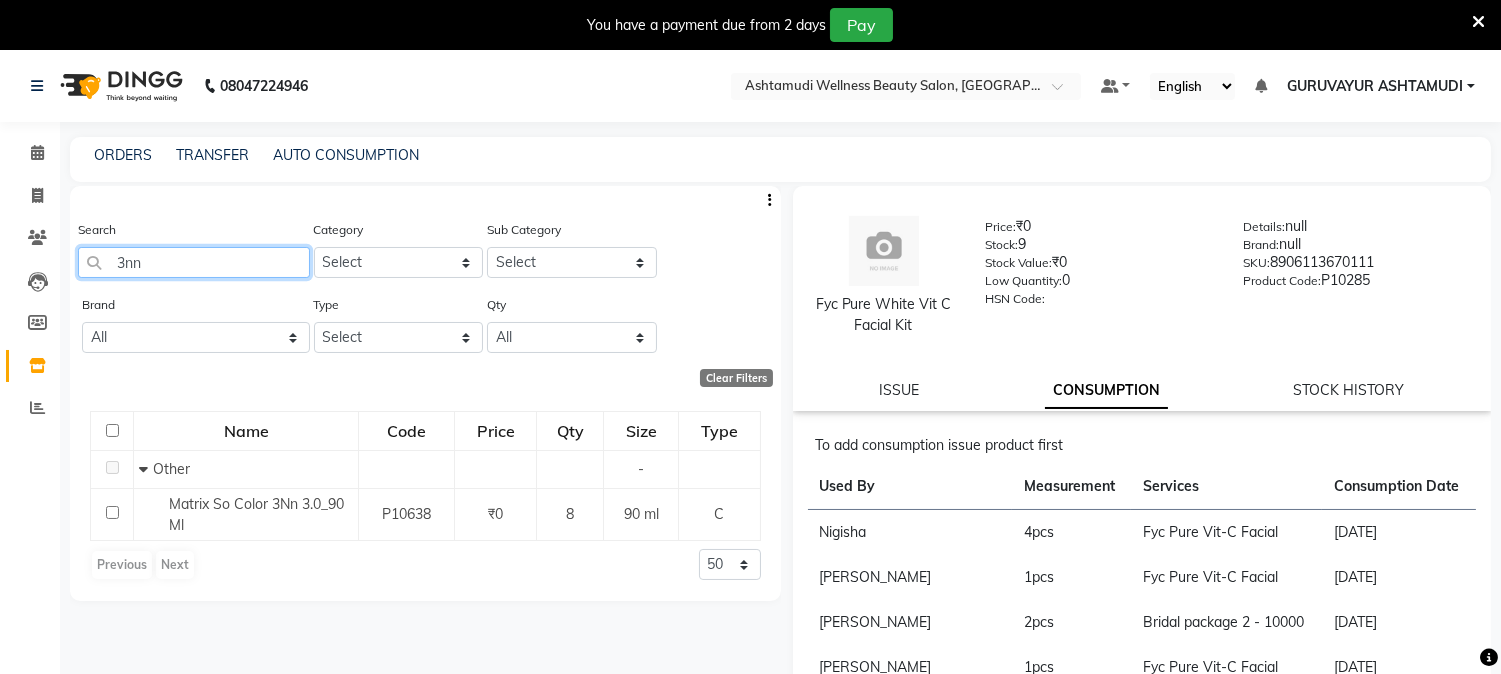 drag, startPoint x: 151, startPoint y: 260, endPoint x: 84, endPoint y: 256, distance: 67.11929 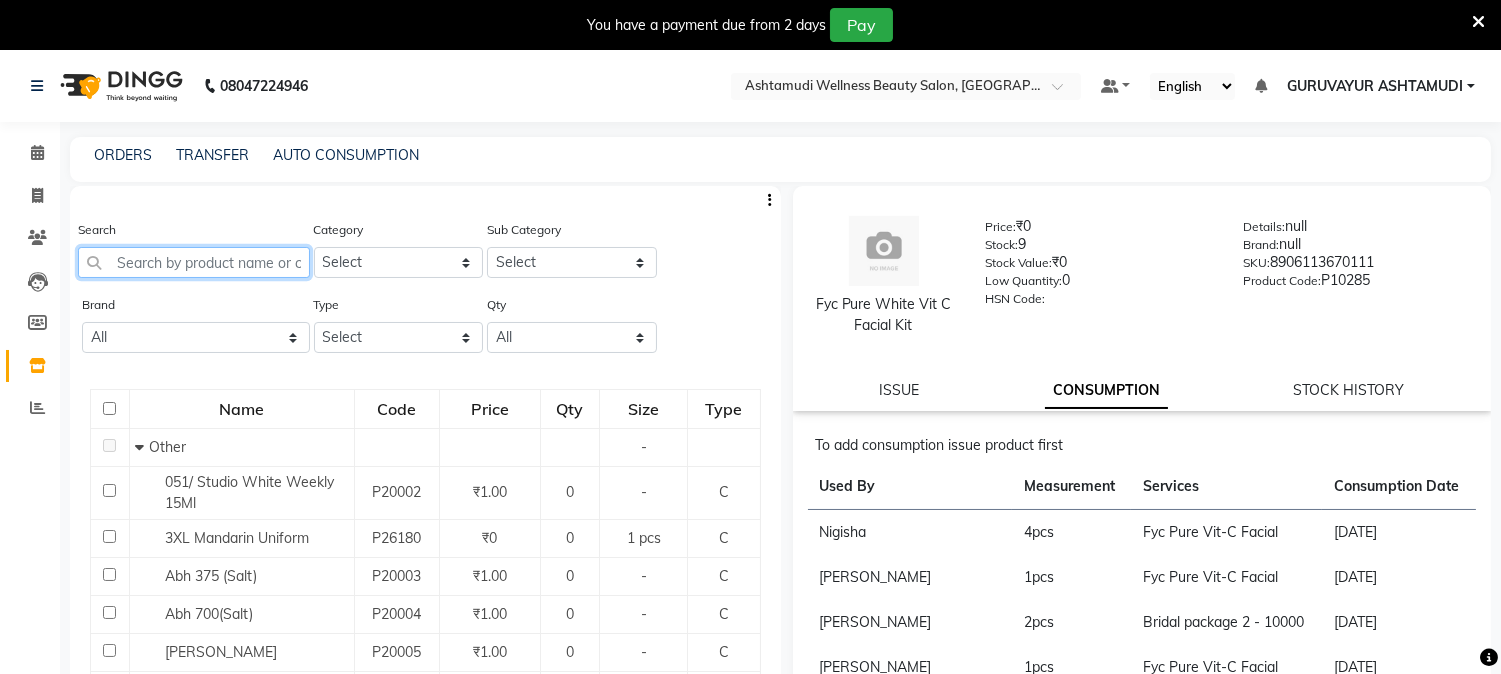 click 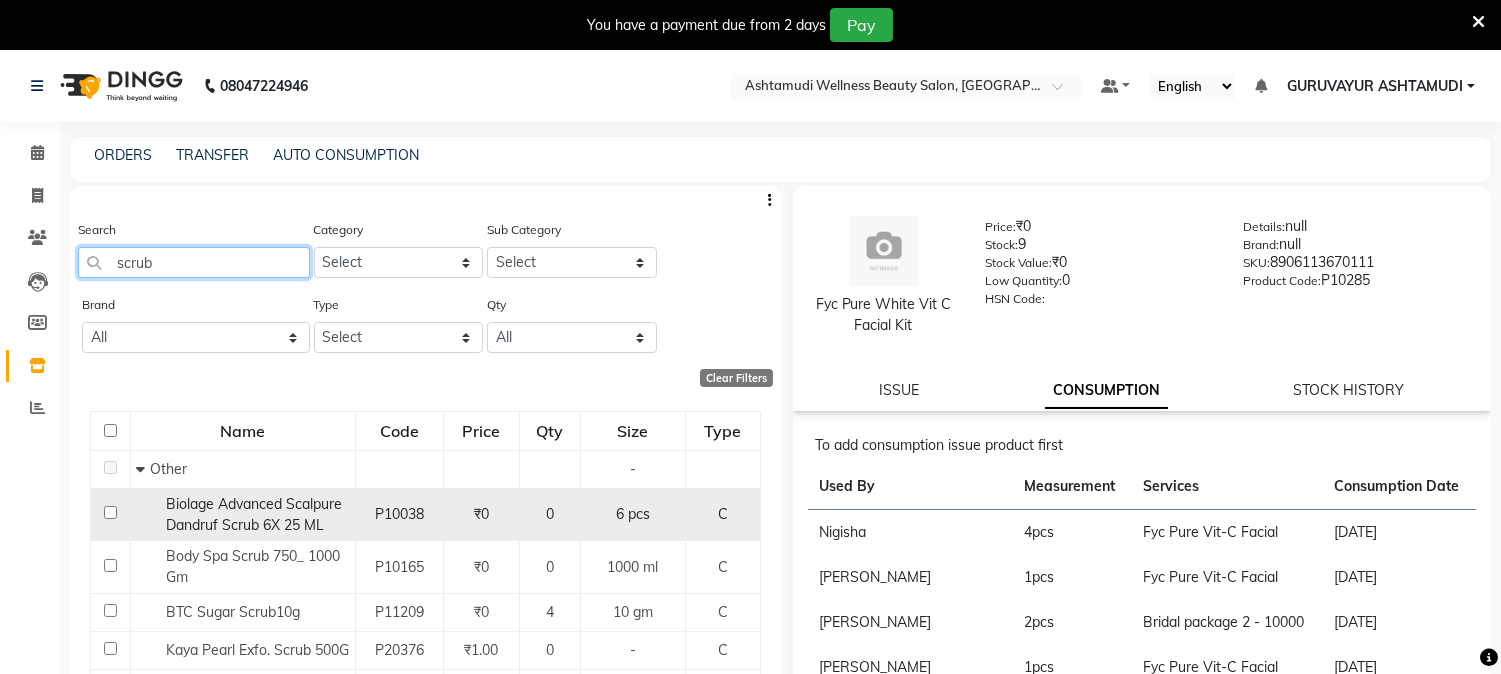 type on "scrub" 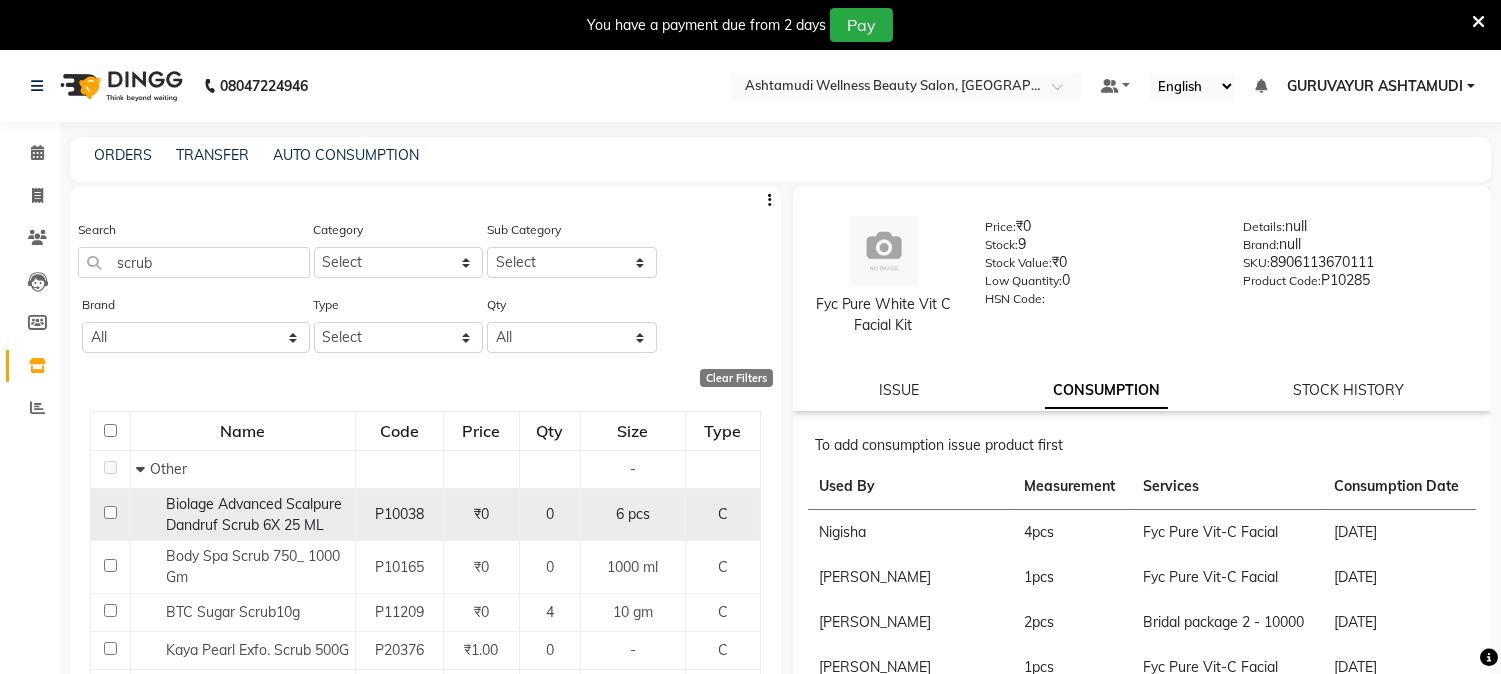 click 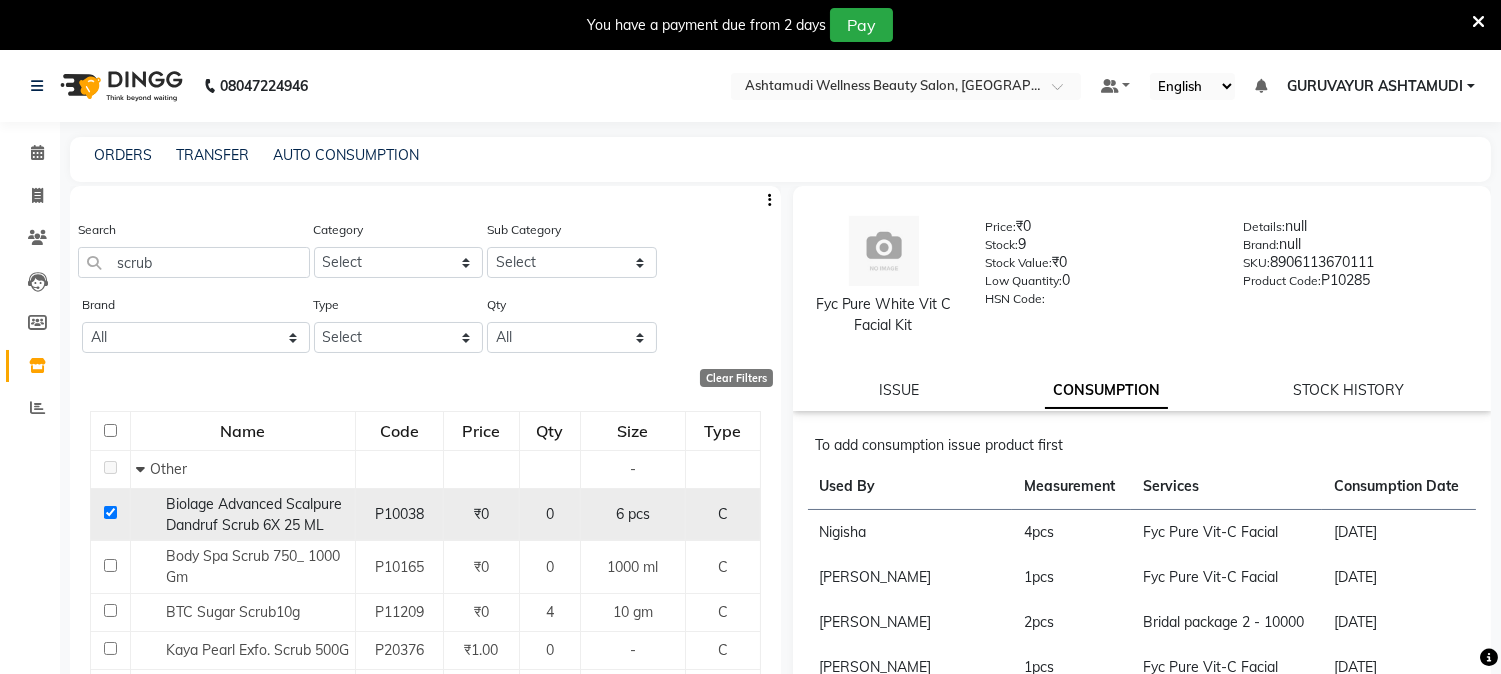 checkbox on "true" 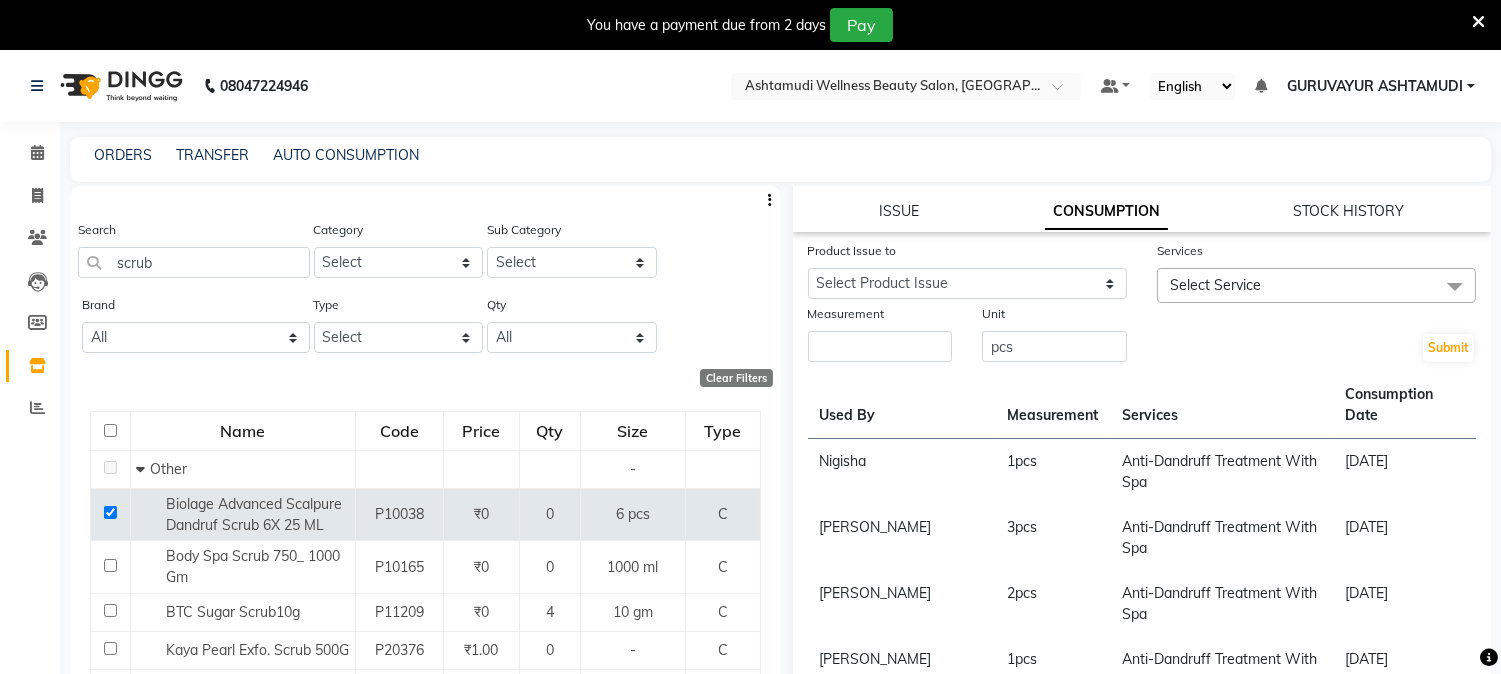 scroll, scrollTop: 222, scrollLeft: 0, axis: vertical 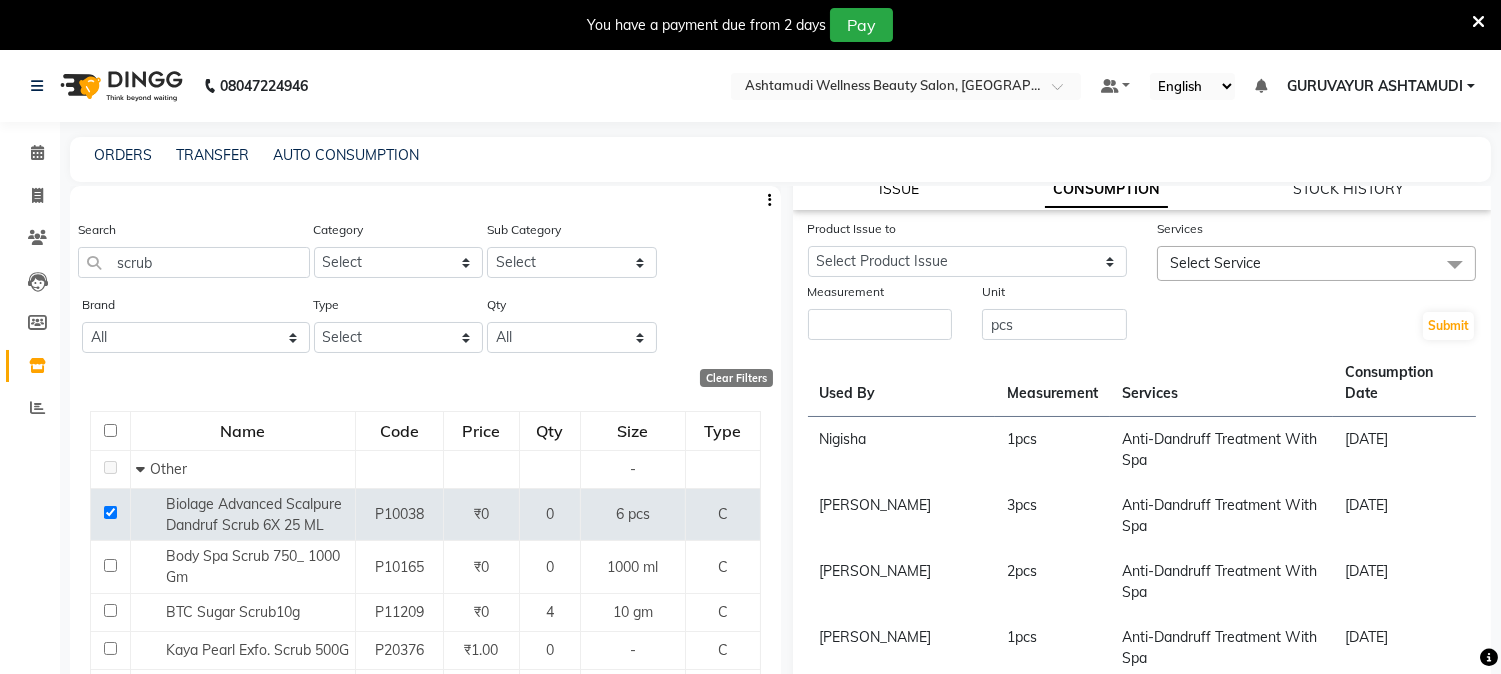 click on "ISSUE" 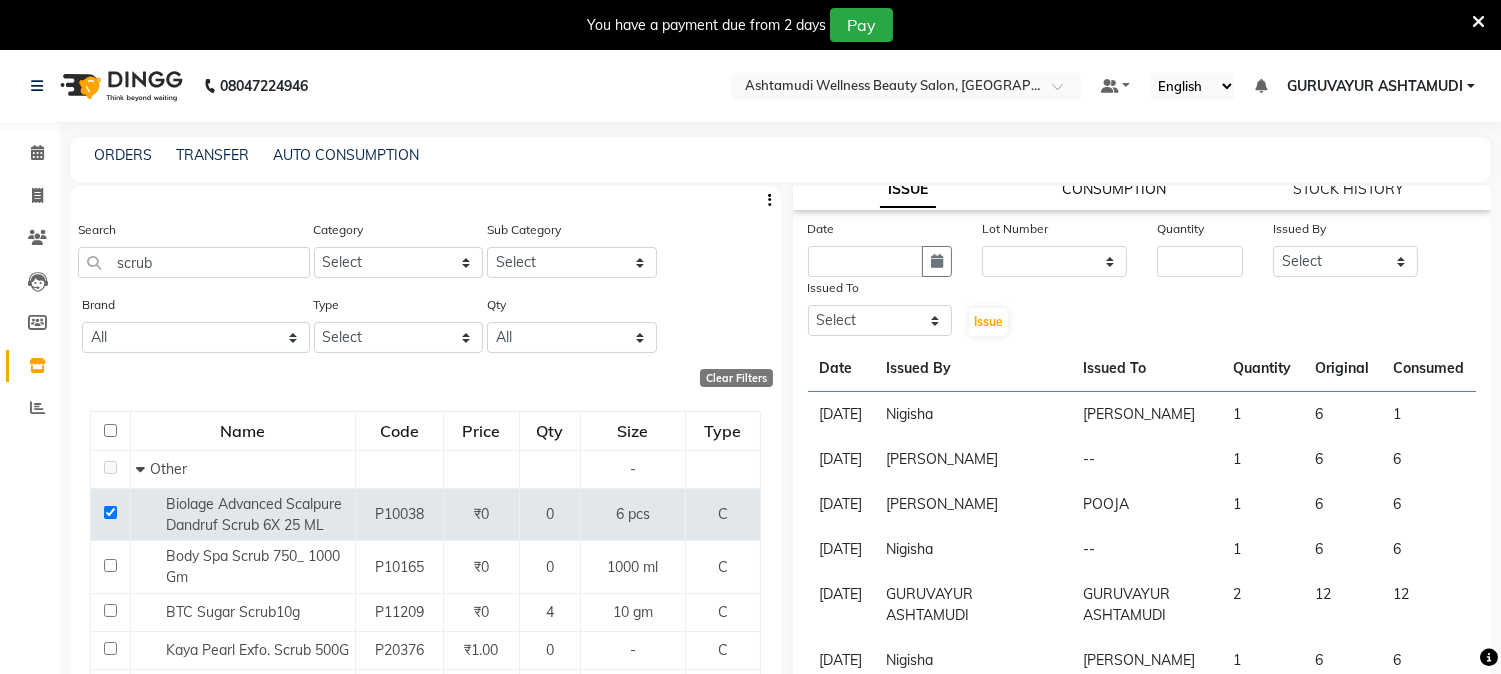 click on "CONSUMPTION" 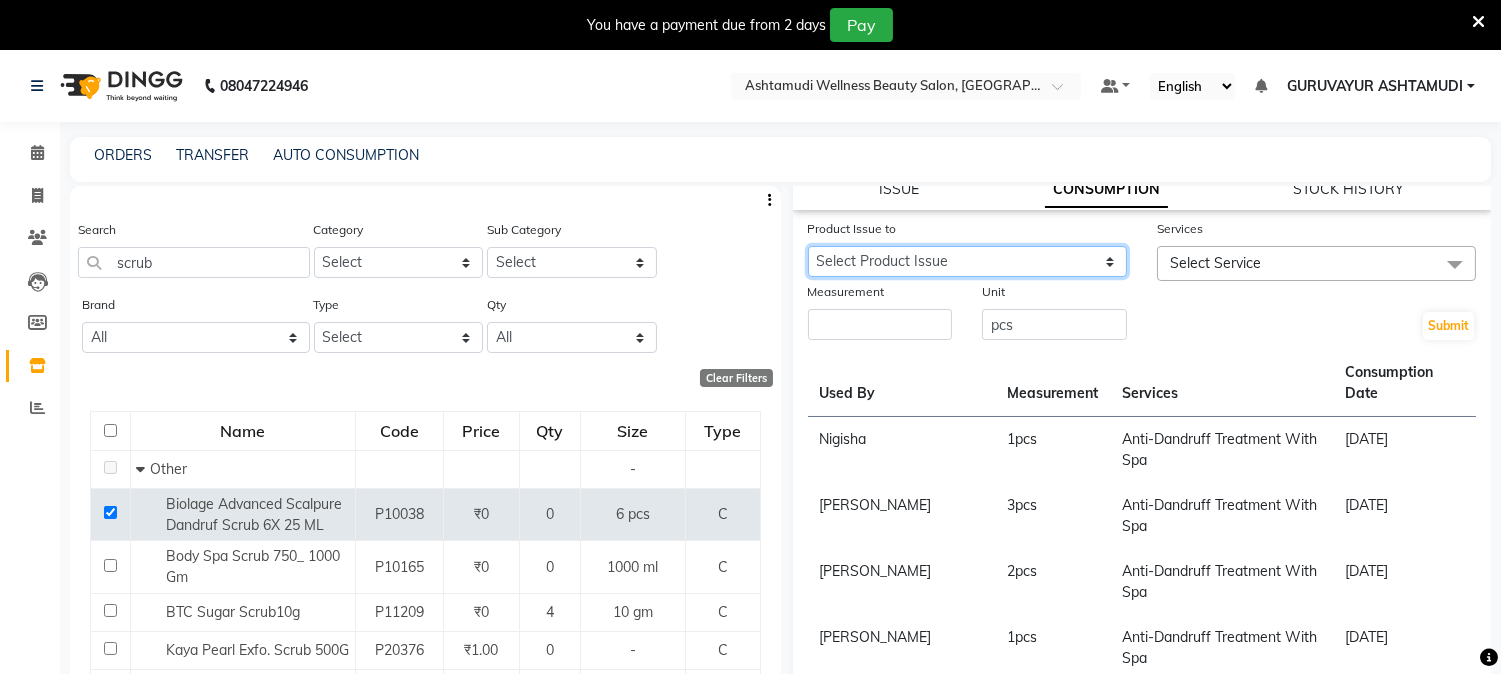click on "Select Product Issue 2025-07-06, Issued to: ANILA, Balance: 5" 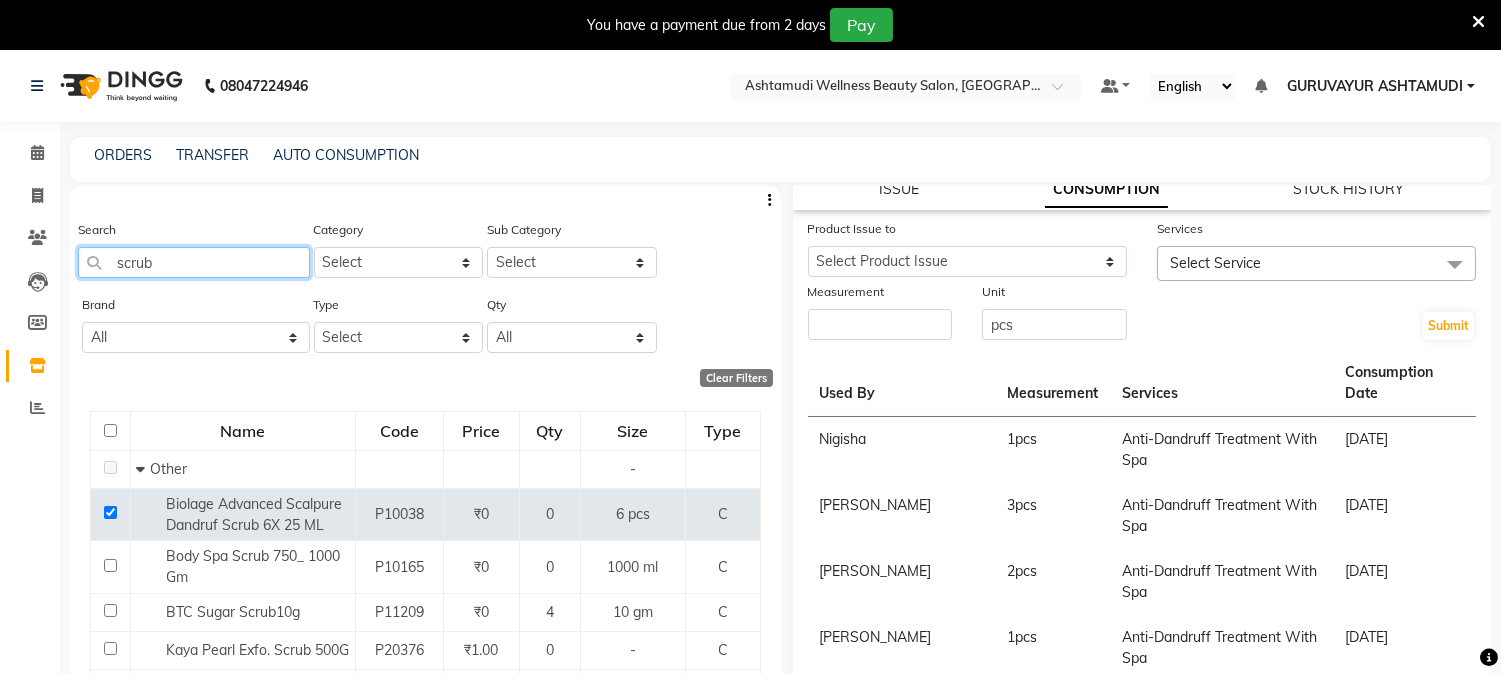 drag, startPoint x: 162, startPoint y: 266, endPoint x: 64, endPoint y: 276, distance: 98.50888 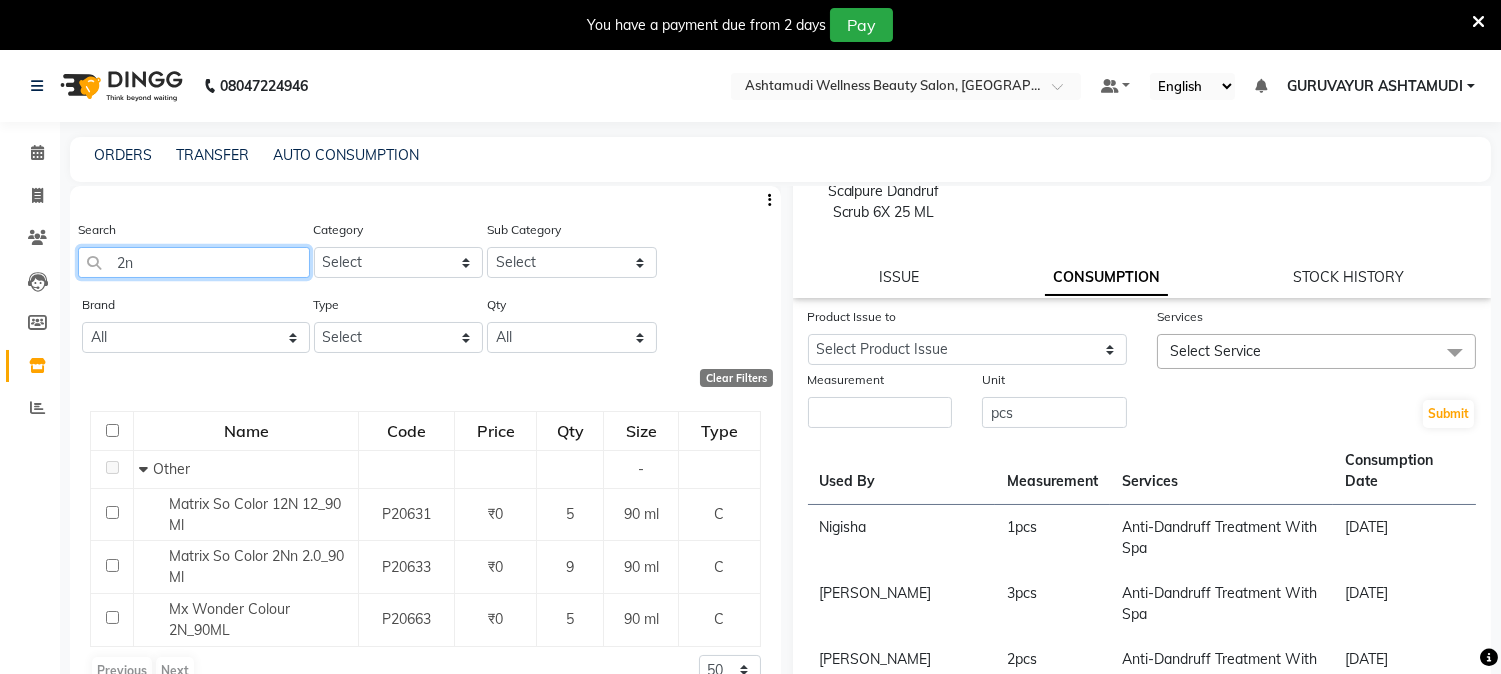 scroll, scrollTop: 0, scrollLeft: 0, axis: both 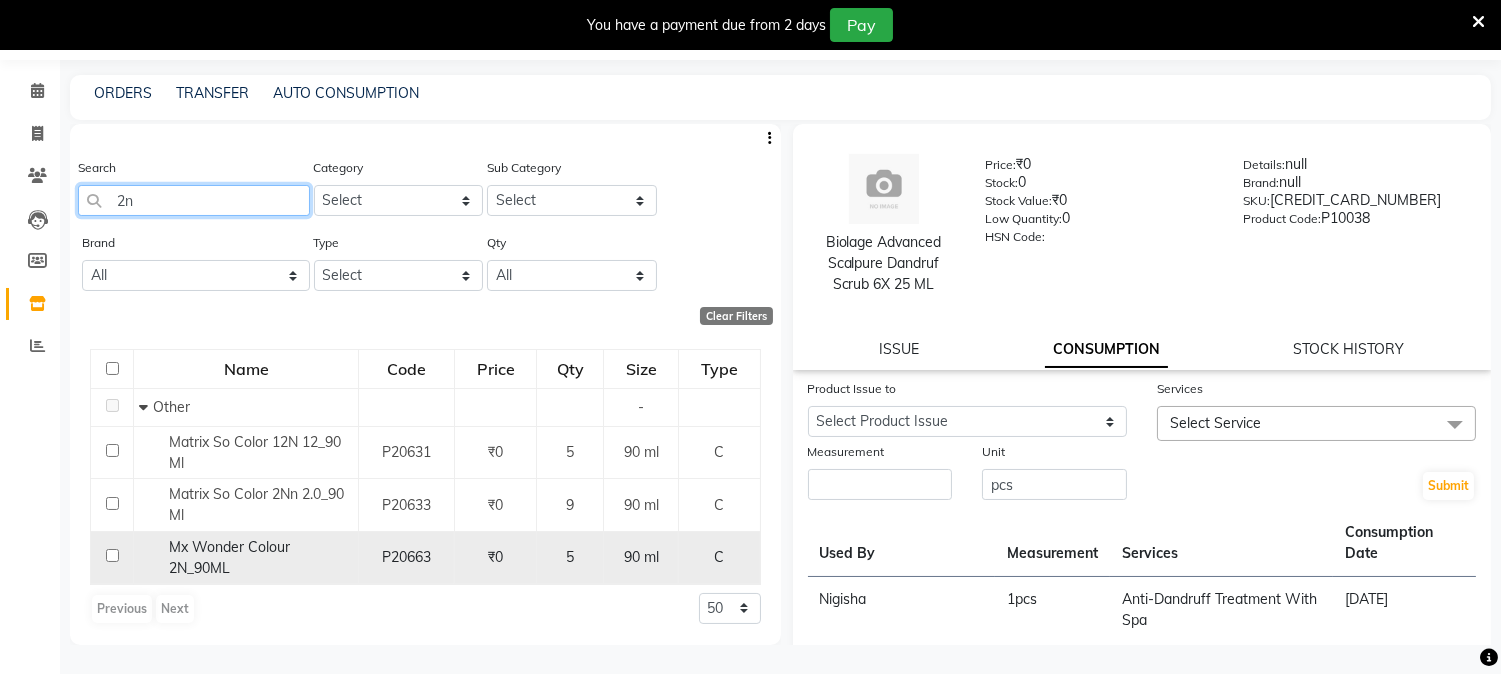 type on "2n" 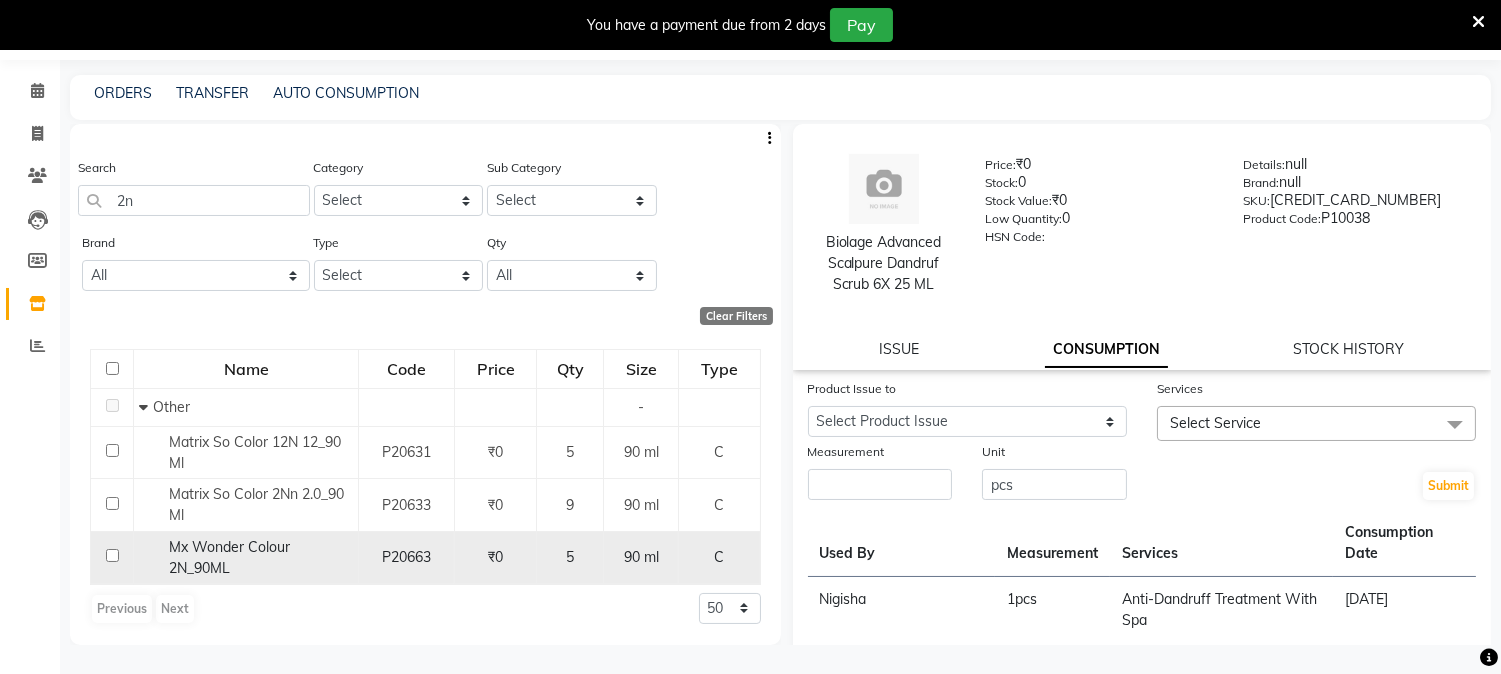 click 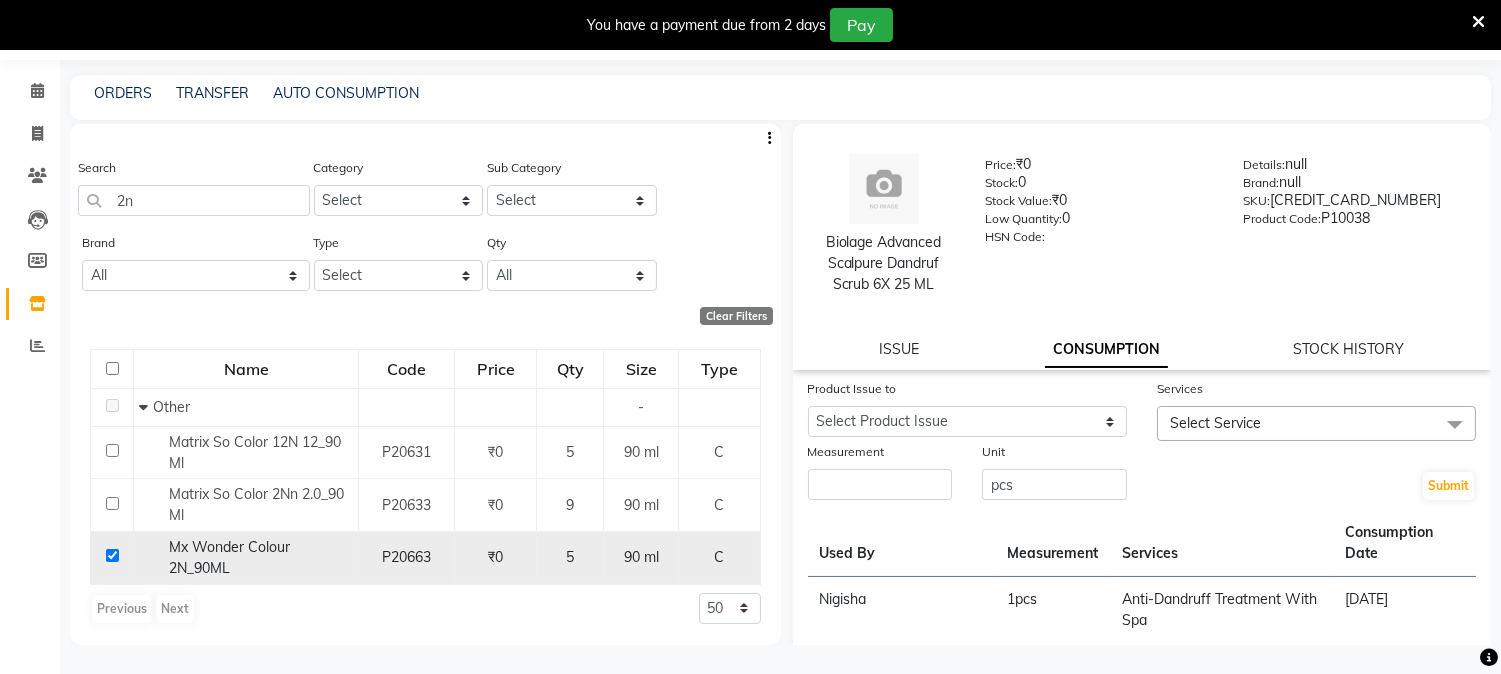 checkbox on "true" 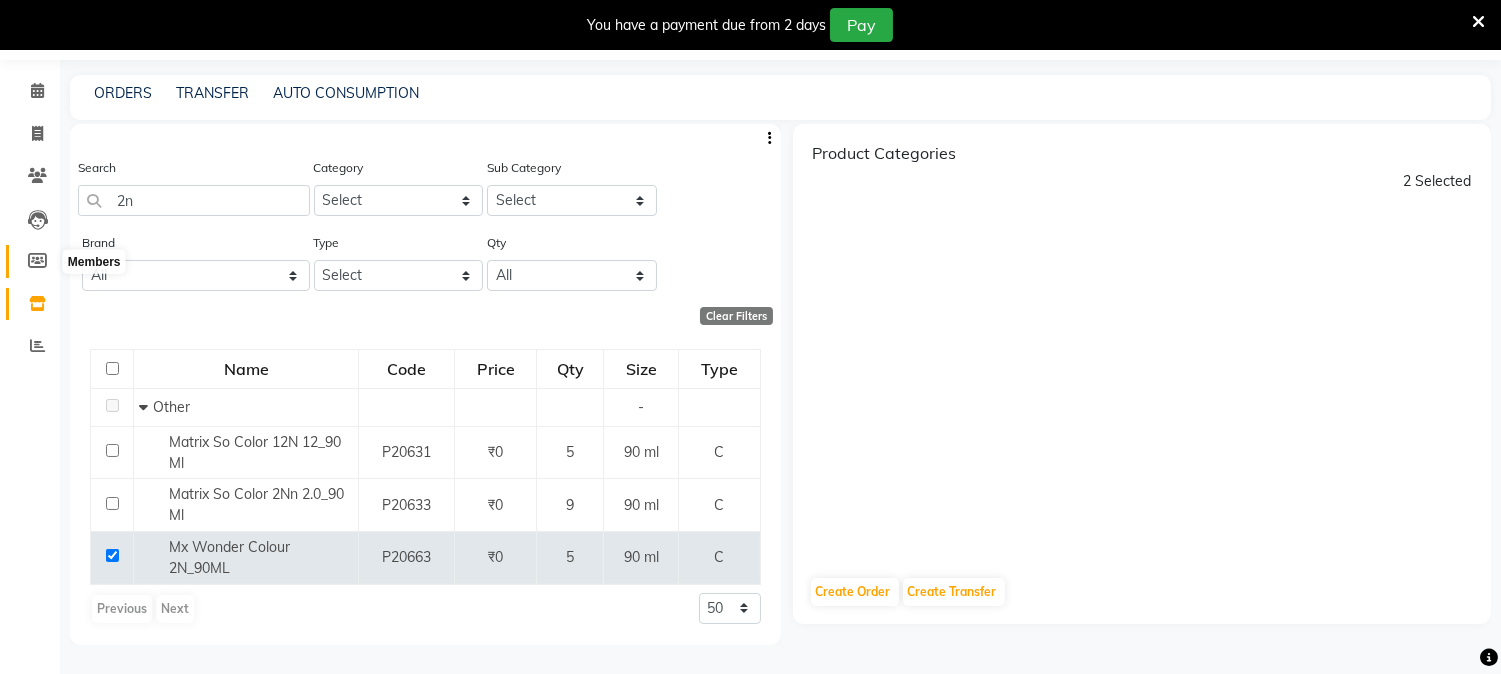 click 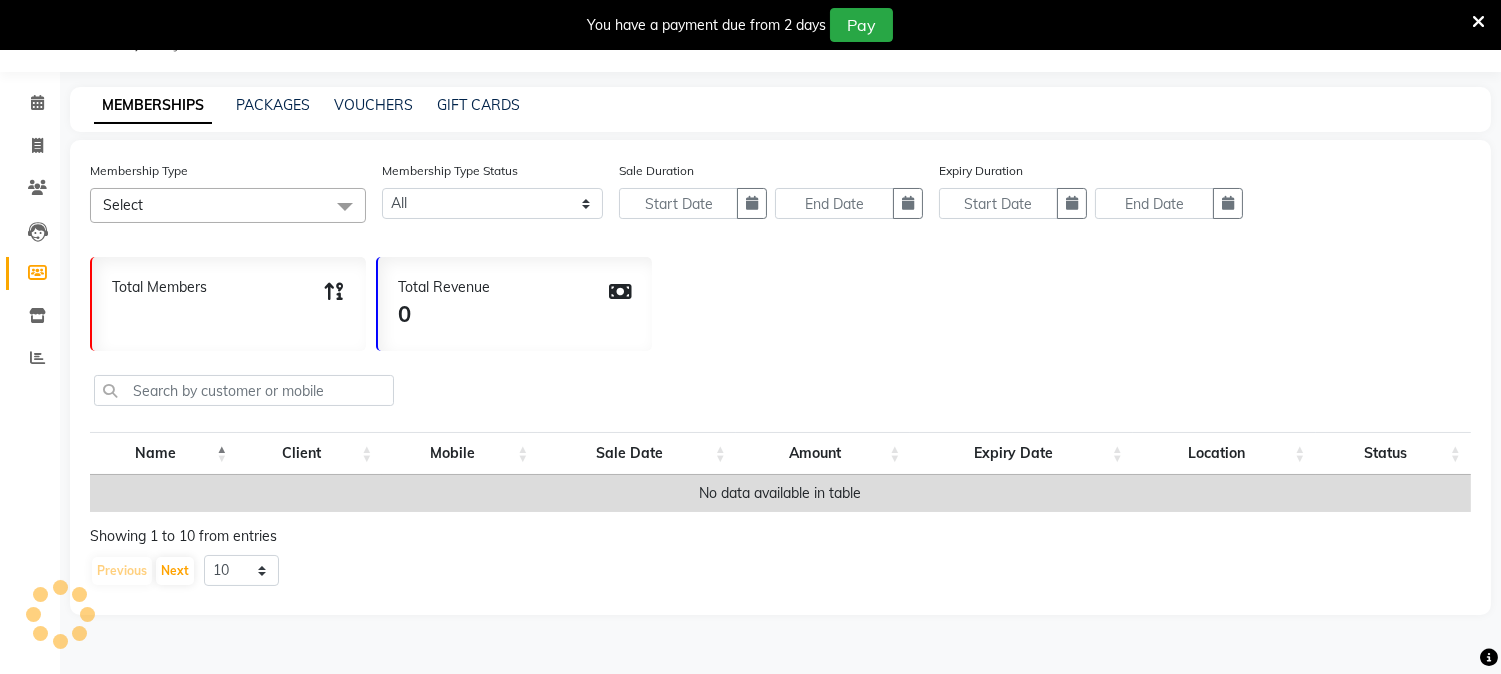 scroll, scrollTop: 50, scrollLeft: 0, axis: vertical 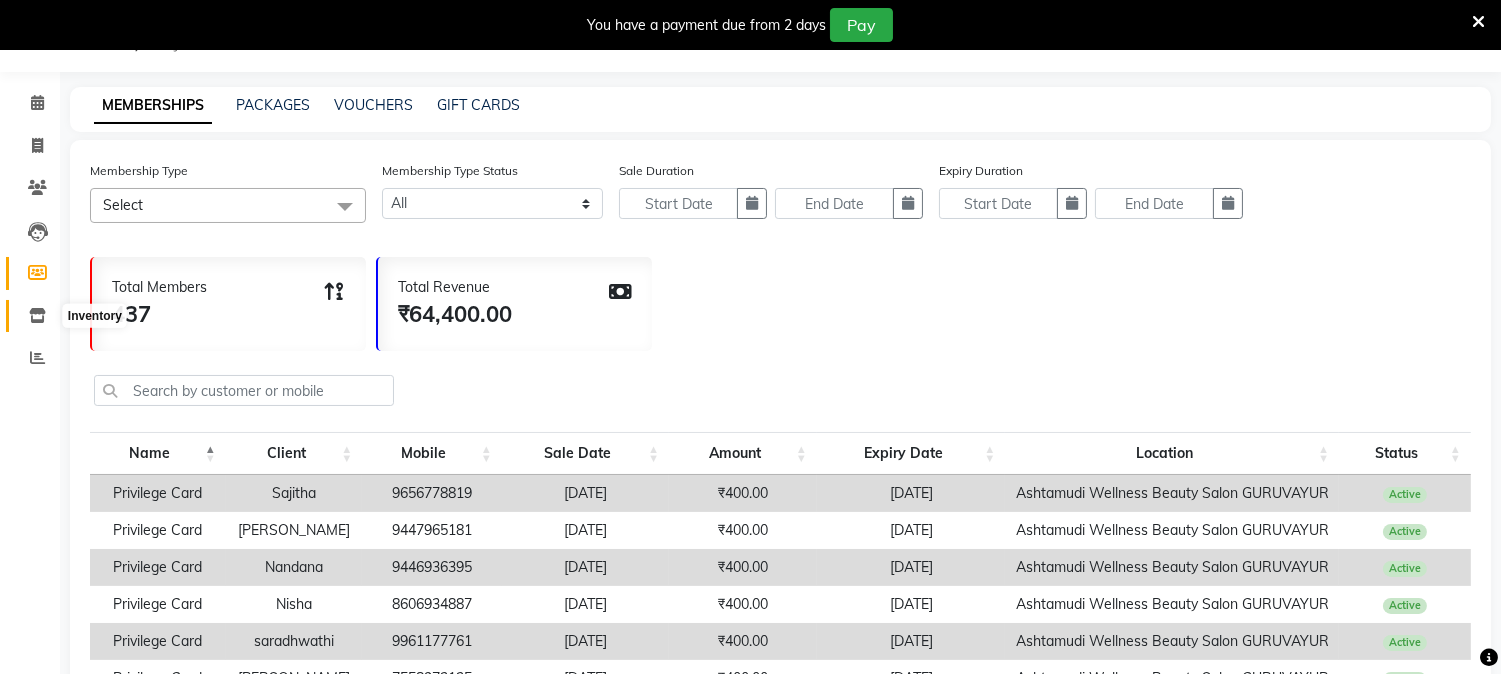 click 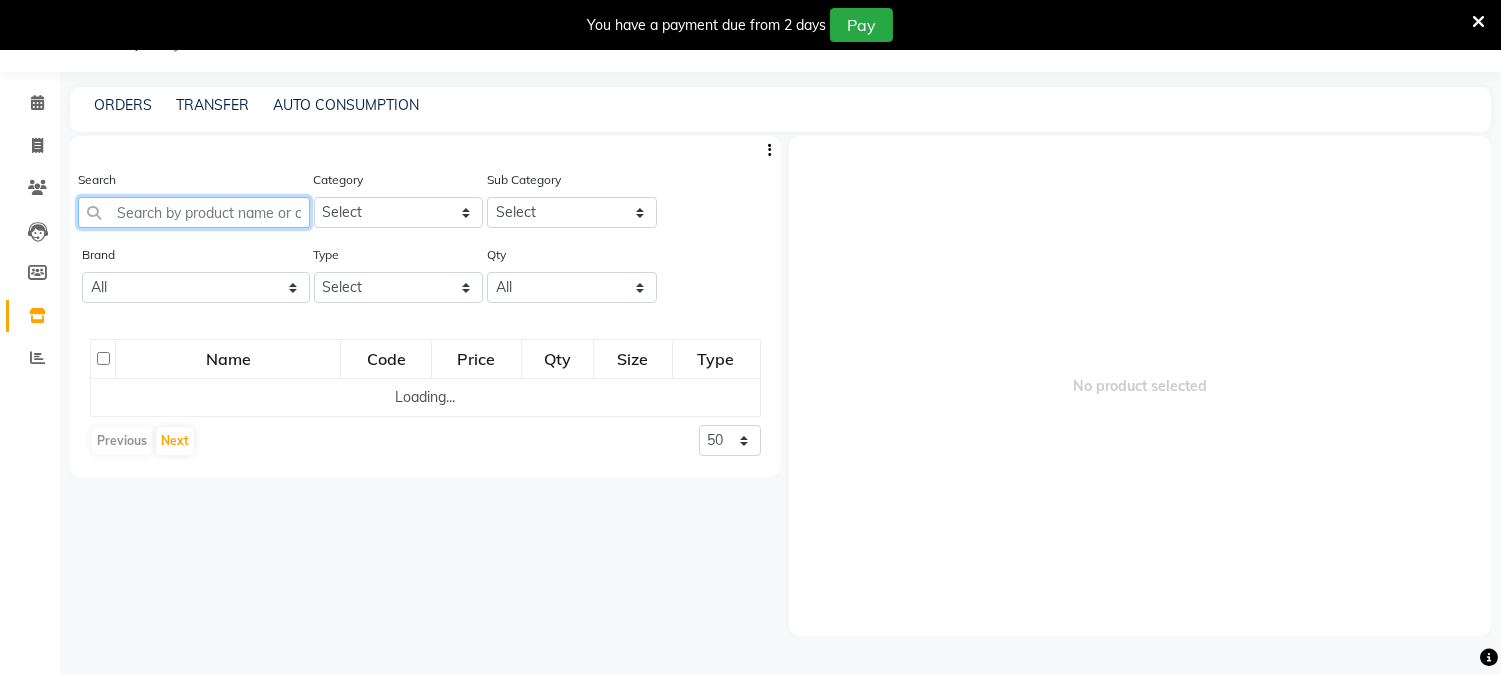 click 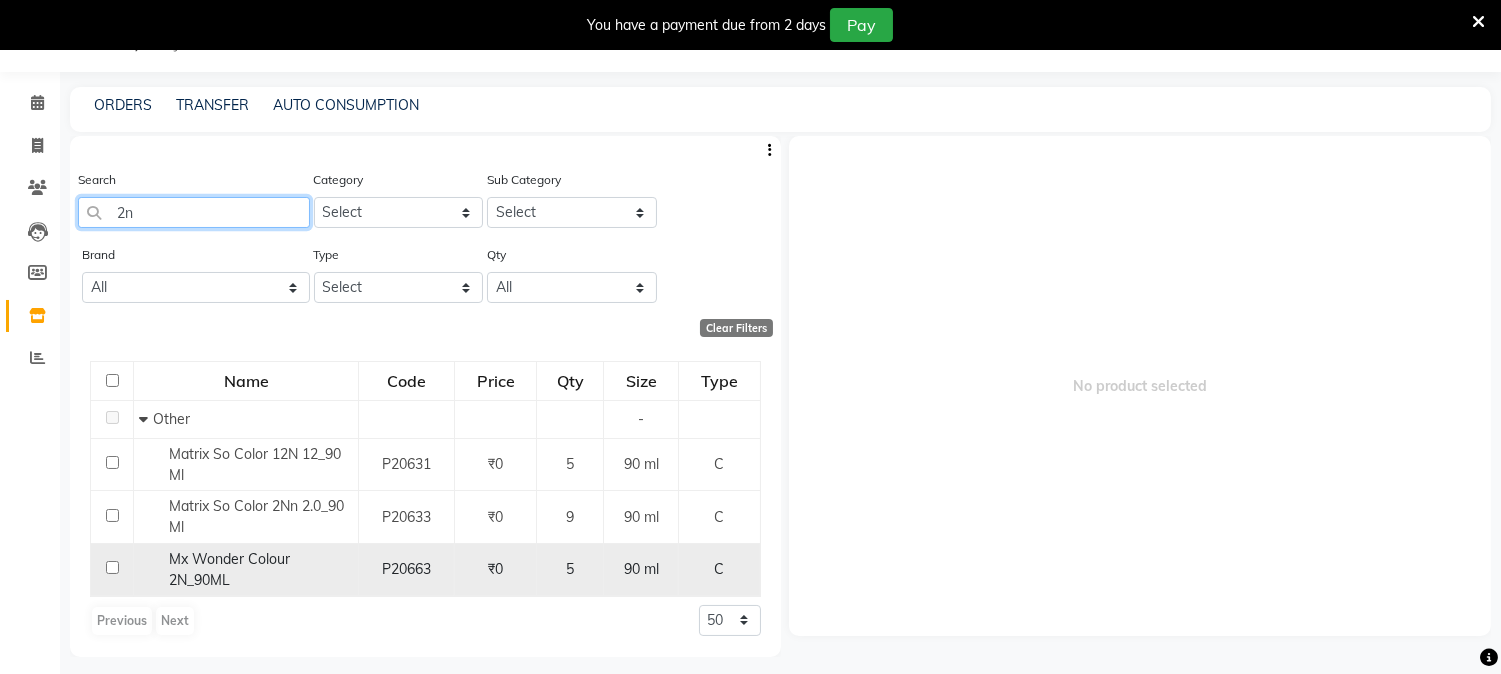 type on "2n" 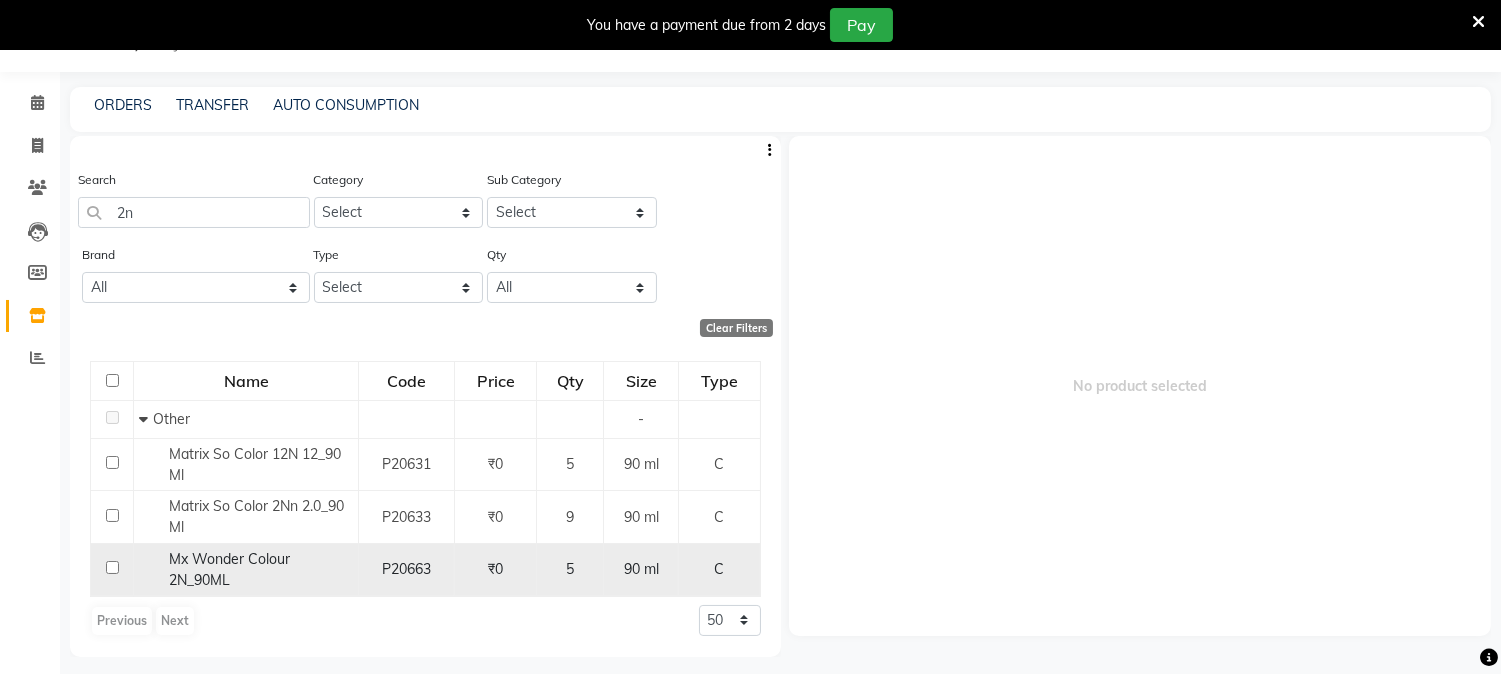 click 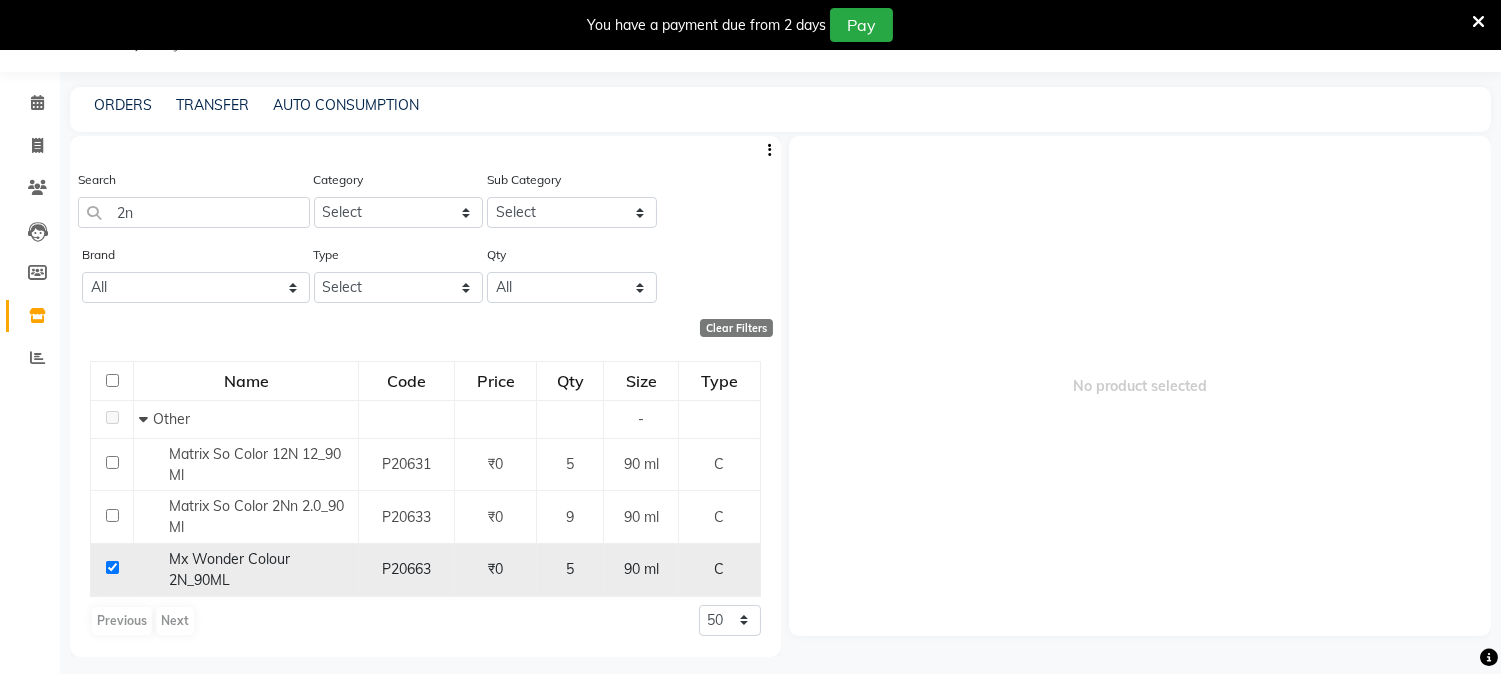 checkbox on "true" 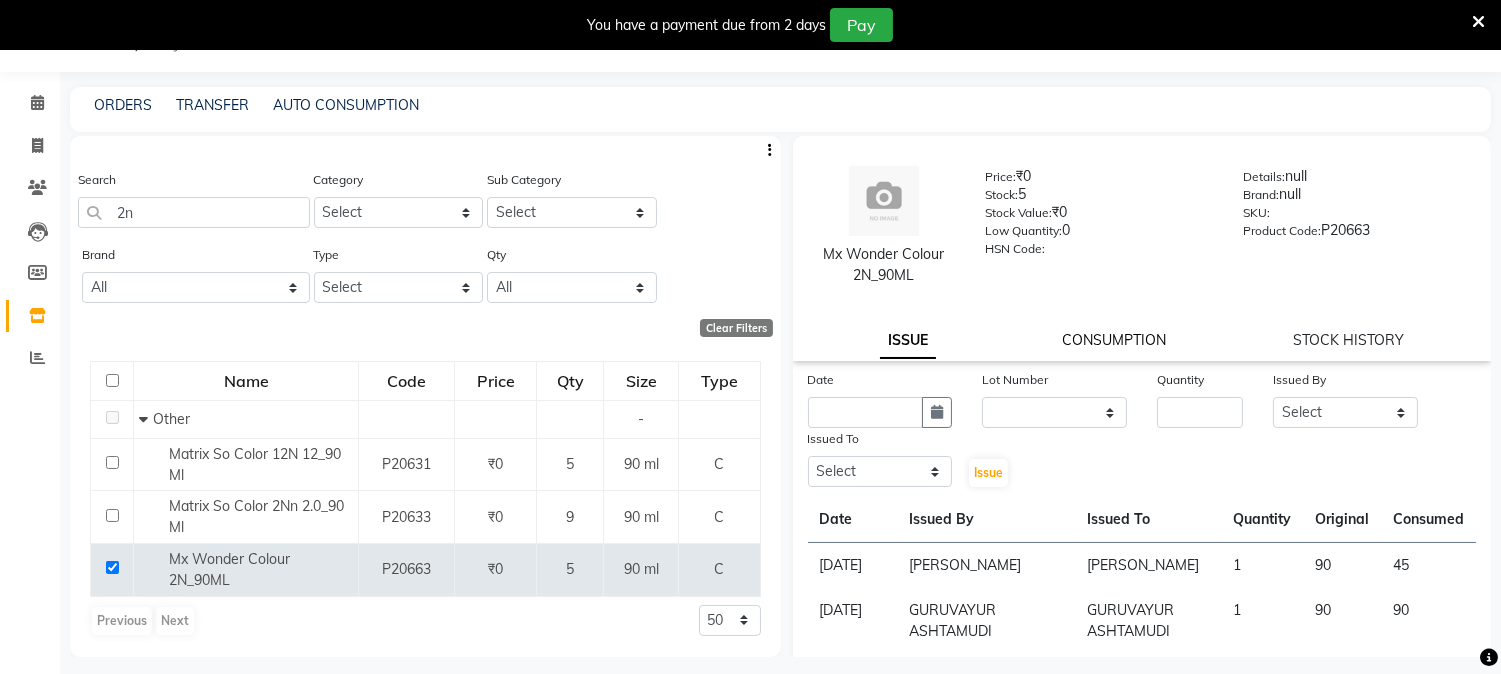 click on "CONSUMPTION" 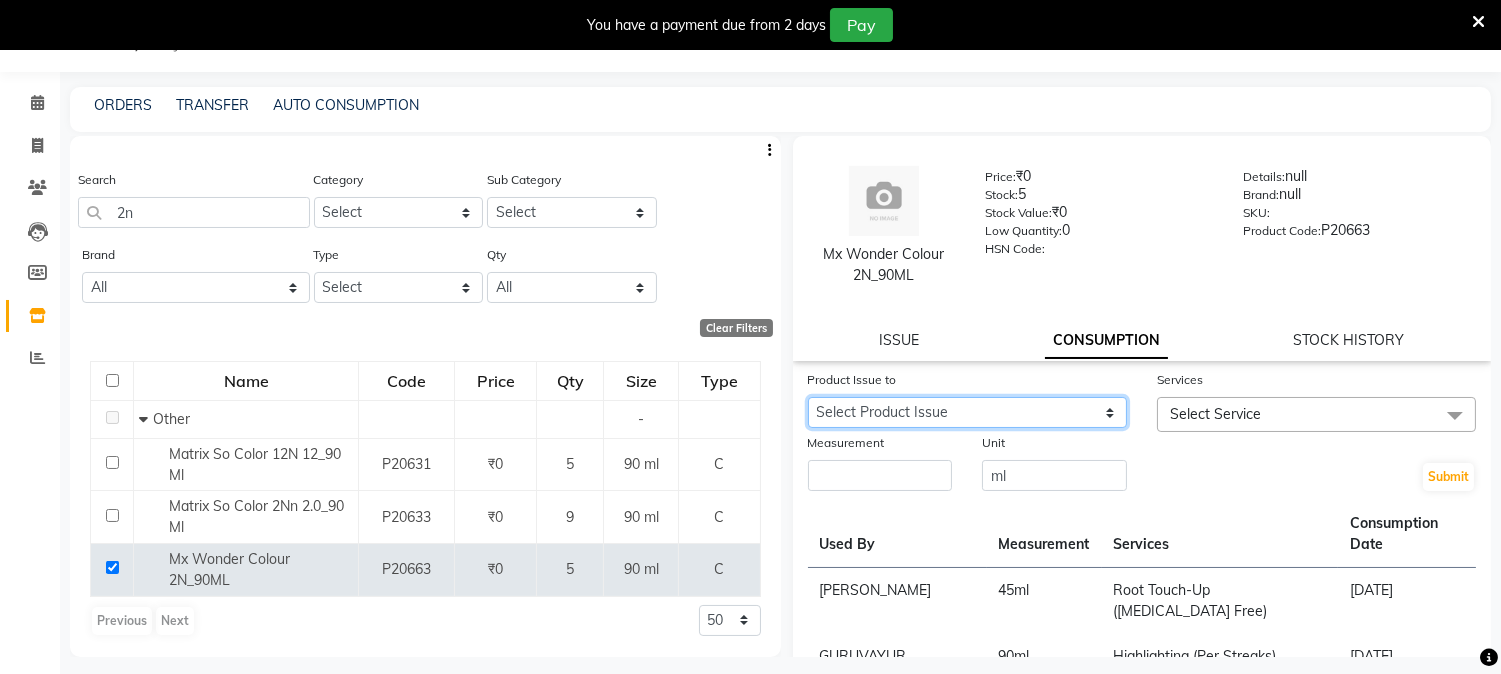 click on "Select Product Issue 2025-06-28, Issued to: NEETHU, Balance: 45" 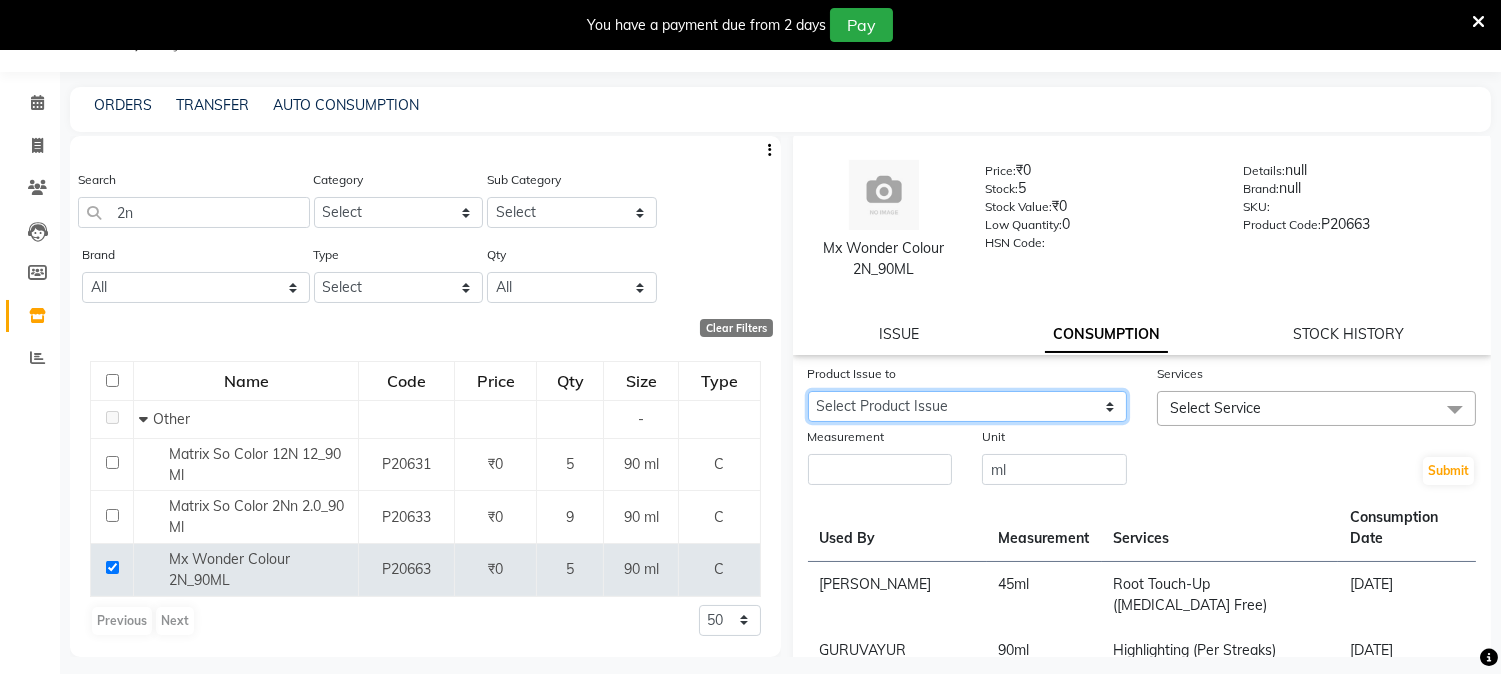 scroll, scrollTop: 0, scrollLeft: 0, axis: both 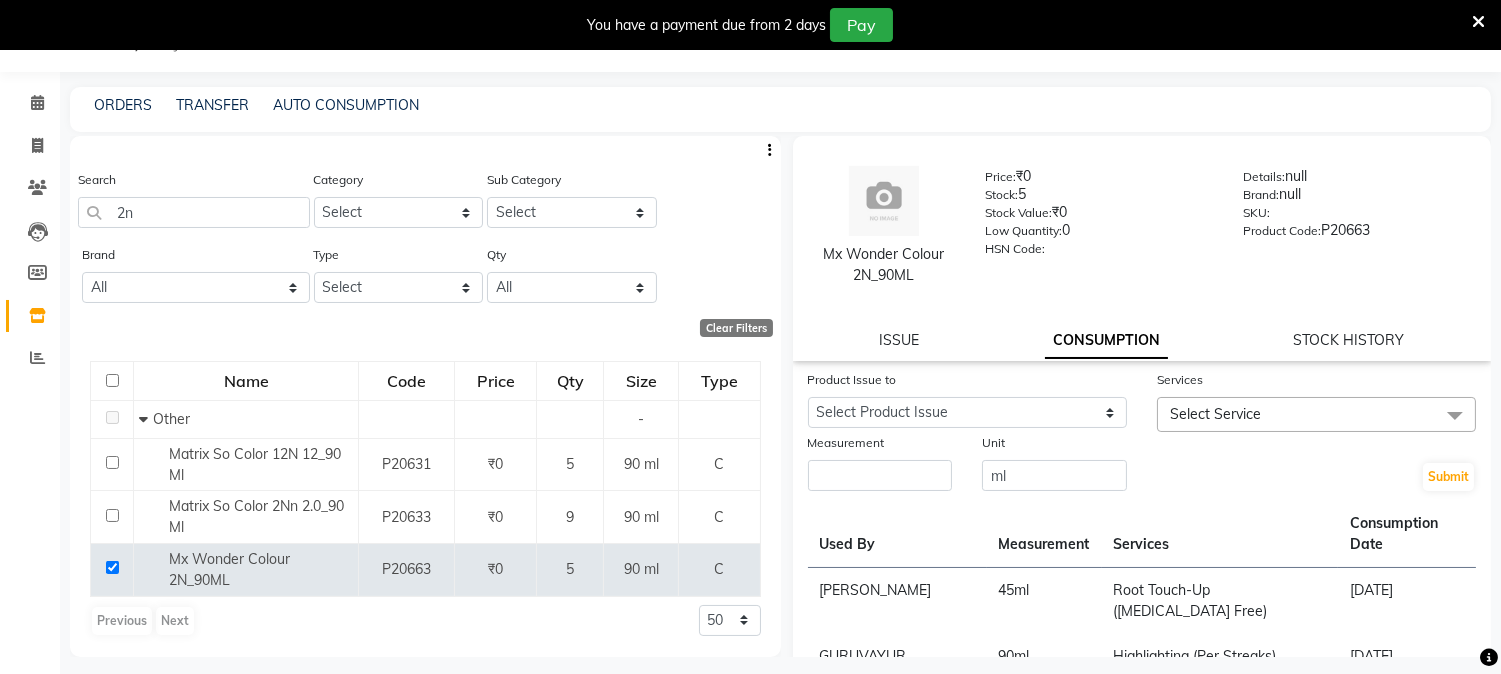drag, startPoint x: 248, startPoint y: 194, endPoint x: 0, endPoint y: 194, distance: 248 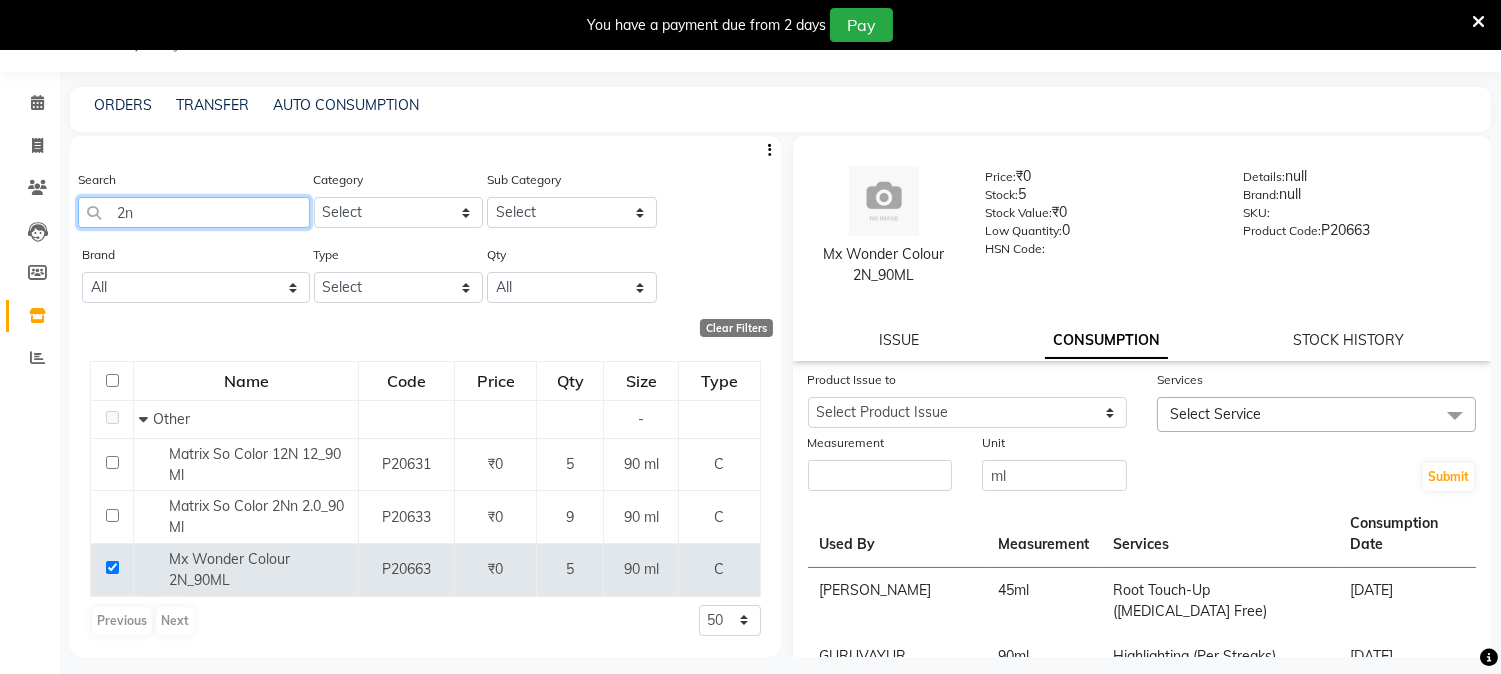 click on "2n" 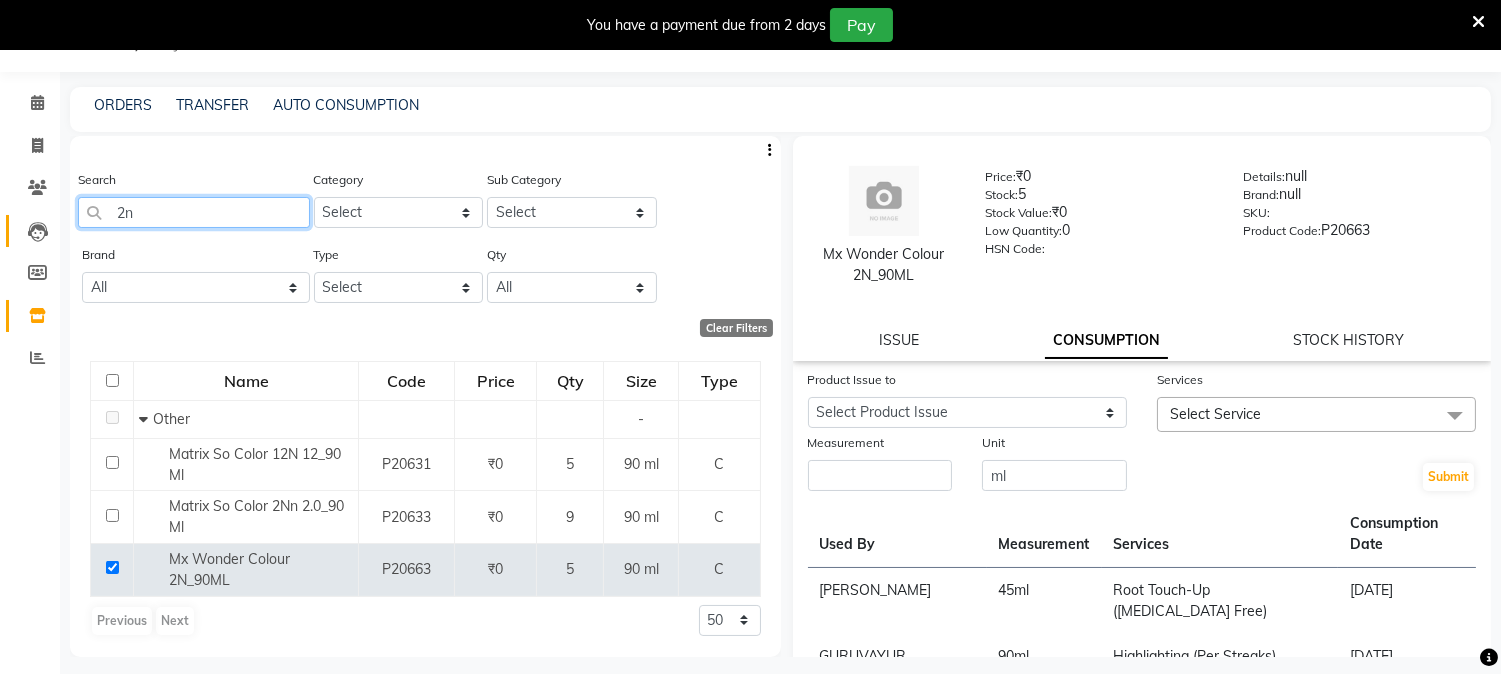 drag, startPoint x: 28, startPoint y: 217, endPoint x: 6, endPoint y: 217, distance: 22 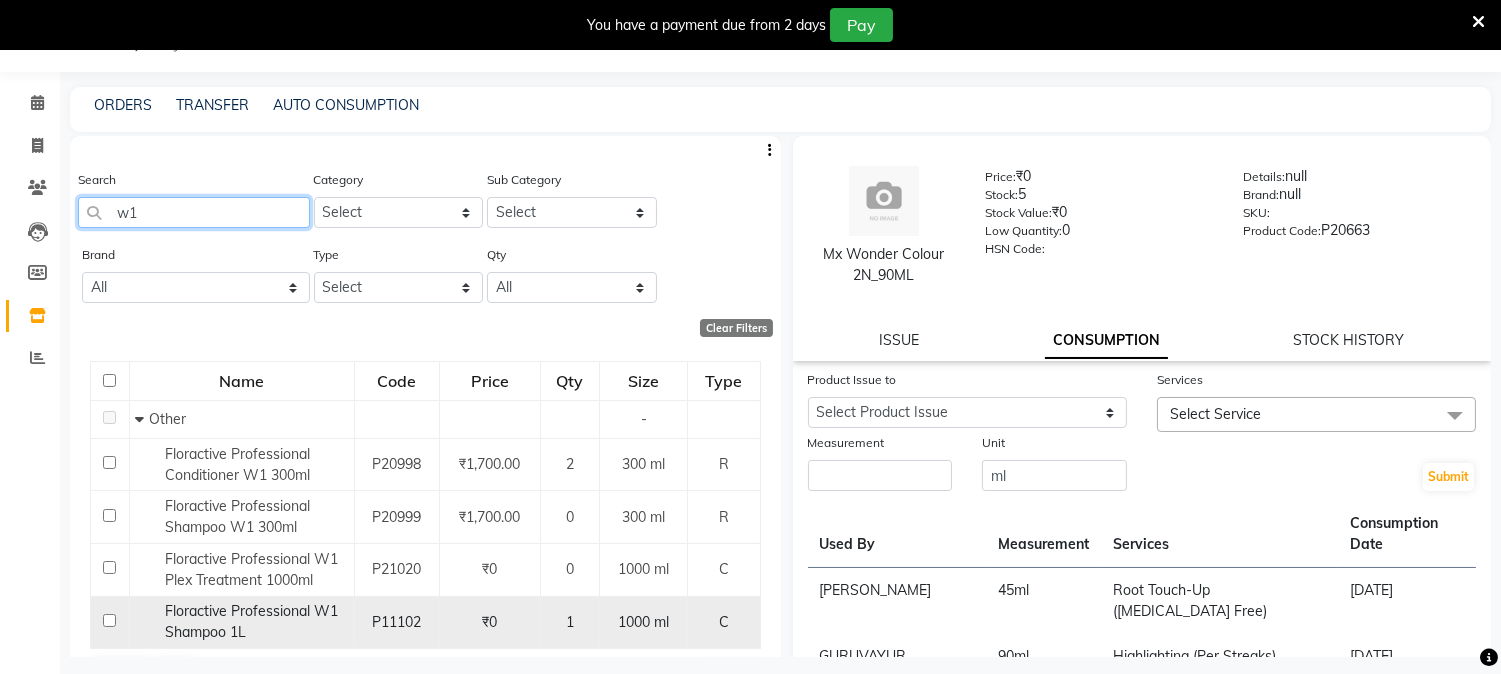 type on "w1" 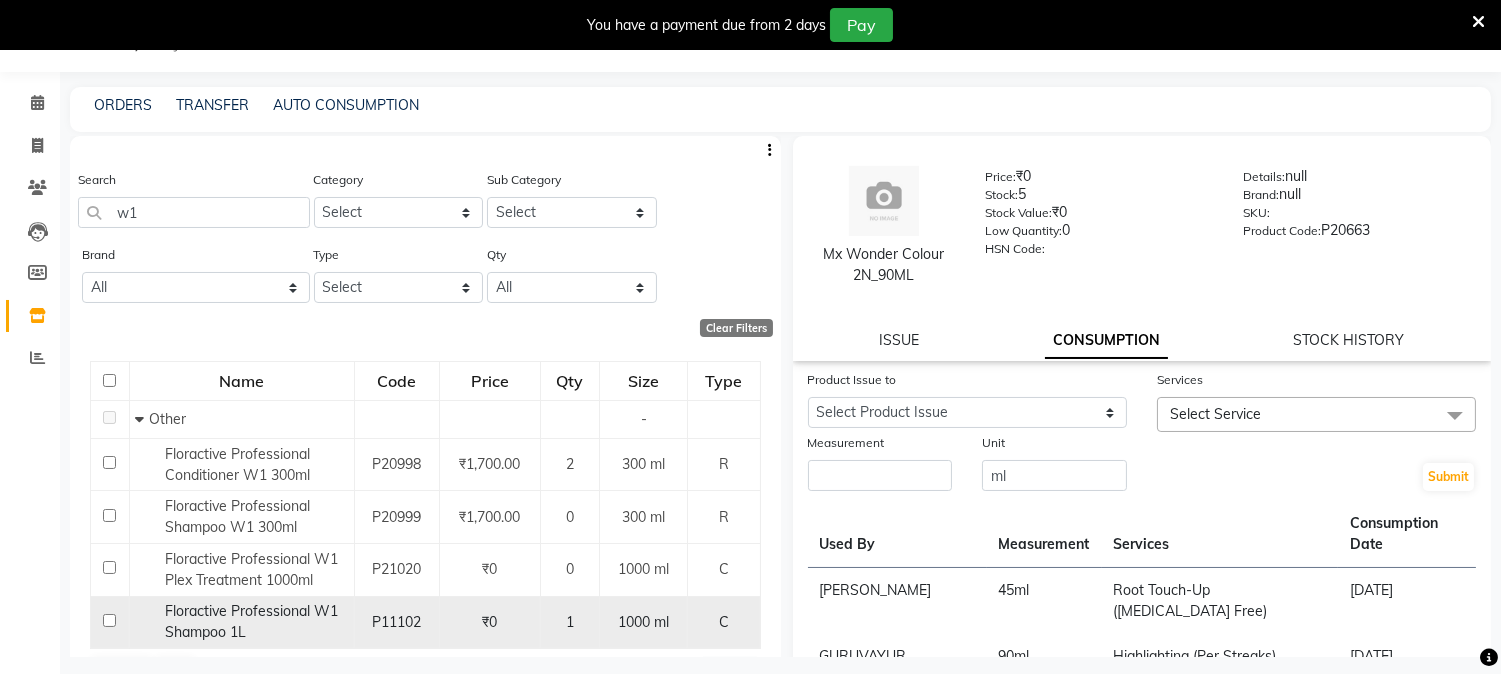 click 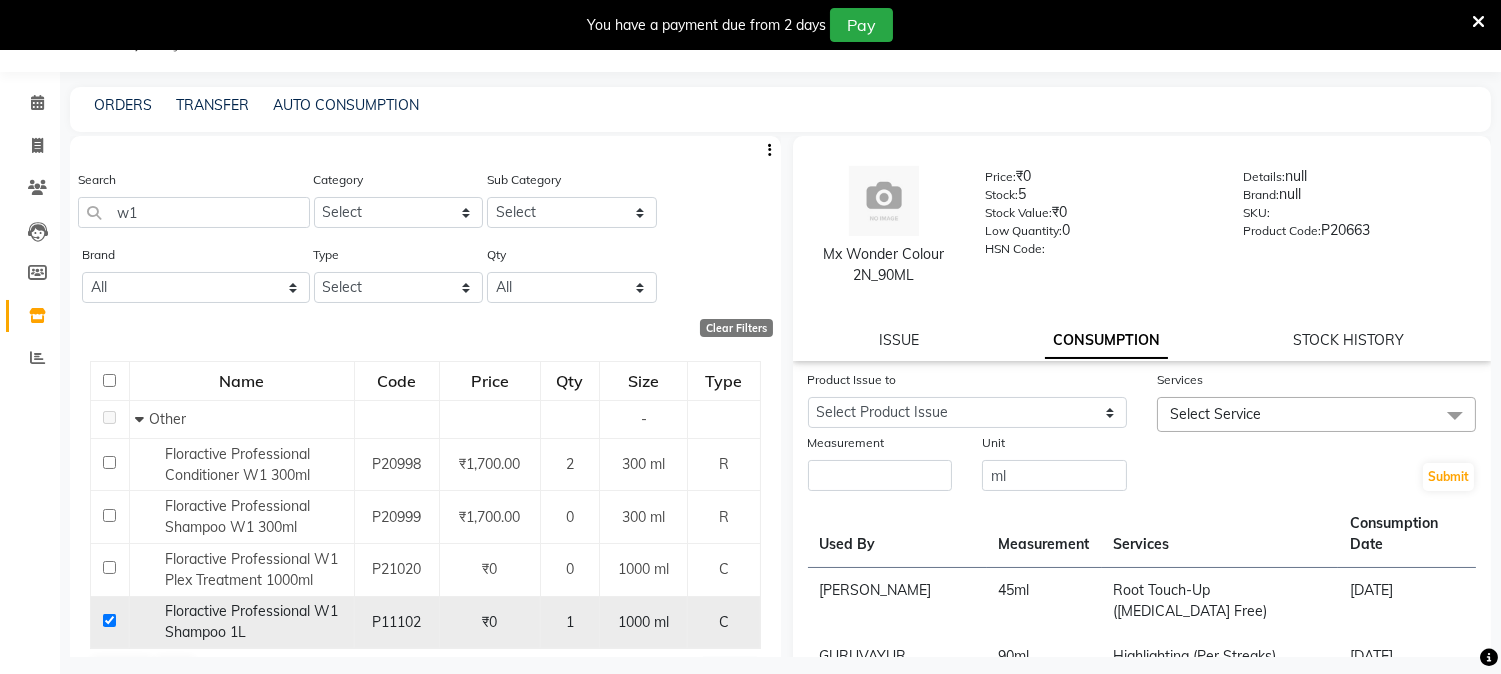 checkbox on "true" 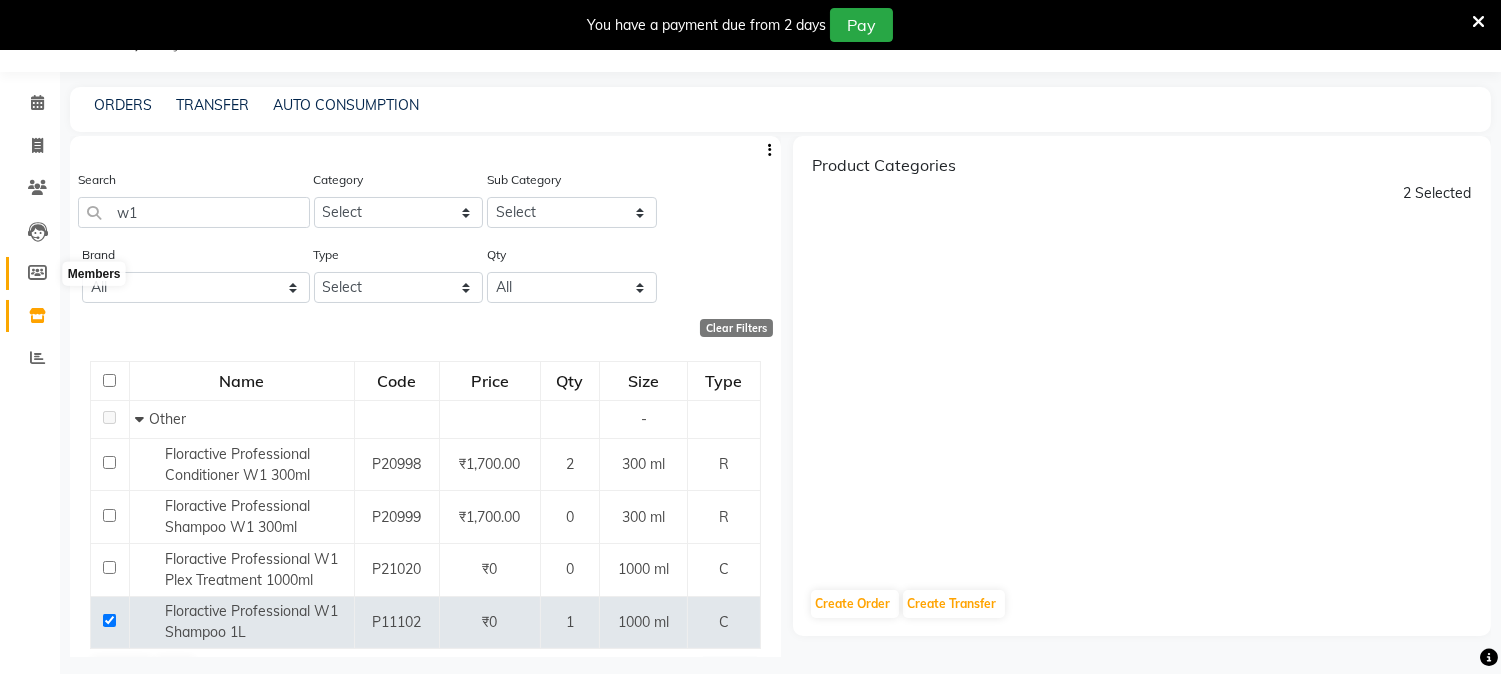 click 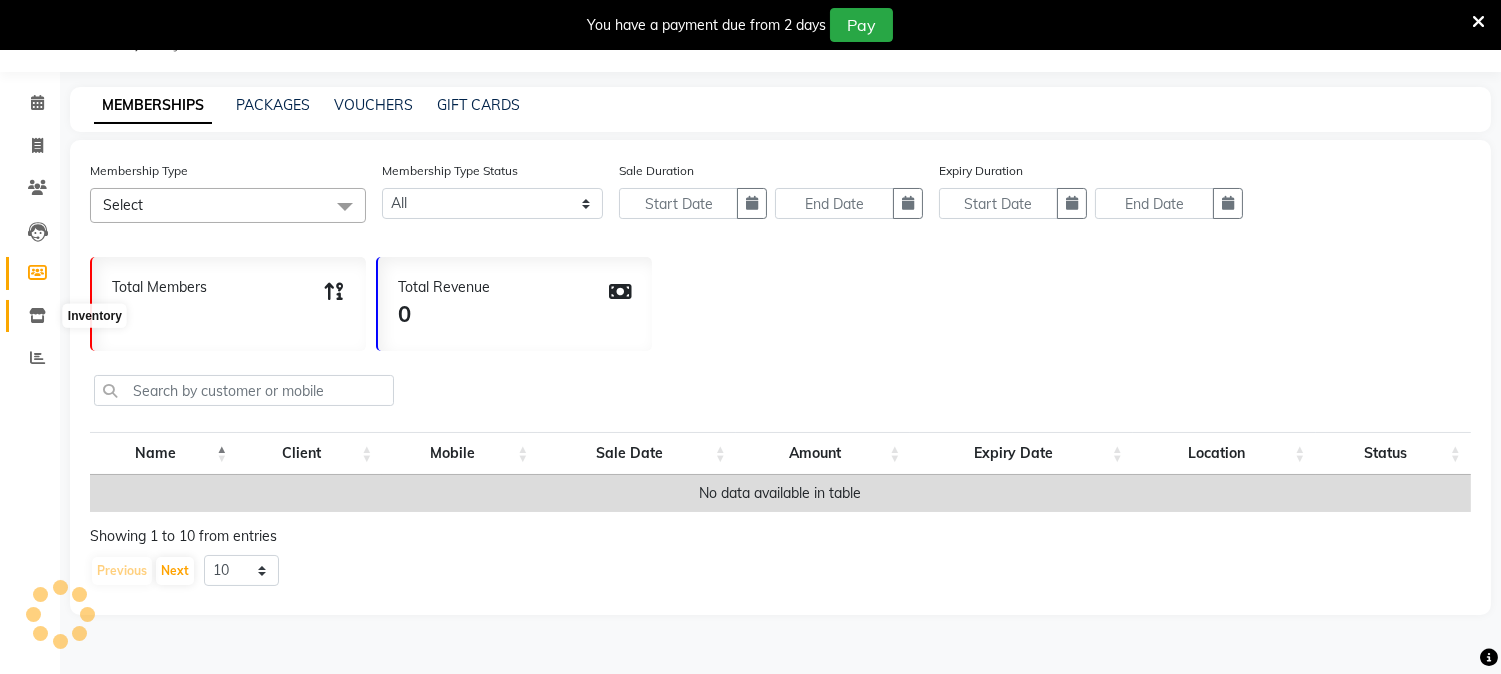 click 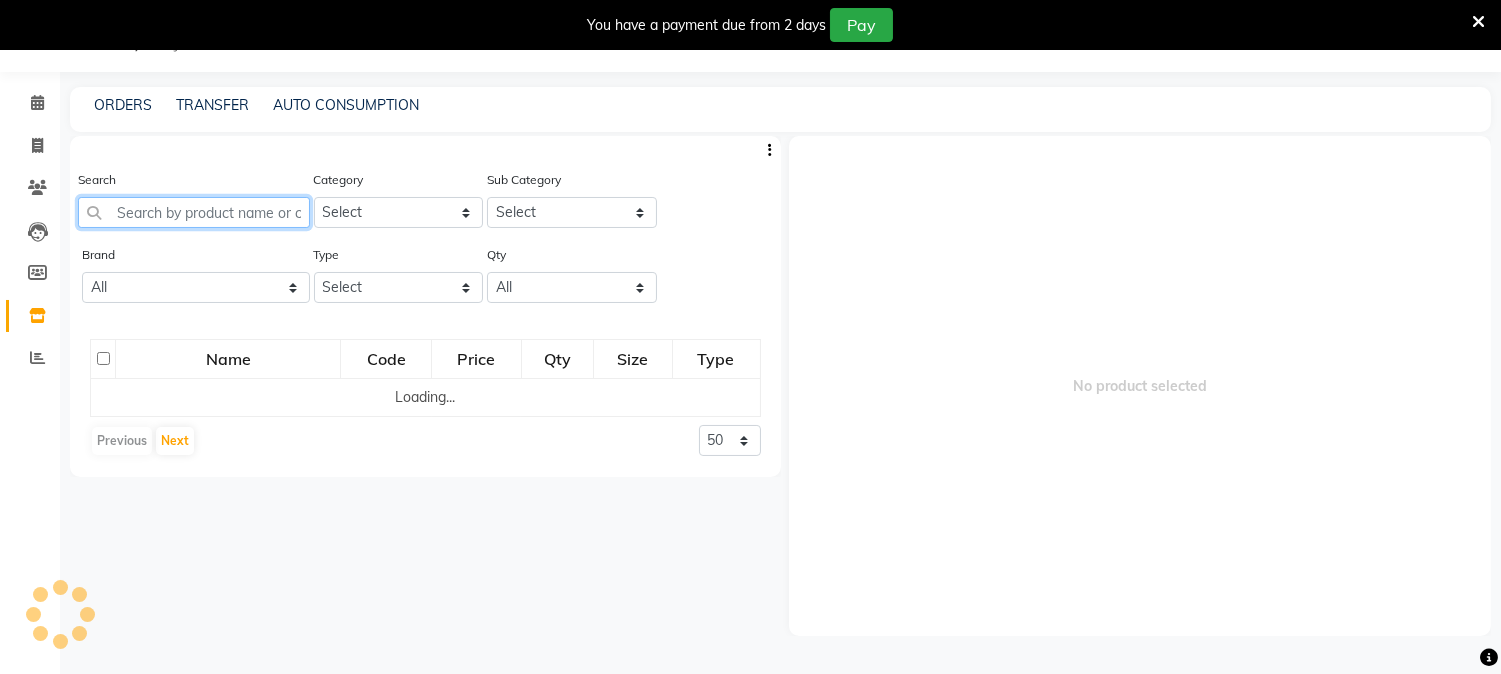 click 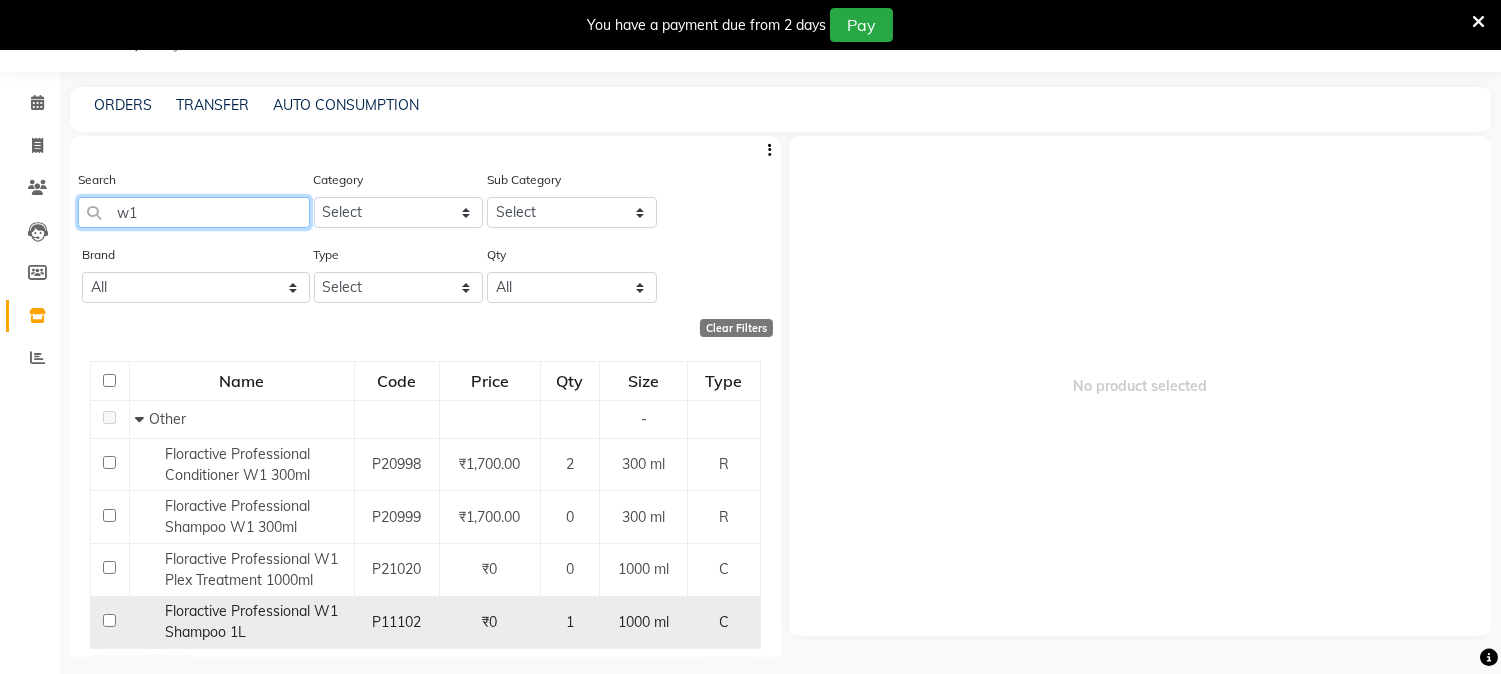 type on "w1" 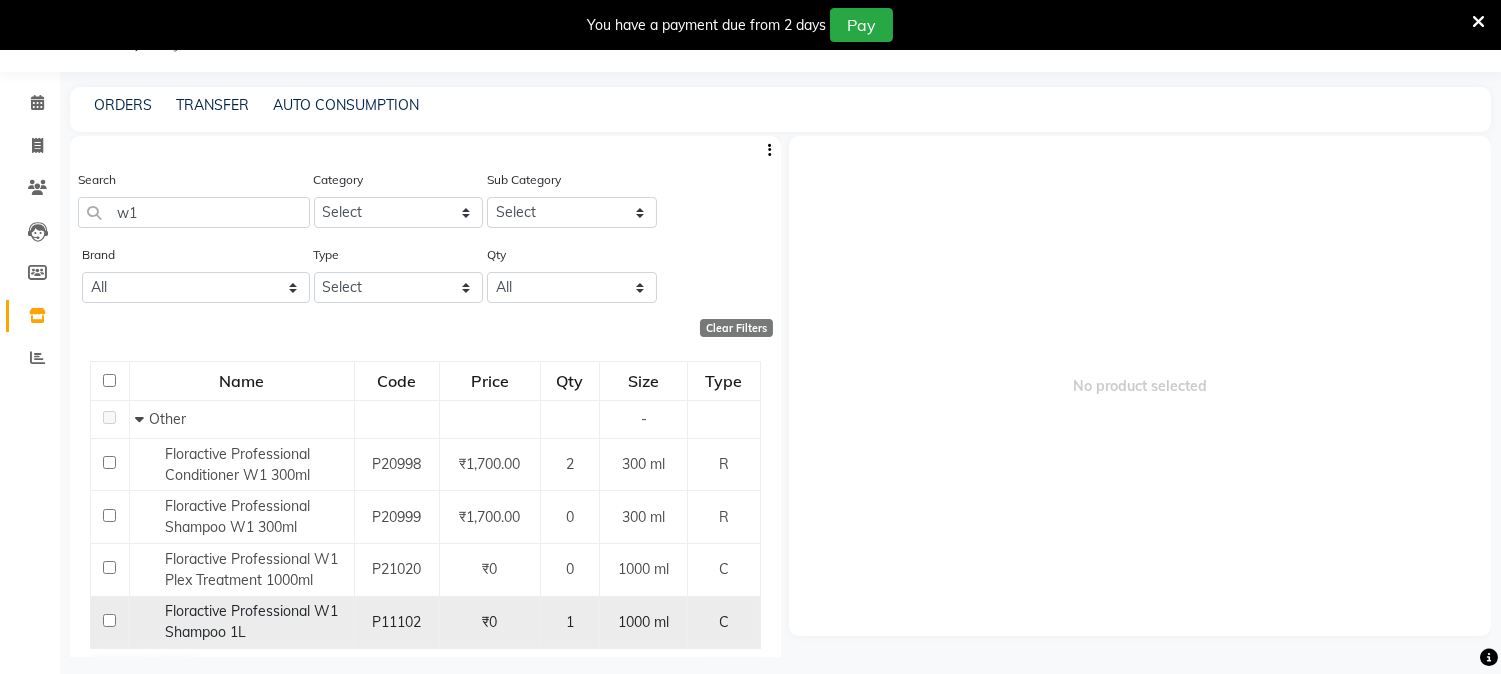 click 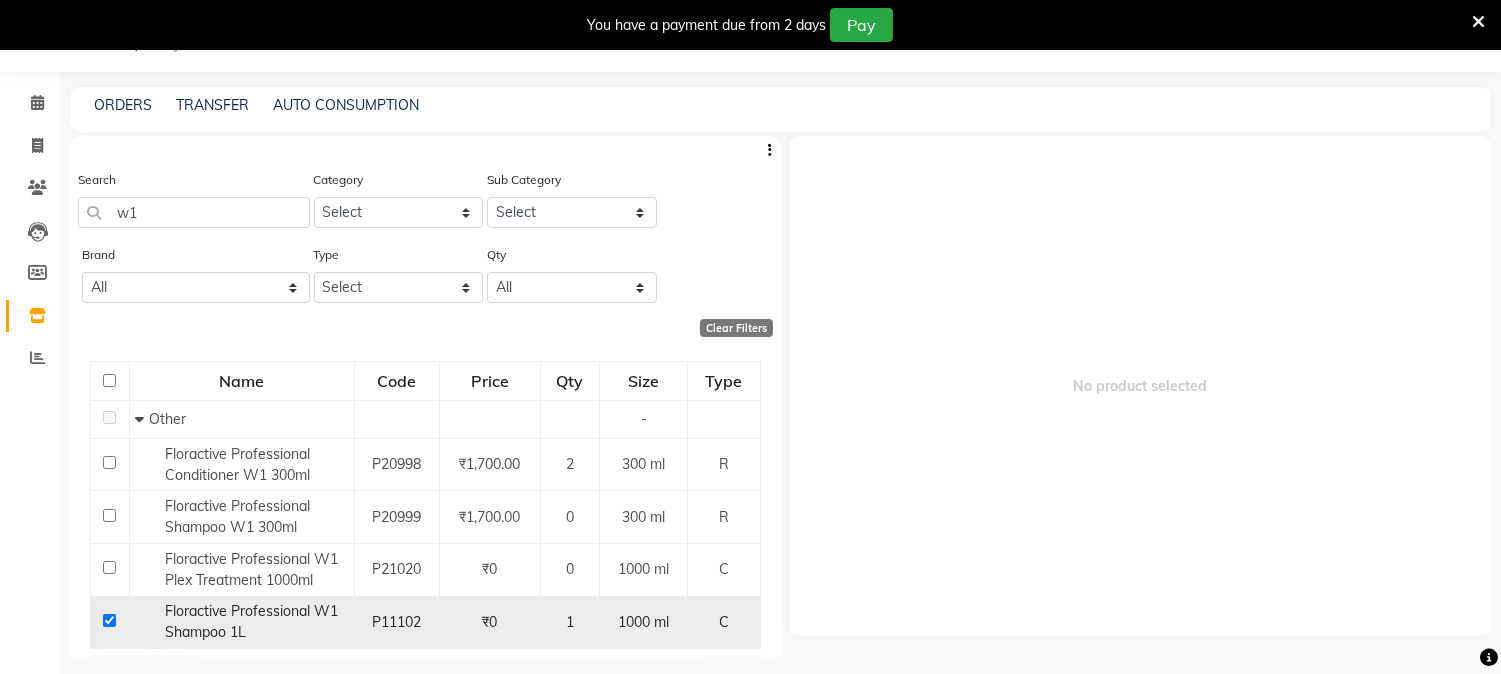 checkbox on "true" 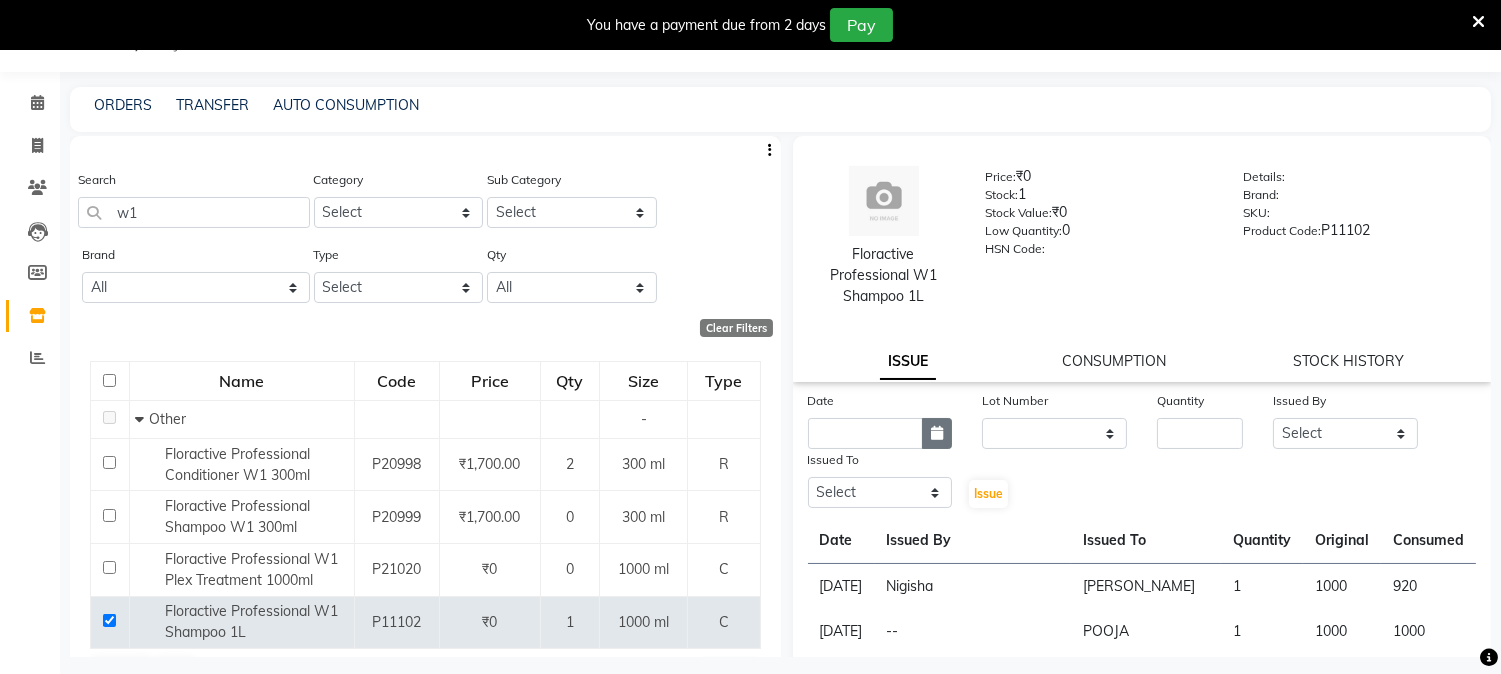 click 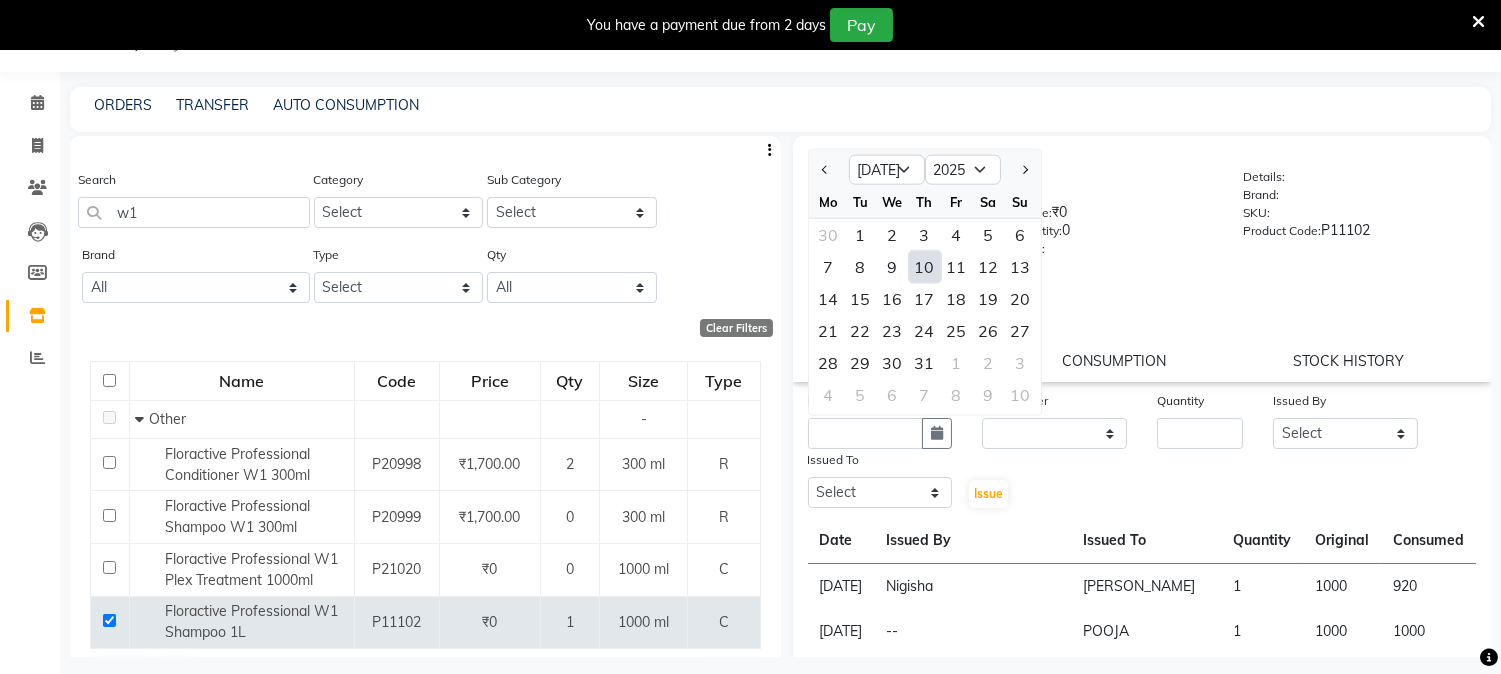click on "10" 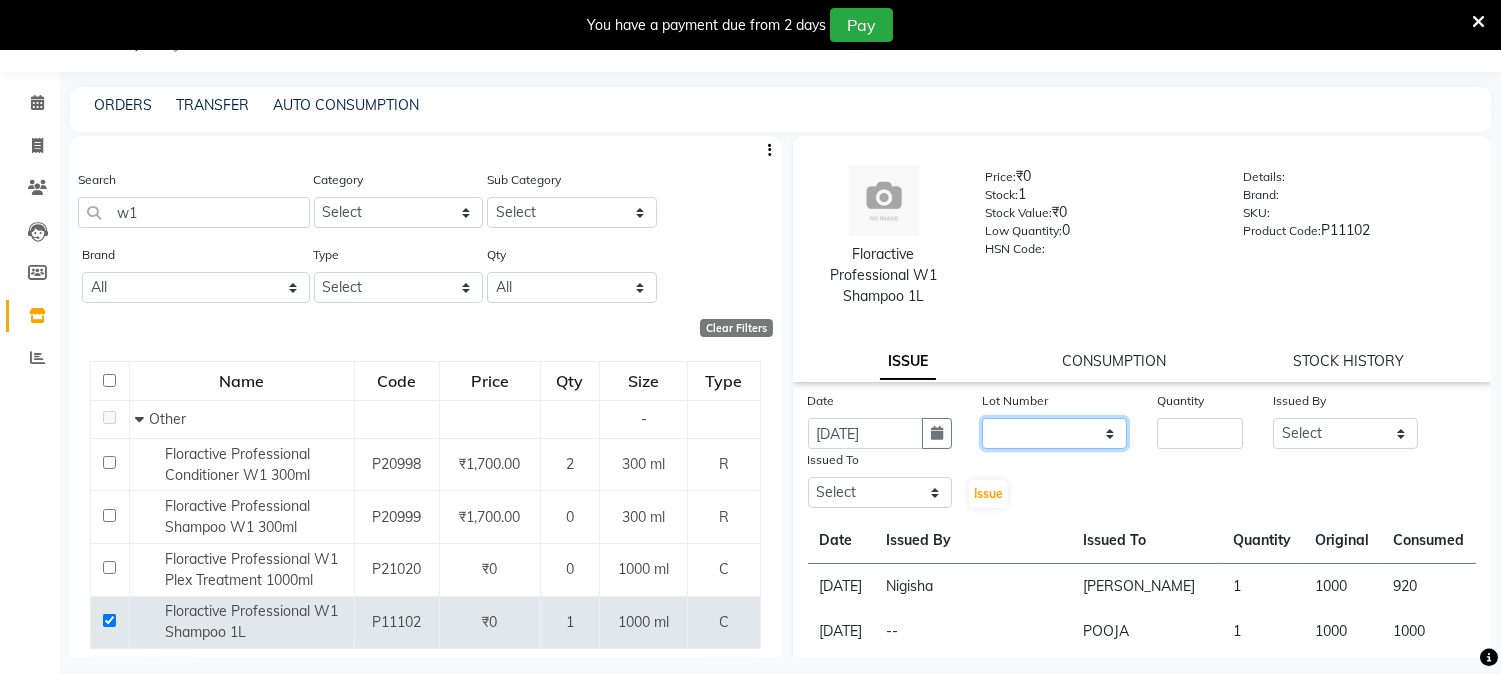 click on "None" 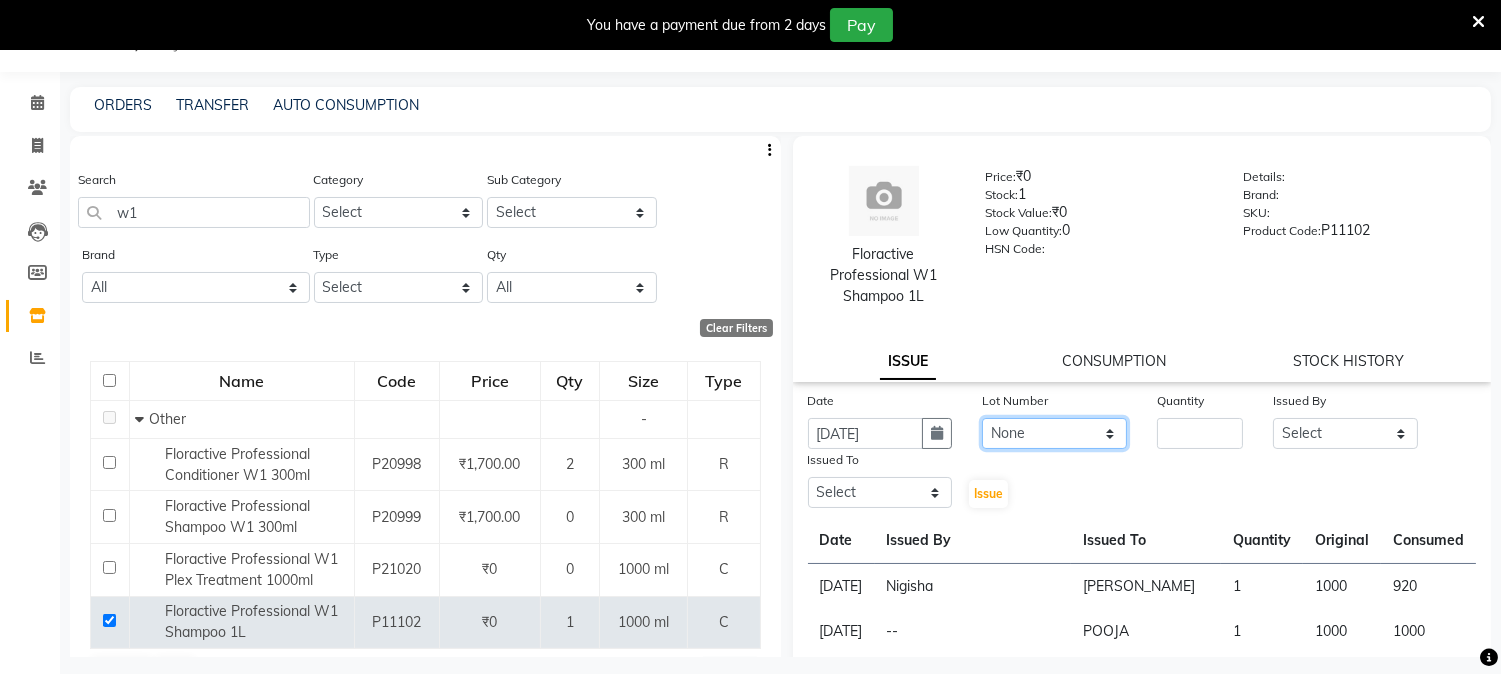 click on "None" 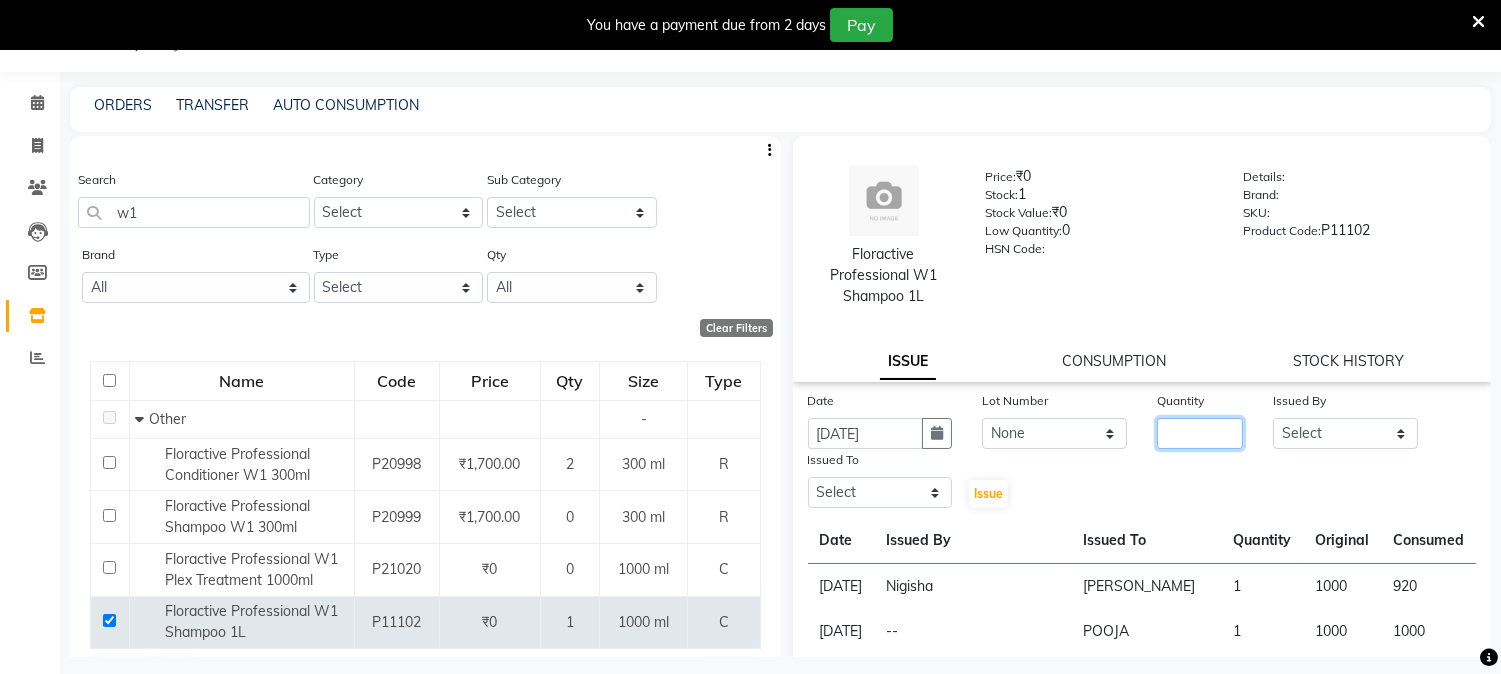 click 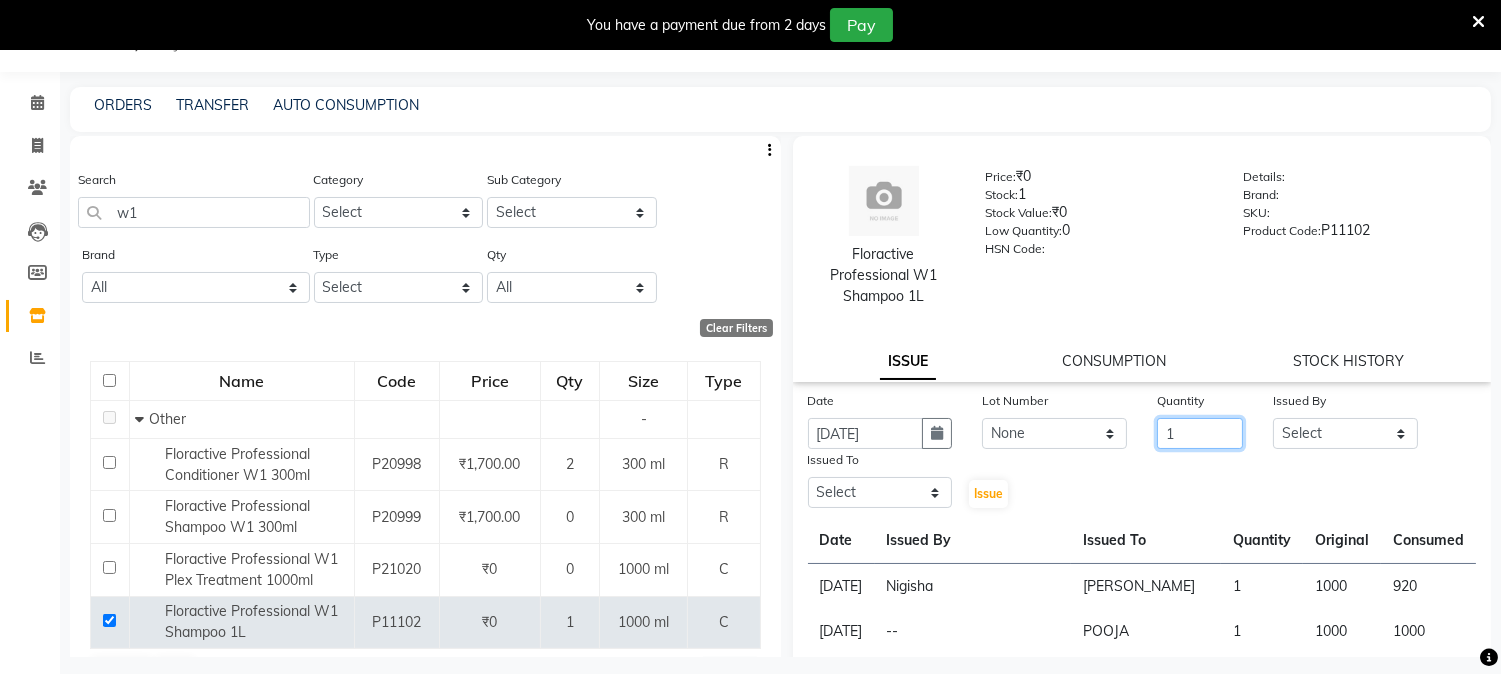 type on "1" 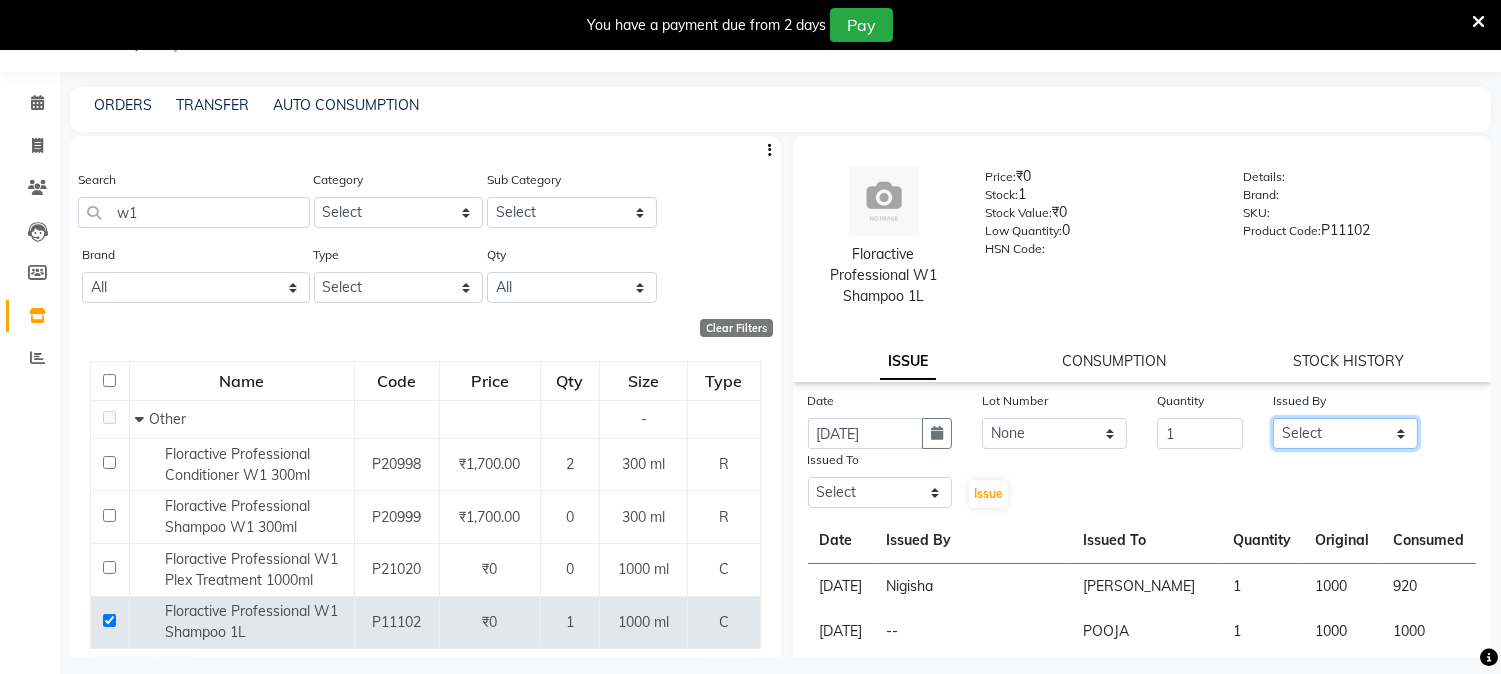 click on "Select Aathithya ANILA ANJANA DAS GURUVAYUR ASHTAMUDI NEETHU Nigisha POOJA PRACHI PRASEETHA REESHMA  Rini SMITHA THANKAMANI" 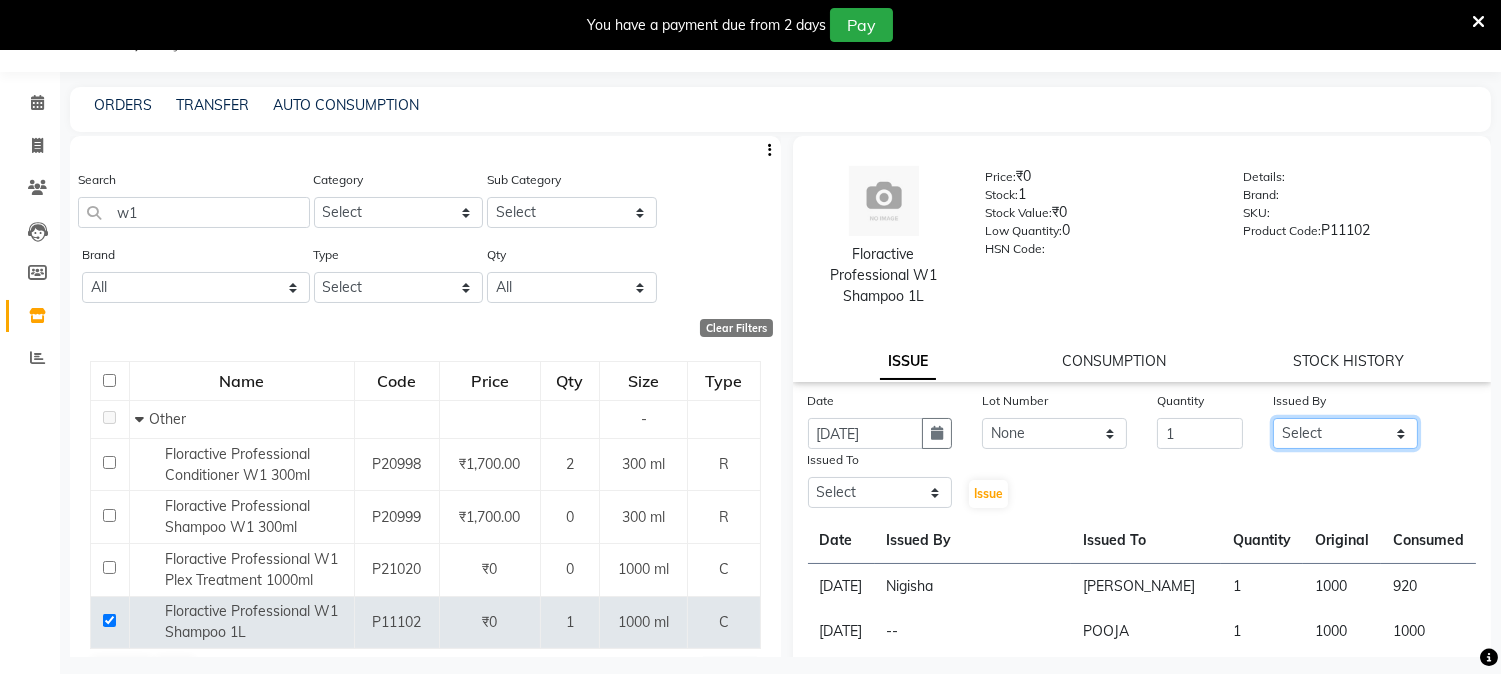 select on "77498" 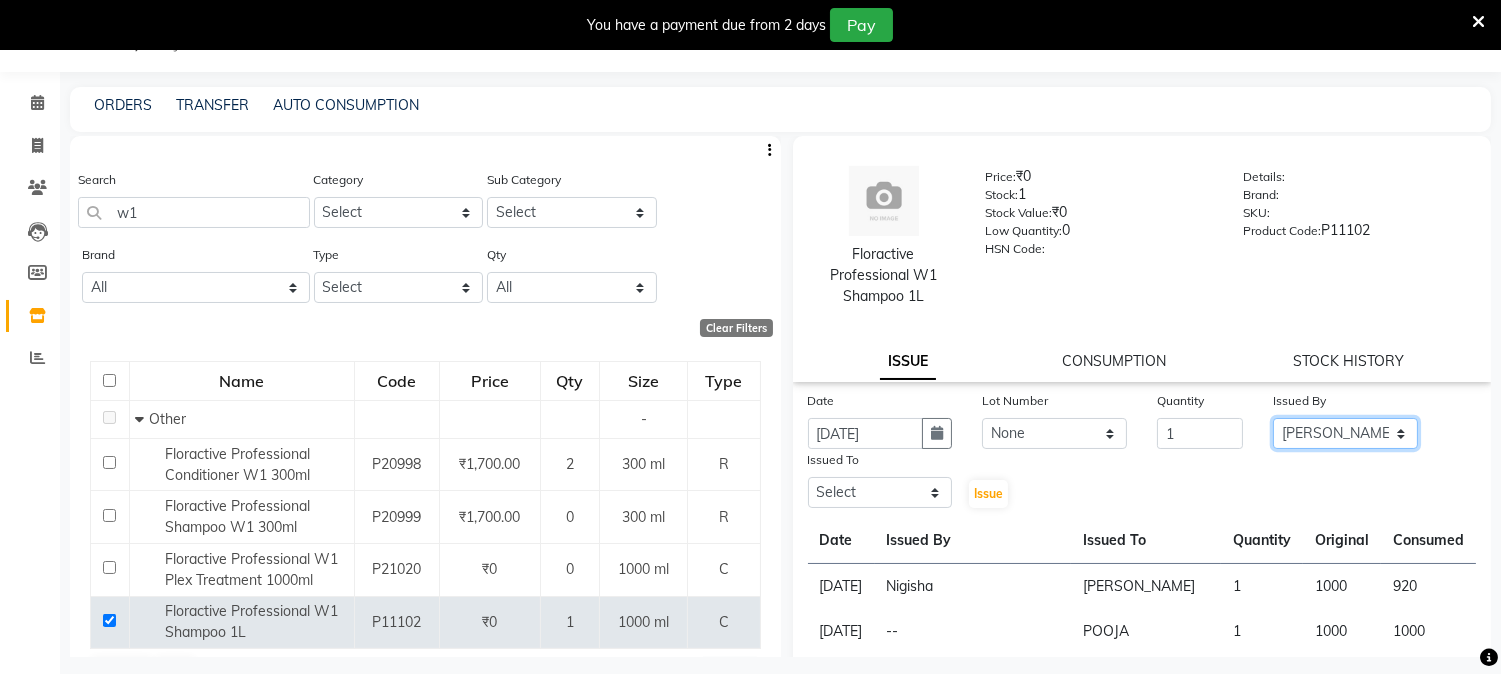 click on "Select Aathithya ANILA ANJANA DAS GURUVAYUR ASHTAMUDI NEETHU Nigisha POOJA PRACHI PRASEETHA REESHMA  Rini SMITHA THANKAMANI" 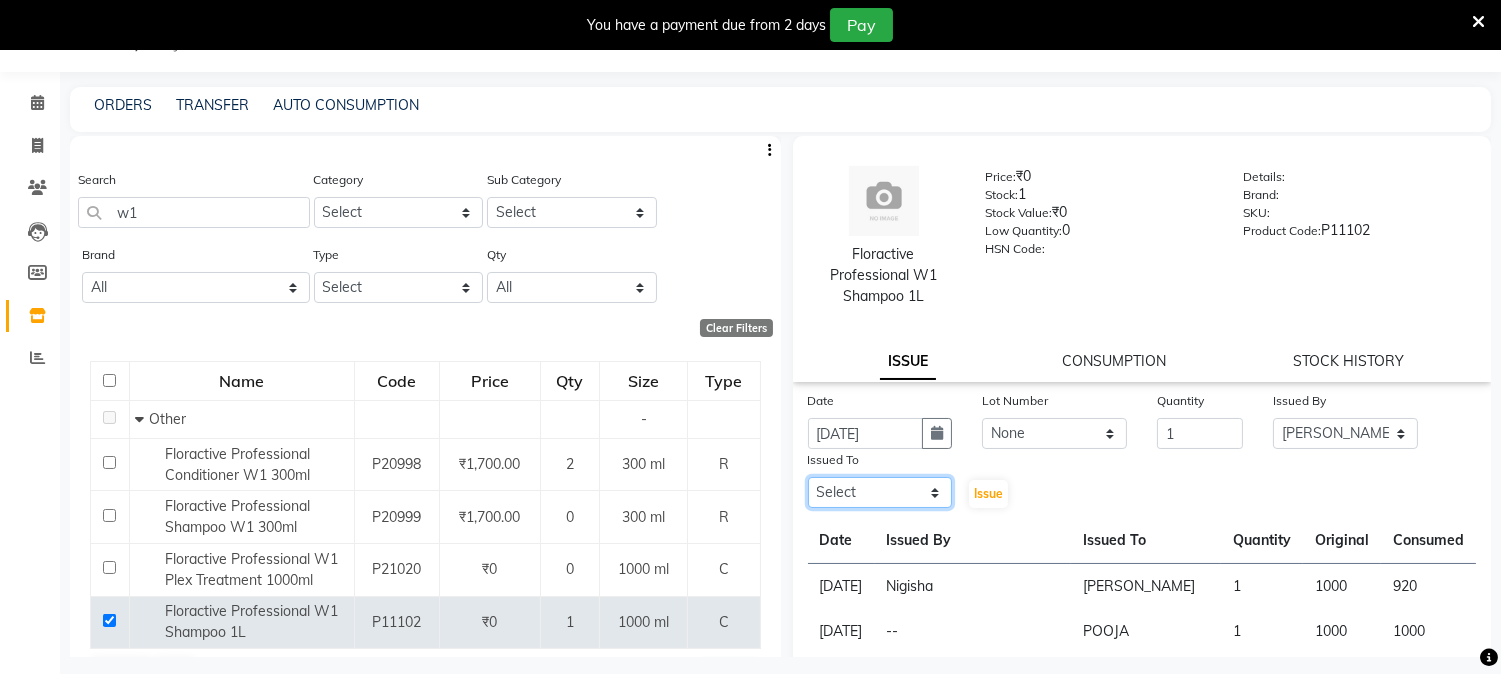 click on "Select Aathithya ANILA ANJANA DAS GURUVAYUR ASHTAMUDI NEETHU Nigisha POOJA PRACHI PRASEETHA REESHMA  Rini SMITHA THANKAMANI" 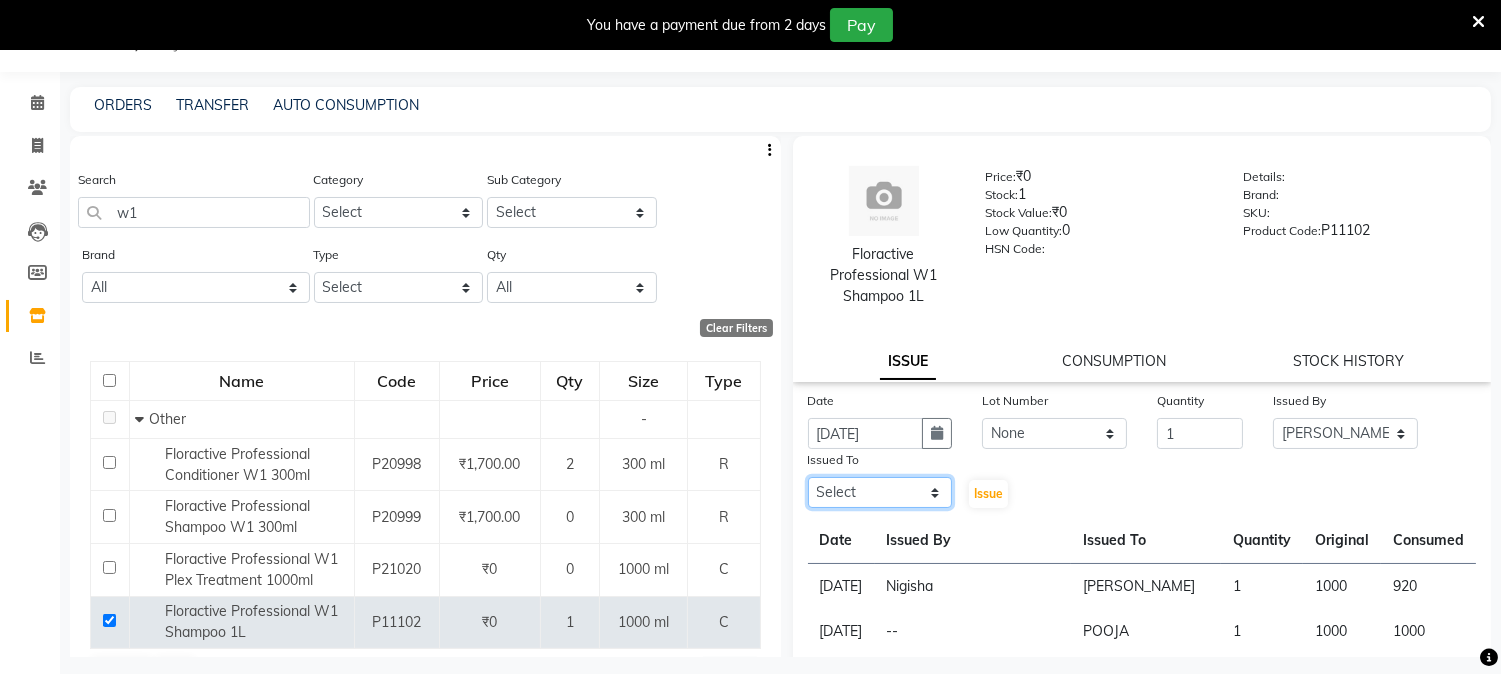 select on "67519" 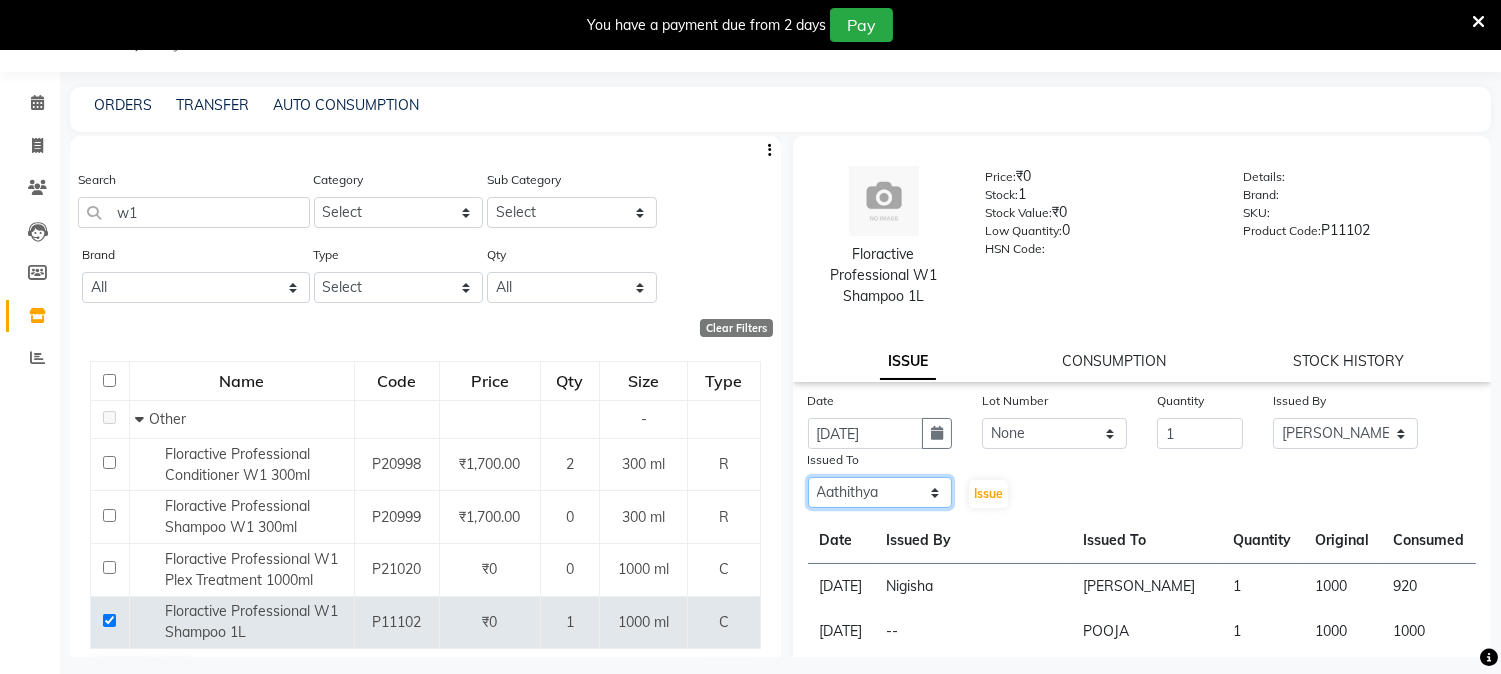 click on "Select Aathithya ANILA ANJANA DAS GURUVAYUR ASHTAMUDI NEETHU Nigisha POOJA PRACHI PRASEETHA REESHMA  Rini SMITHA THANKAMANI" 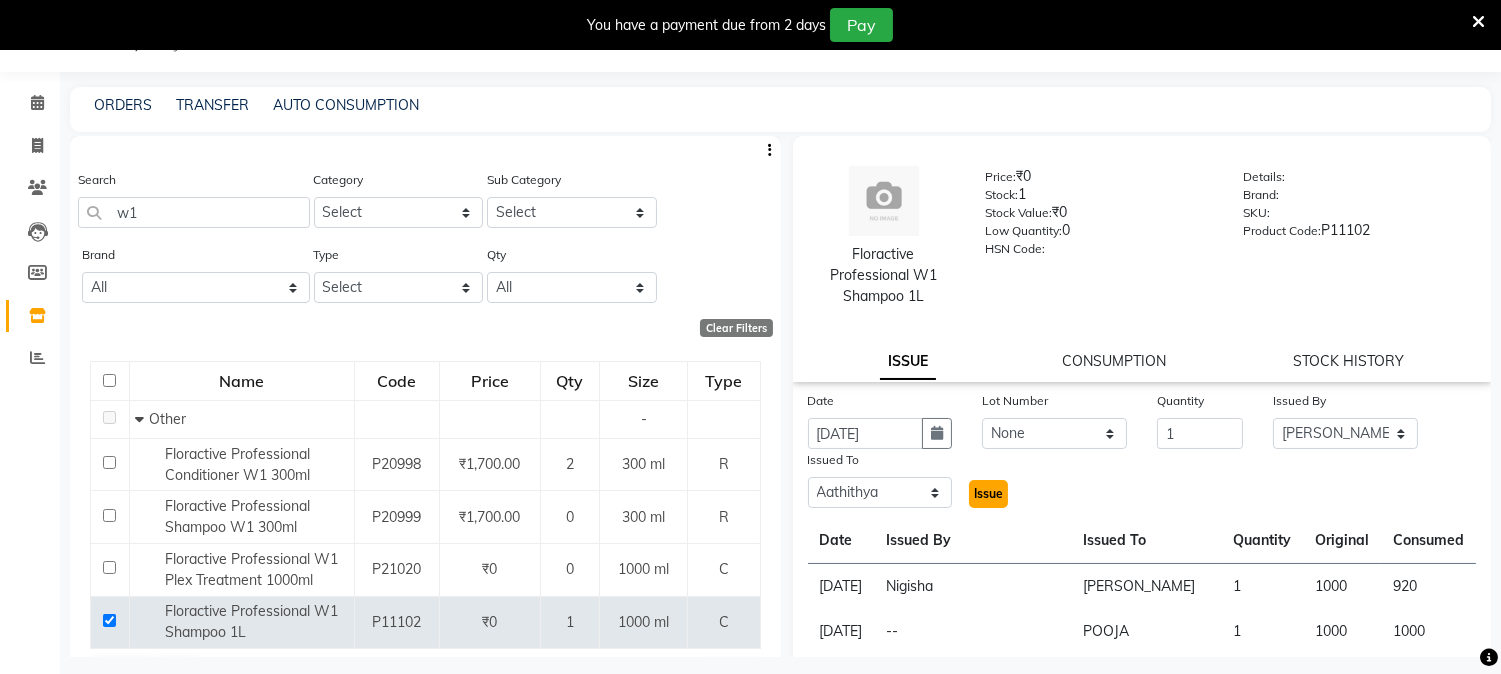 click on "Issue" 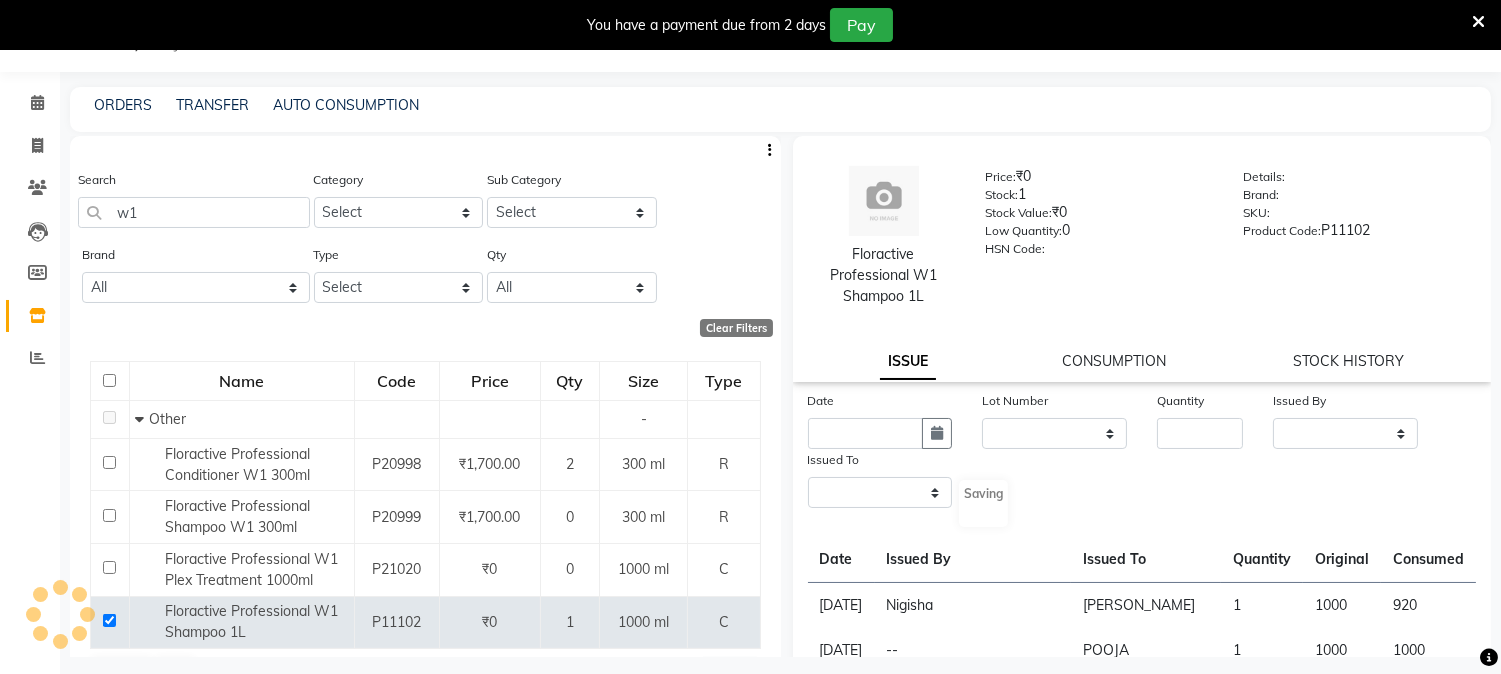 select 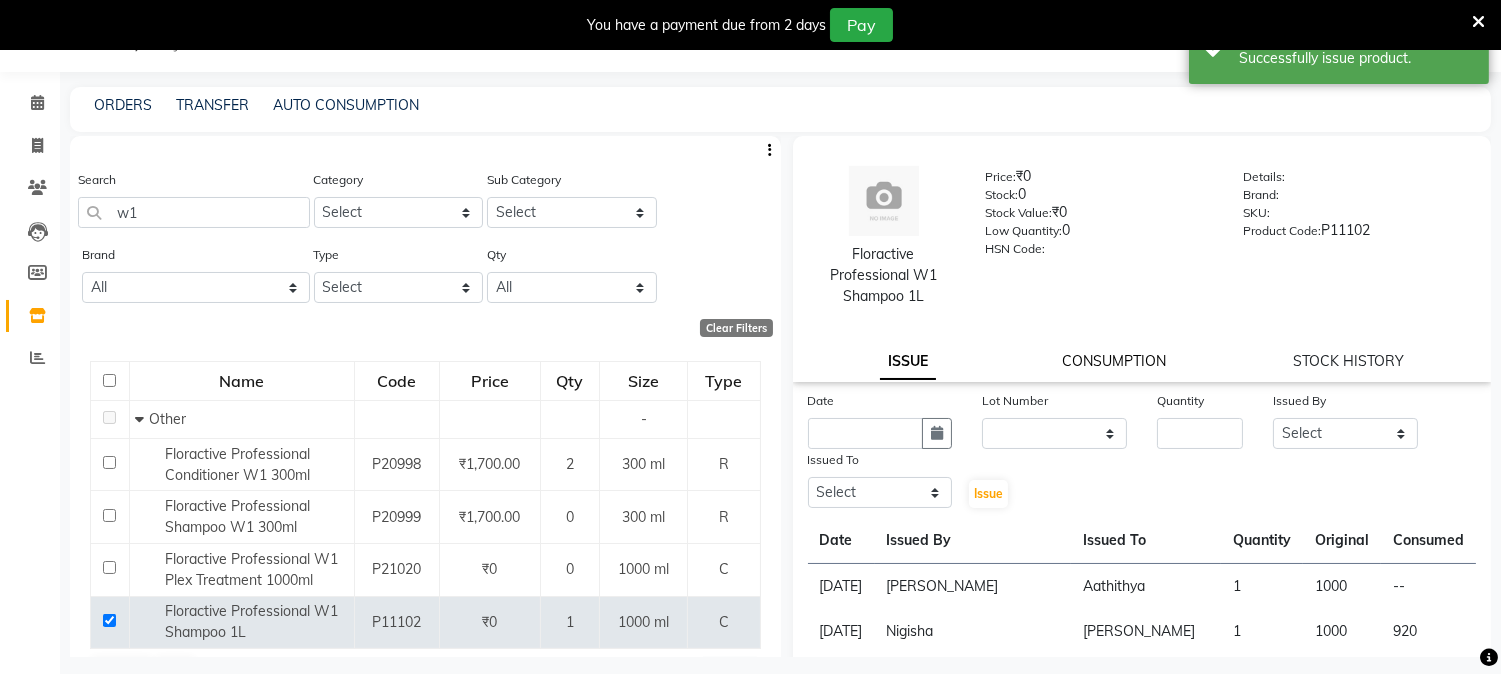 click on "CONSUMPTION" 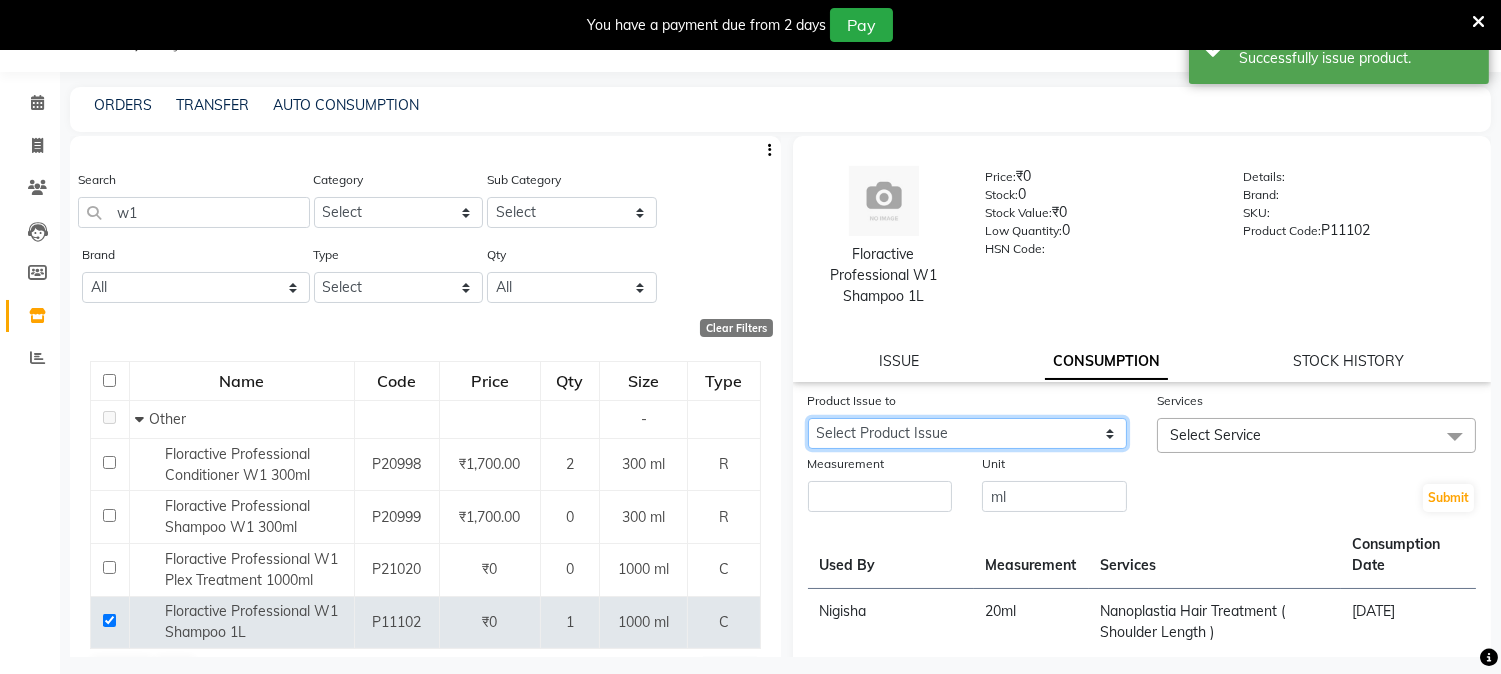 click on "Select Product Issue 2025-07-10, Issued to: Aathithya, Balance: 1000 2025-05-15, Issued to: PRACHI, Balance: 80" 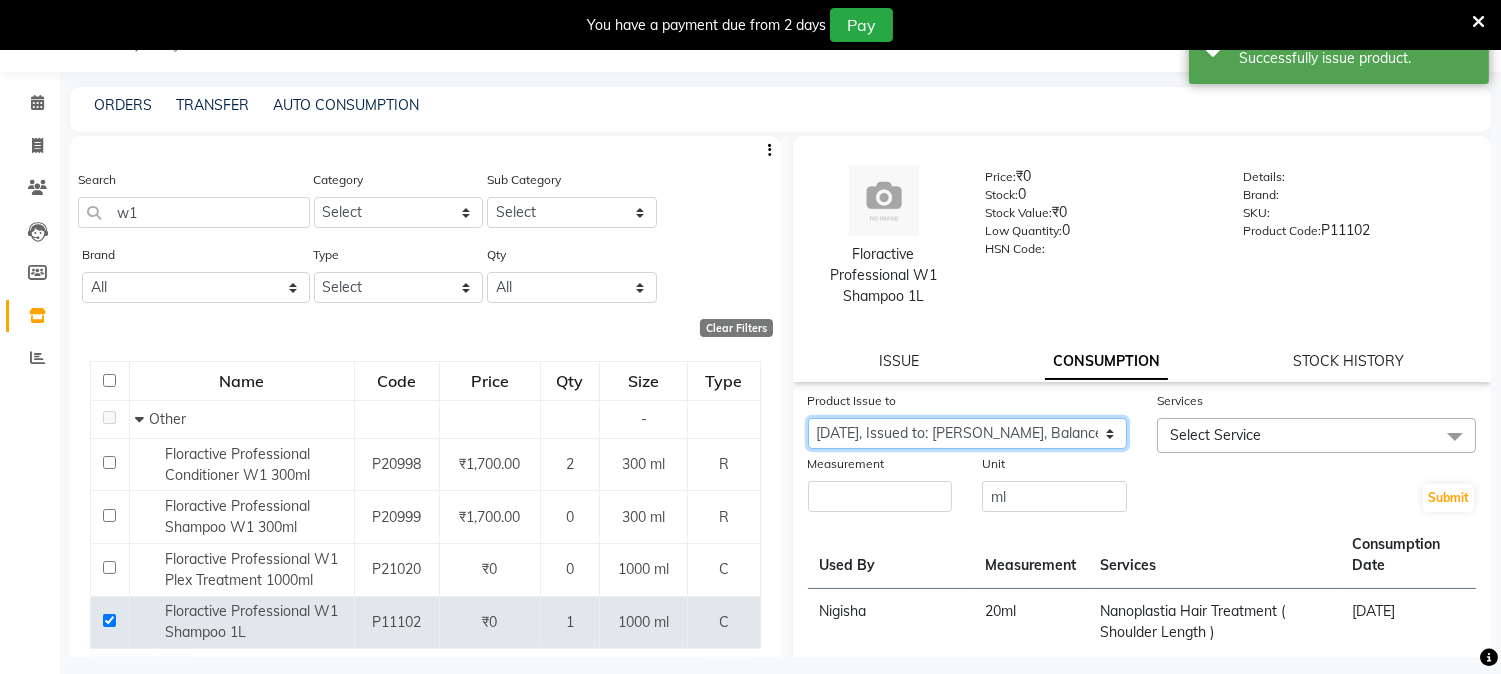 click on "Select Product Issue 2025-07-10, Issued to: Aathithya, Balance: 1000 2025-05-15, Issued to: PRACHI, Balance: 80" 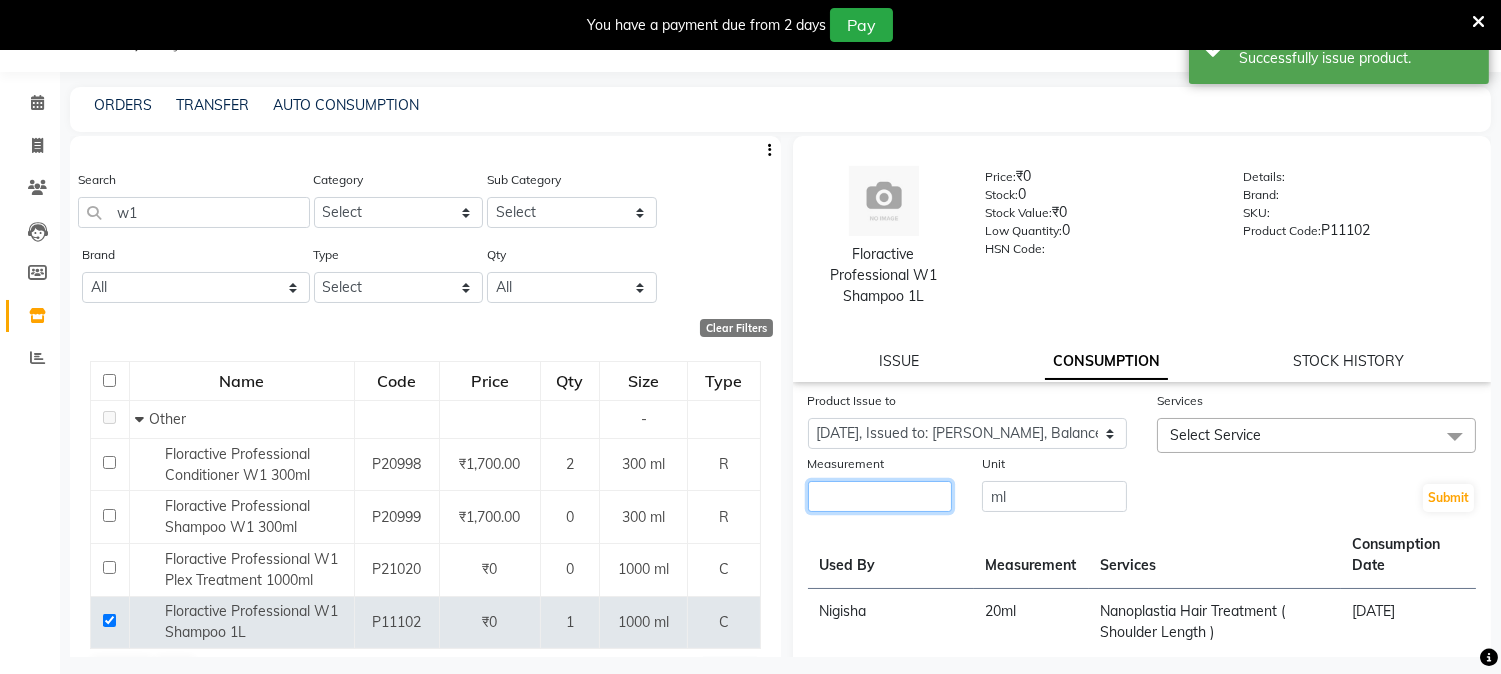 click 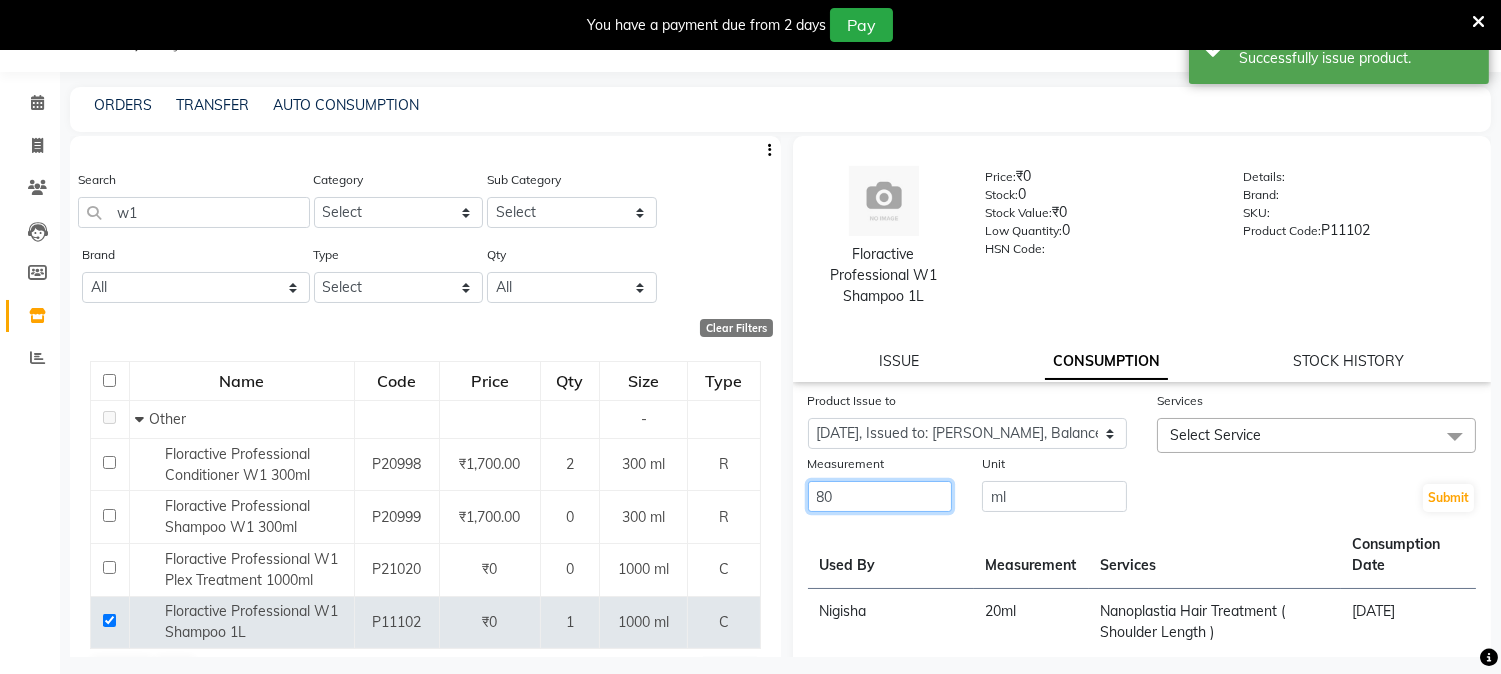type on "80" 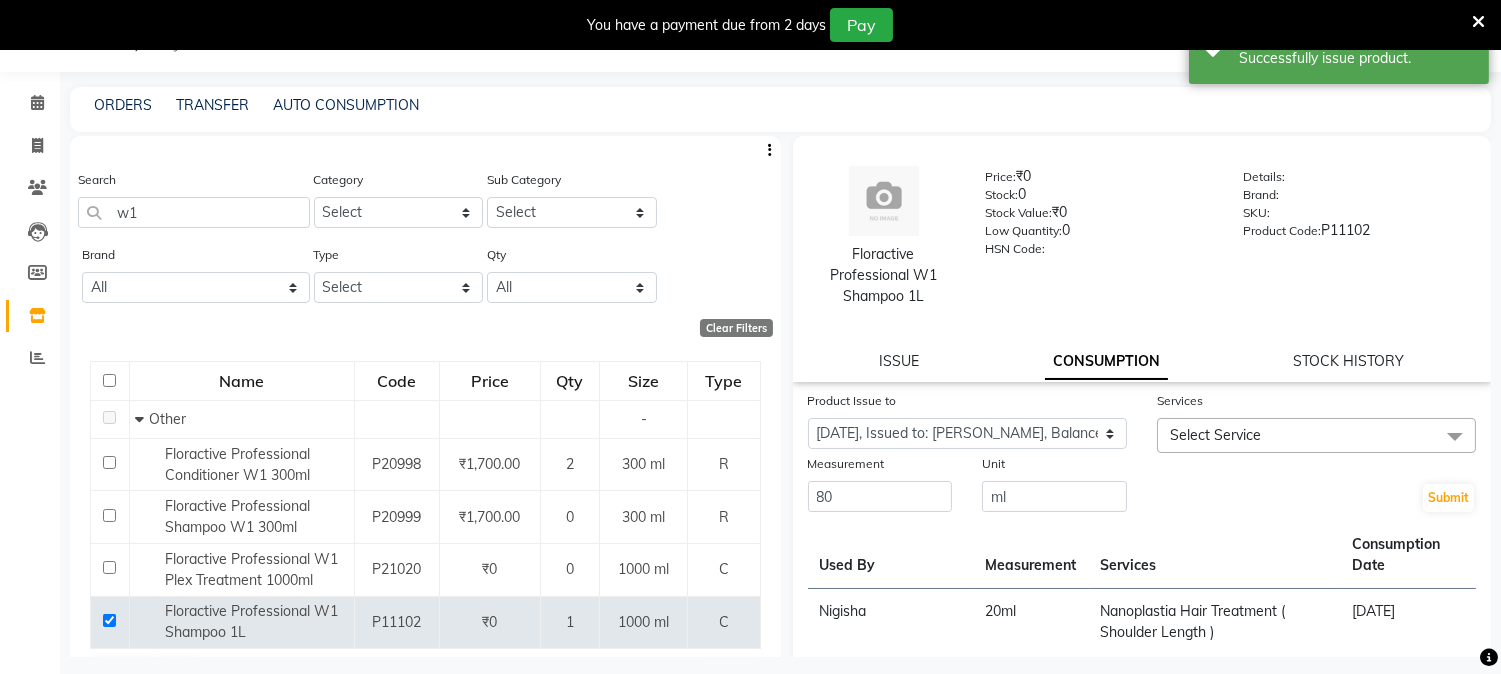 click on "Select Service" 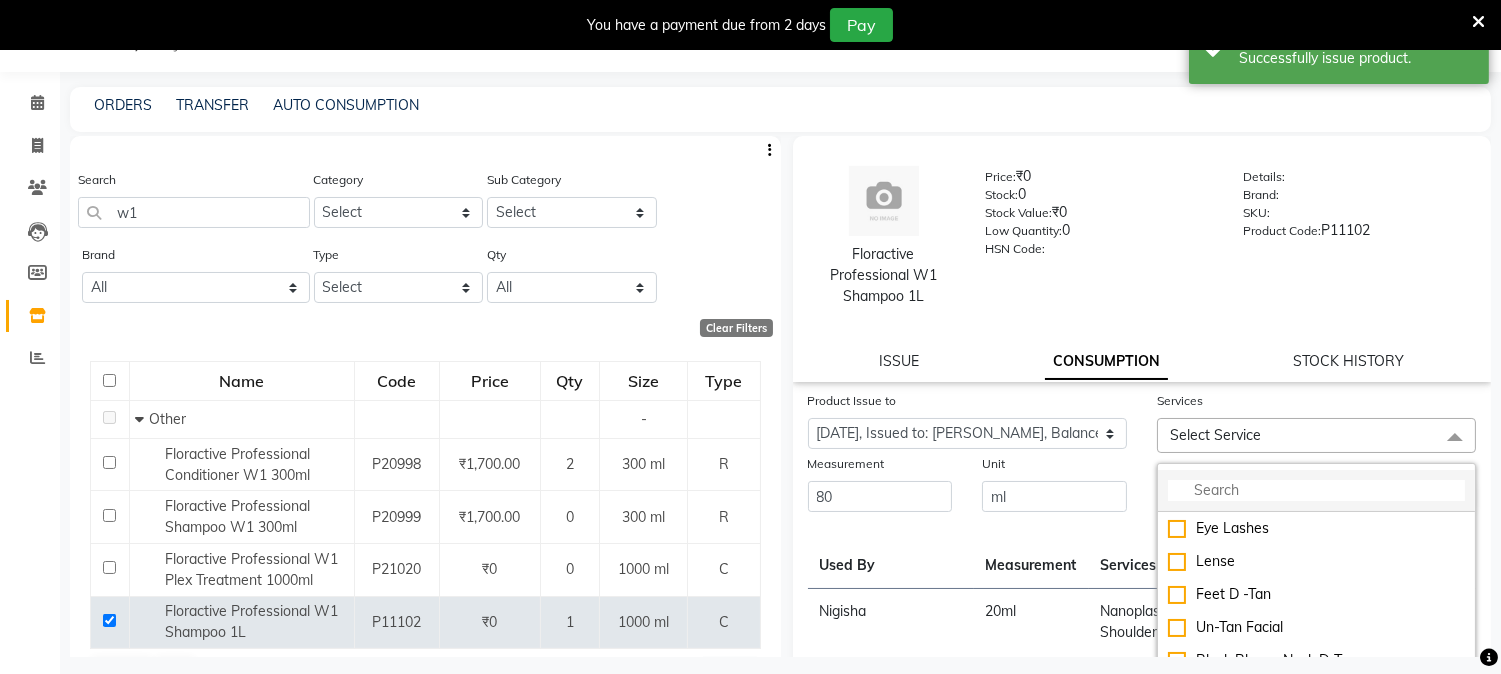 click 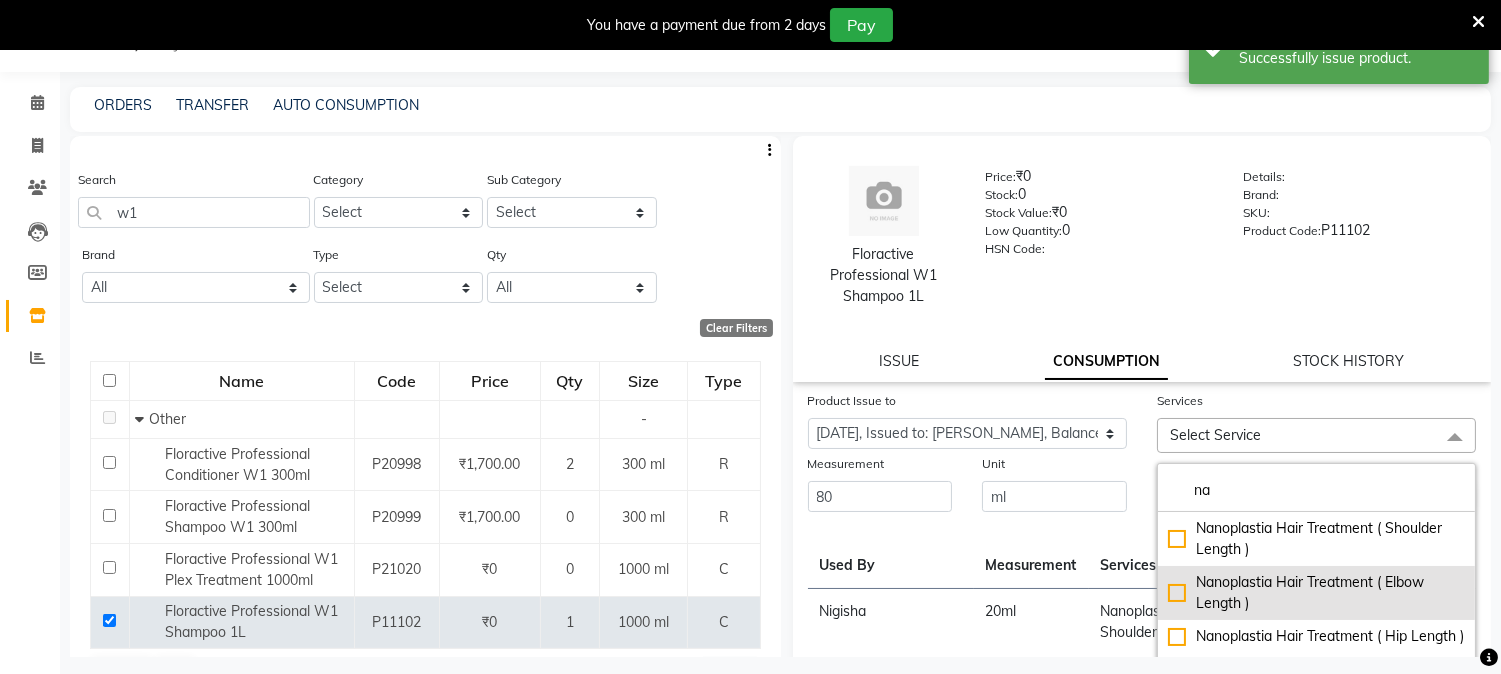 type on "n" 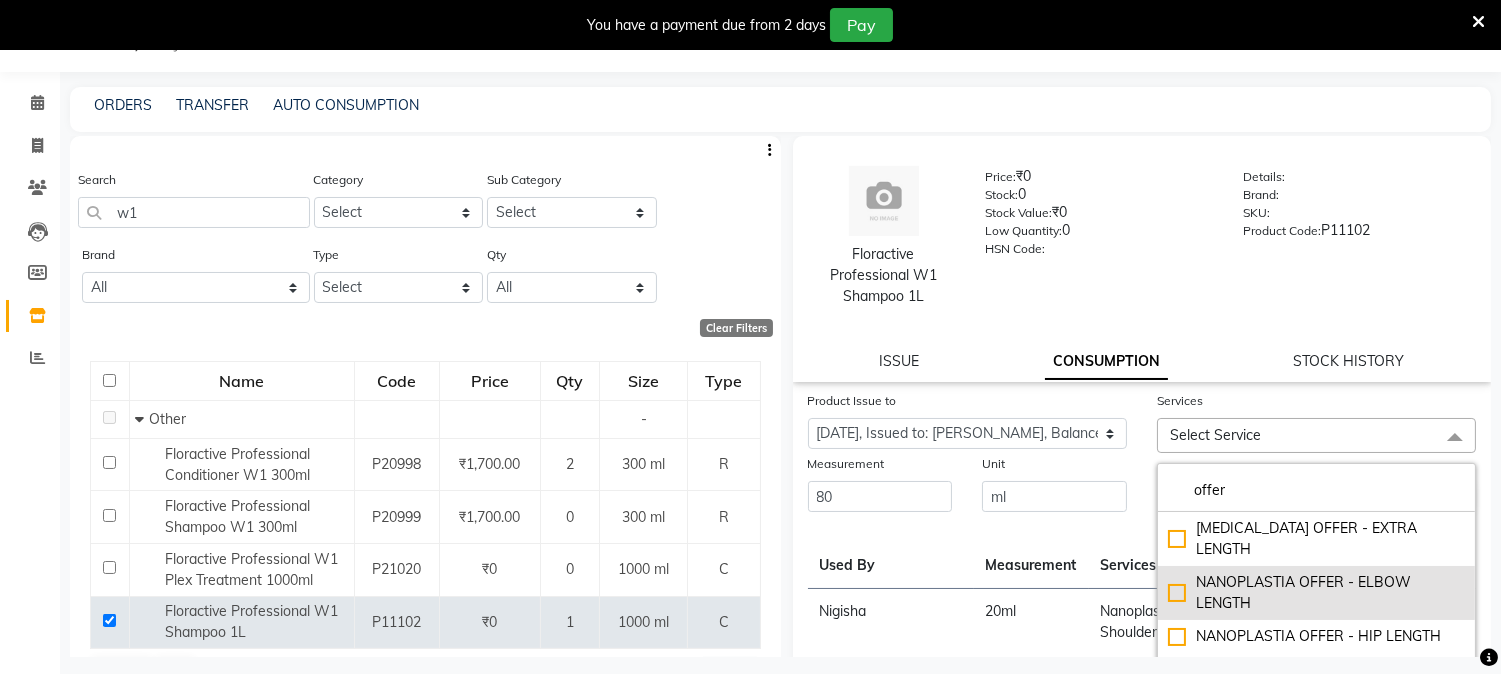 type on "offer" 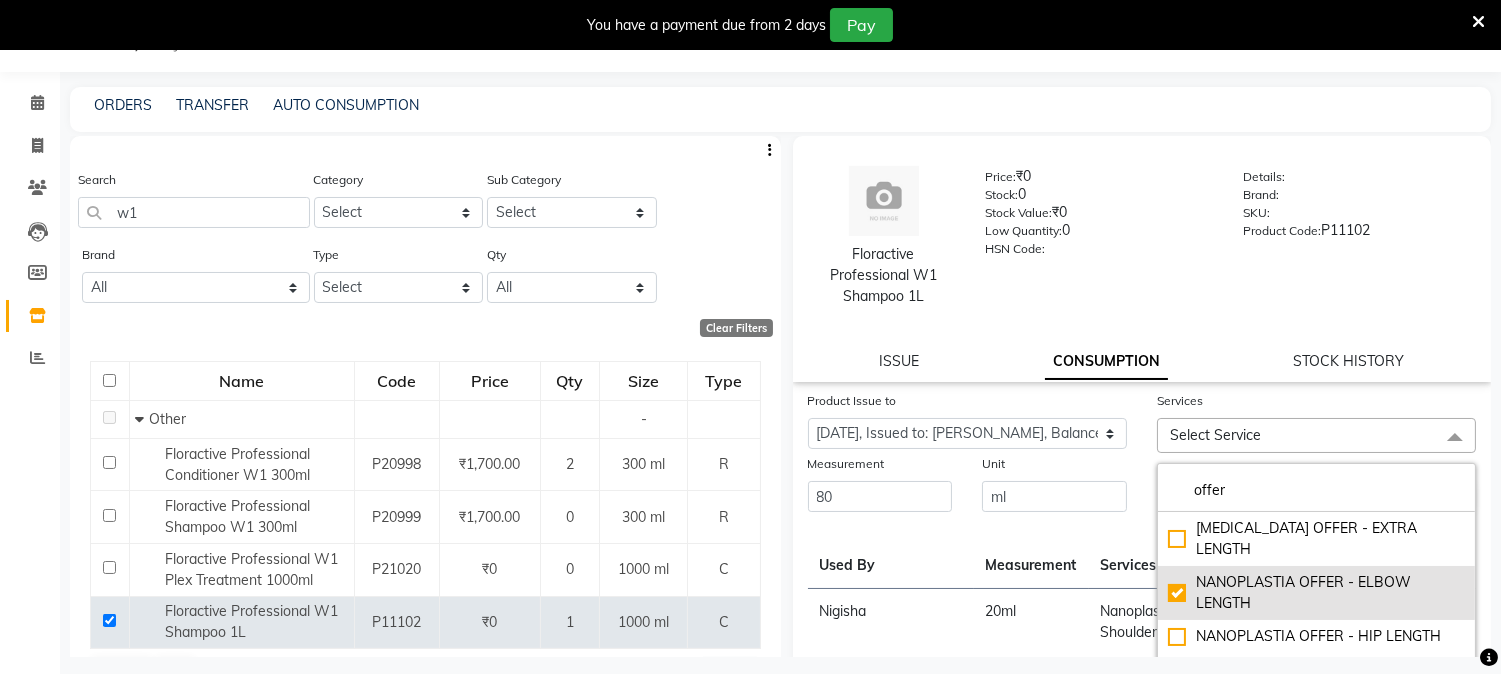 checkbox on "true" 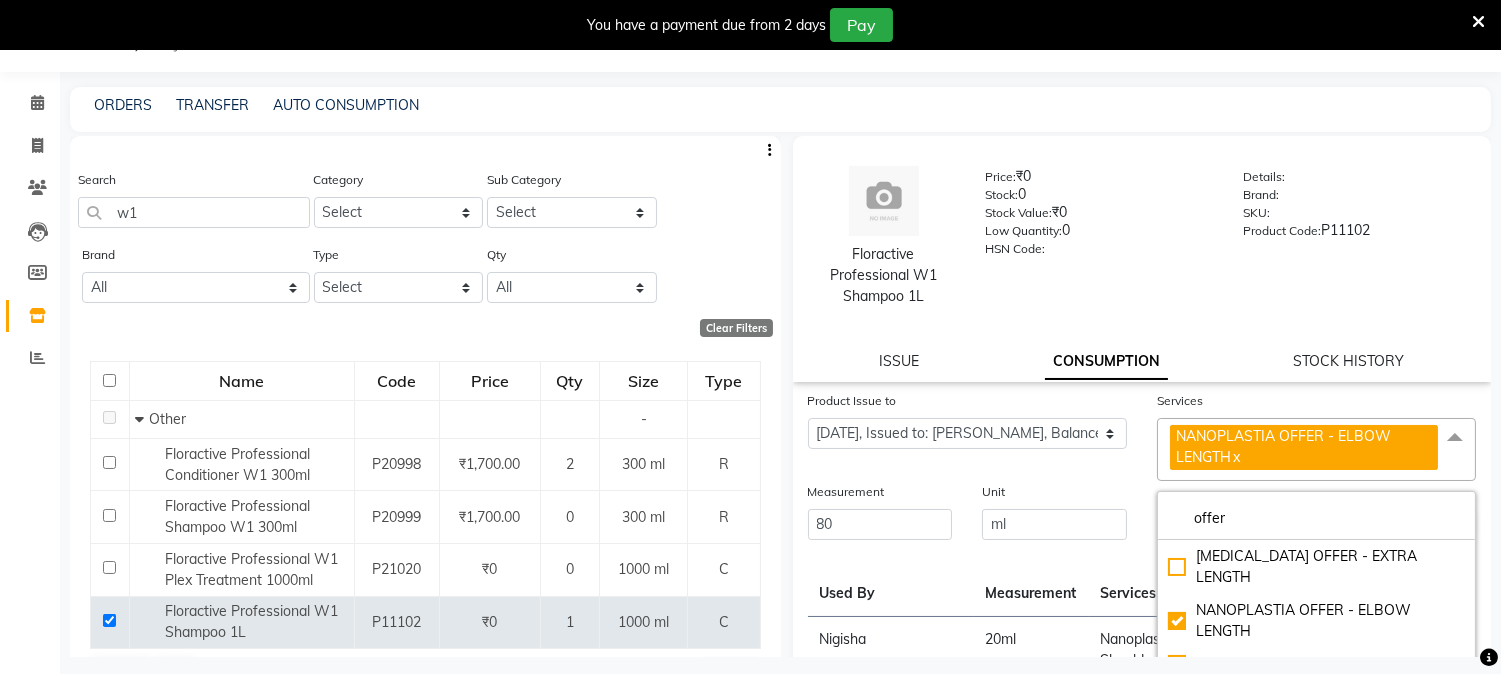 click on "Product Issue to Select Product Issue 2025-07-10, Issued to: Aathithya, Balance: 1000 2025-05-15, Issued to: PRACHI, Balance: 80" 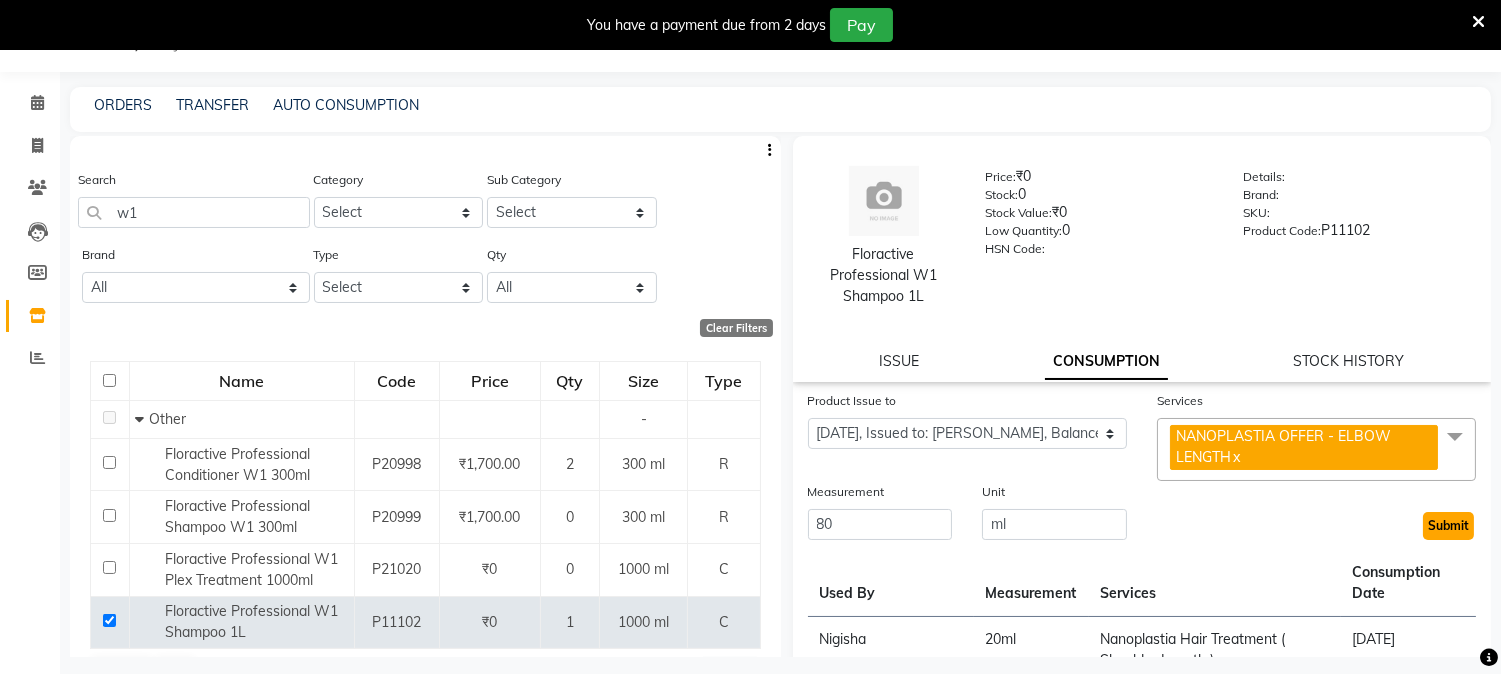 click on "Submit" 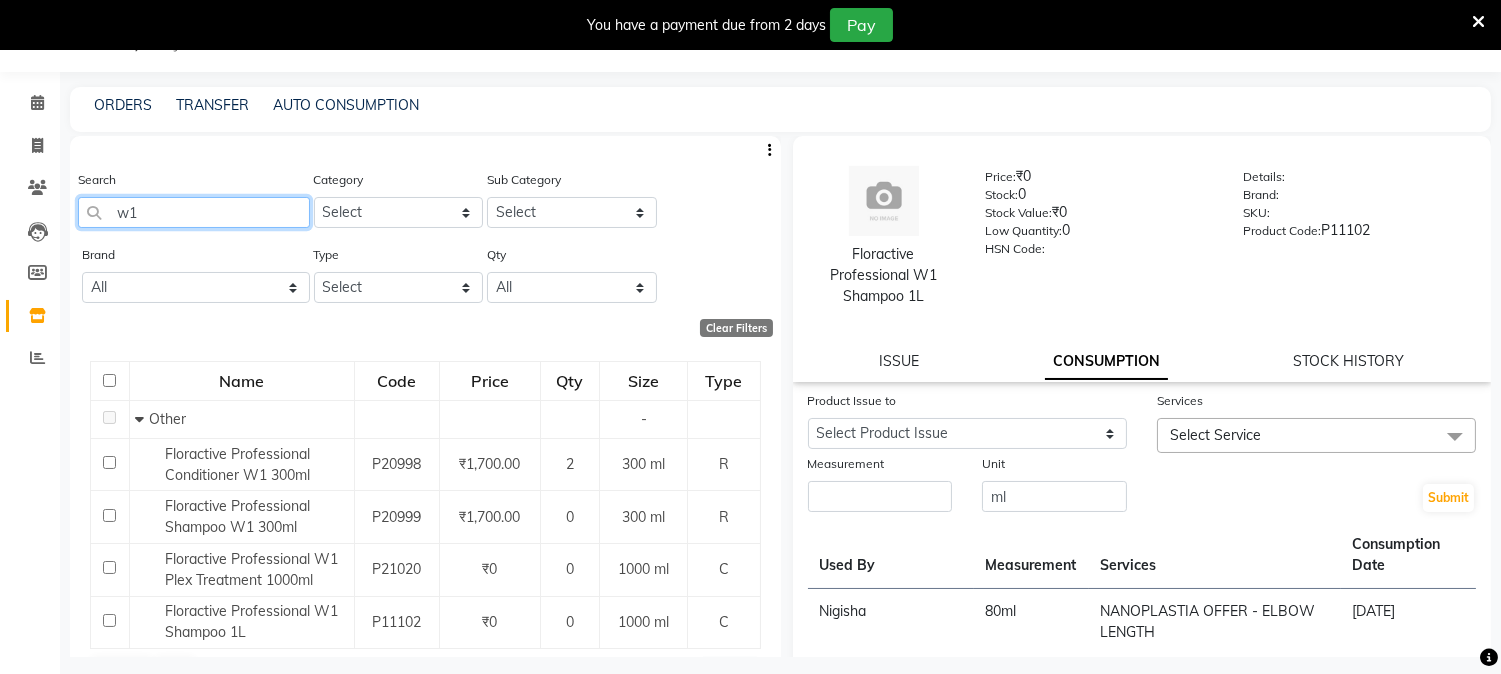 drag, startPoint x: 171, startPoint y: 220, endPoint x: 0, endPoint y: 201, distance: 172.05232 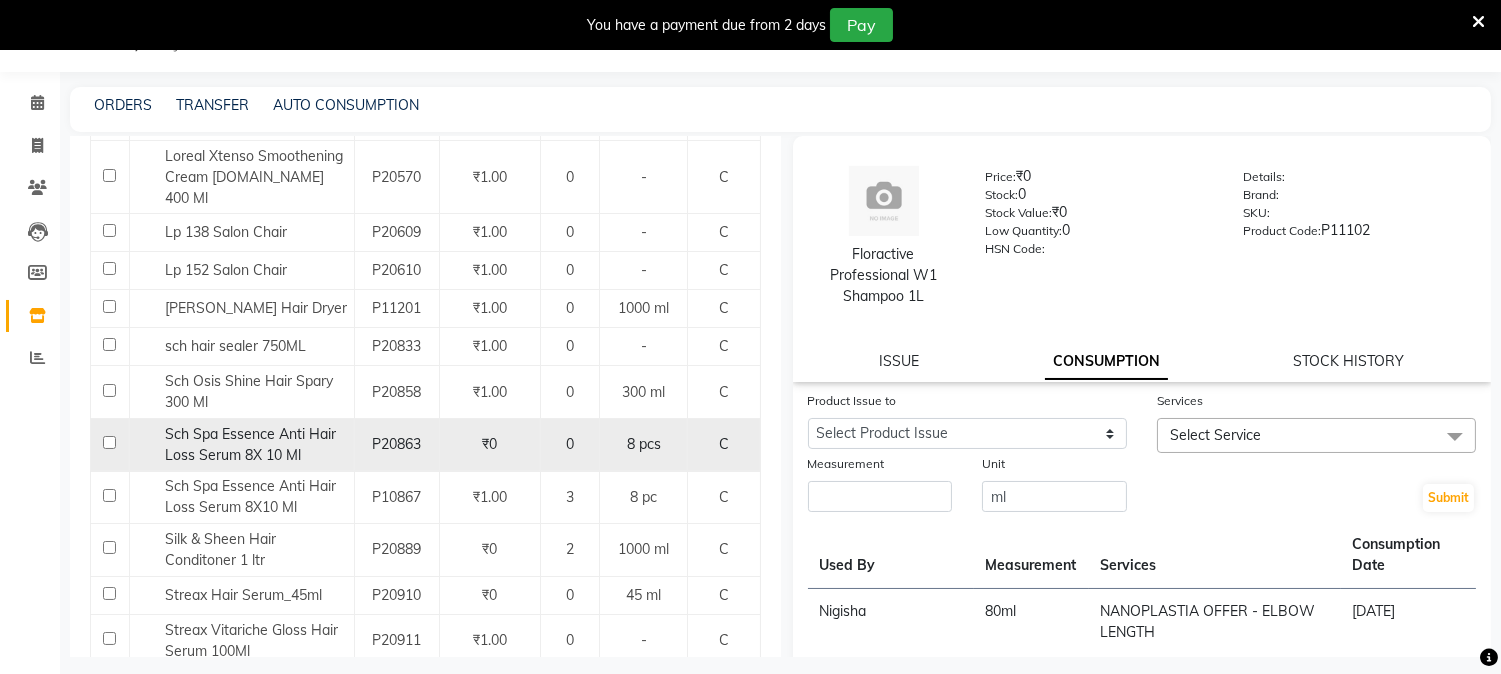 scroll, scrollTop: 2000, scrollLeft: 0, axis: vertical 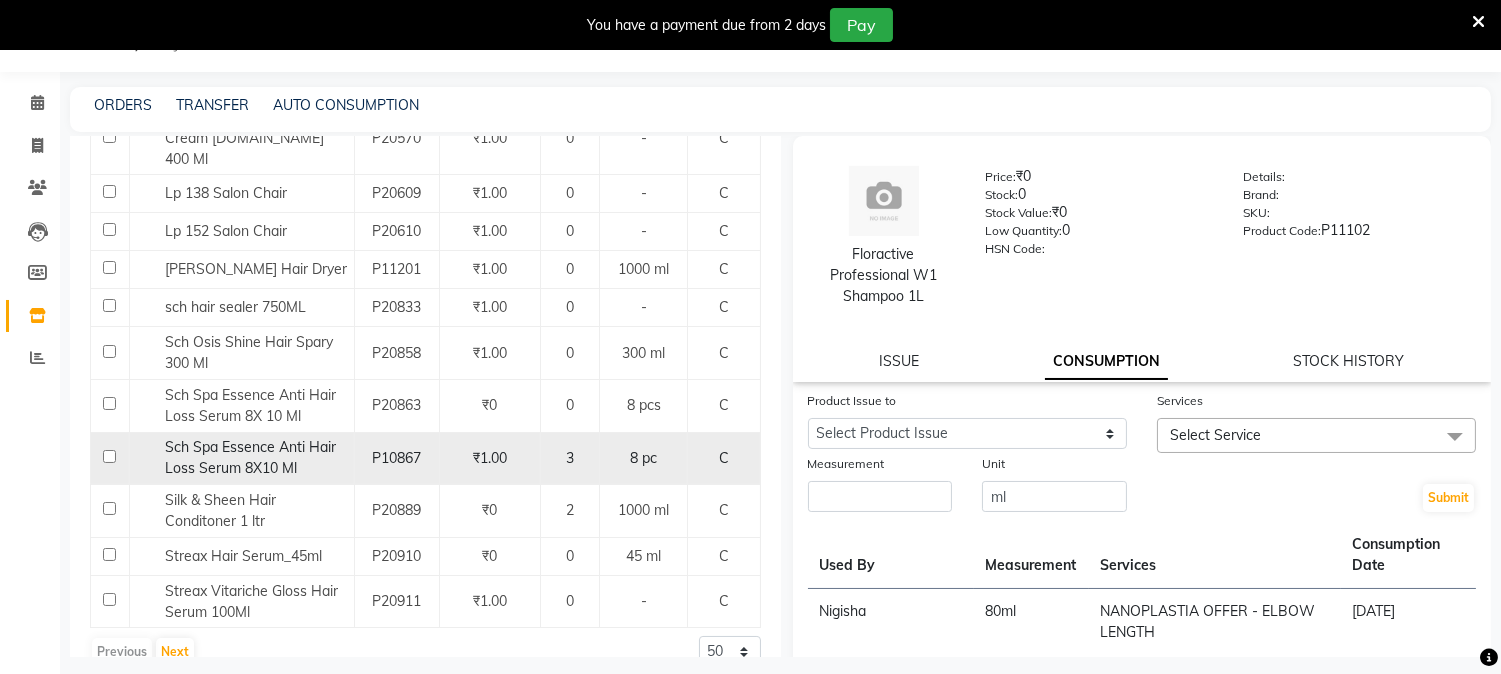 type on "hair" 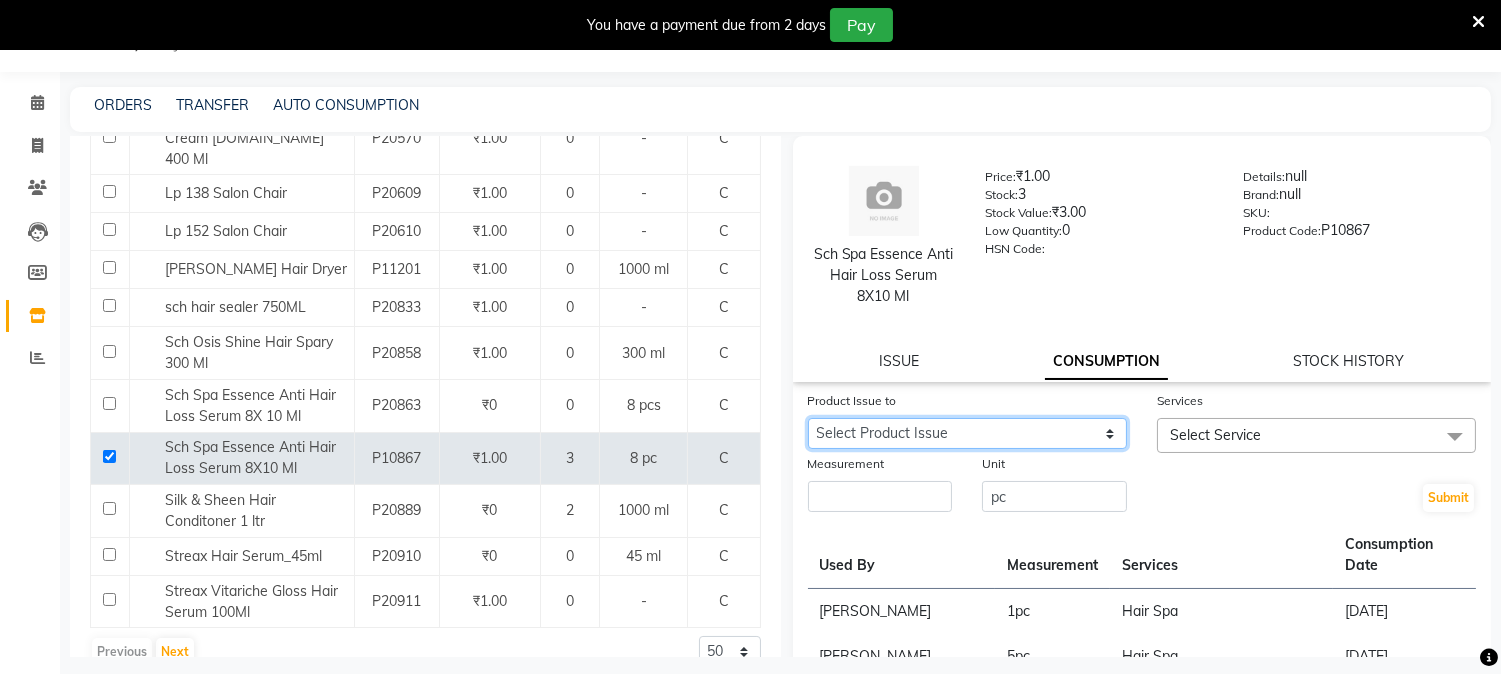 click on "Select Product Issue 2025-07-05, Issued to: Aathithya, Balance: 7" 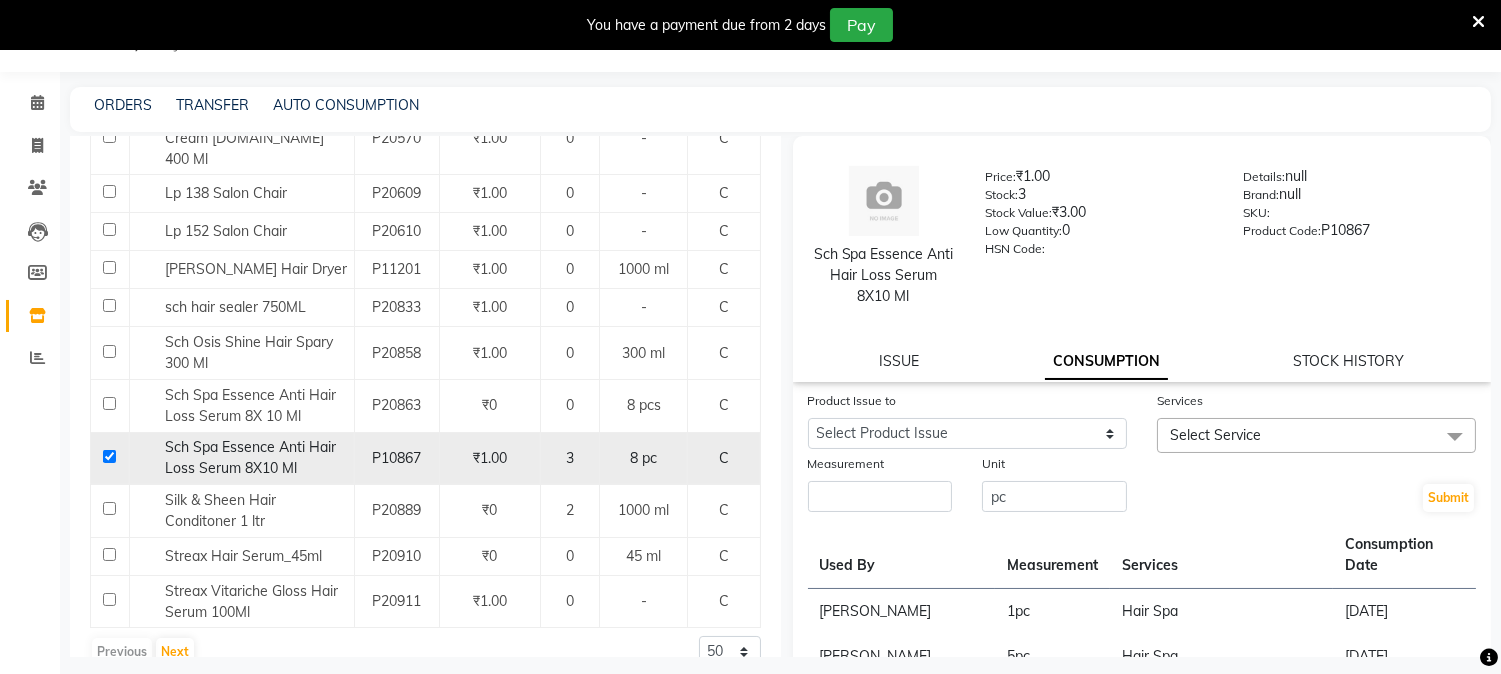 click 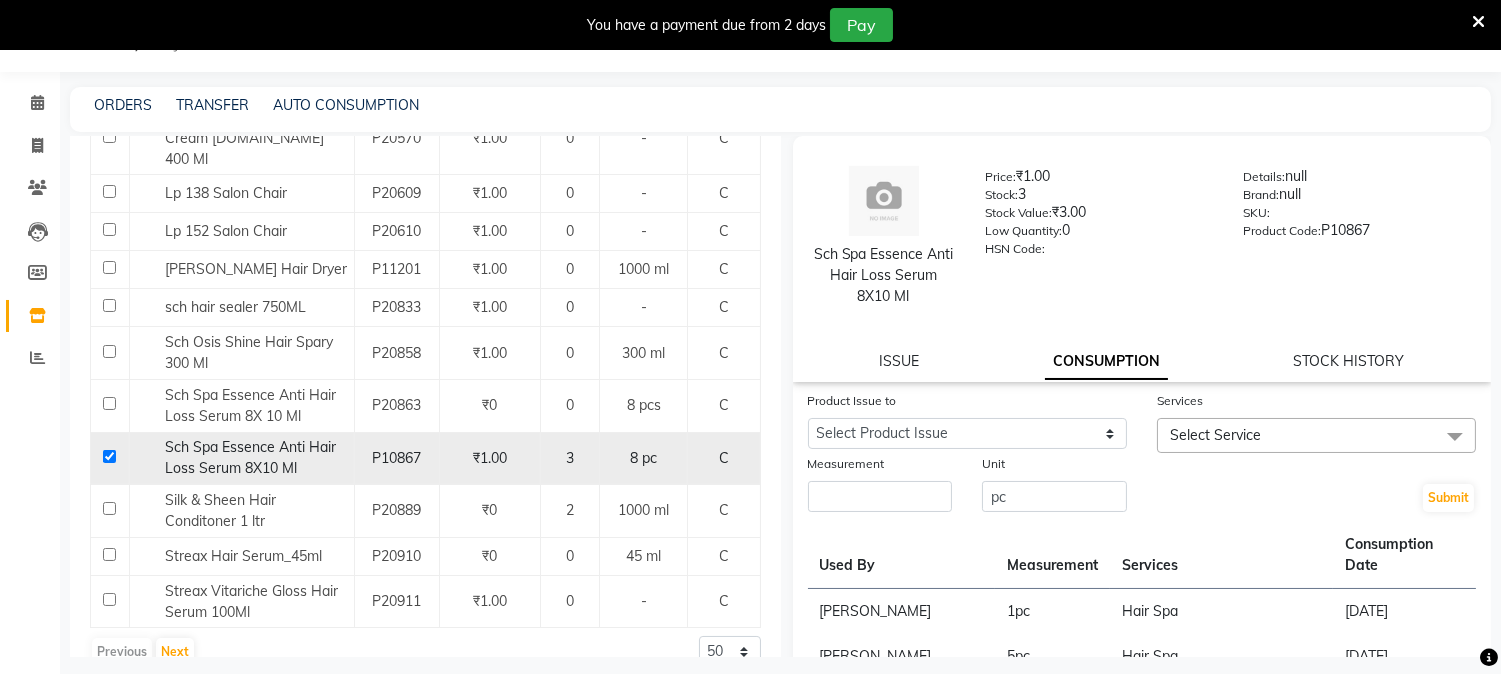 click 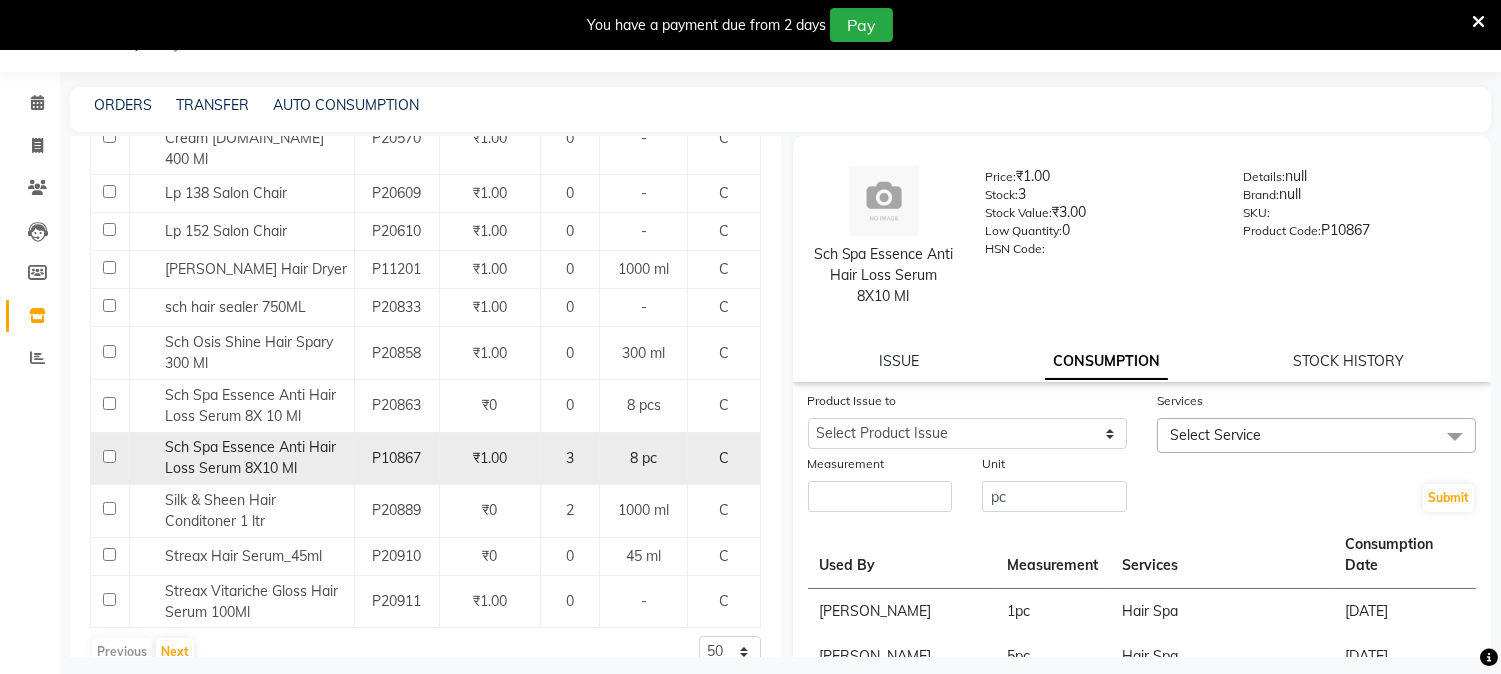 checkbox on "false" 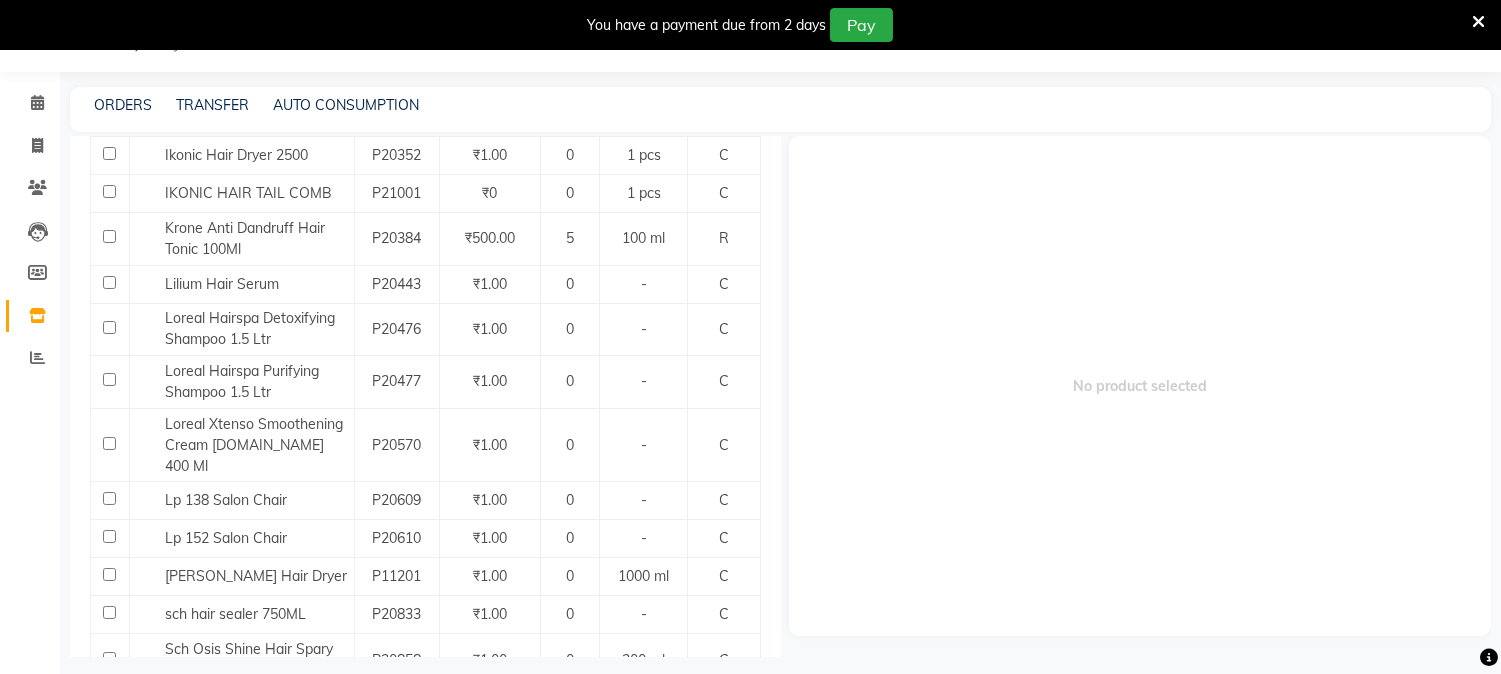scroll, scrollTop: 1444, scrollLeft: 0, axis: vertical 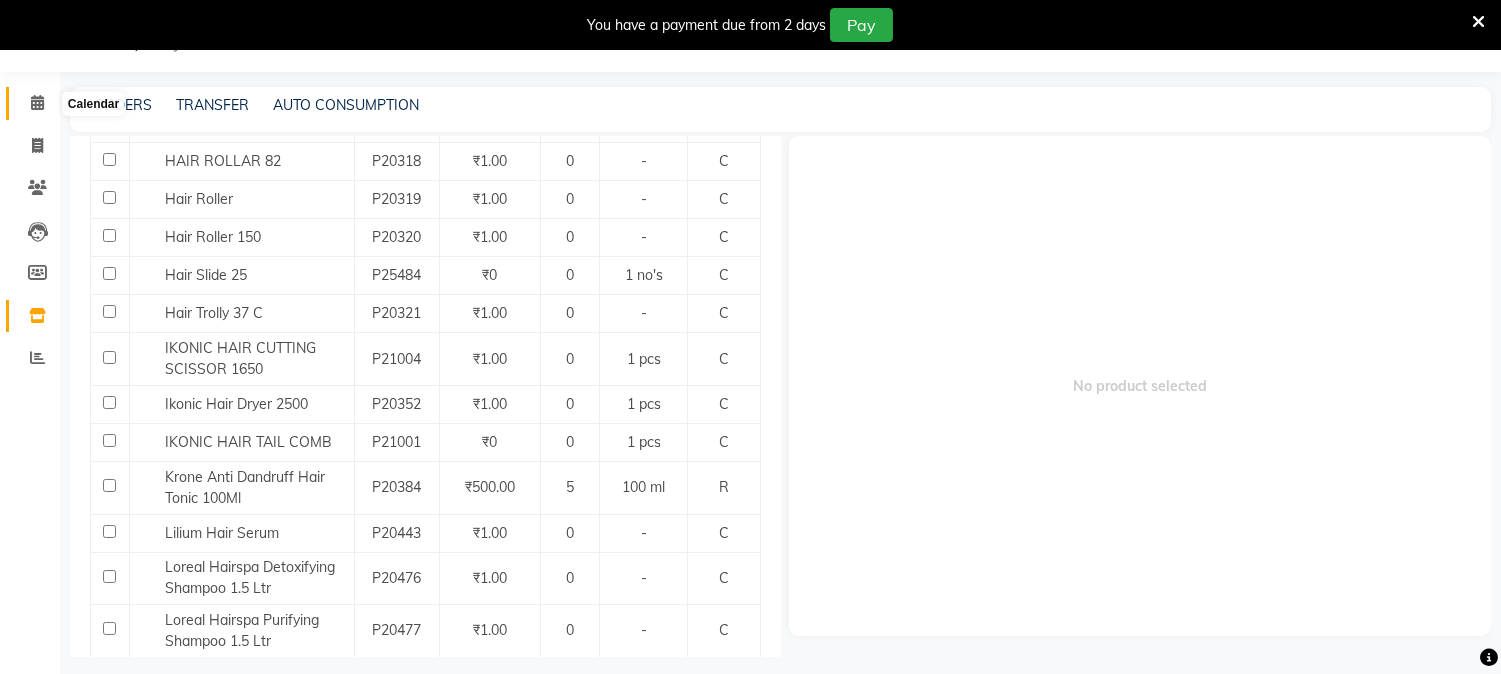 click 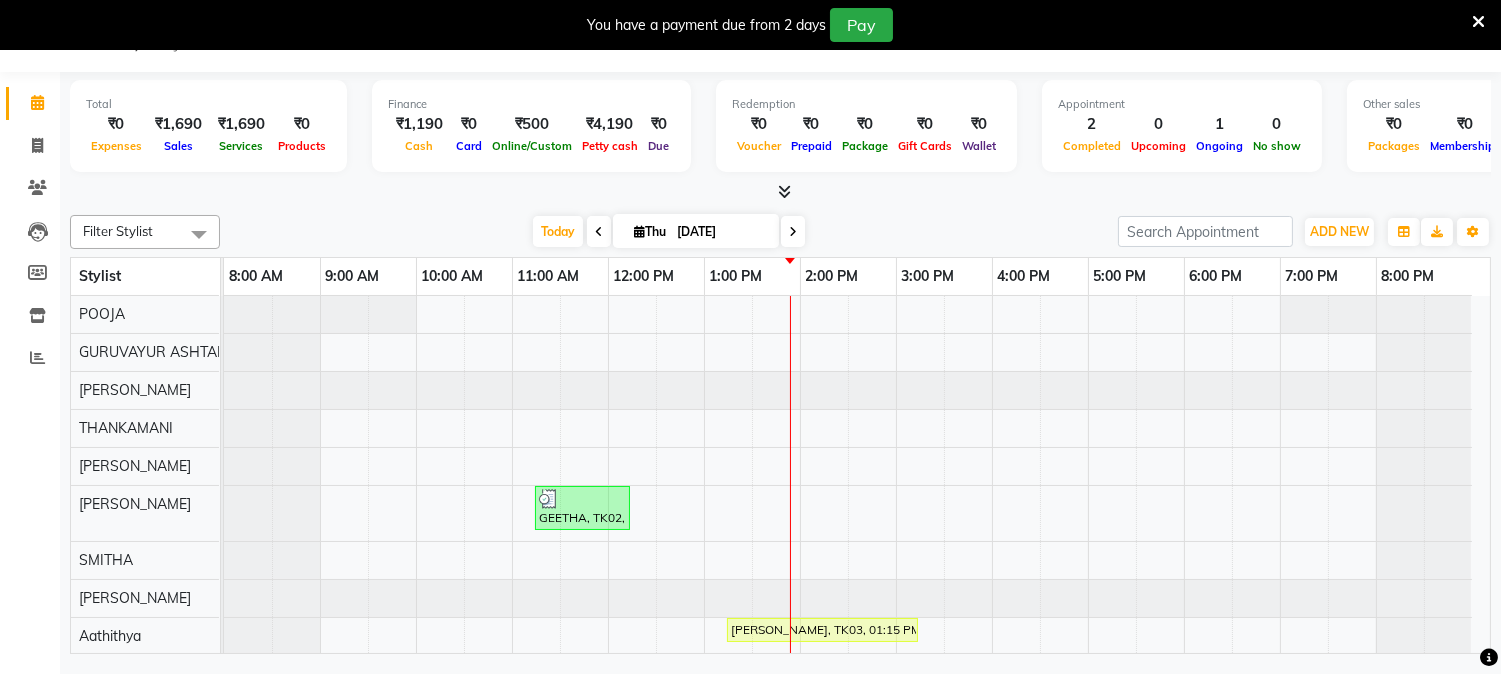 scroll, scrollTop: 184, scrollLeft: 0, axis: vertical 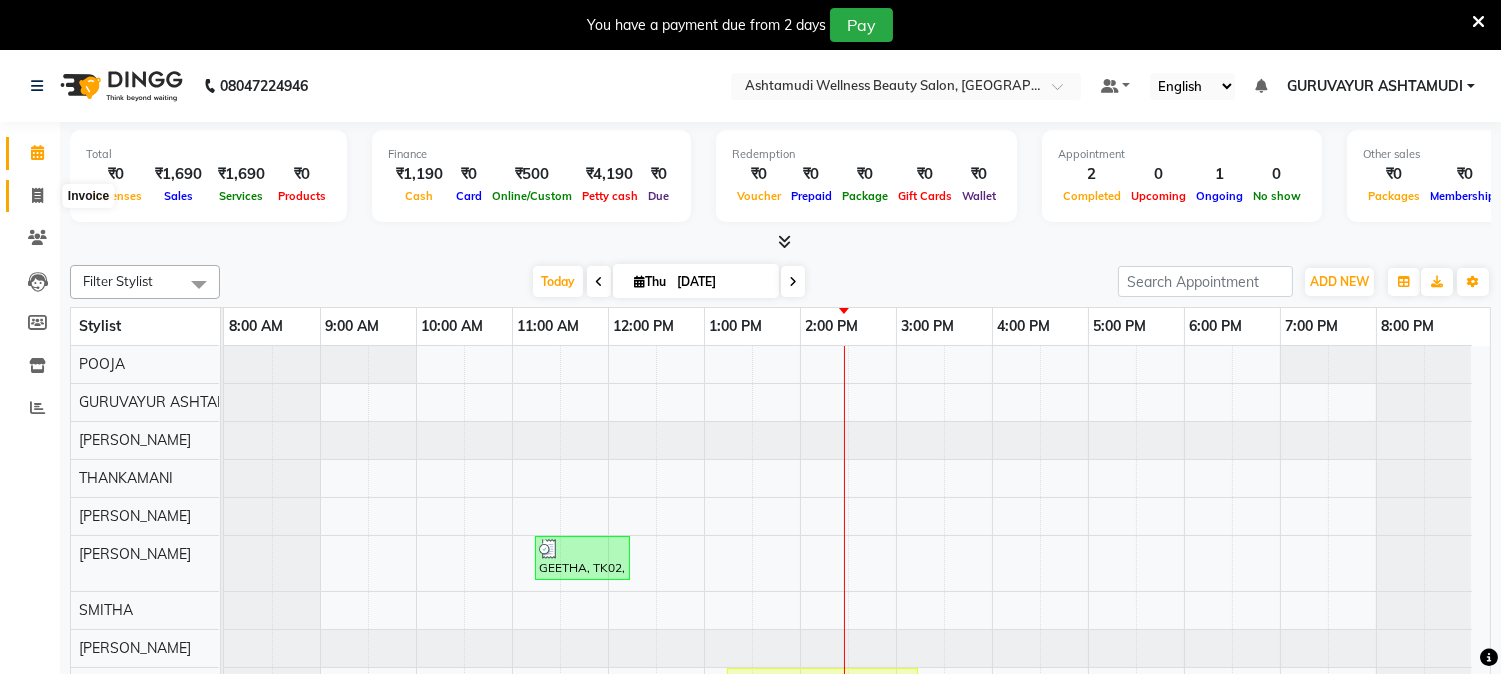 click 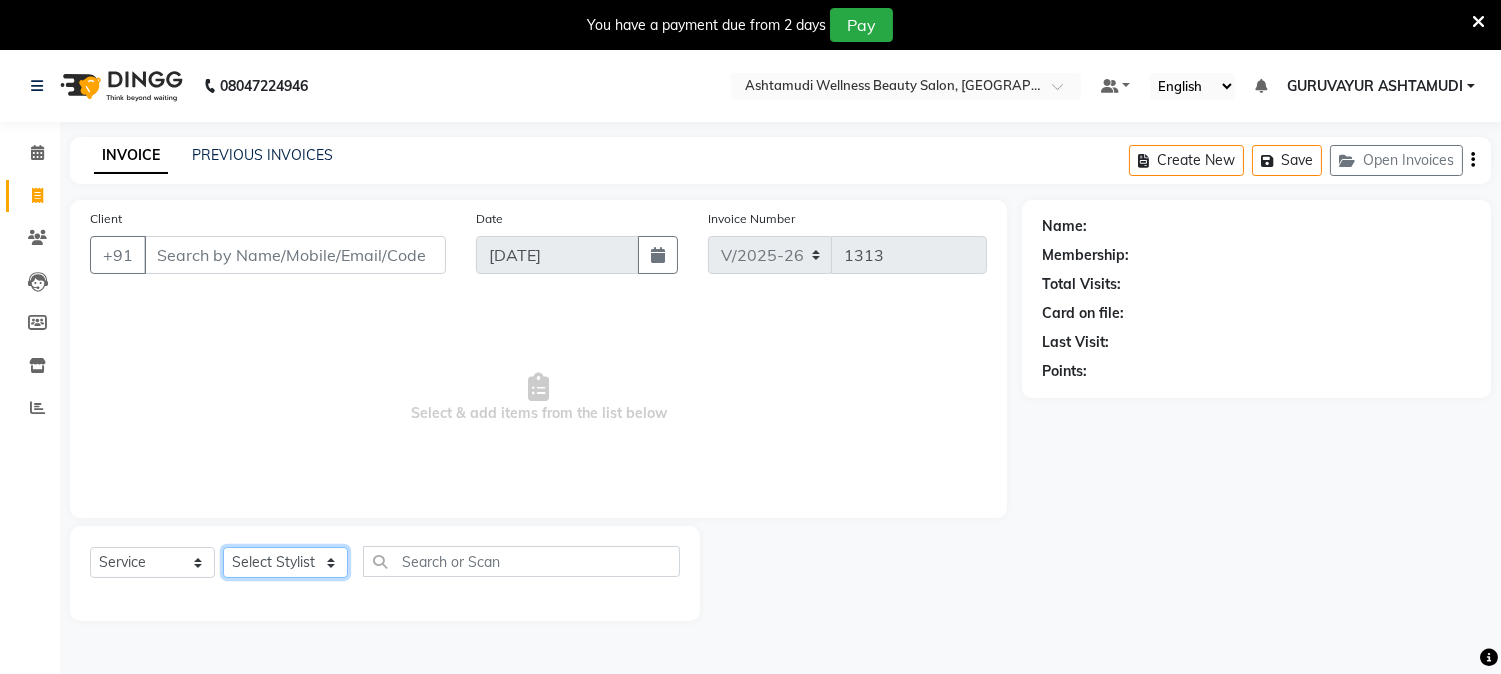 click on "Select Stylist Aathithya [PERSON_NAME] [PERSON_NAME] GURUVAYUR ASHTAMUDI [PERSON_NAME] Nigisha POOJA [PERSON_NAME] [PERSON_NAME] [PERSON_NAME]" 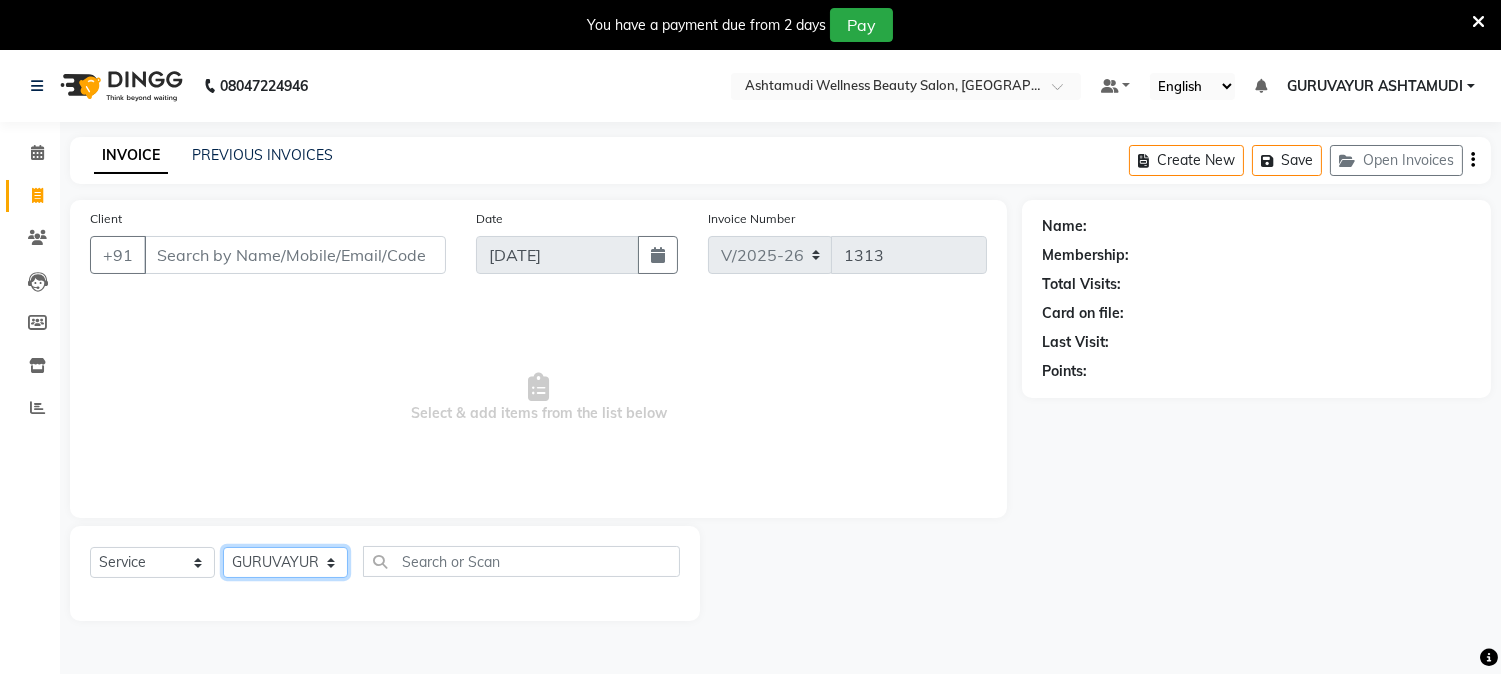 click on "Select Stylist Aathithya [PERSON_NAME] [PERSON_NAME] GURUVAYUR ASHTAMUDI [PERSON_NAME] Nigisha POOJA [PERSON_NAME] [PERSON_NAME] [PERSON_NAME]" 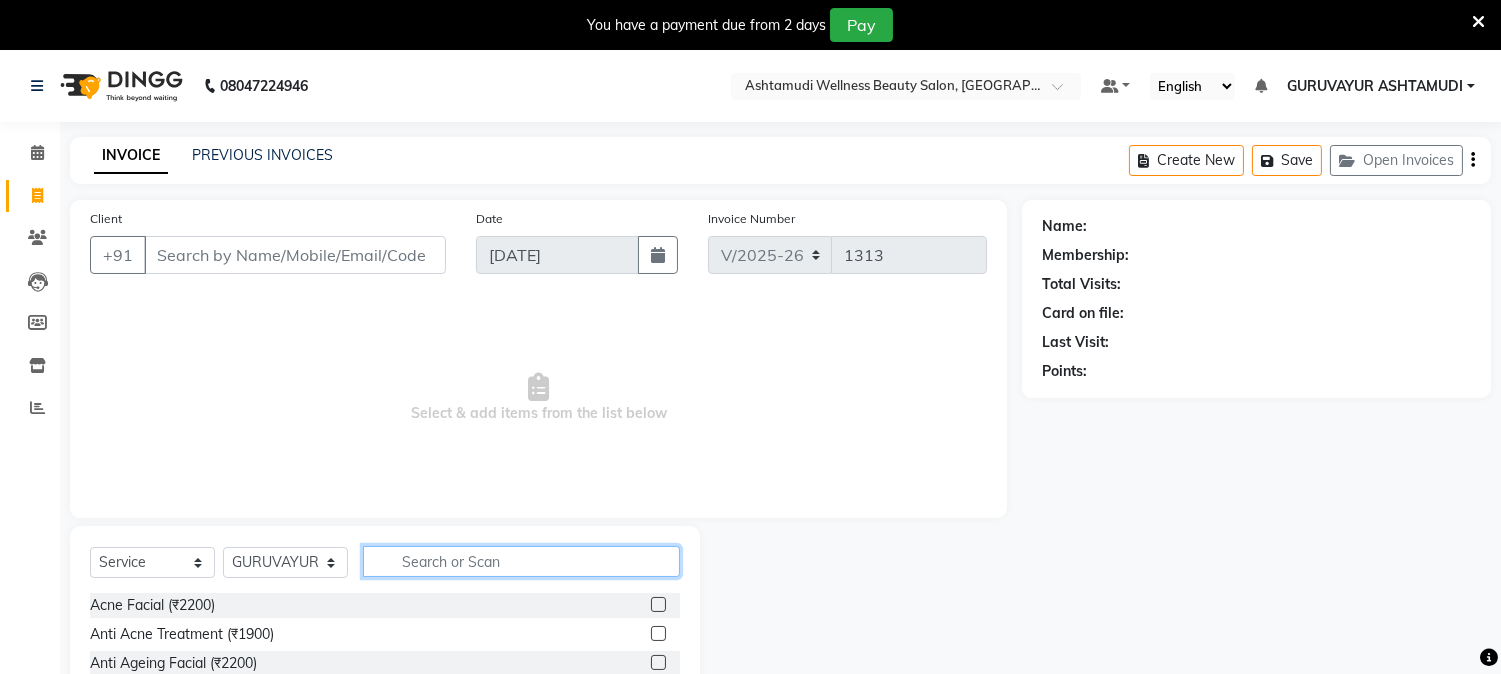 click 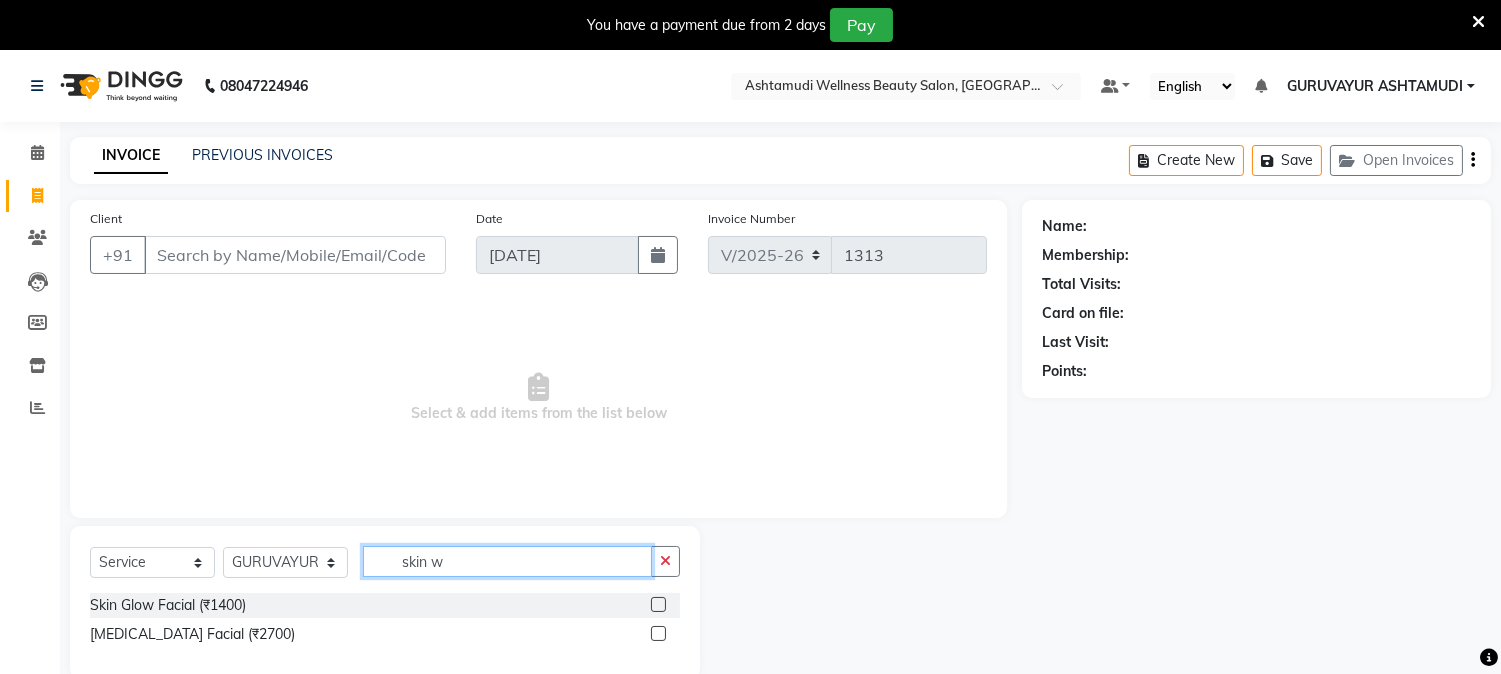 type on "skin w" 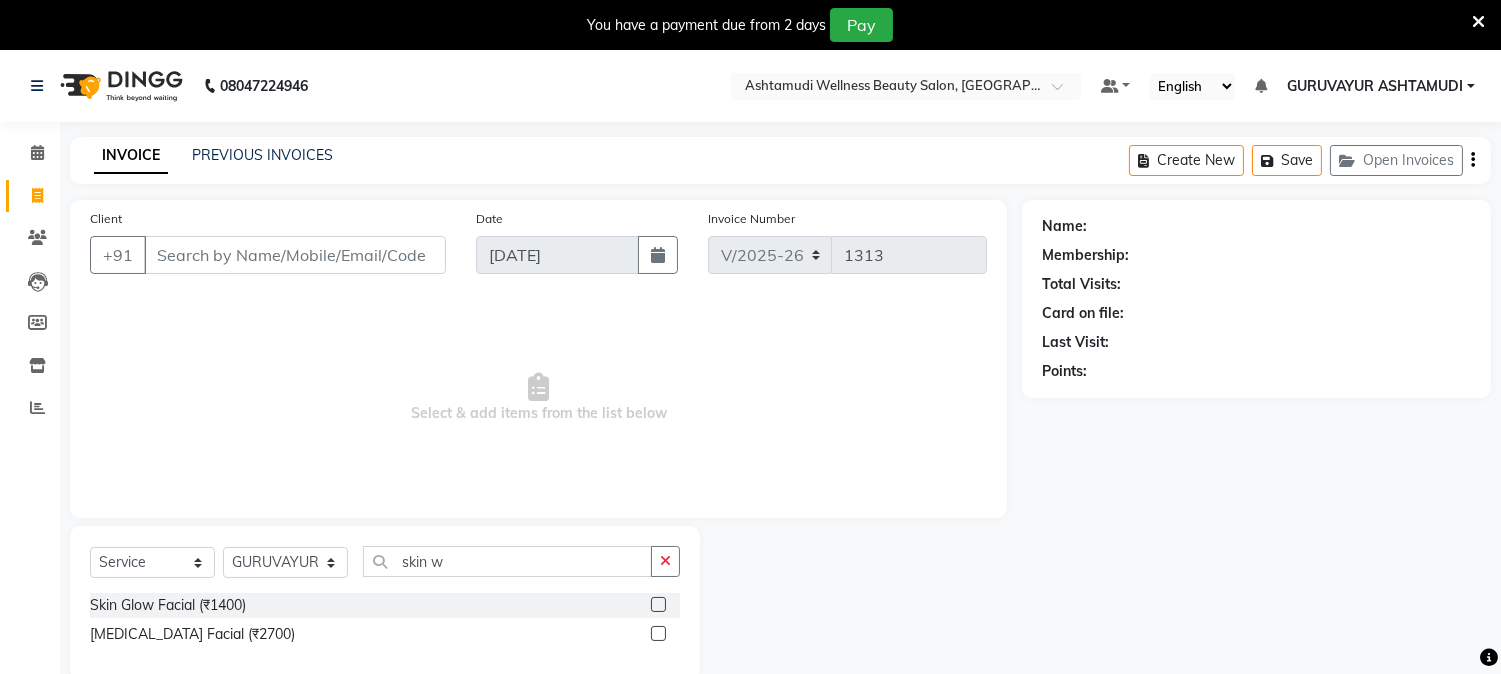 click 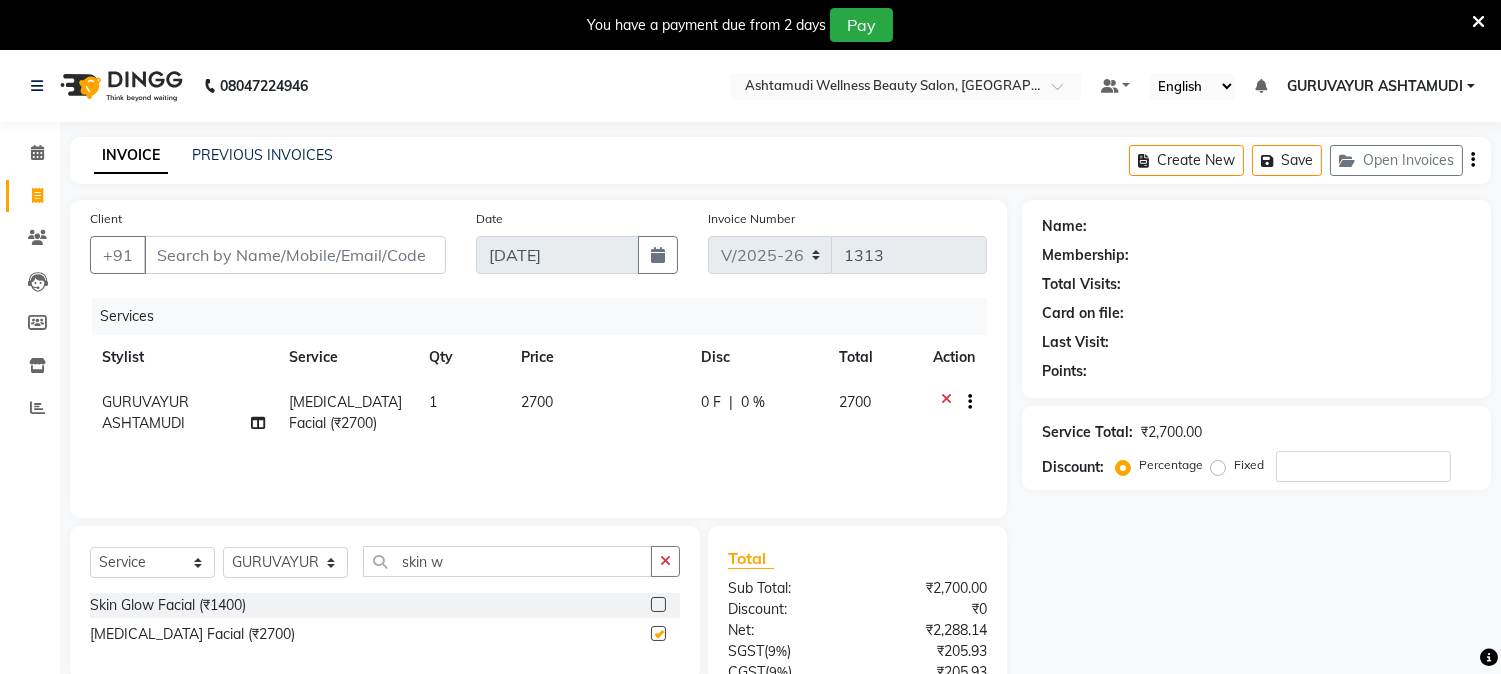 checkbox on "false" 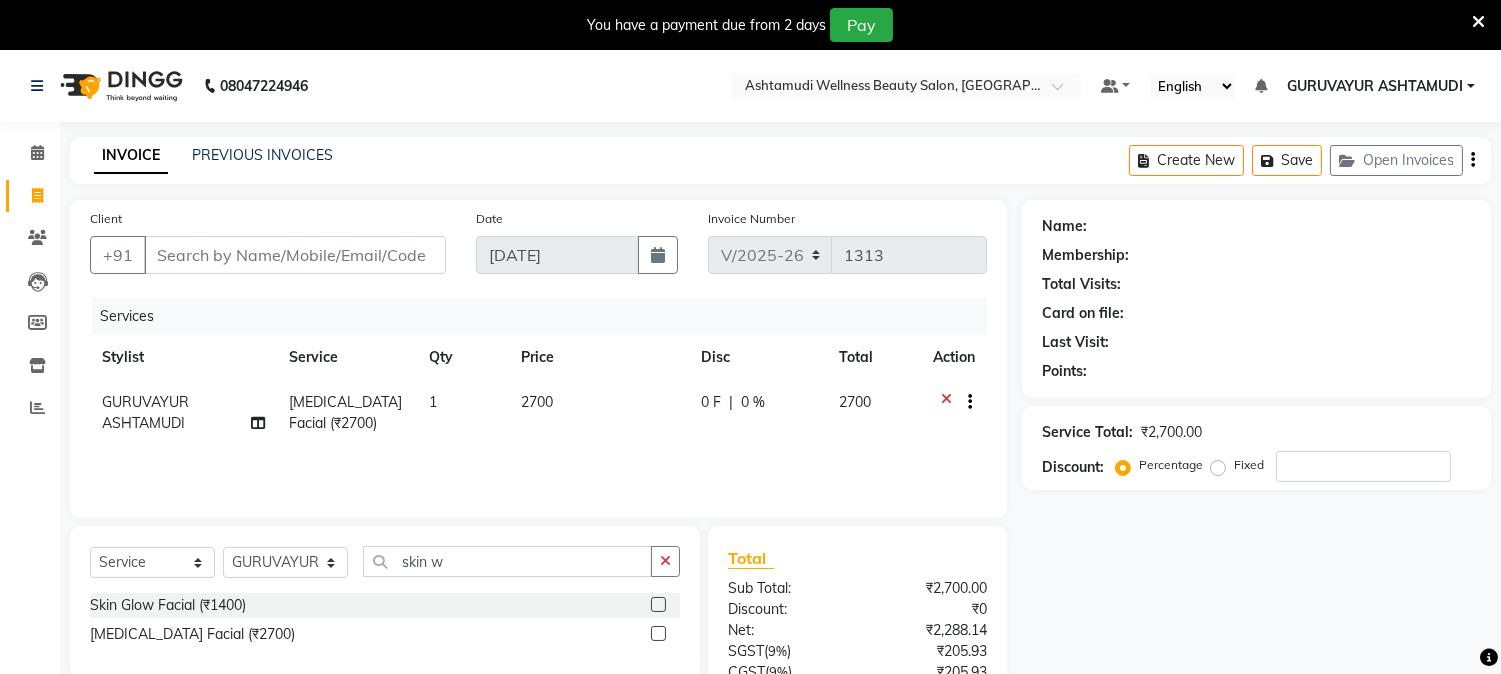click on "Name: Membership: Total Visits: Card on file: Last Visit:  Points:  Service Total:  ₹2,700.00  Discount:  Percentage   Fixed" 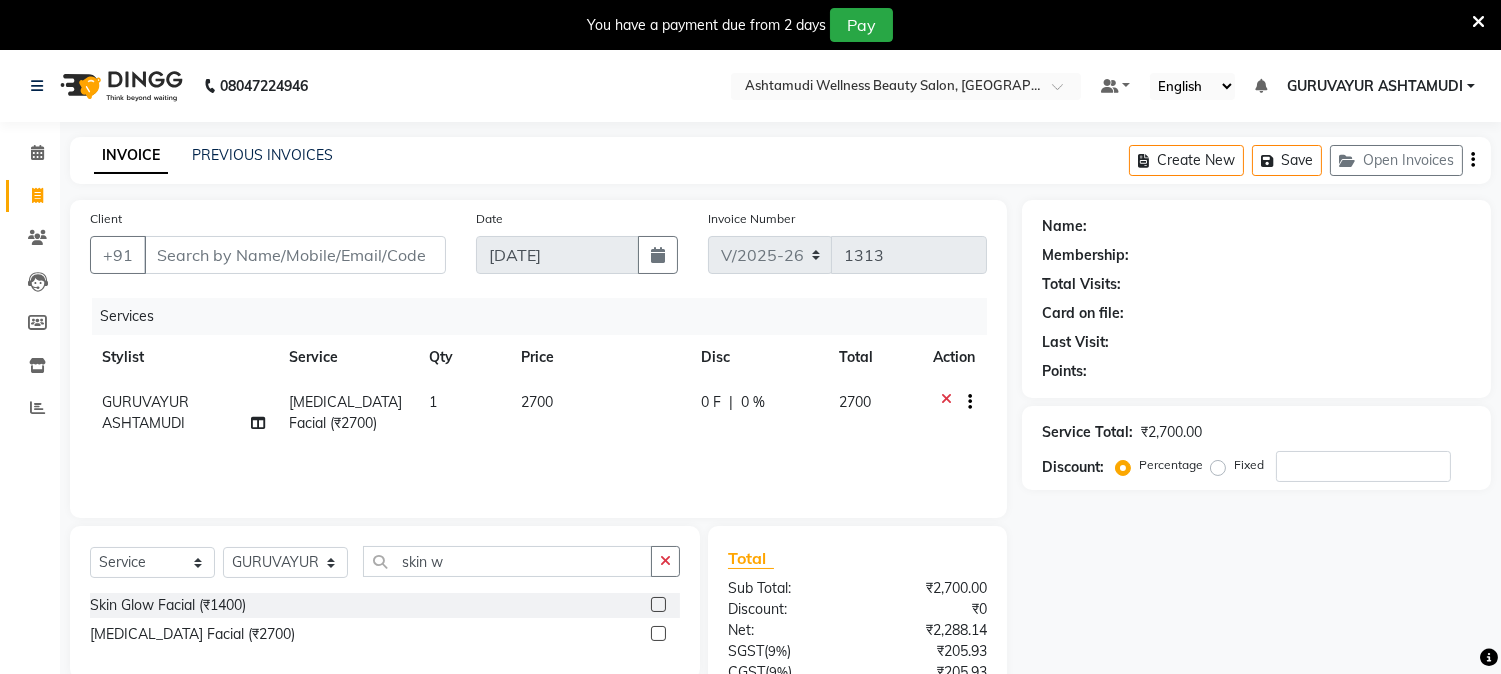 click on "0 F" 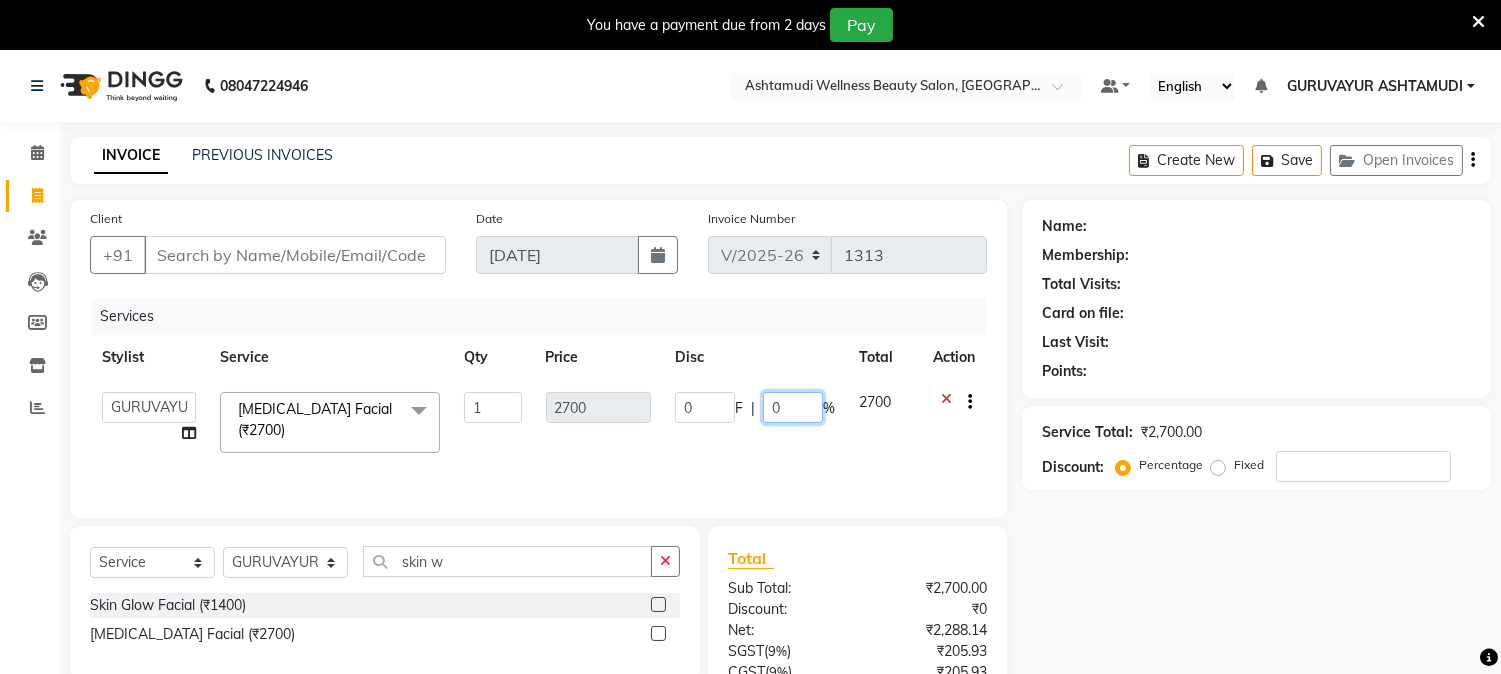 click on "0" 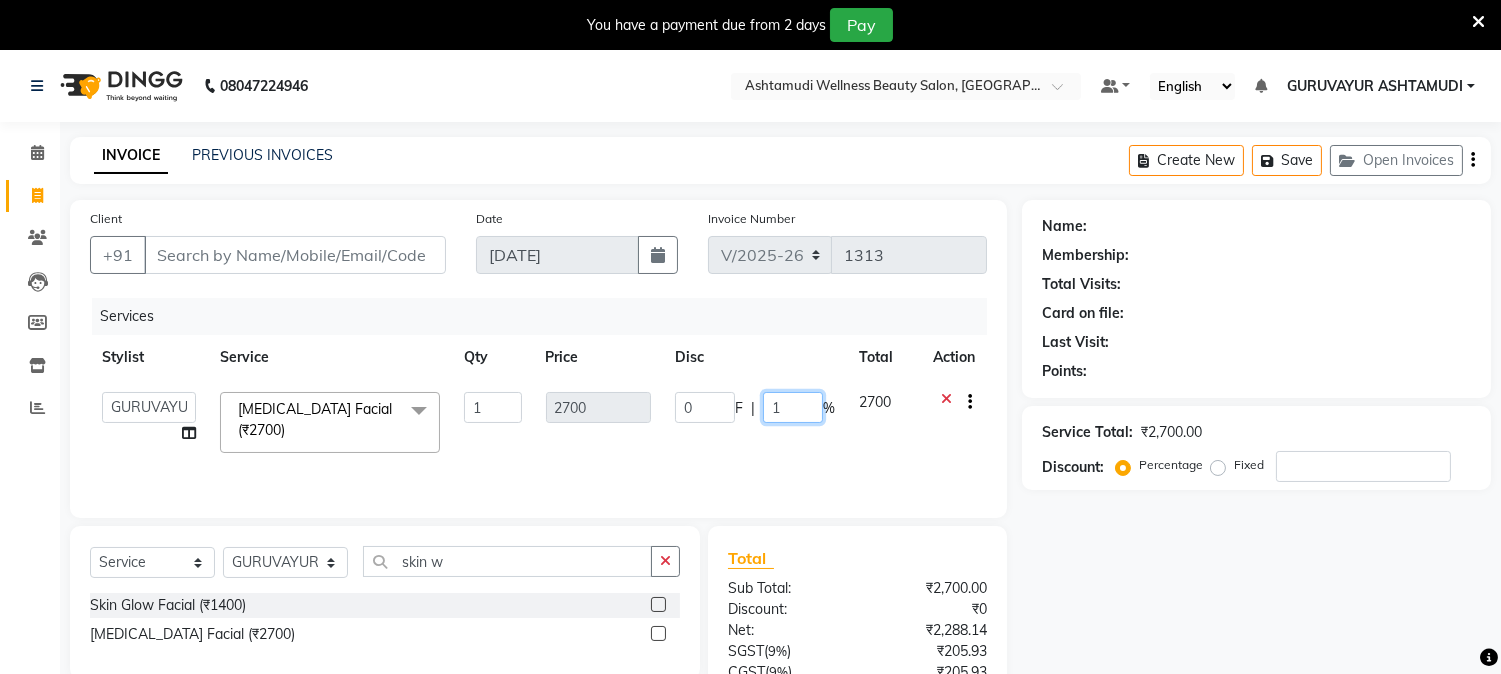 type on "15" 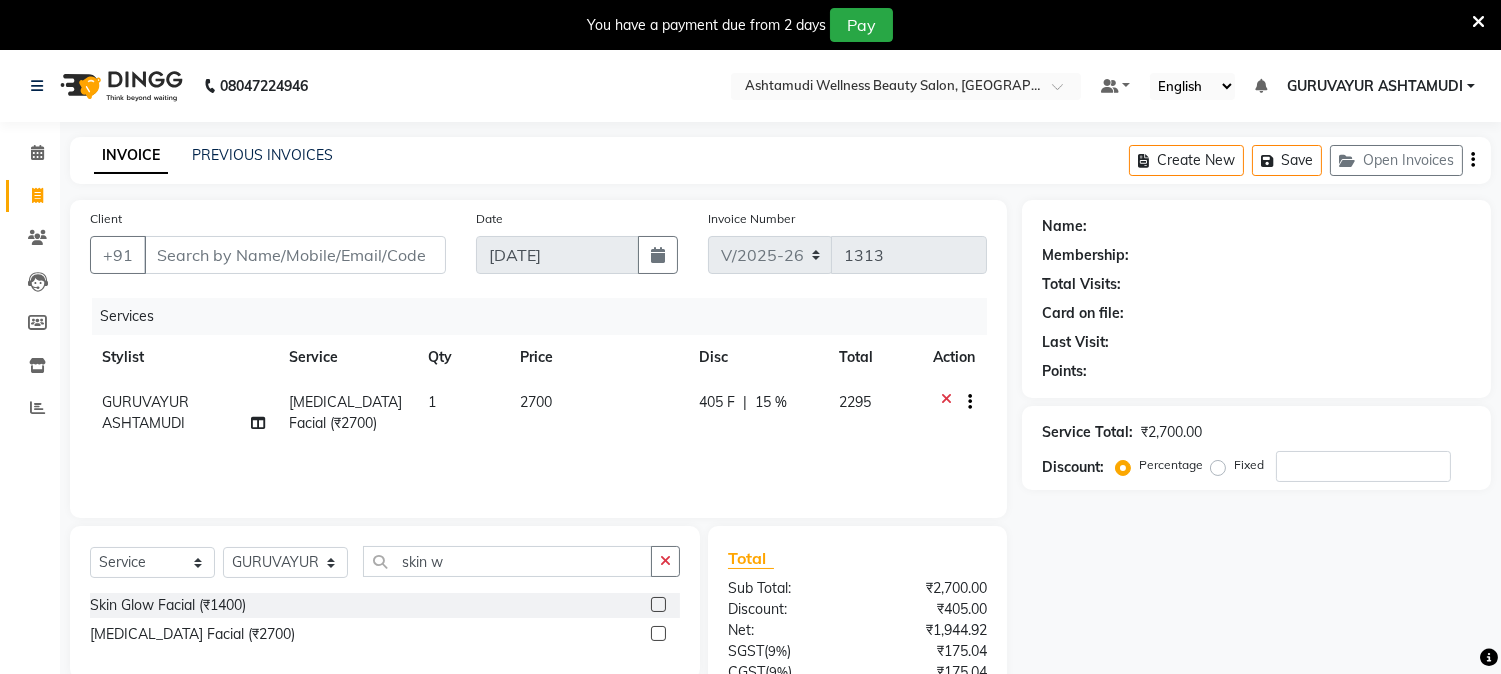 click on "Name: Membership: Total Visits: Card on file: Last Visit:  Points:  Service Total:  ₹2,700.00  Discount:  Percentage   Fixed" 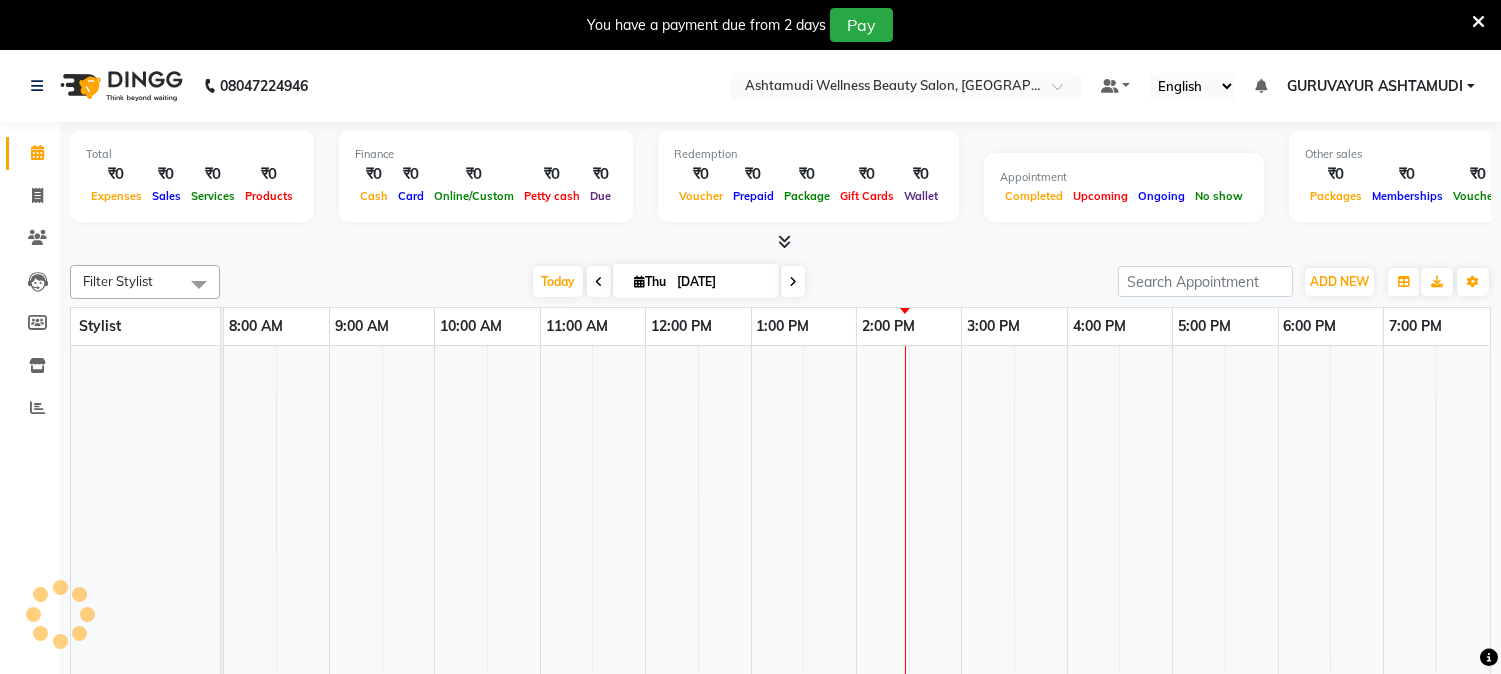 scroll, scrollTop: 50, scrollLeft: 0, axis: vertical 